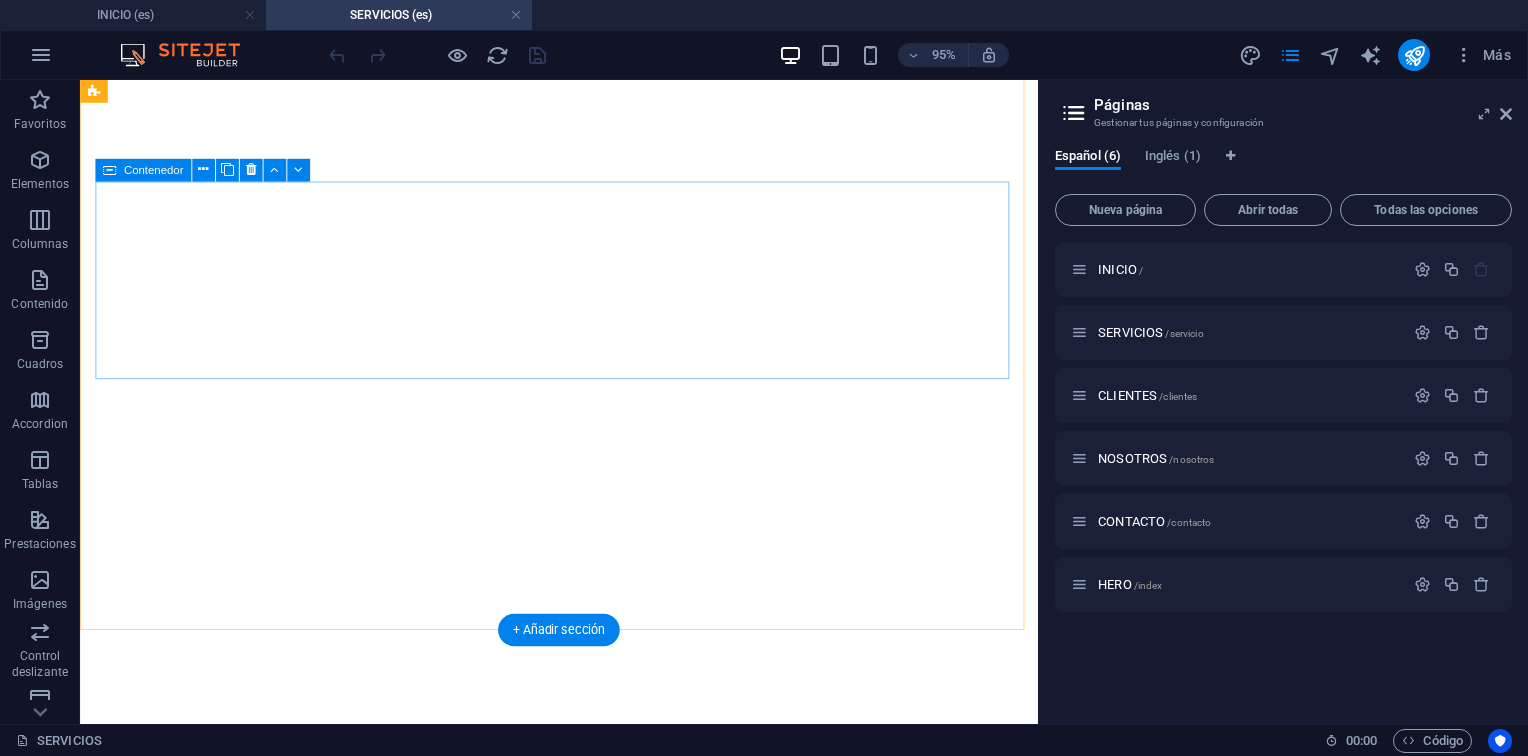 scroll, scrollTop: 0, scrollLeft: 0, axis: both 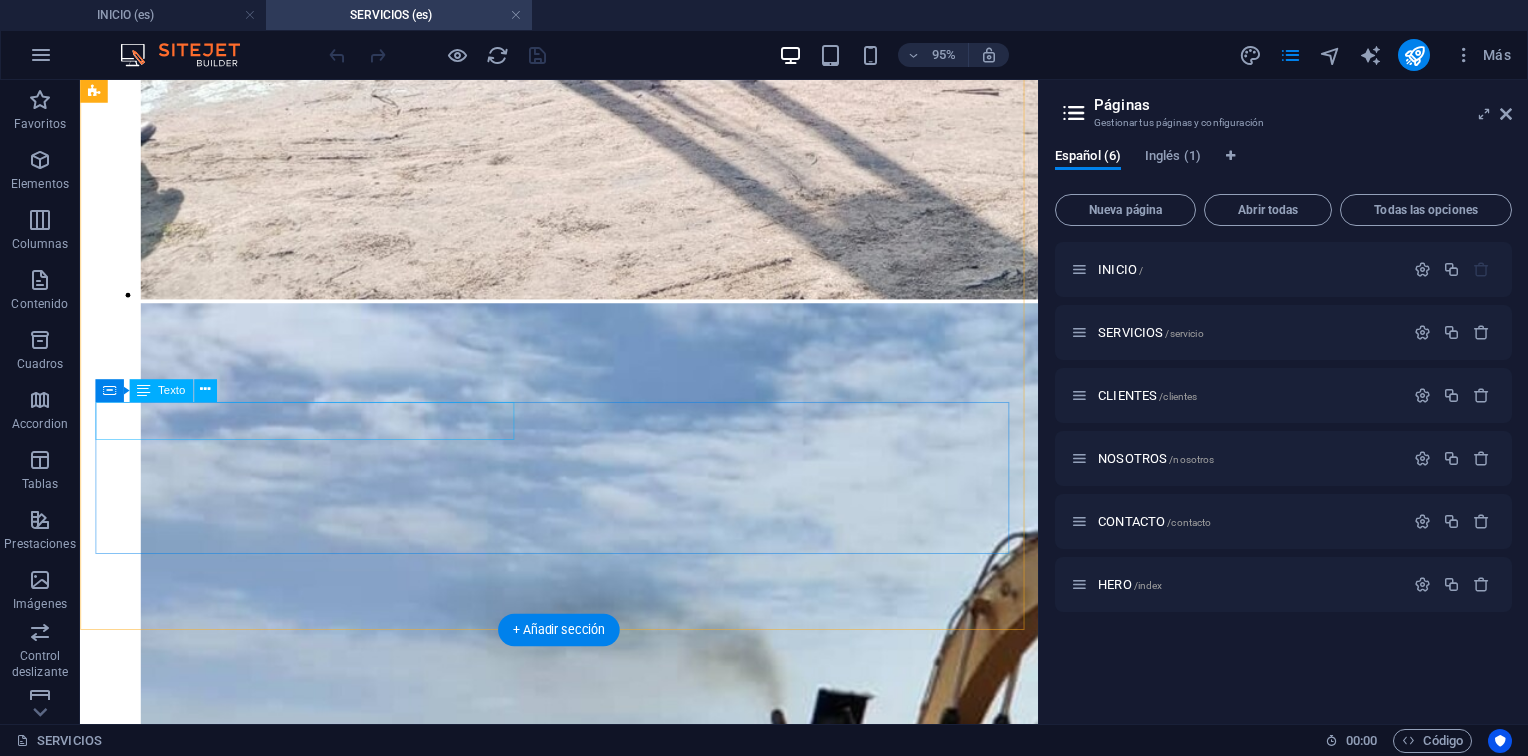 click on "01. March 2017" at bounding box center (584, 4660) 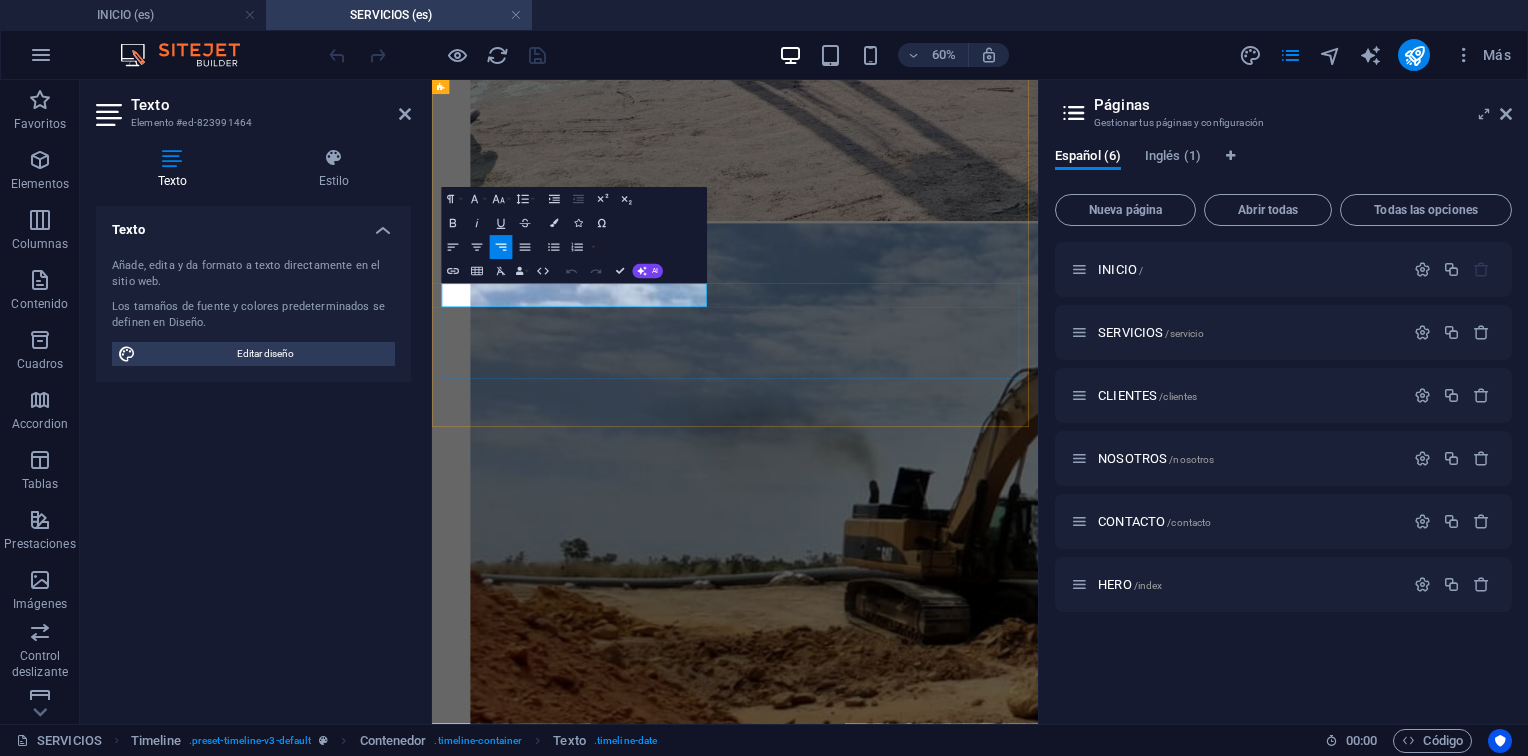click on "01. March 2017" at bounding box center (937, 4668) 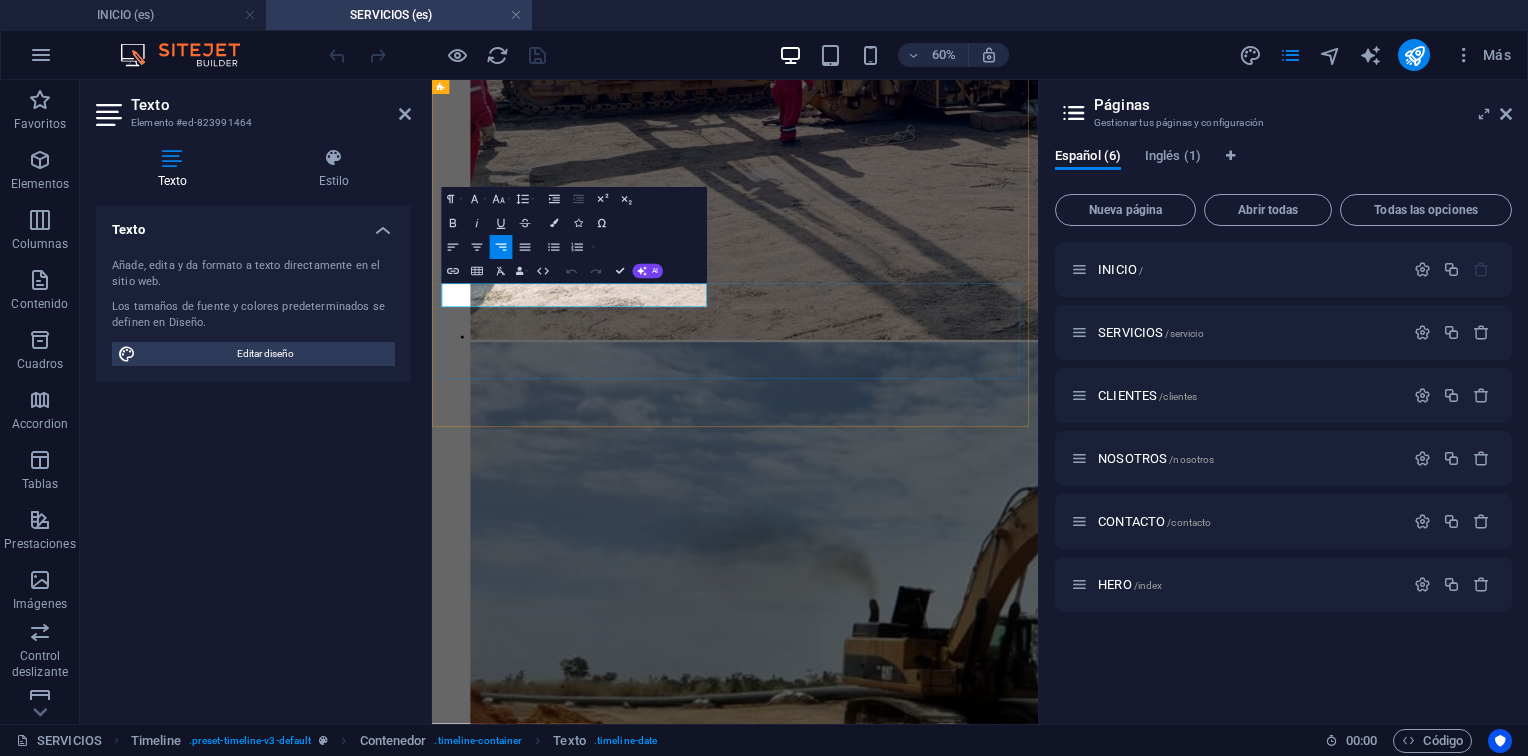 scroll, scrollTop: 3198, scrollLeft: 0, axis: vertical 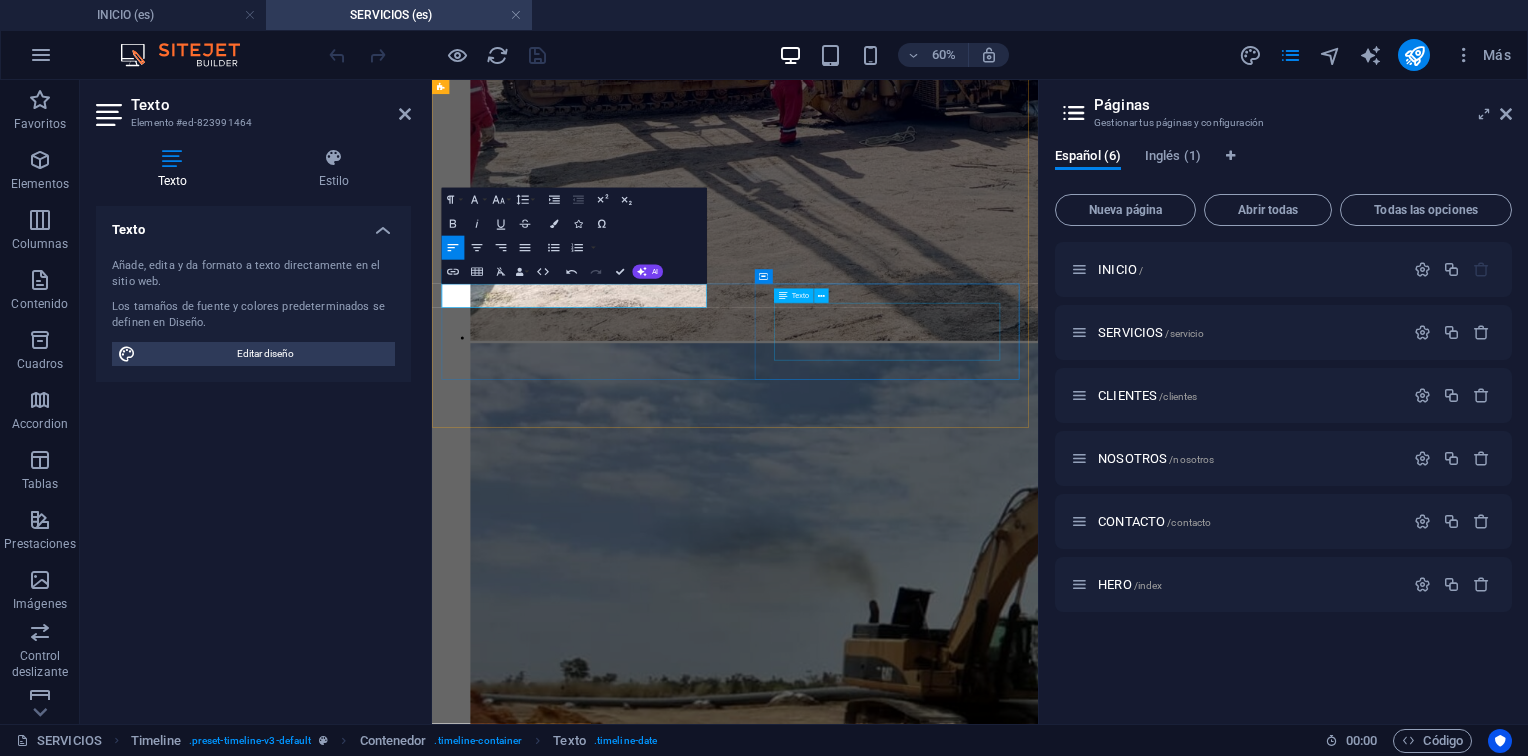click on "Lorem ipsum dolor sit amet, consectetuer adipiscing elit. Aenean commodo ligula eget dolor. Lorem ipsum dolor sit amet, consectetuer adipiscing elit leget dolor." at bounding box center (937, 4911) 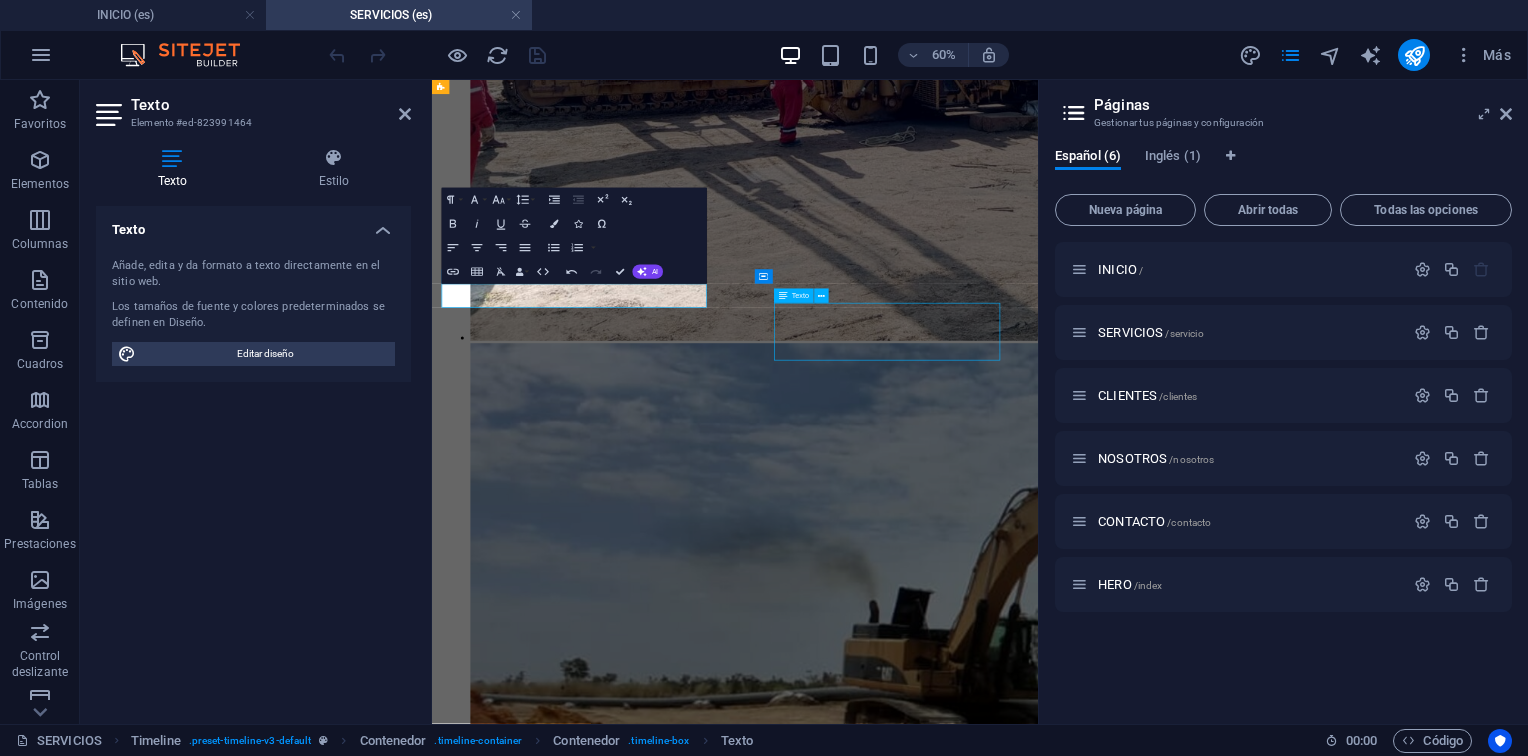 click on "Lorem ipsum dolor sit amet, consectetuer adipiscing elit. Aenean commodo ligula eget dolor. Lorem ipsum dolor sit amet, consectetuer adipiscing elit leget dolor." at bounding box center (937, 4911) 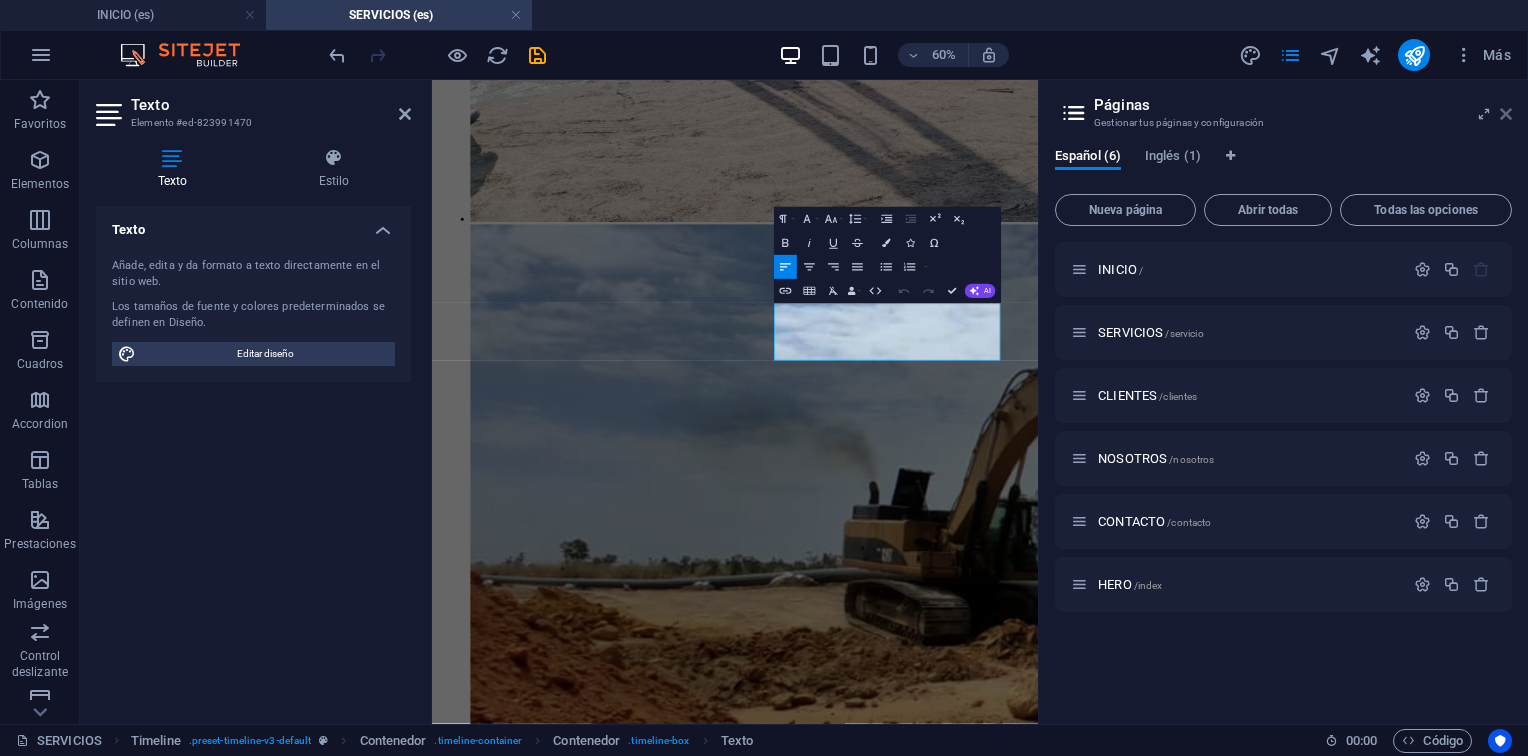 click at bounding box center (1506, 114) 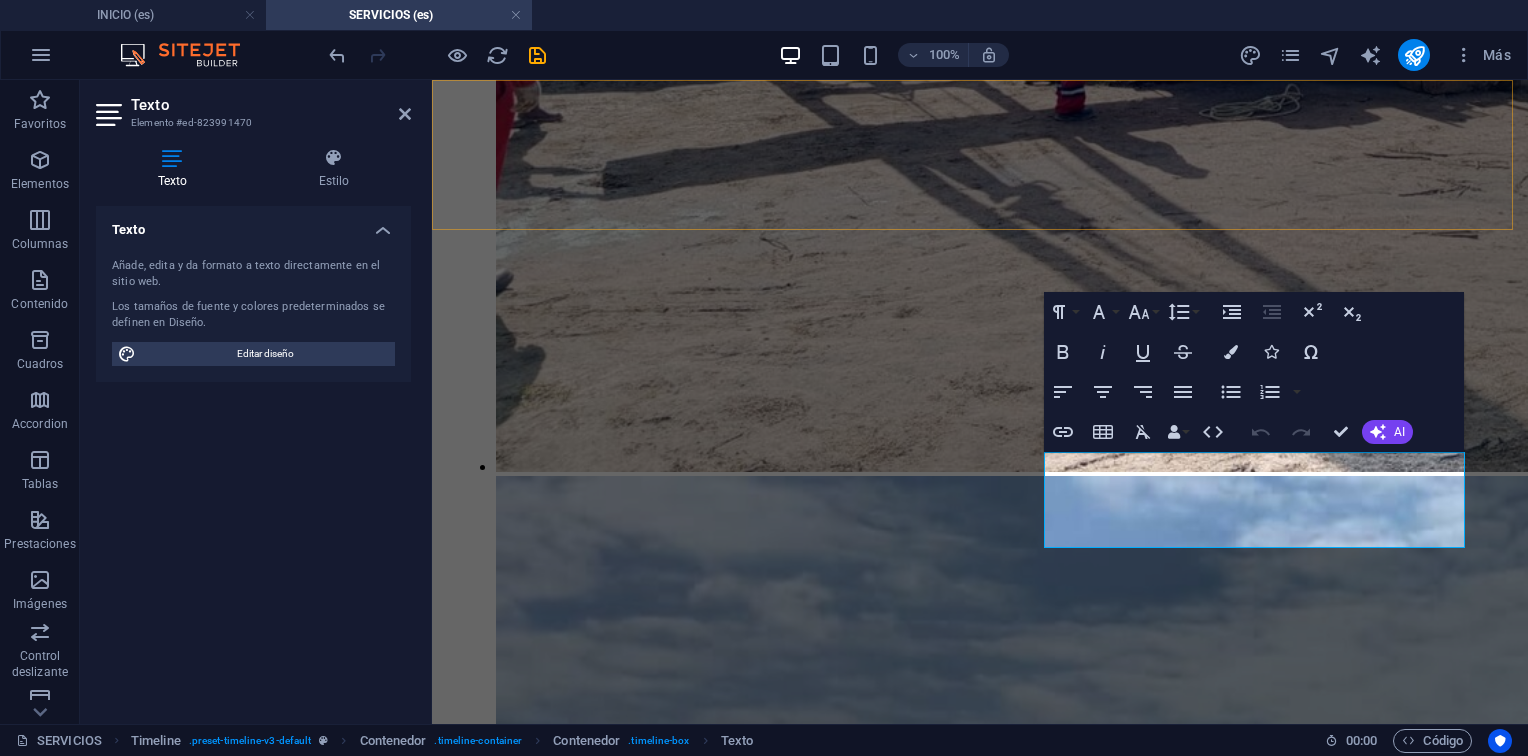scroll, scrollTop: 3067, scrollLeft: 0, axis: vertical 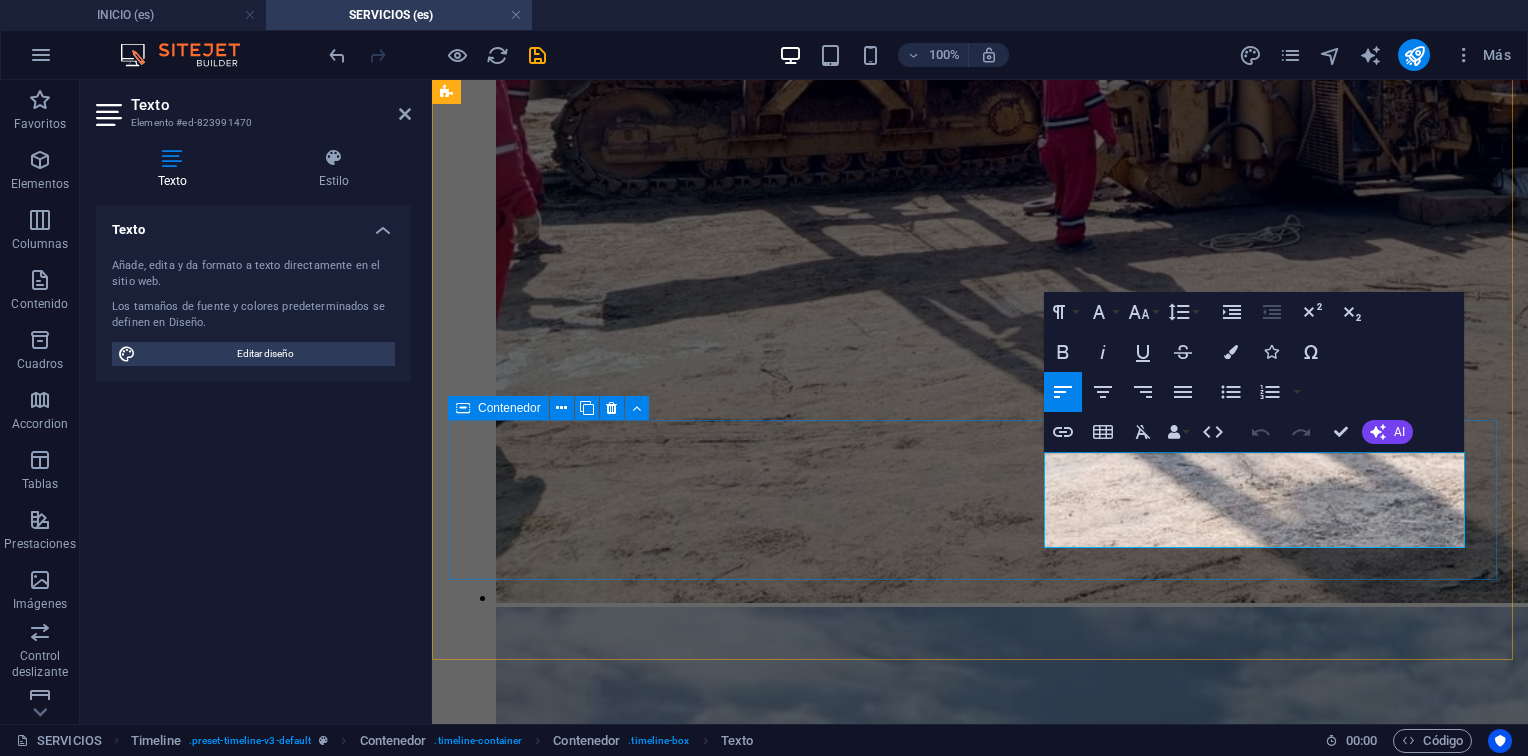drag, startPoint x: 1268, startPoint y: 538, endPoint x: 952, endPoint y: 444, distance: 329.6847 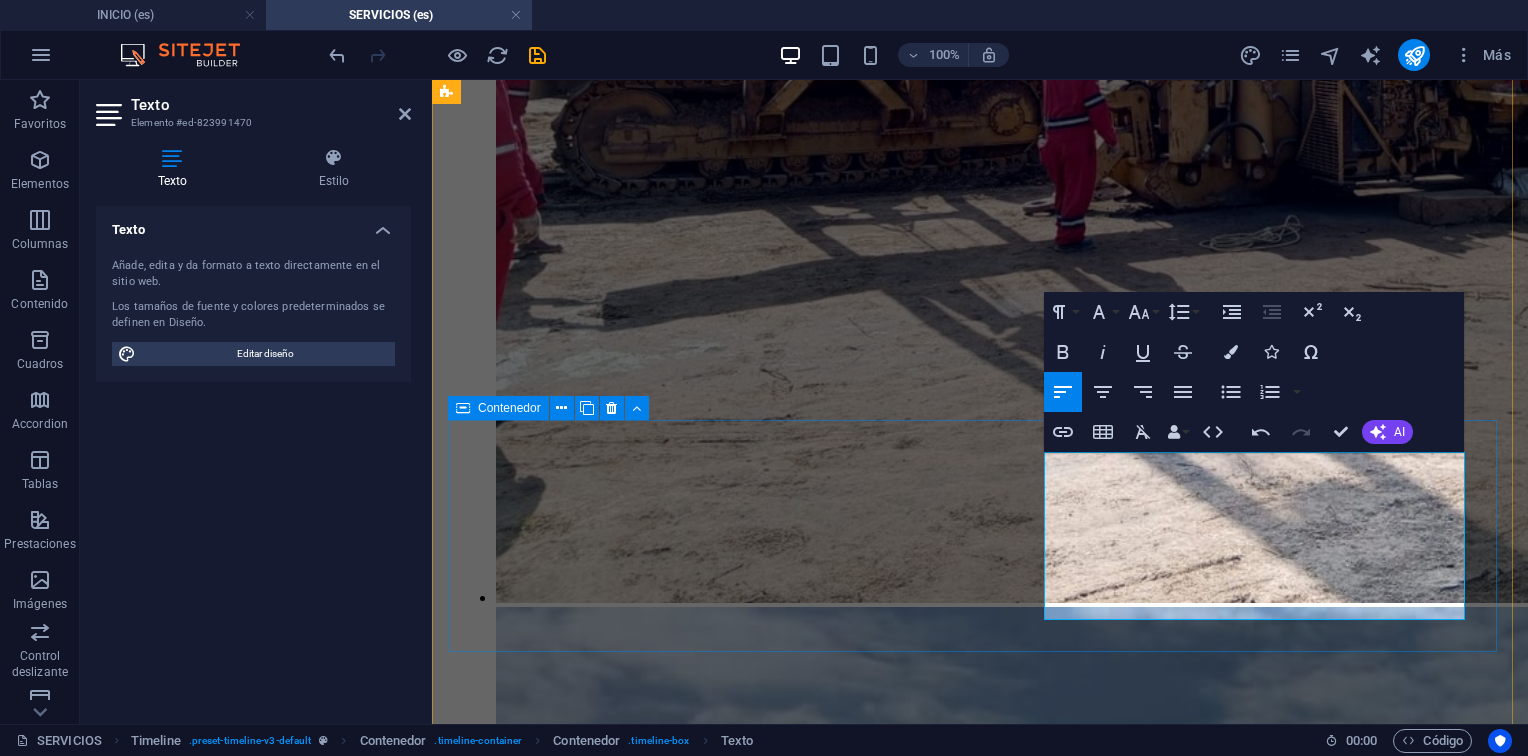 scroll, scrollTop: 3812, scrollLeft: 0, axis: vertical 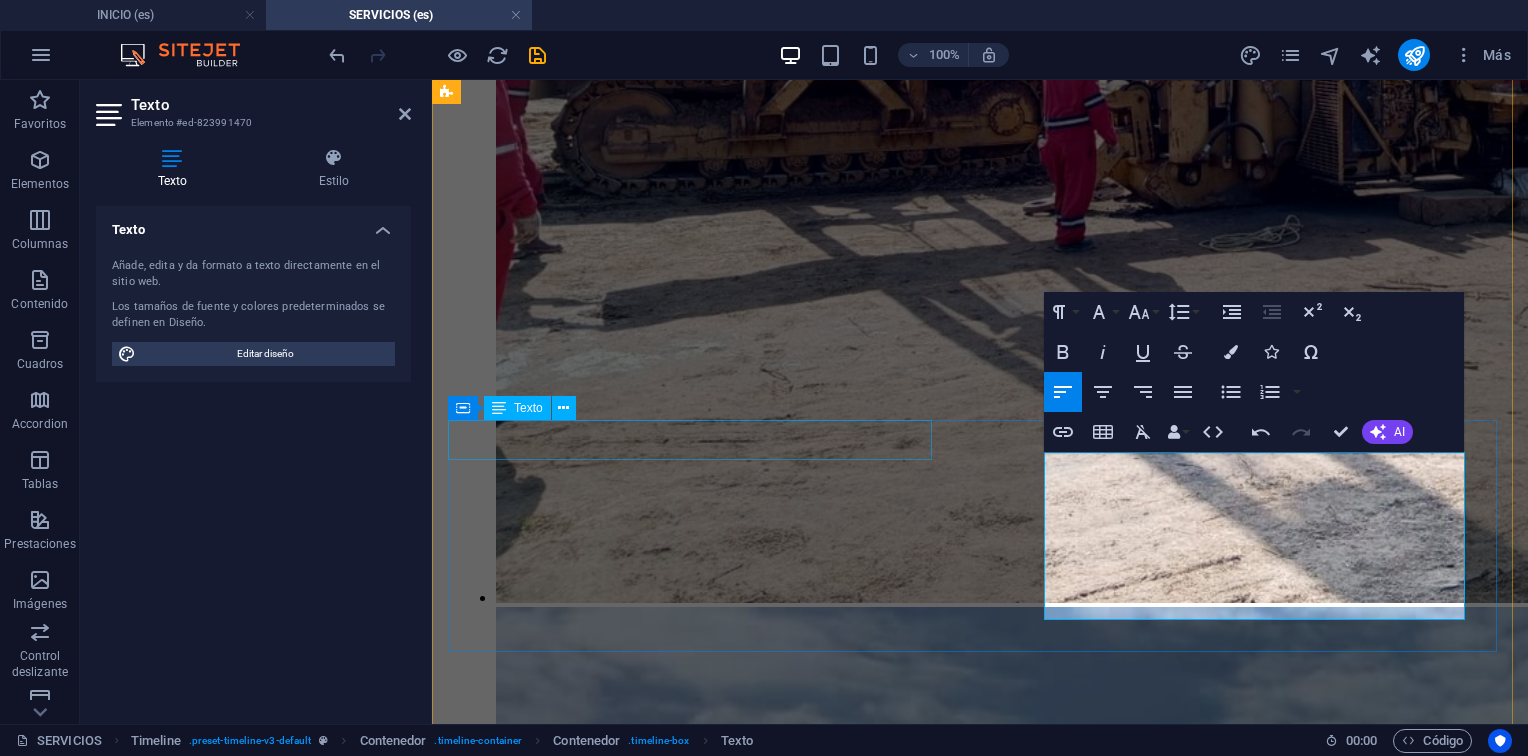 drag, startPoint x: 1224, startPoint y: 598, endPoint x: 912, endPoint y: 426, distance: 356.26956 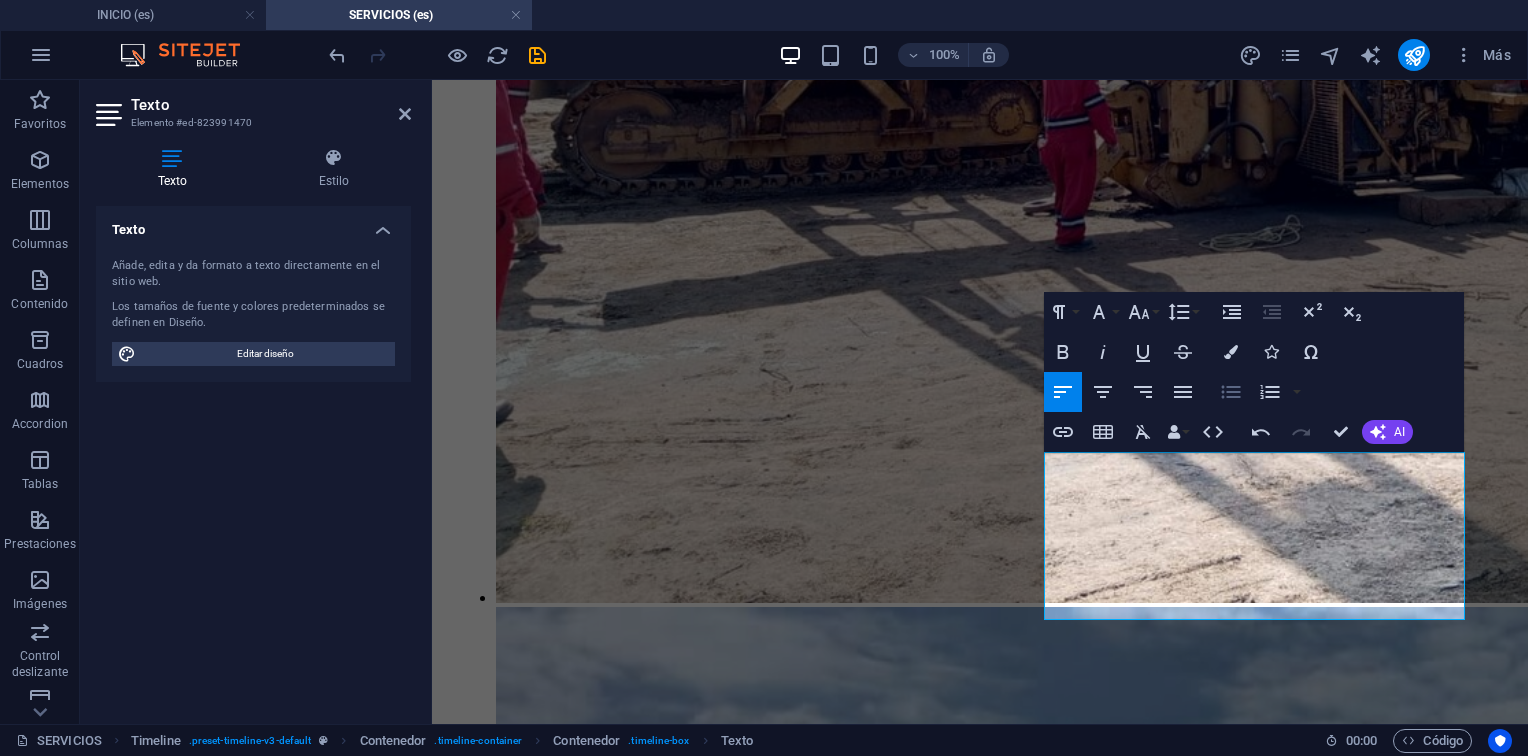 click 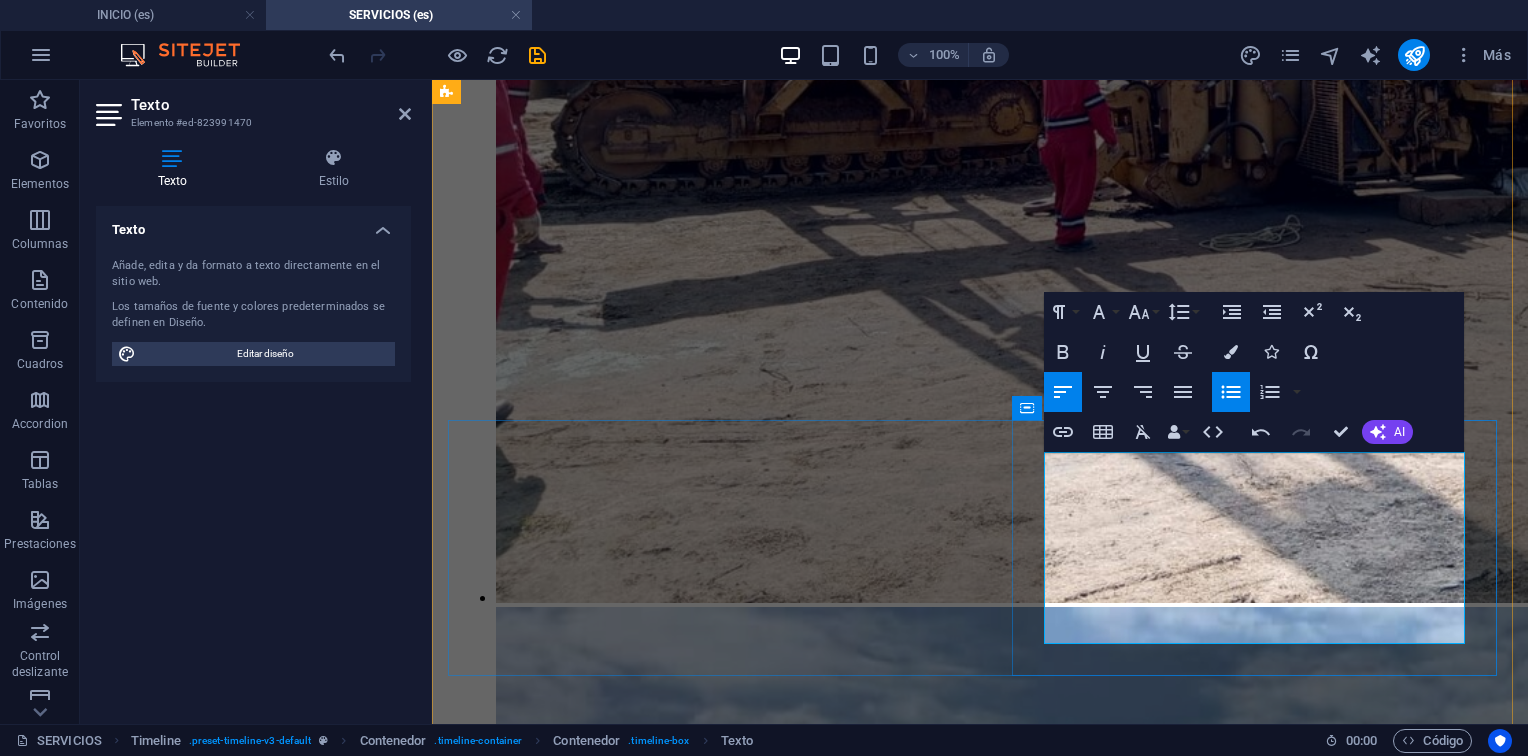 click at bounding box center [980, 5232] 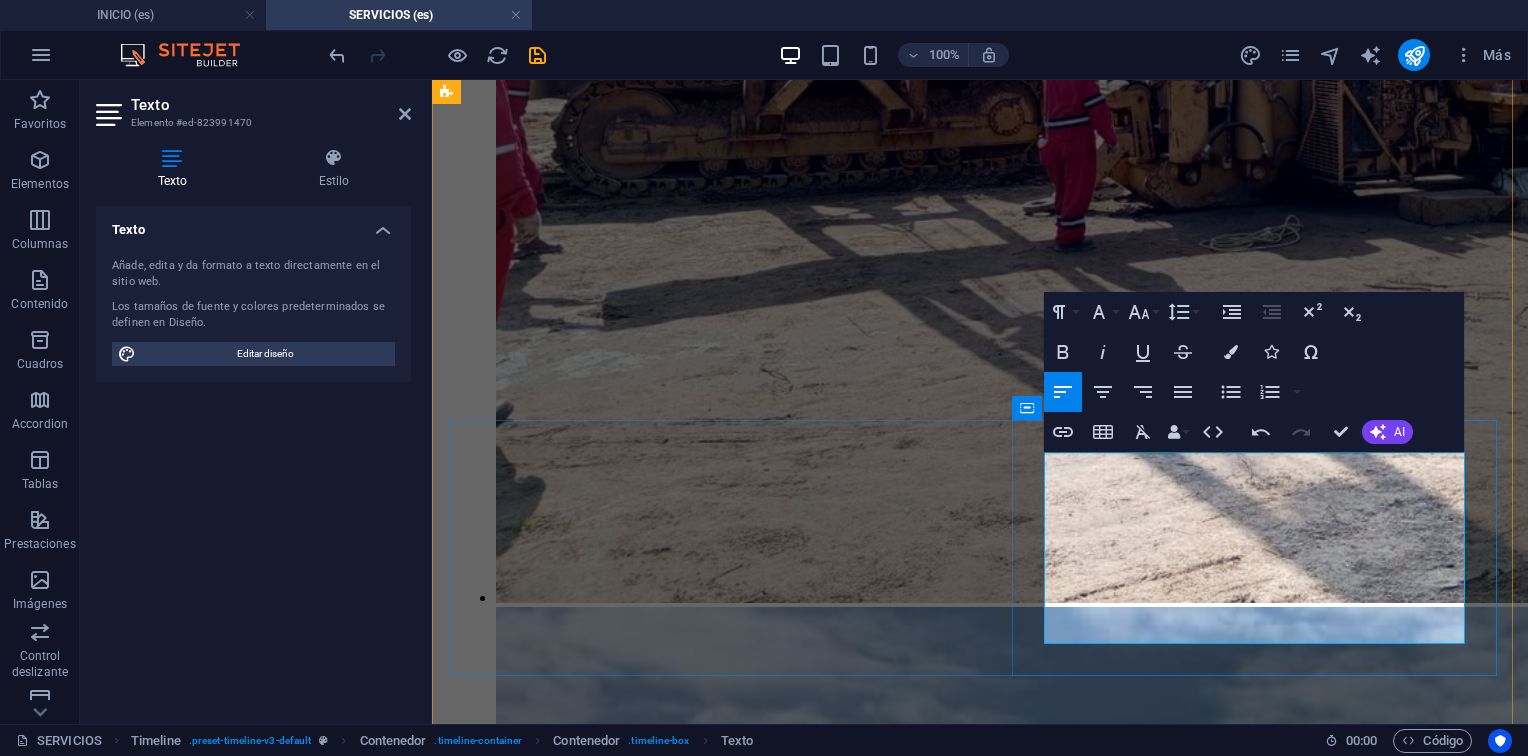 click on "Elaboración de planos." at bounding box center (1000, 5198) 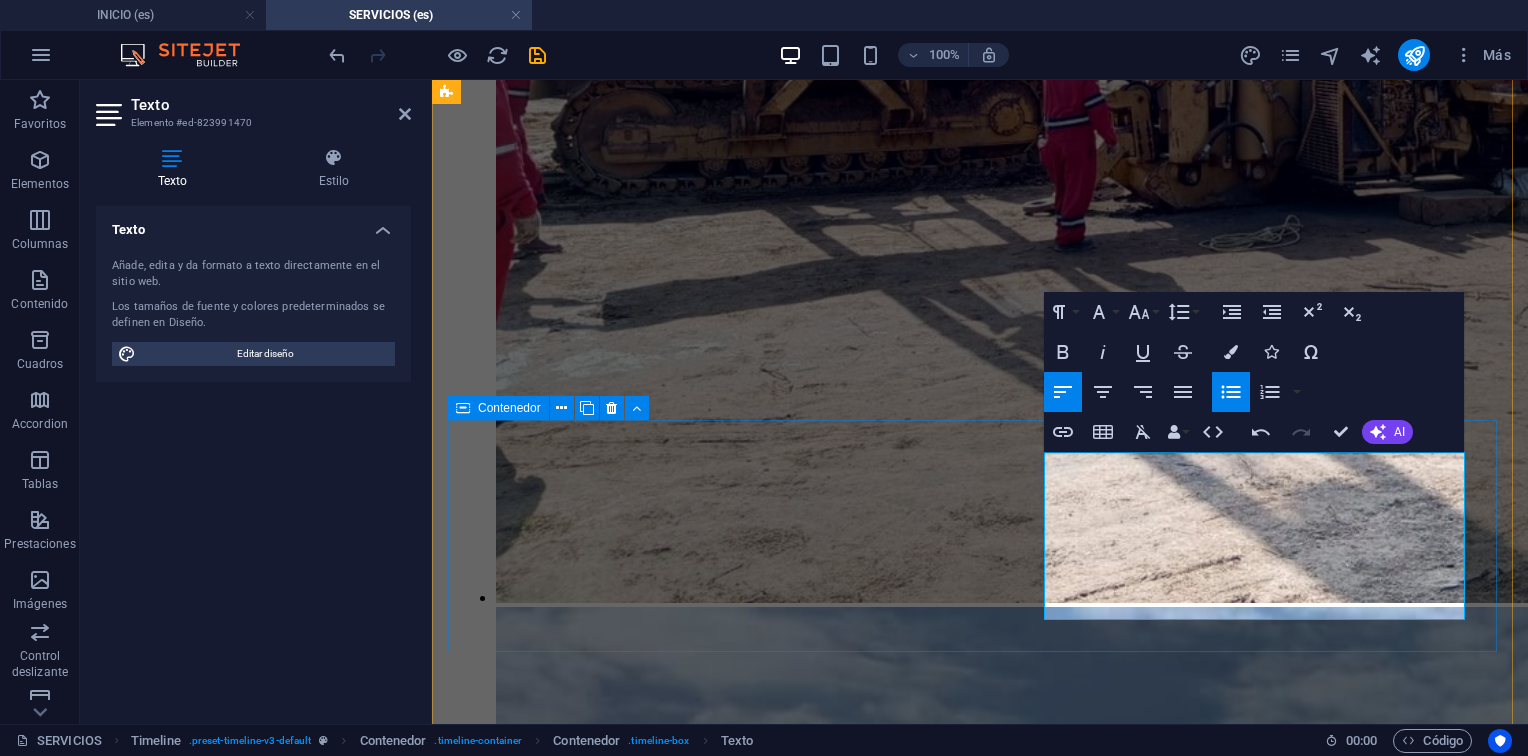 click on "1. Inspección de sistema y evaluación de malos actores Tiempos operativos. Revisión de especificaciones Técnicas de los equipos, planos, manual de fabricante. Mantenibilidad. Disponibilidad. Confiabilidad Malos actores. 2. Recepción en el Centro de Servicio Elaboración de recepción y solicitud de evaluación.  Ubicación en el área de desarme, limpieza e inspección. Elaboración de la orden de trabajo. 3. Desarme, limpieza e  inspección Verificación de torque inicial. Desarme e inspección de componentes.  Limpieza química y Sandblasting. Inspección visual y dimensional.  Elaboración de informe de inspección y  recomendaciones técnicas. Elaboración de planos. Verificación de torque inicial. Desarme e inspección de componentes.  Limpieza química y Sandblasting. Inspección visual y dimensional.  Elaboración de informe de inspección y  recomendaciones técnicas. Elaboración de planos." at bounding box center (980, 5004) 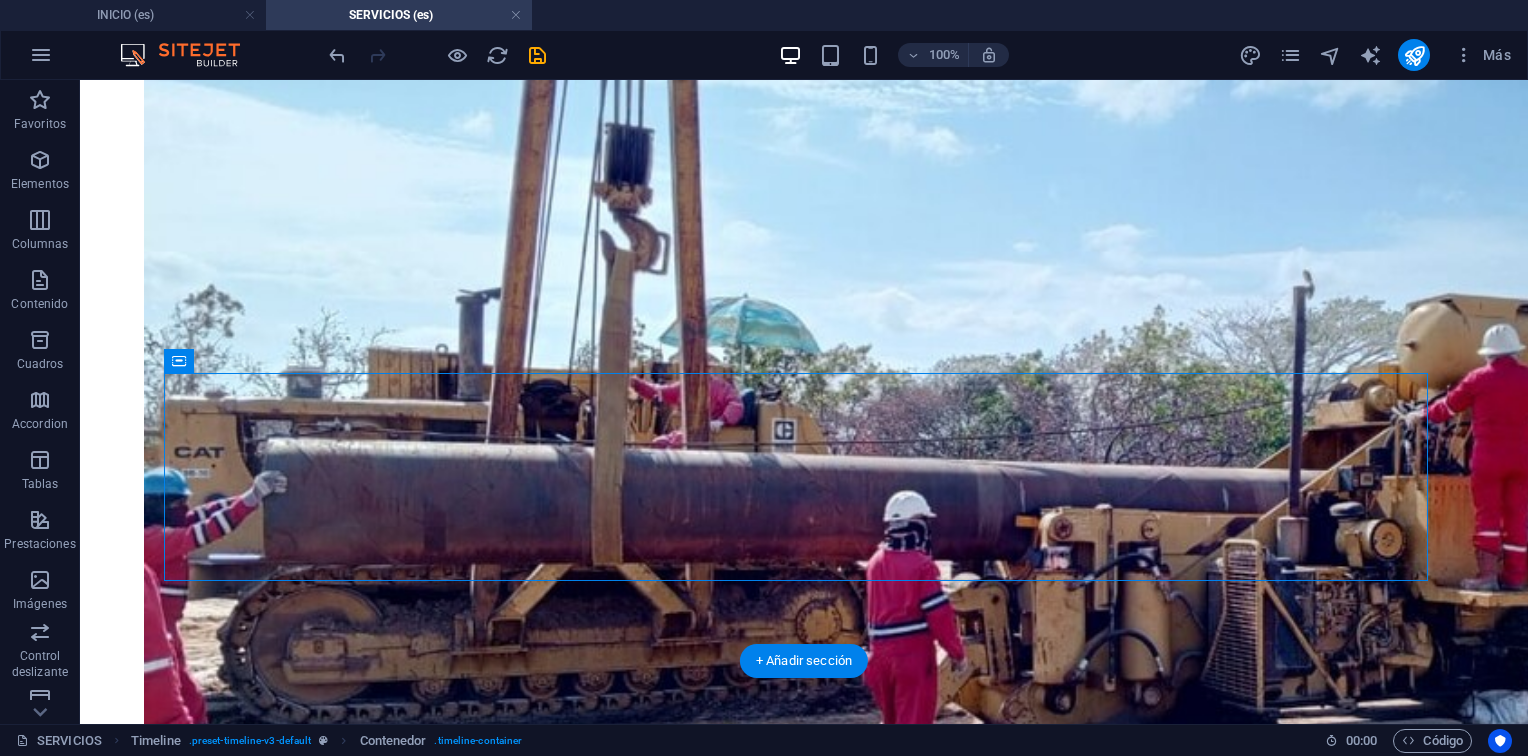 scroll, scrollTop: 2876, scrollLeft: 0, axis: vertical 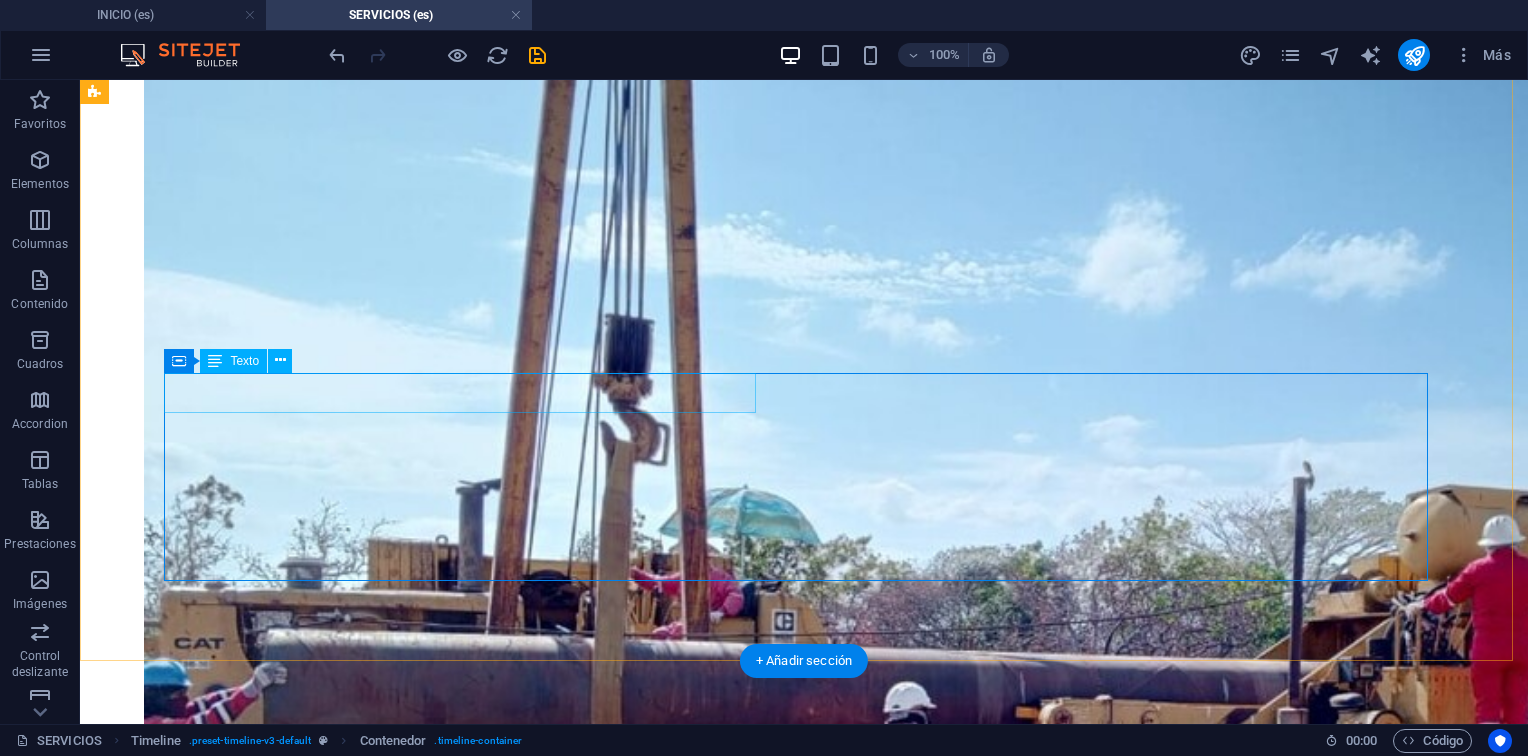 click on "3. Desarme, limpieza e  inspección" at bounding box center [804, 6631] 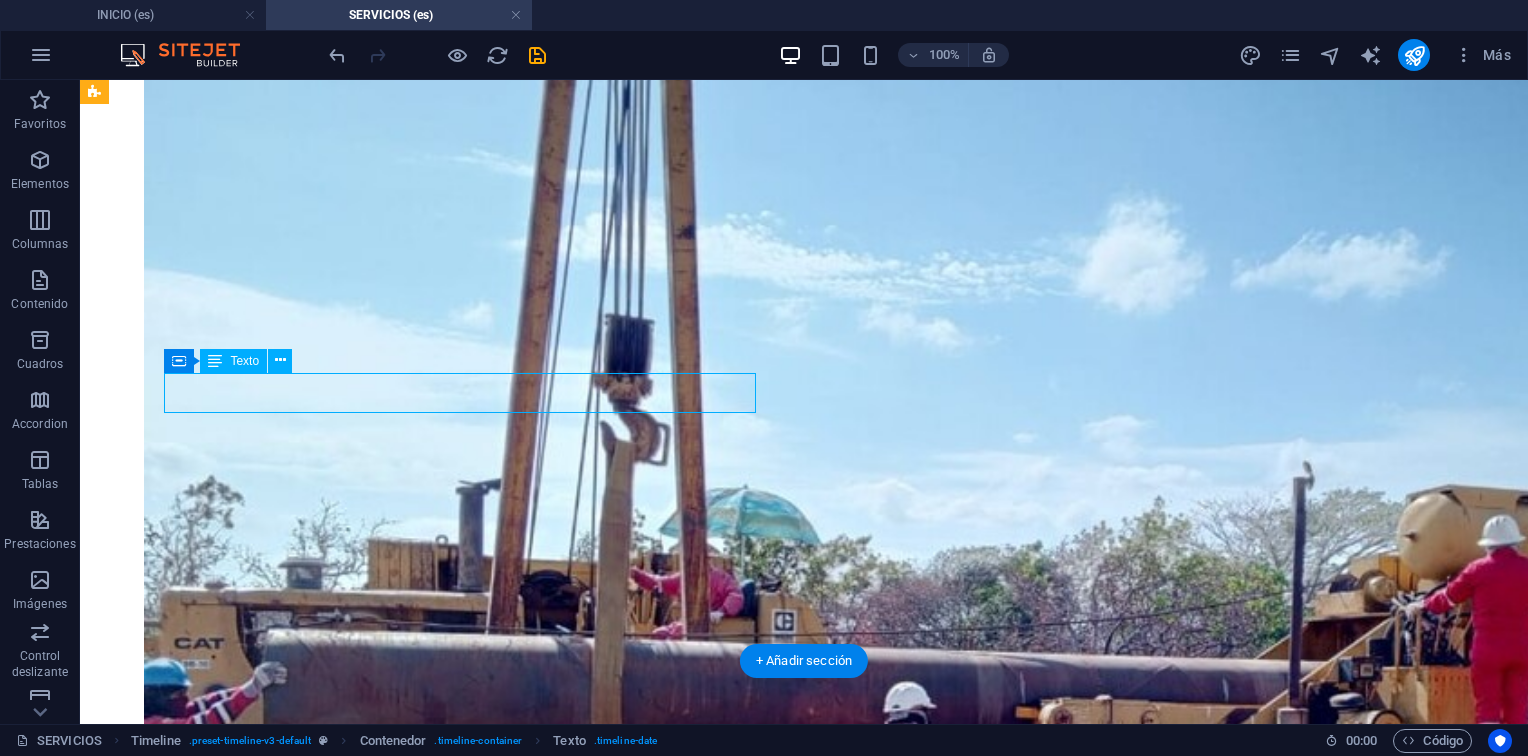 click on "3. Desarme, limpieza e  inspección" at bounding box center (804, 6631) 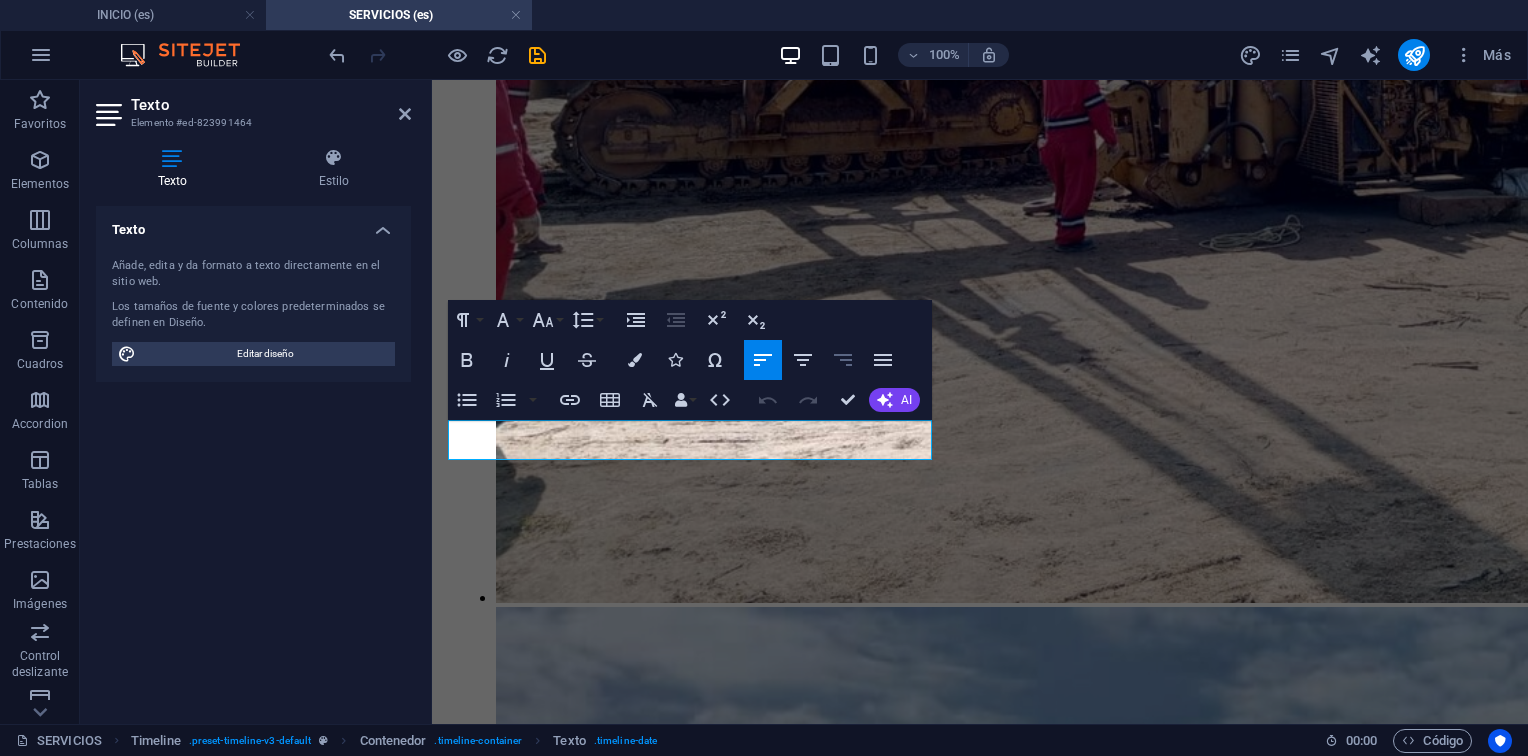 click 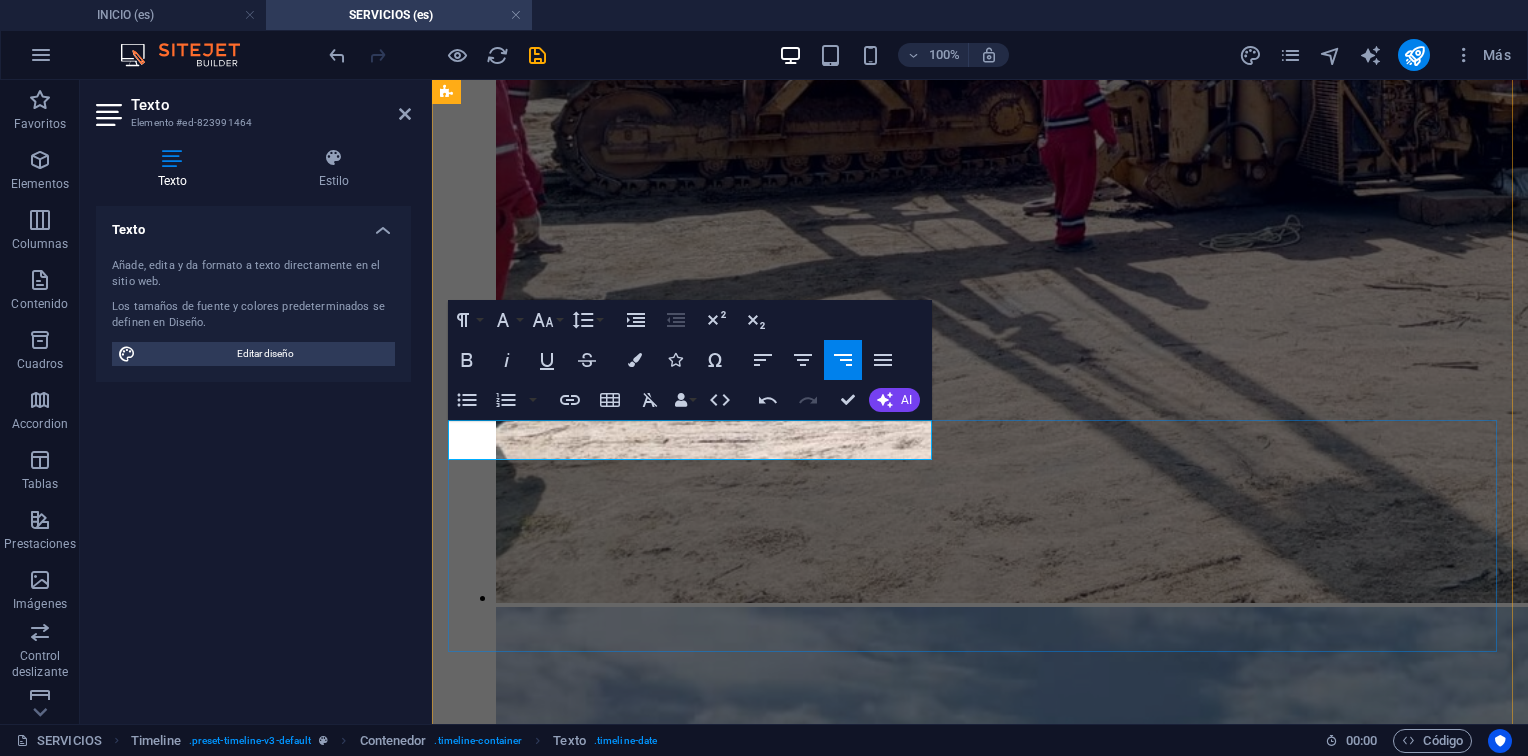 click on "3. Desarme, limpieza e  inspección" at bounding box center [967, 5110] 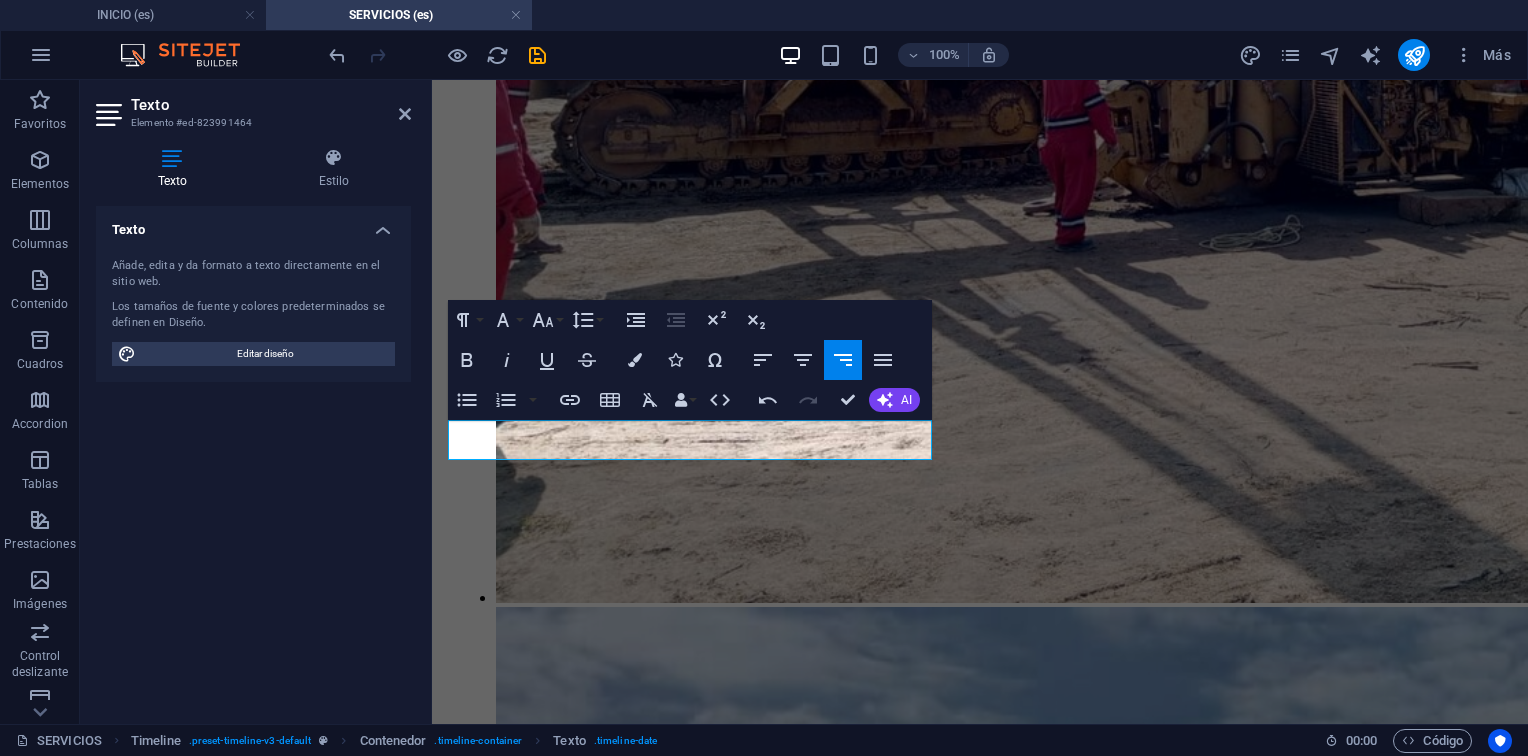 click 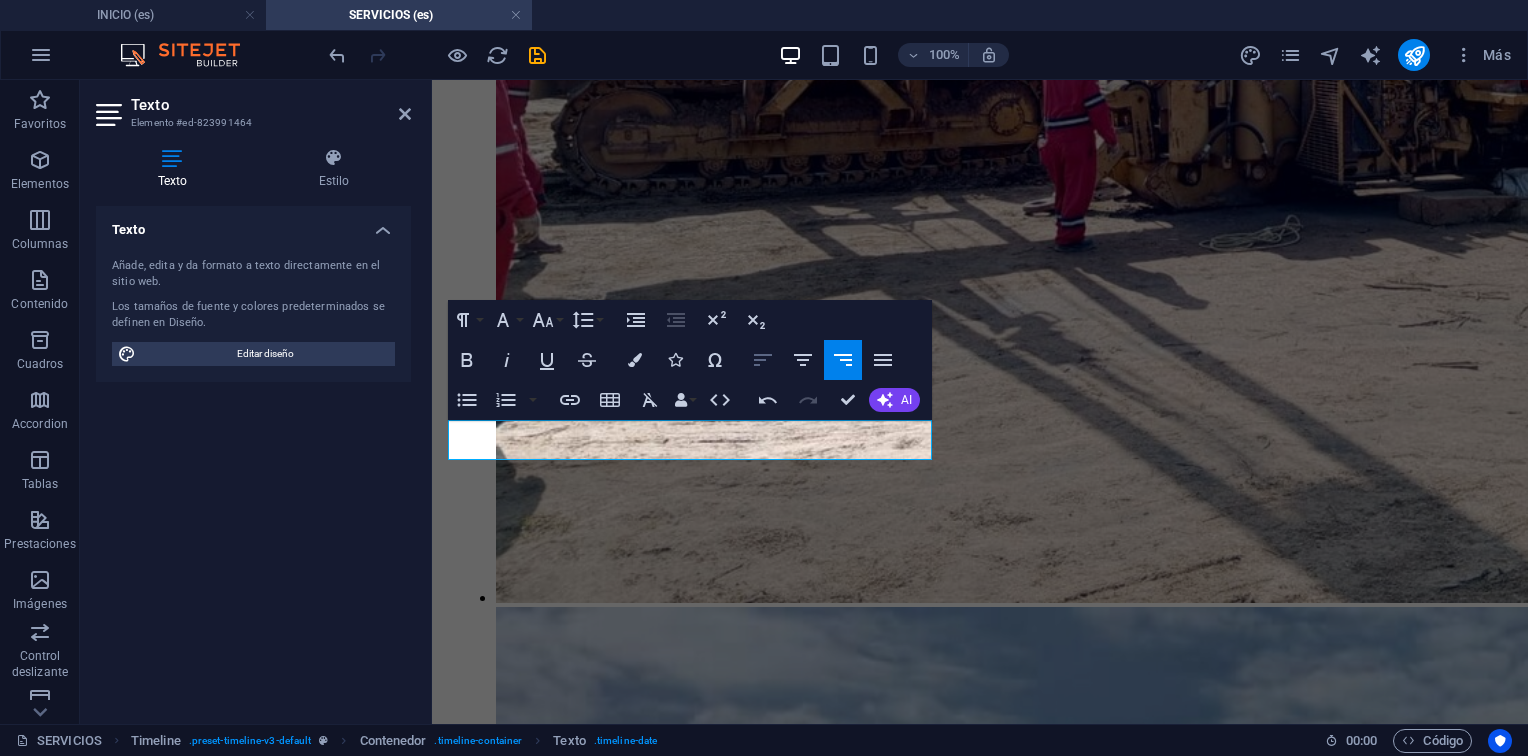 click 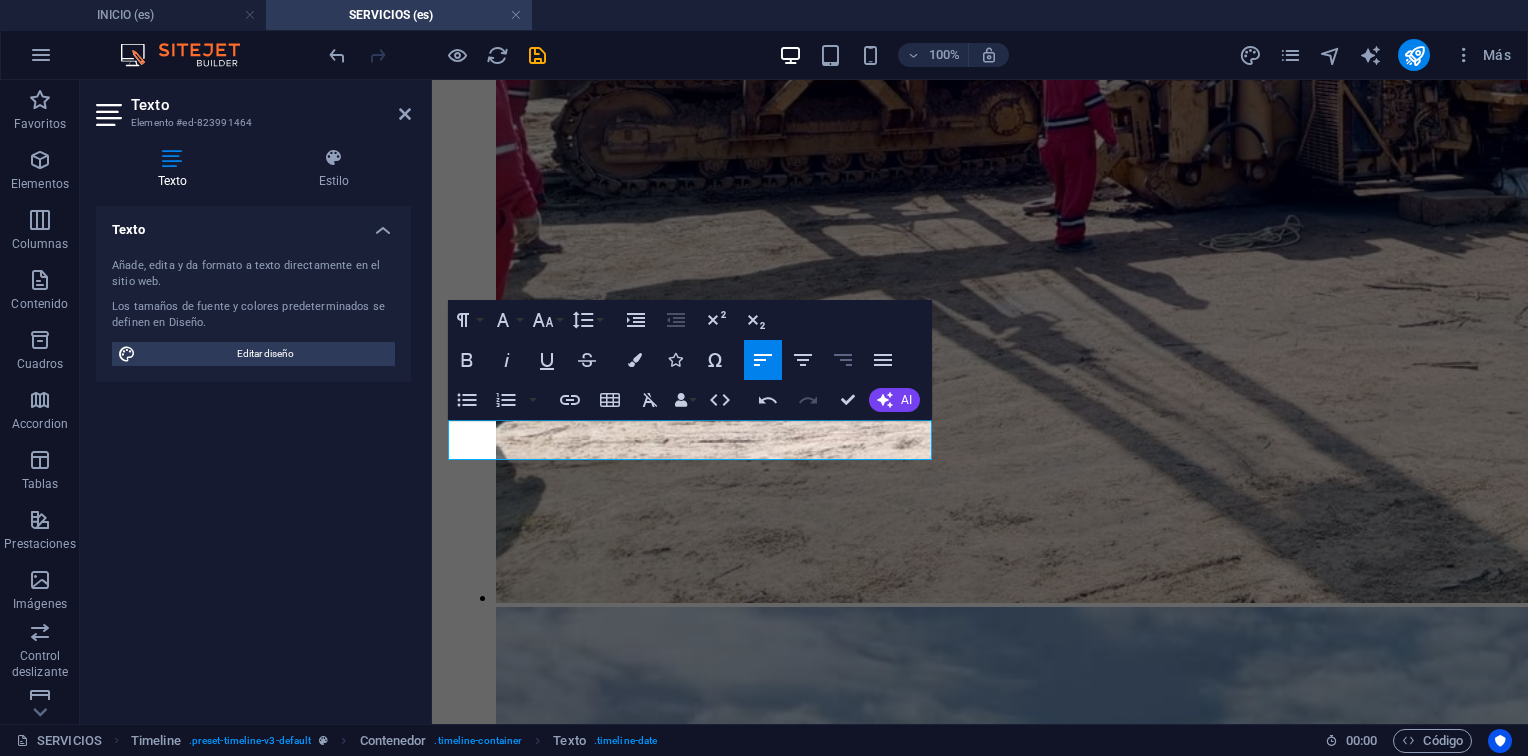 click 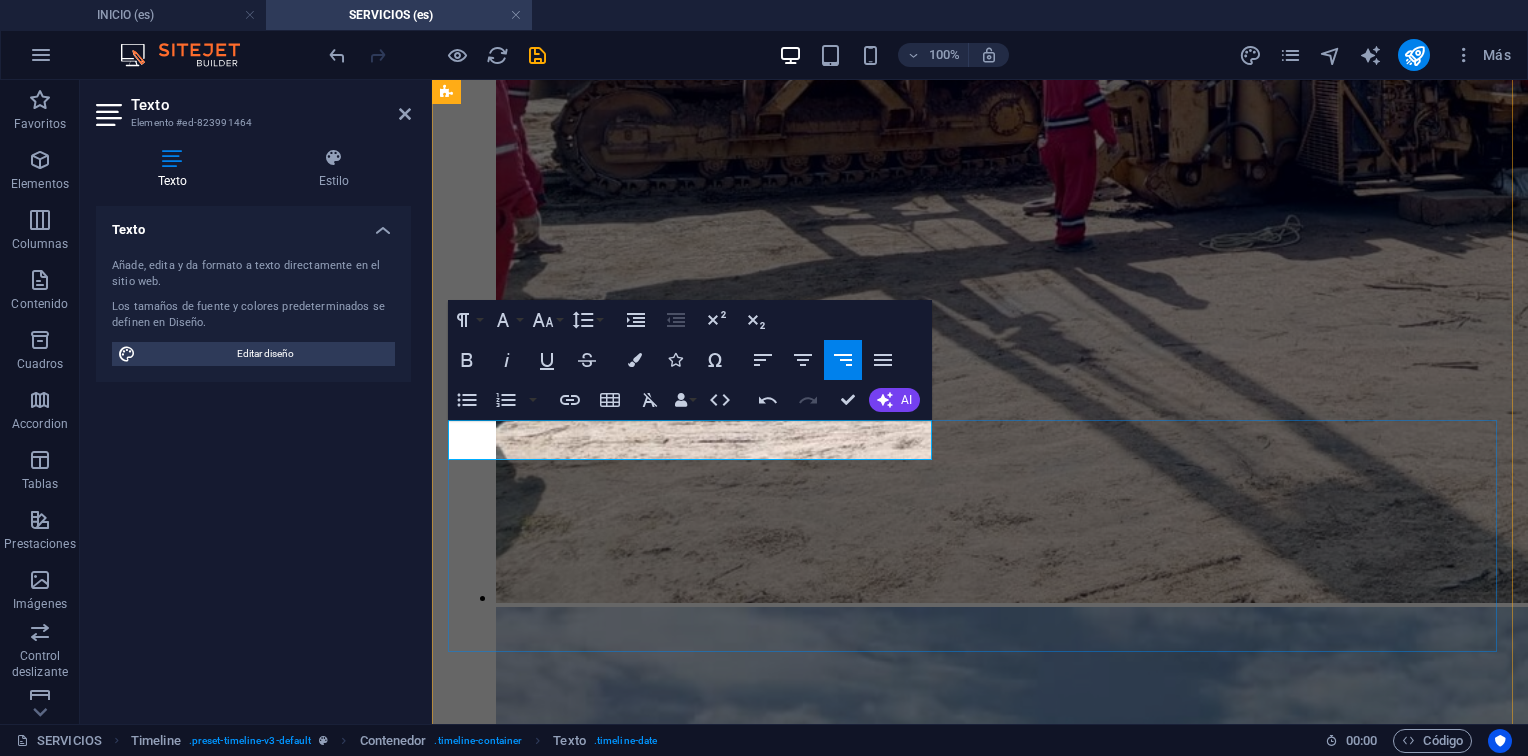 click on "3. Desarme, limpieza e  inspección Verificación de torque inicial. Desarme e inspección de componentes.  Limpieza química y Sandblasting. Inspección visual y dimensional.  Elaboración de informe de inspección y  recomendaciones técnicas. Elaboración de planos." at bounding box center [980, 5154] 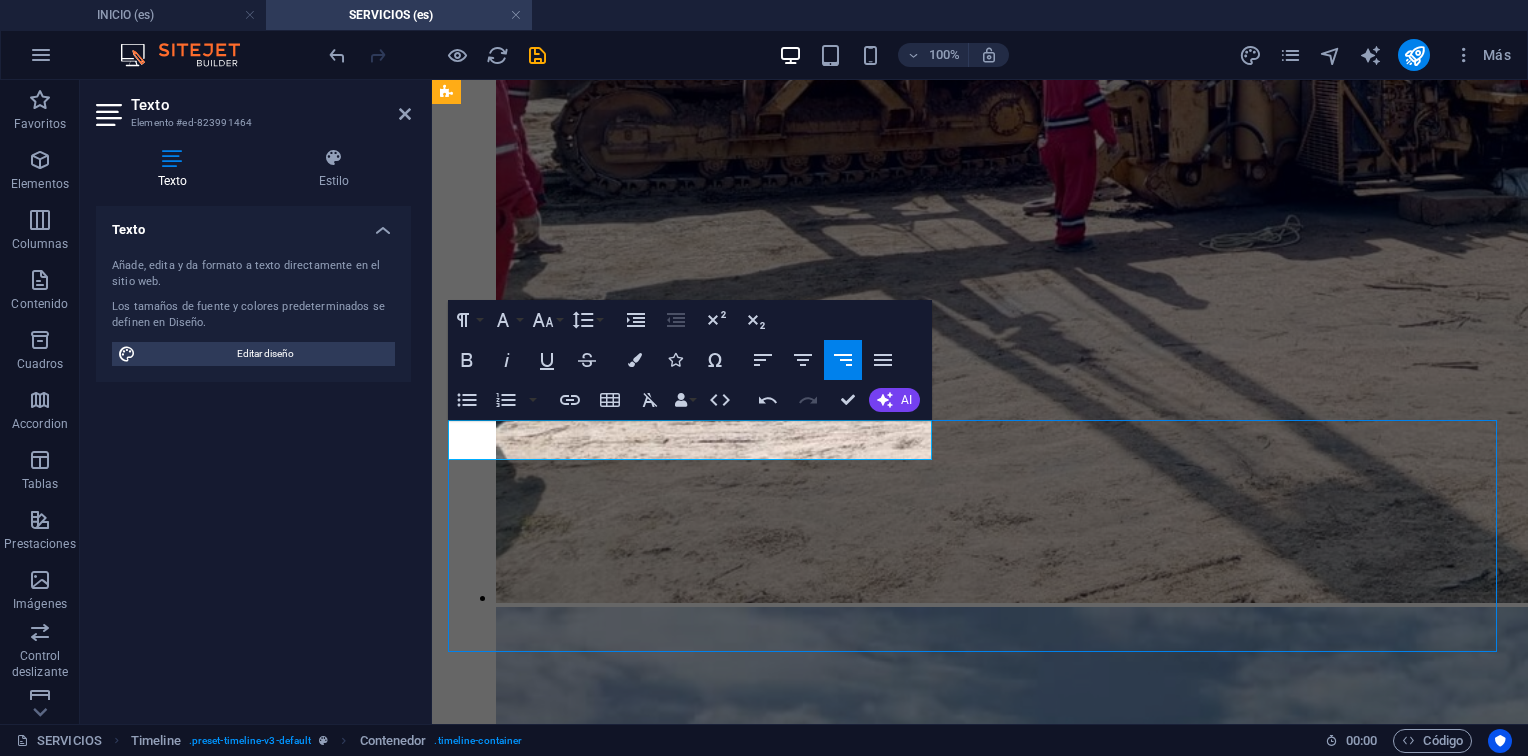 click on "Verificación de torque inicial. Desarme e inspección de componentes.  Limpieza química y Sandblasting. Inspección visual y dimensional.  Elaboración de informe de inspección y  recomendaciones técnicas. Elaboración de planos." at bounding box center (980, 5171) 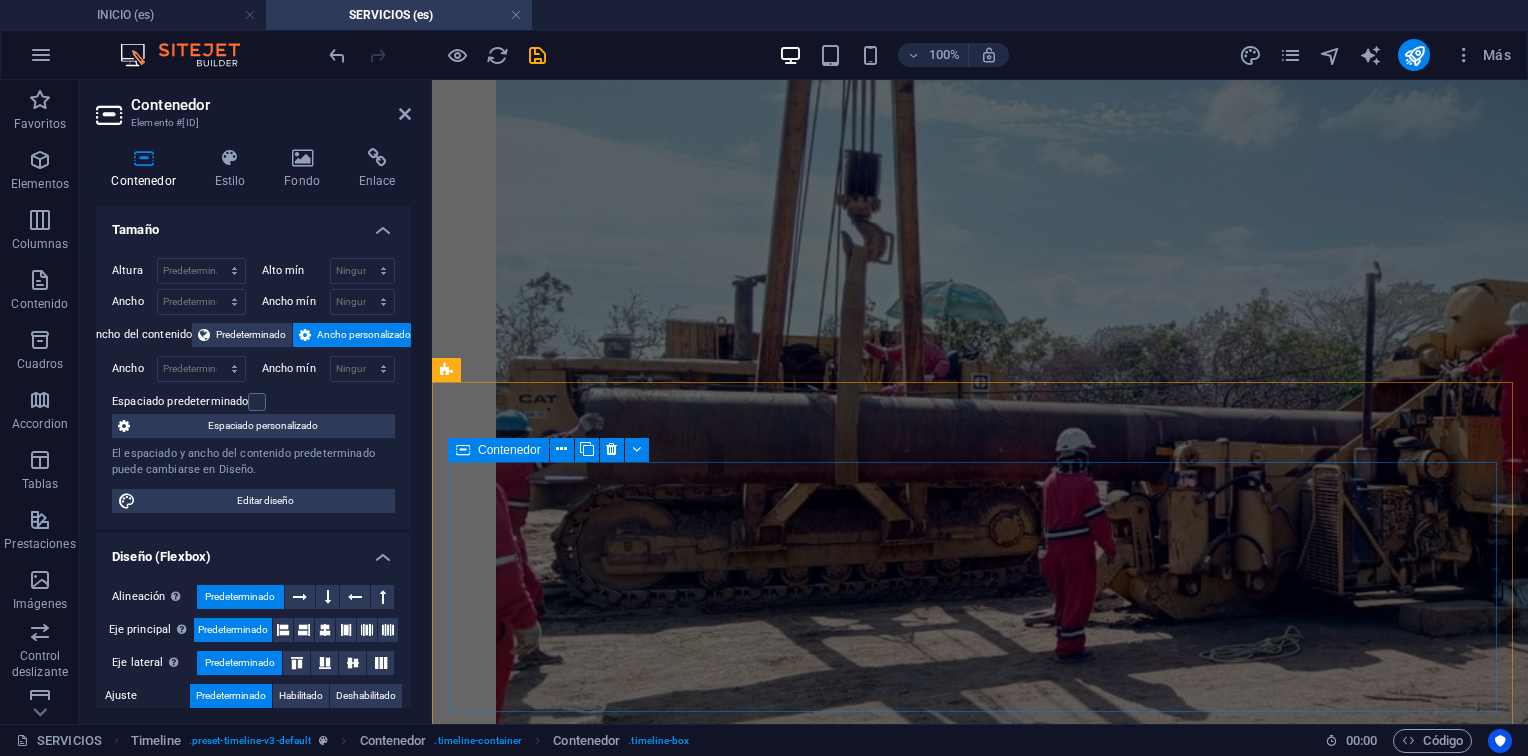 scroll, scrollTop: 2820, scrollLeft: 0, axis: vertical 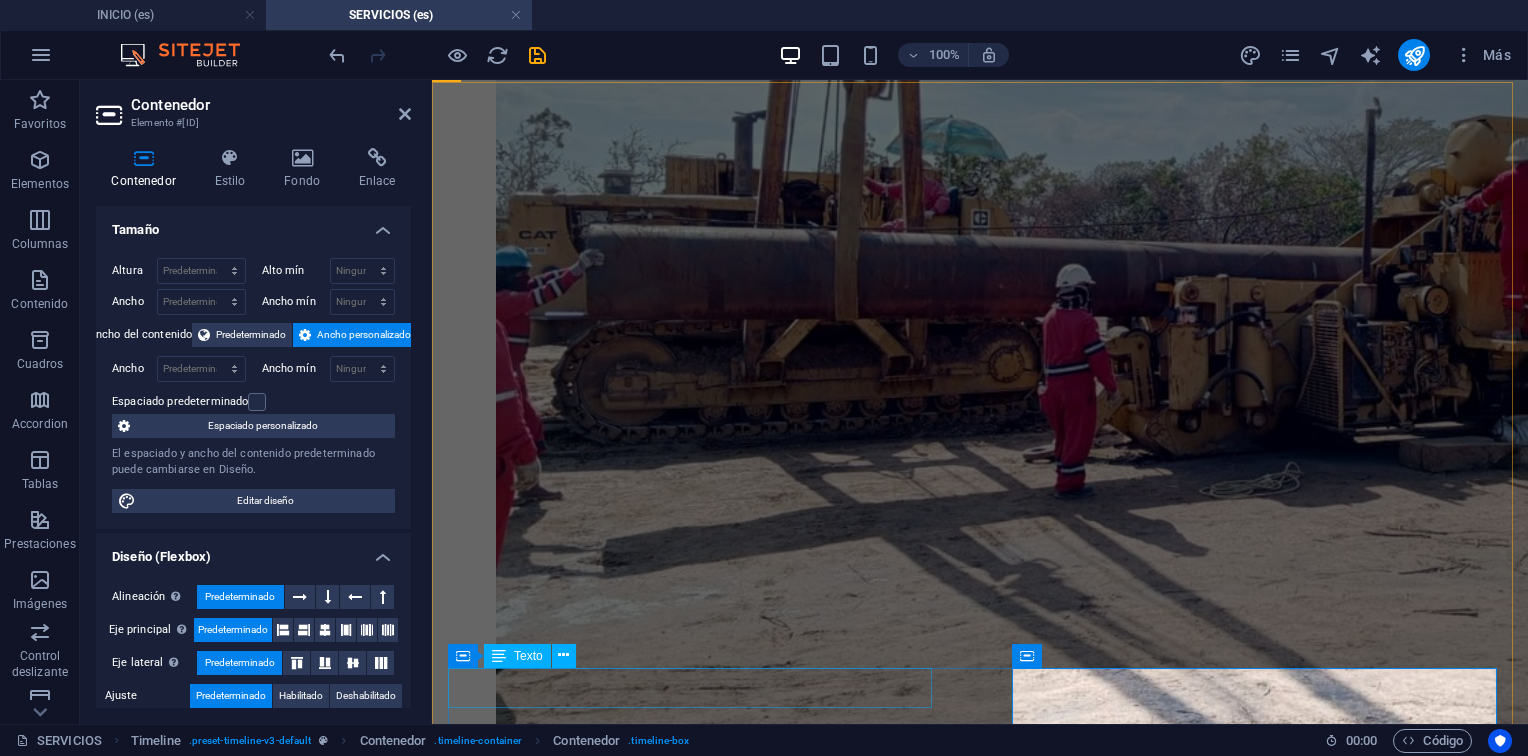 click on "3. Desarme, limpieza e  inspección" at bounding box center (980, 5357) 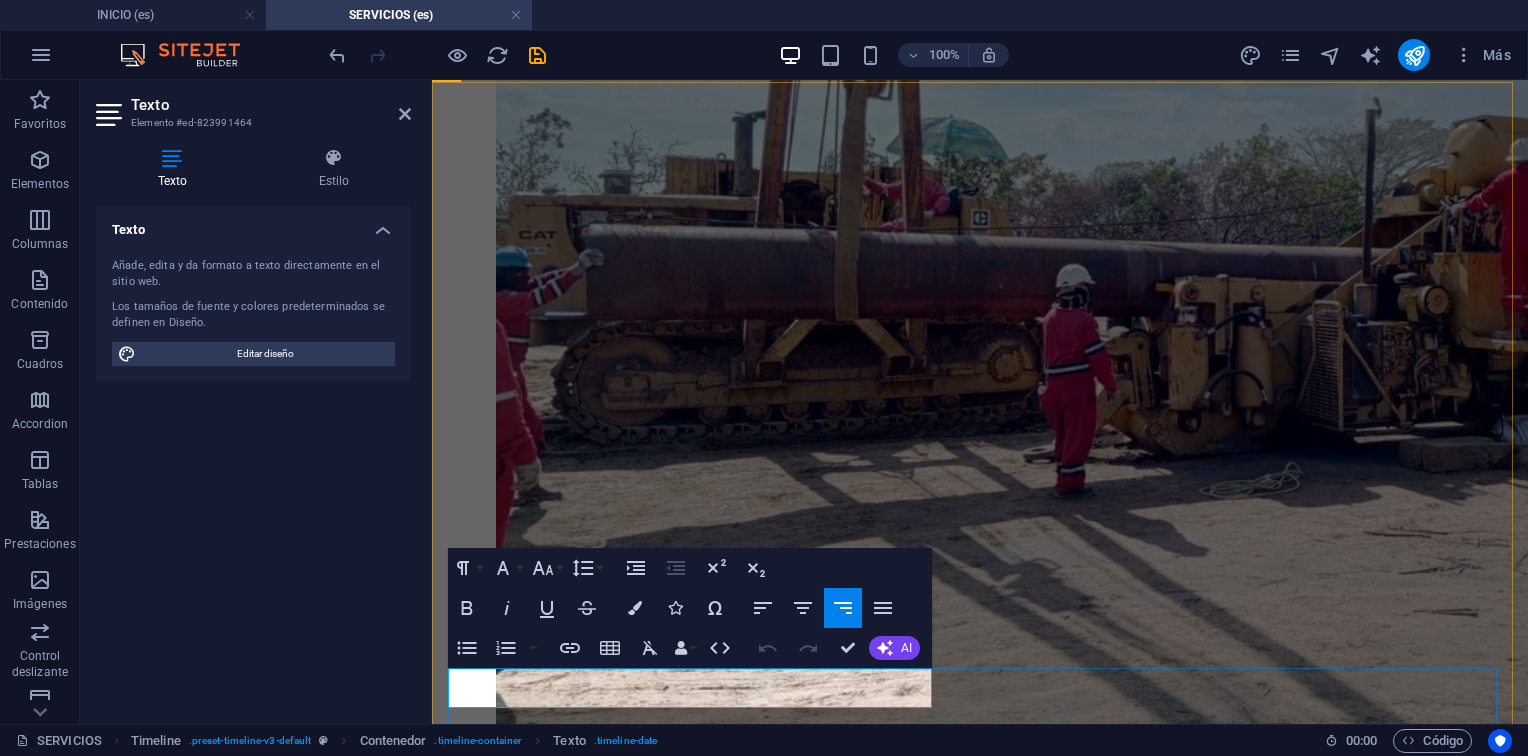 click on "3. Desarme, limpieza e  inspección" at bounding box center [967, 5357] 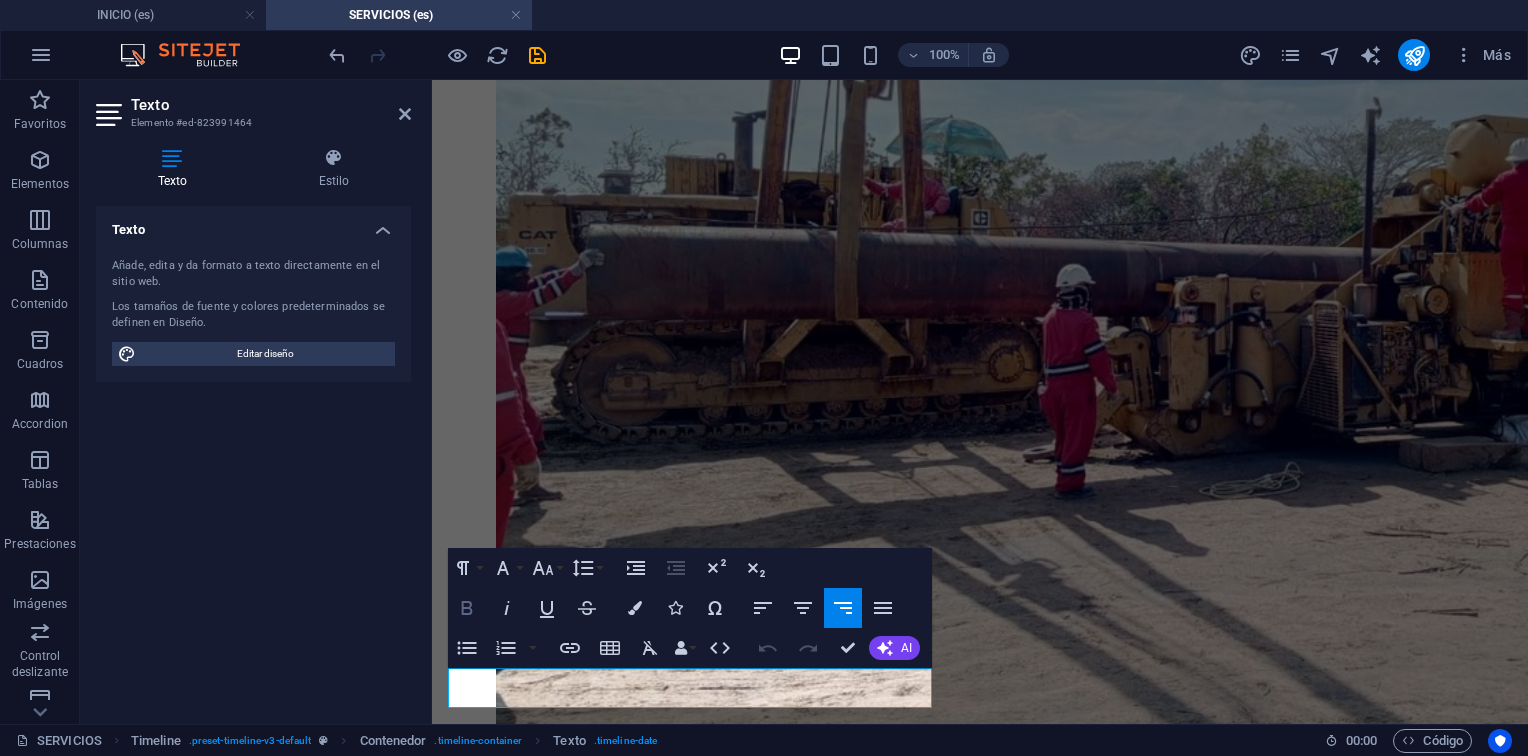 click 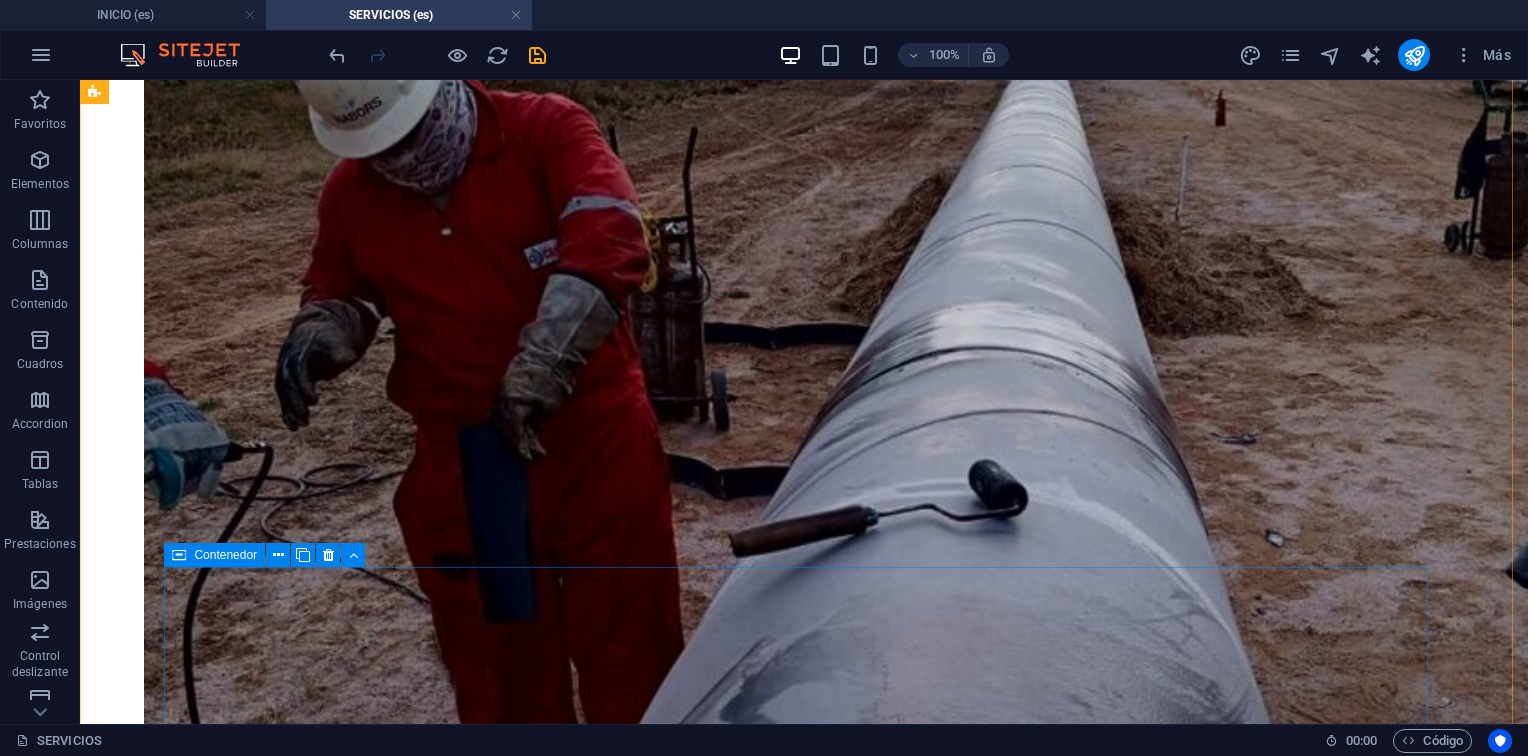 scroll, scrollTop: 2681, scrollLeft: 0, axis: vertical 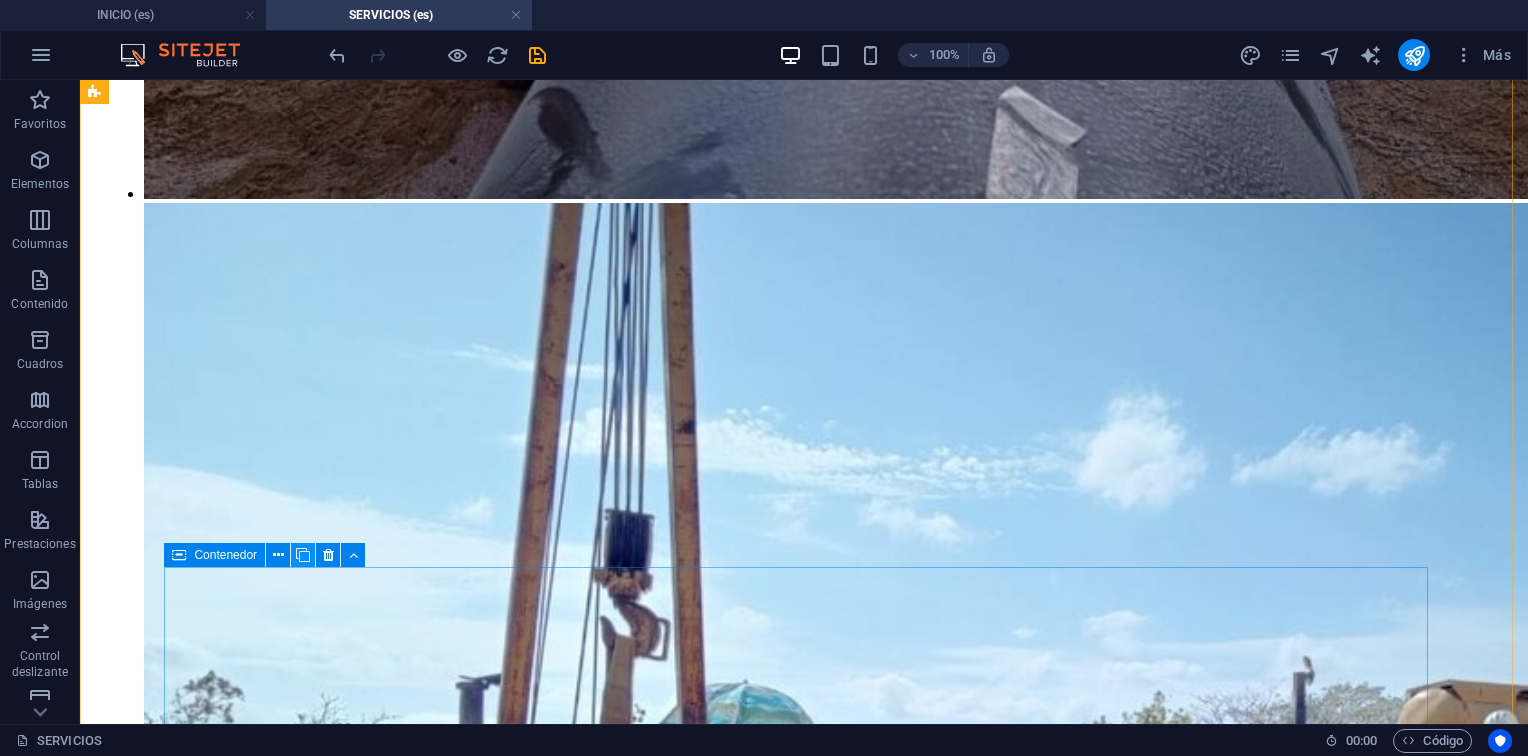 click at bounding box center (303, 555) 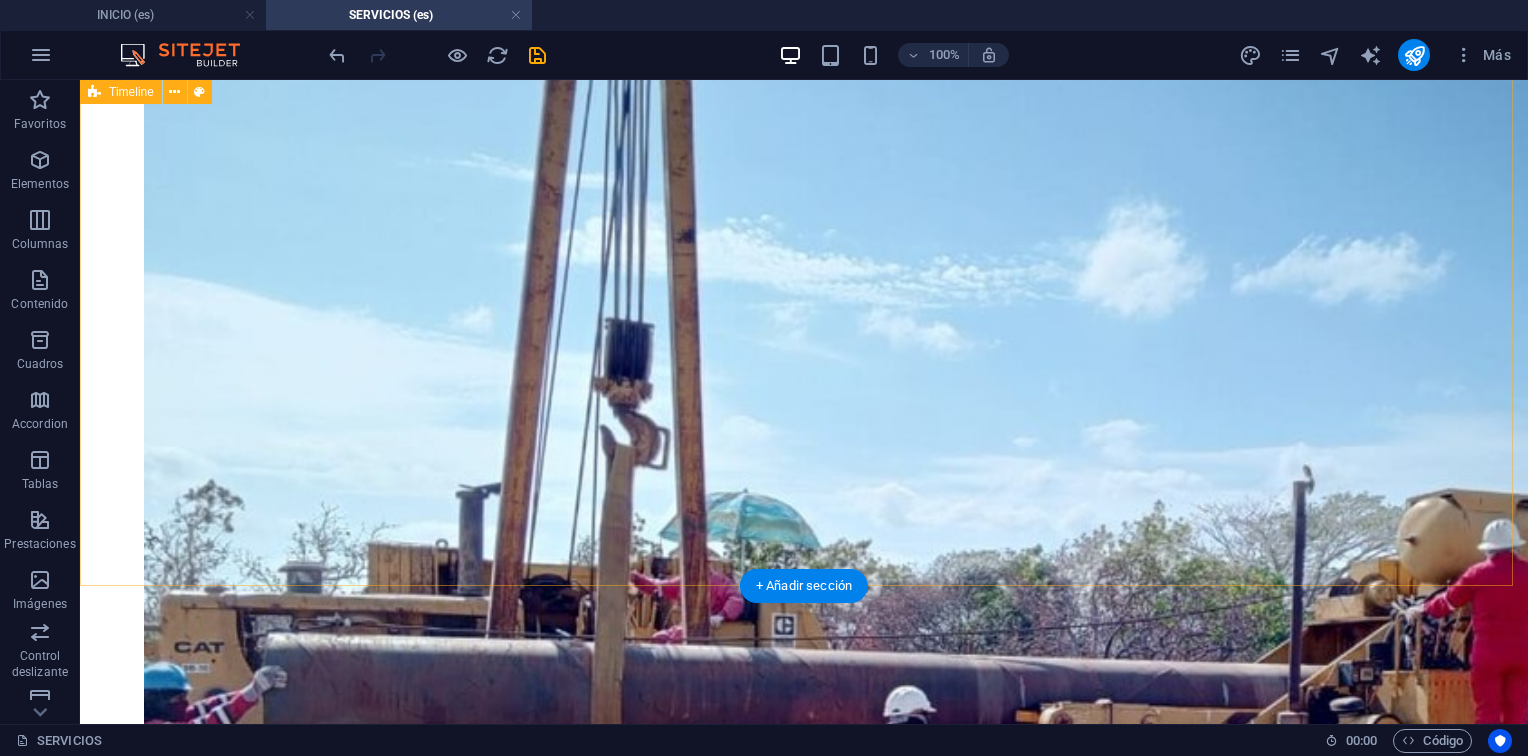 scroll, scrollTop: 3182, scrollLeft: 0, axis: vertical 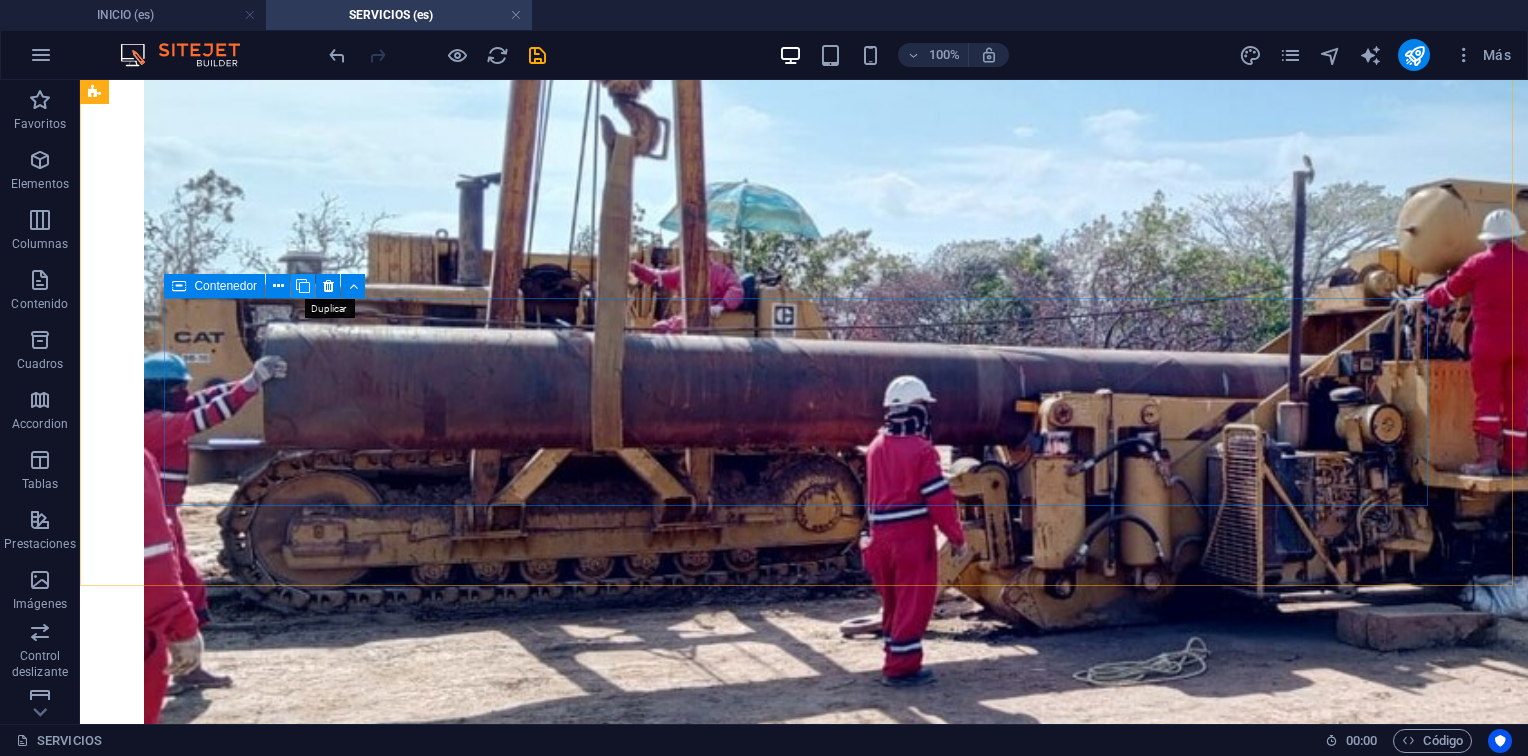 click at bounding box center (303, 286) 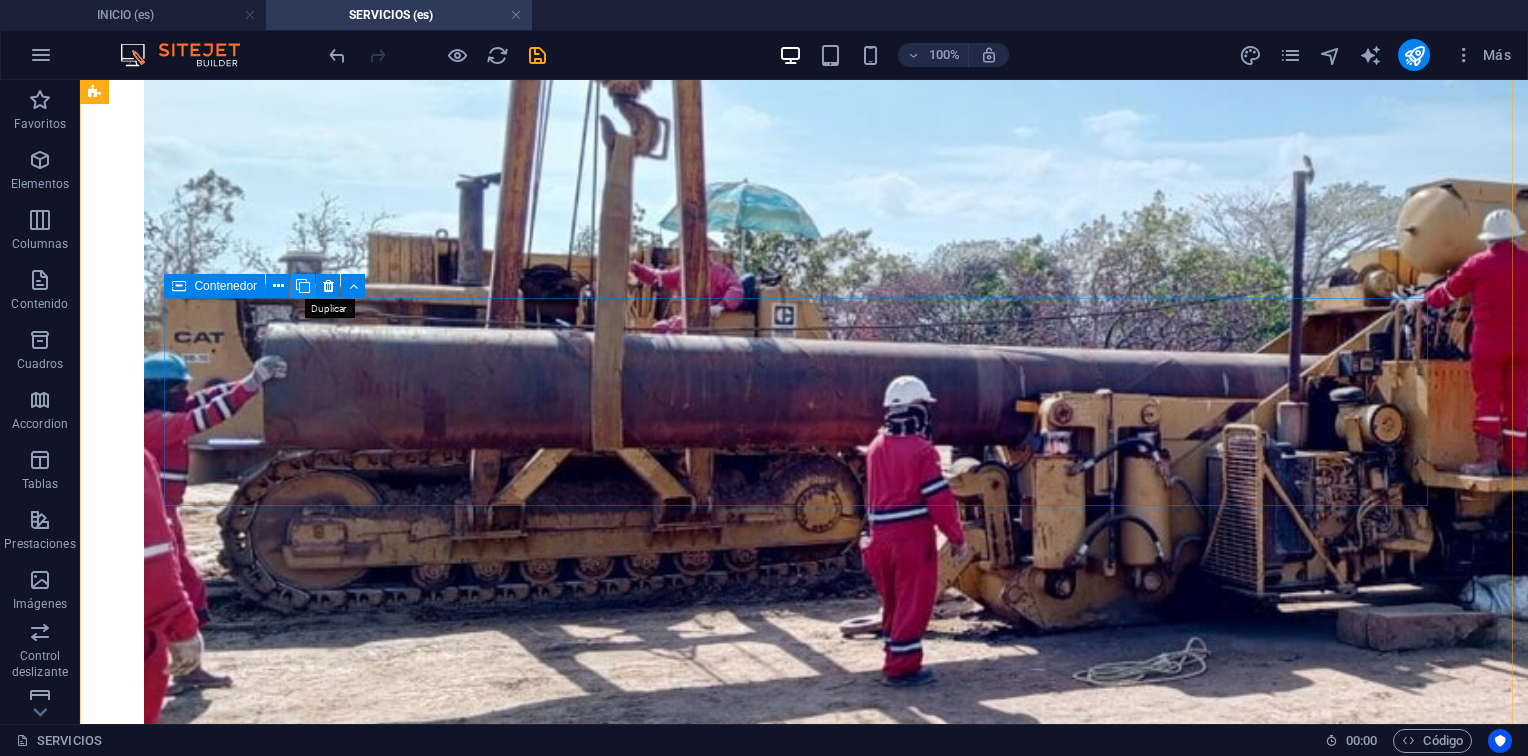 click at bounding box center [303, 286] 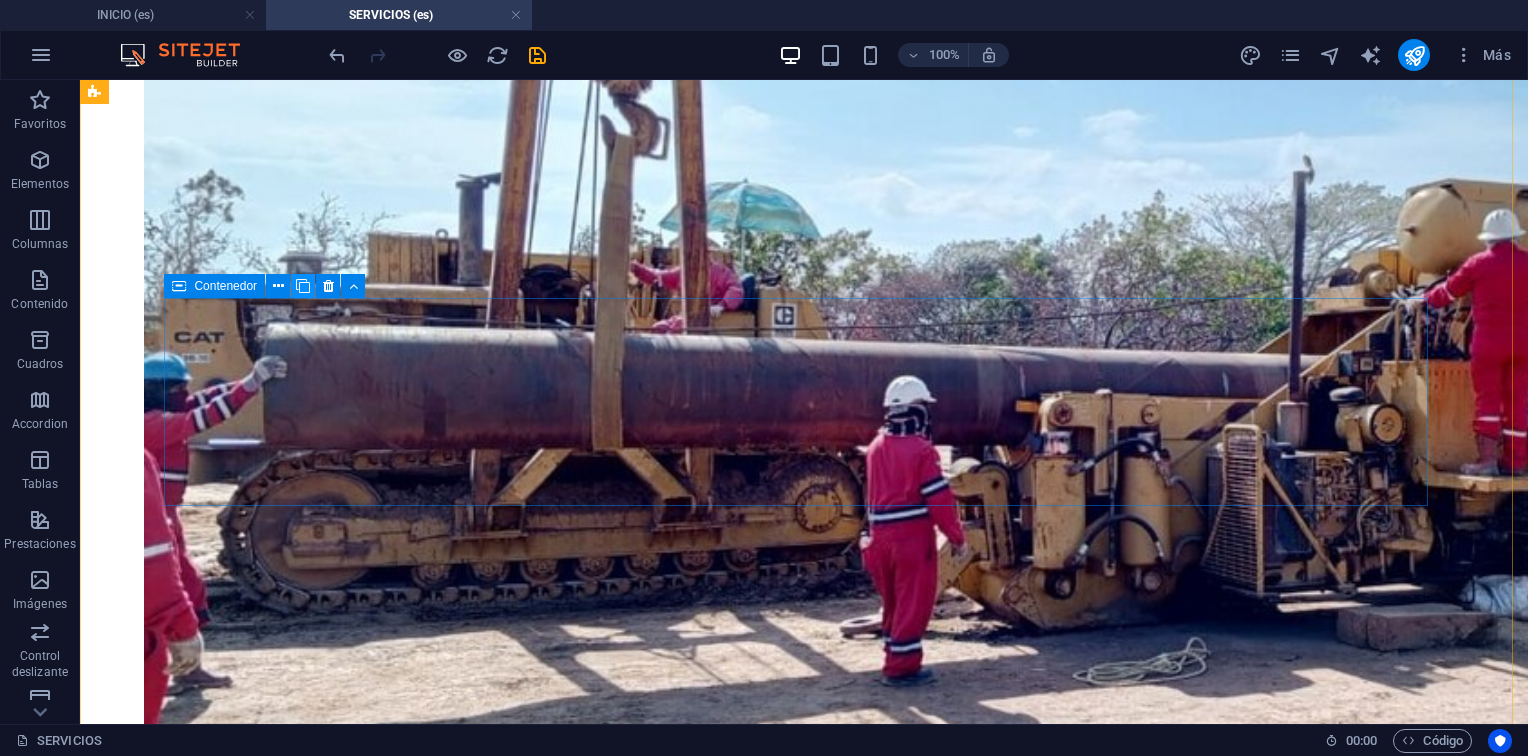 click at bounding box center [303, 286] 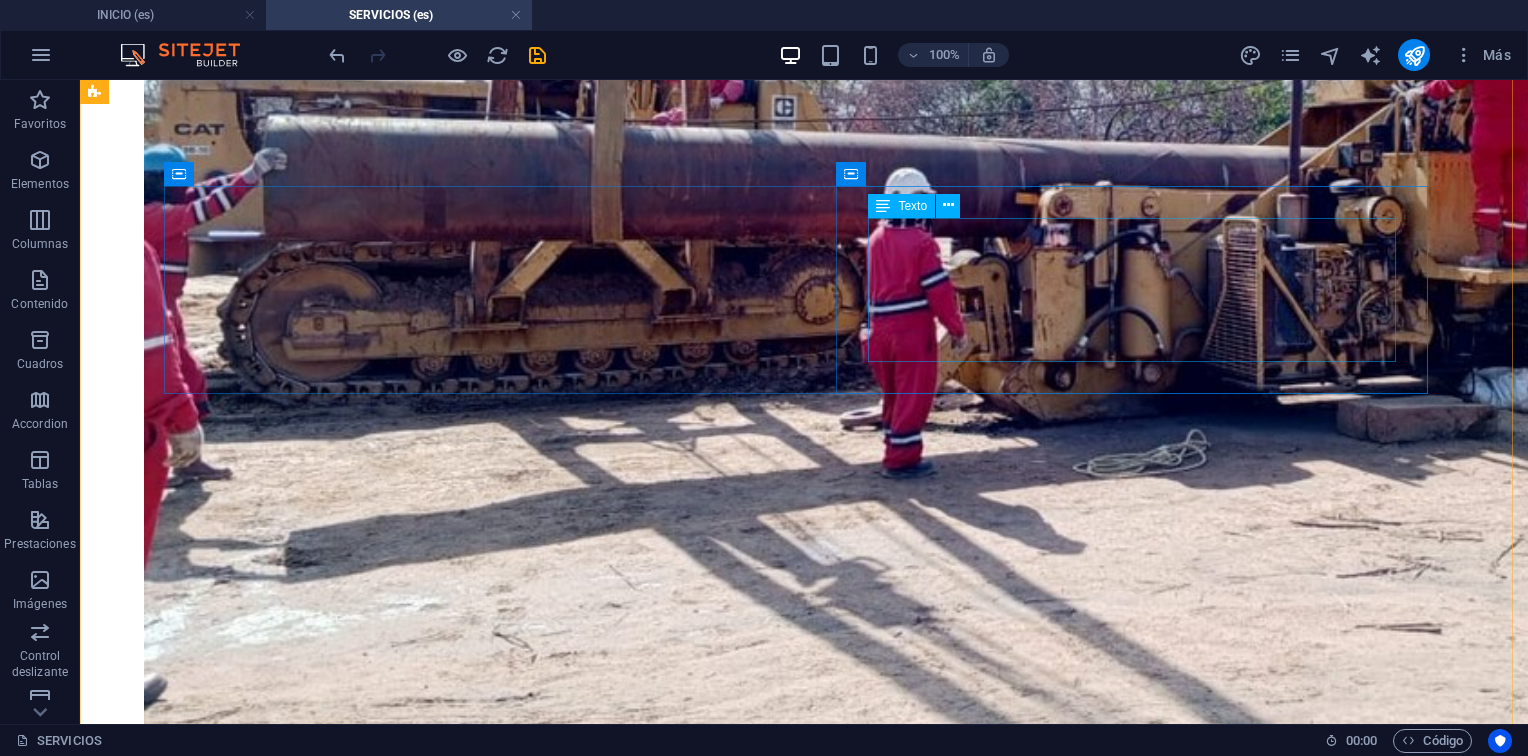 scroll, scrollTop: 3382, scrollLeft: 0, axis: vertical 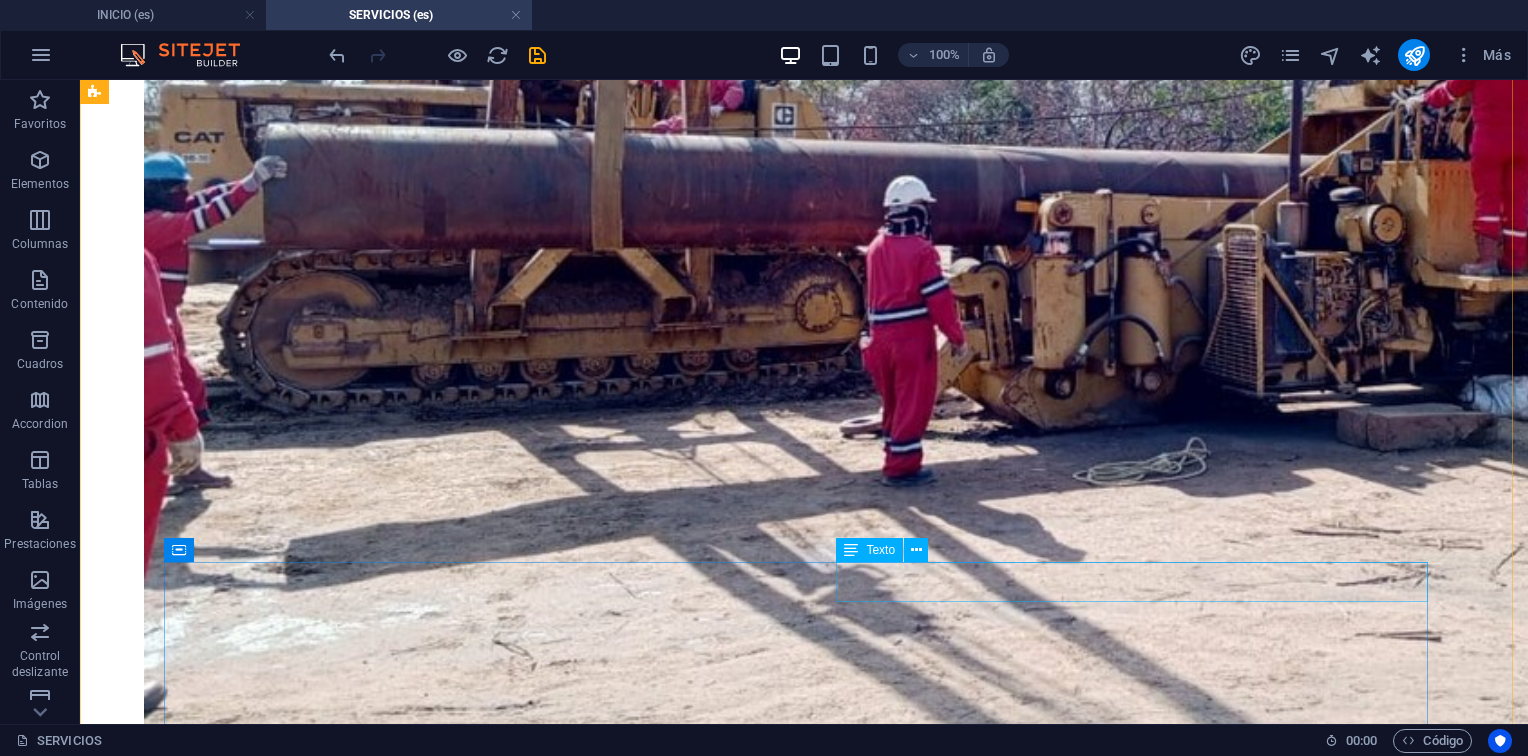 click on "3. Desarme, limpieza e  inspección" at bounding box center [804, 6491] 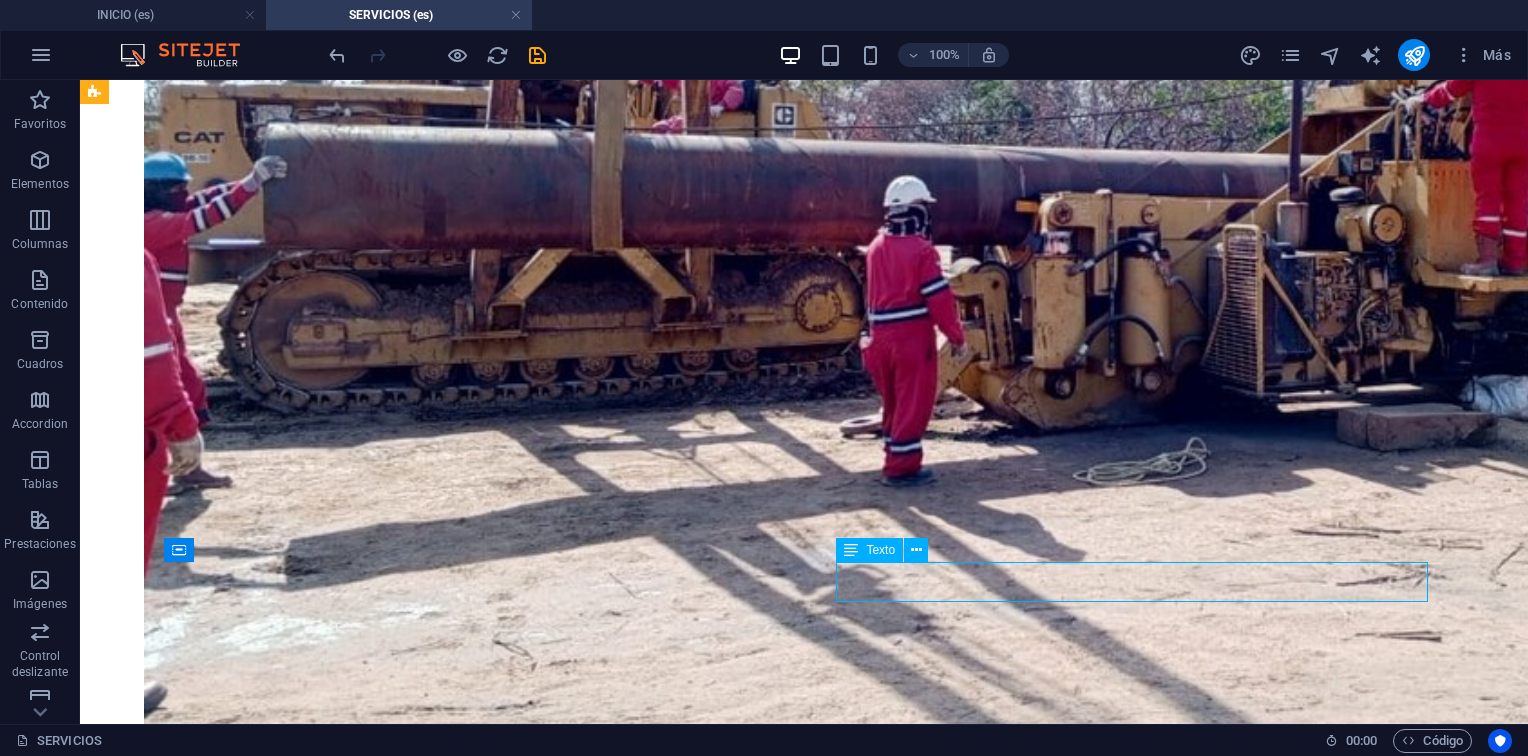 click on "3. Desarme, limpieza e  inspección" at bounding box center [804, 6491] 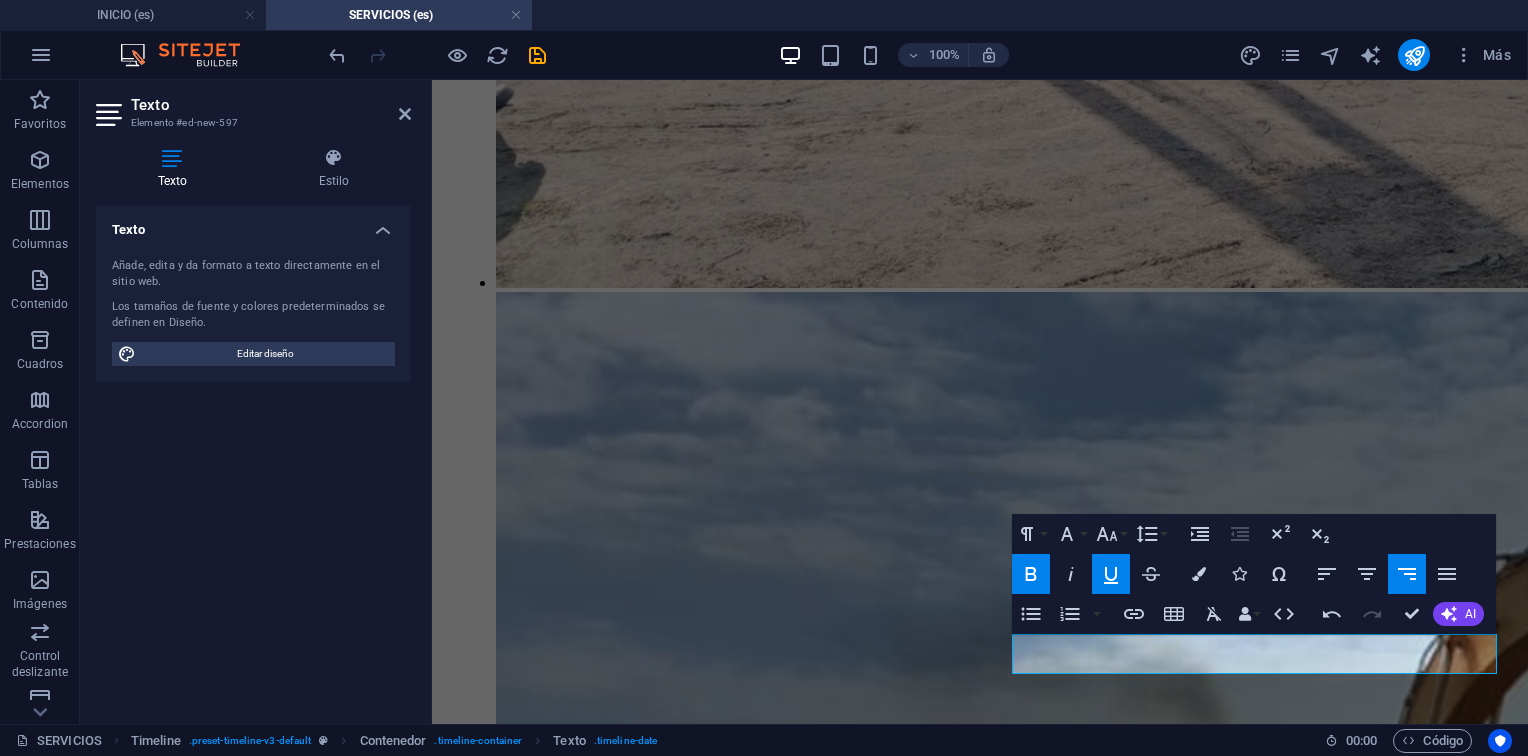 scroll, scrollTop: 3621, scrollLeft: 0, axis: vertical 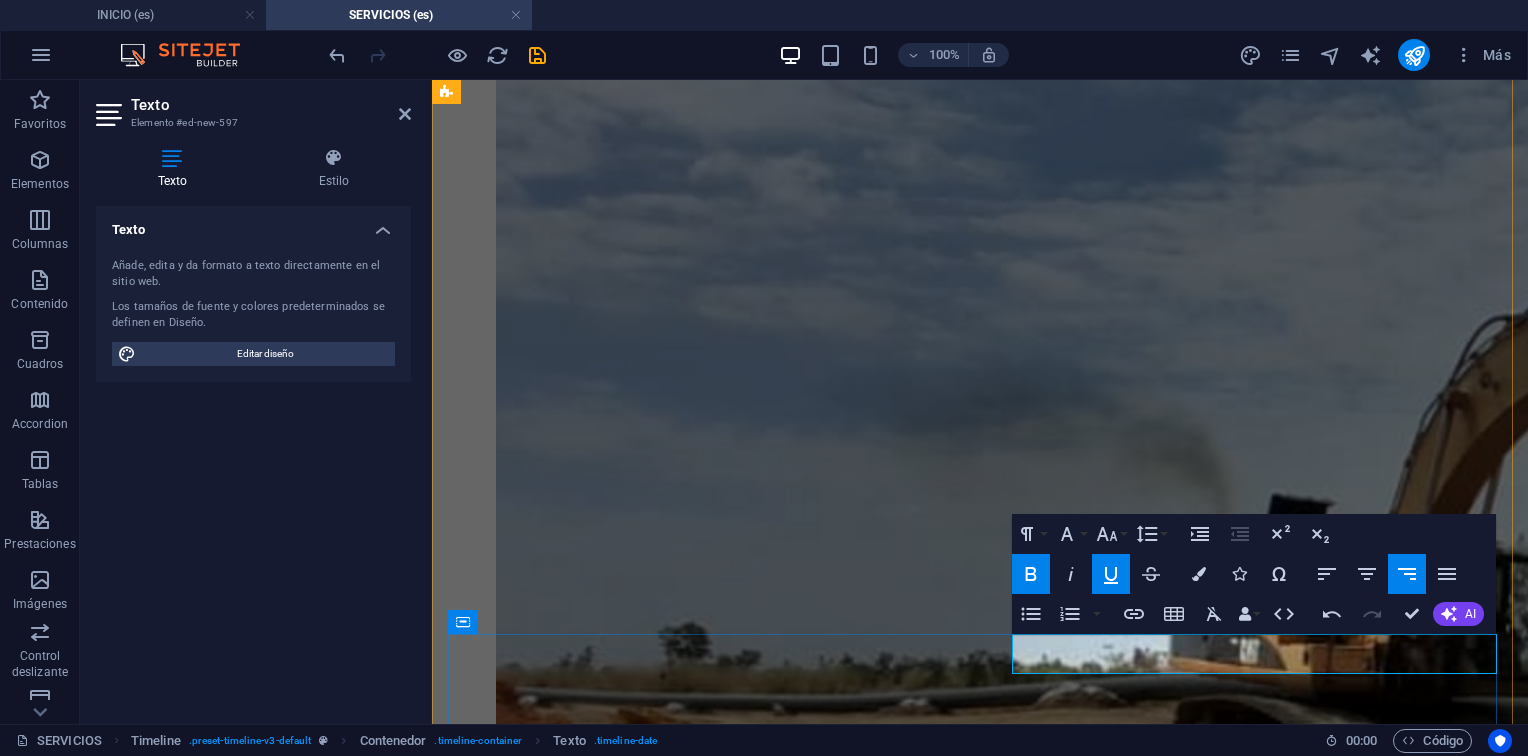 click on "​ 3. Desarme, limpieza e  inspección" at bounding box center (1378, 4921) 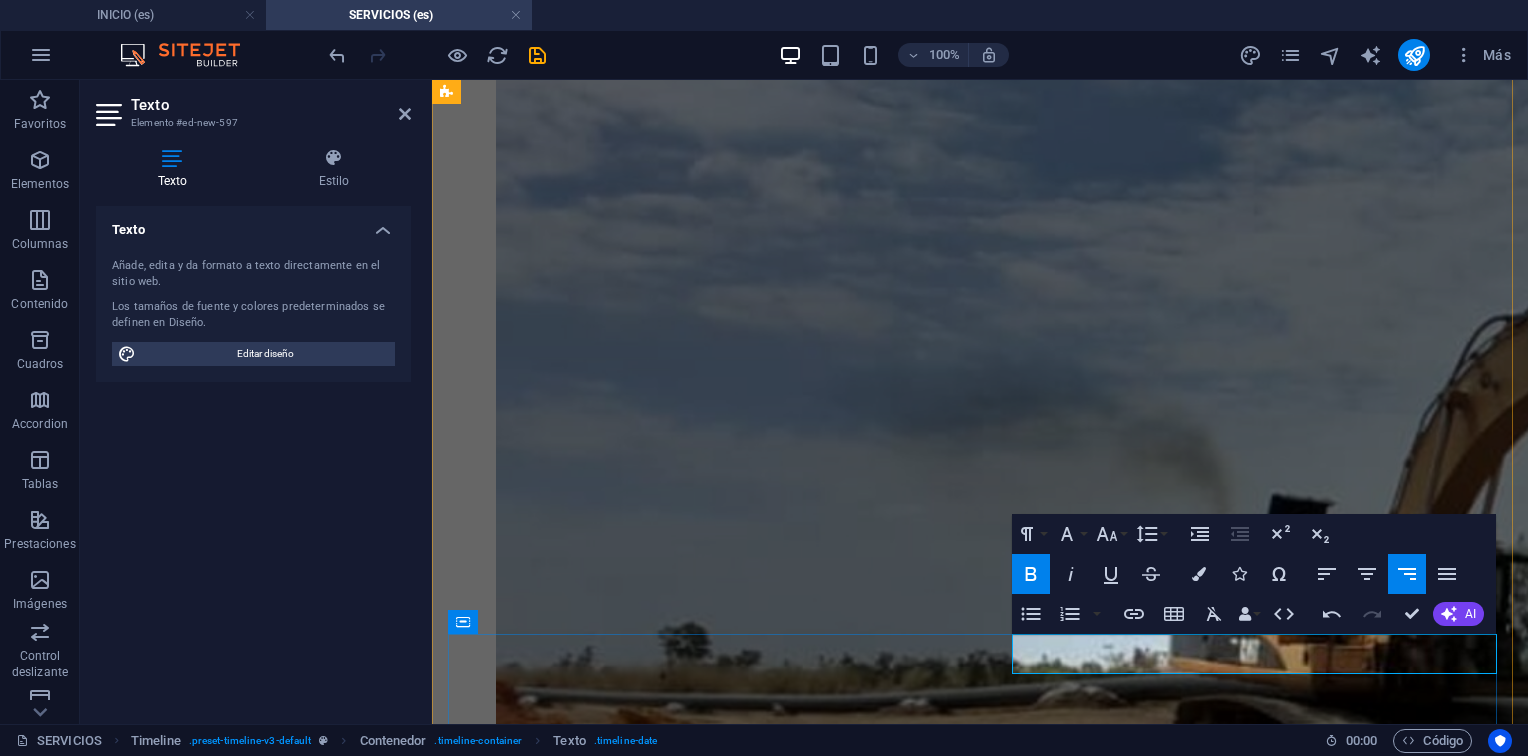 click on "​ 3. Desarme, limpieza e  inspección" at bounding box center (1378, 4921) 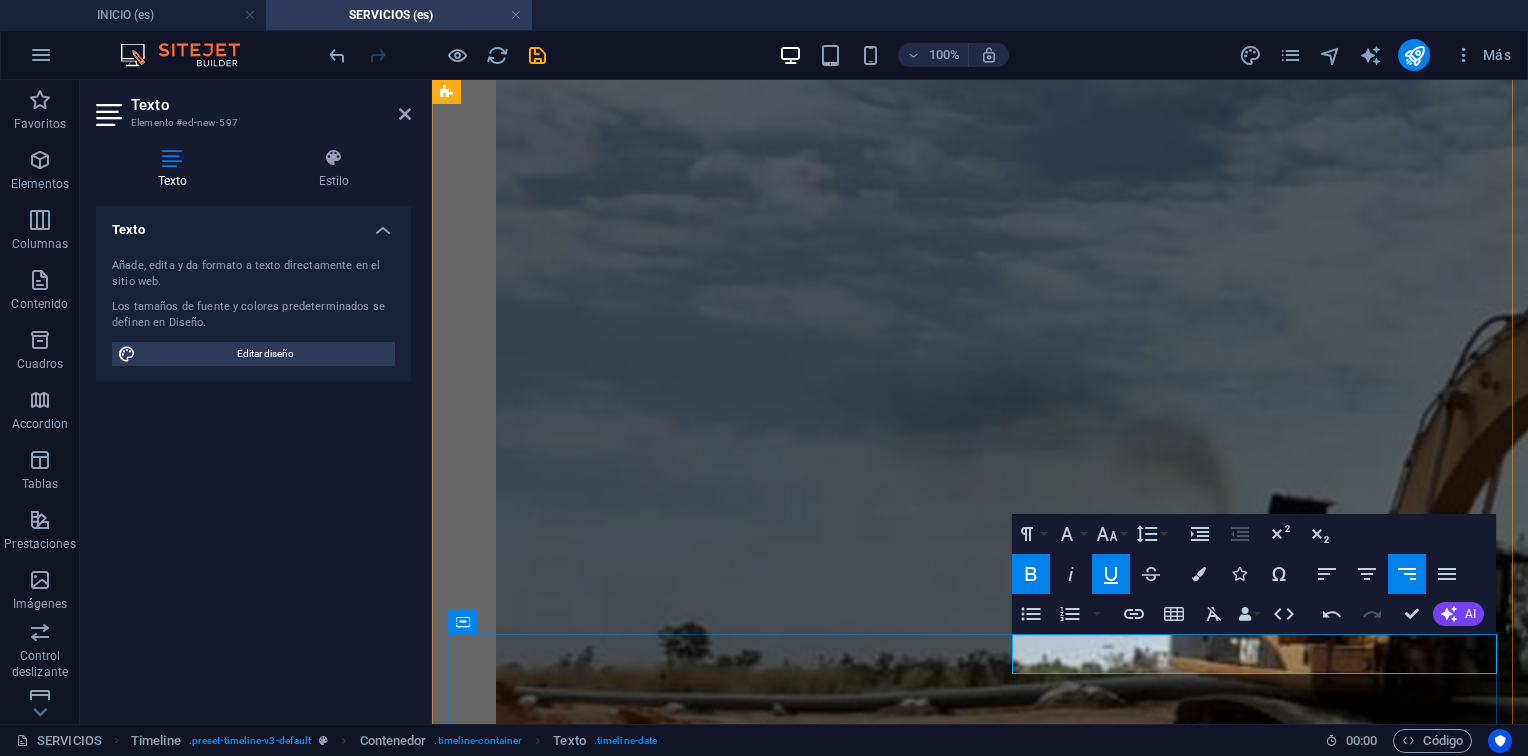 scroll, scrollTop: 3612, scrollLeft: 0, axis: vertical 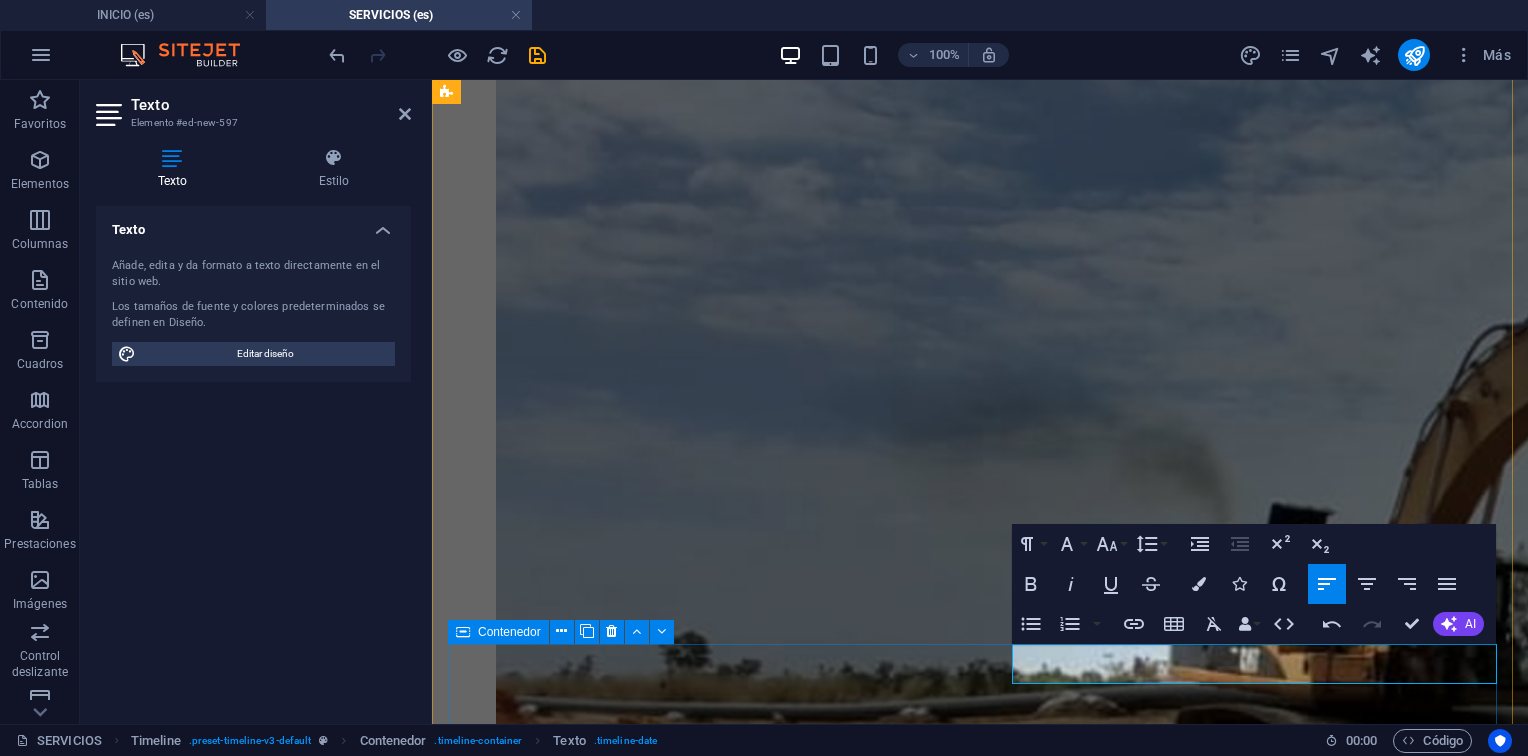 drag, startPoint x: 1070, startPoint y: 673, endPoint x: 926, endPoint y: 615, distance: 155.24174 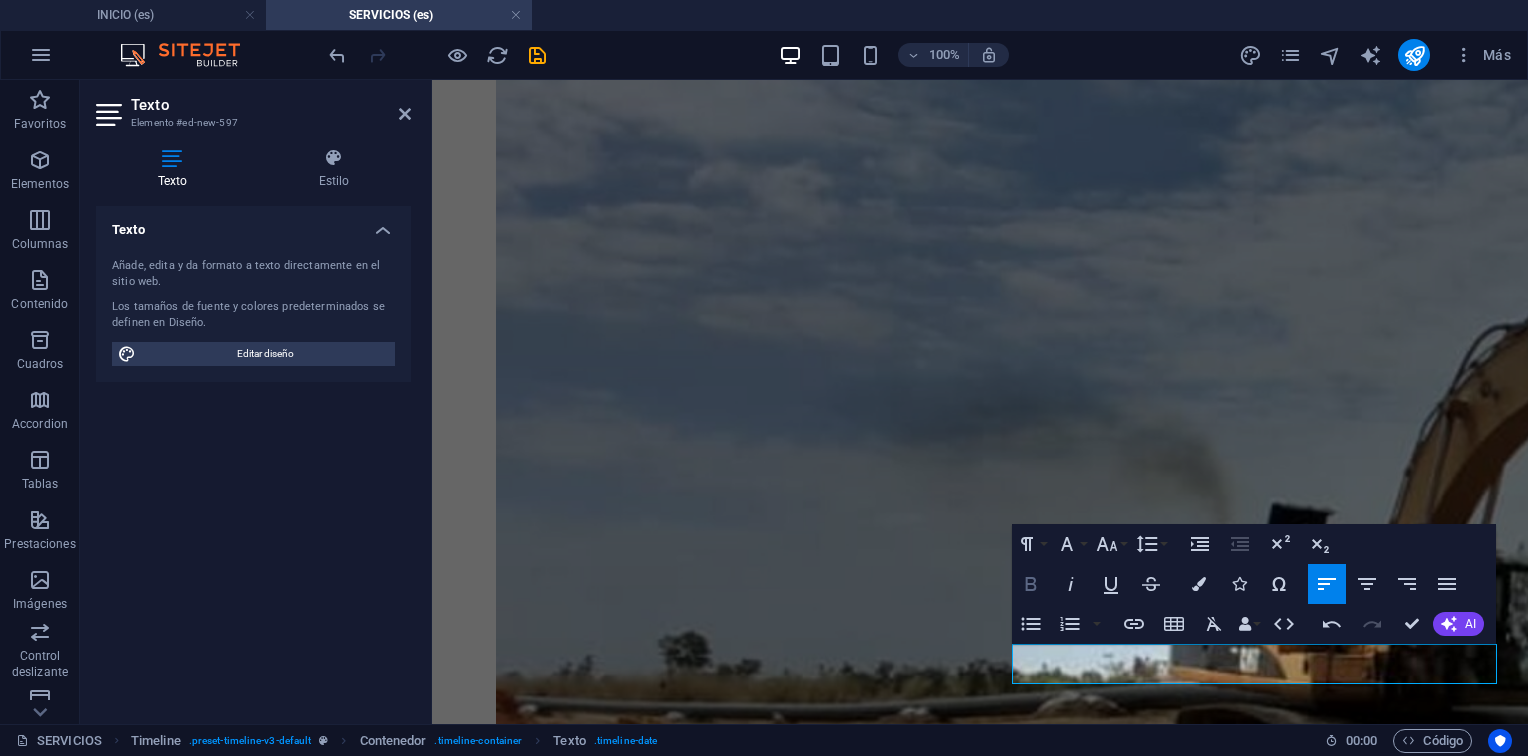 click 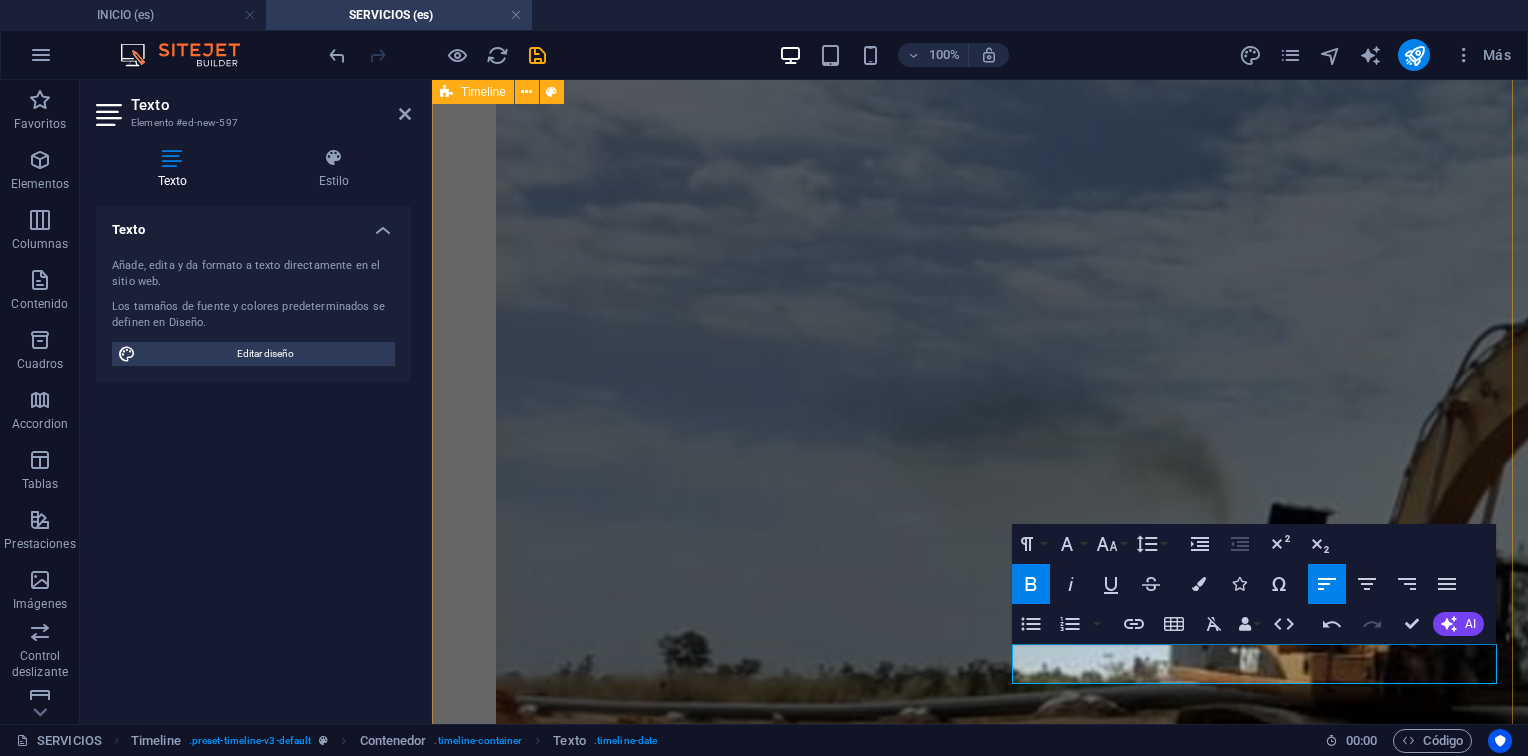 click on "3. Desarme, limpieza e  inspección Verificación de torque inicial. Desarme e inspección de componentes.  Limpieza química y Sandblasting. Inspección visual y dimensional.  Elaboración de informe de inspección y  recomendaciones técnicas. Elaboración de planos." at bounding box center [980, 4853] 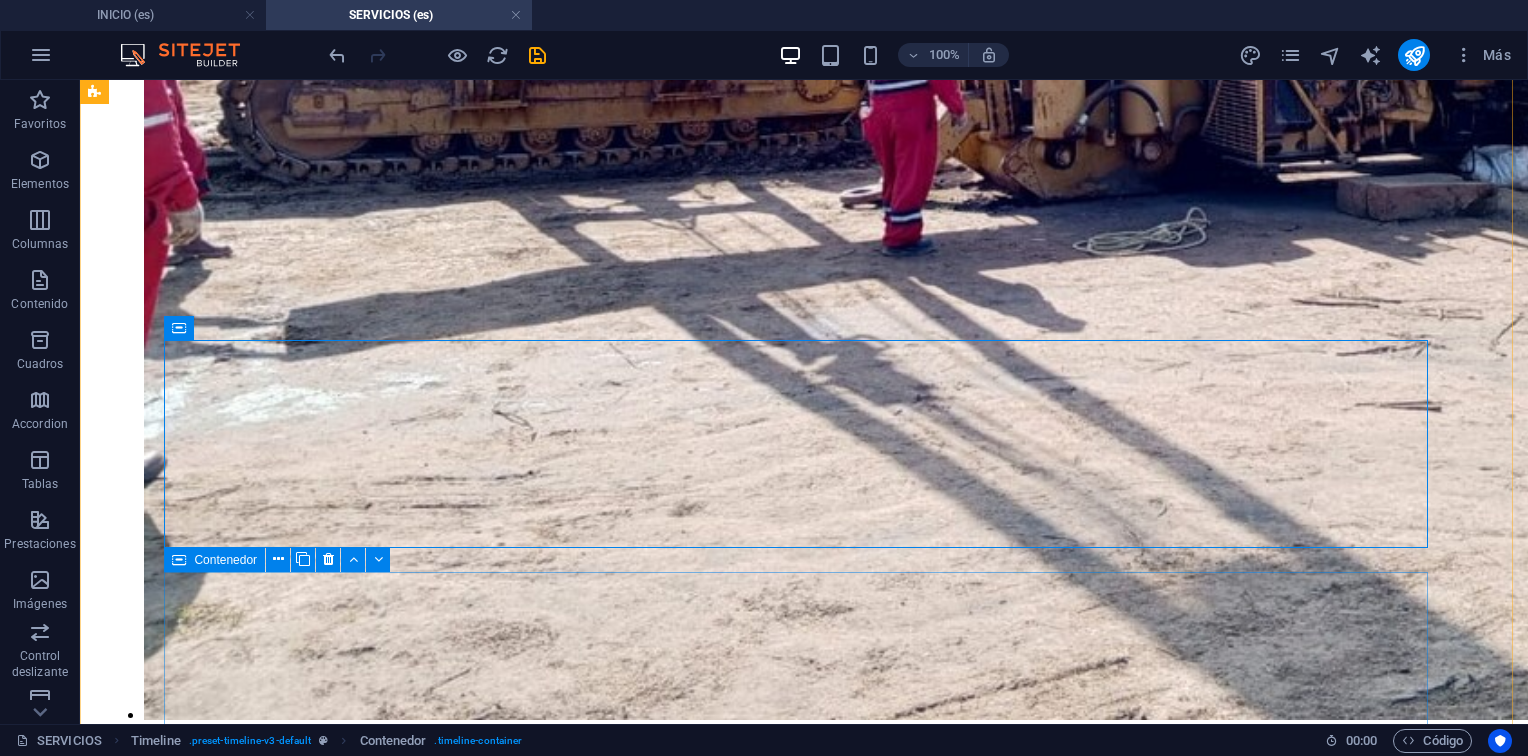 scroll, scrollTop: 3372, scrollLeft: 0, axis: vertical 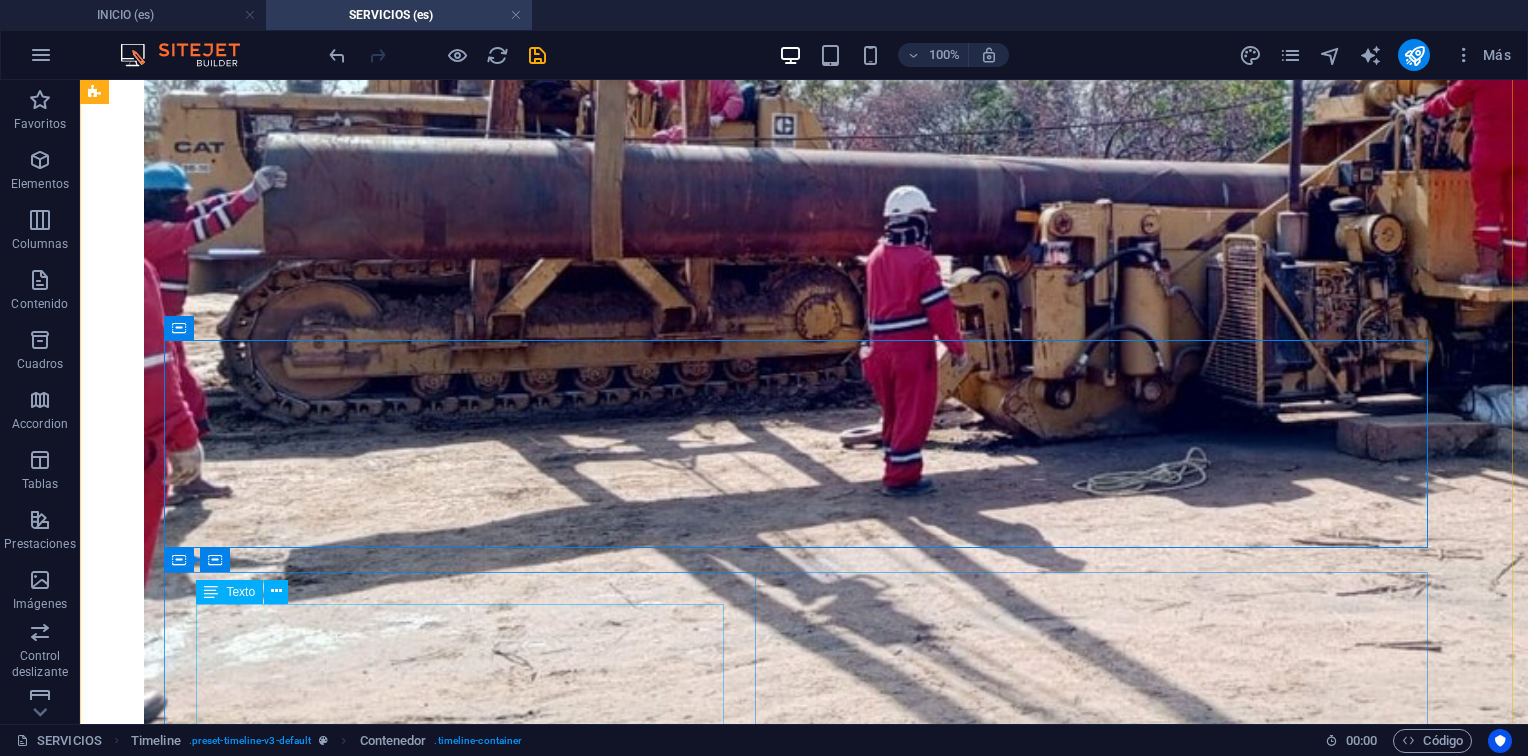 click on "Verificación de torque inicial. Desarme e inspección de componentes.  Limpieza química y Sandblasting. Inspección visual y dimensional.  Elaboración de informe de inspección y  recomendaciones técnicas. Elaboración de planos." at bounding box center (804, 6562) 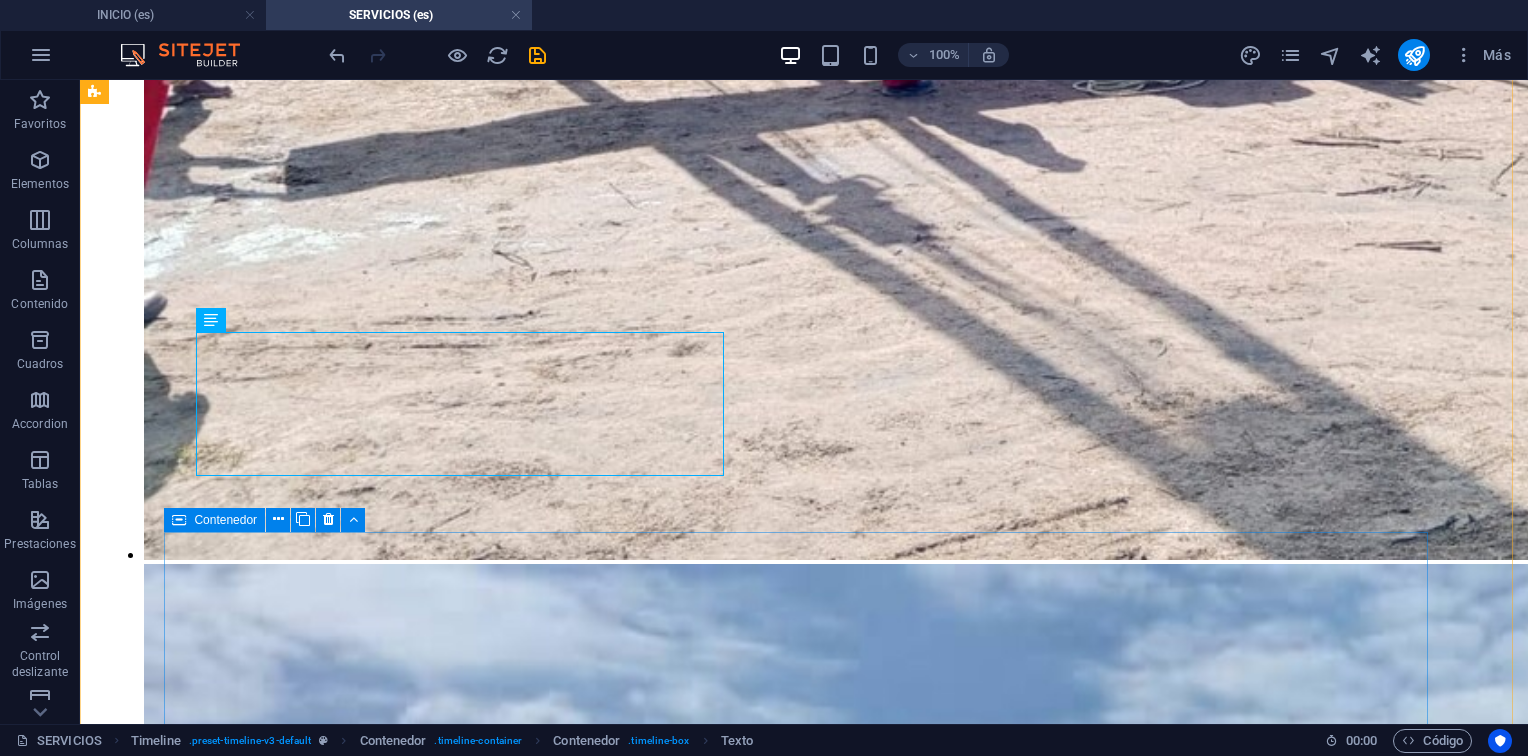 scroll, scrollTop: 3572, scrollLeft: 0, axis: vertical 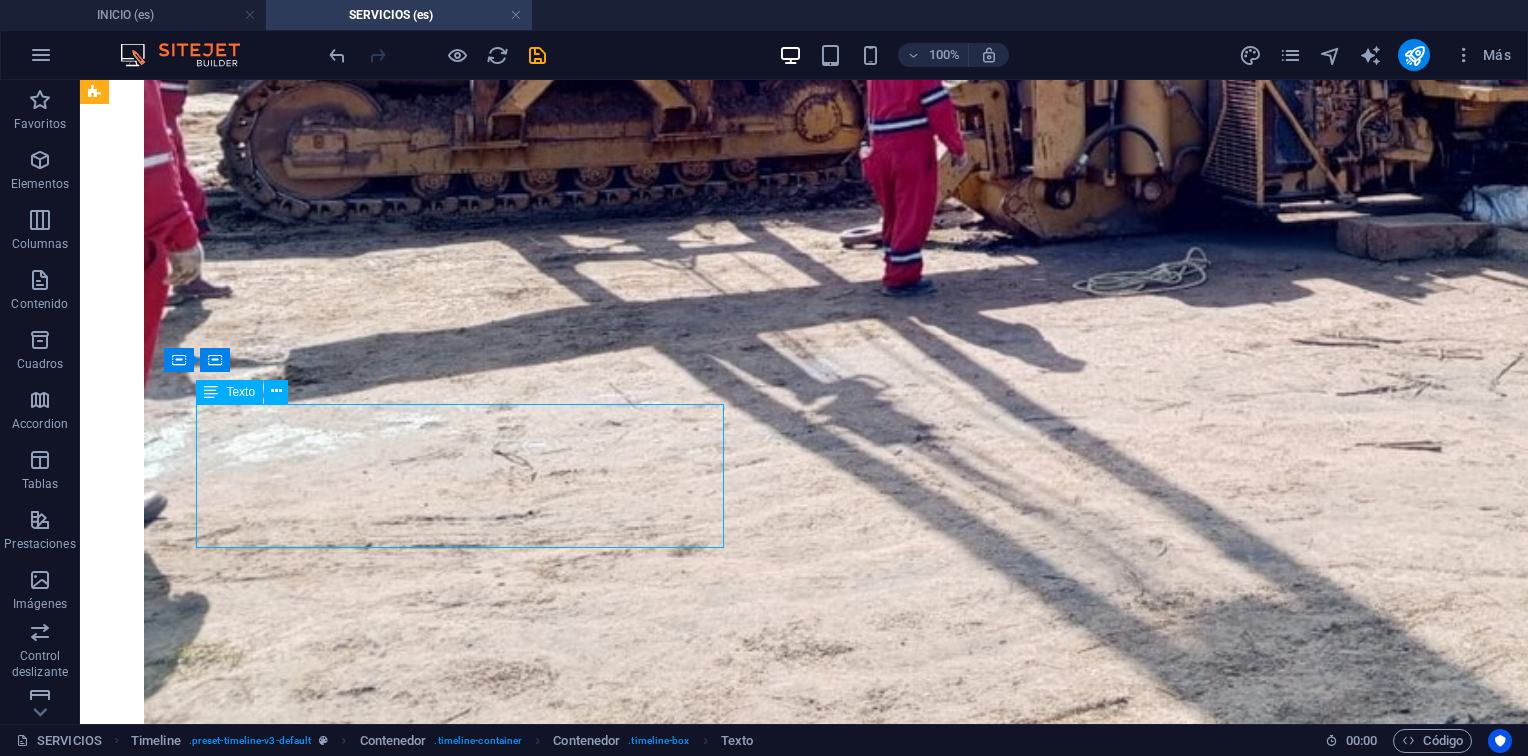 drag, startPoint x: 396, startPoint y: 540, endPoint x: 229, endPoint y: 425, distance: 202.76587 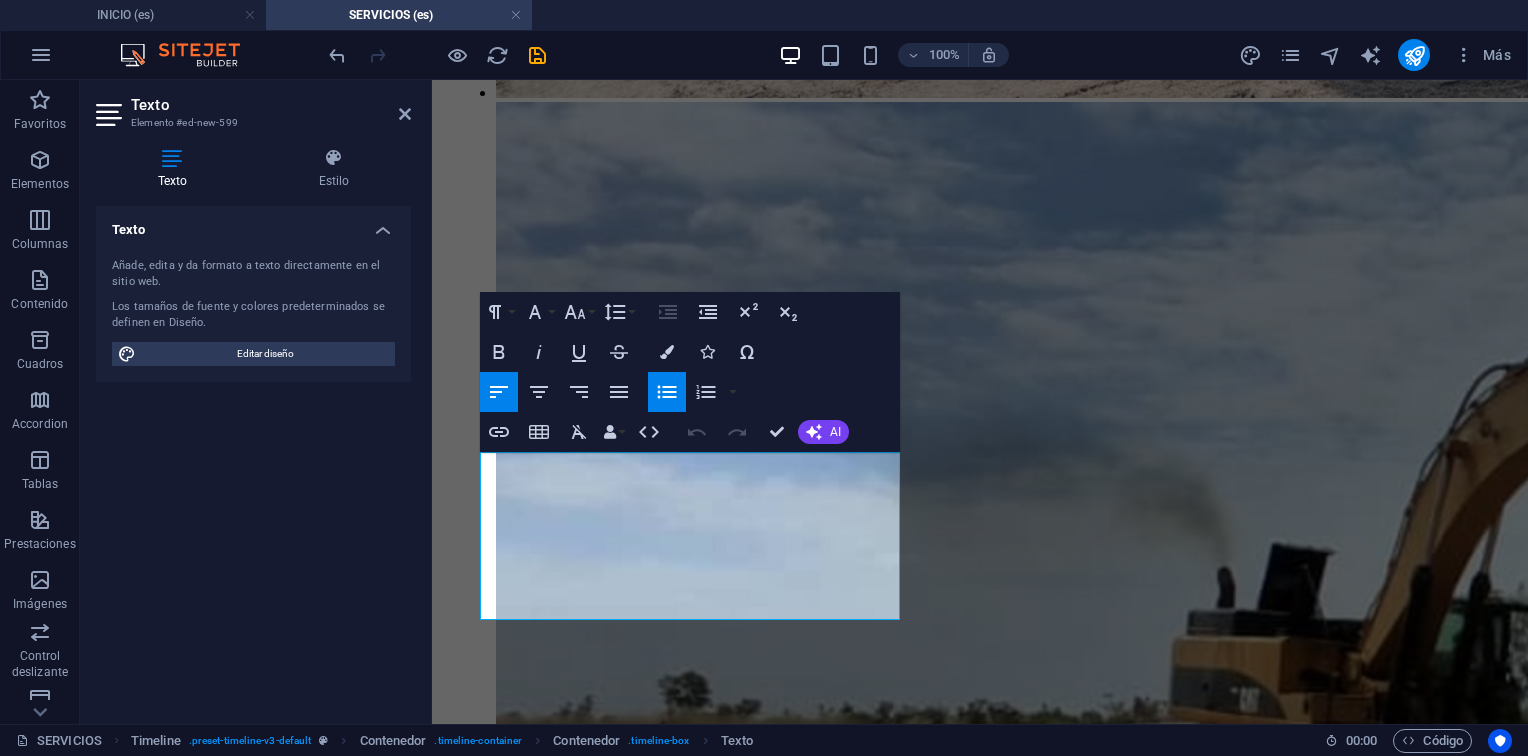 scroll, scrollTop: 3836, scrollLeft: 0, axis: vertical 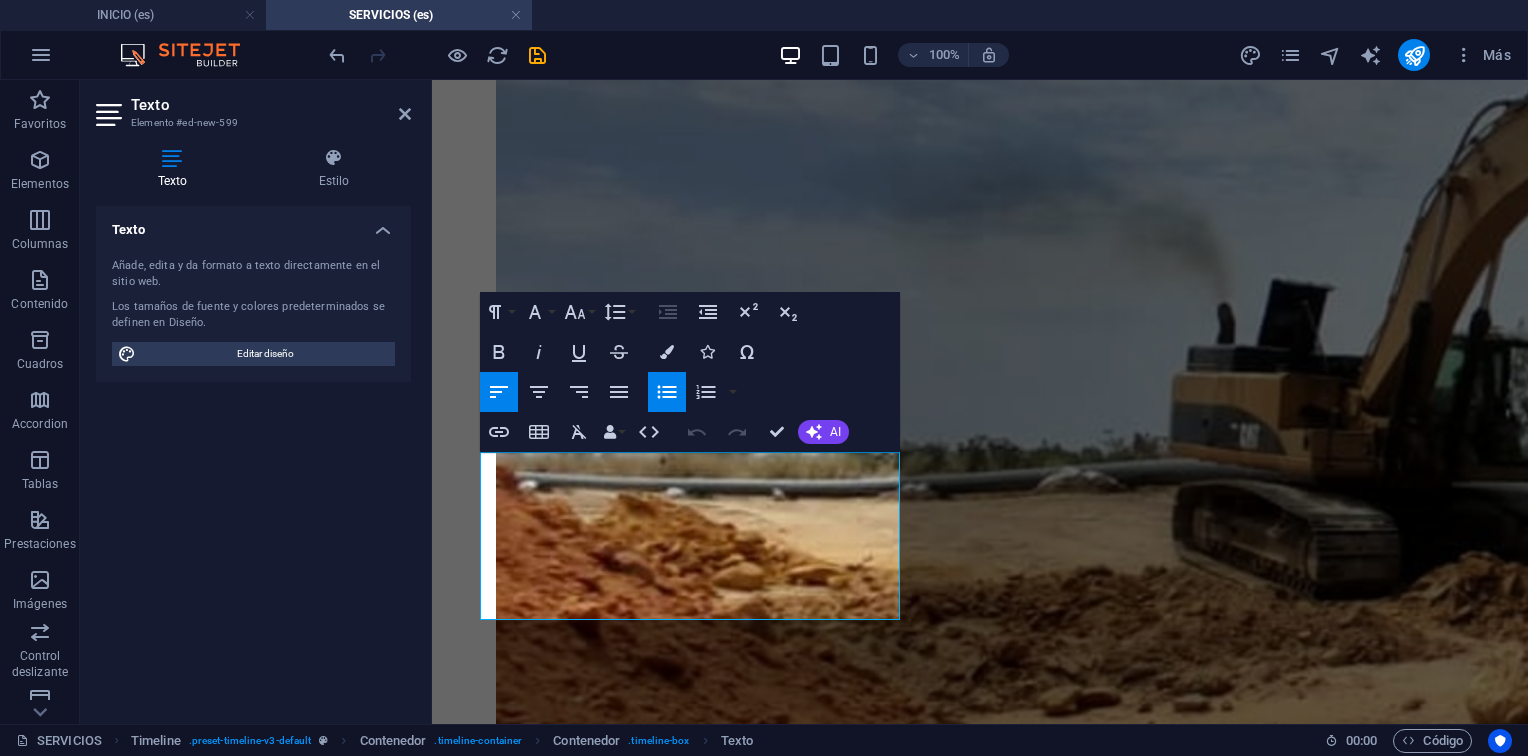 drag, startPoint x: 712, startPoint y: 612, endPoint x: 431, endPoint y: 428, distance: 335.88242 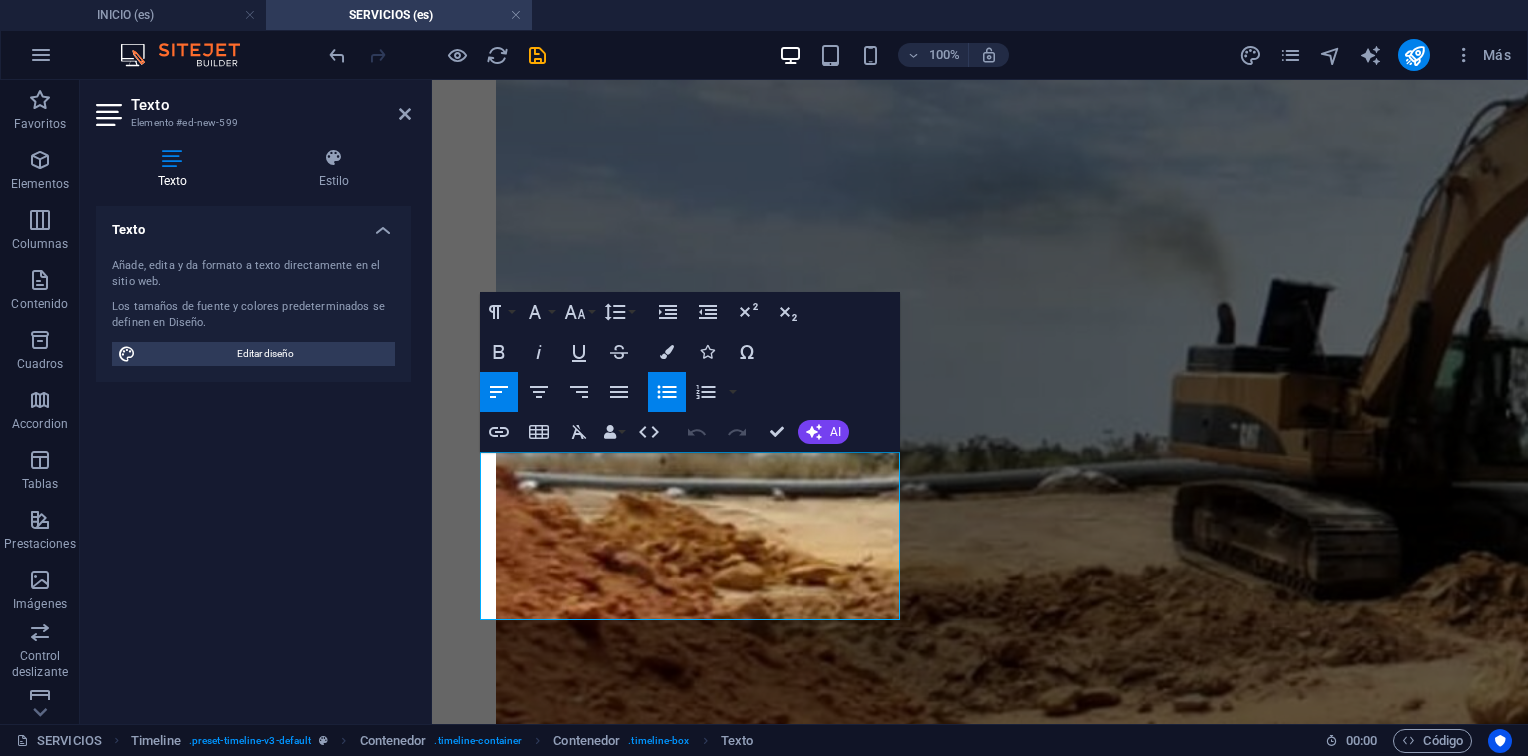 type 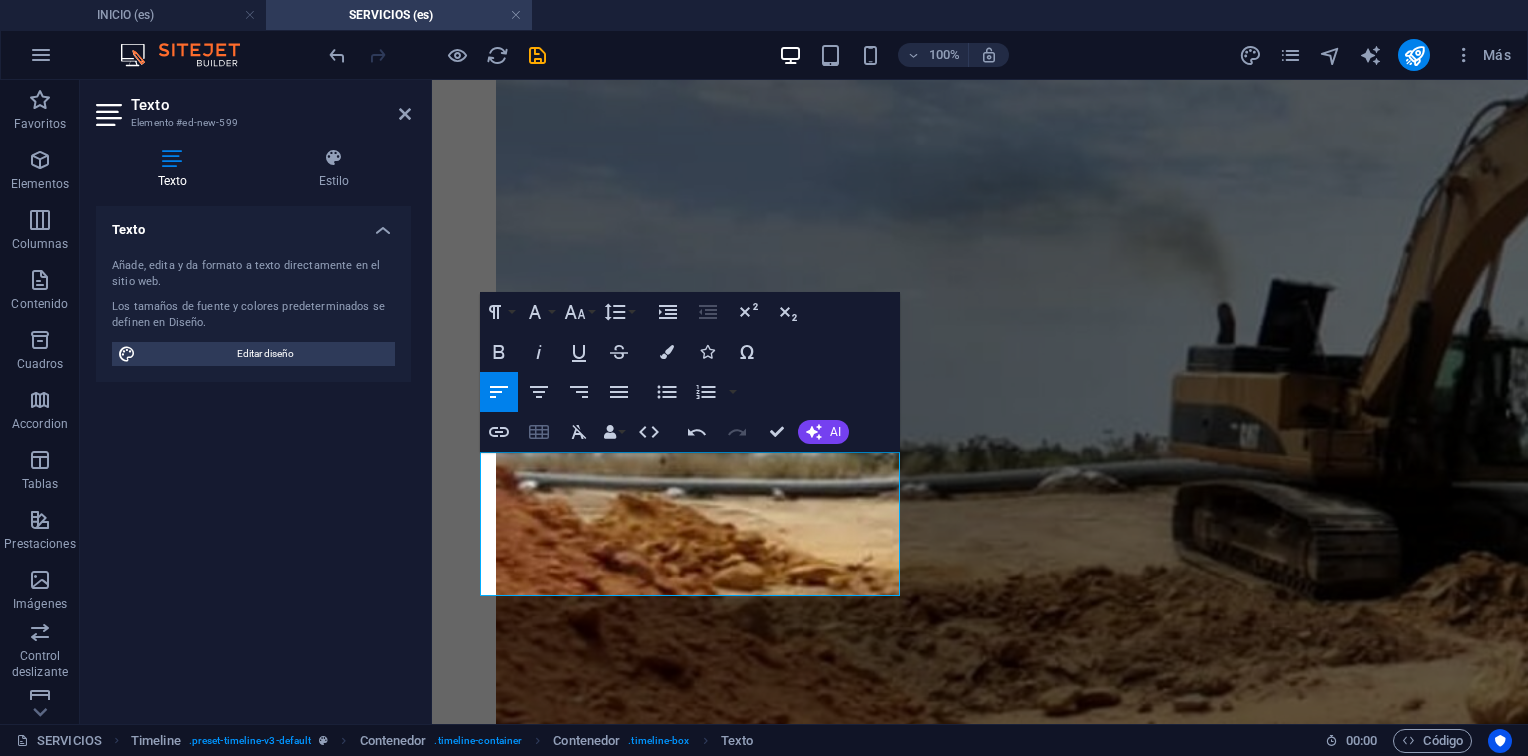 scroll, scrollTop: 2423, scrollLeft: 0, axis: vertical 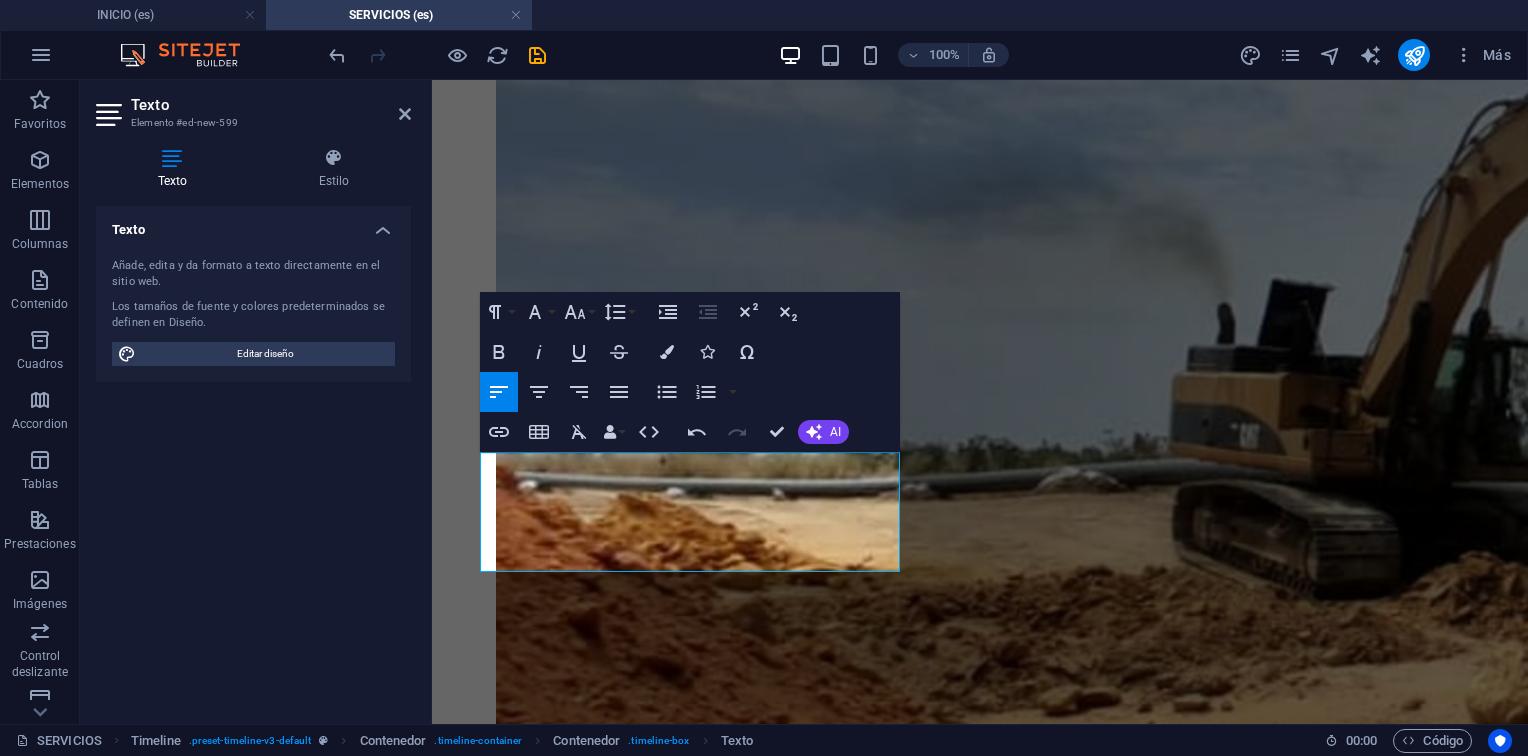 drag, startPoint x: 676, startPoint y: 558, endPoint x: 399, endPoint y: 409, distance: 314.5314 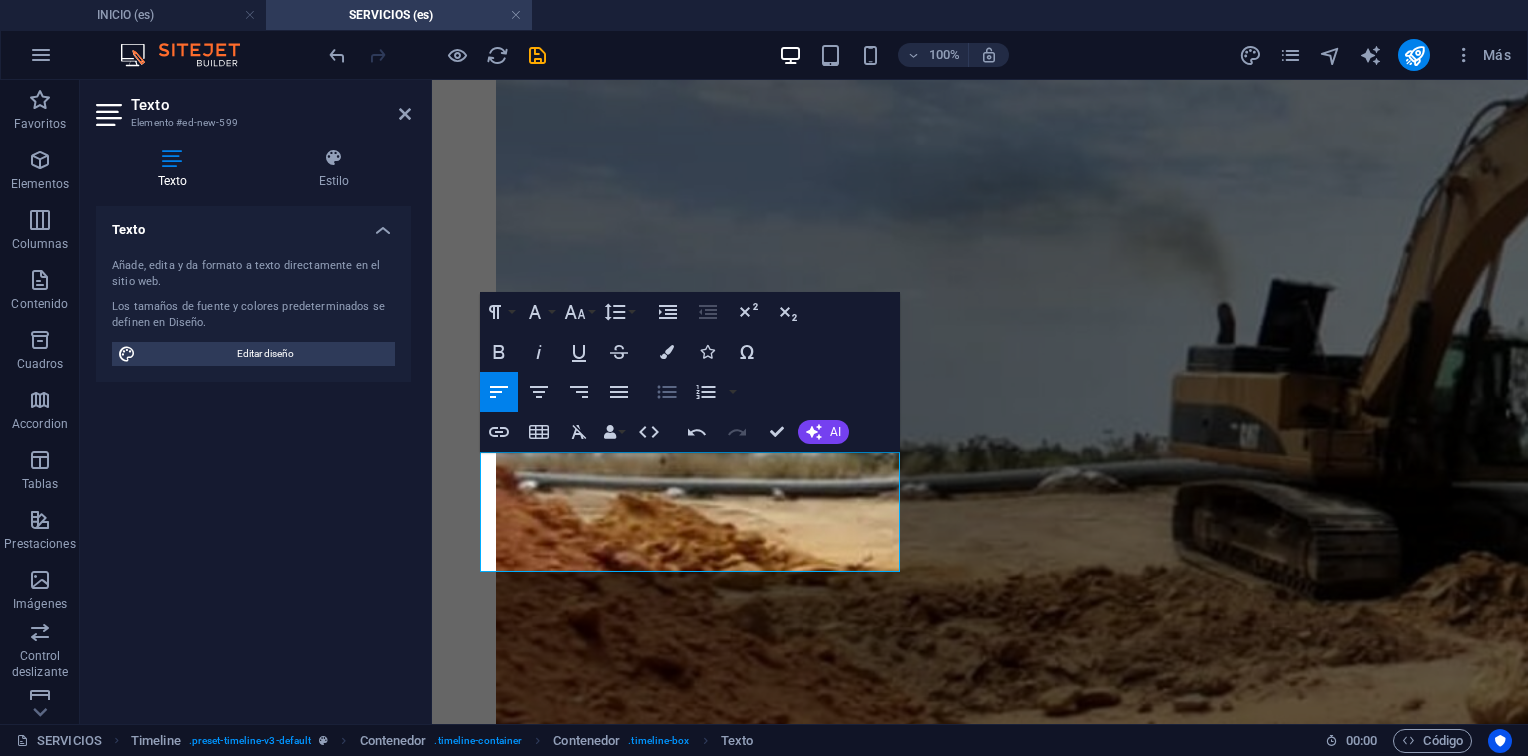 click 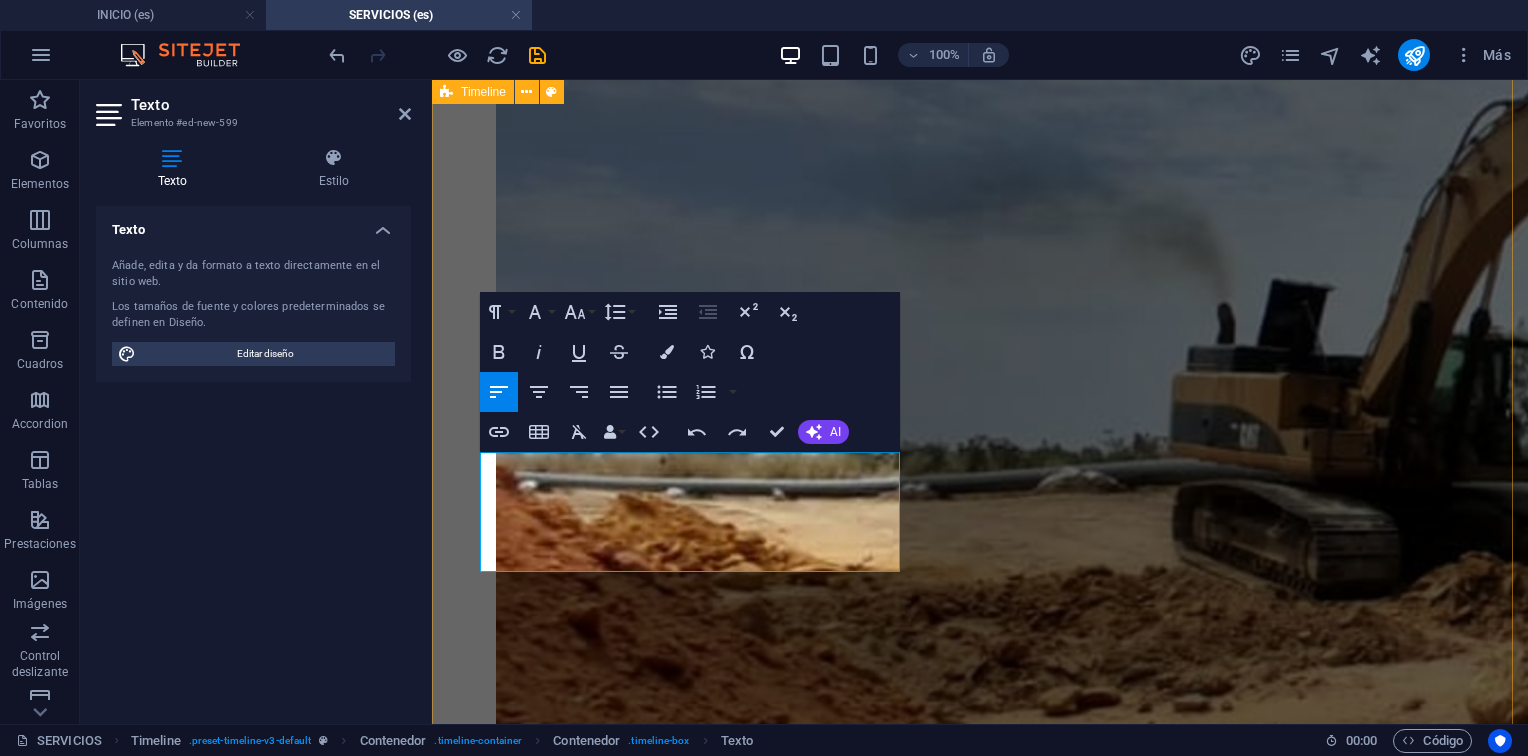 drag, startPoint x: 693, startPoint y: 562, endPoint x: 436, endPoint y: 444, distance: 282.79498 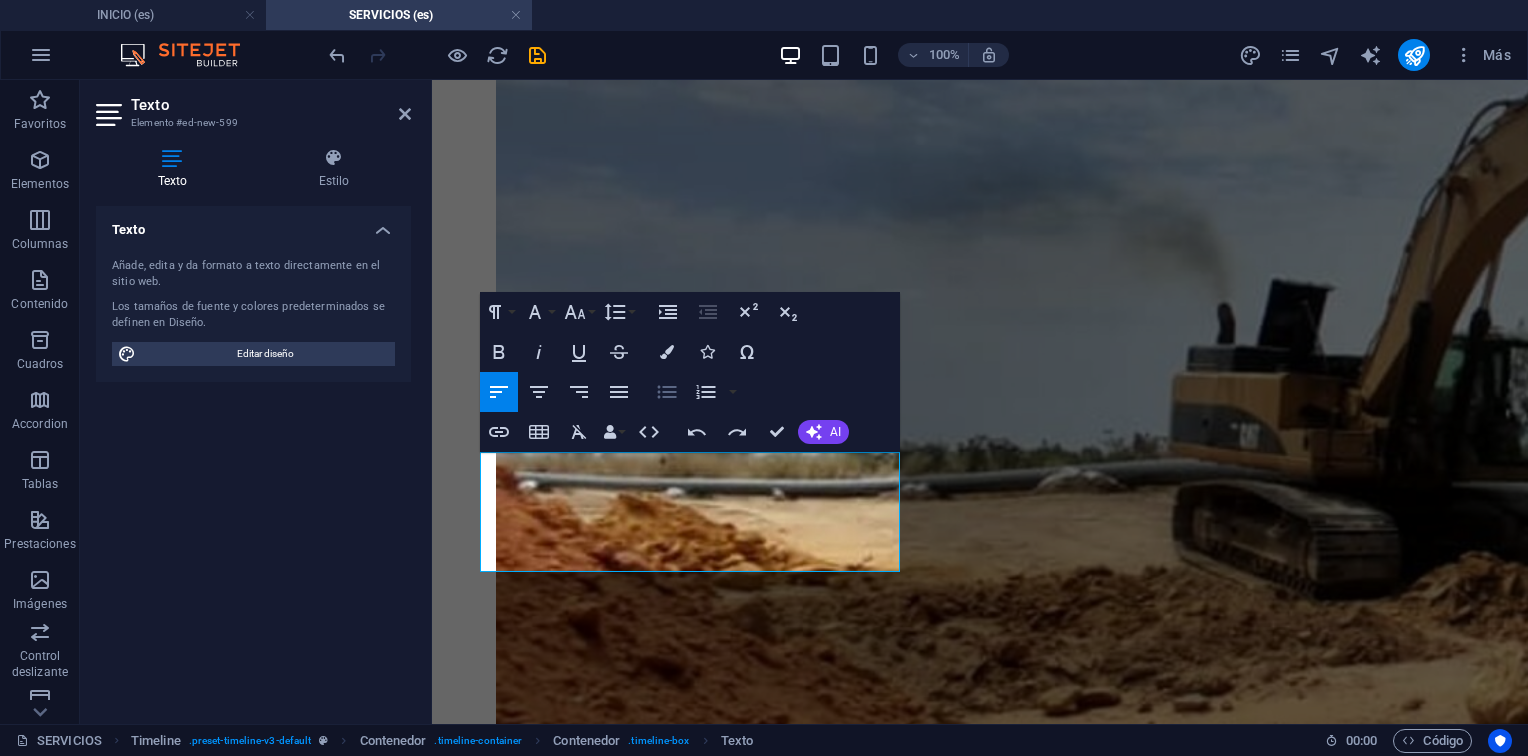 click 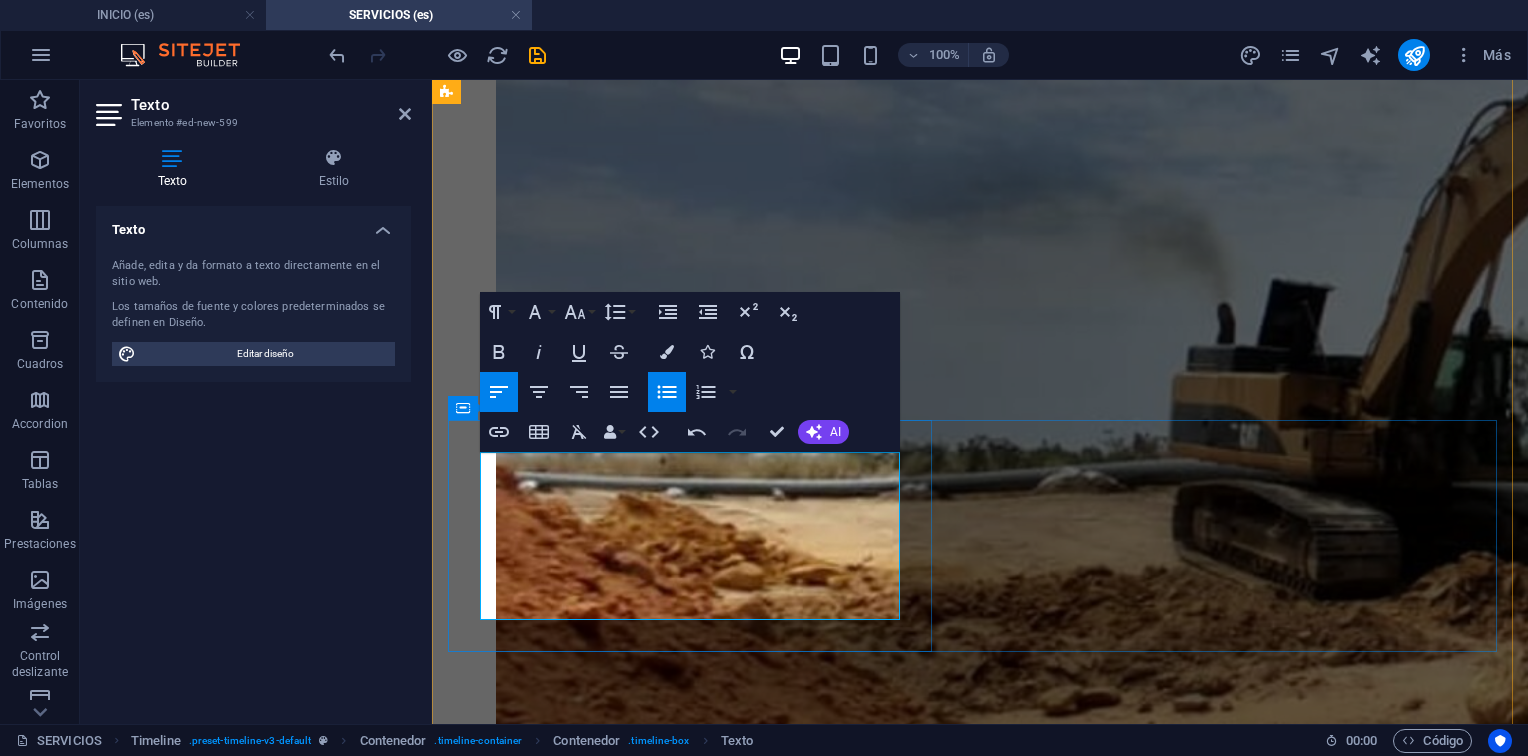 click at bounding box center [1000, 4741] 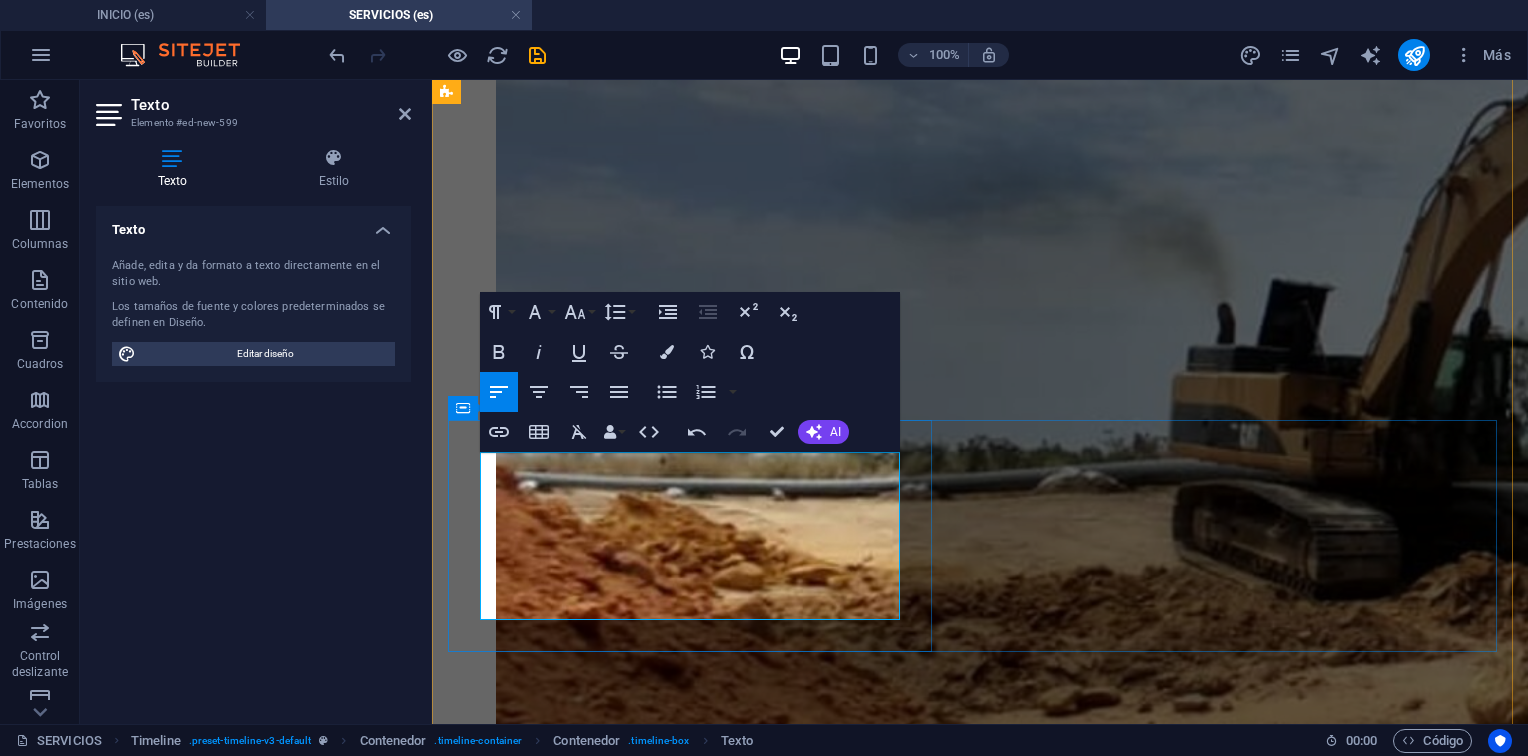 click on "Mecanizado de piezas mediante control numérico.  Pruebas de calidad." at bounding box center (1020, 4829) 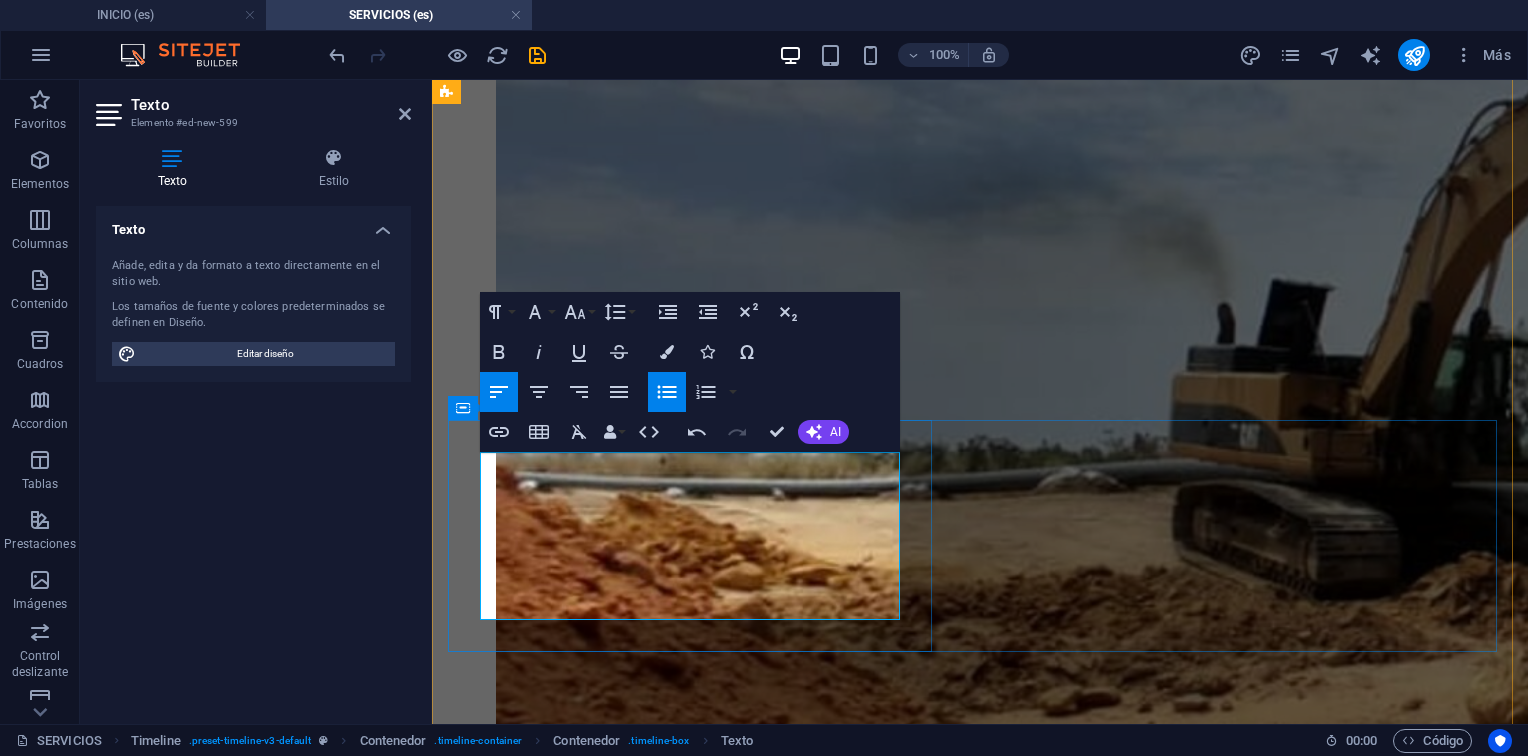 click on "Fabricación de piezas. Mecanizado de piezas mediante control numérico.  Pruebas de calidad." at bounding box center (1000, 4811) 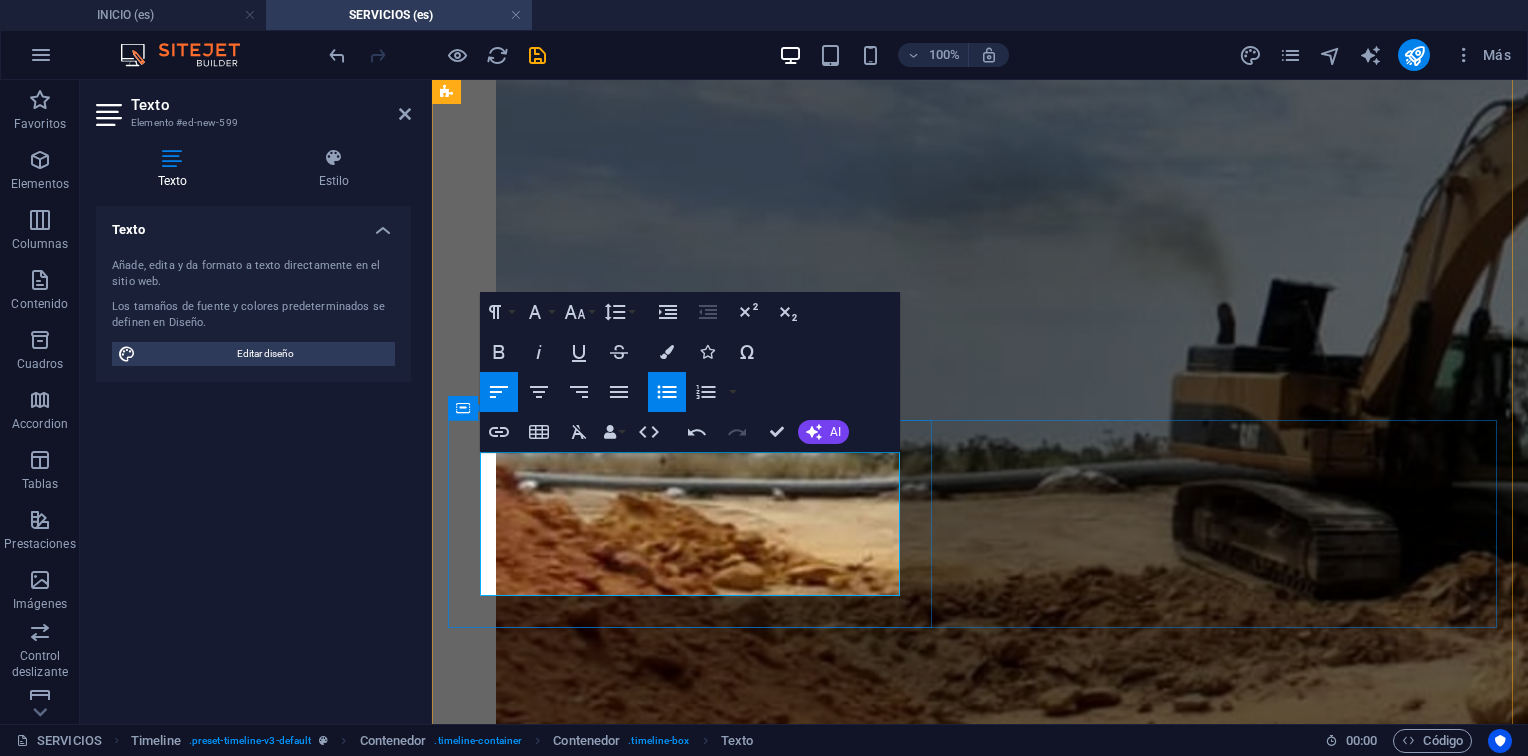 click on "Preparación, reparación y acabado.  Tratamiento de superficie. Fabricación de piezas. Mecanizado de piezas mediante control numérico.  Pruebas de calidad." at bounding box center [980, 4793] 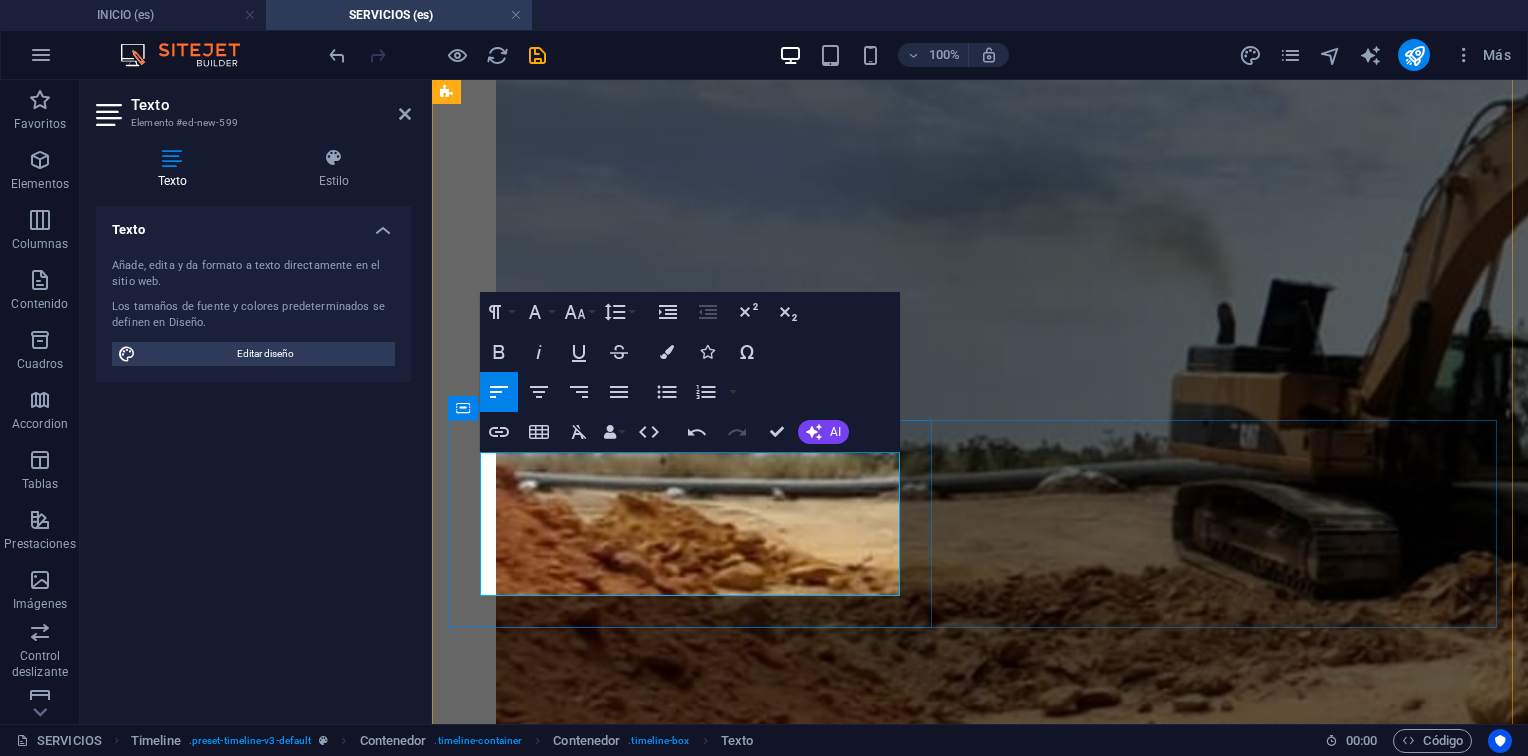 click on "Preparación, reparación y acabado.  Tratamiento de superficie. Fabricación de piezas. Mecanizado de piezas mediante control numérico.  Pruebas de calidad." at bounding box center [980, 4793] 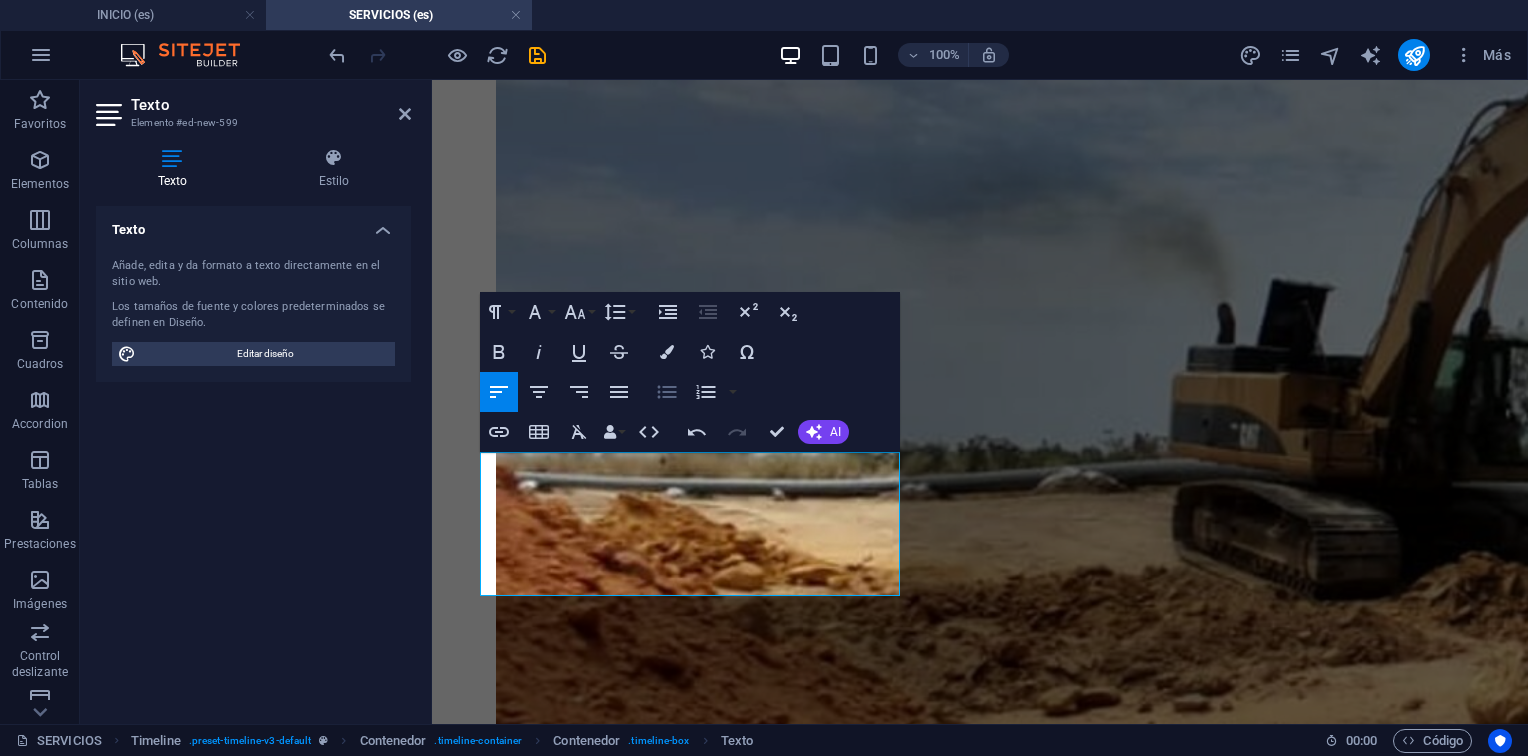 click on "Unordered List" at bounding box center [667, 392] 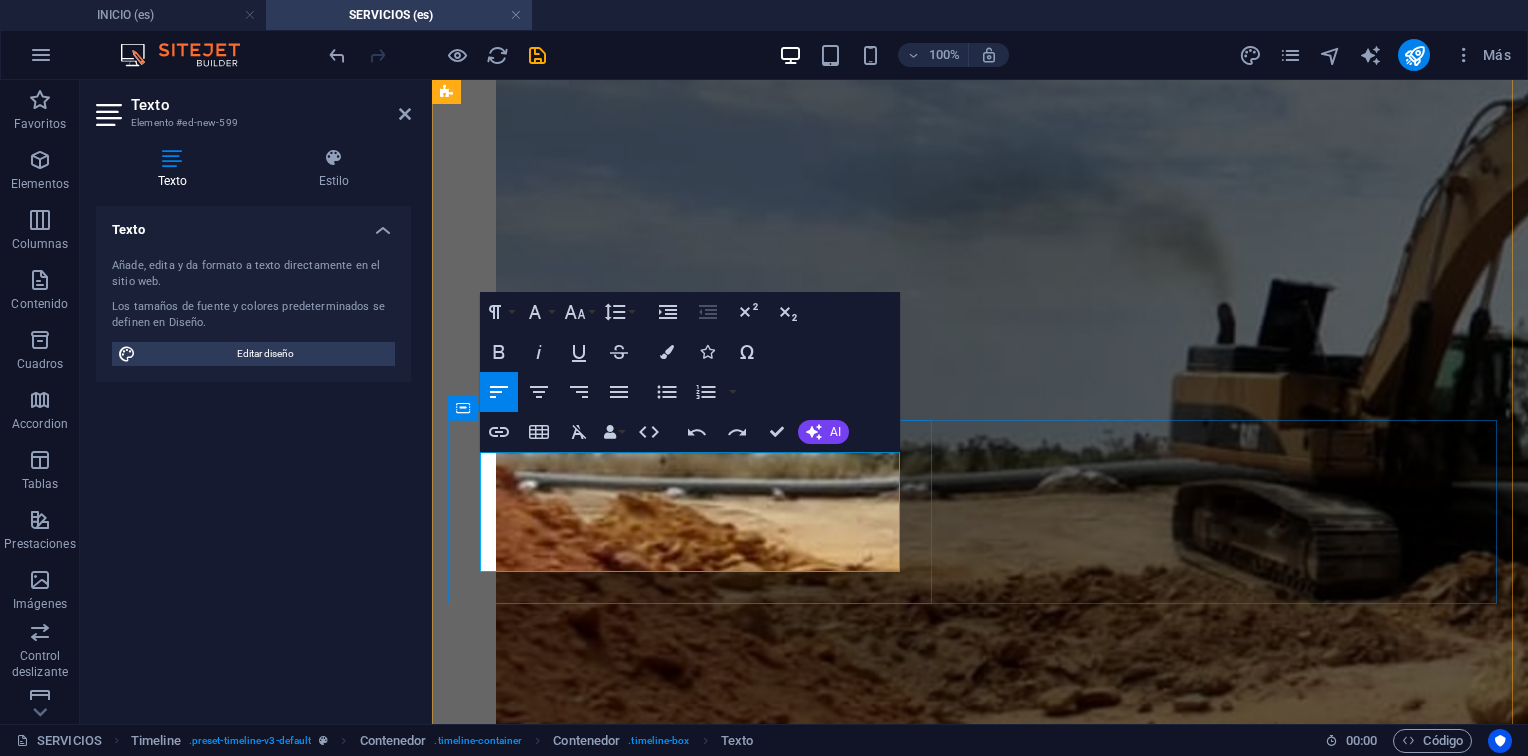 click on "Mecanizado de piezas mediante control numérico.  Pruebas de calidad." at bounding box center (1000, 4809) 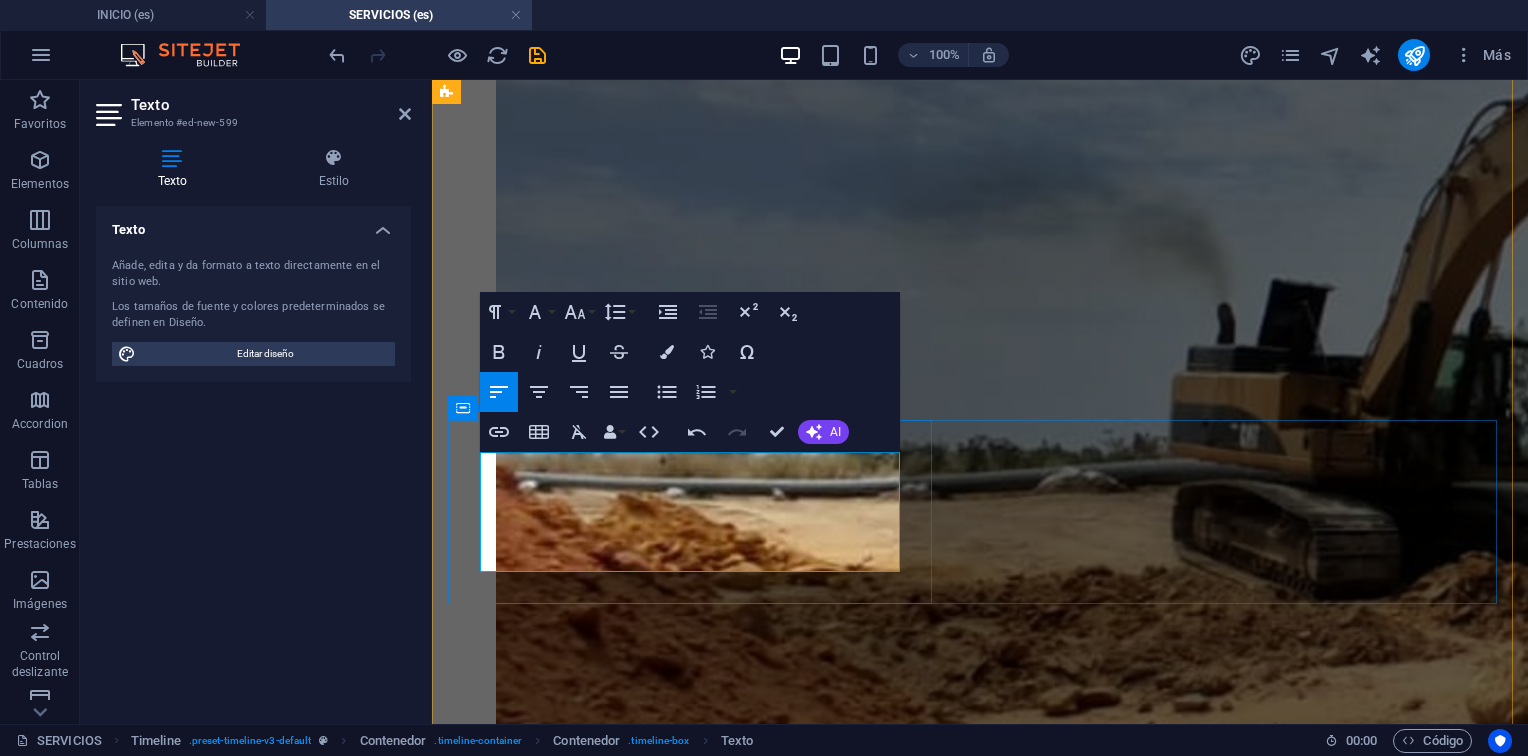 click on "Preparación, reparación y acabado." at bounding box center (980, 4741) 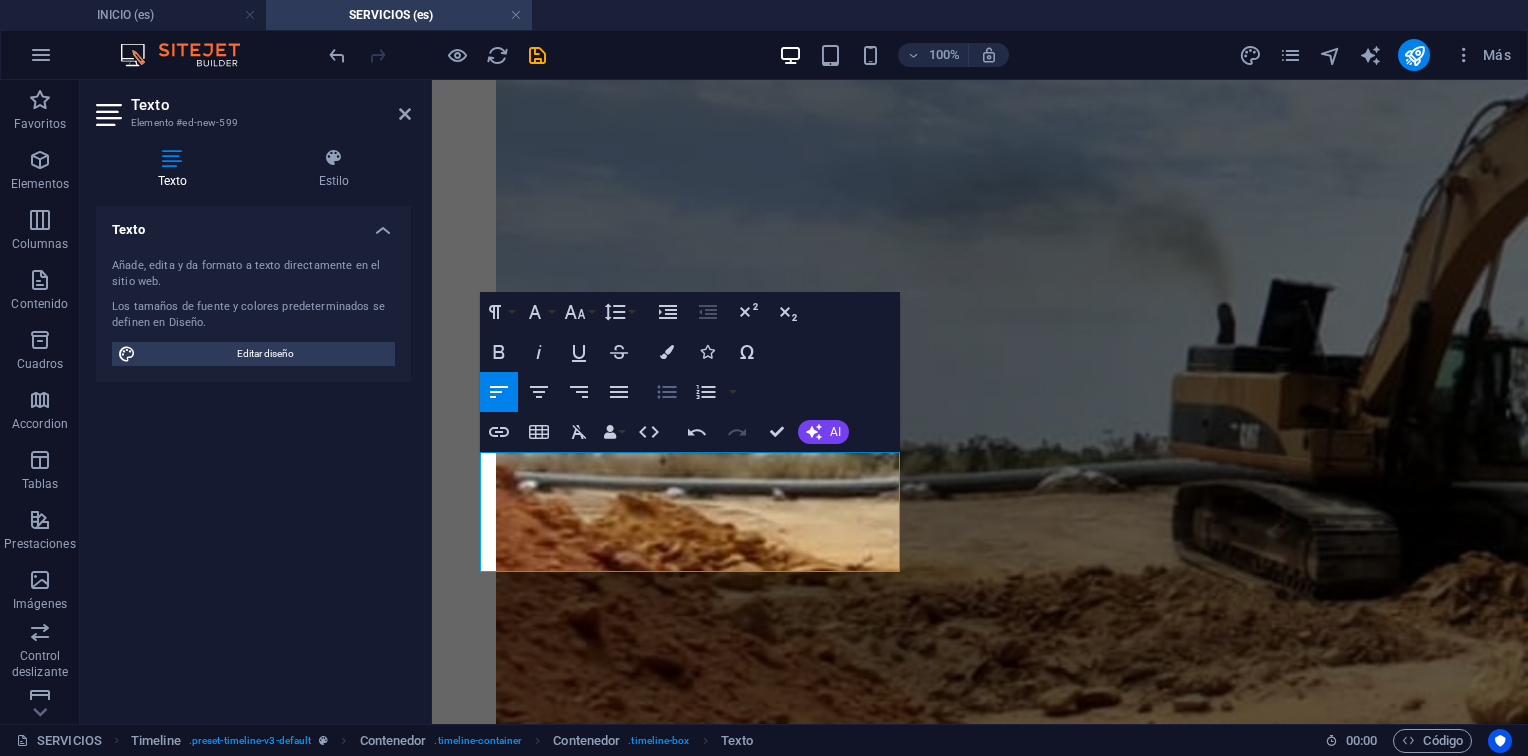 click 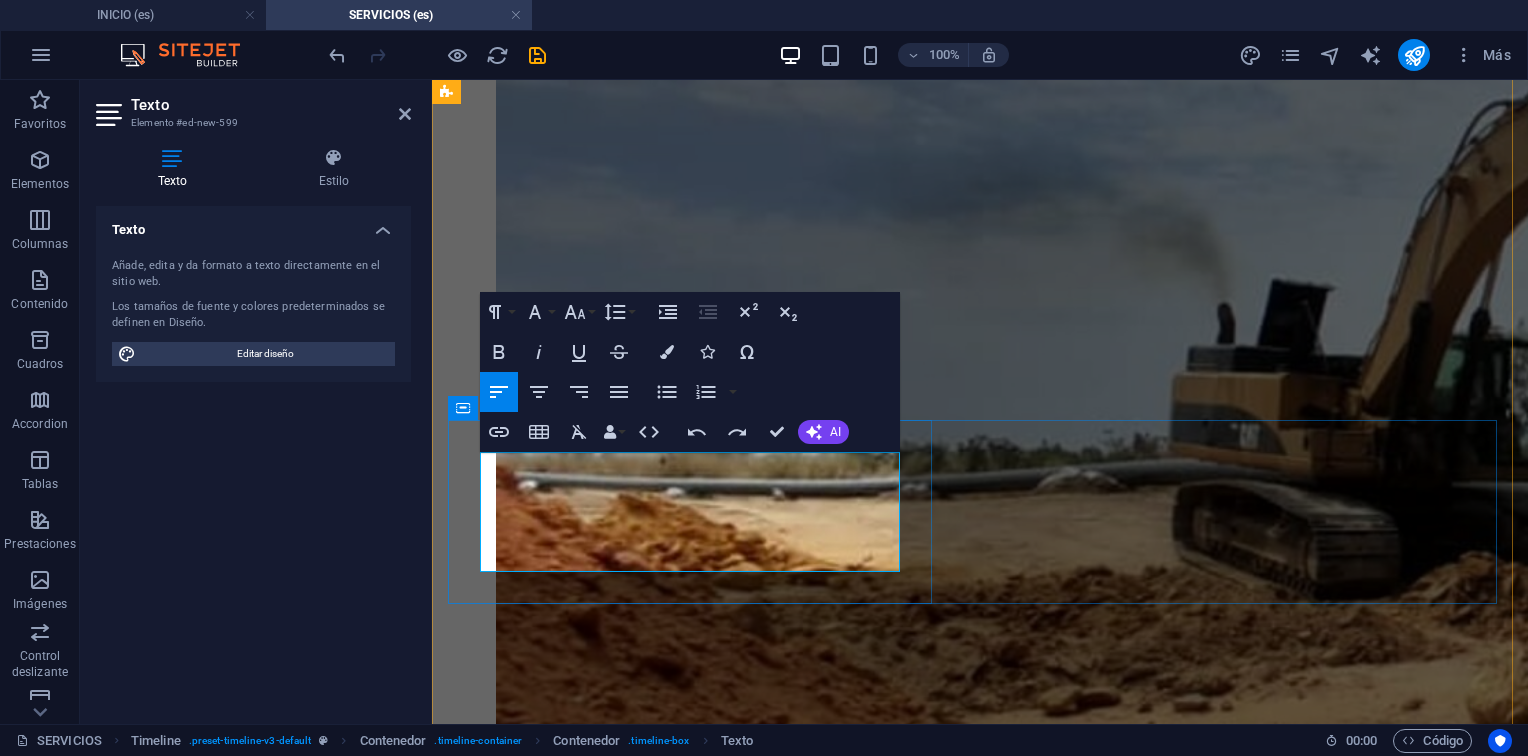 click on "Preparación, reparación y acabado." at bounding box center [980, 4741] 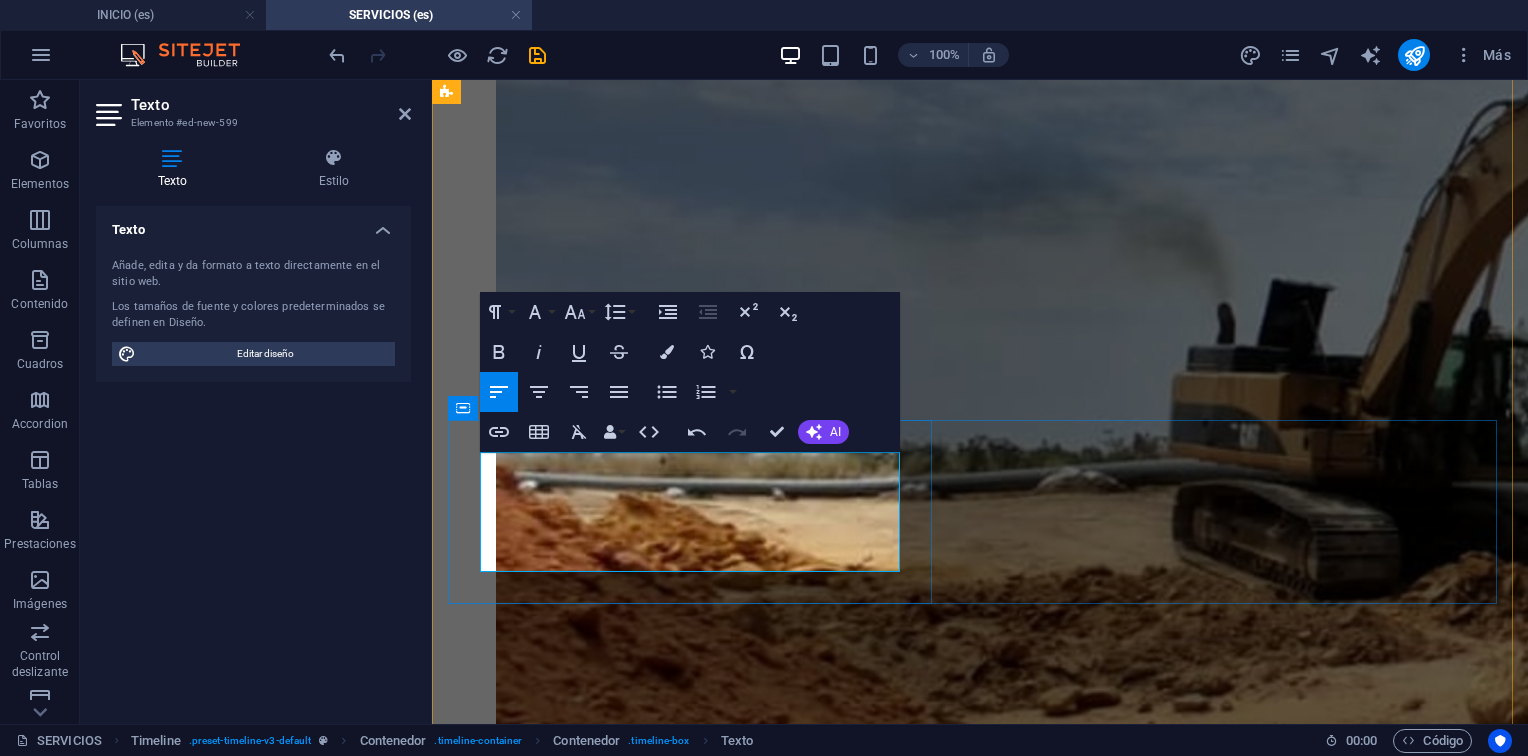 click on "Tratamiento de superficie. Fabricación de piezas. Mecanizado de piezas mediante control numérico.  Pruebas de calidad." at bounding box center (980, 4826) 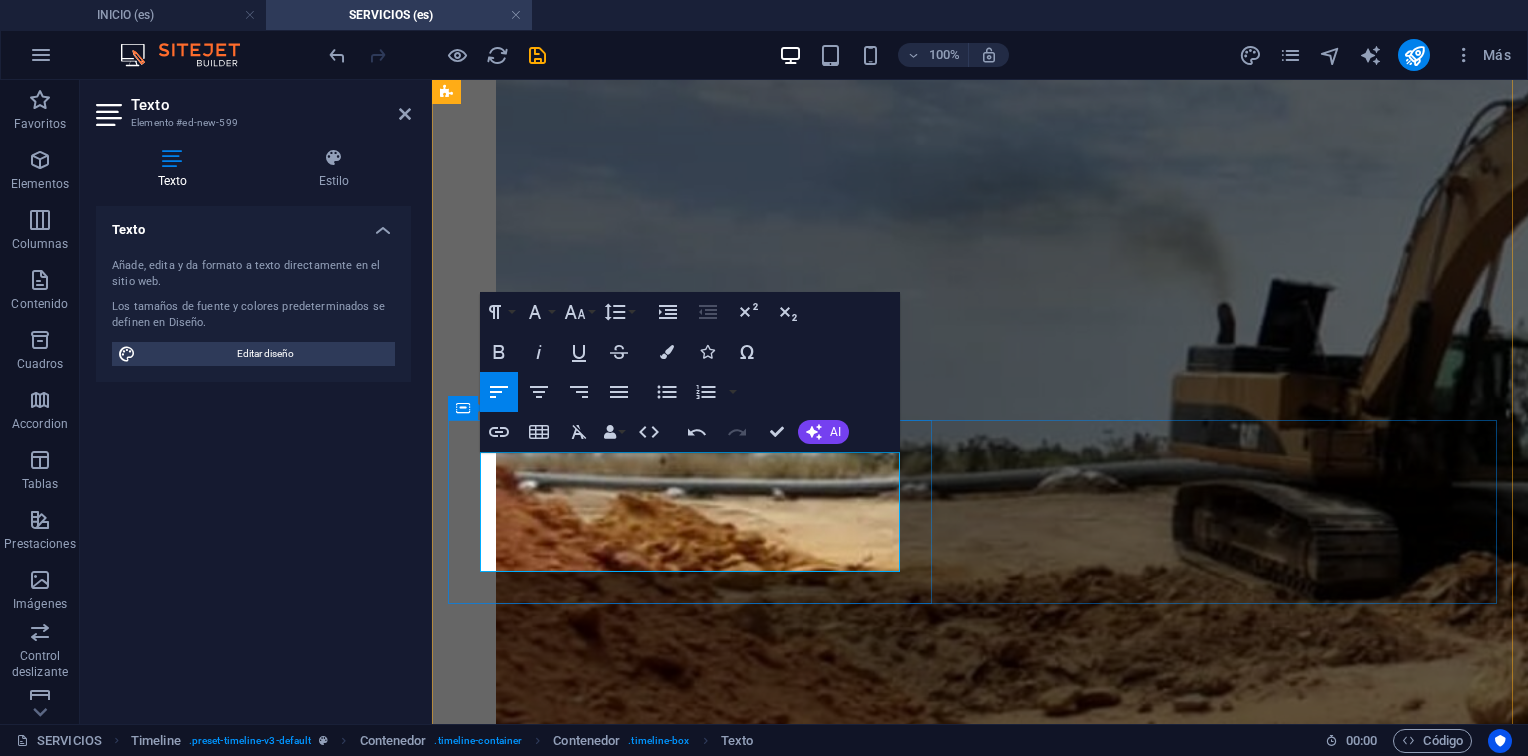 click on "Fabricación de piezas. Mecanizado de piezas mediante control numérico.  Pruebas de calidad." at bounding box center [980, 4843] 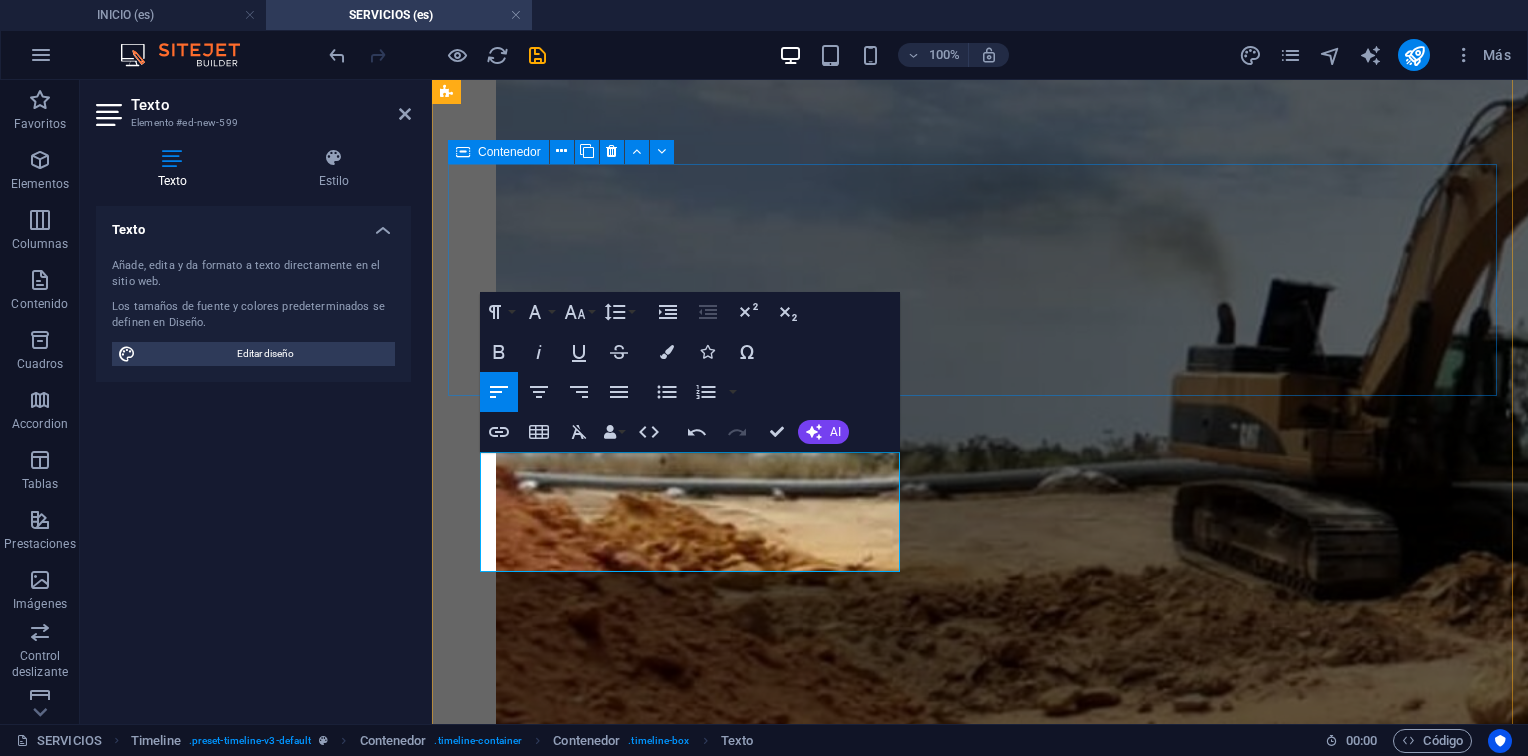 drag, startPoint x: 723, startPoint y: 557, endPoint x: 460, endPoint y: 395, distance: 308.88995 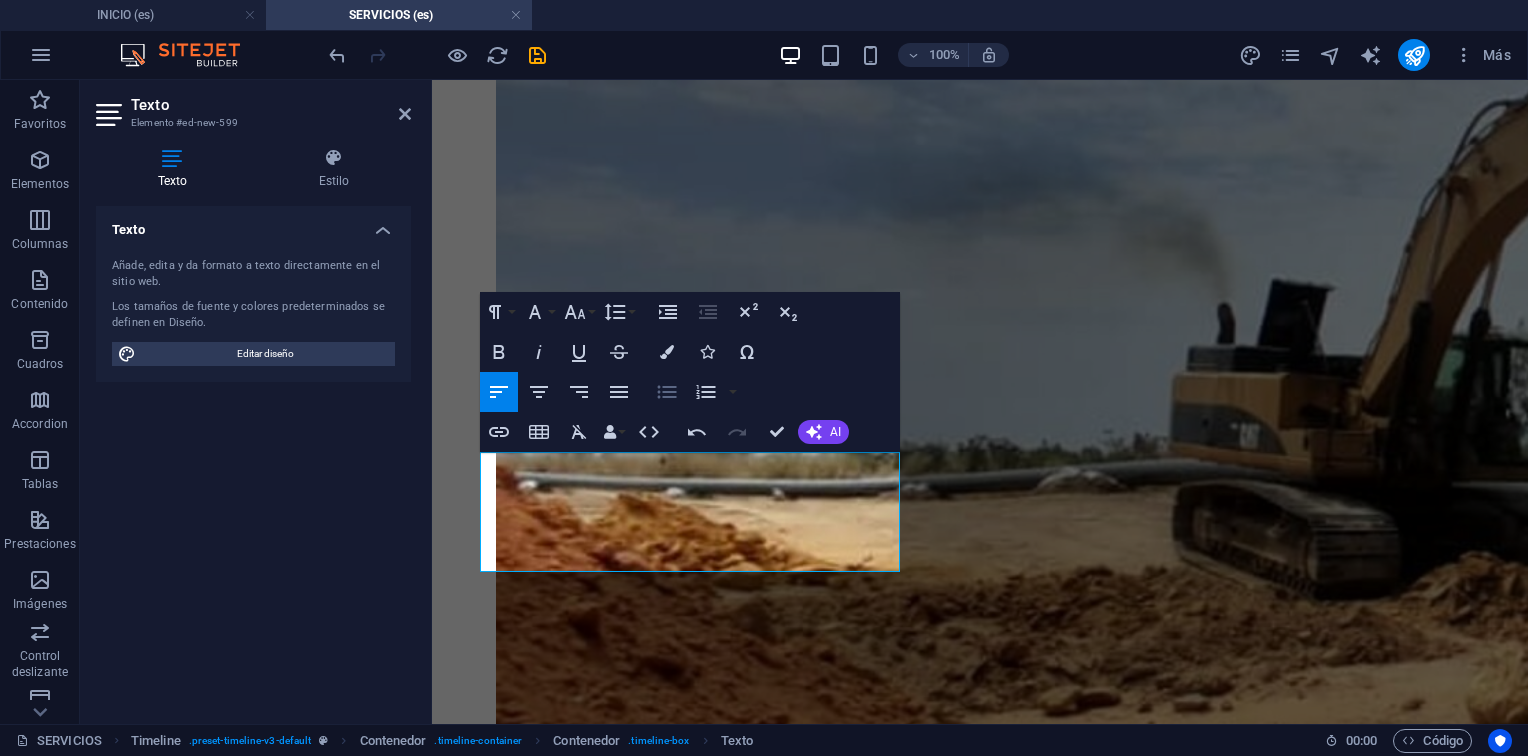 click 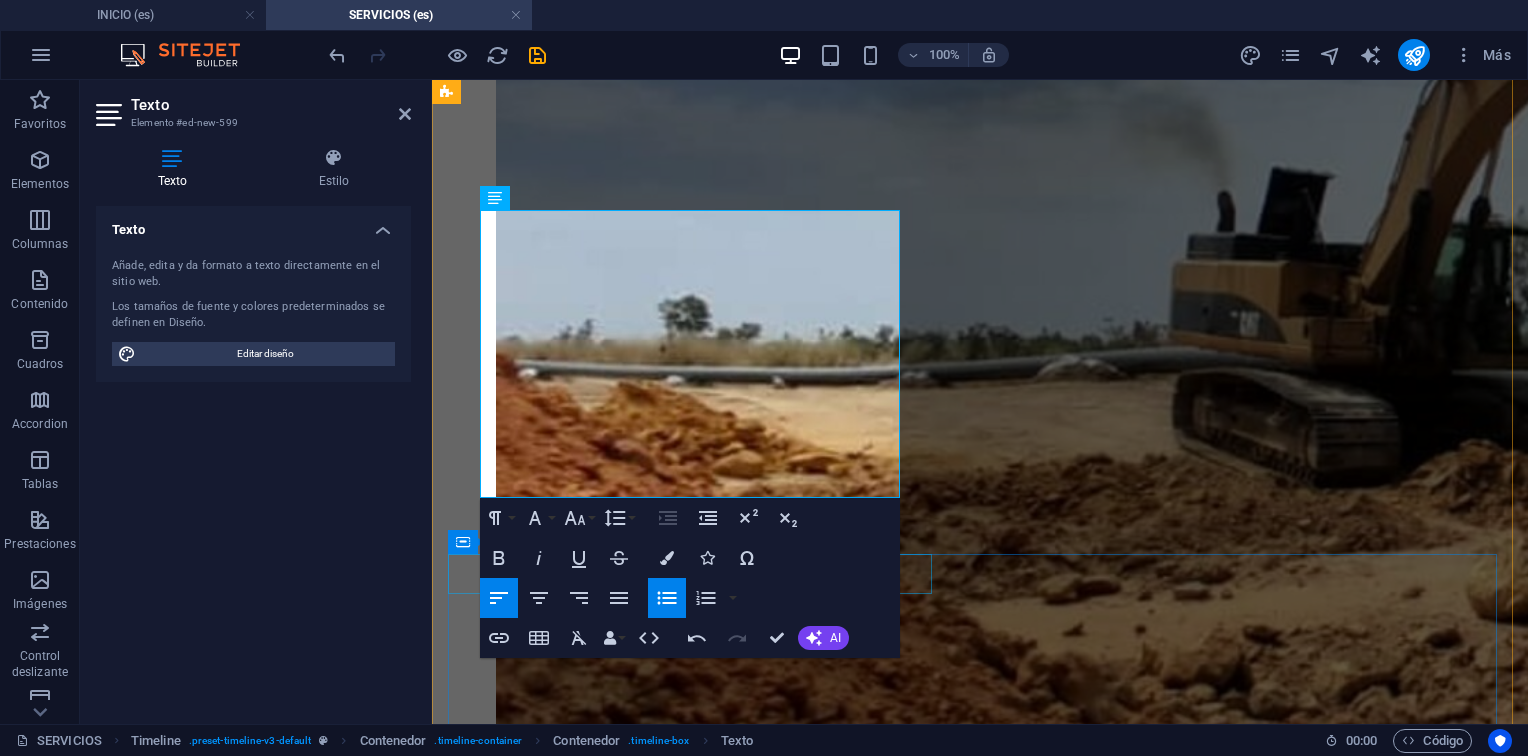 scroll, scrollTop: 4136, scrollLeft: 0, axis: vertical 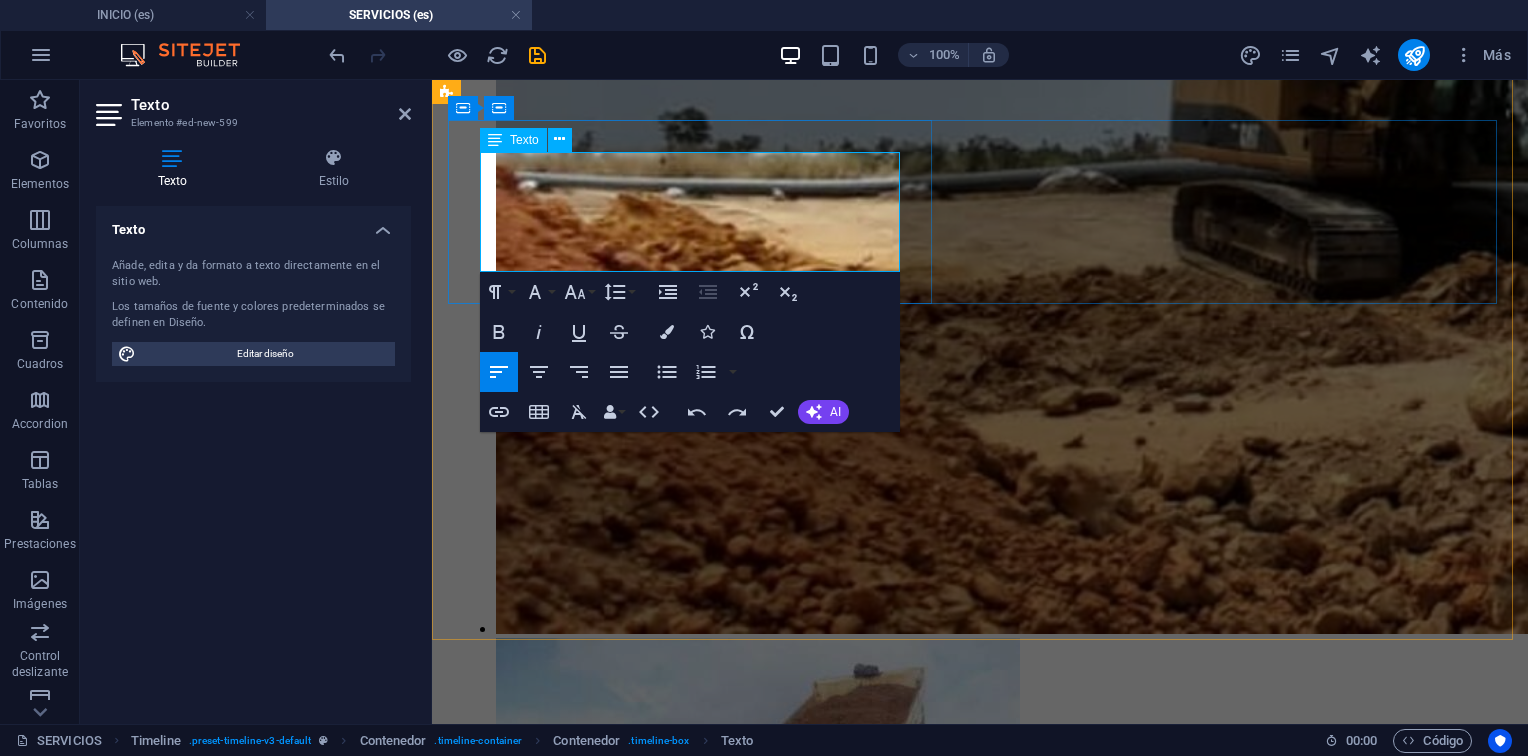 drag, startPoint x: 664, startPoint y: 260, endPoint x: 591, endPoint y: 258, distance: 73.02739 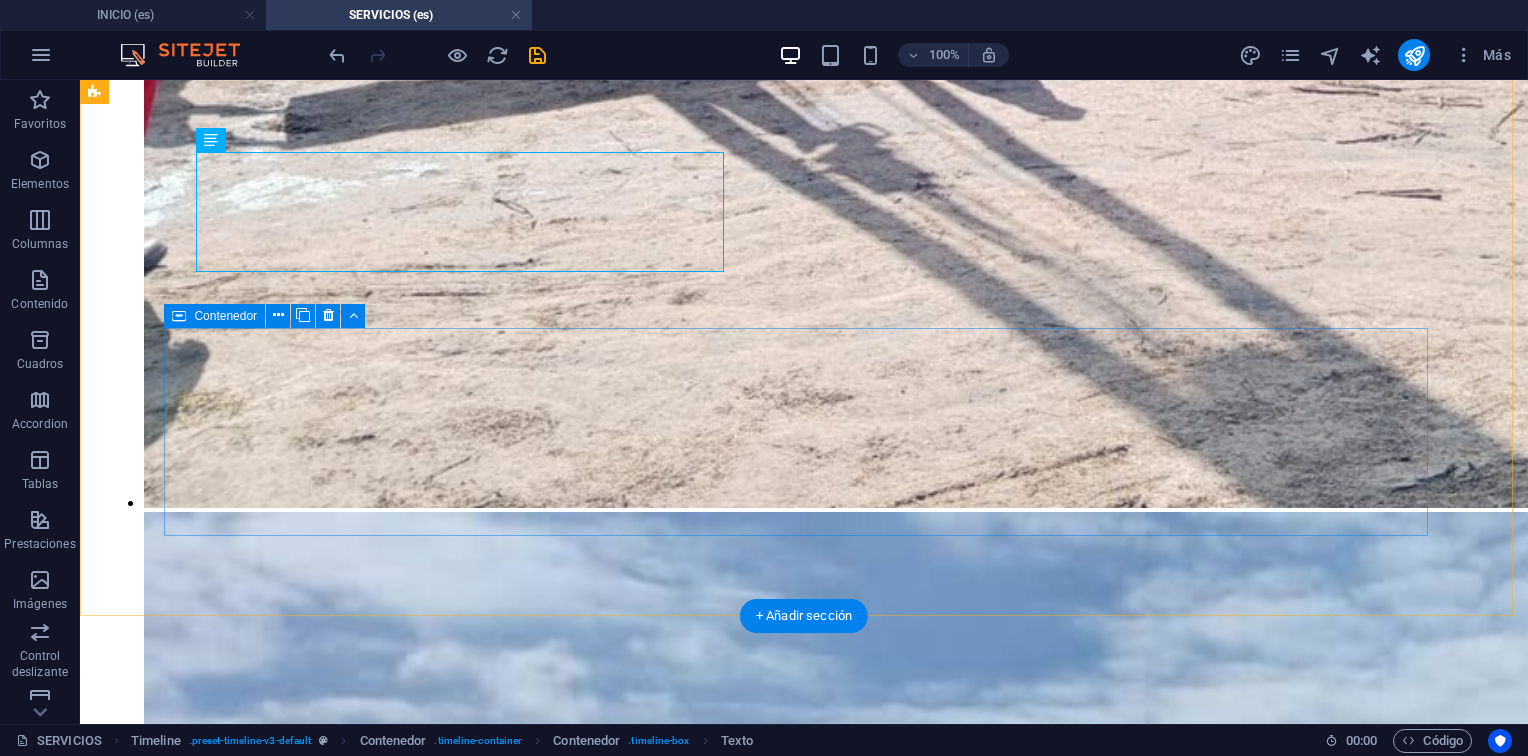 scroll, scrollTop: 3624, scrollLeft: 0, axis: vertical 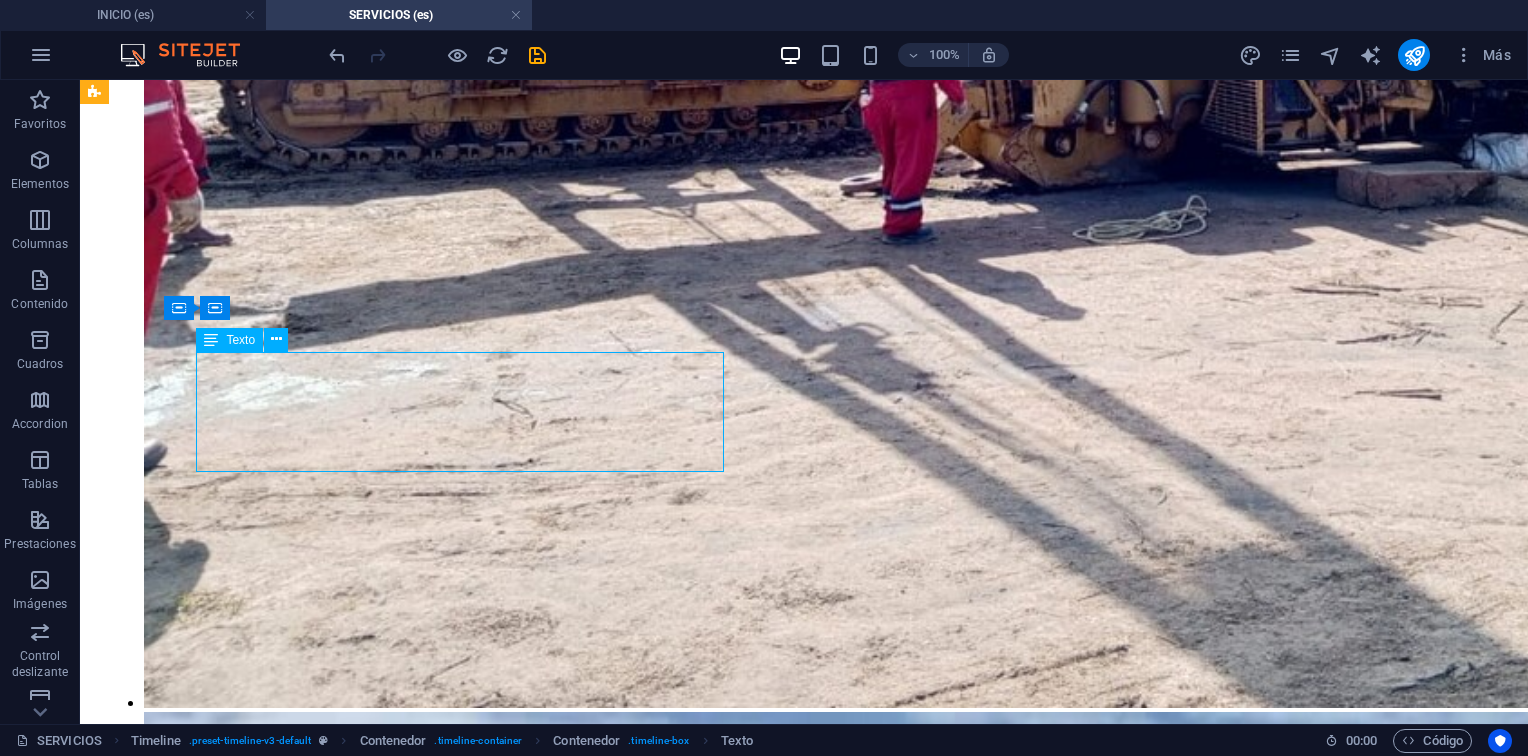 drag, startPoint x: 412, startPoint y: 458, endPoint x: 338, endPoint y: 430, distance: 79.12016 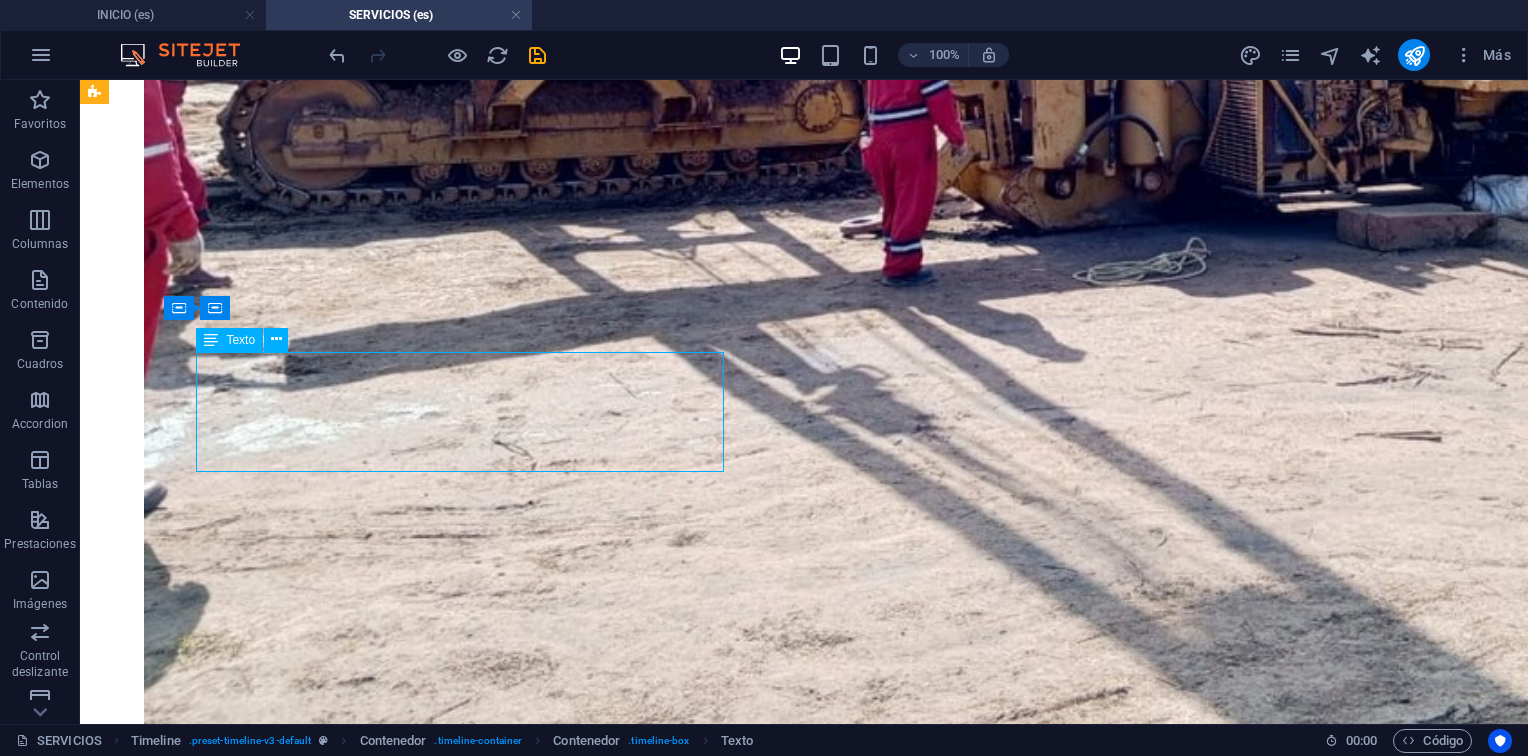 scroll, scrollTop: 3888, scrollLeft: 0, axis: vertical 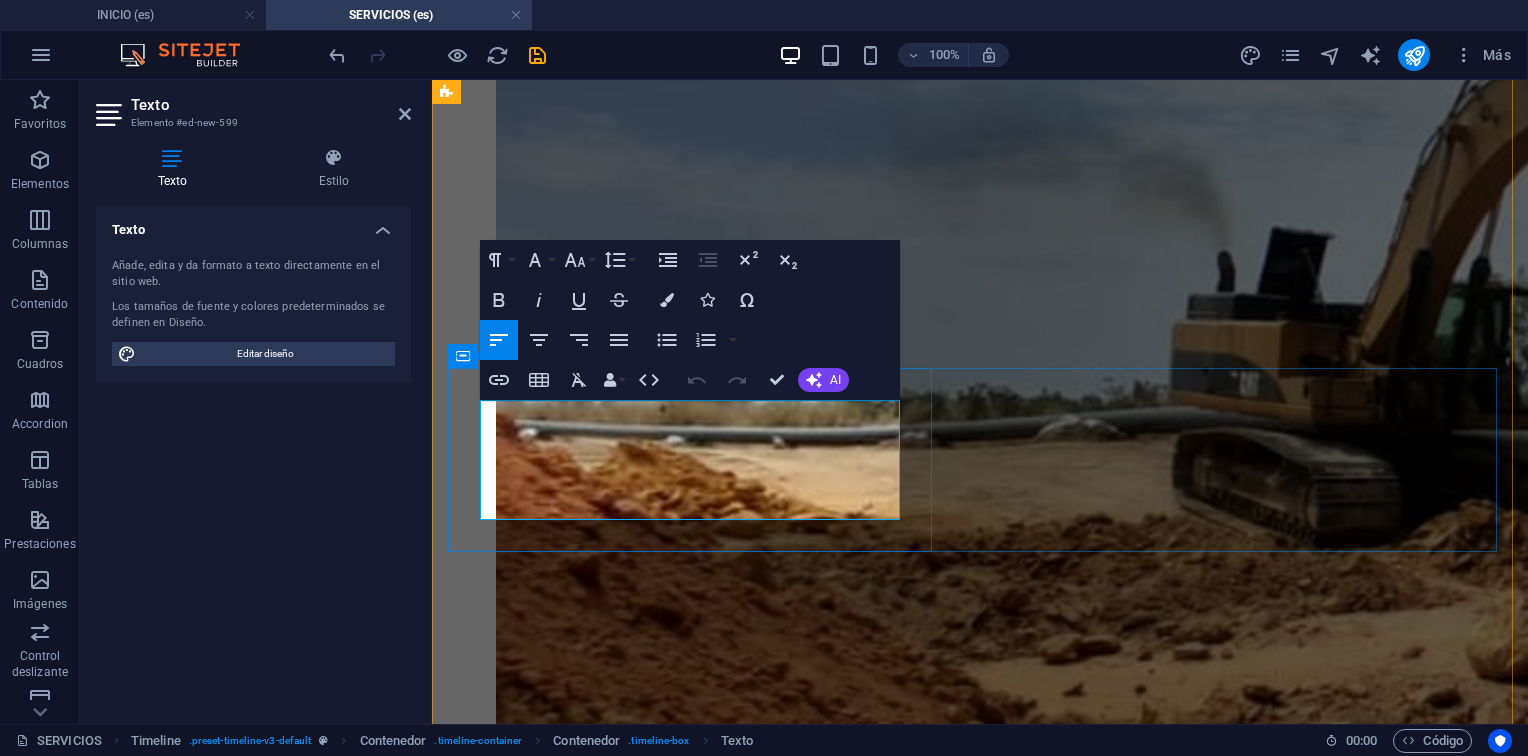 drag, startPoint x: 689, startPoint y: 496, endPoint x: 448, endPoint y: 397, distance: 260.54175 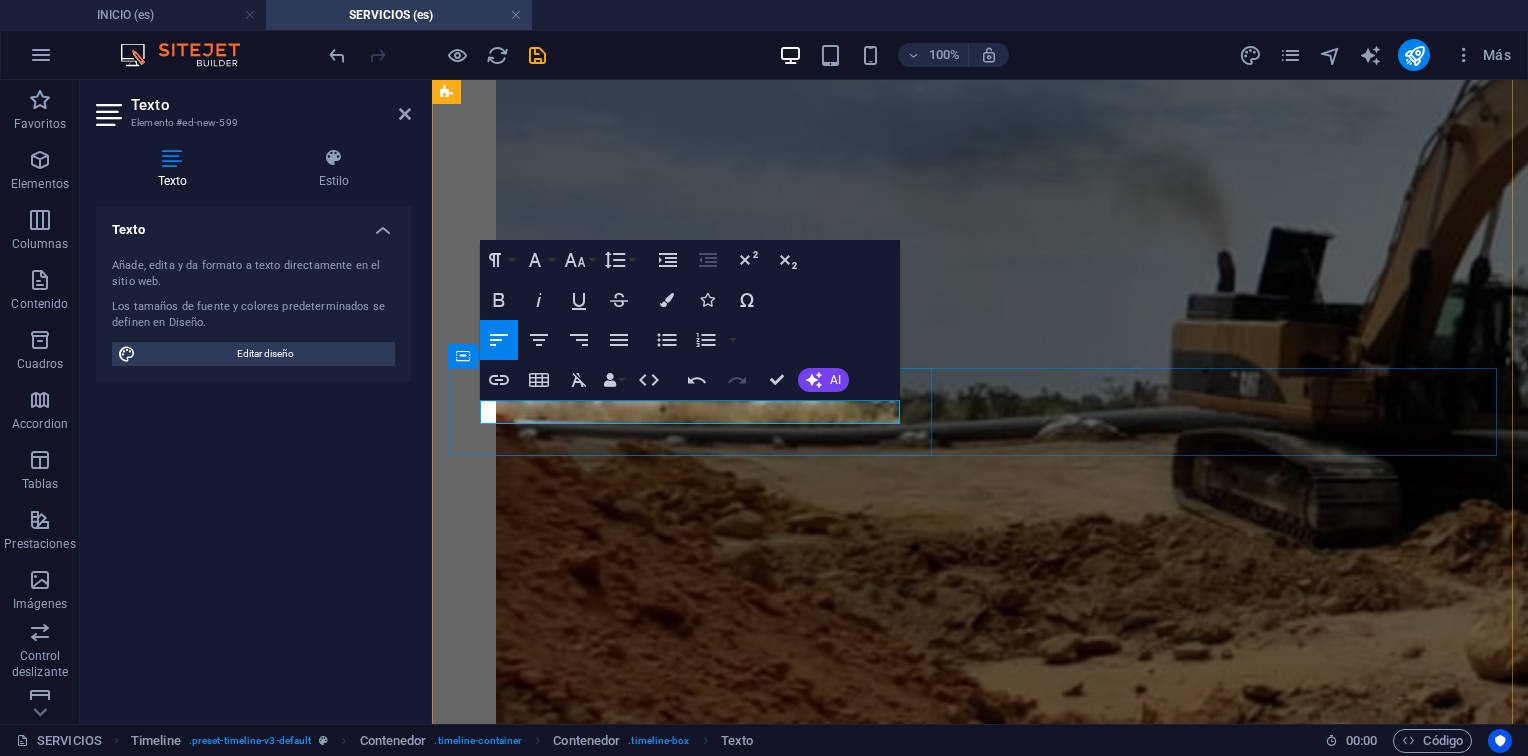 click on "Preparación, reparación y acabado." at bounding box center [980, 4689] 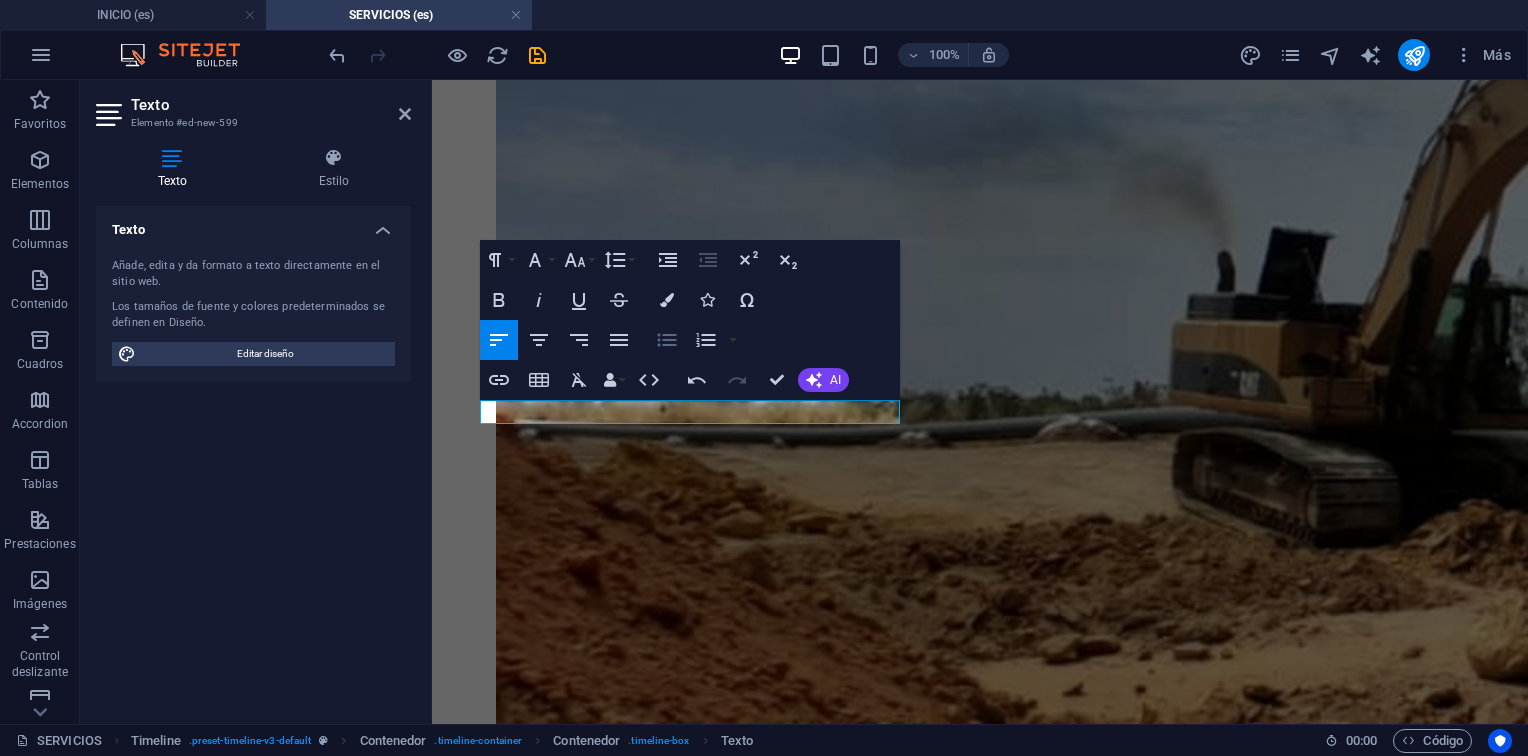 click 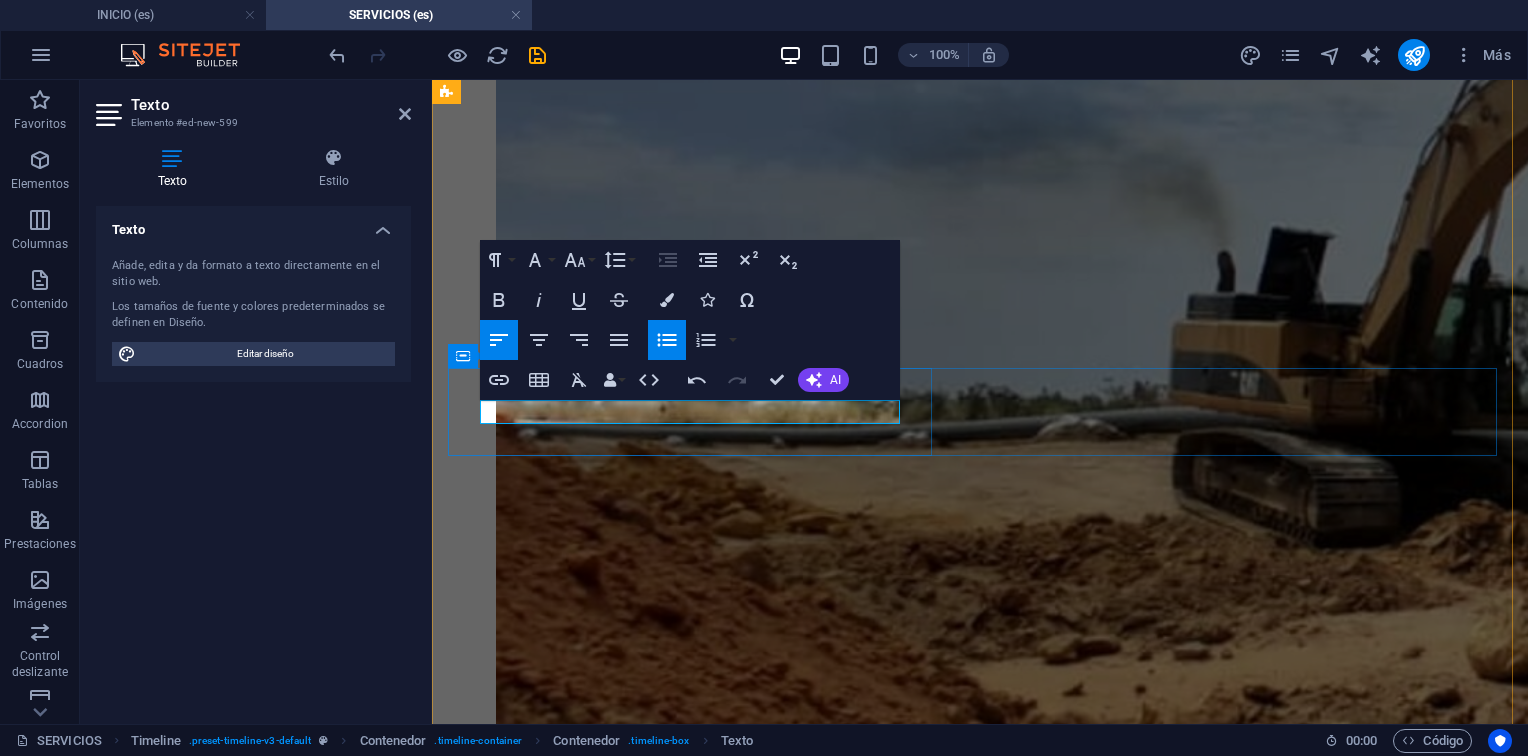 click on "Preparación, reparación y acabado." at bounding box center [1000, 4689] 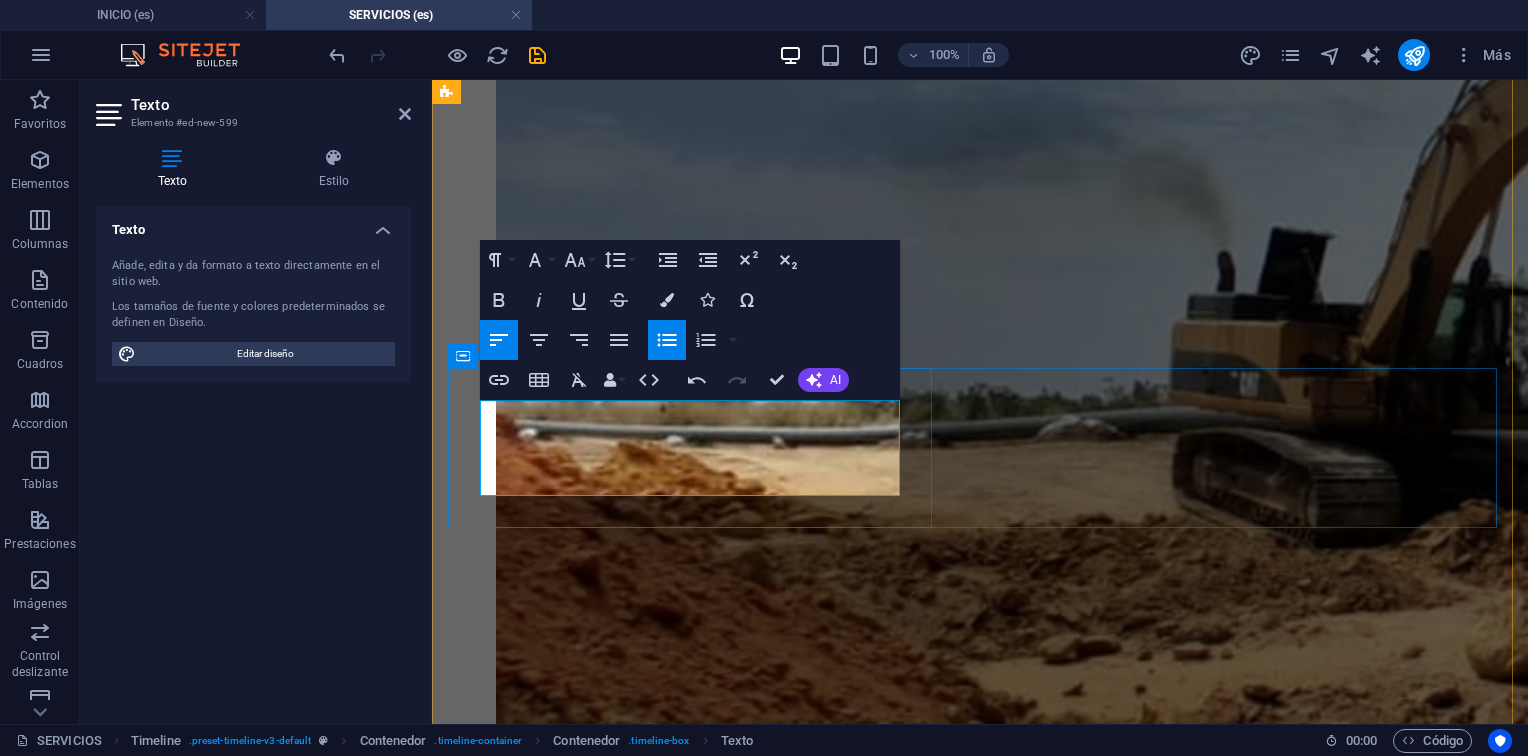 click on "Fabricación de piezas" at bounding box center [1000, 4725] 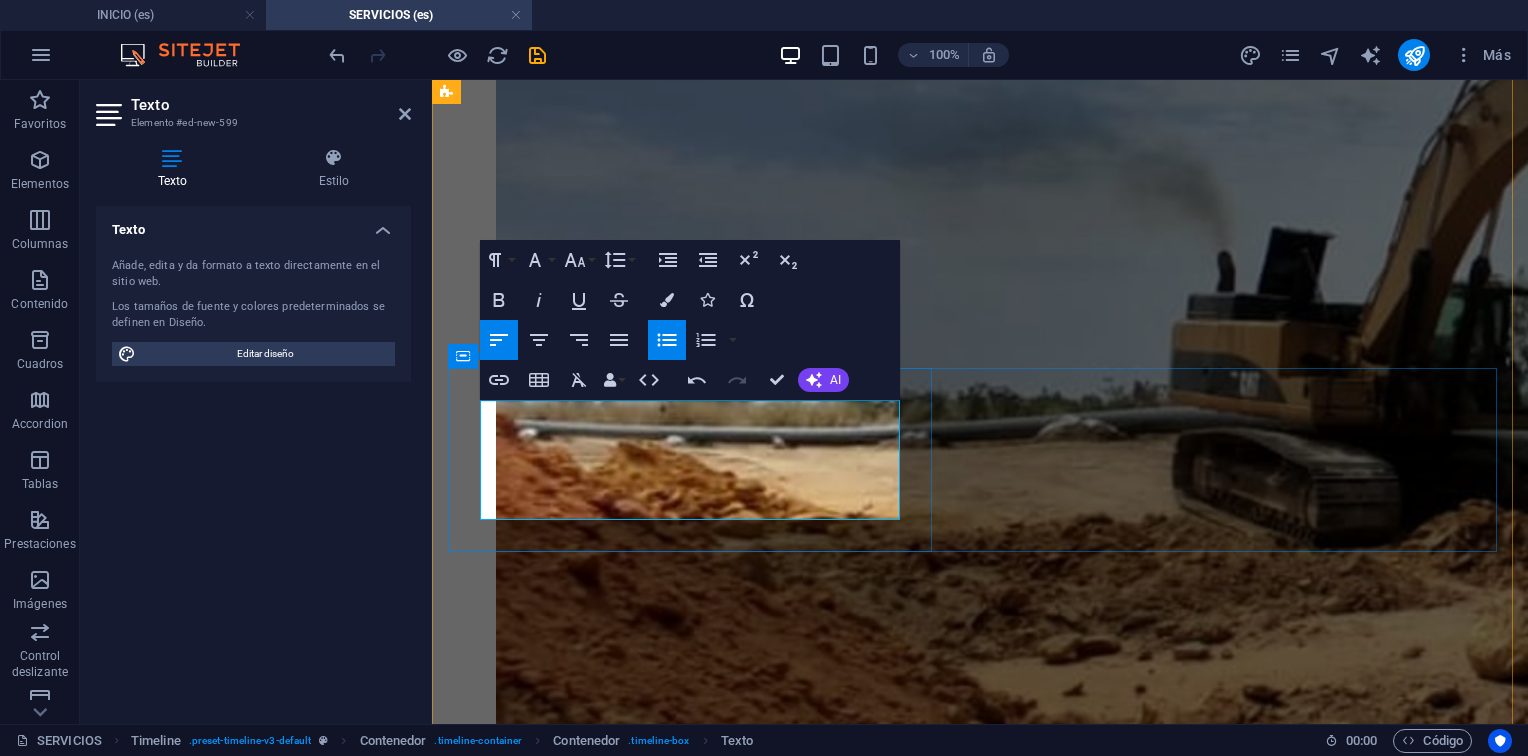 click on "Mecanizado de piezas mediante control númerico." at bounding box center (1000, 4743) 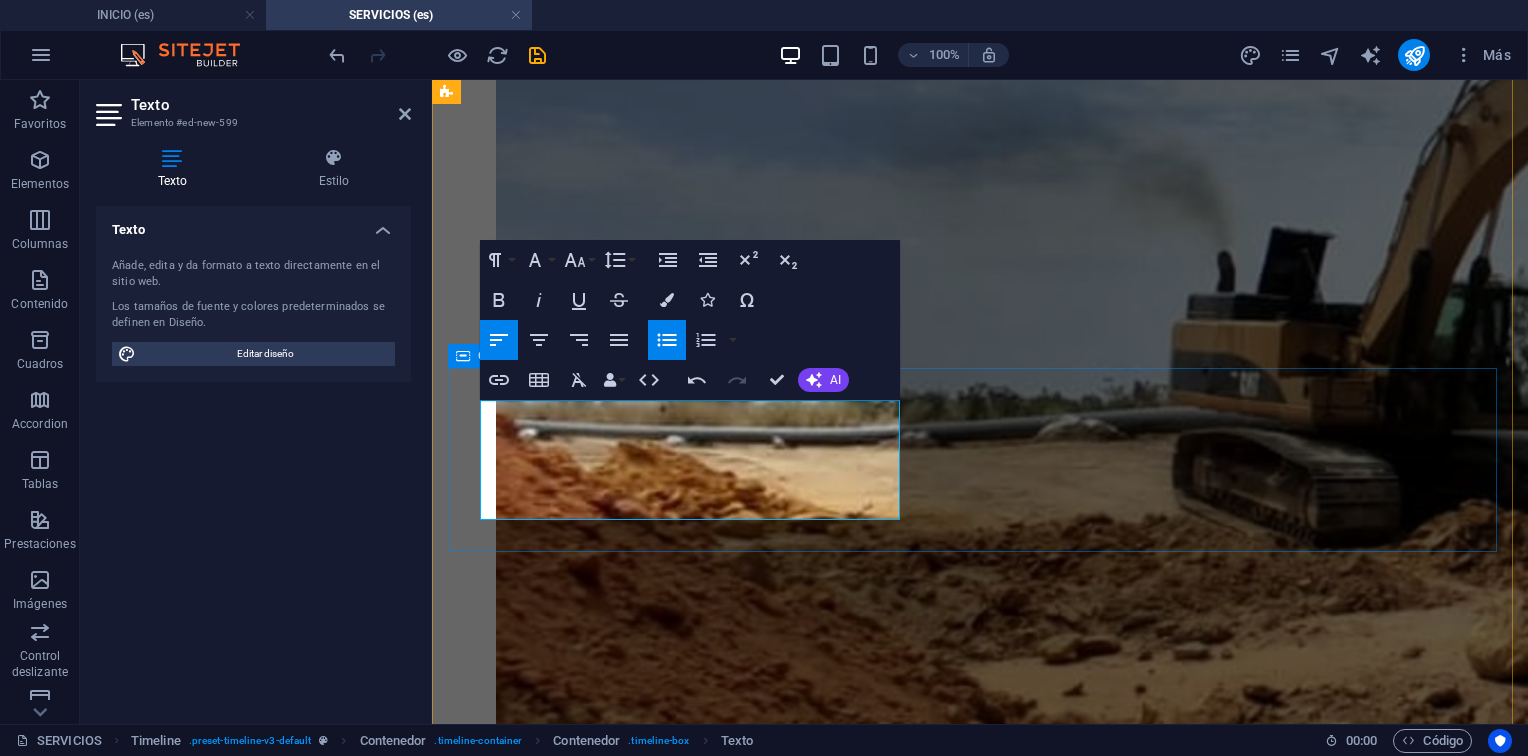 click on "4.  Reparación, fabricación y/o  mecanizado de partes y piezas Preparación, reparación y acabado. Tratamiento de superficie. Fabricación de piezas. Mecanizado de piezas mediante control numérico. Pruebas de Calidad." at bounding box center [980, 4708] 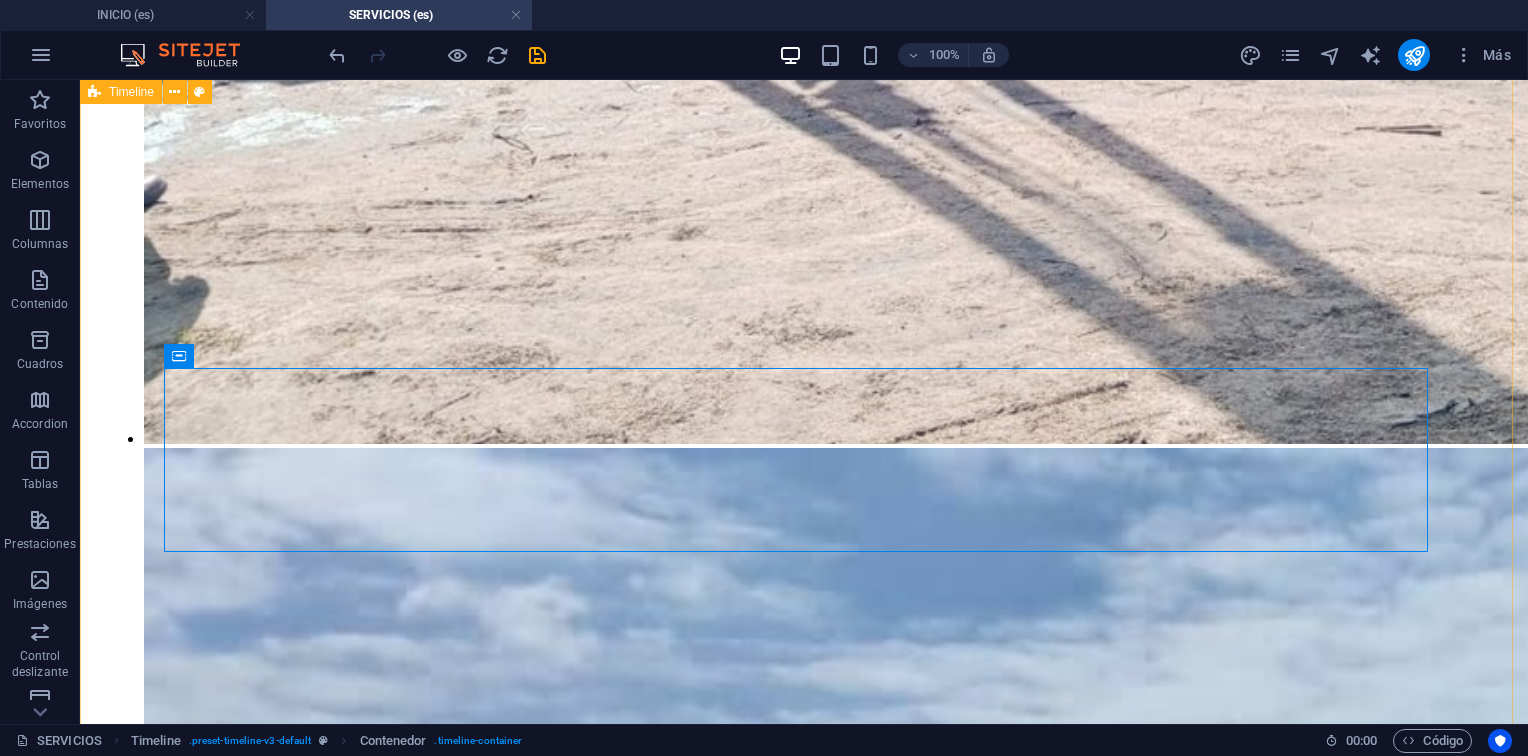 scroll, scrollTop: 3576, scrollLeft: 0, axis: vertical 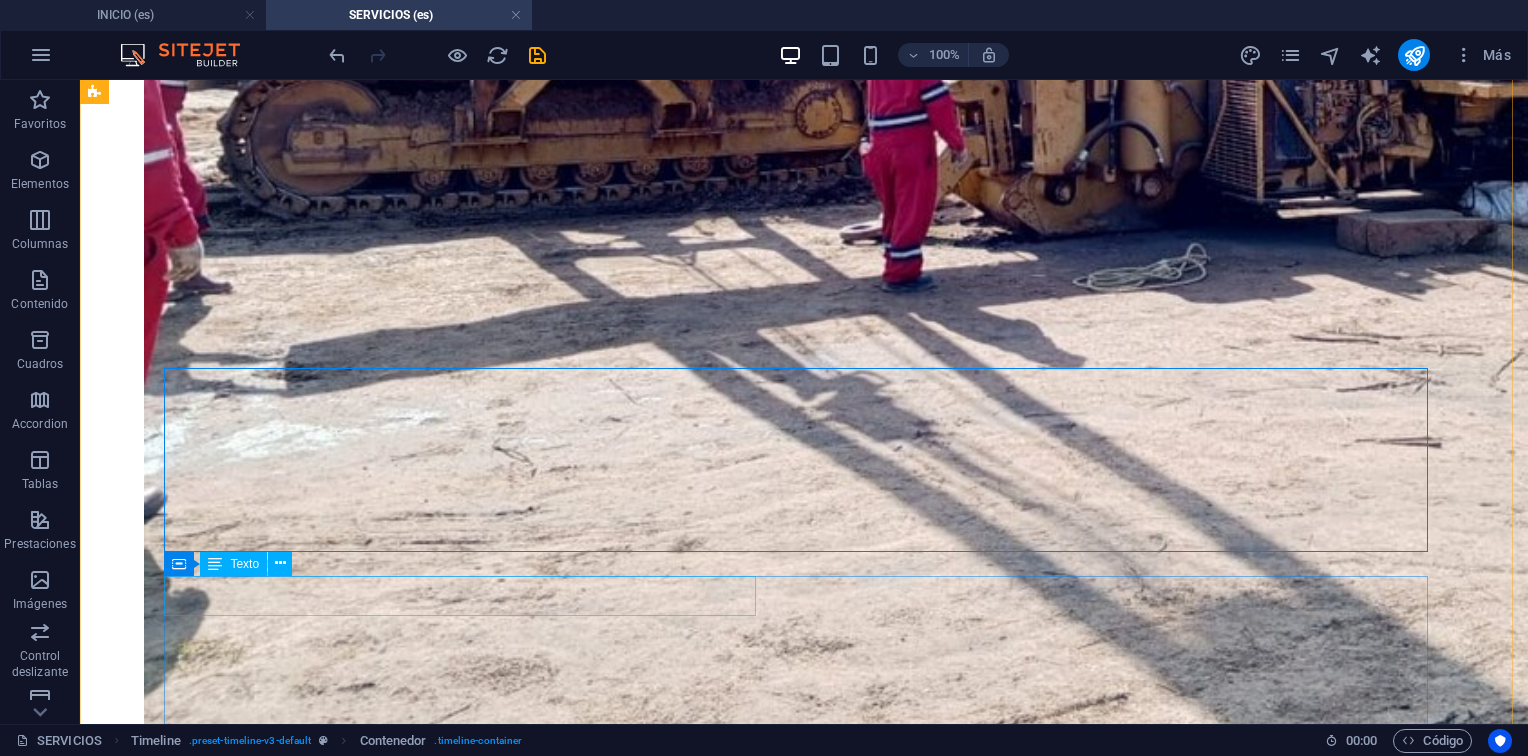 click on "3. Desarme, limpieza e  inspección" at bounding box center [804, 6437] 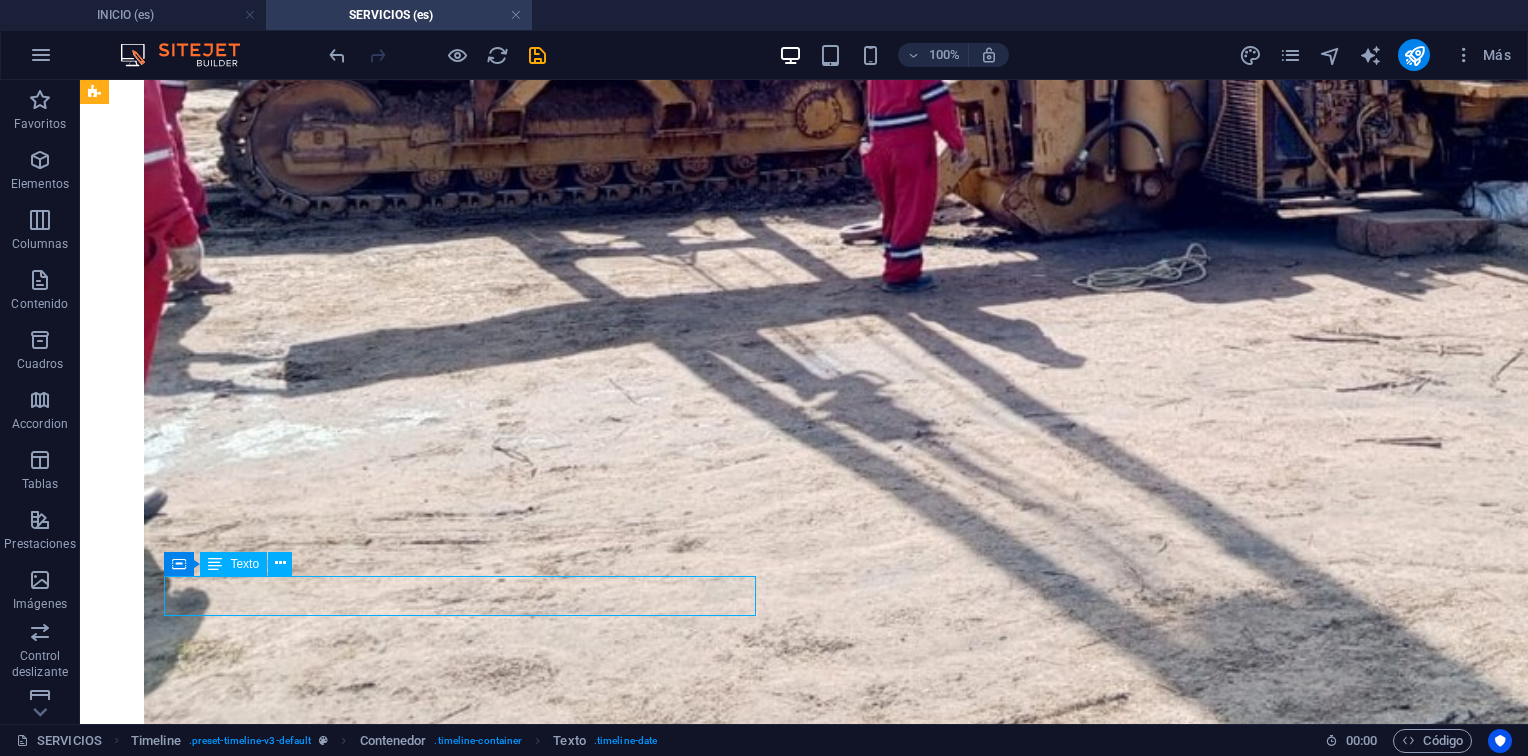 click on "3. Desarme, limpieza e  inspección" at bounding box center (804, 6437) 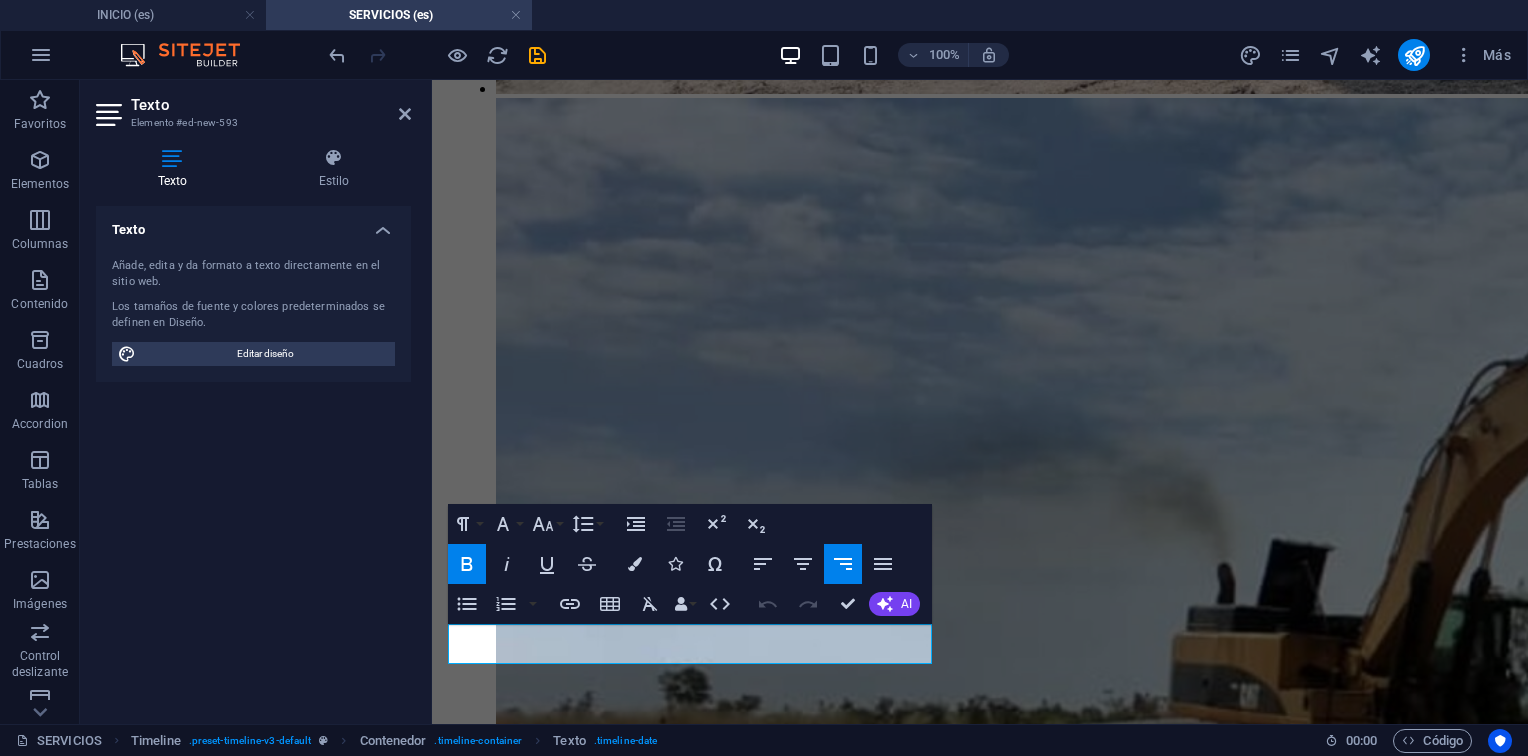 scroll, scrollTop: 3840, scrollLeft: 0, axis: vertical 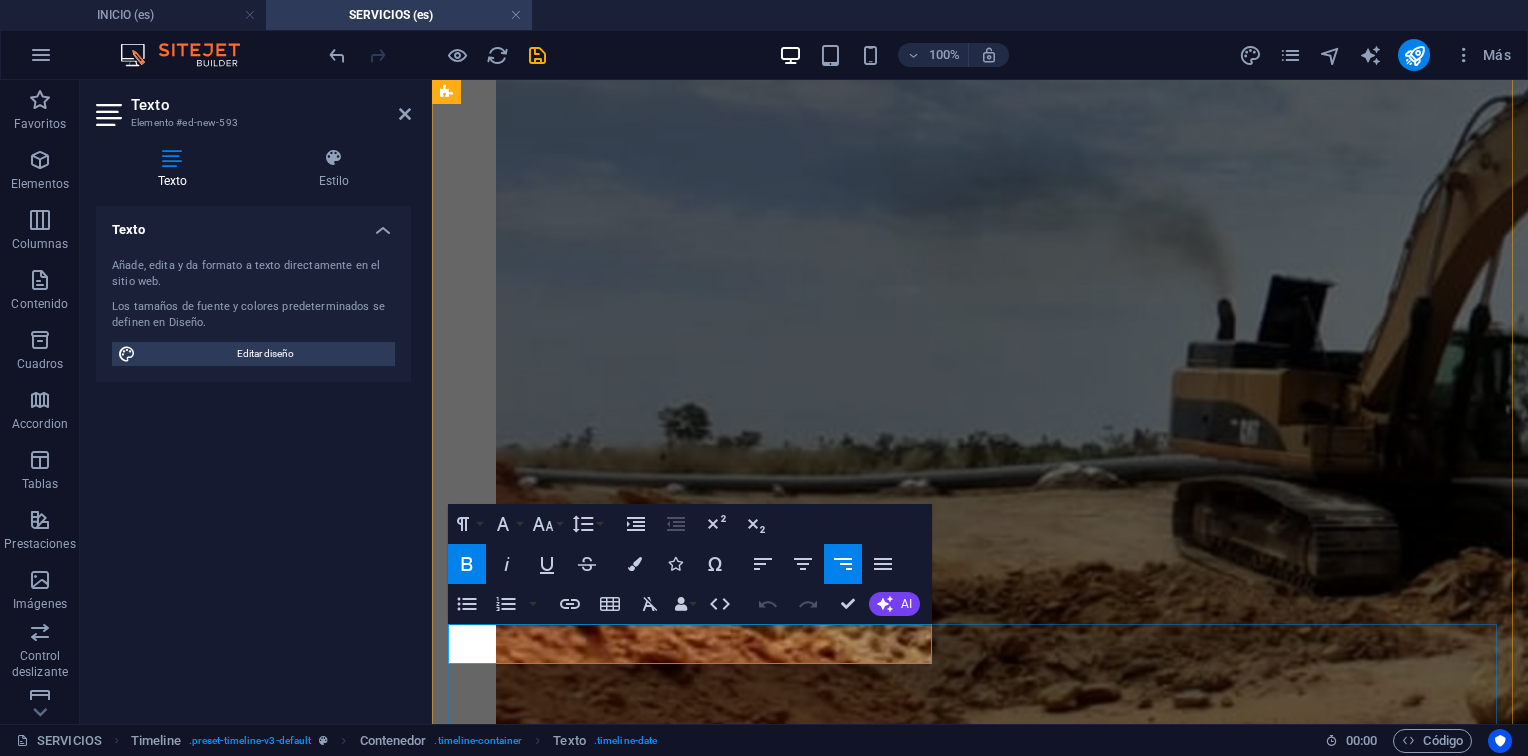 click on "3. Desarme, limpieza e  inspección" at bounding box center (980, 4843) 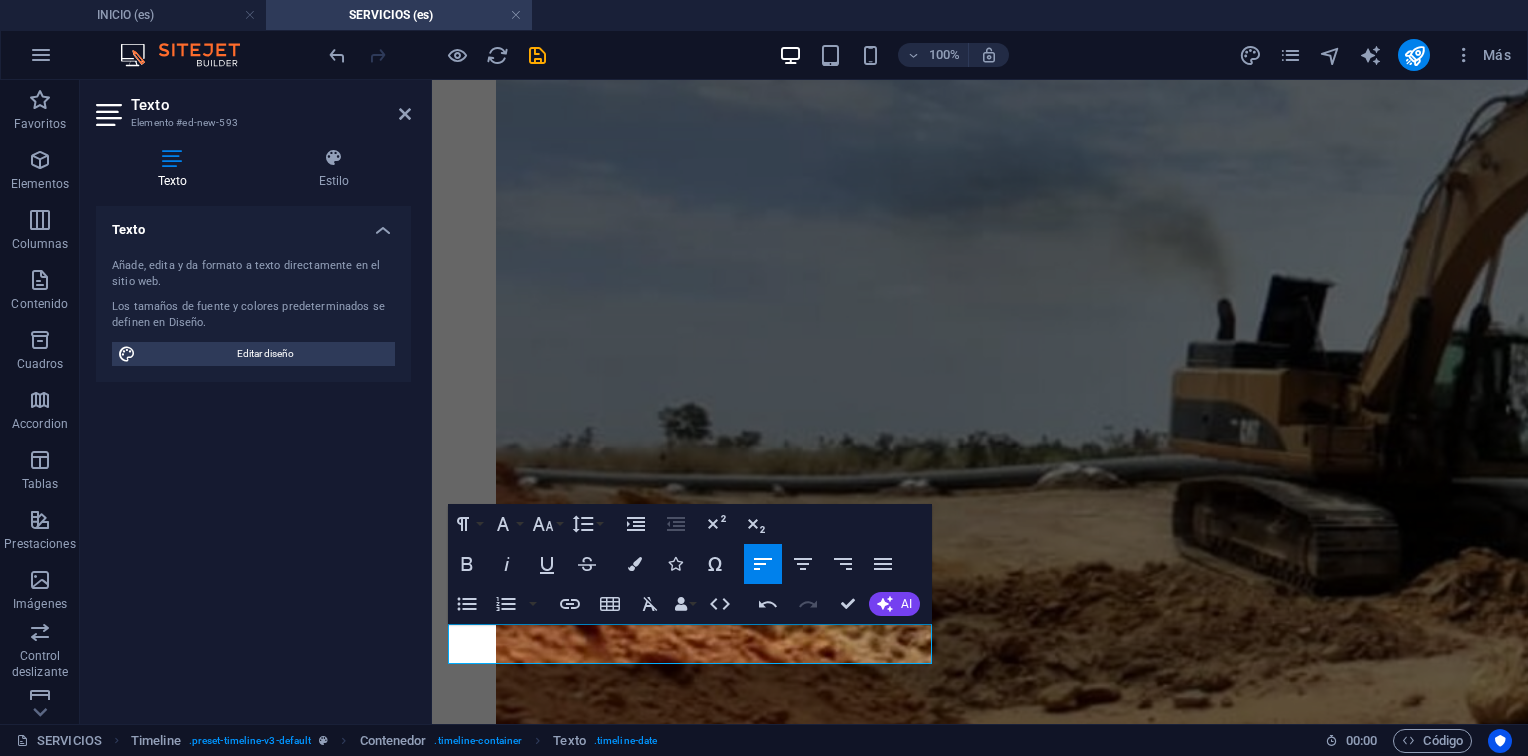 drag, startPoint x: 656, startPoint y: 641, endPoint x: 407, endPoint y: 650, distance: 249.1626 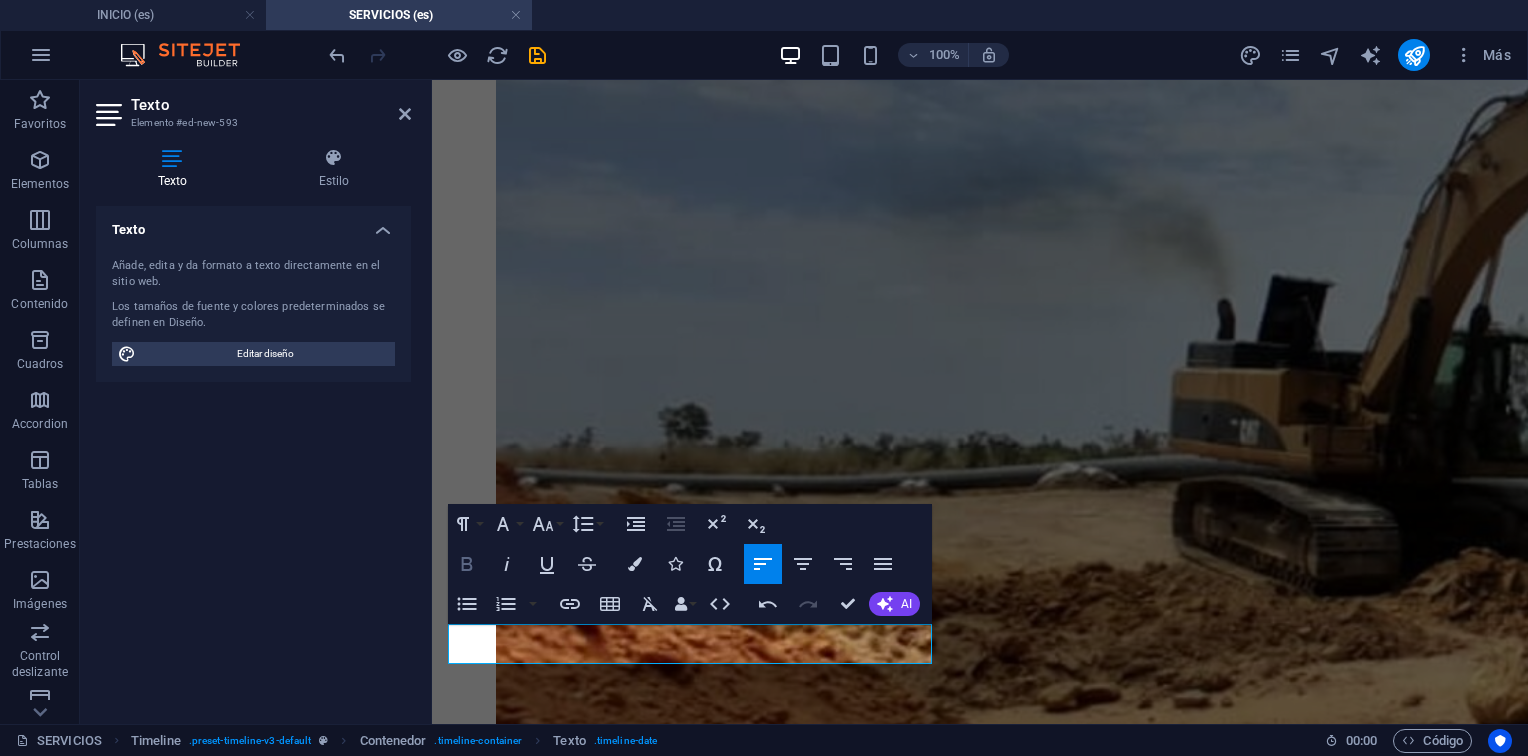 click 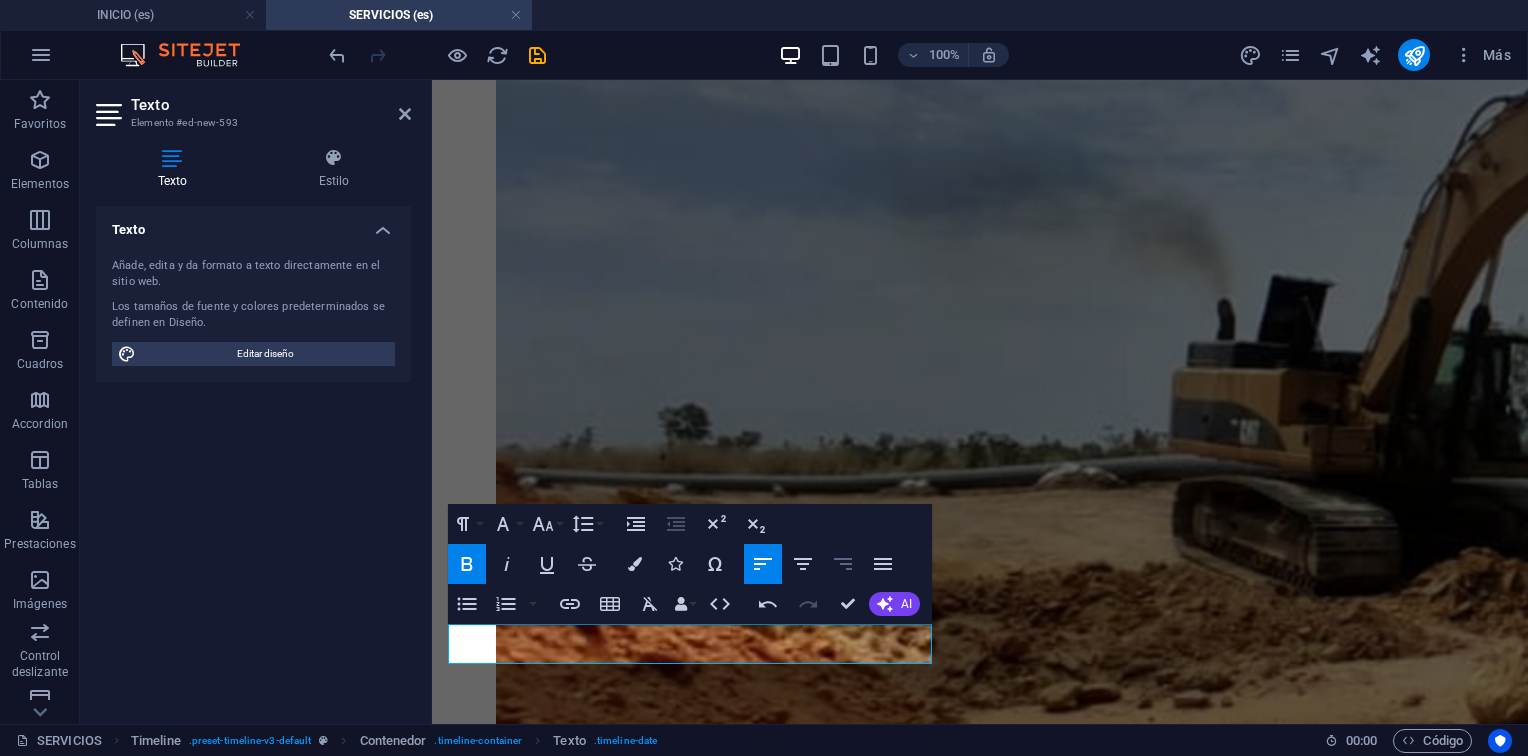 click 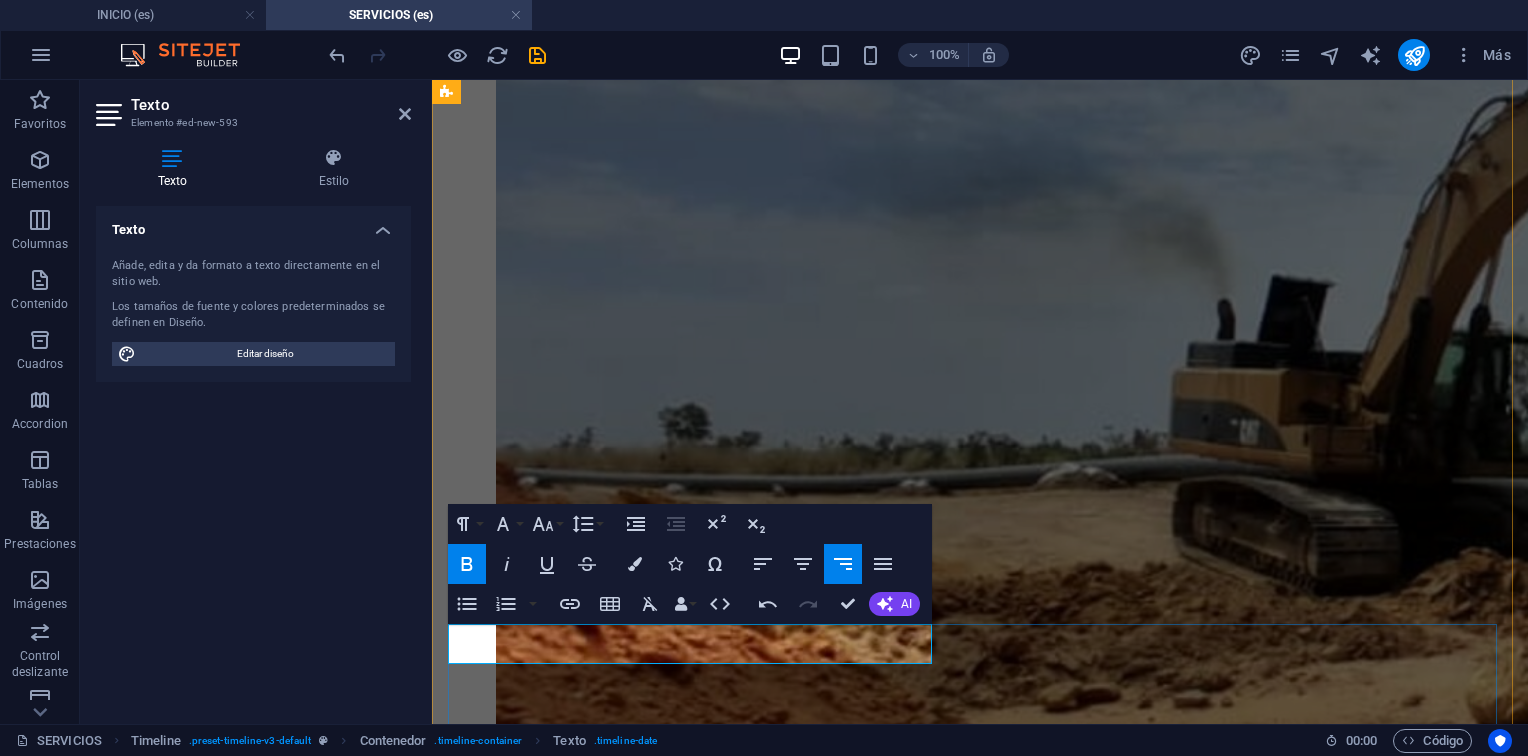 click on "5. Despacho  al cliente Verificación de torque inicial. Desarme e inspección de componentes.  Limpieza química y Sandblasting. Inspección visual y dimensional.  Elaboración de informe de inspección y  recomendaciones técnicas. Elaboración de planos." at bounding box center (980, 4887) 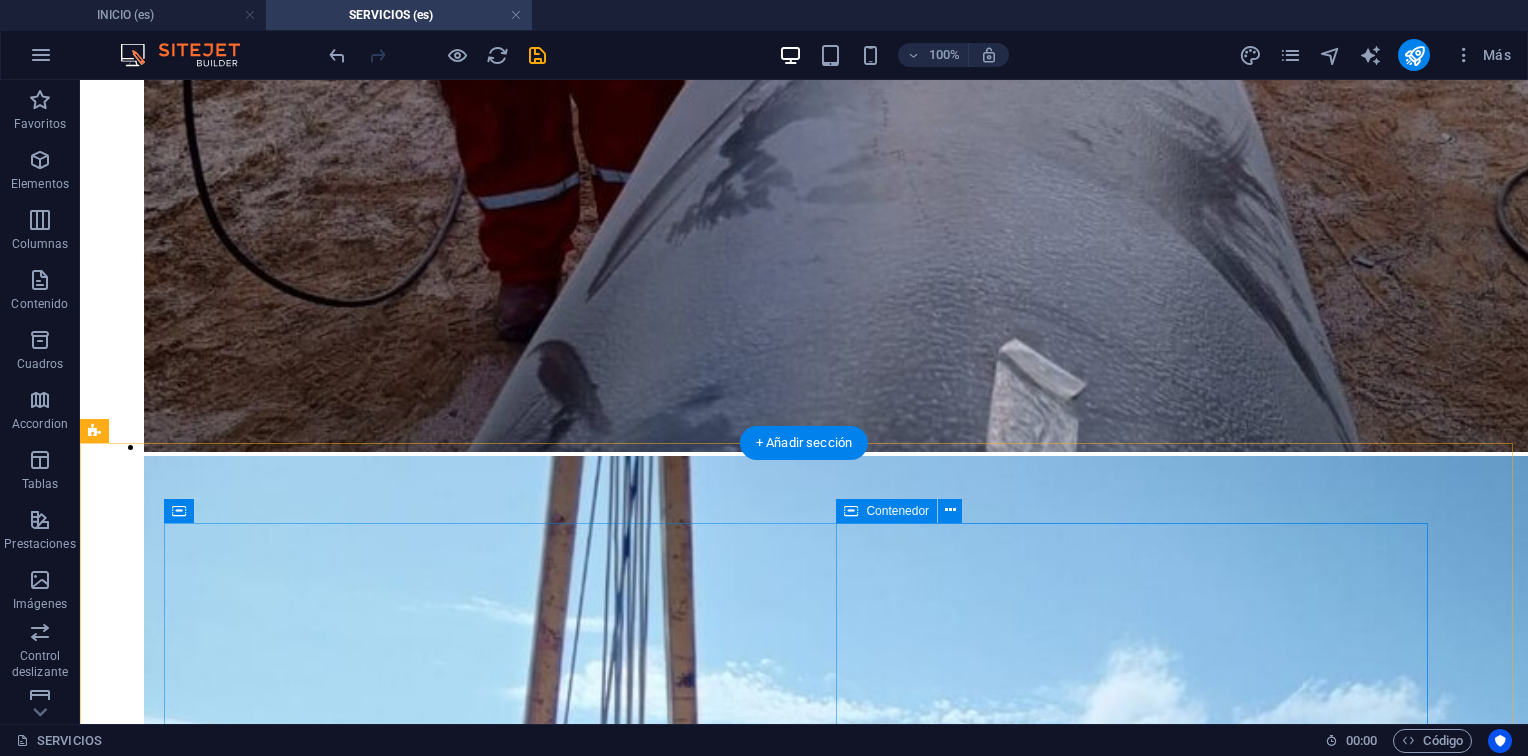 scroll, scrollTop: 2429, scrollLeft: 0, axis: vertical 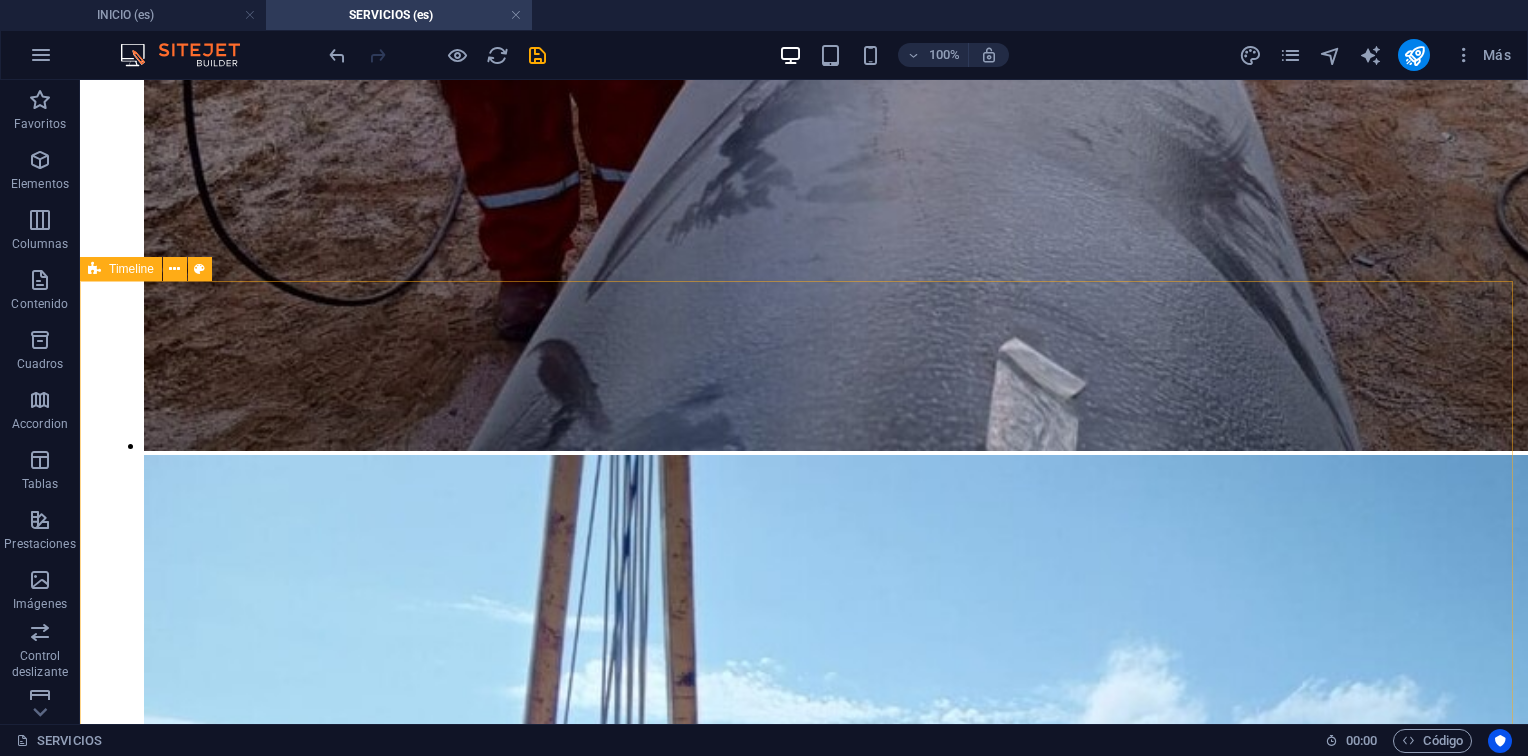 click on "Timeline" at bounding box center (131, 269) 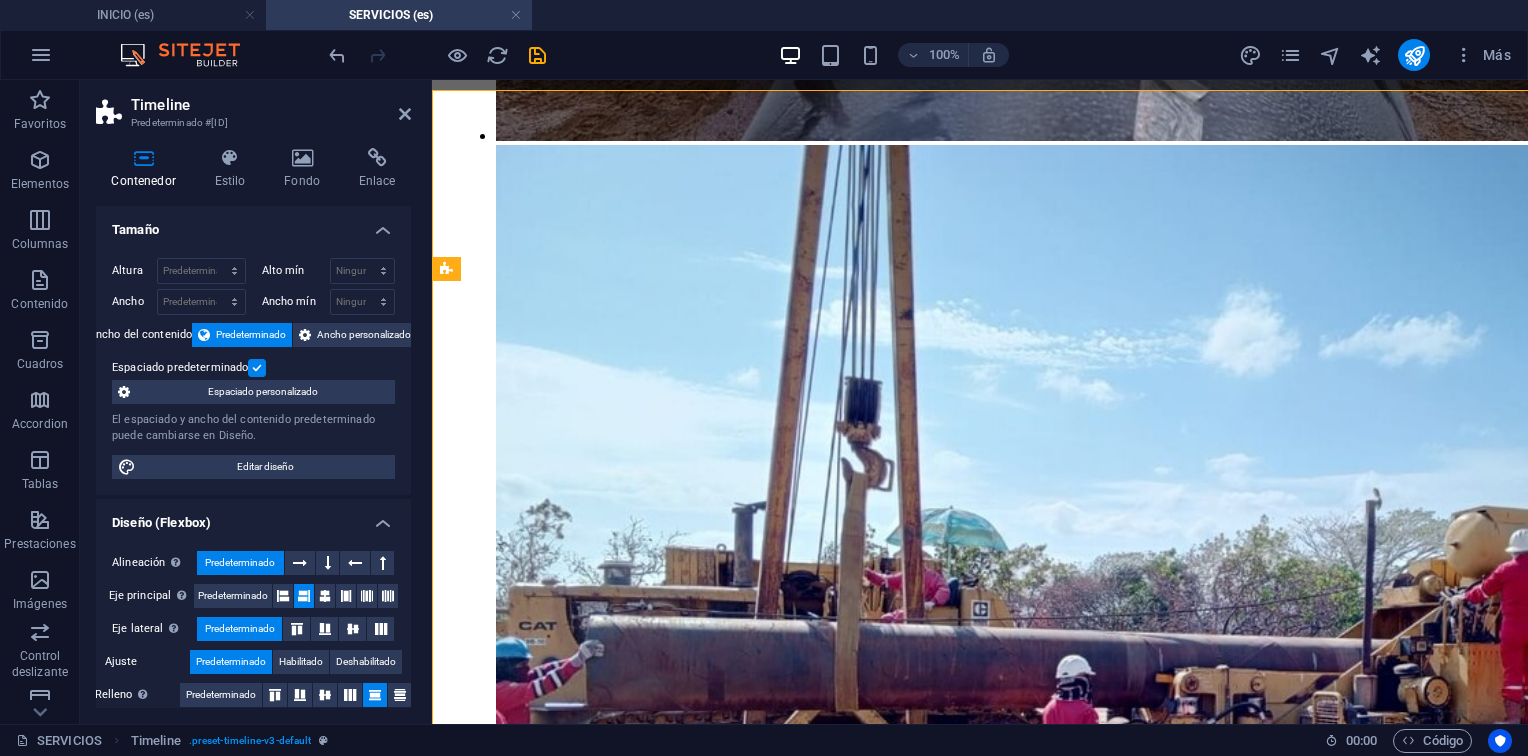 select on "rem" 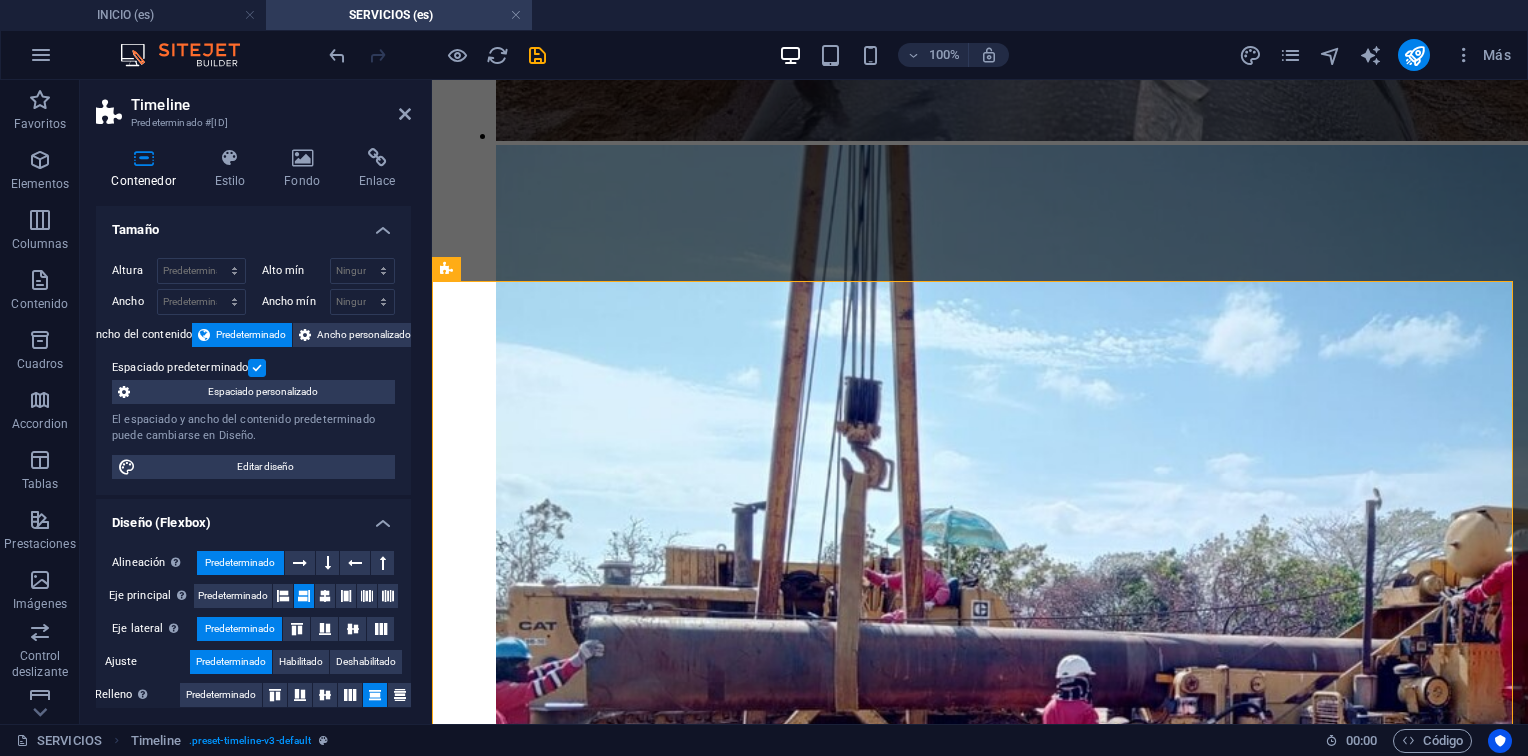 scroll, scrollTop: 2620, scrollLeft: 0, axis: vertical 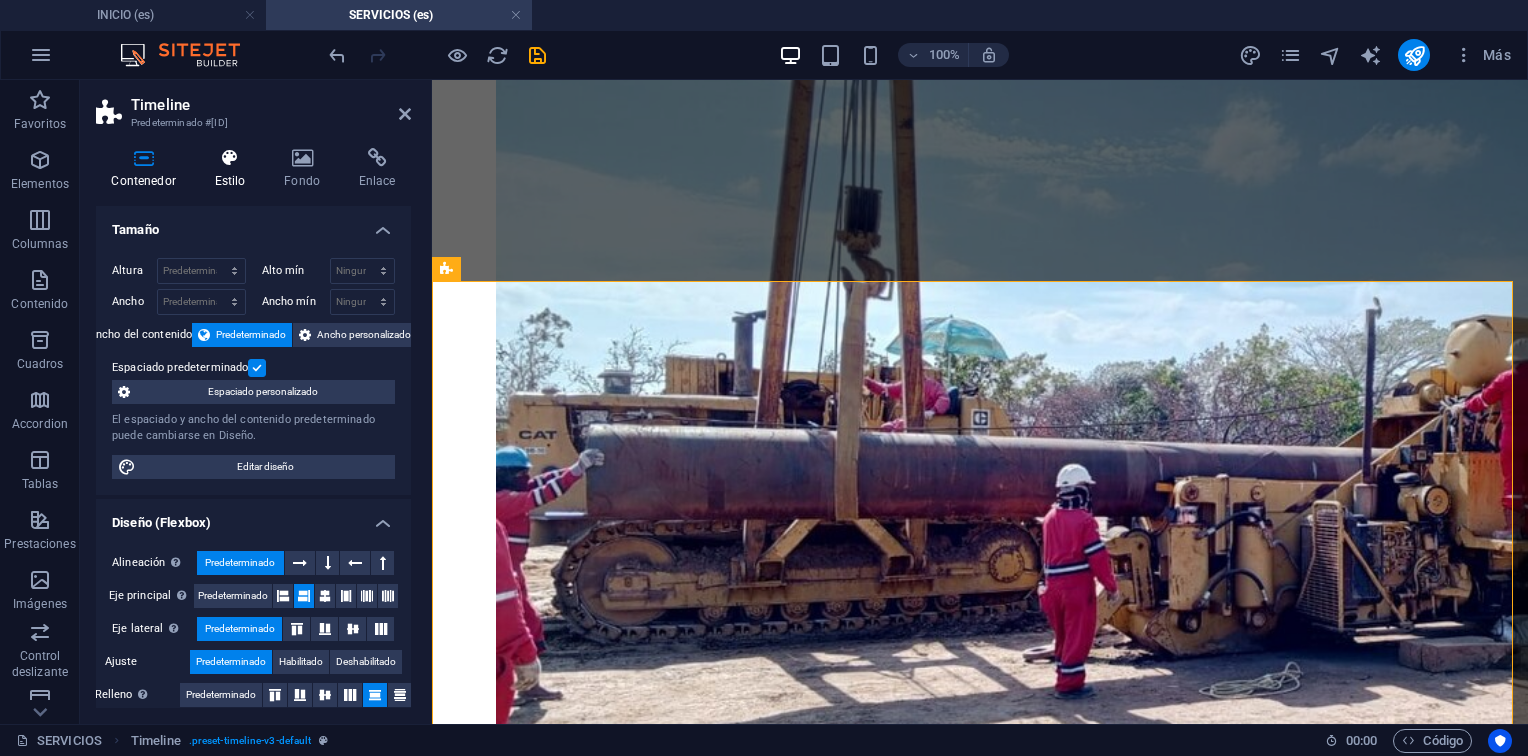 drag, startPoint x: 206, startPoint y: 162, endPoint x: 215, endPoint y: 179, distance: 19.235384 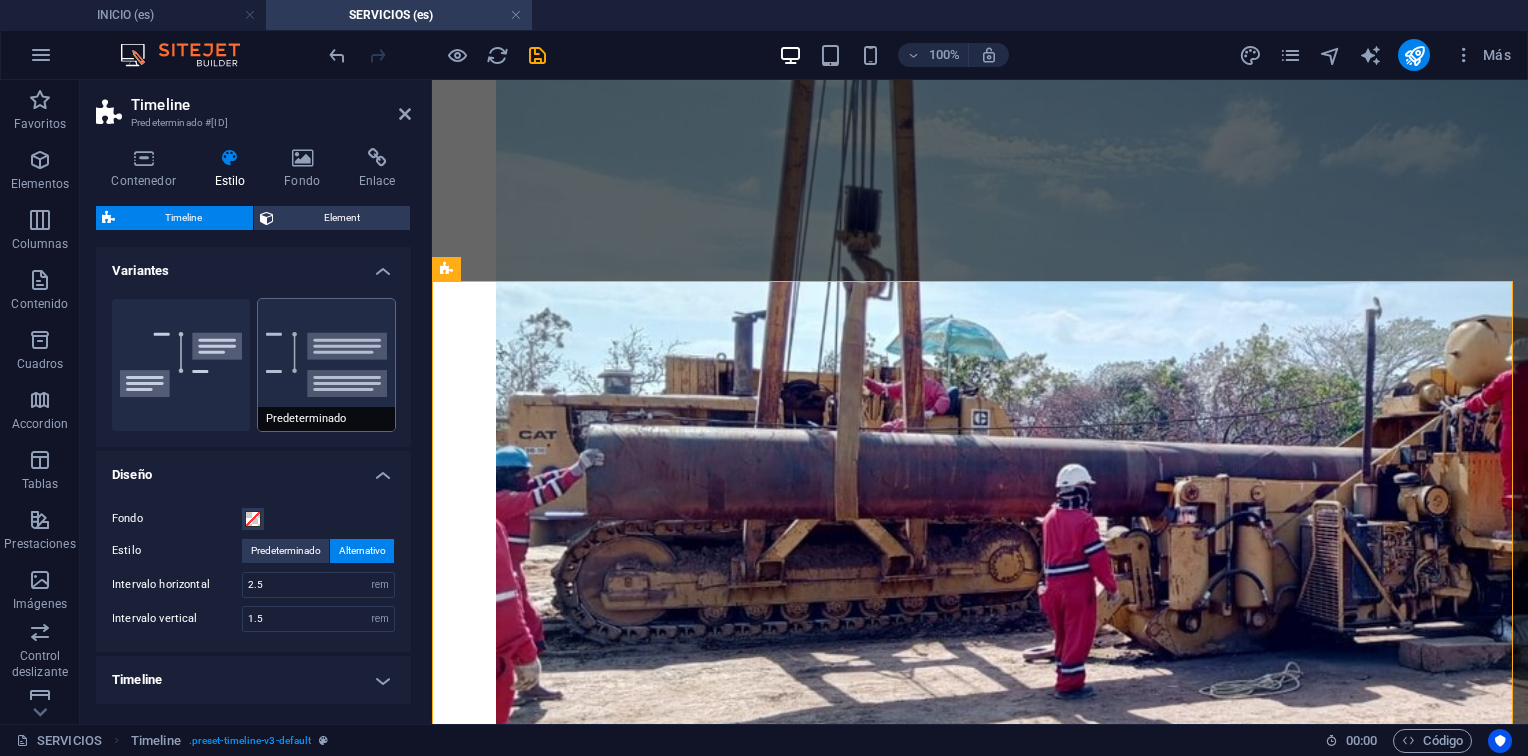 click on "Predeterminado" at bounding box center (327, 365) 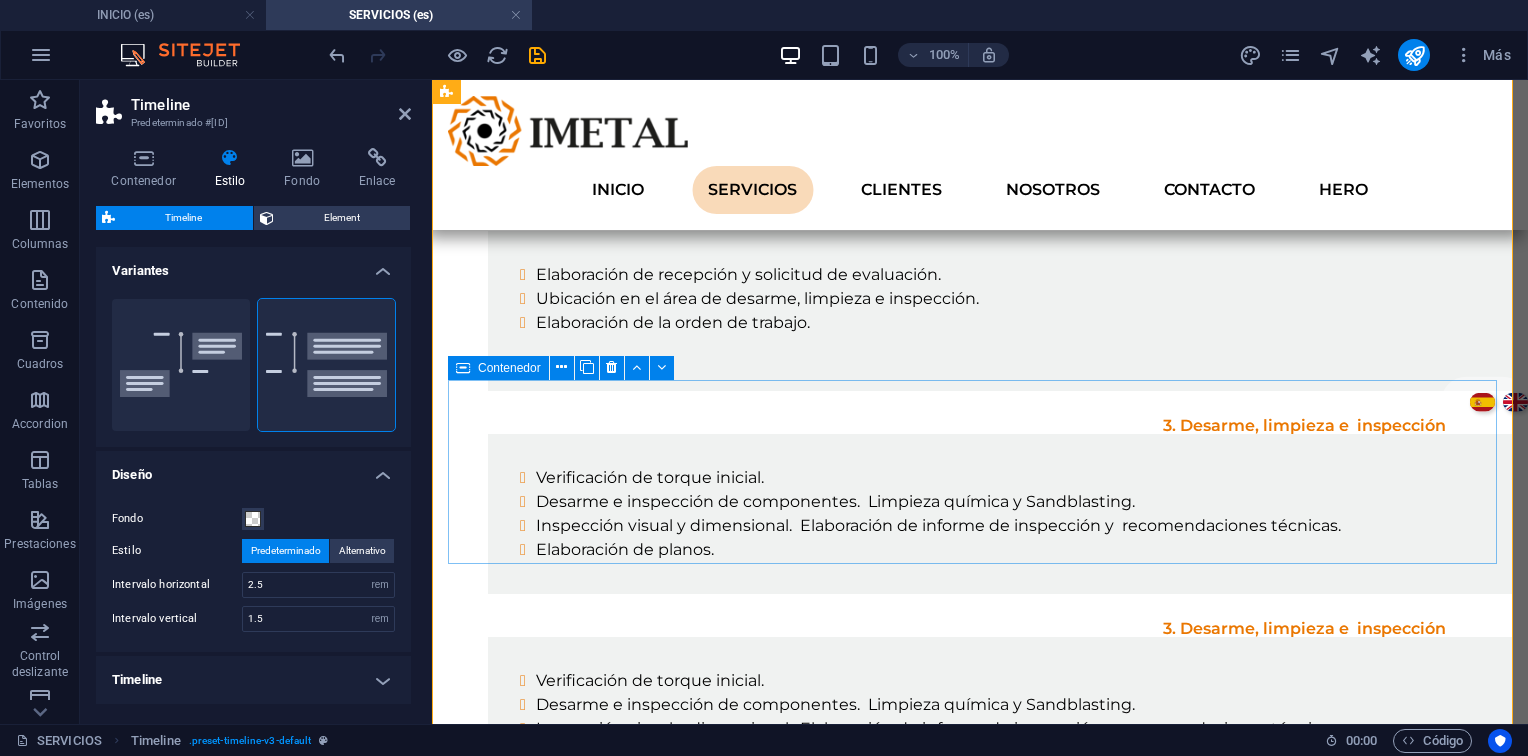 scroll, scrollTop: 3620, scrollLeft: 0, axis: vertical 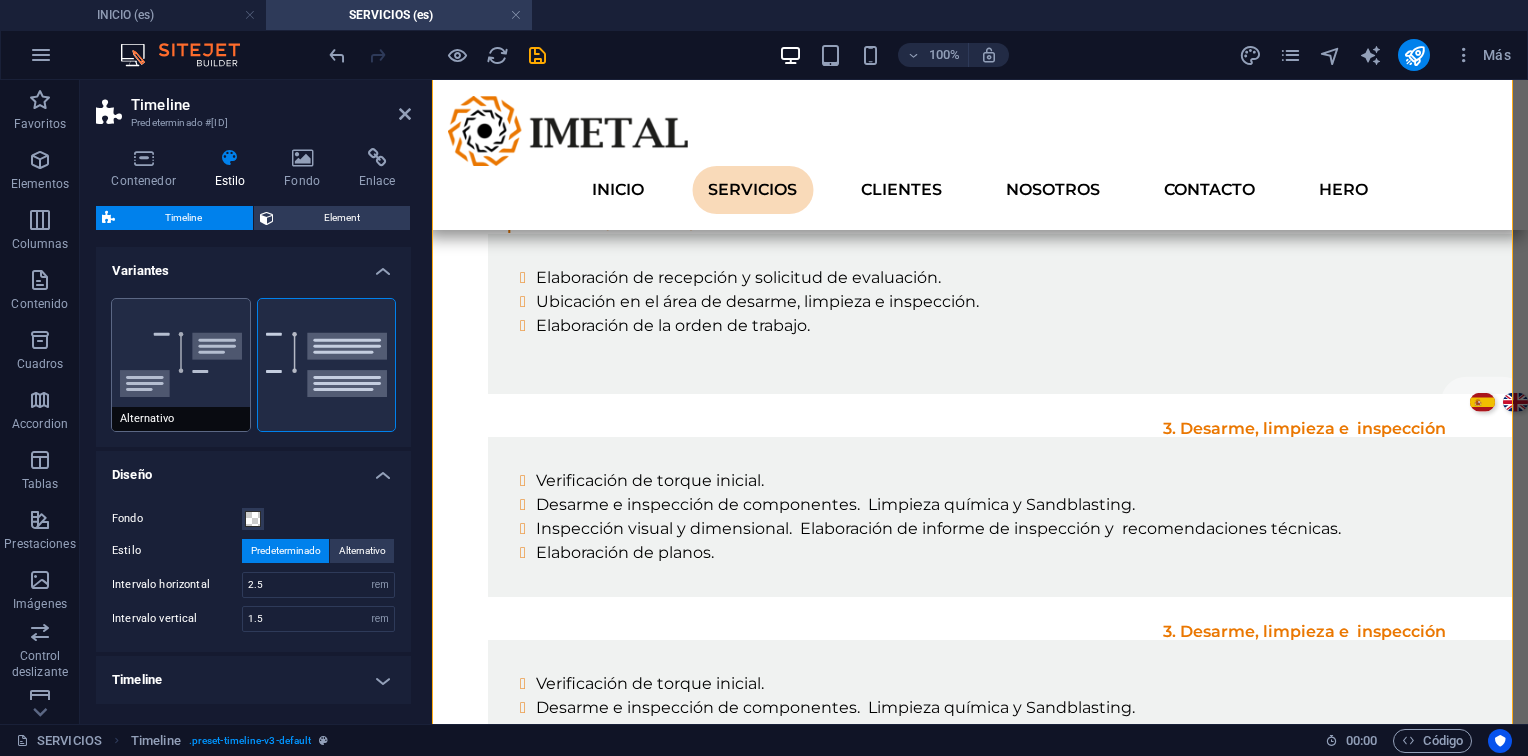 click on "Alternativo" at bounding box center [181, 365] 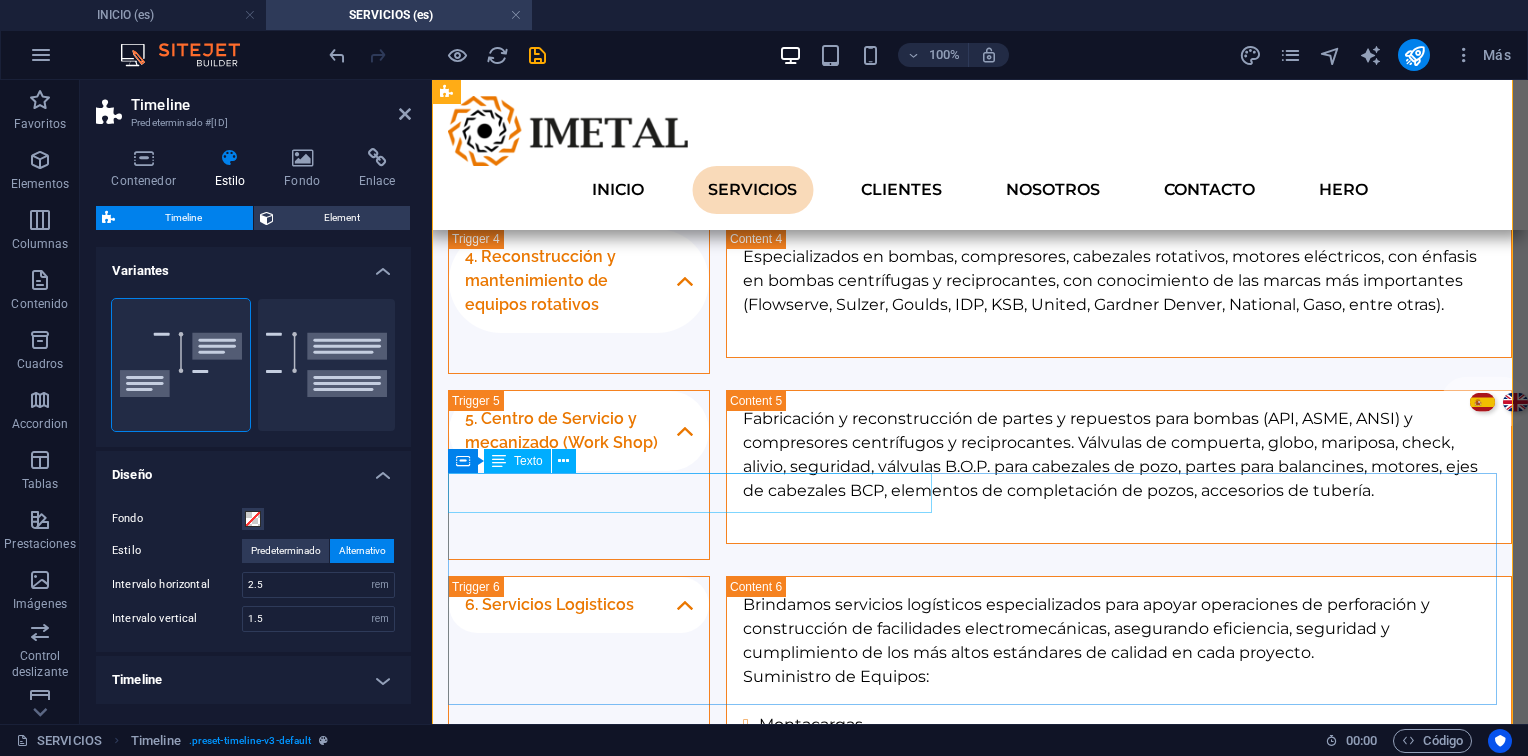 scroll, scrollTop: 3020, scrollLeft: 0, axis: vertical 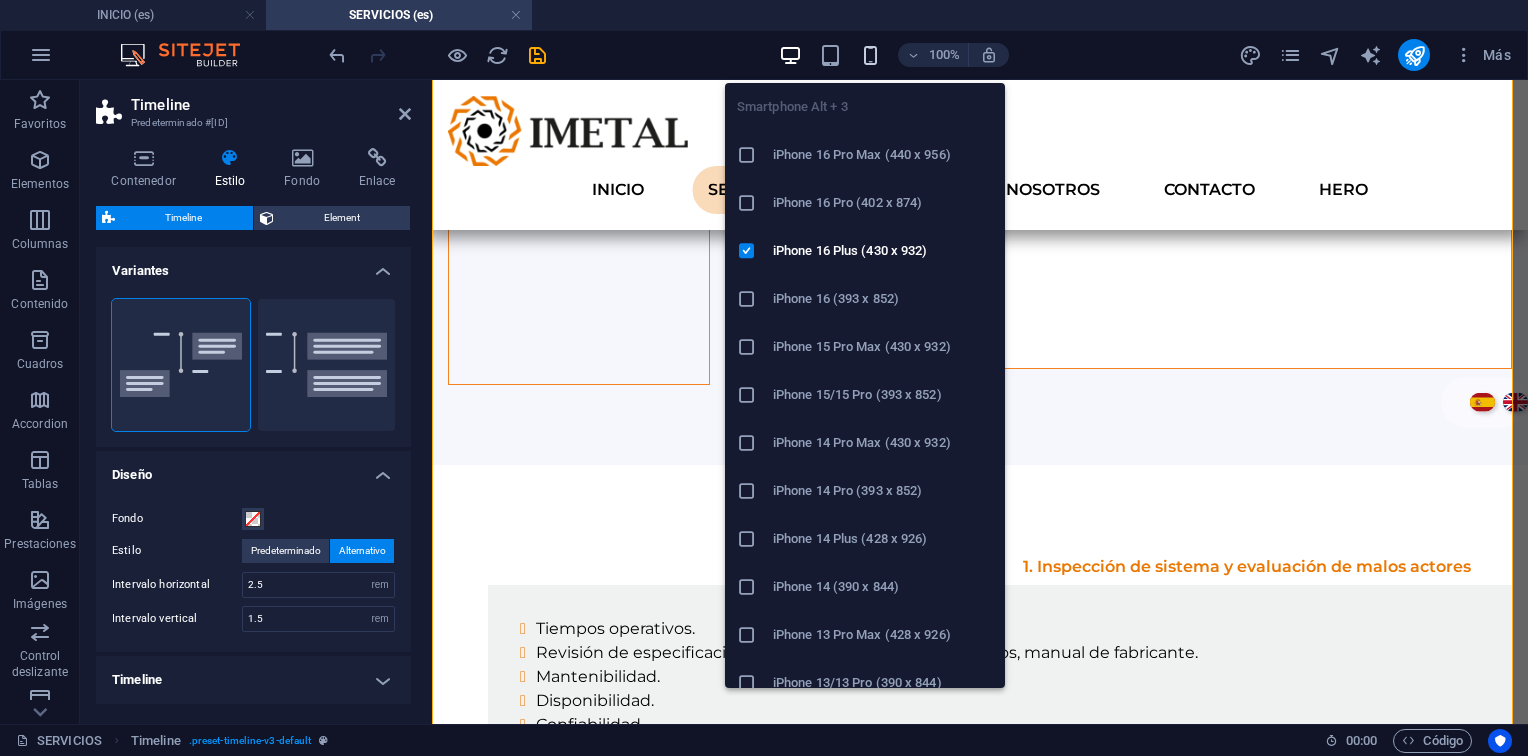 click at bounding box center [870, 55] 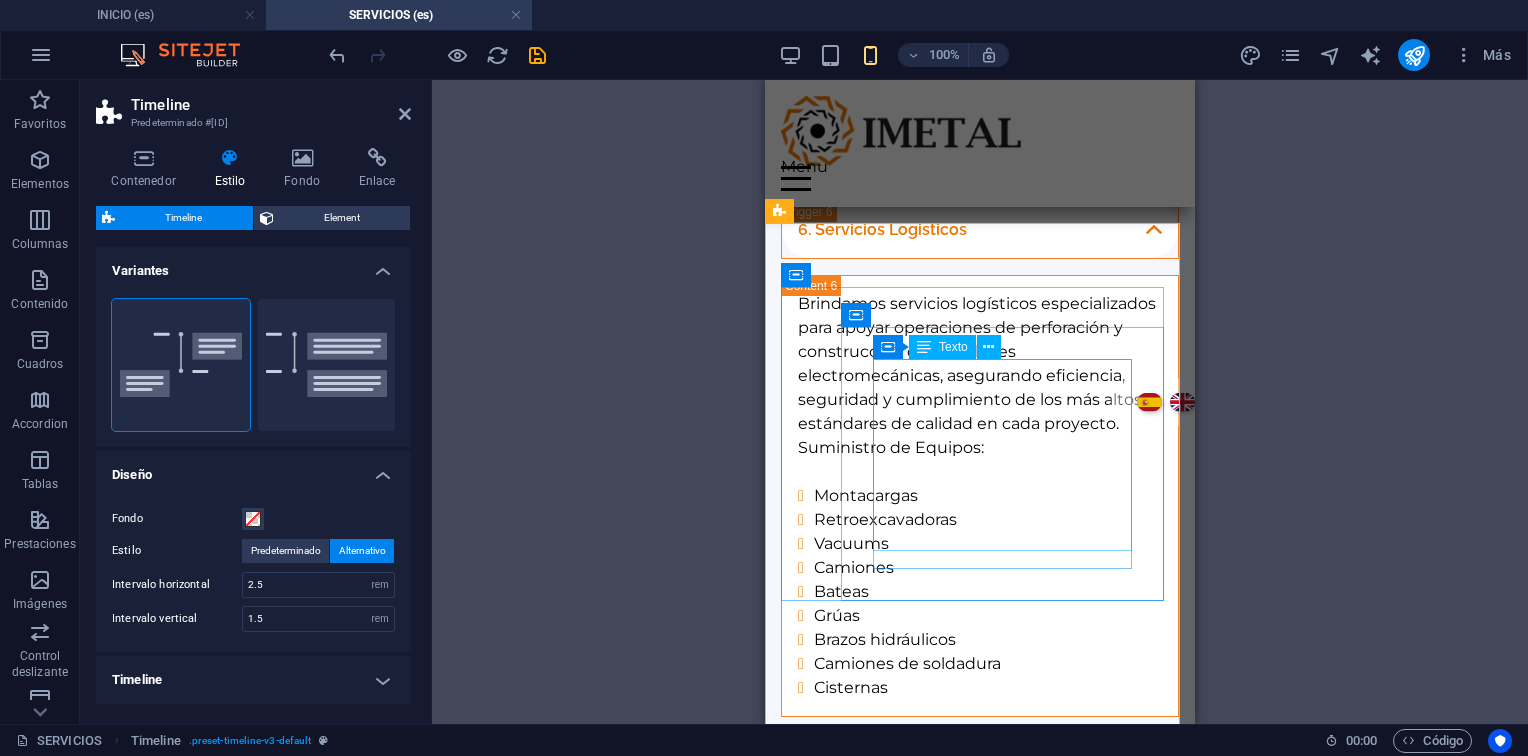 scroll, scrollTop: 4112, scrollLeft: 0, axis: vertical 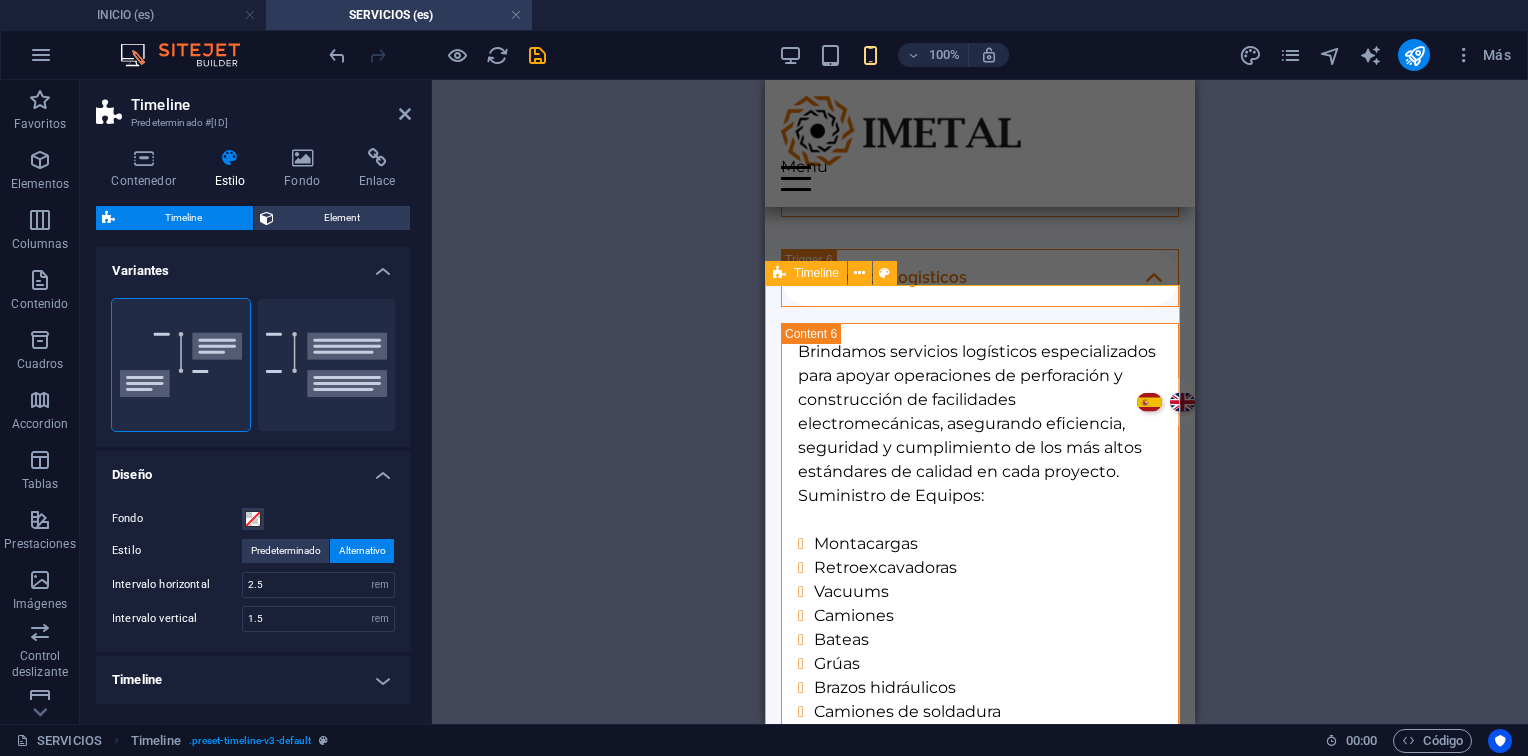 click on "Timeline" at bounding box center (816, 273) 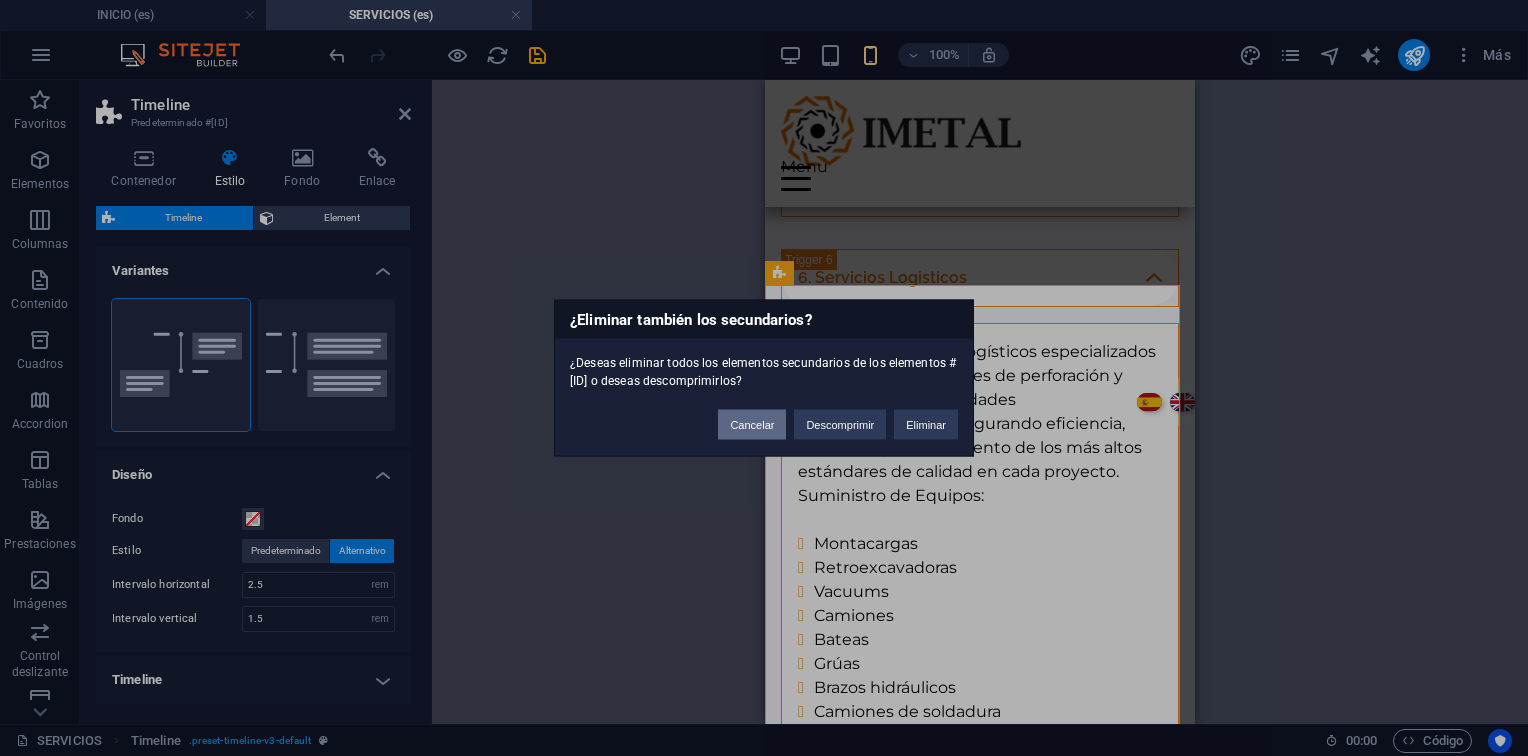 click on "Cancelar" at bounding box center [752, 425] 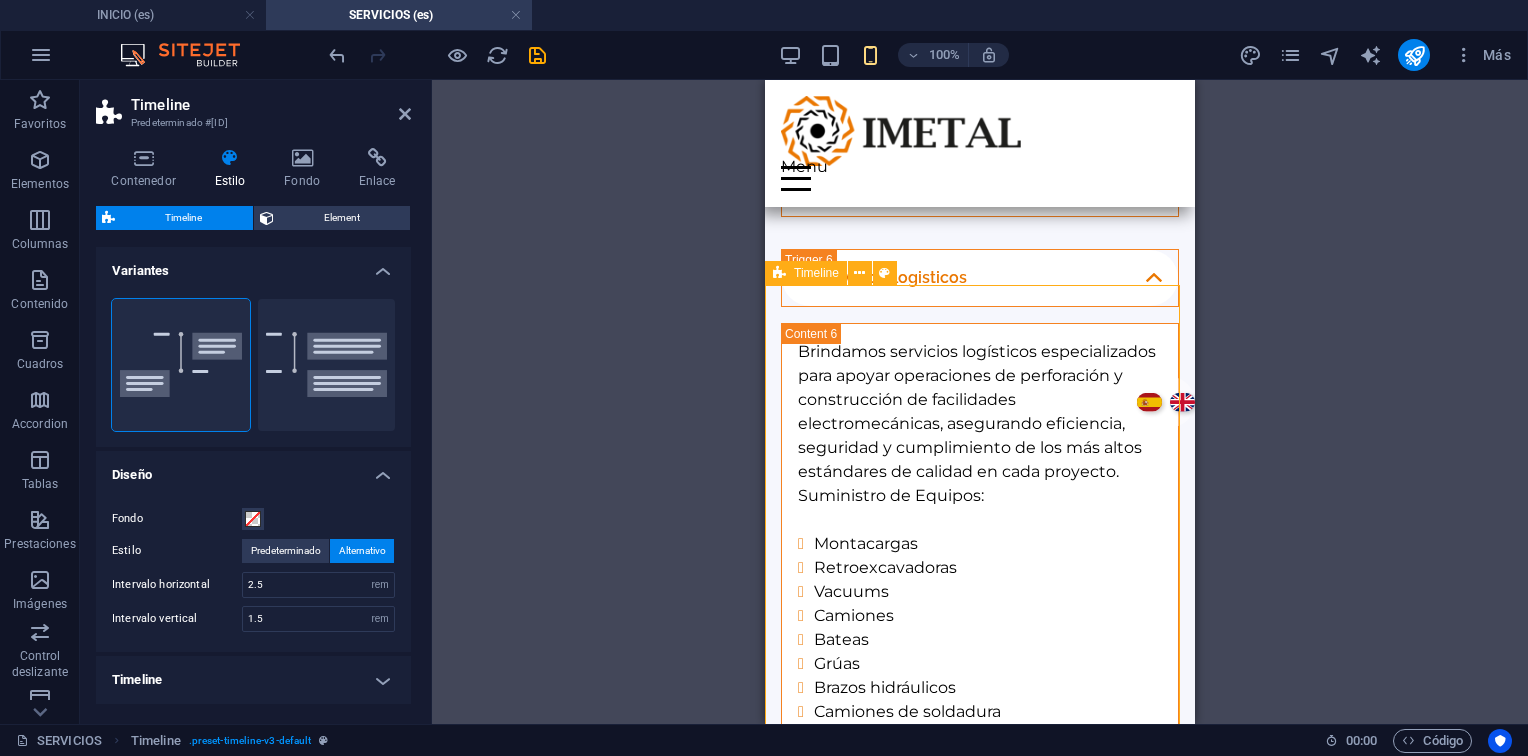 click on "Timeline" at bounding box center (816, 273) 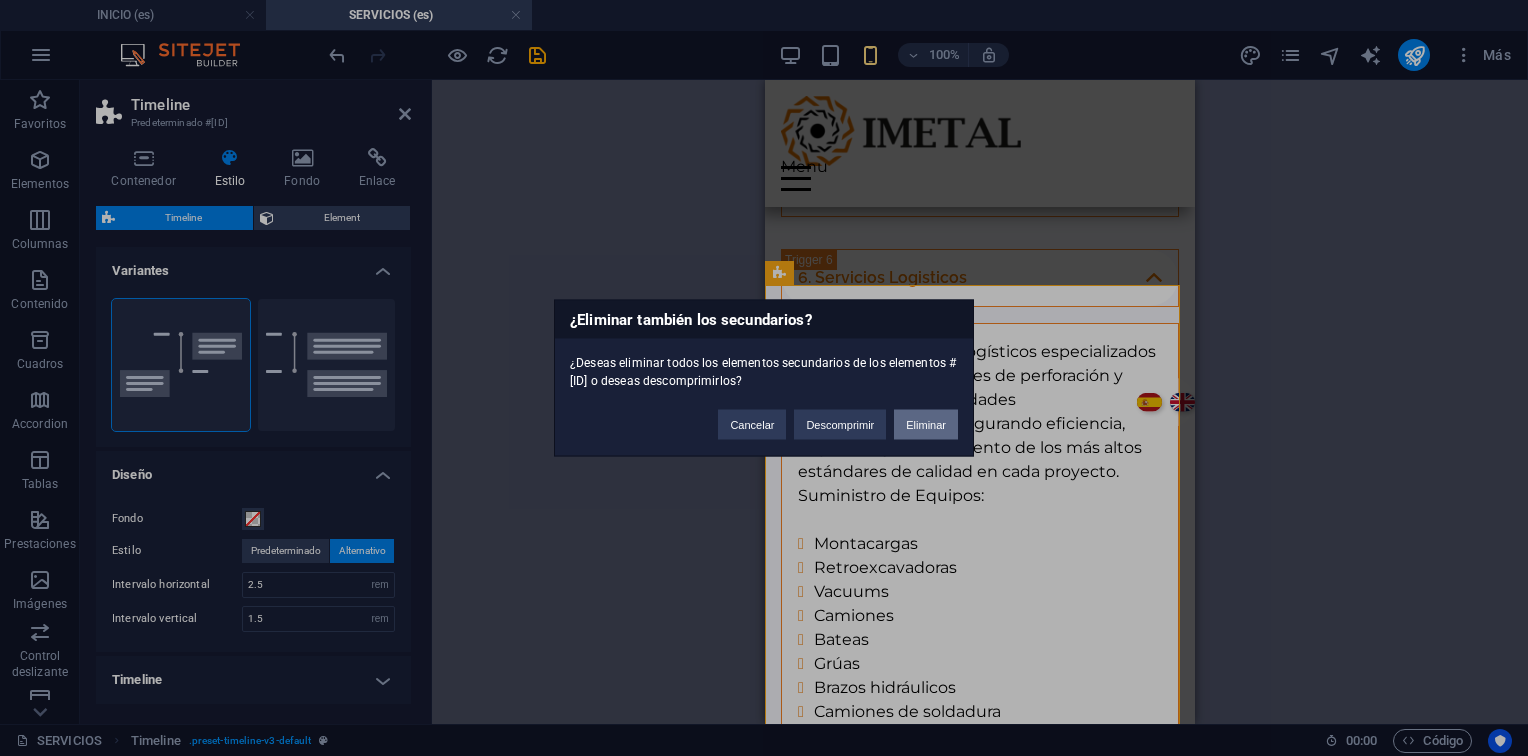 click on "Eliminar" at bounding box center [926, 425] 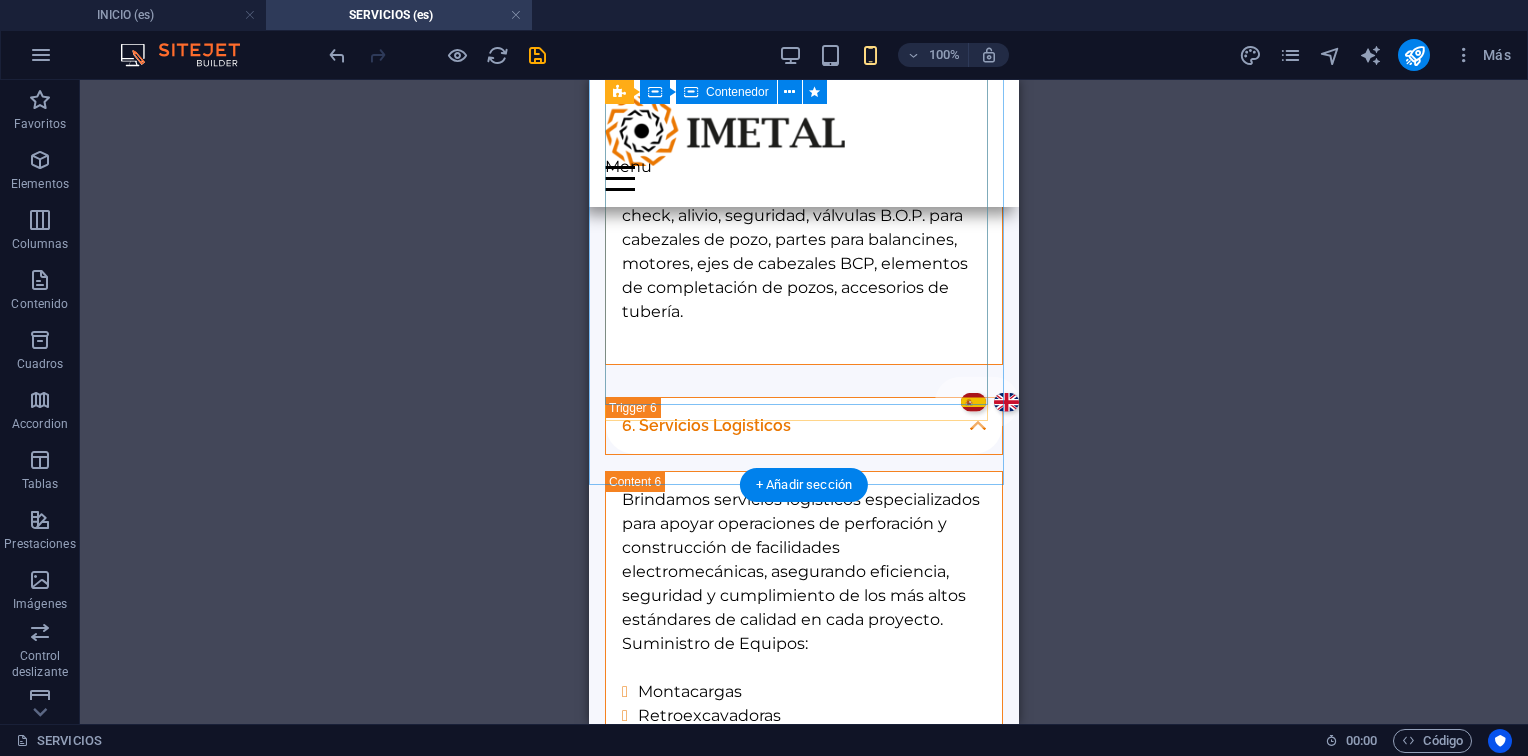 scroll, scrollTop: 4012, scrollLeft: 0, axis: vertical 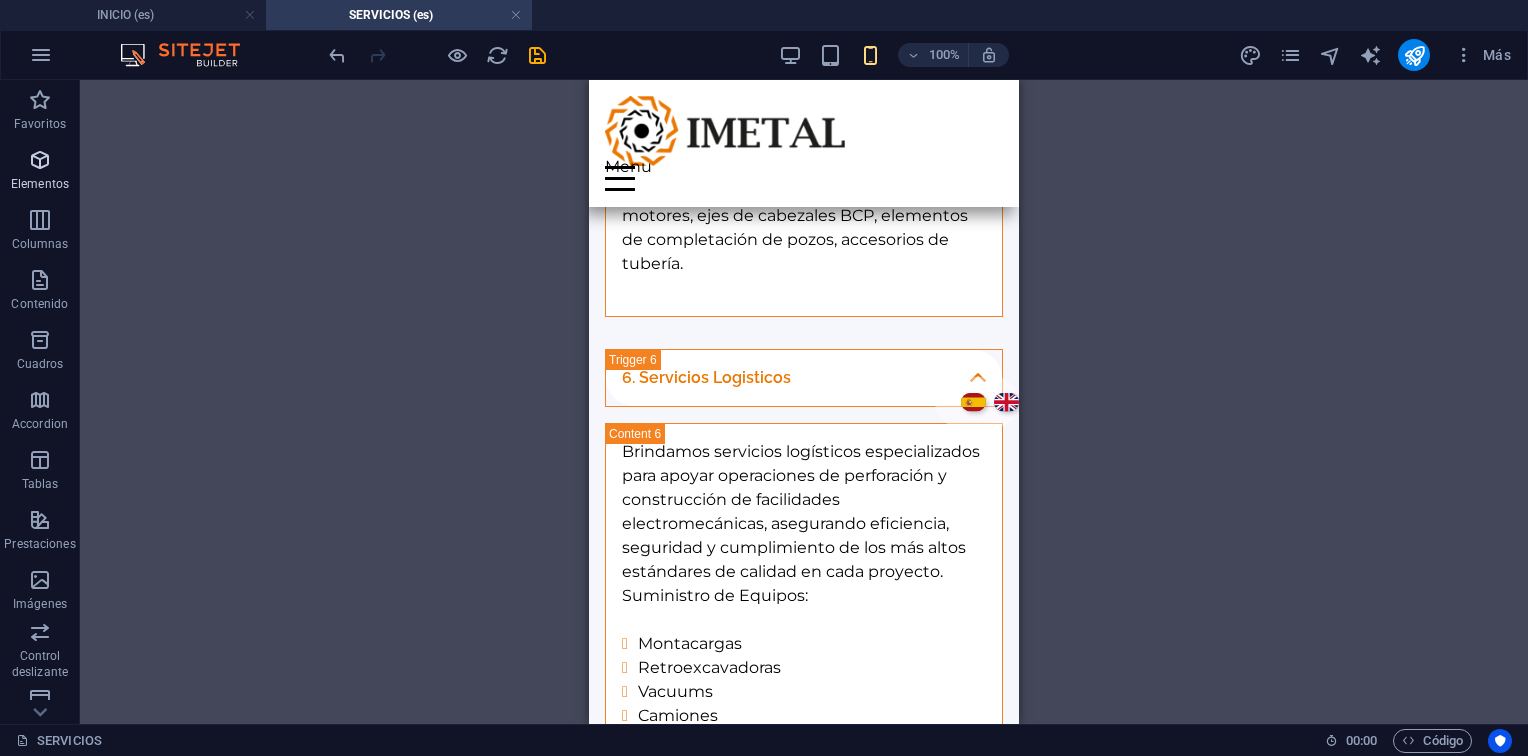 drag, startPoint x: 32, startPoint y: 173, endPoint x: 81, endPoint y: 198, distance: 55.00909 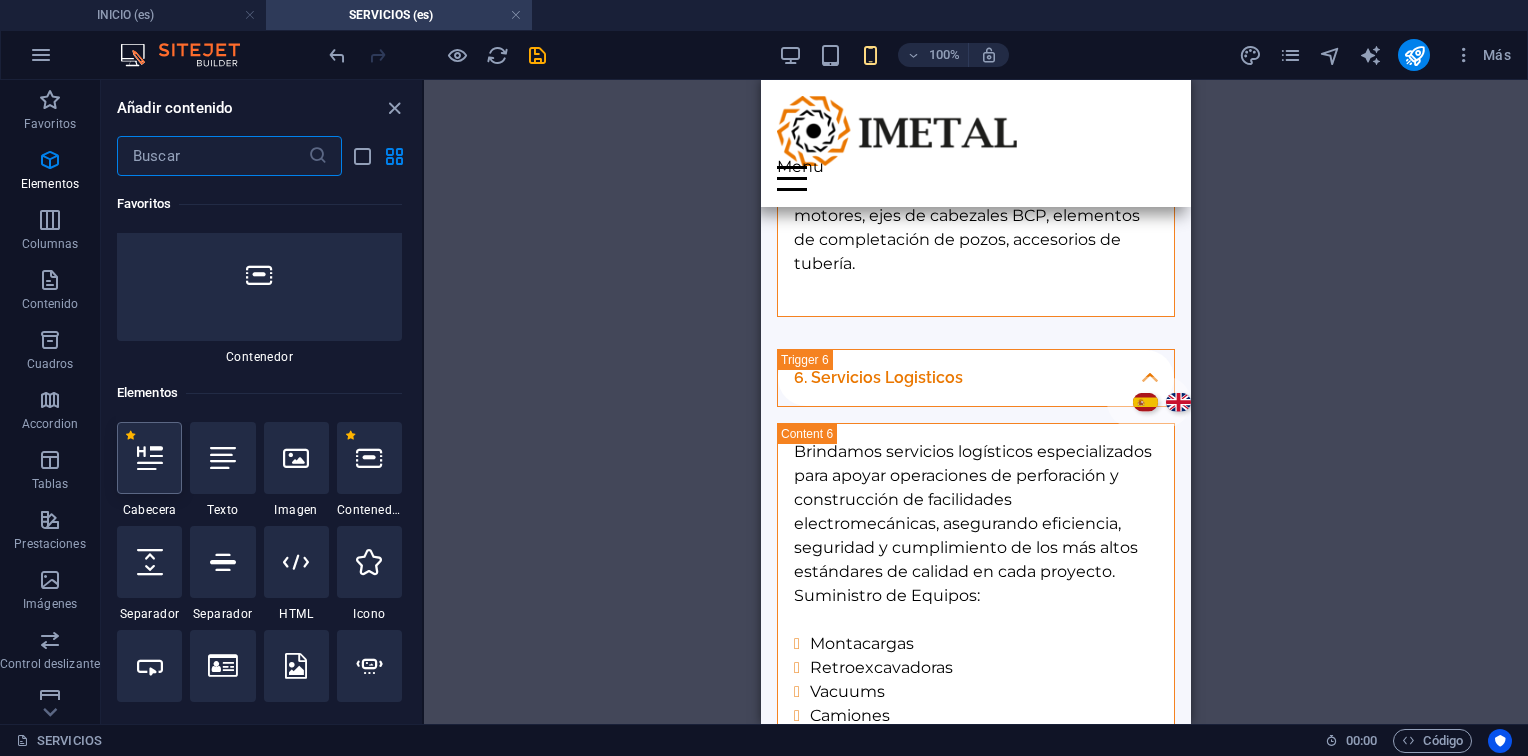 scroll, scrollTop: 376, scrollLeft: 0, axis: vertical 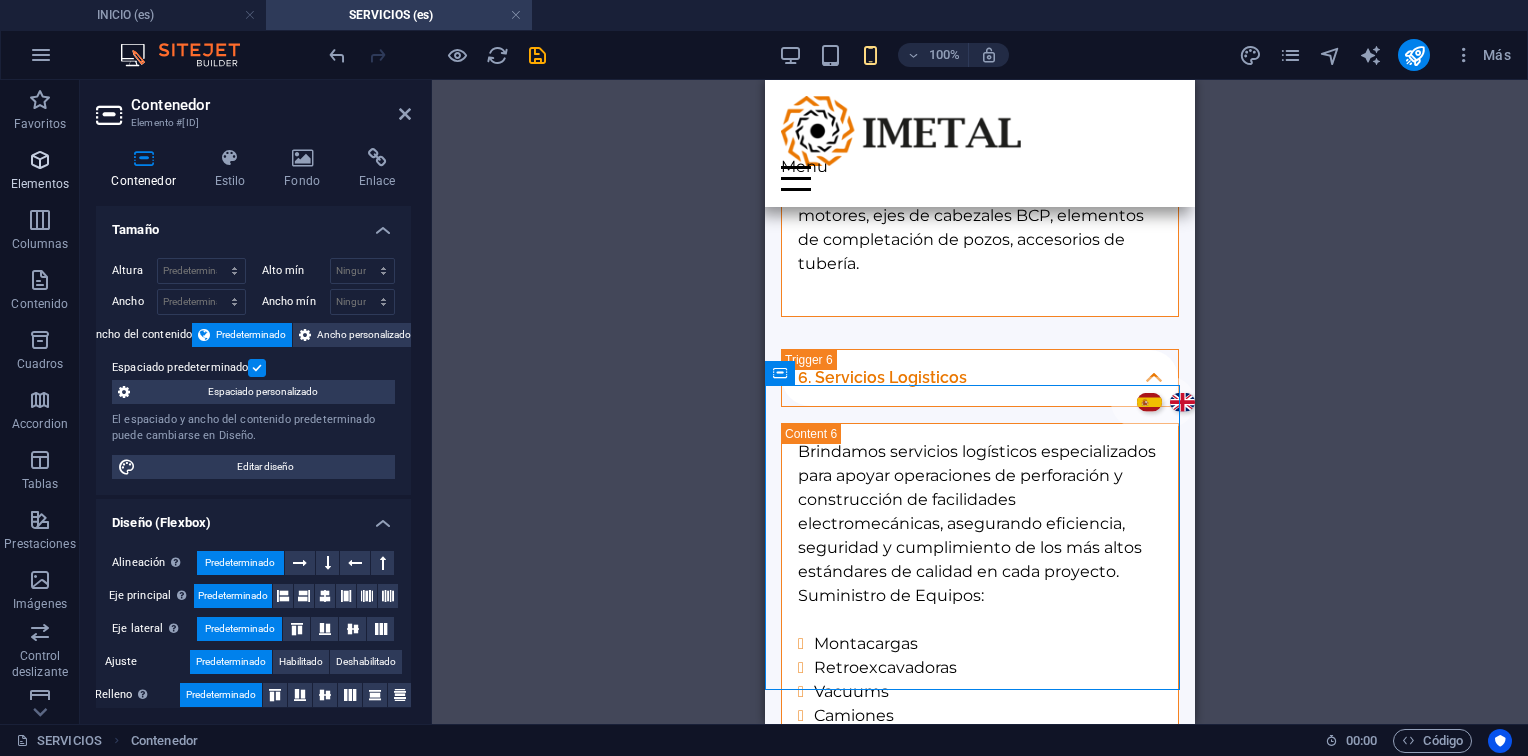 click at bounding box center (40, 160) 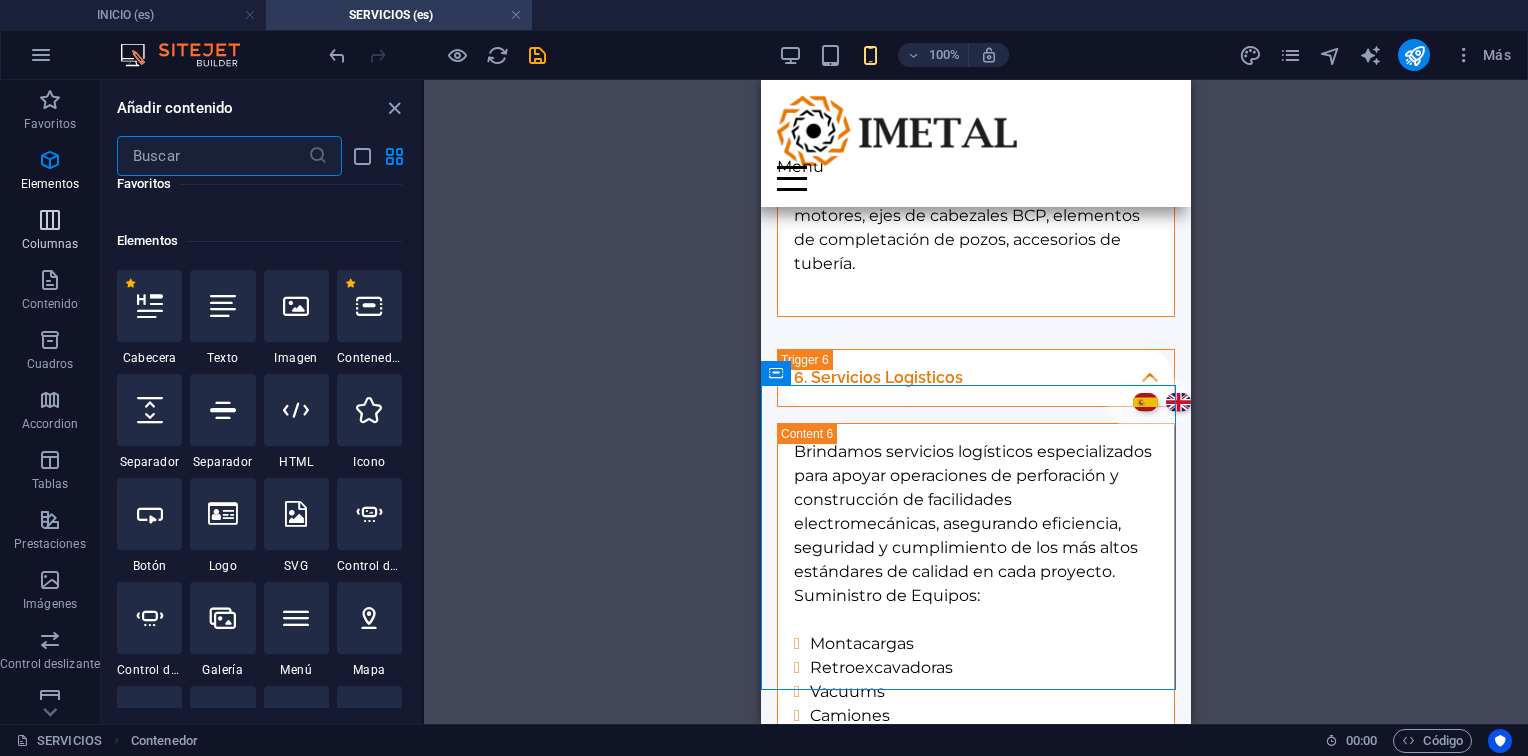 click at bounding box center [50, 220] 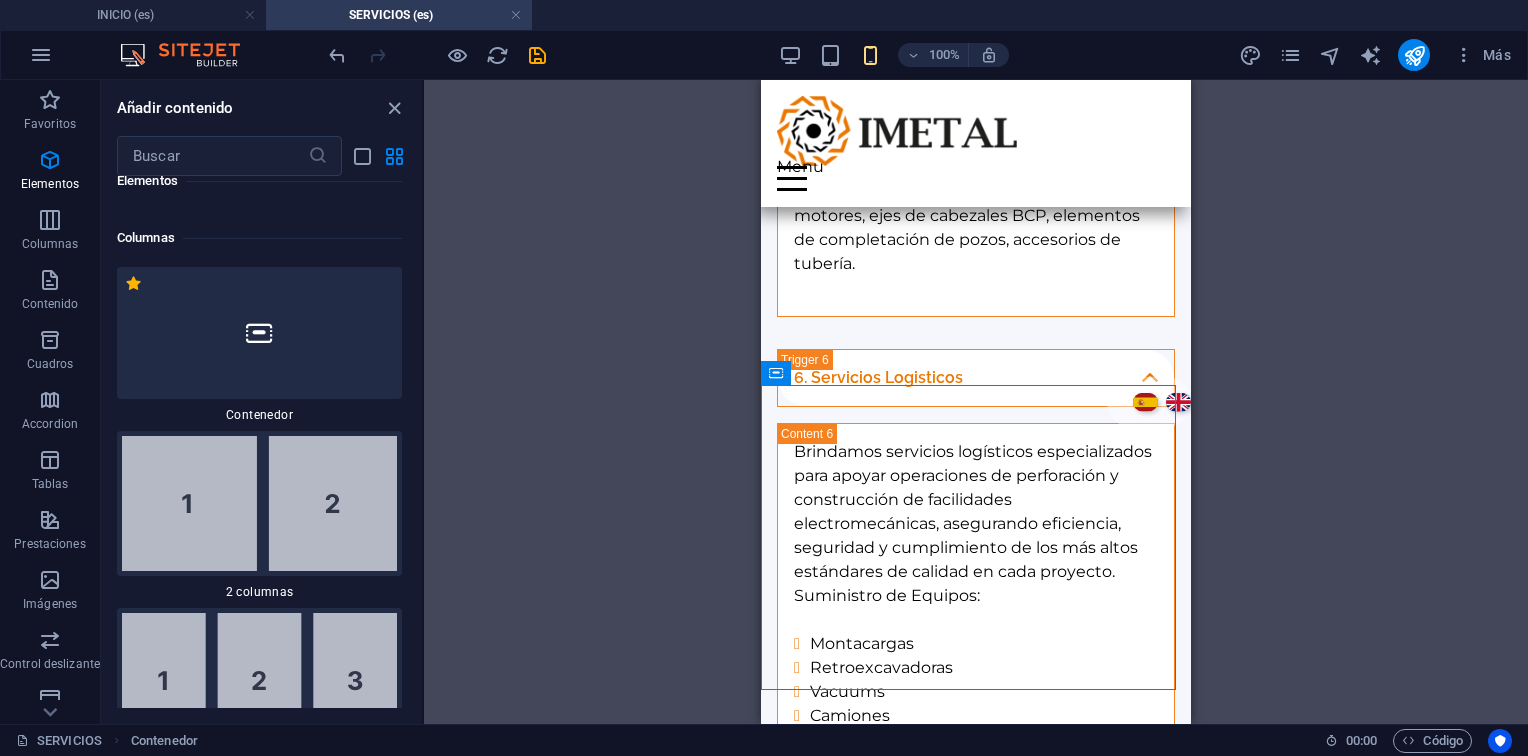 scroll, scrollTop: 1154, scrollLeft: 0, axis: vertical 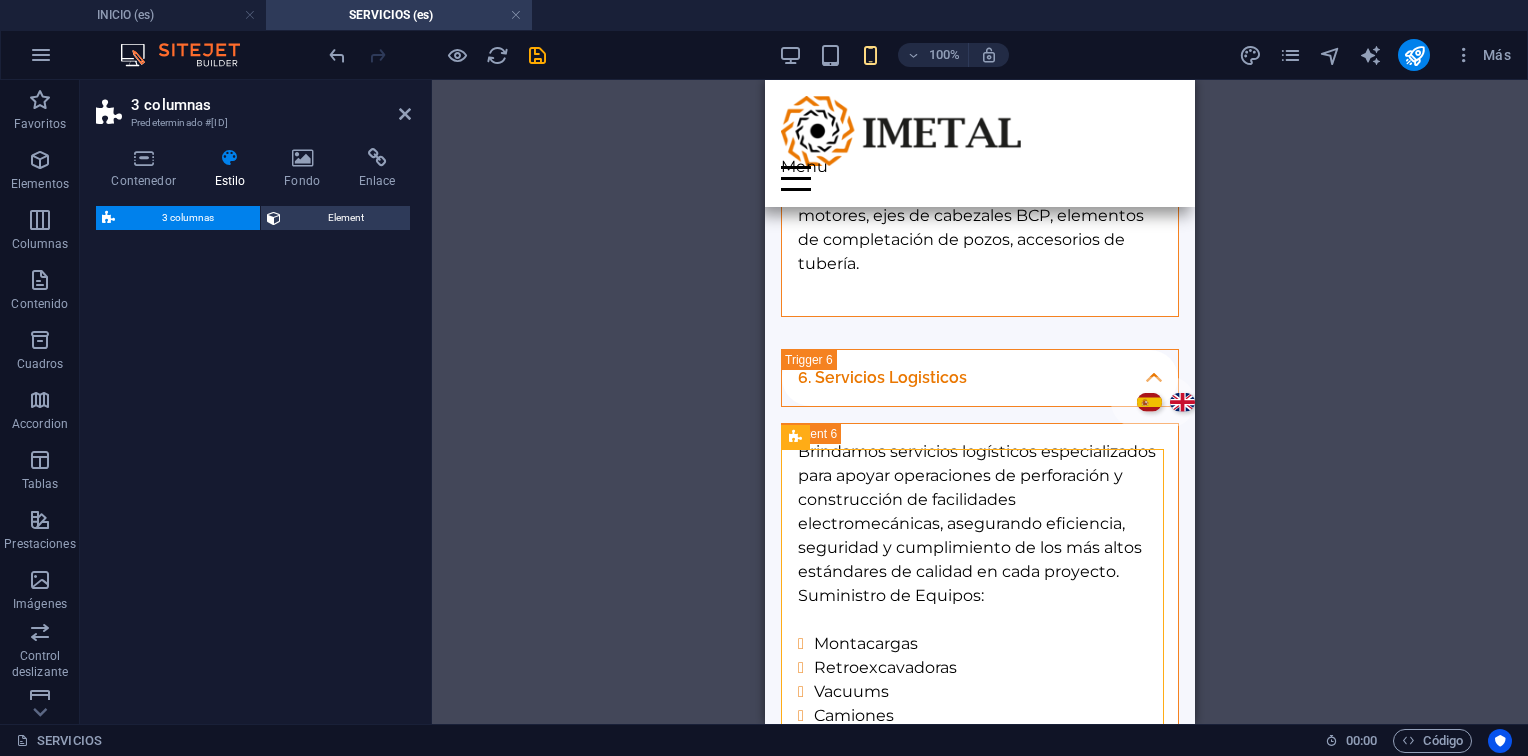 select on "rem" 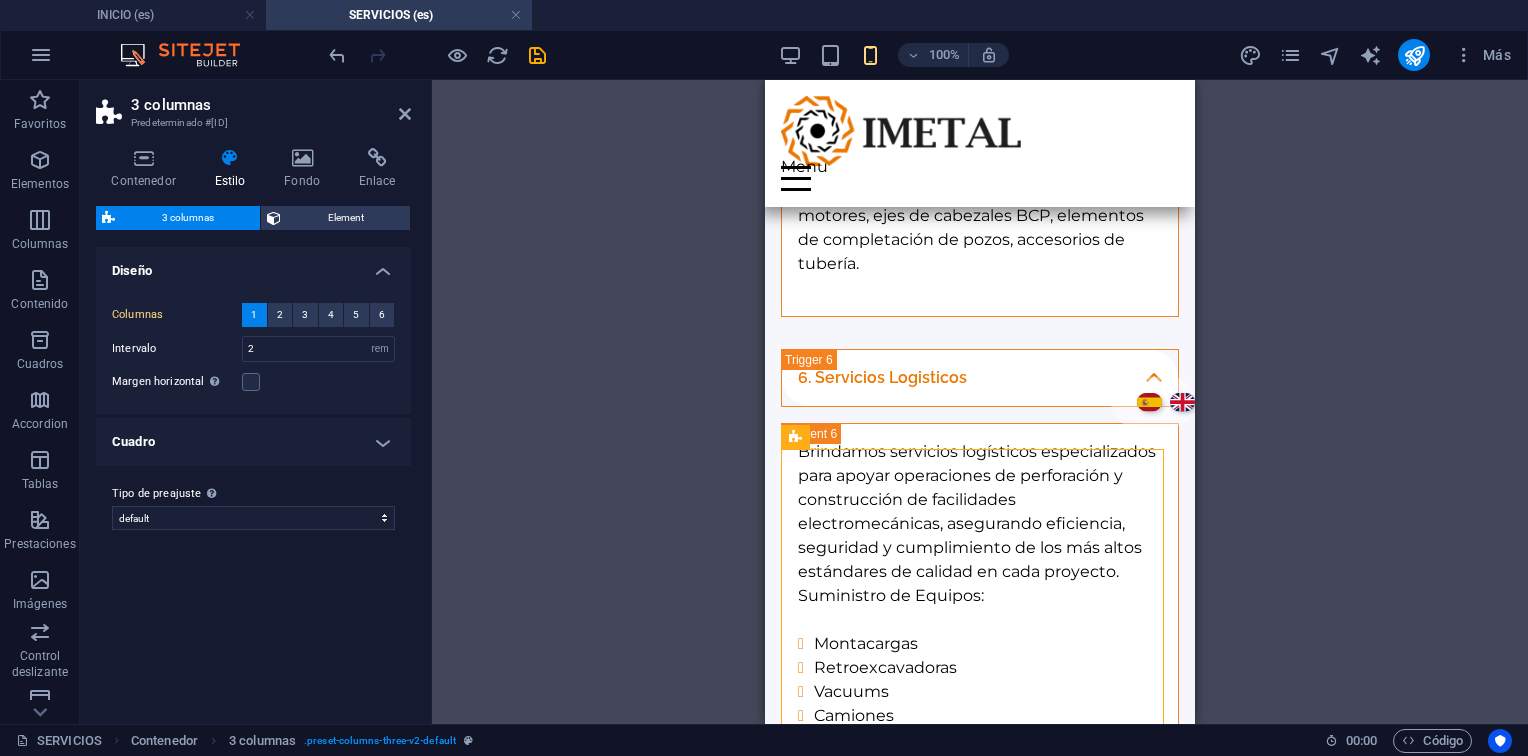 click at bounding box center [790, 55] 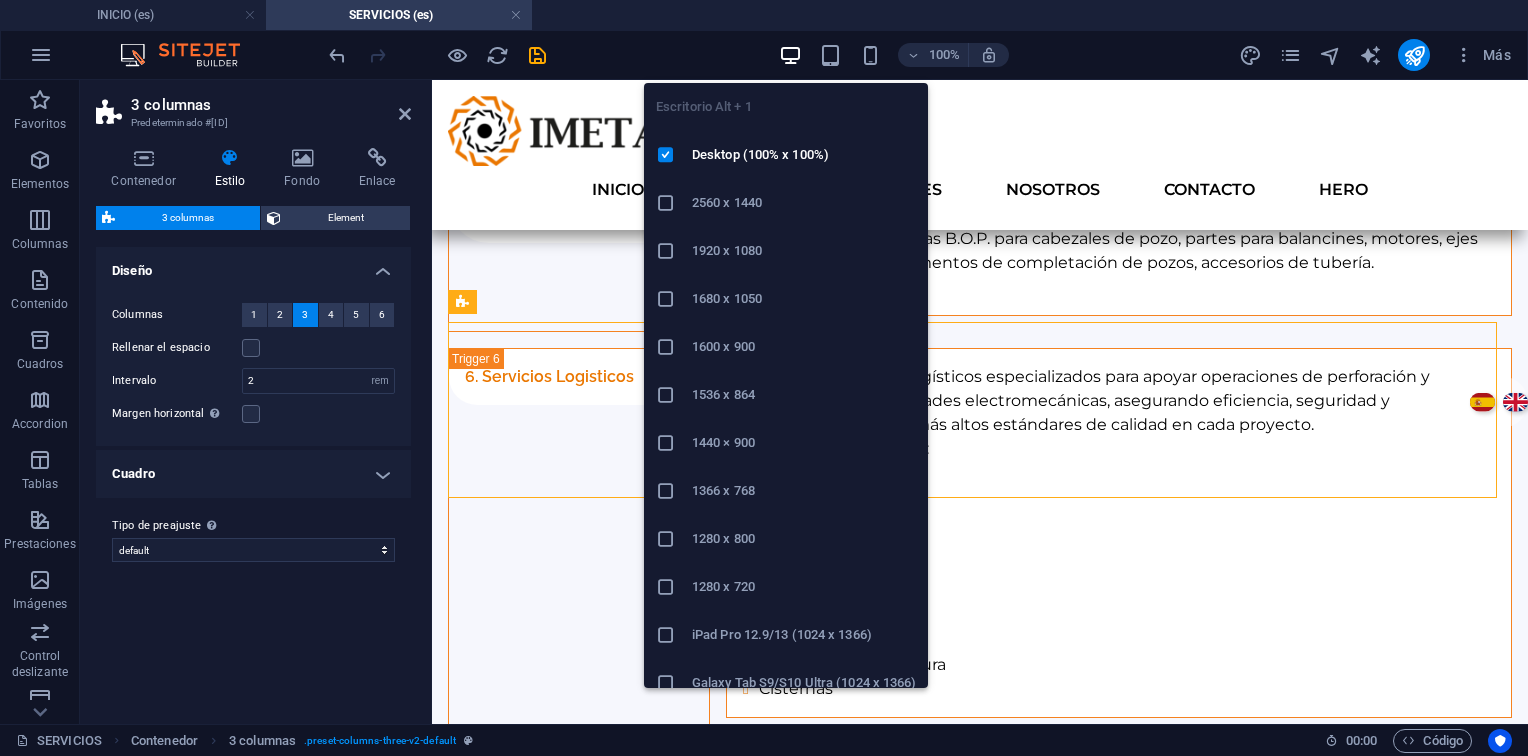 scroll, scrollTop: 2668, scrollLeft: 0, axis: vertical 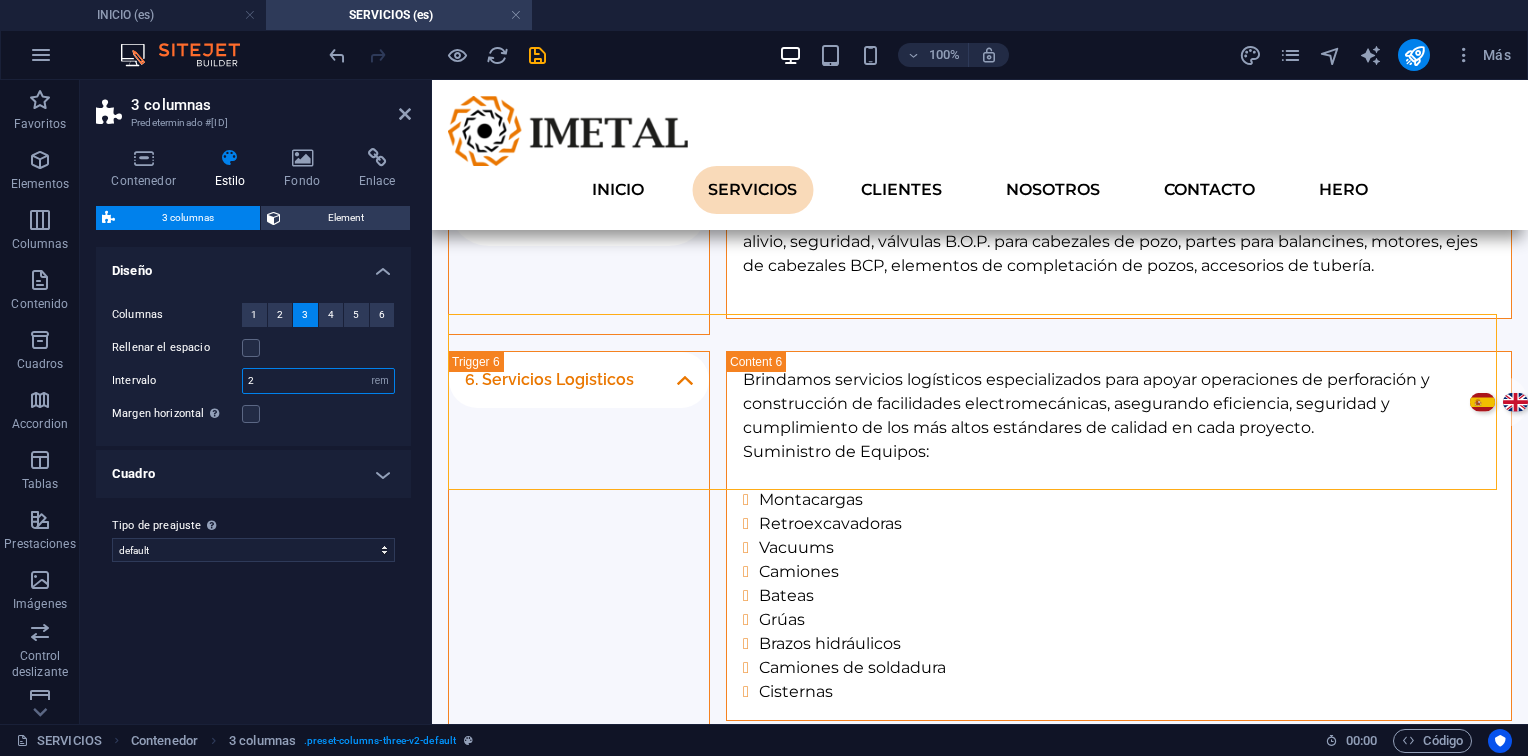 click on "2" at bounding box center (318, 381) 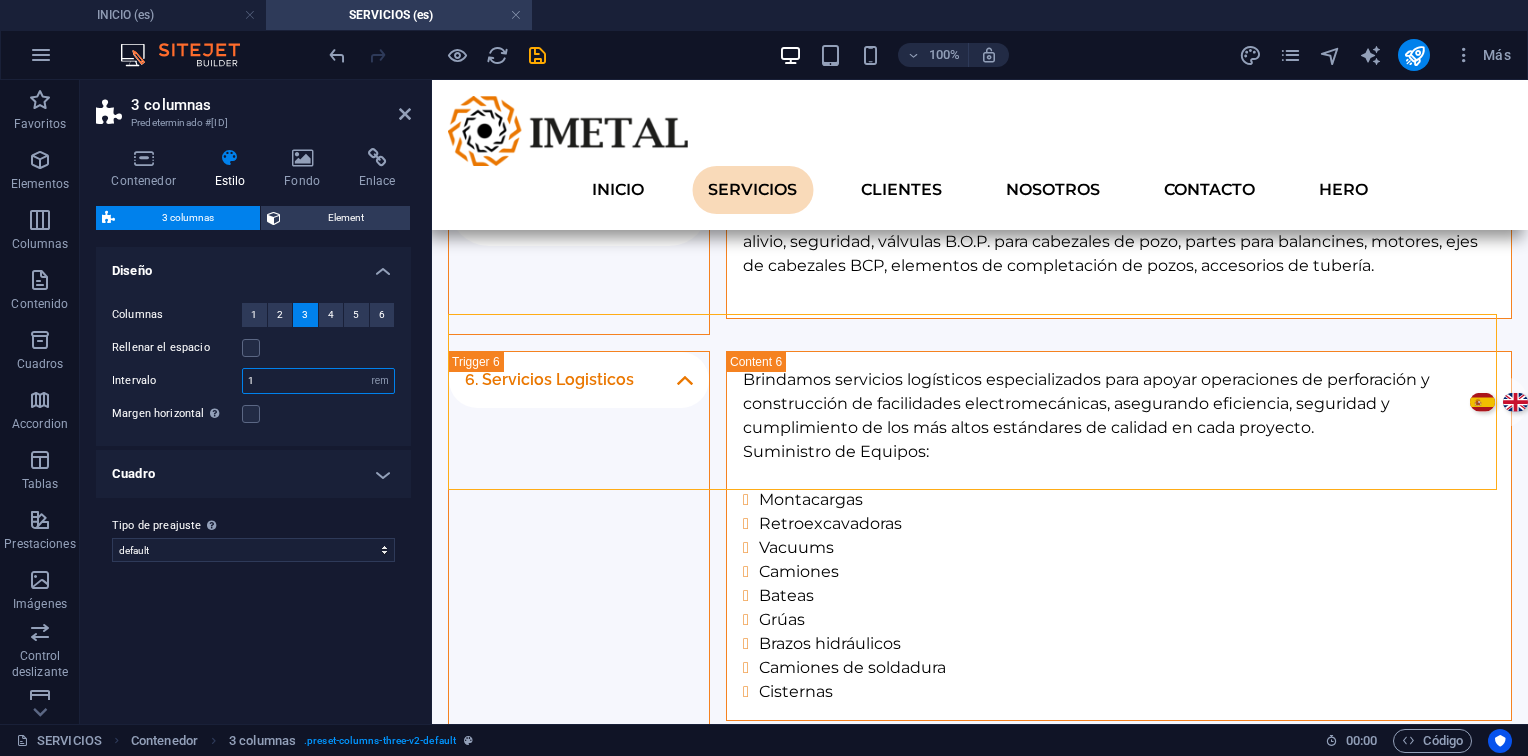 type on "1" 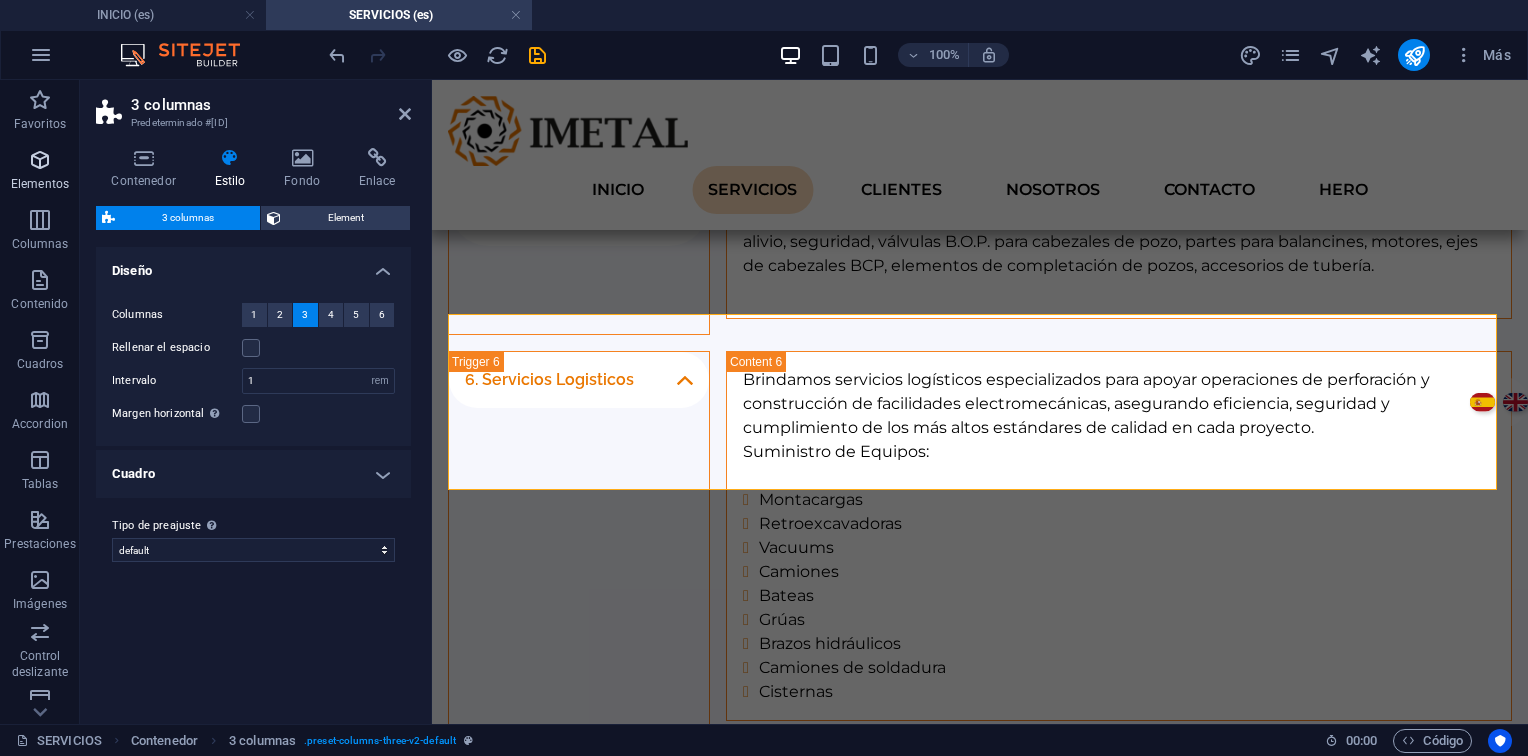 click at bounding box center [40, 160] 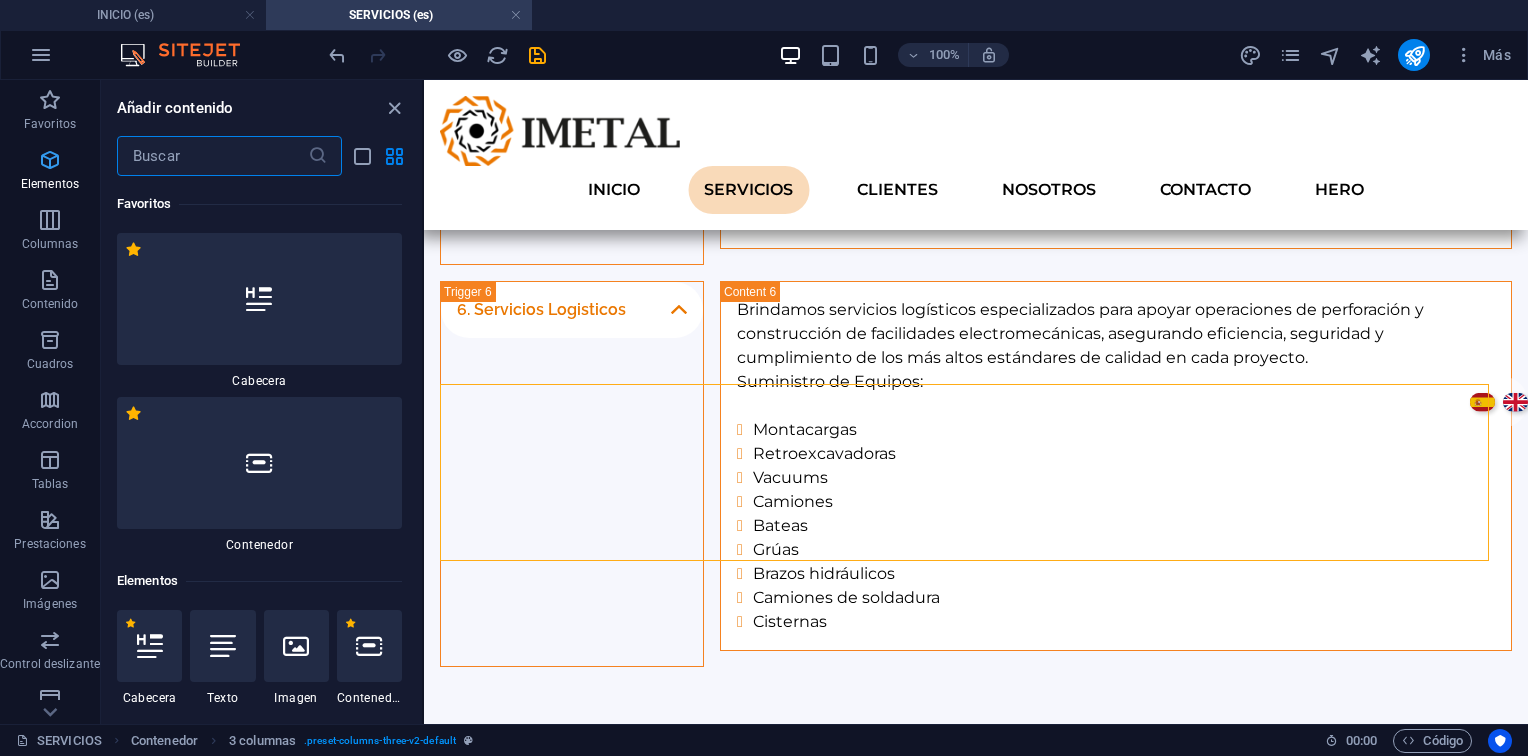 scroll, scrollTop: 2597, scrollLeft: 0, axis: vertical 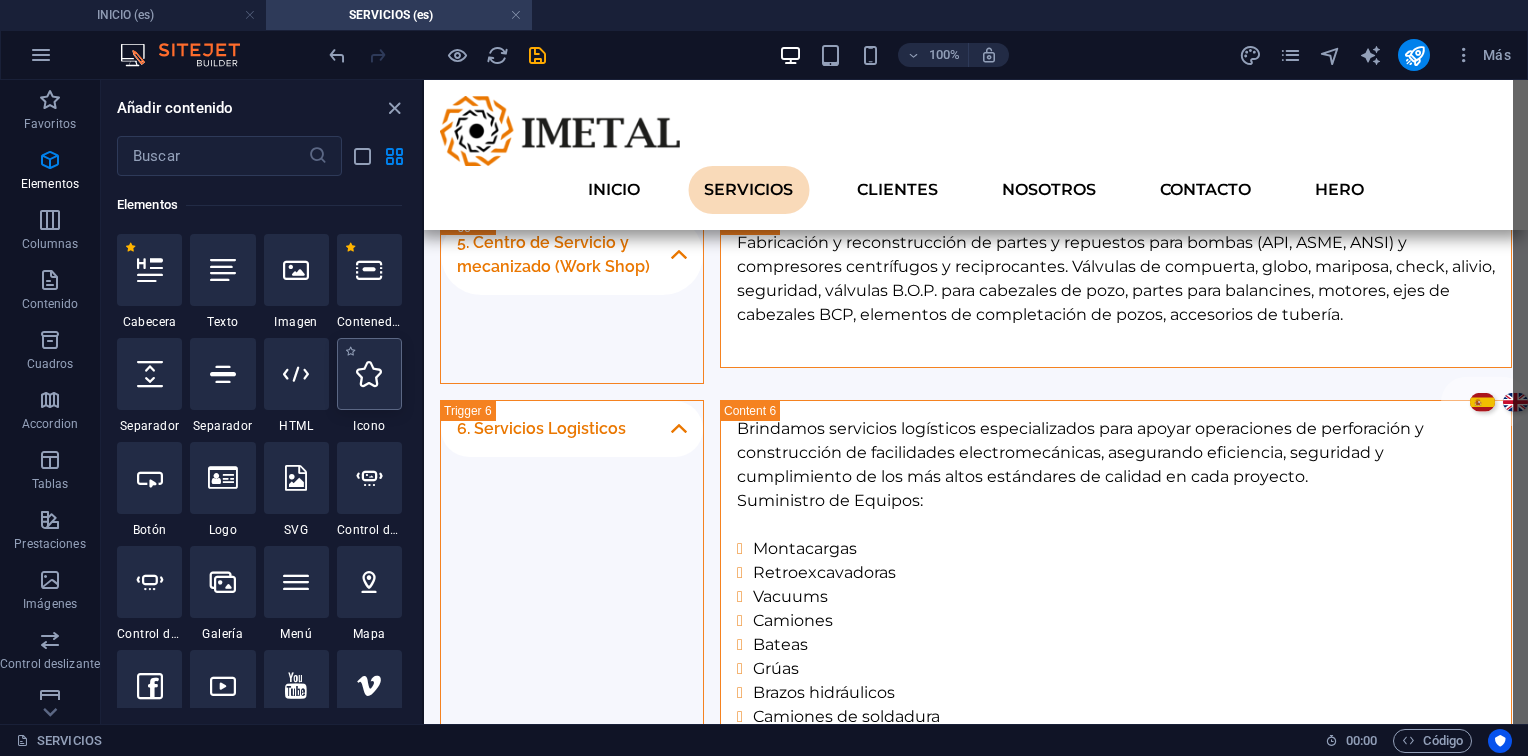 select on "xMidYMid" 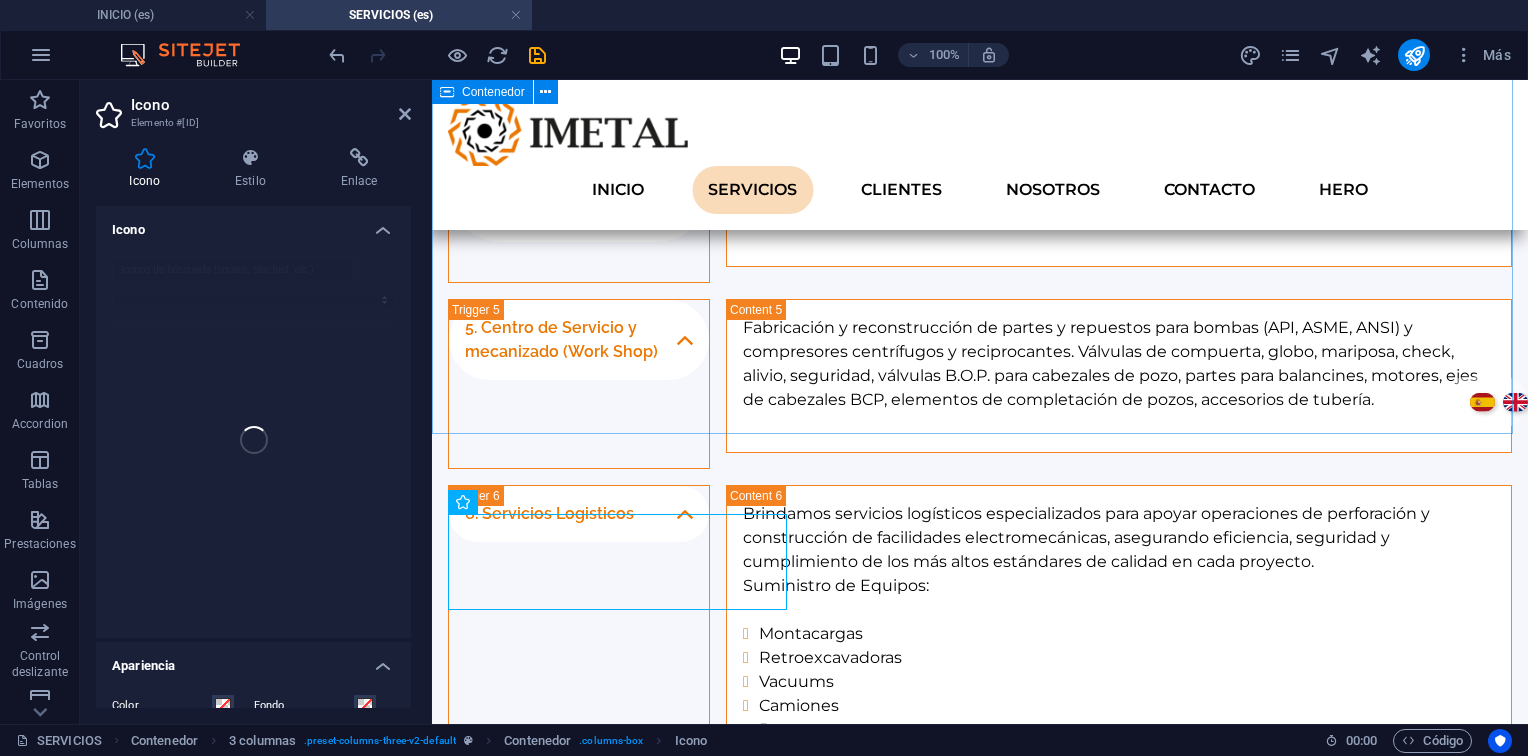 scroll, scrollTop: 2568, scrollLeft: 0, axis: vertical 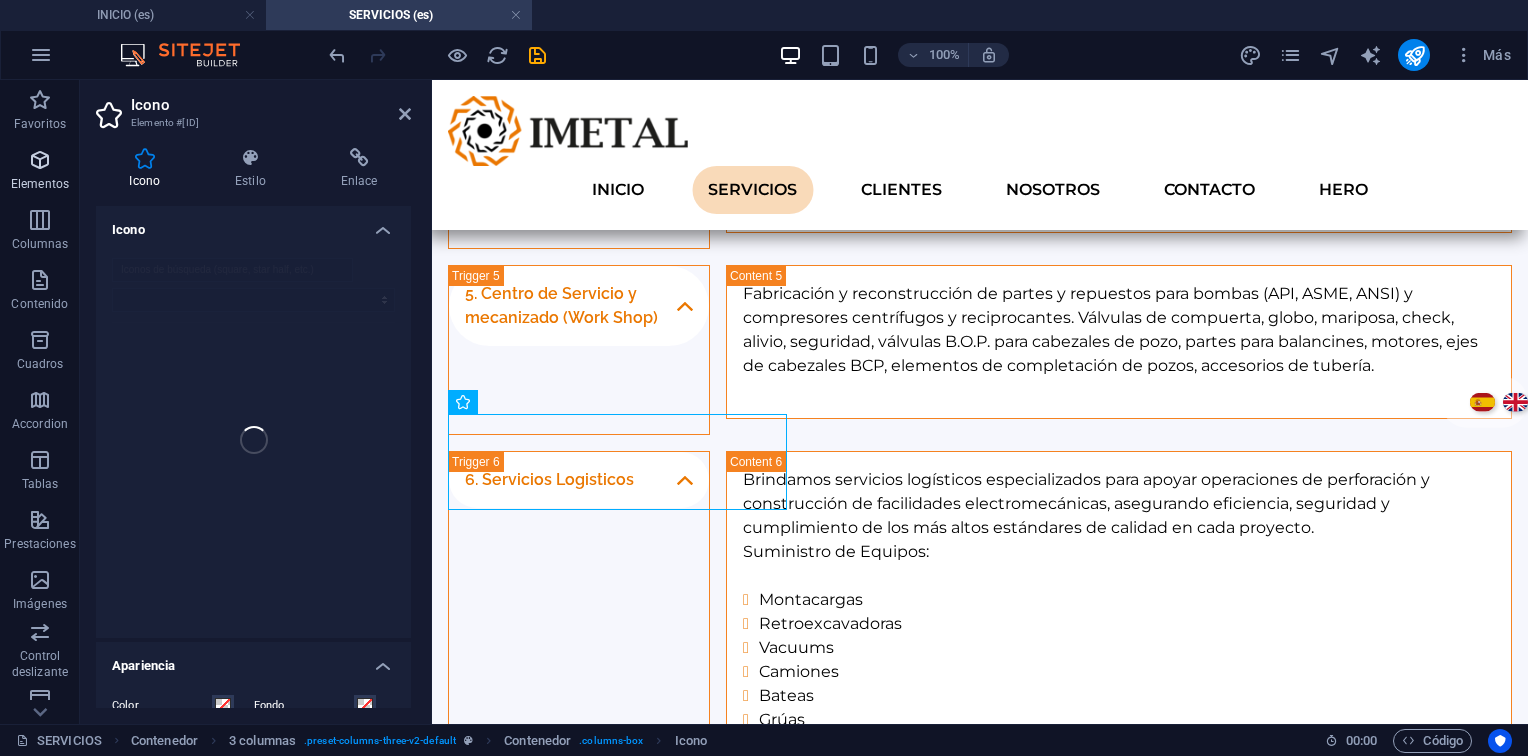 click at bounding box center [40, 160] 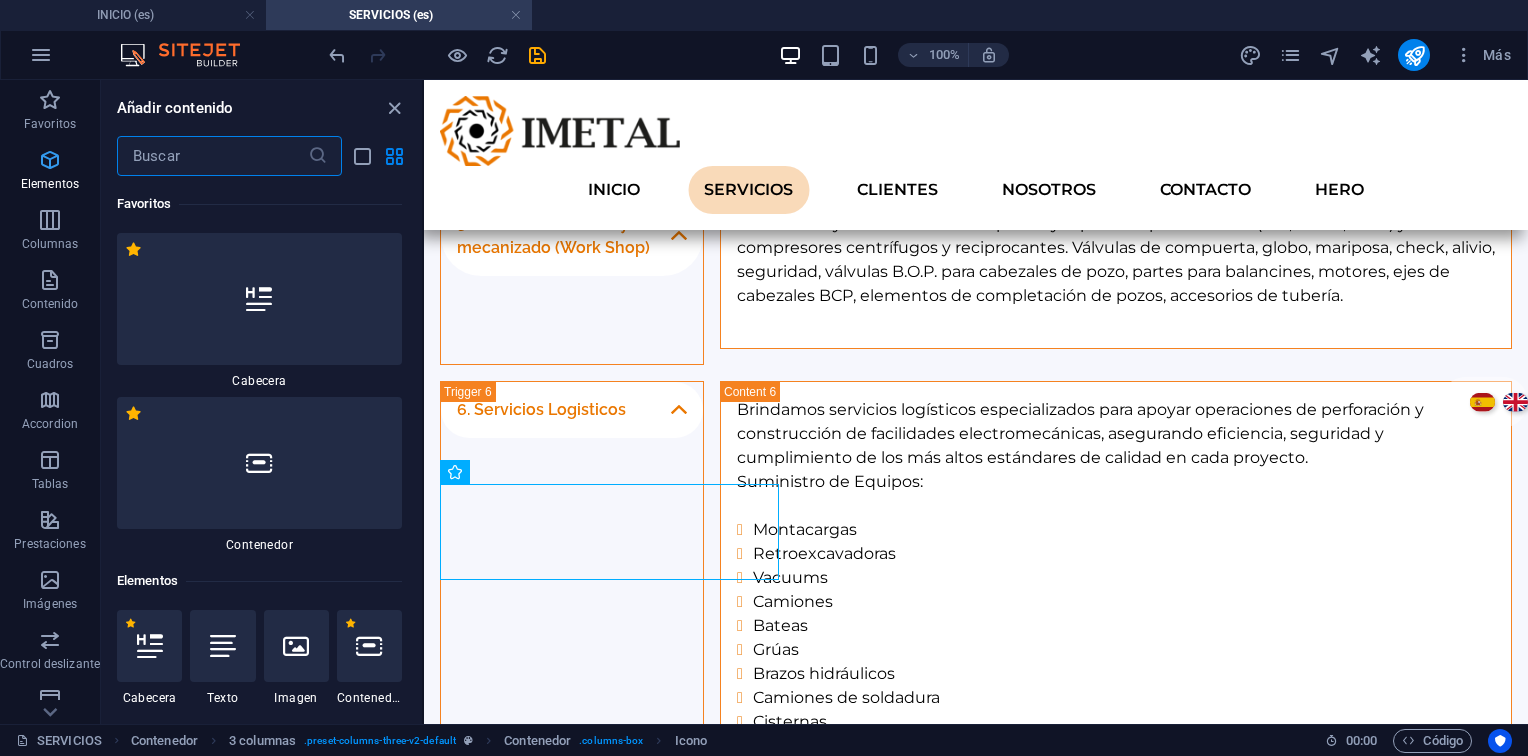 scroll, scrollTop: 2497, scrollLeft: 0, axis: vertical 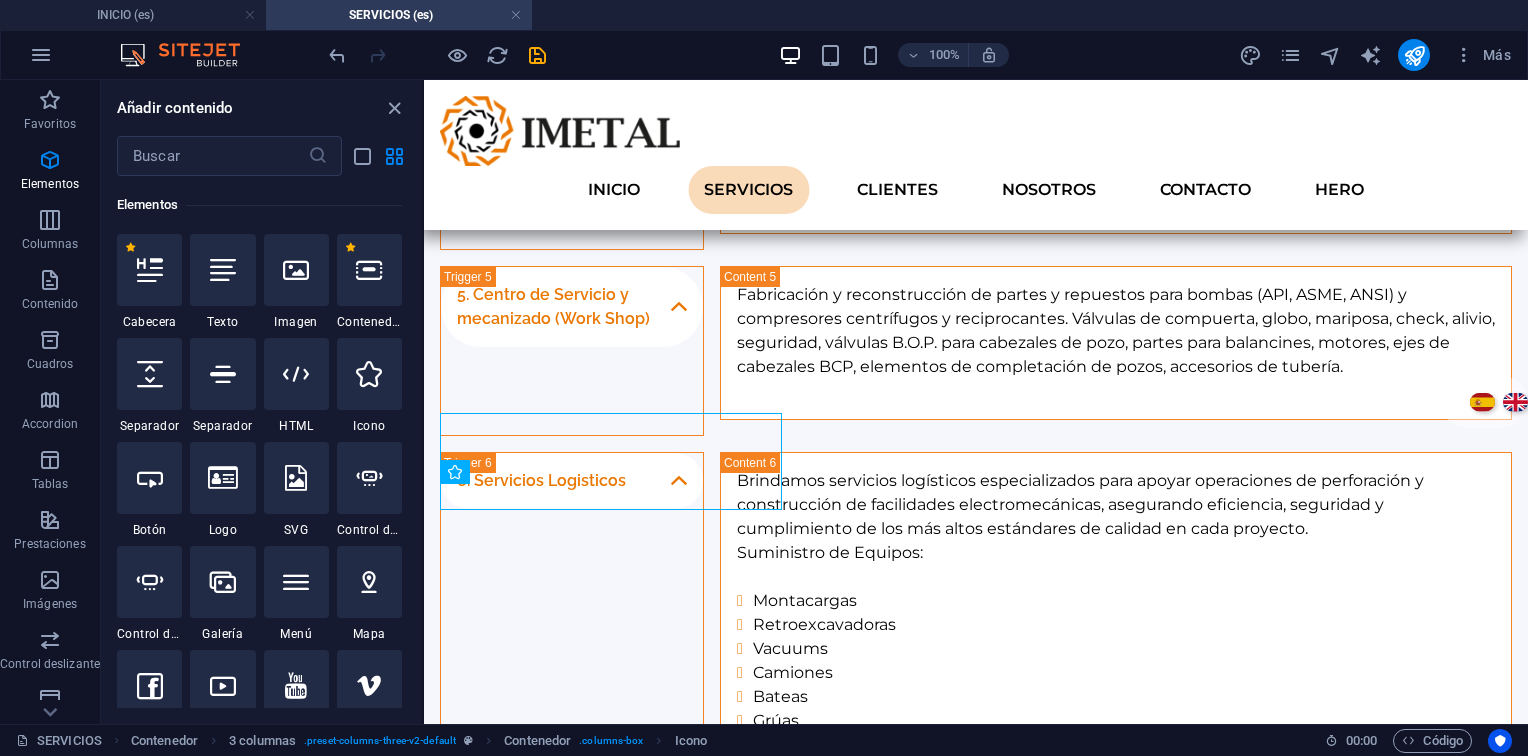 click at bounding box center [437, 55] 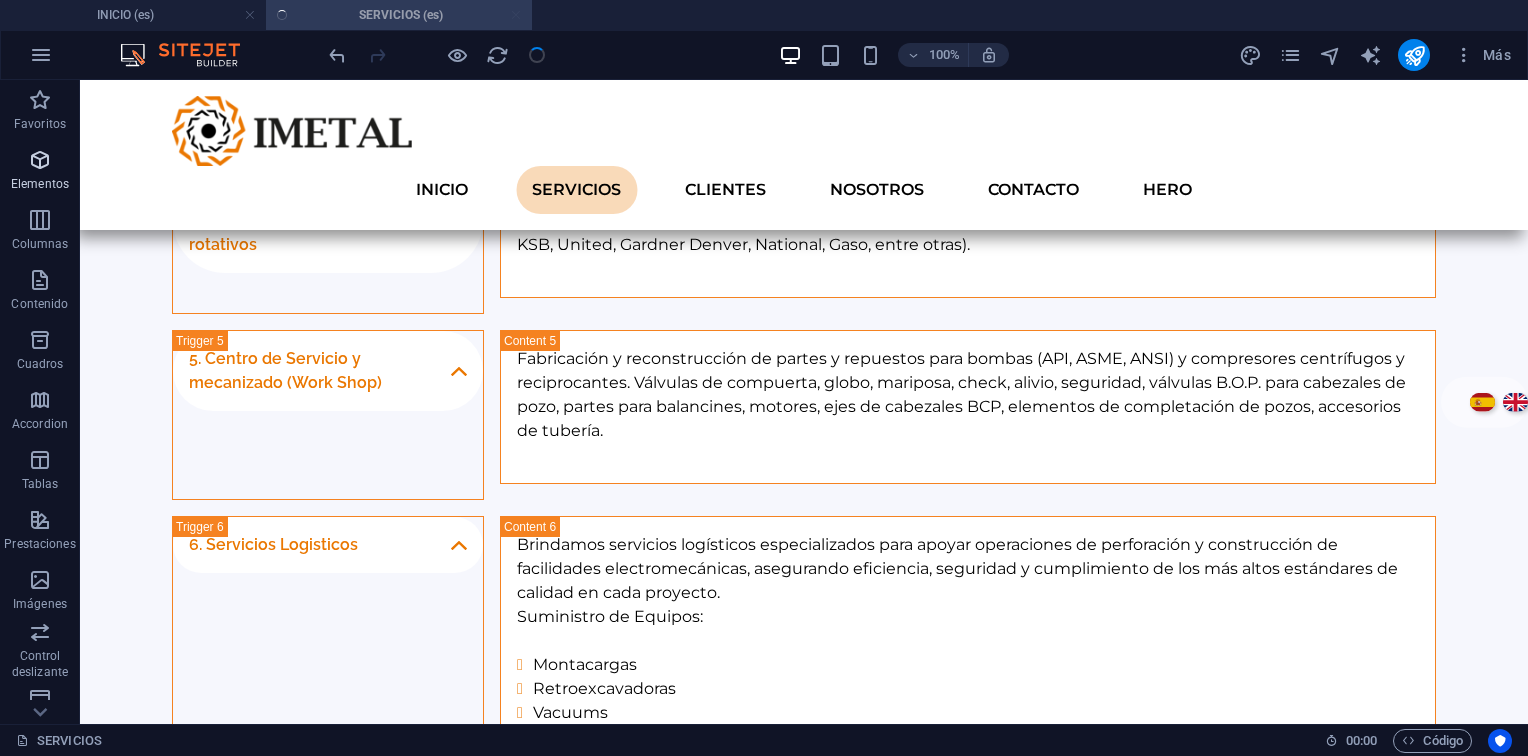 click on "Elementos" at bounding box center [40, 172] 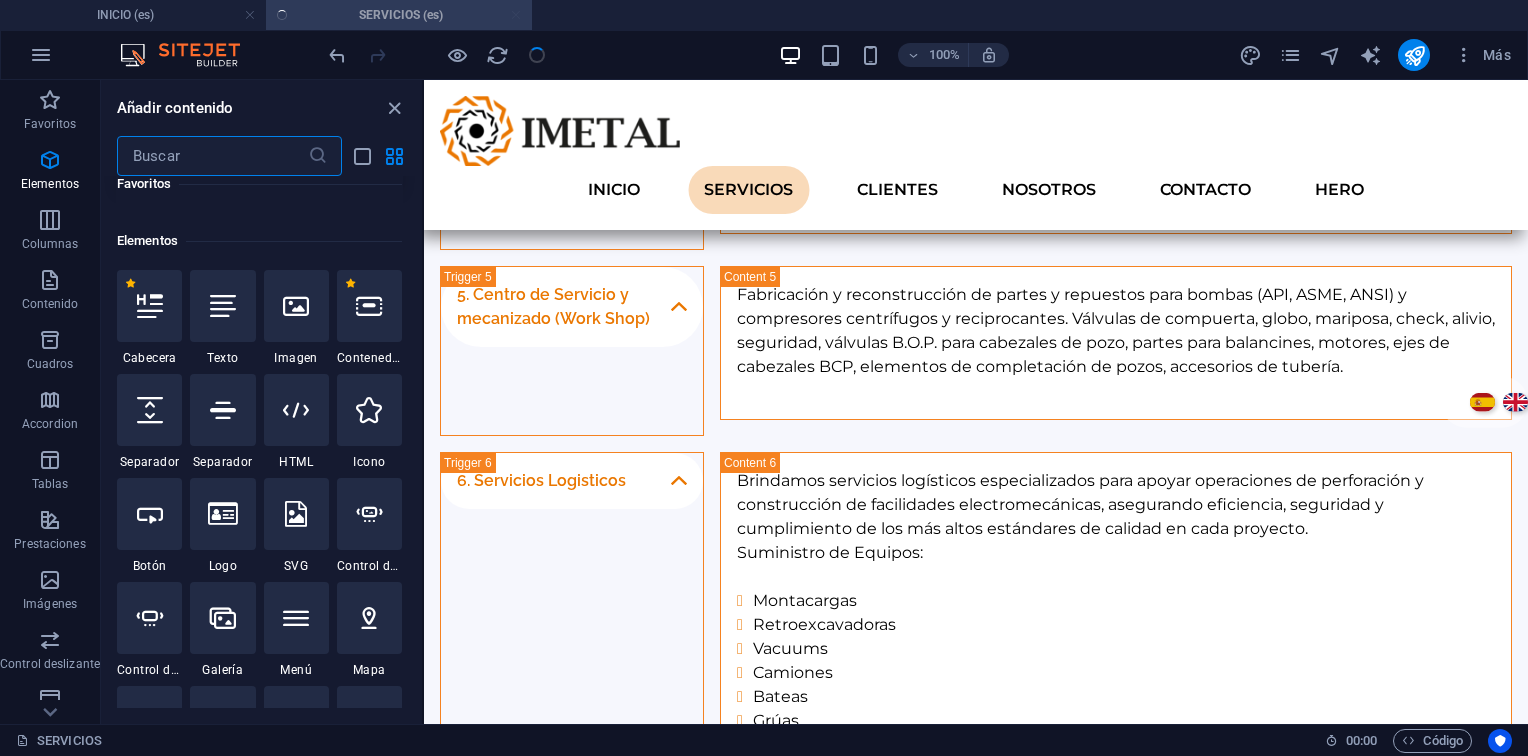 scroll, scrollTop: 376, scrollLeft: 0, axis: vertical 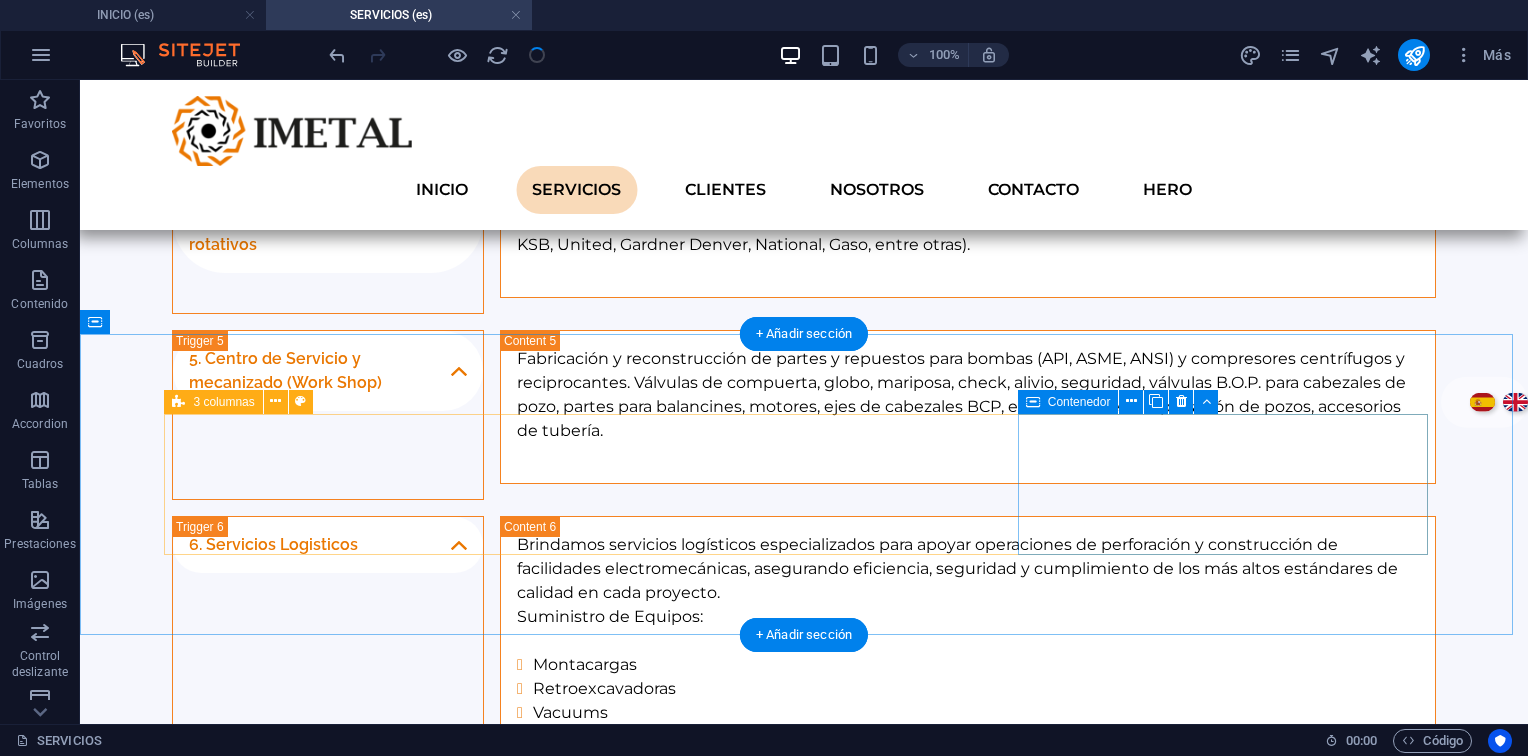 drag, startPoint x: 294, startPoint y: 377, endPoint x: 1158, endPoint y: 486, distance: 870.84845 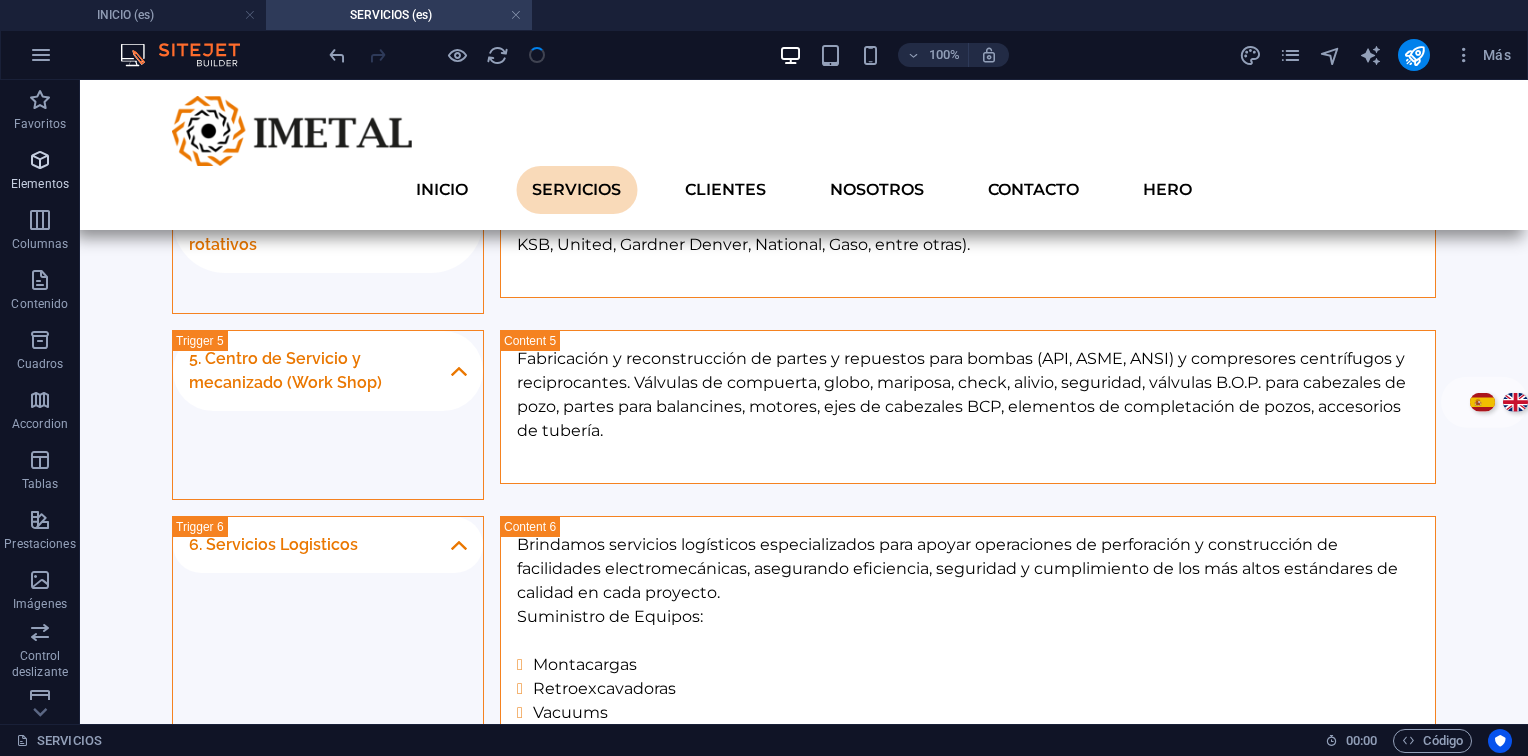 click at bounding box center (40, 160) 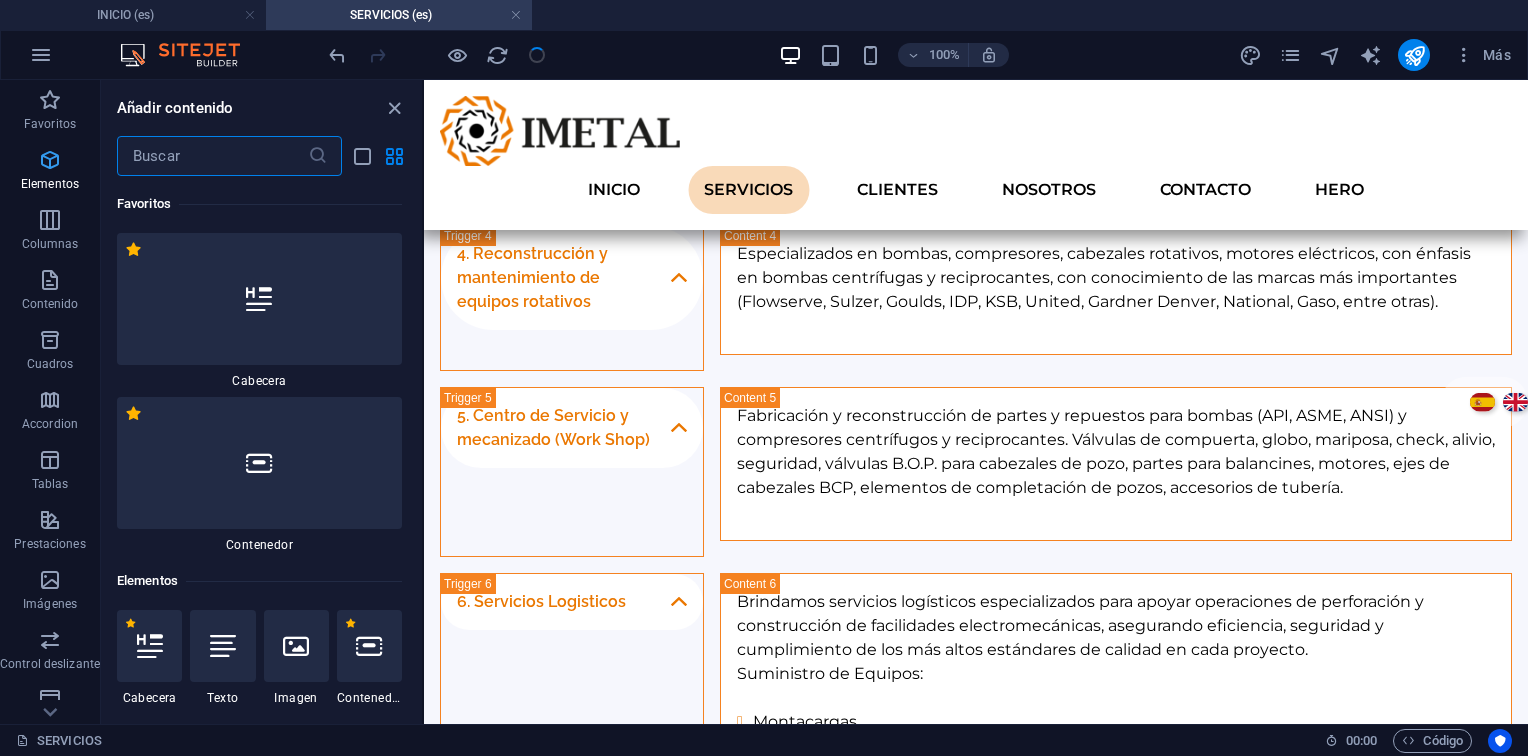 scroll, scrollTop: 2497, scrollLeft: 0, axis: vertical 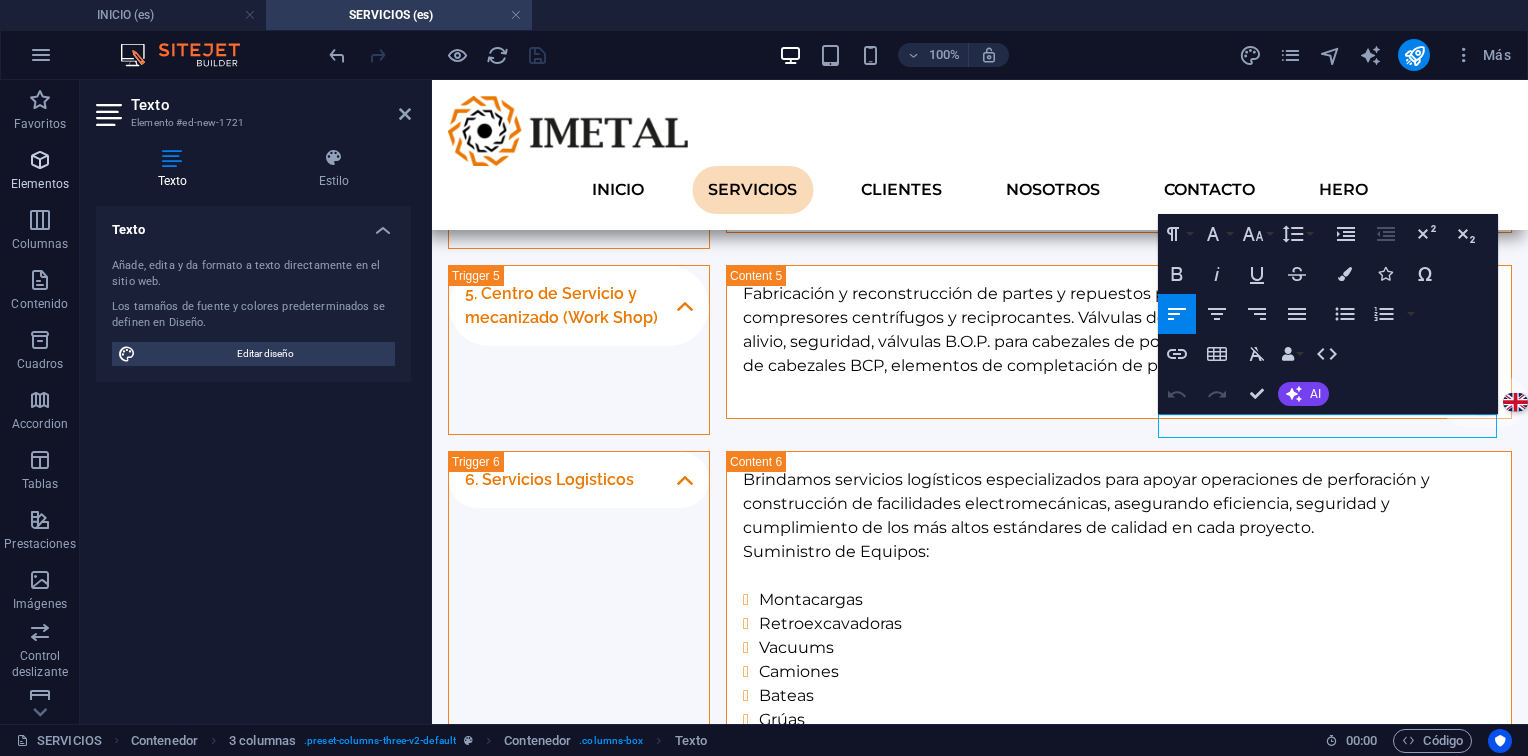 click at bounding box center (40, 160) 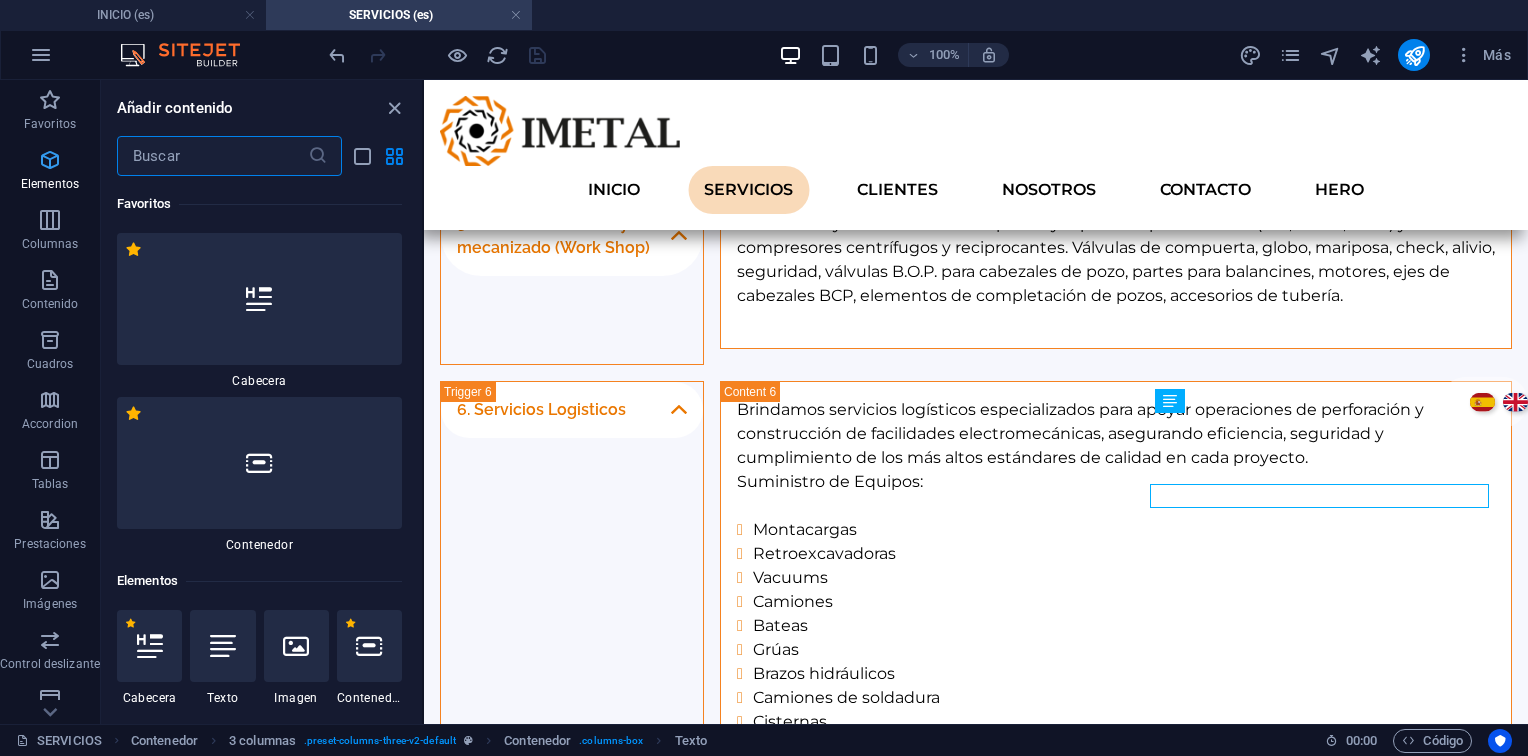scroll, scrollTop: 2497, scrollLeft: 0, axis: vertical 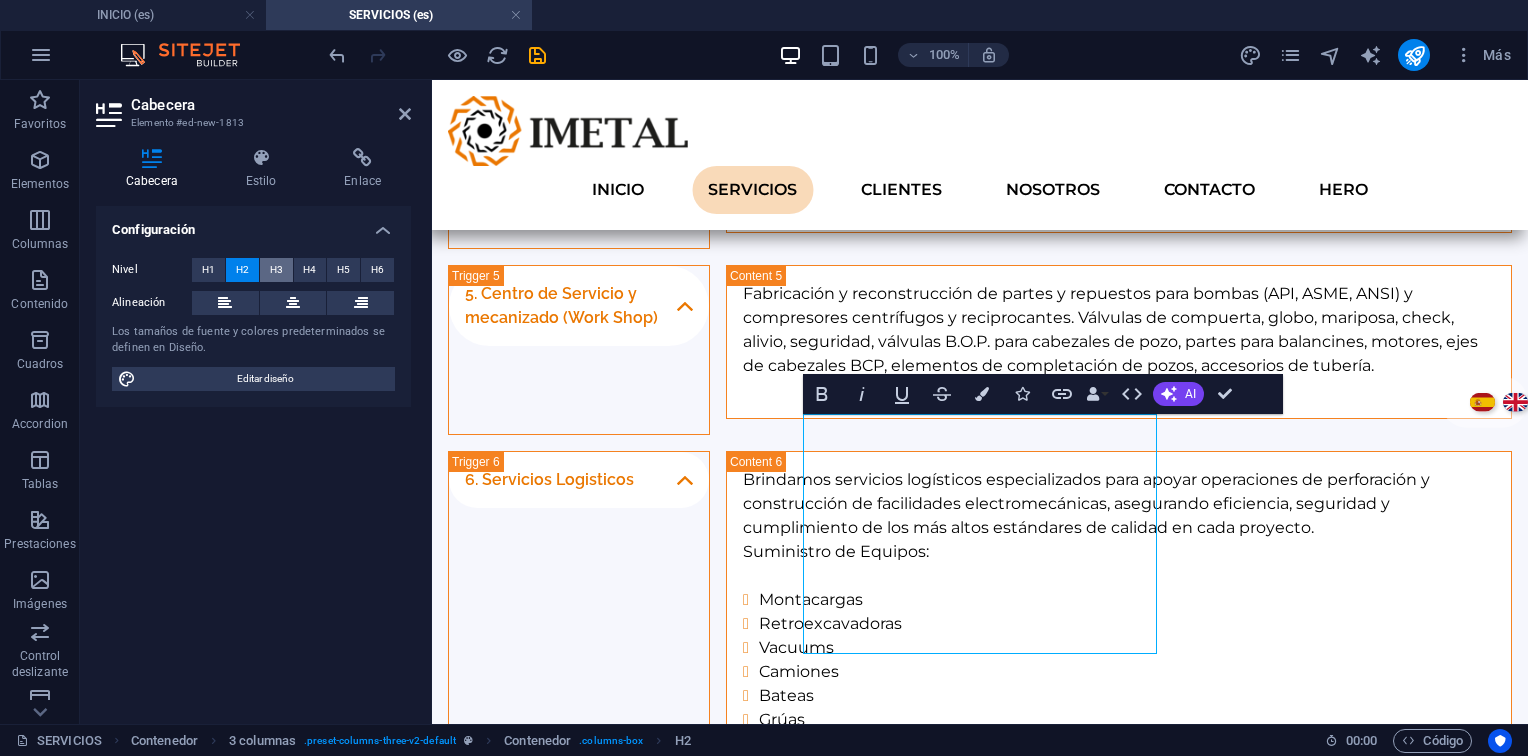 click on "H3" at bounding box center (276, 270) 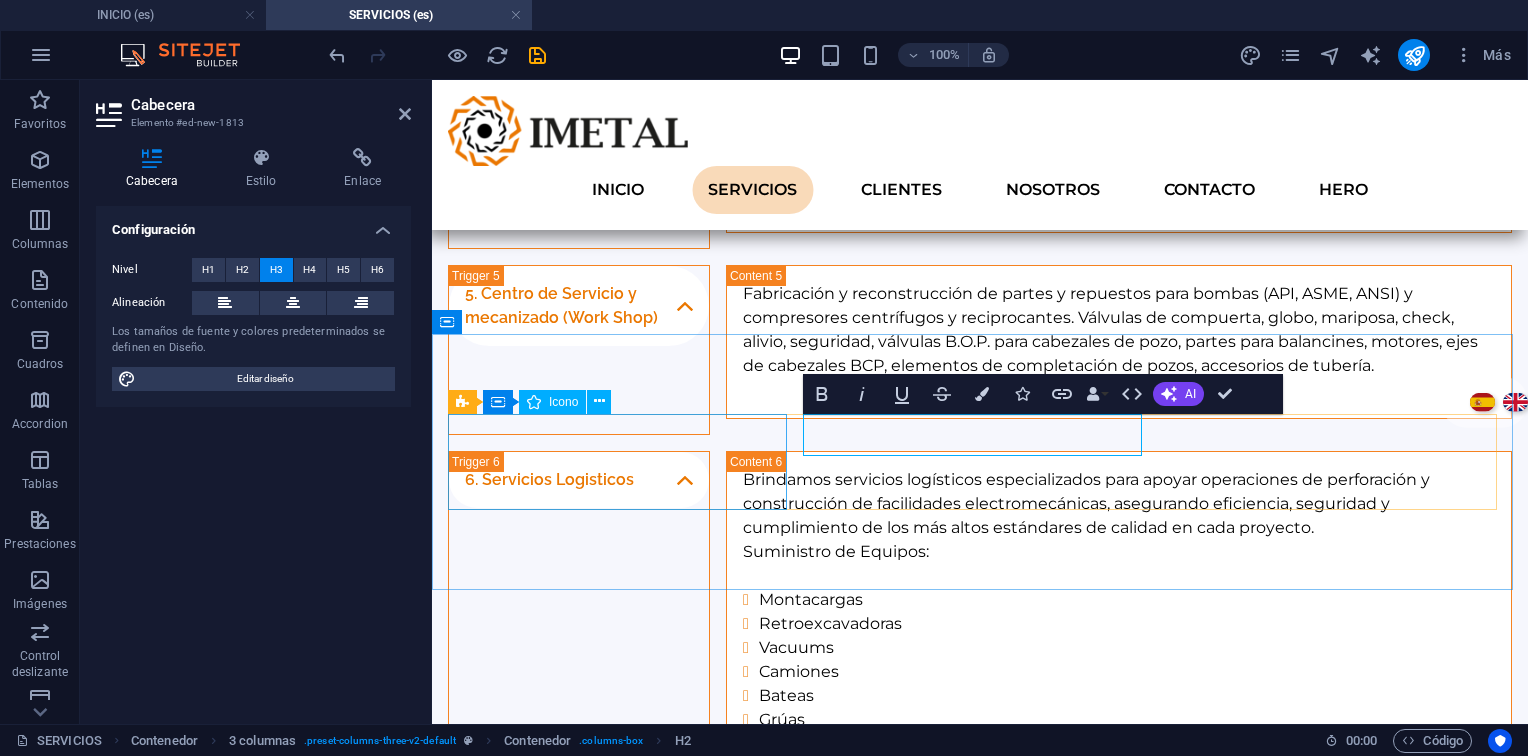 type 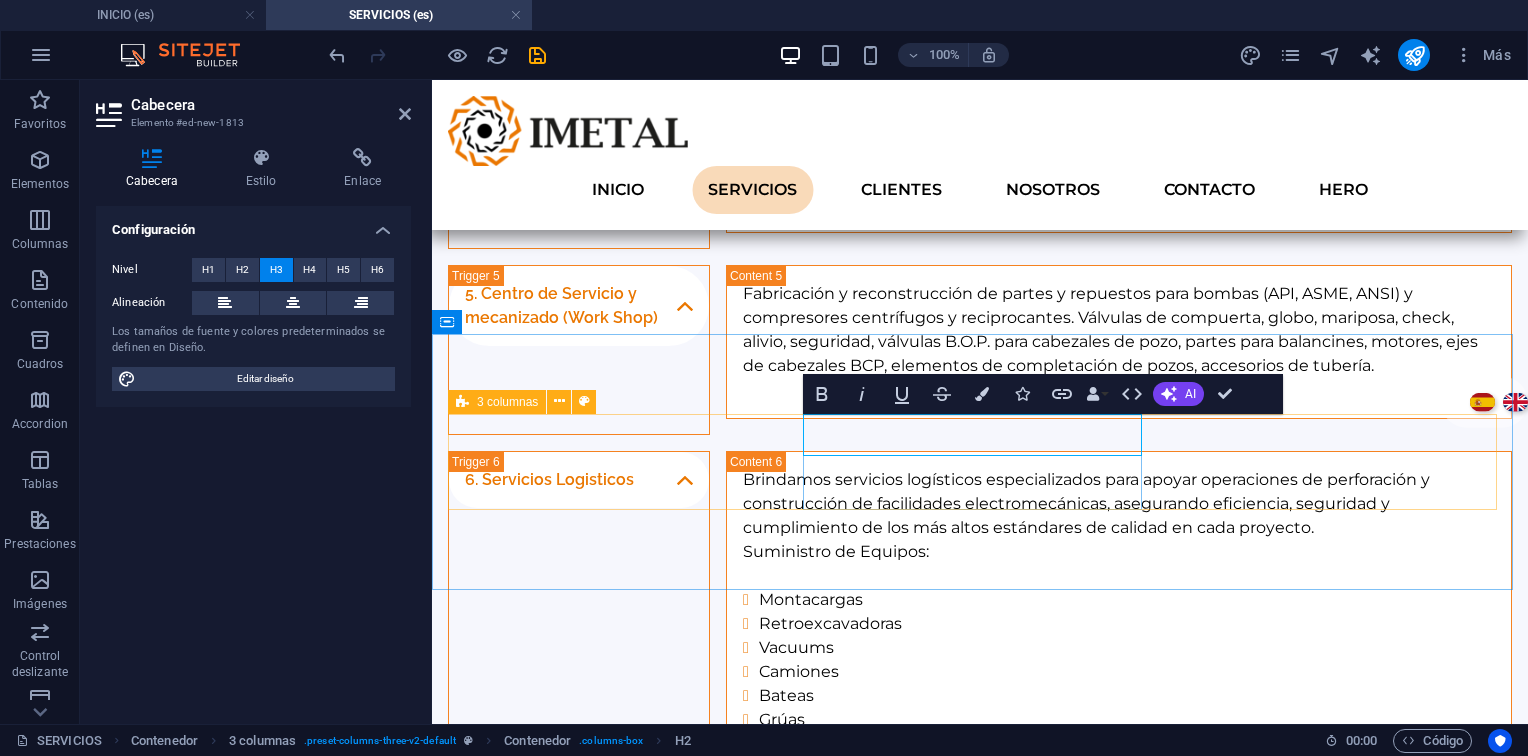 click on "Nueva cabecera" at bounding box center [620, 1130] 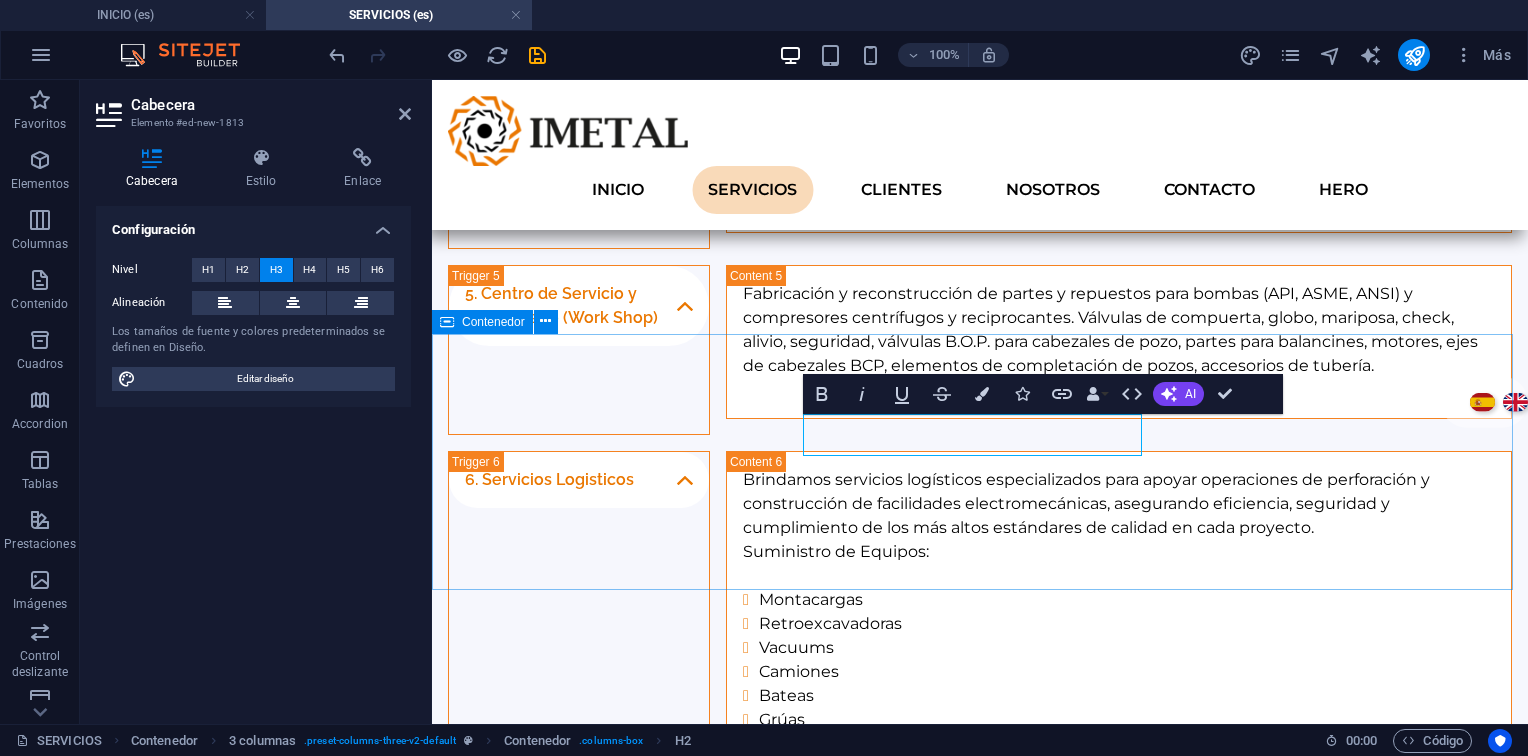click on "Contenedor" at bounding box center (482, 322) 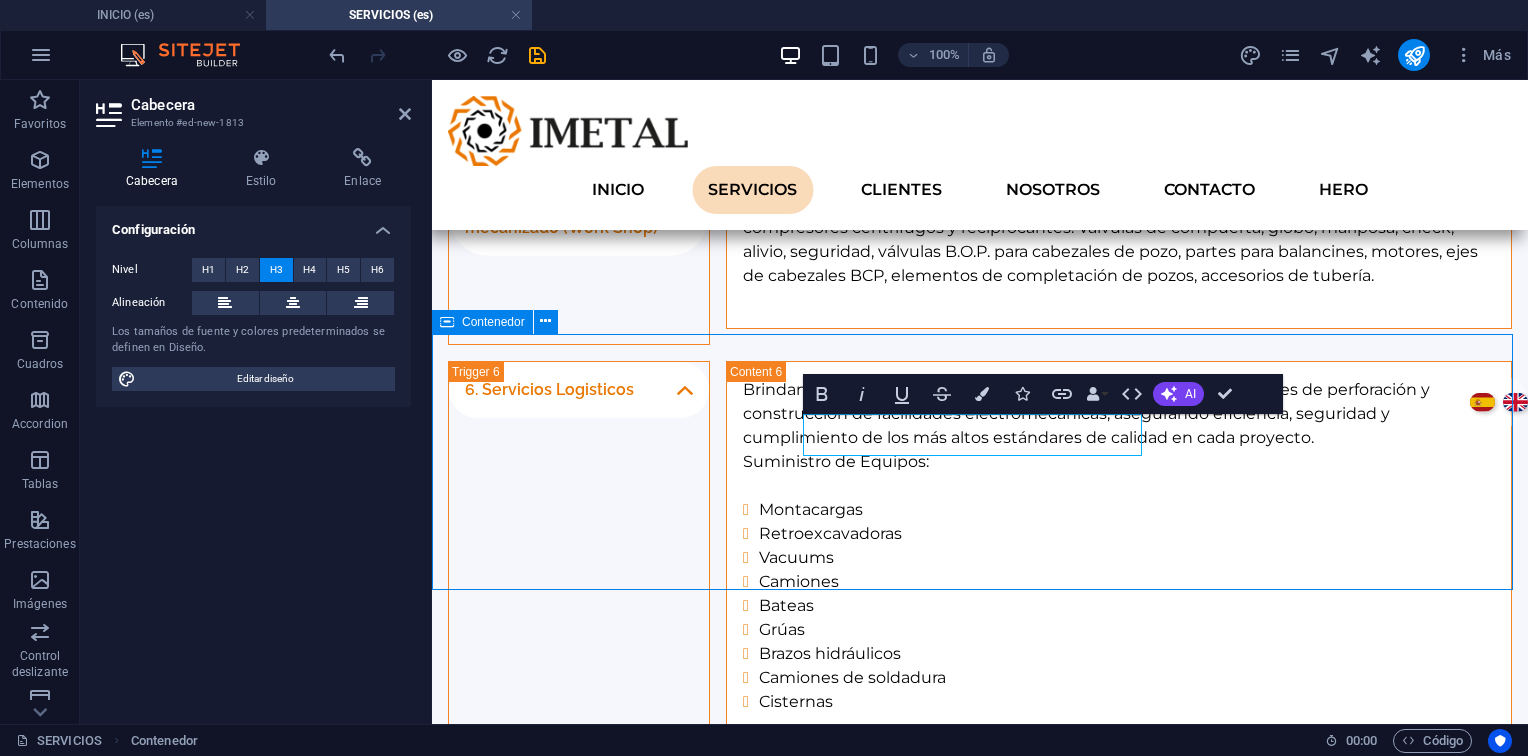scroll, scrollTop: 2376, scrollLeft: 0, axis: vertical 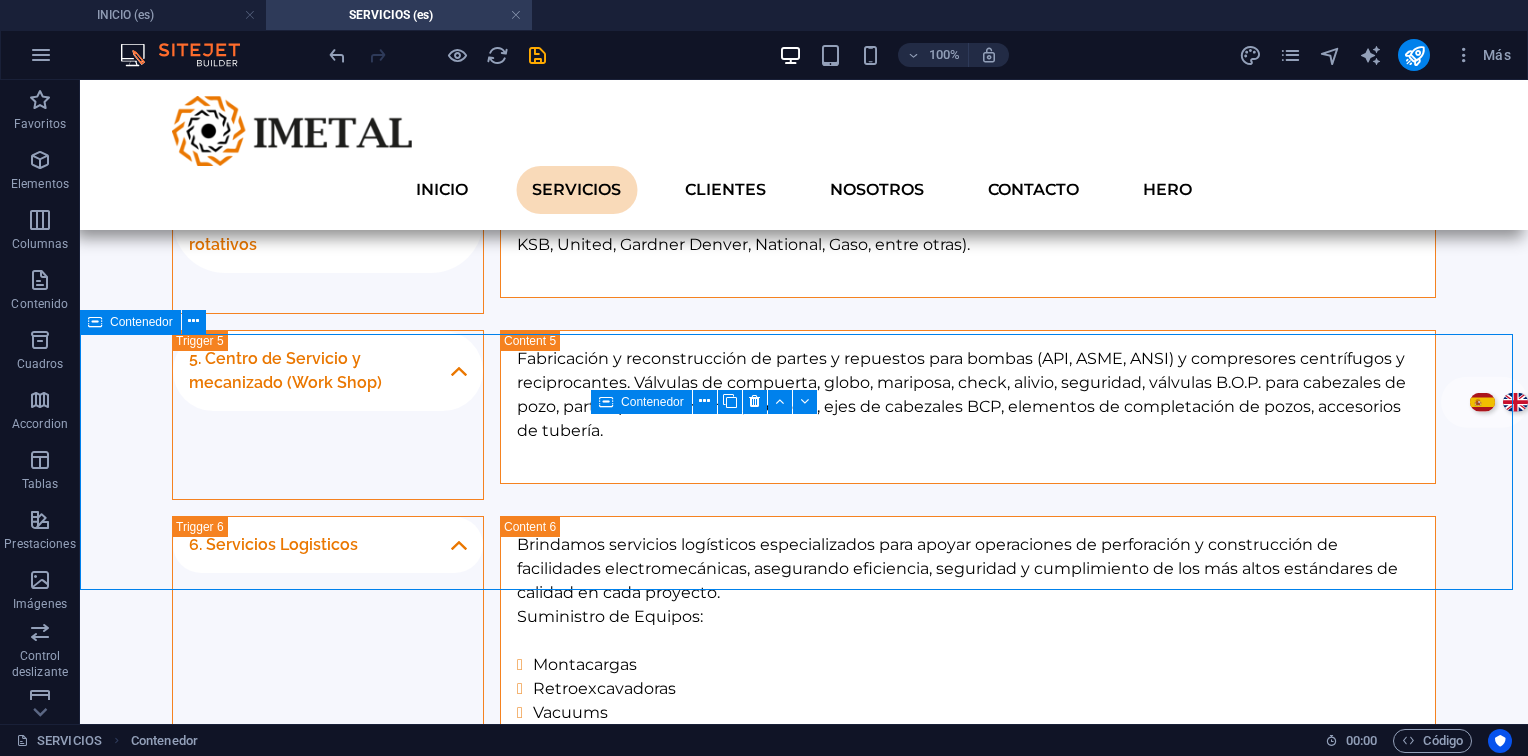 click at bounding box center (95, 322) 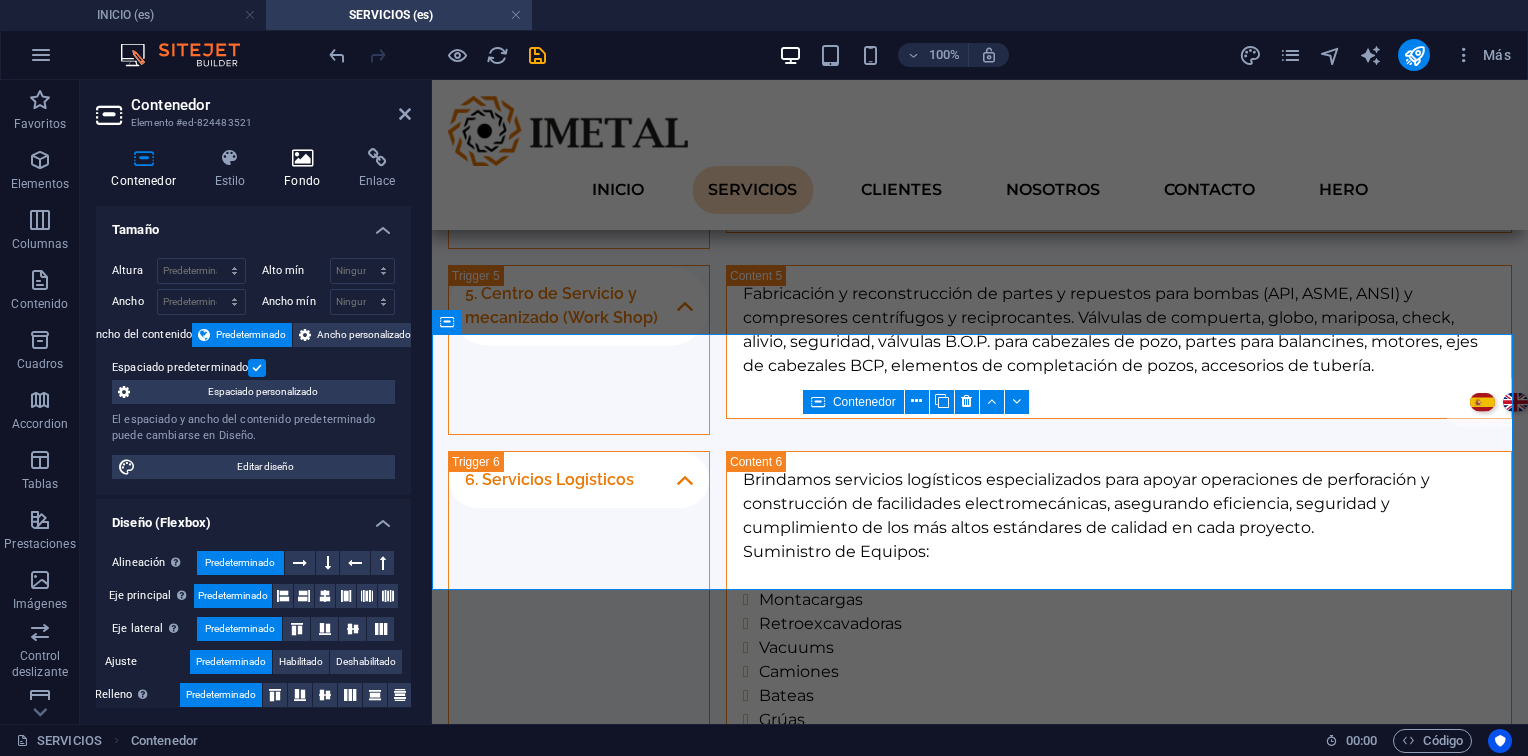 click on "Fondo" at bounding box center (306, 169) 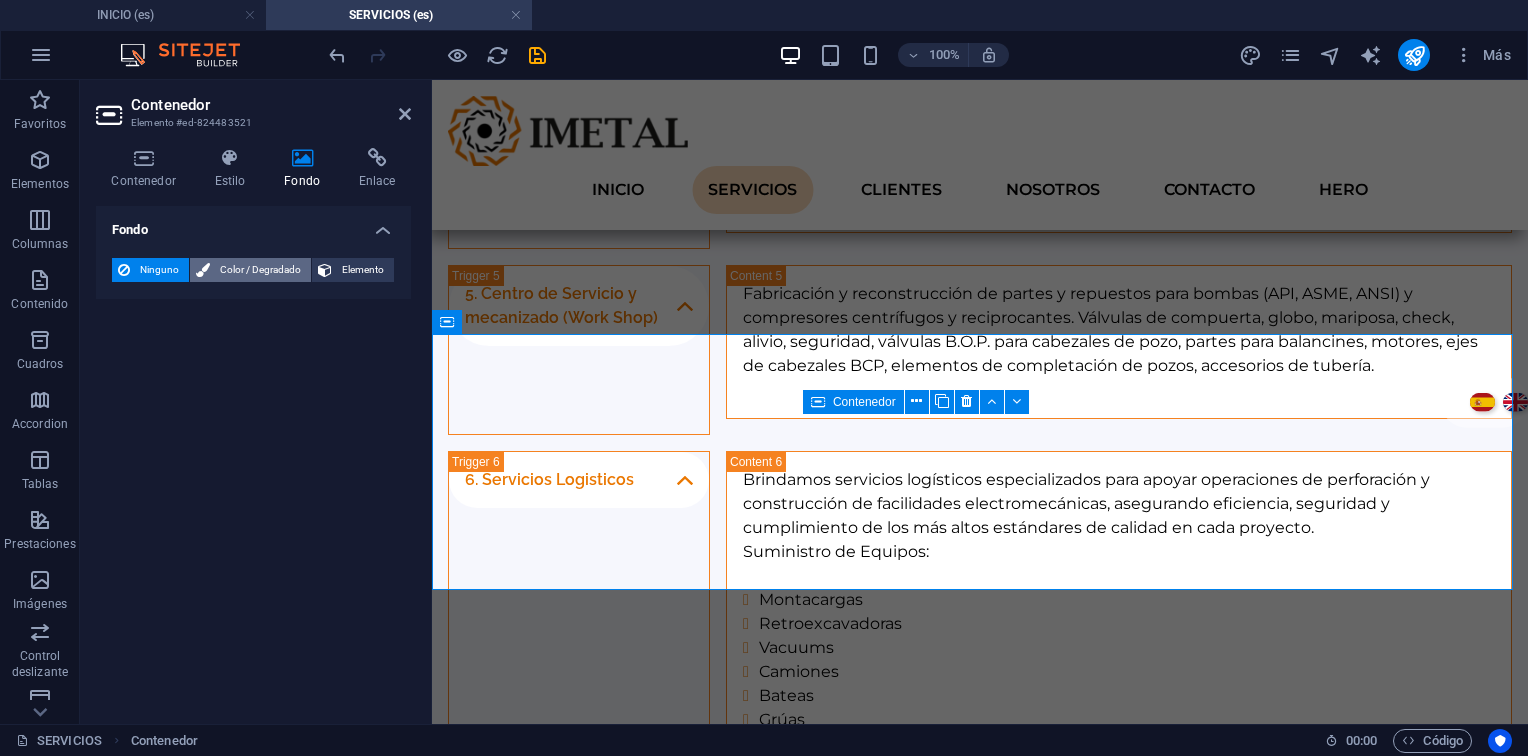 drag, startPoint x: 224, startPoint y: 271, endPoint x: 229, endPoint y: 262, distance: 10.29563 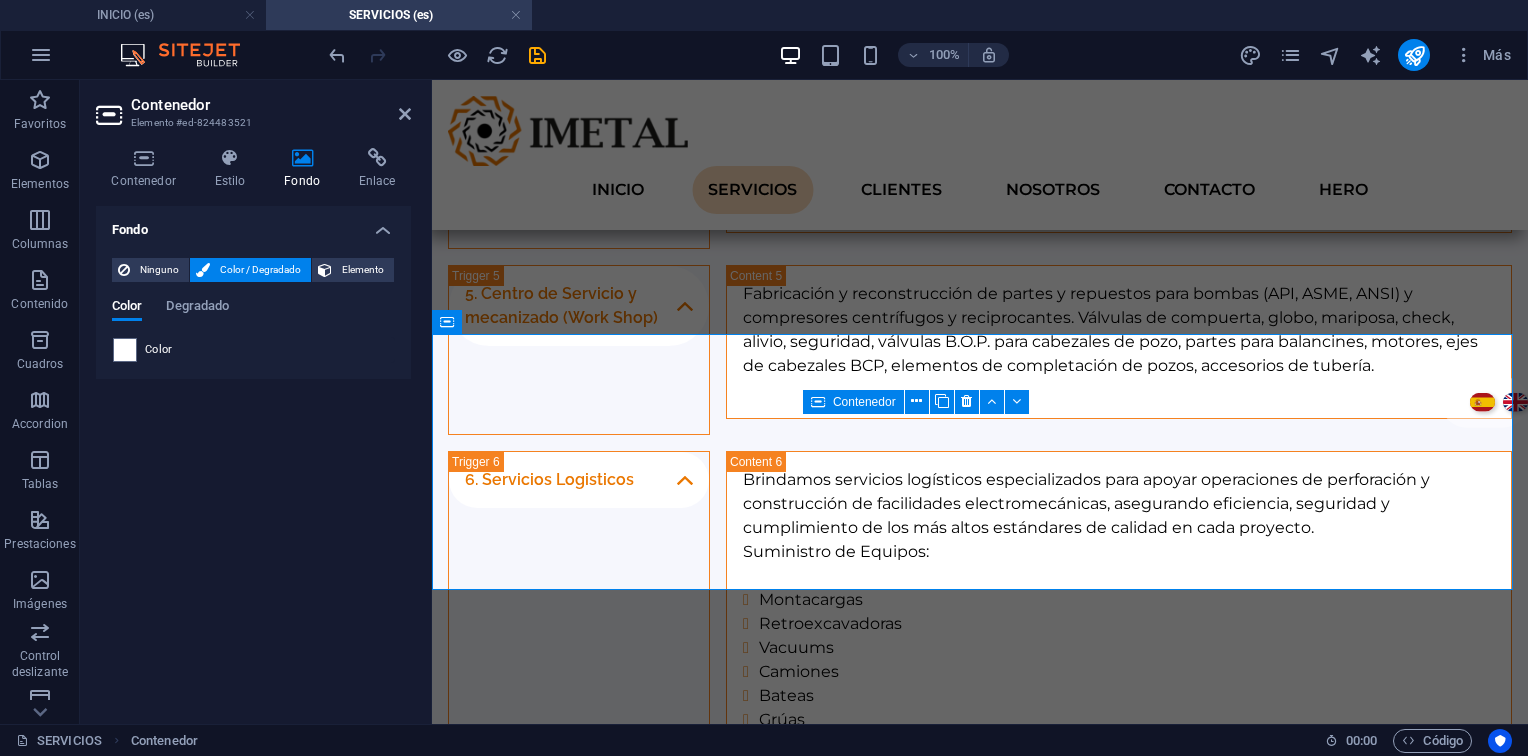 click at bounding box center (125, 350) 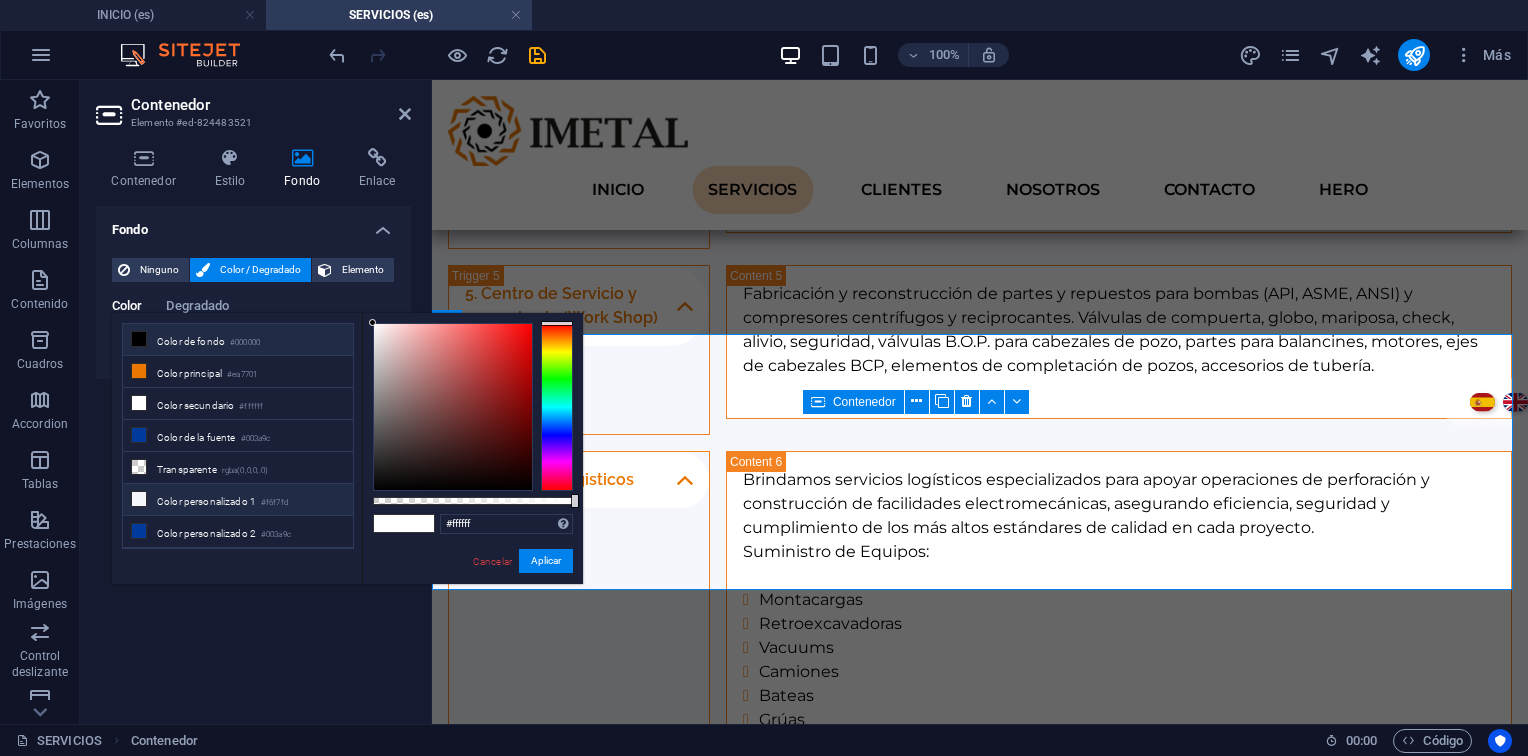 click on "Color personalizado 1
#f6f7fd" at bounding box center (238, 500) 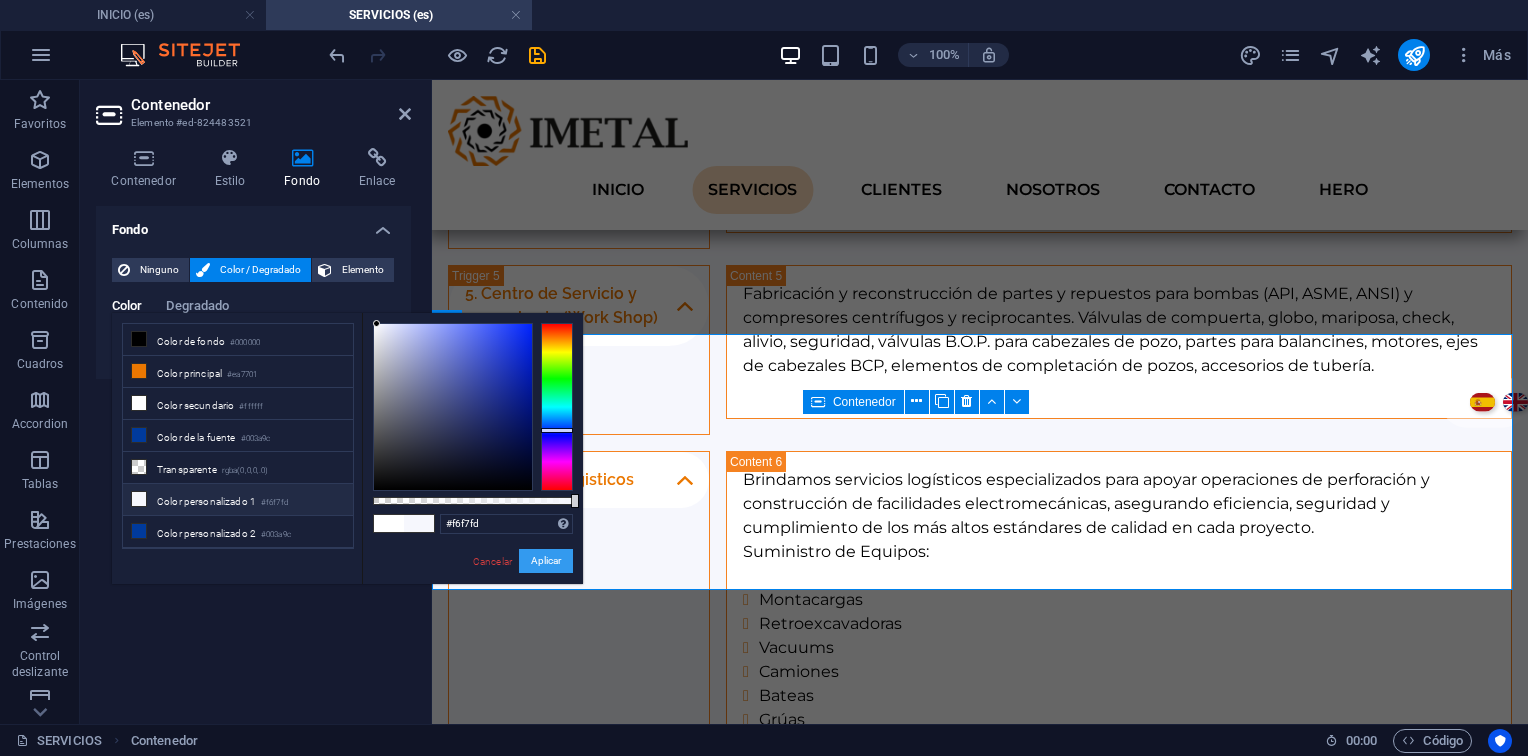 click on "Aplicar" at bounding box center (546, 561) 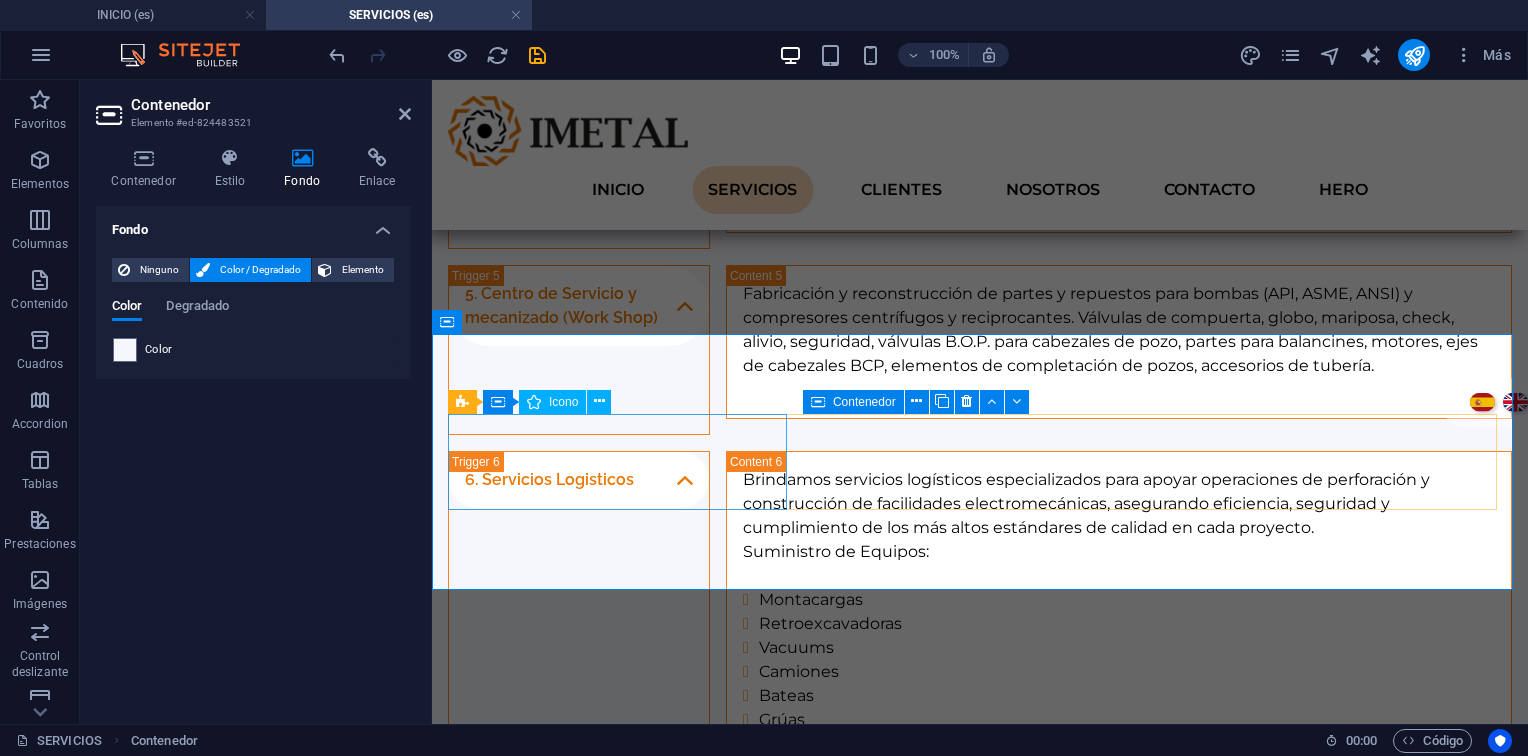click at bounding box center (620, 1048) 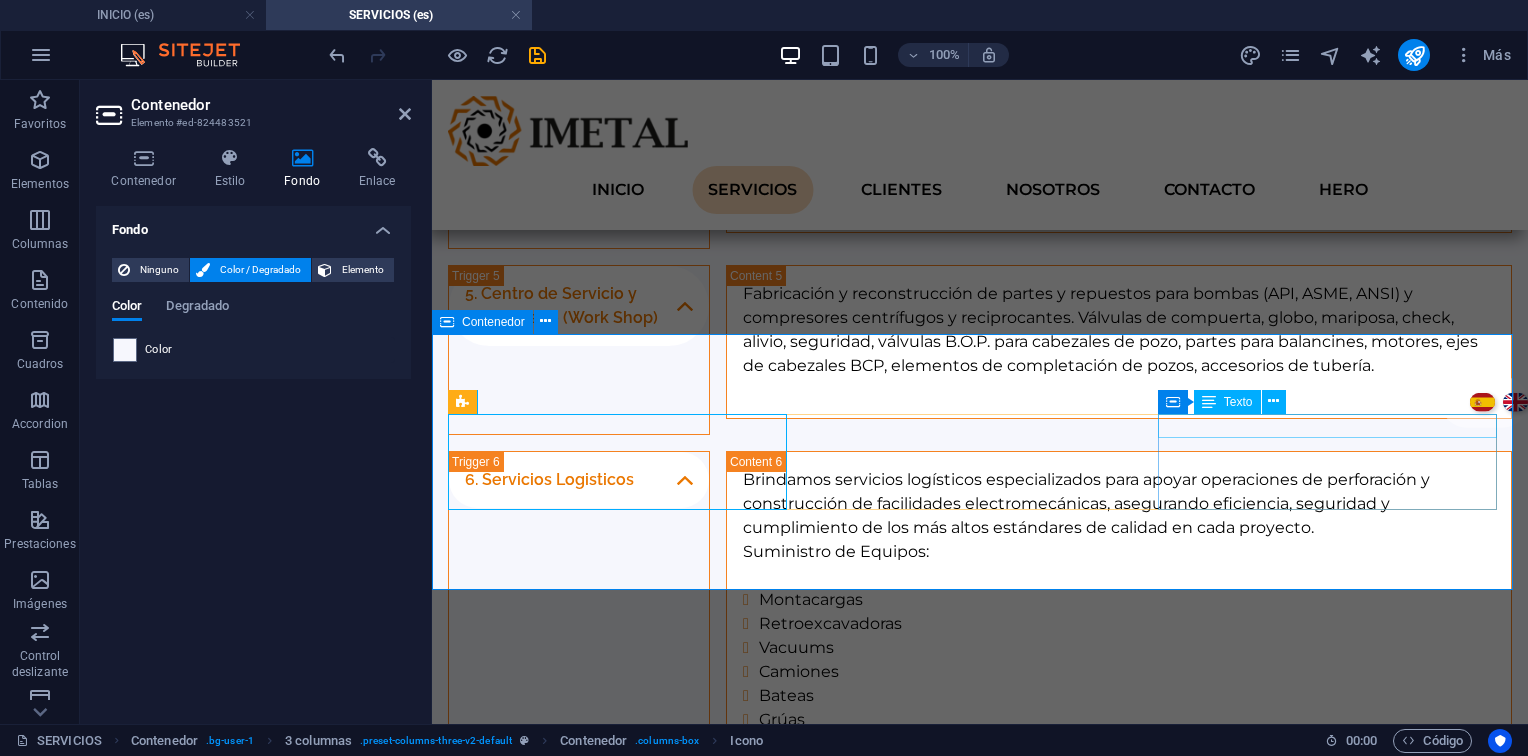 click on "Nuevo elemento de texto" at bounding box center (620, 1171) 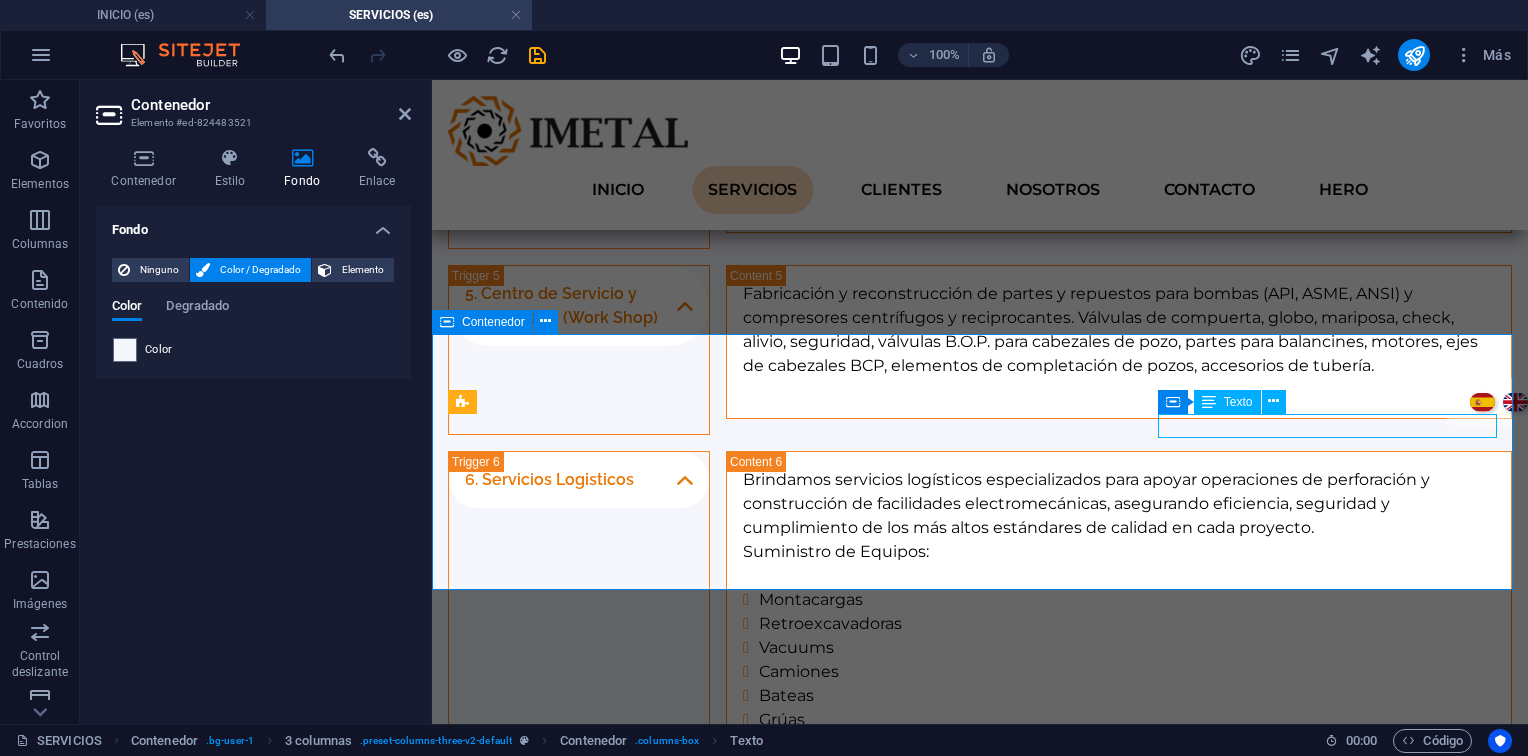 click on "Nuevo elemento de texto" at bounding box center (620, 1171) 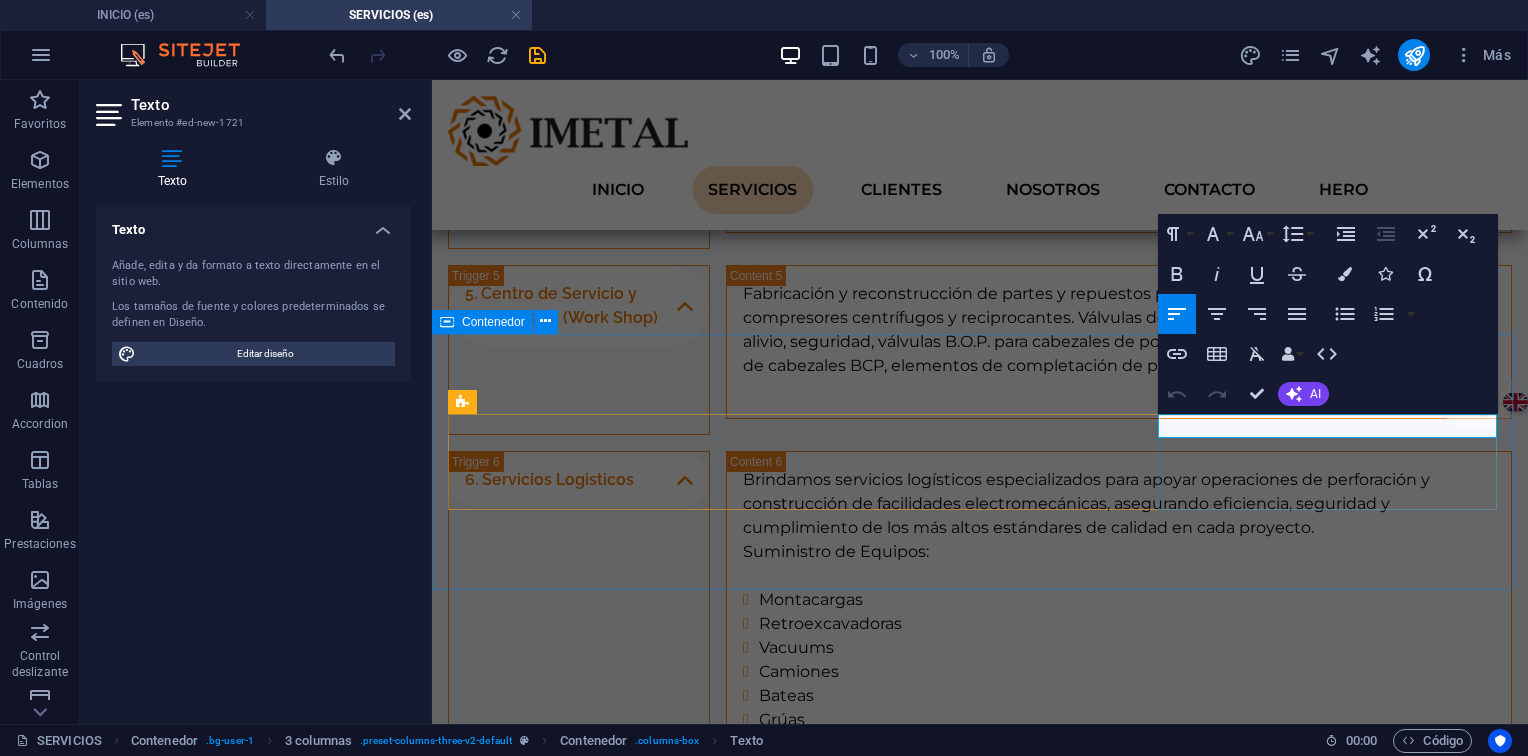 scroll, scrollTop: 0, scrollLeft: 2, axis: horizontal 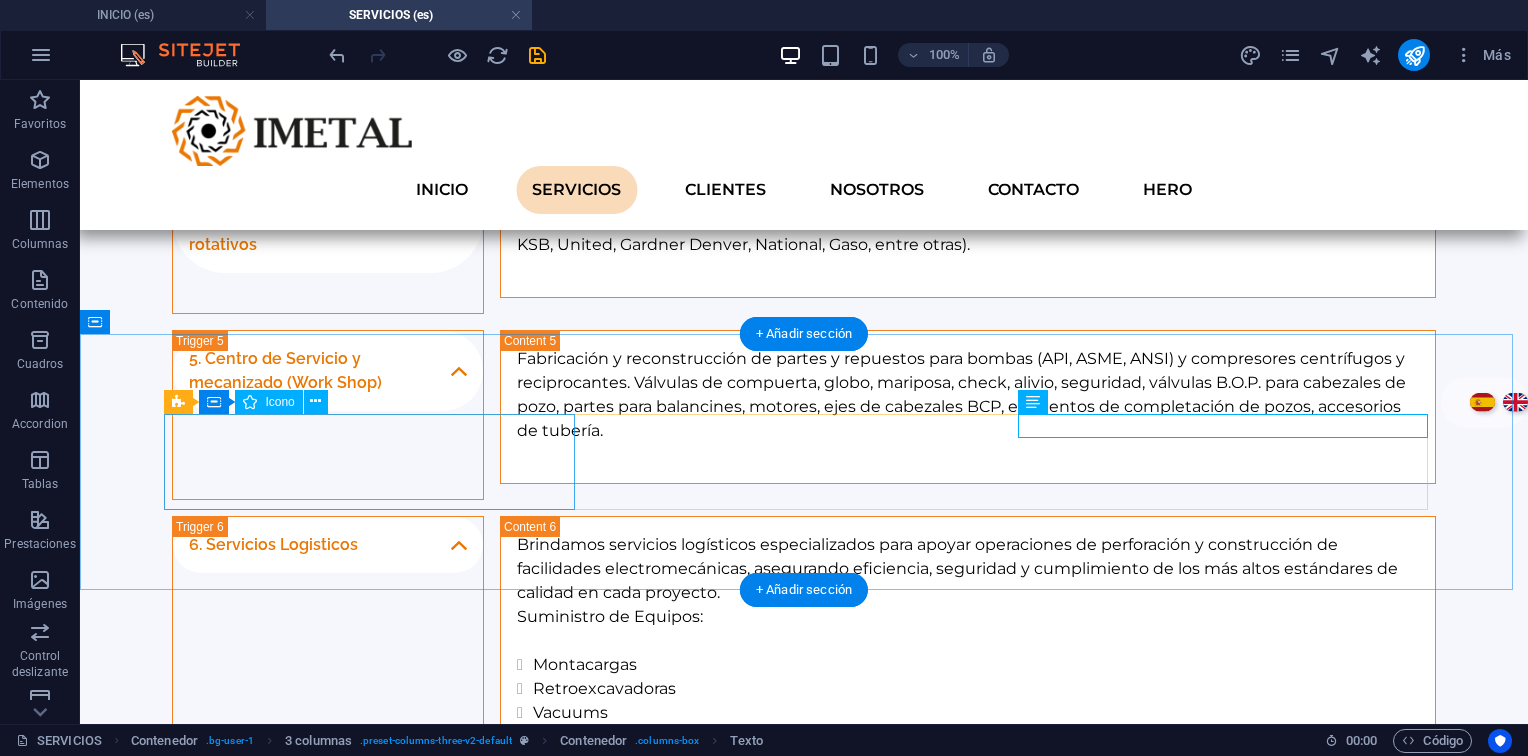 click at bounding box center (377, 1113) 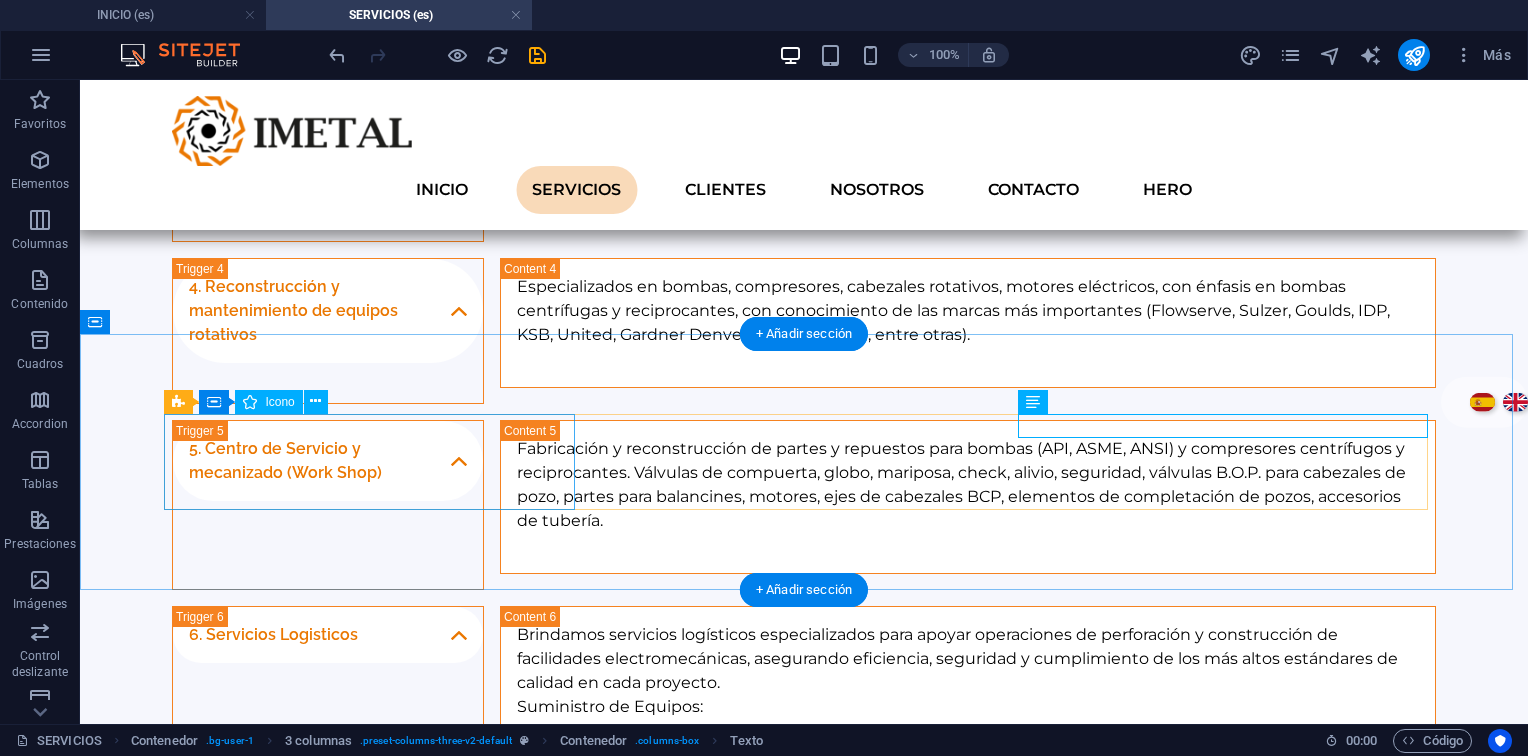 scroll, scrollTop: 2568, scrollLeft: 0, axis: vertical 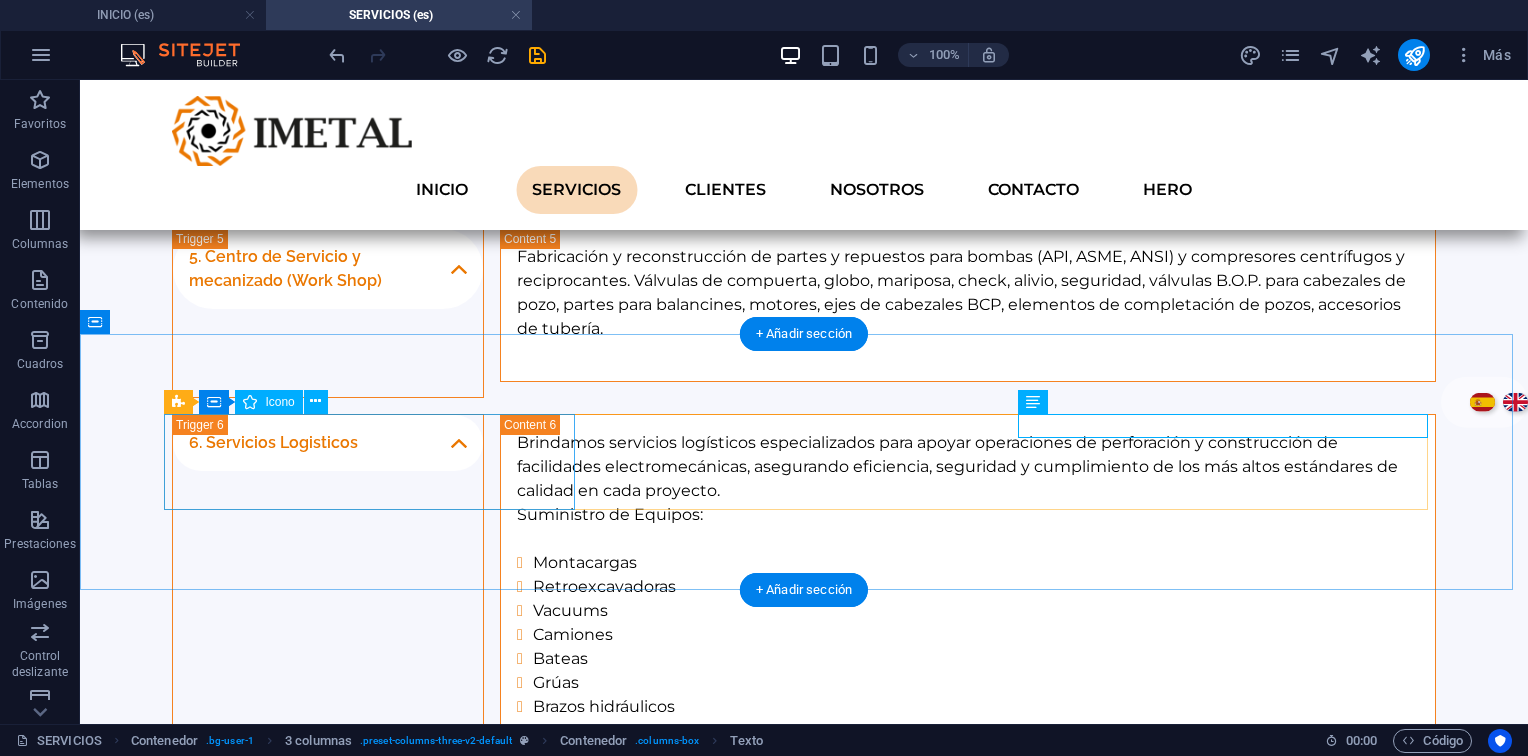 select on "xMidYMid" 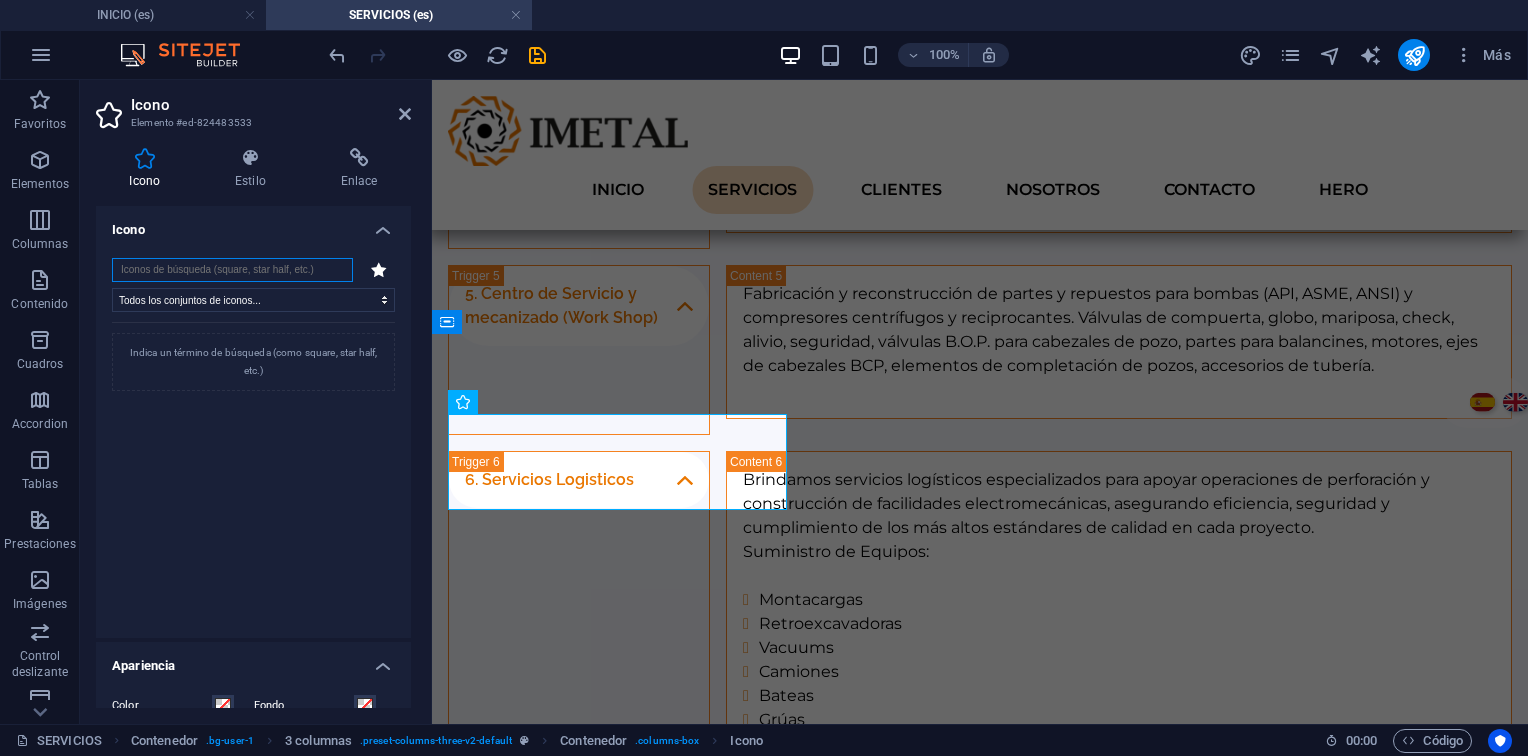click at bounding box center (232, 270) 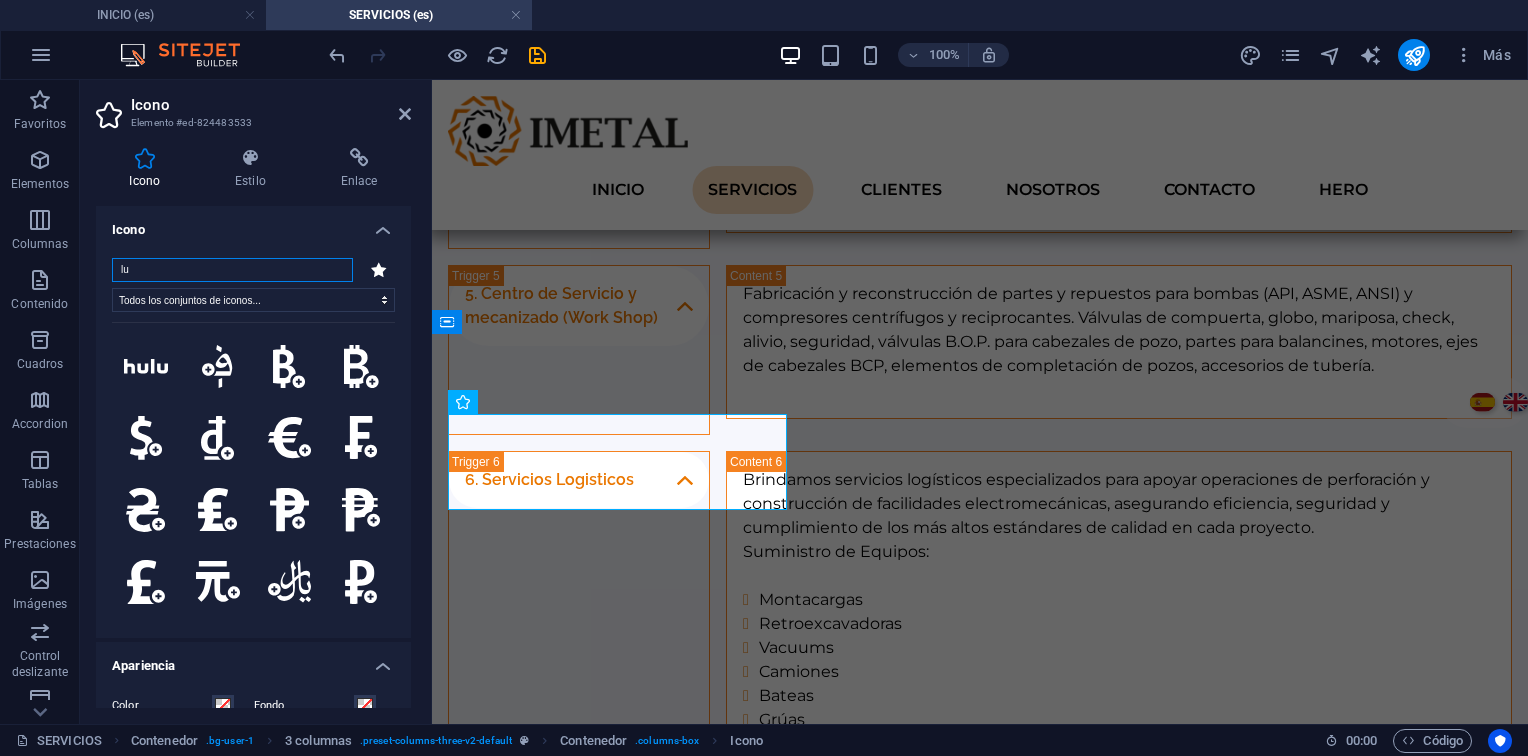type on "l" 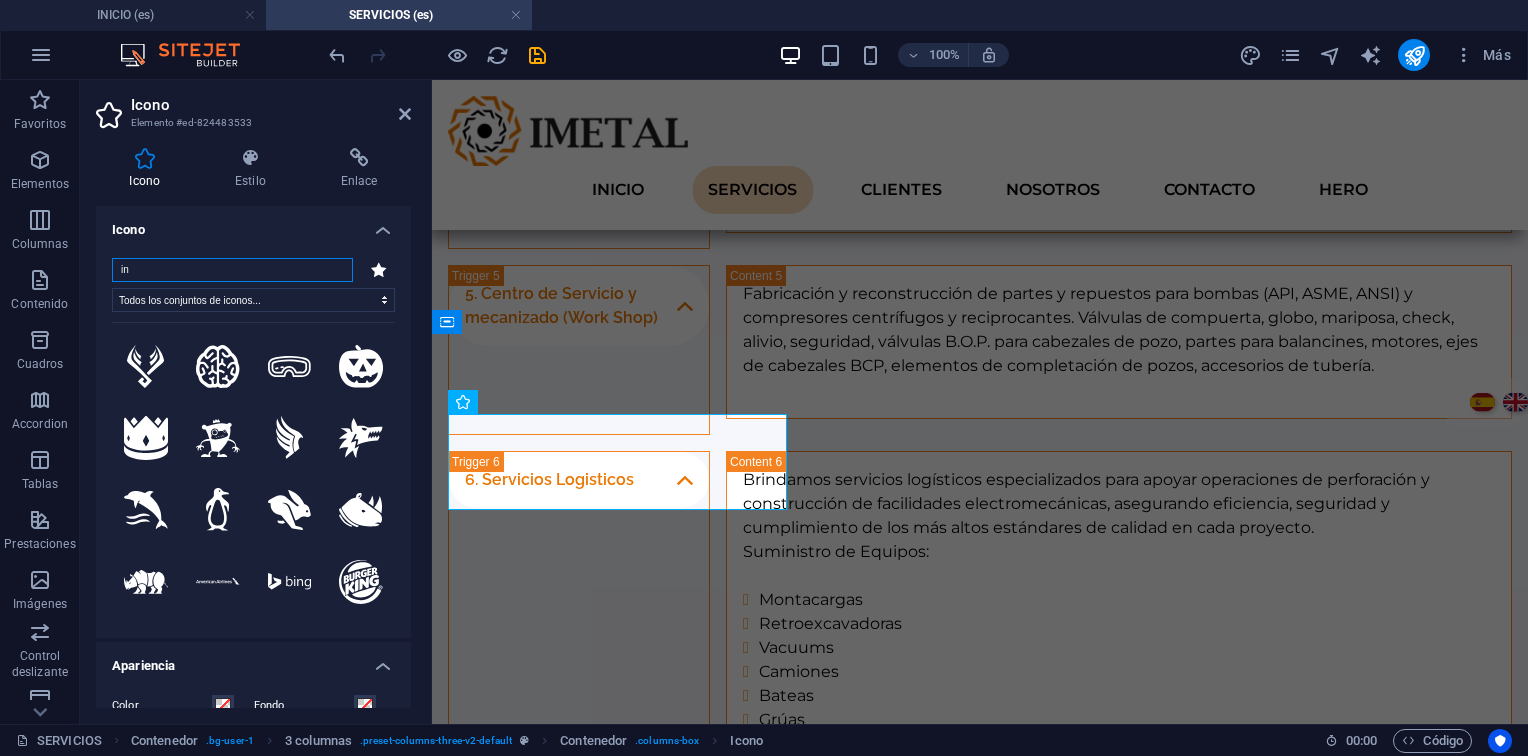 type on "i" 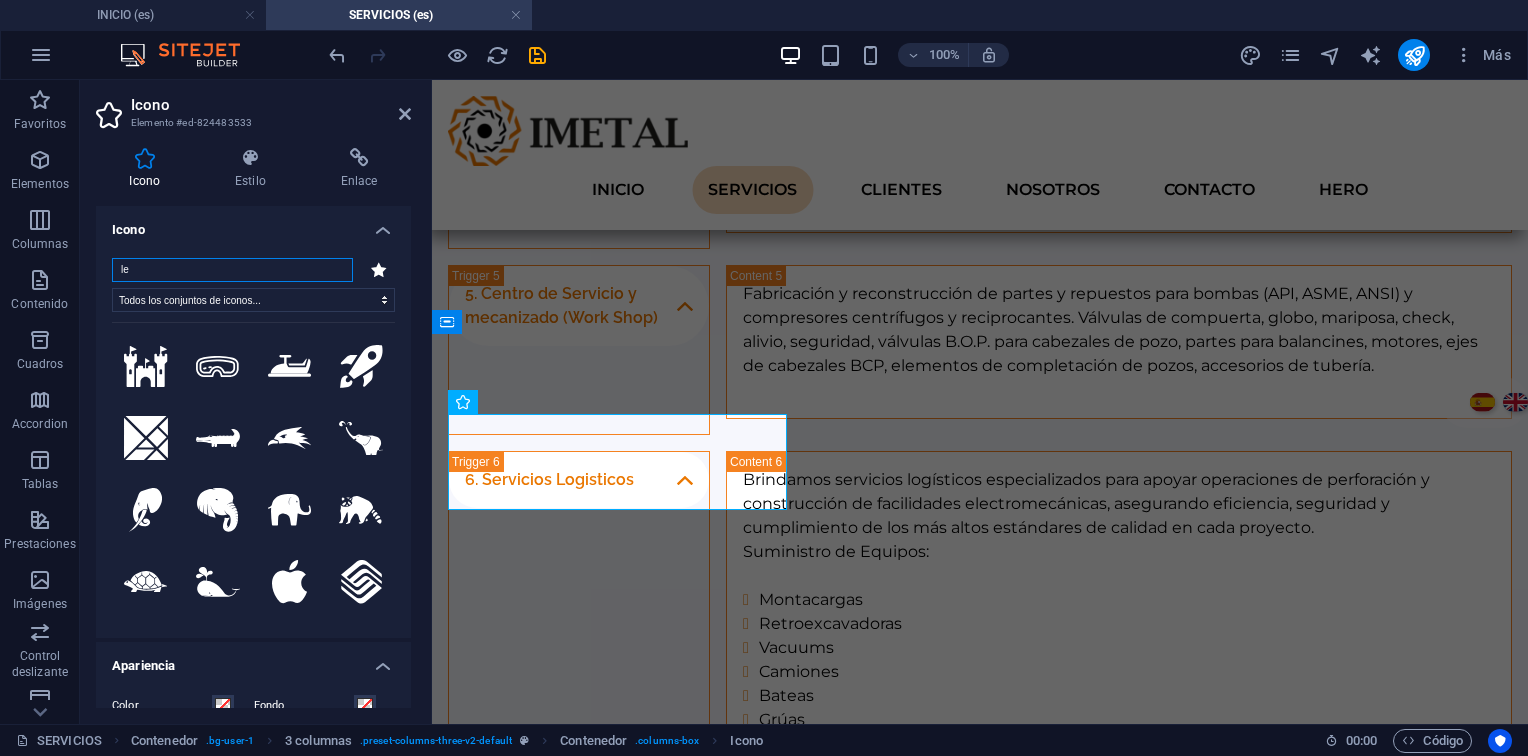 type on "l" 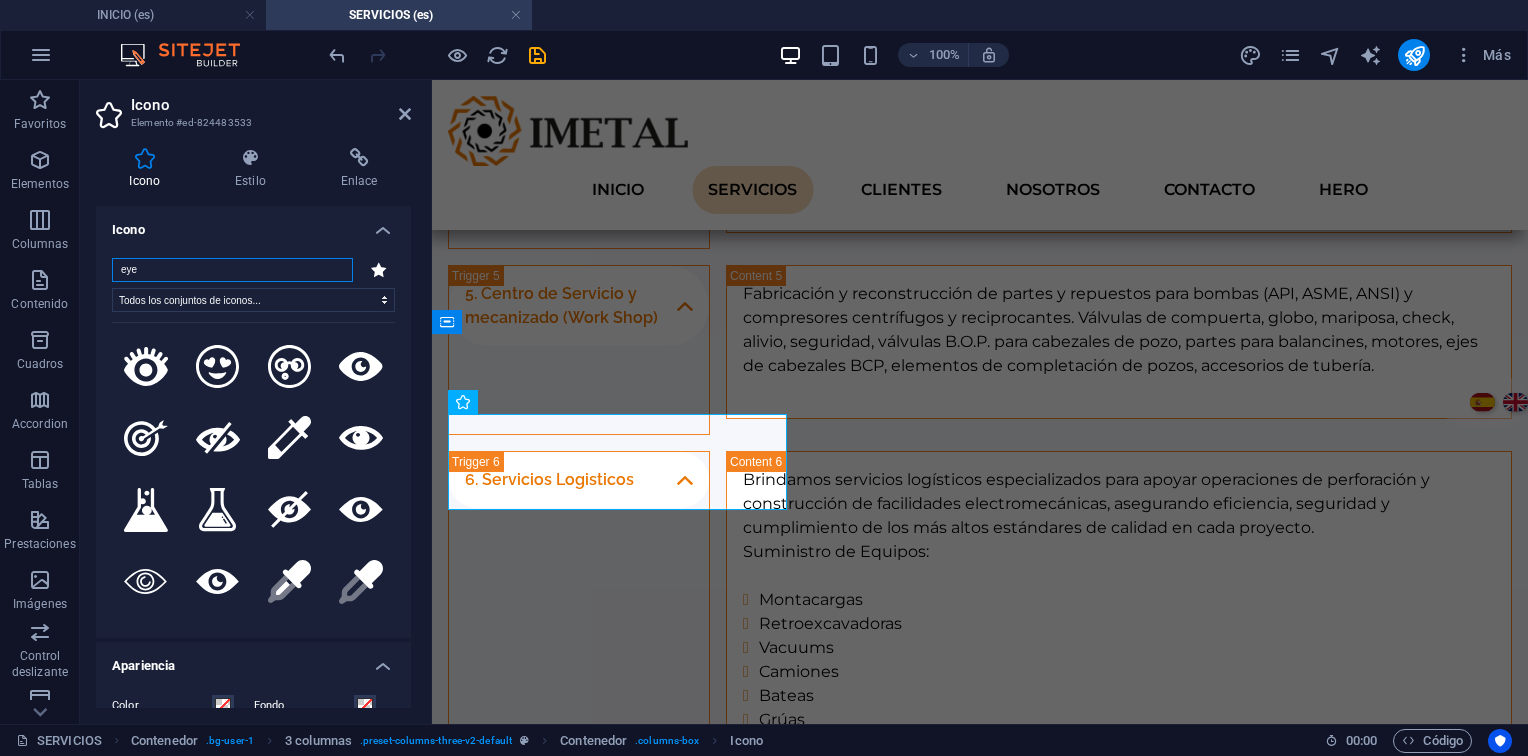 type on "eye" 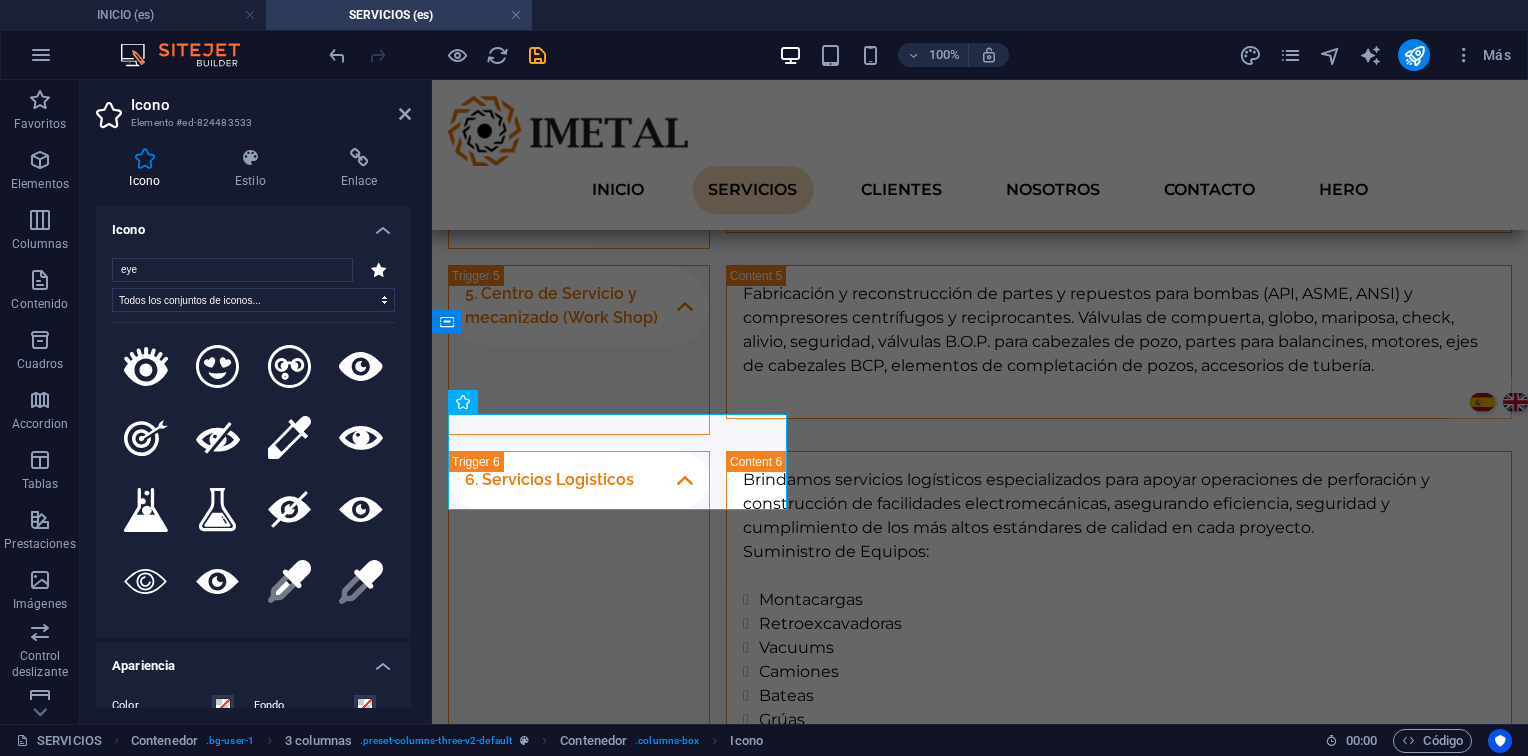 drag, startPoint x: 411, startPoint y: 326, endPoint x: 427, endPoint y: 382, distance: 58.24088 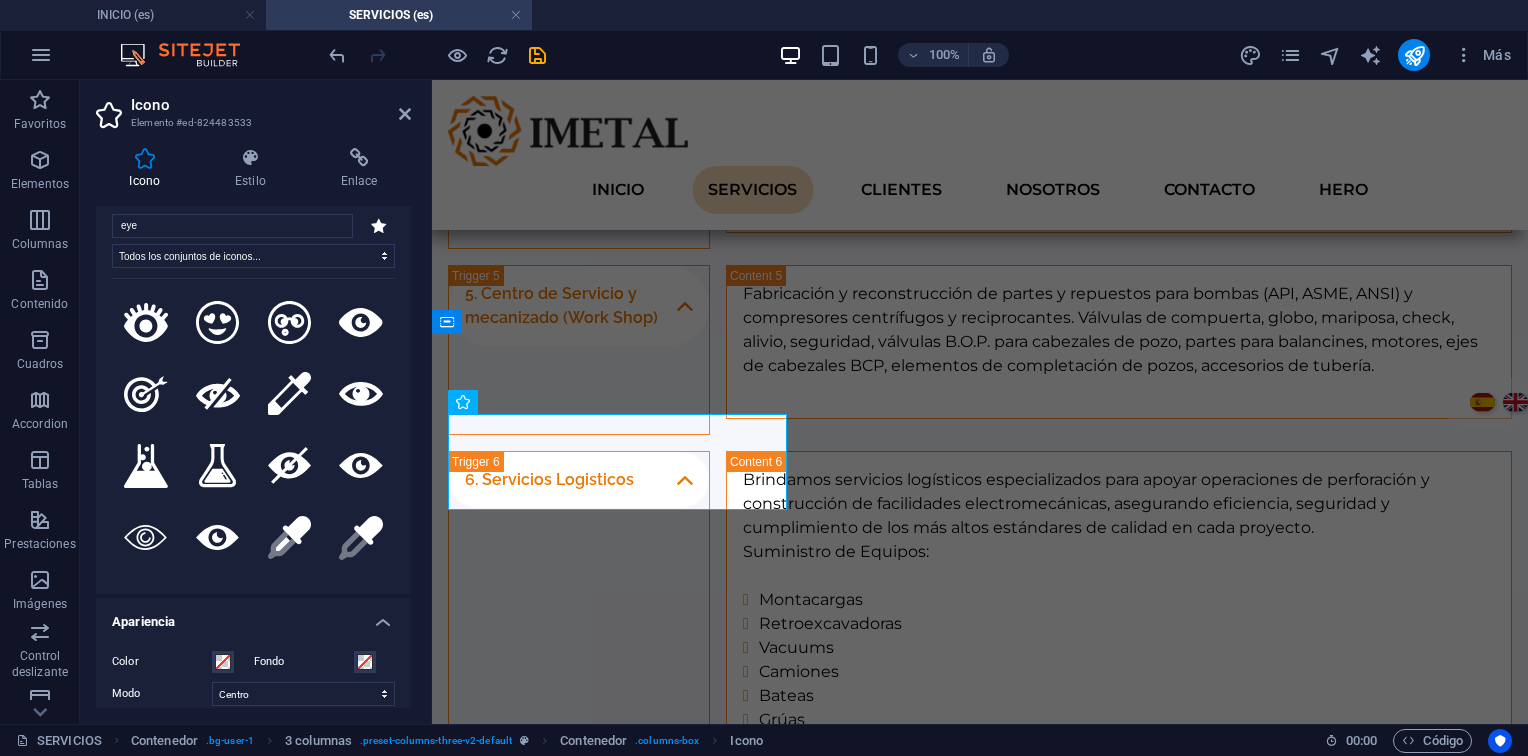 scroll, scrollTop: 0, scrollLeft: 0, axis: both 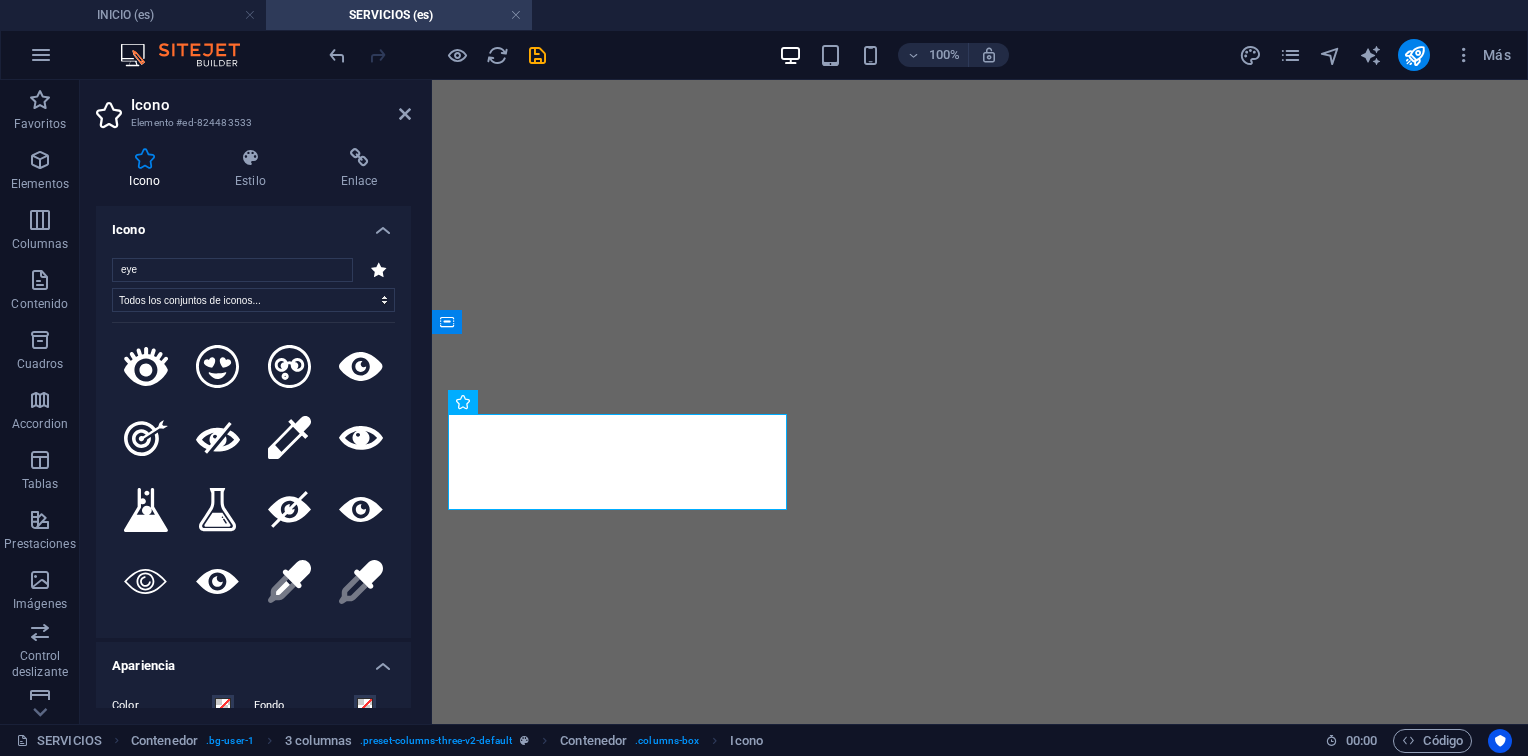 select on "xMidYMid" 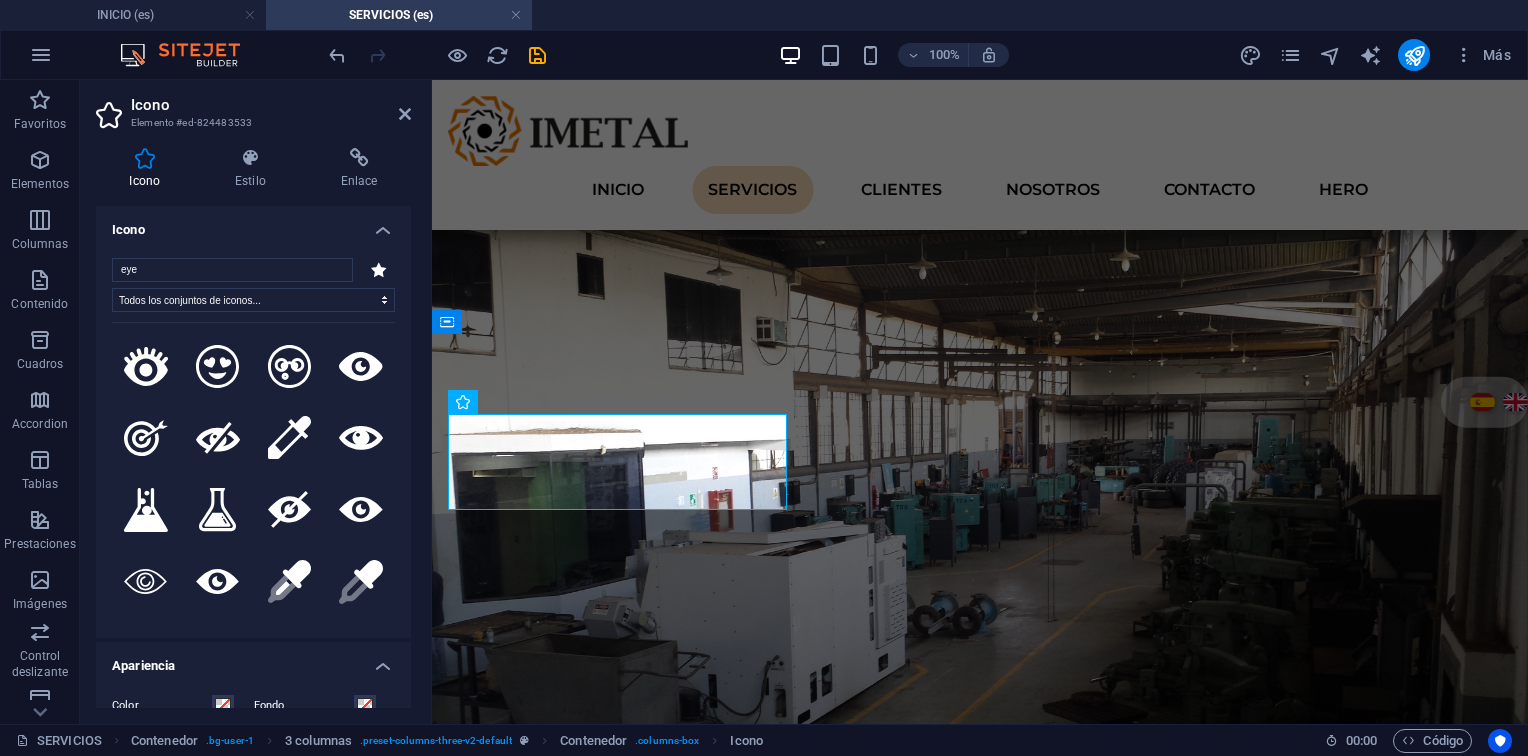 scroll, scrollTop: 0, scrollLeft: 0, axis: both 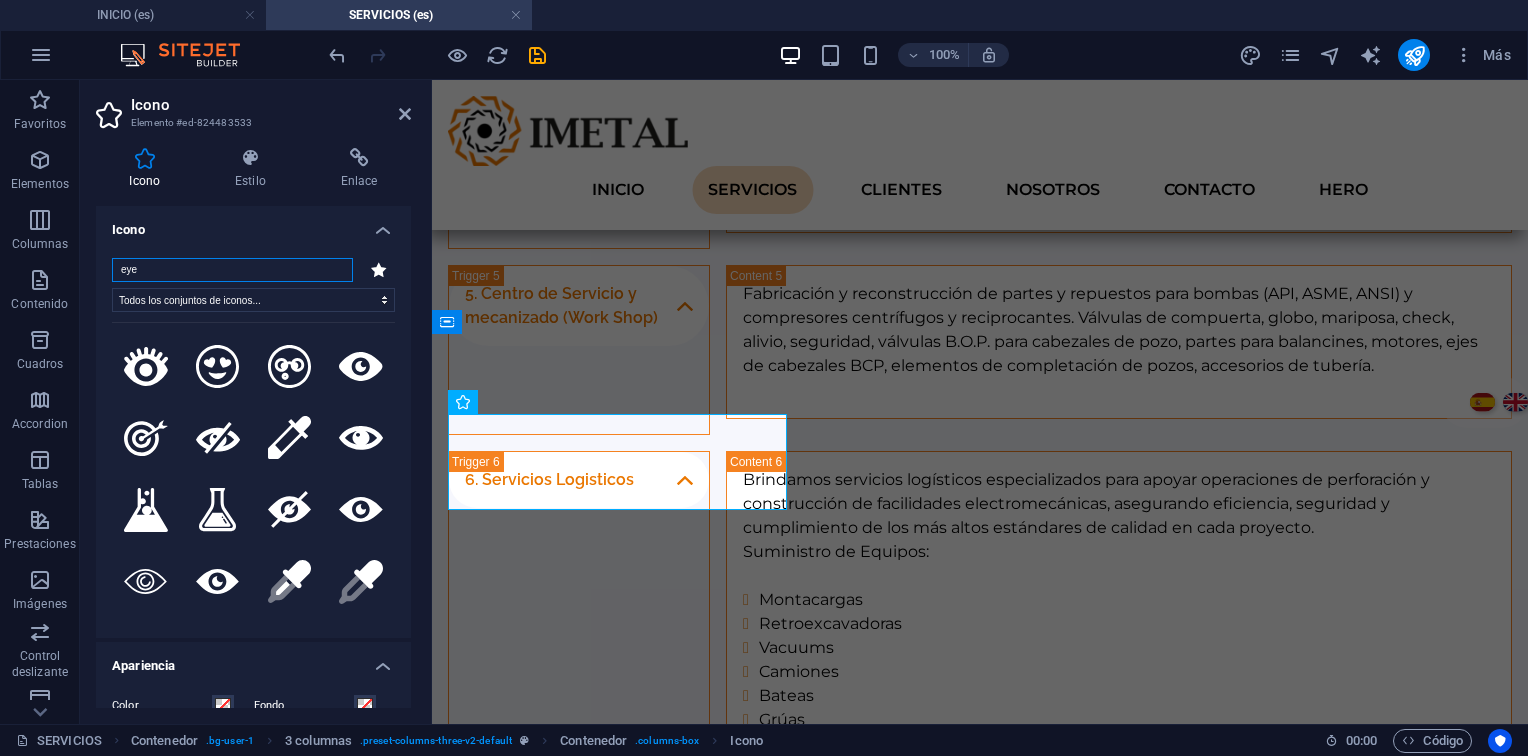 click on "eye" at bounding box center (232, 270) 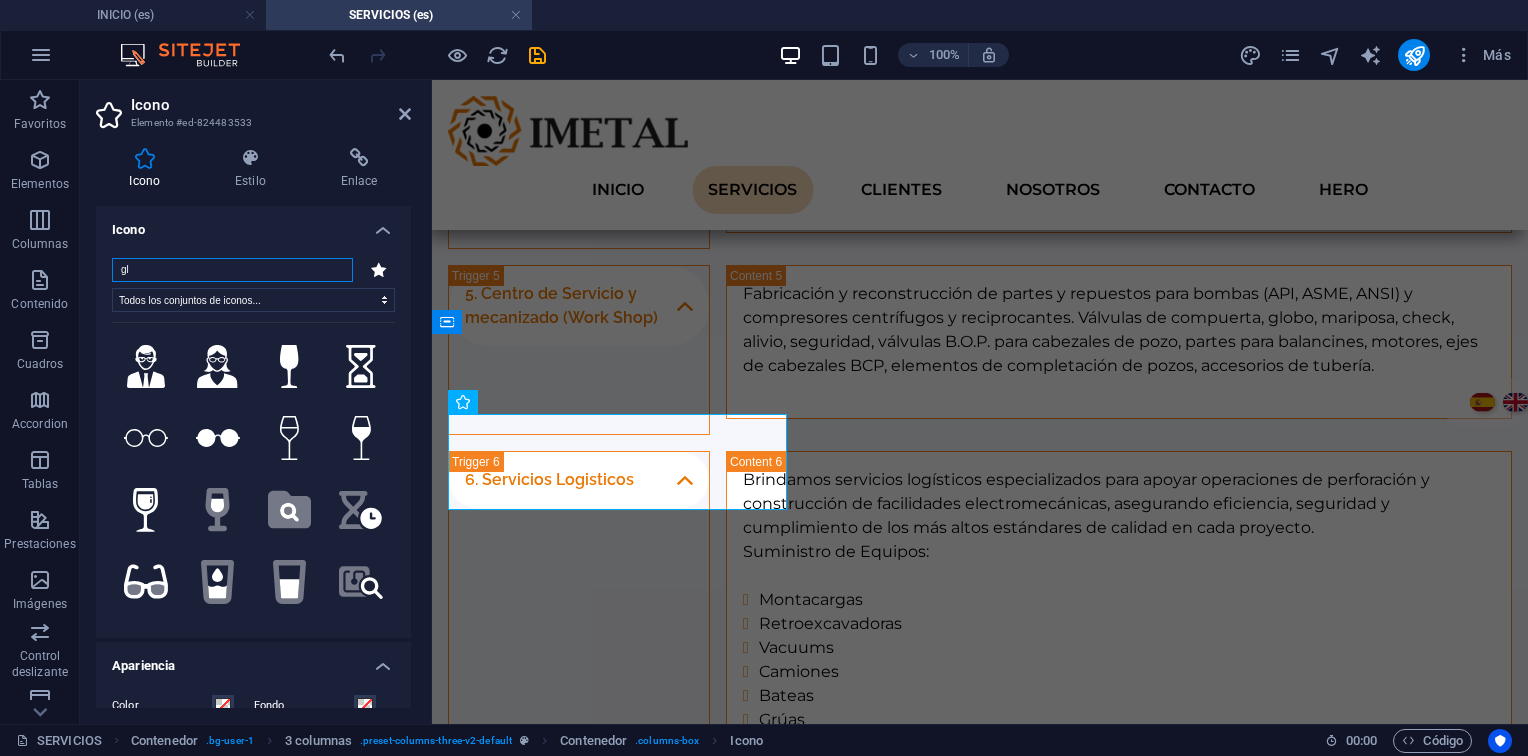 type on "g" 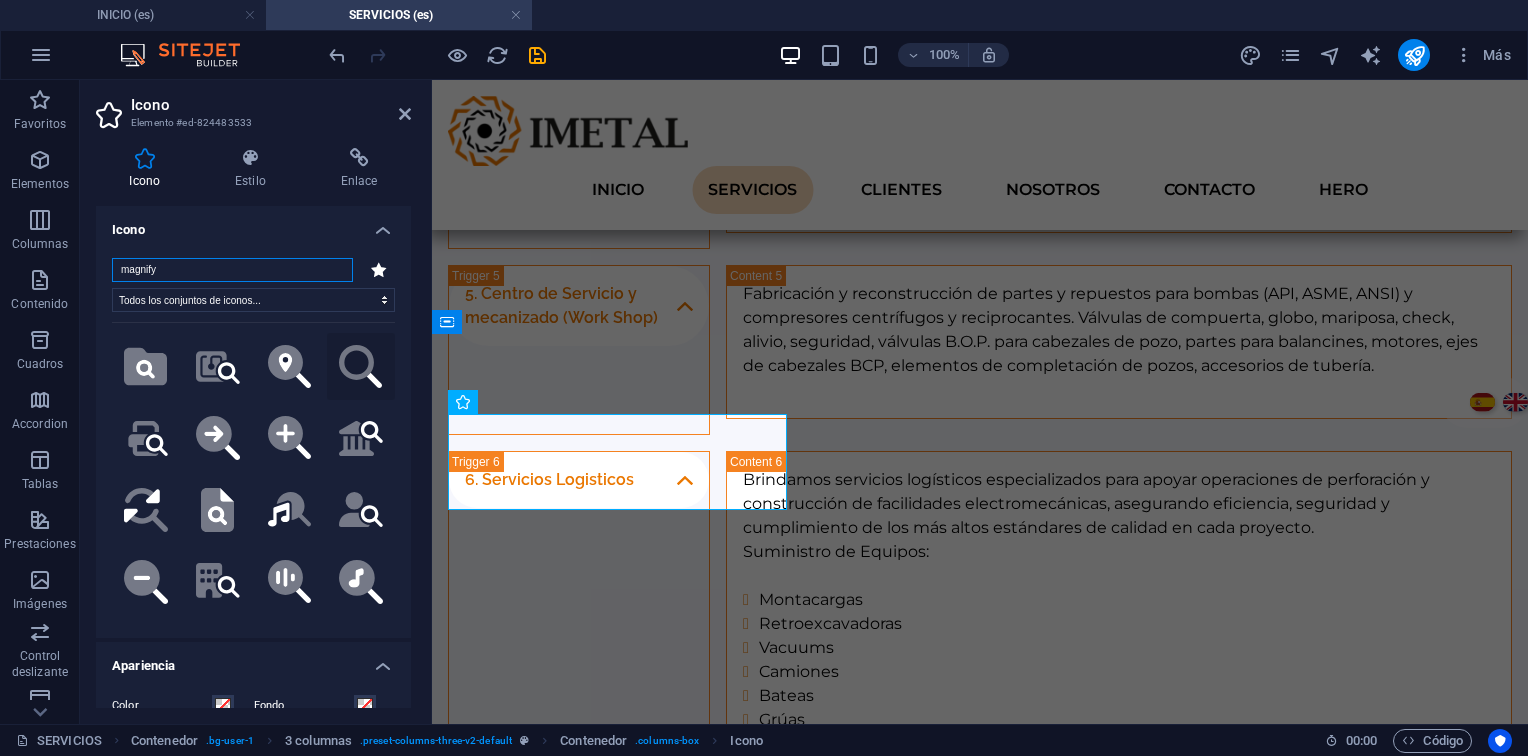 type on "magnify" 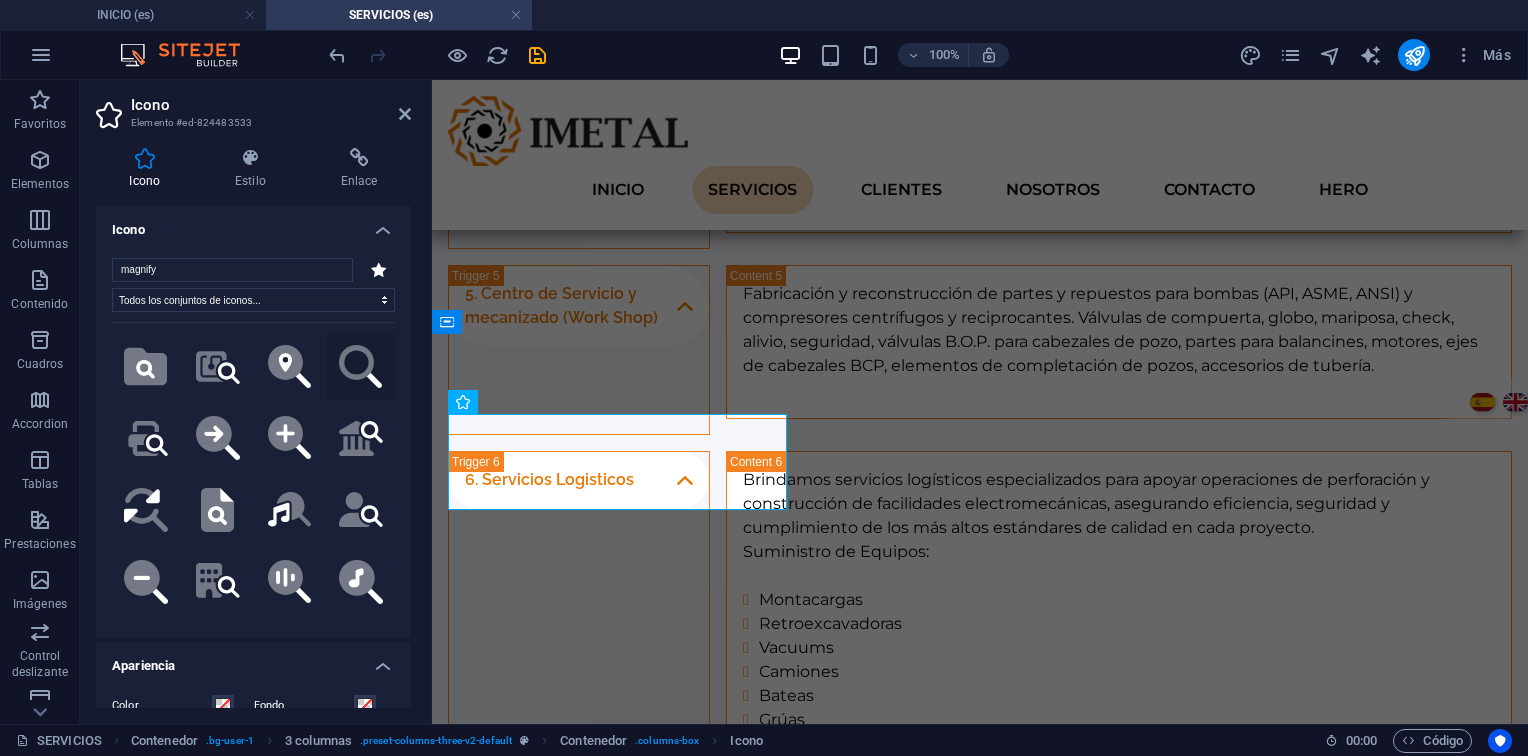 click on ".fa-secondary{opacity:.4}" 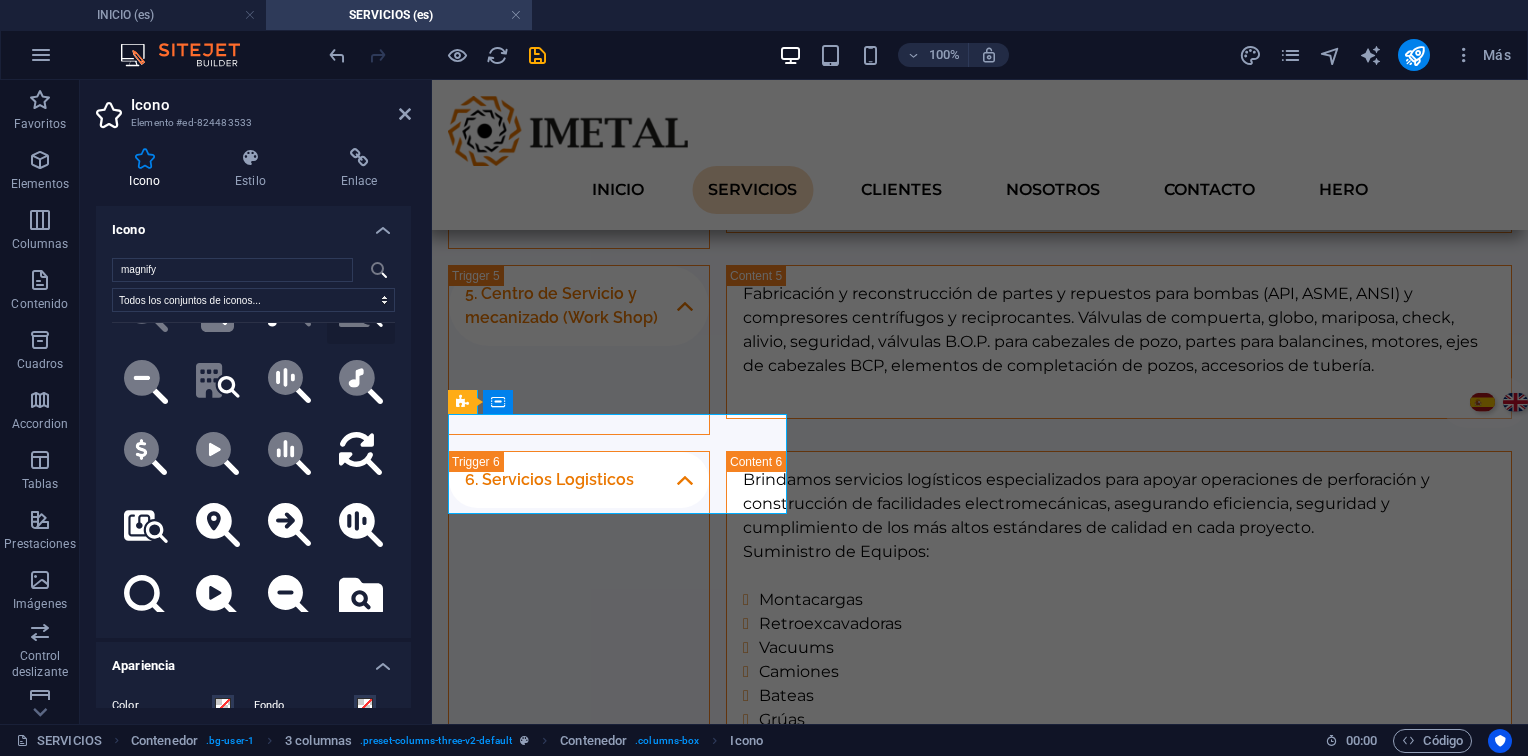 scroll, scrollTop: 300, scrollLeft: 0, axis: vertical 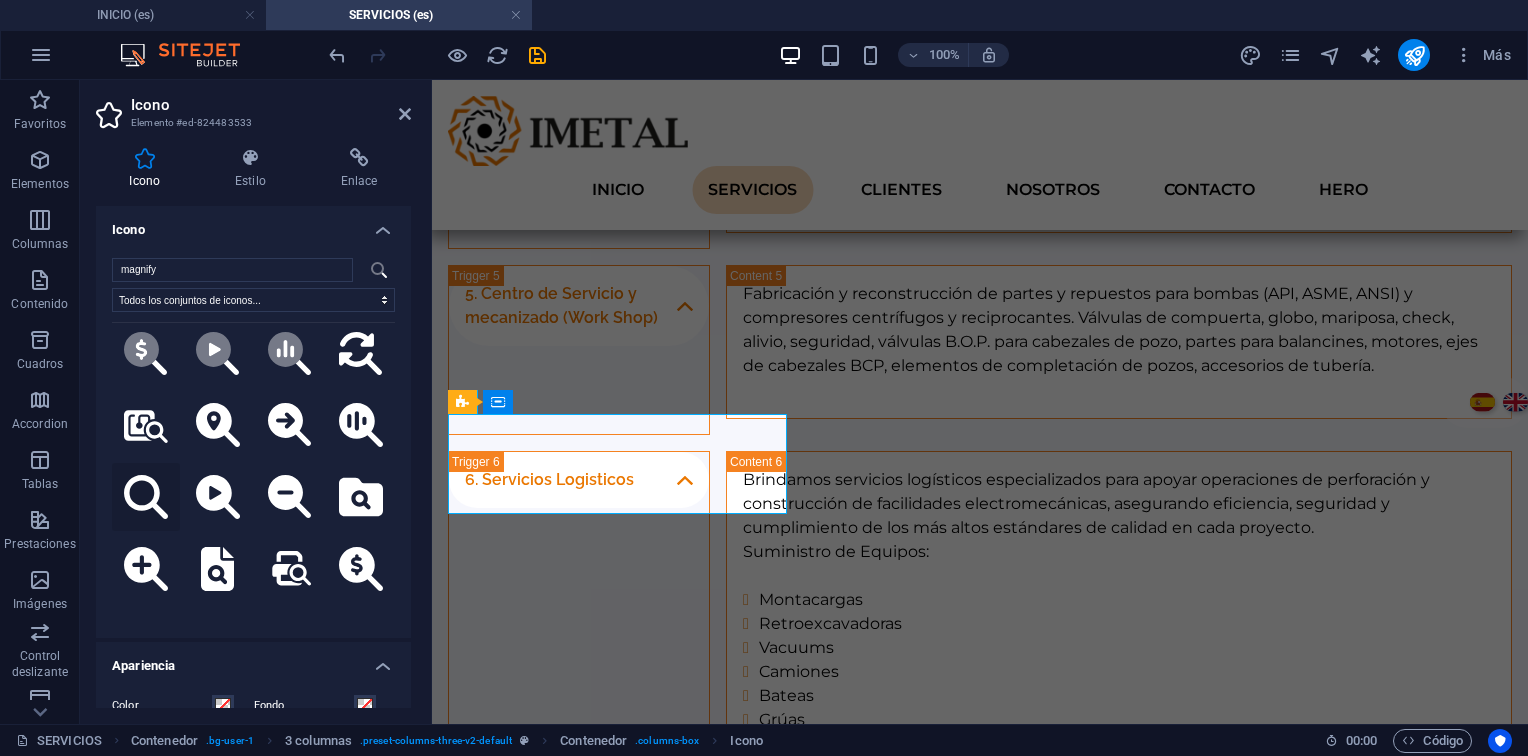 click 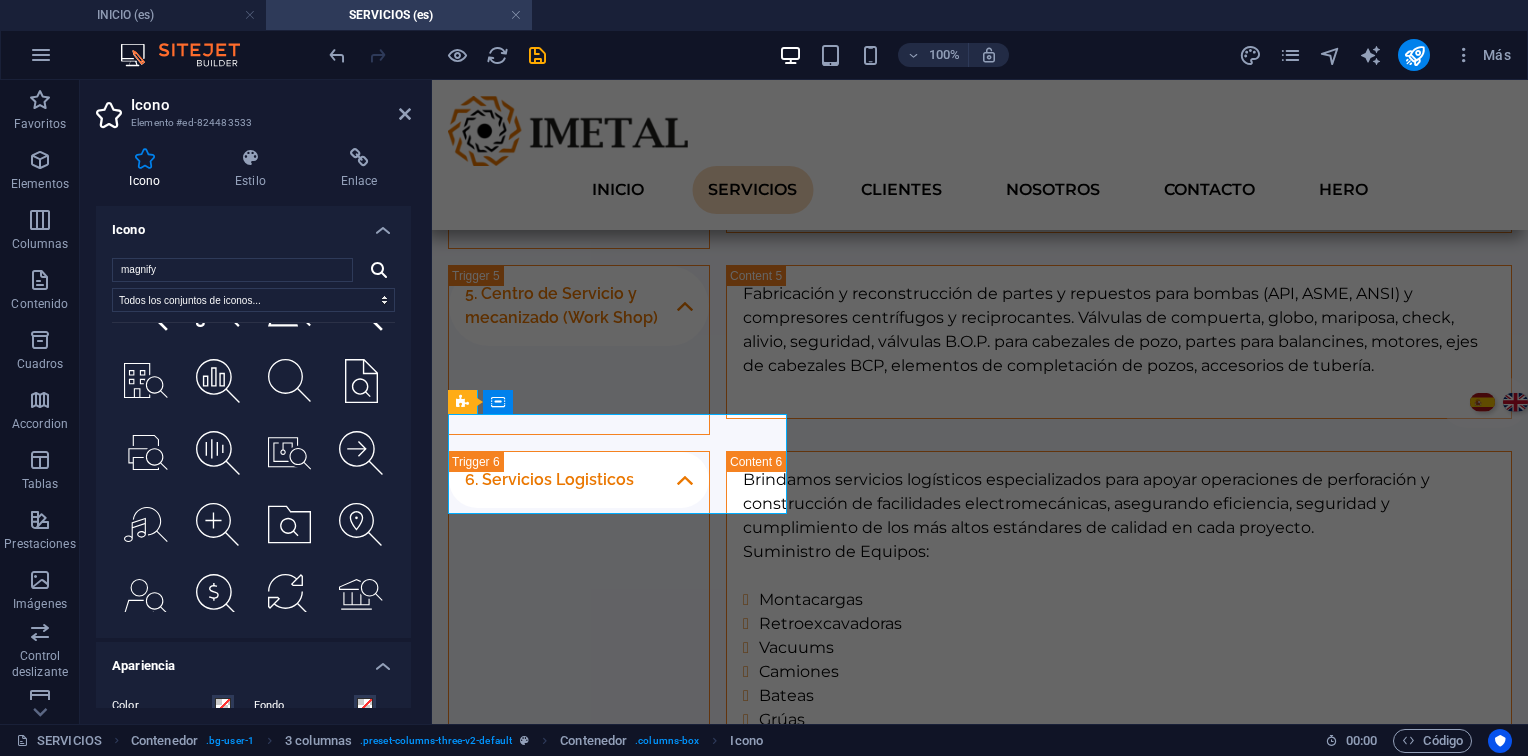 scroll, scrollTop: 2717, scrollLeft: 0, axis: vertical 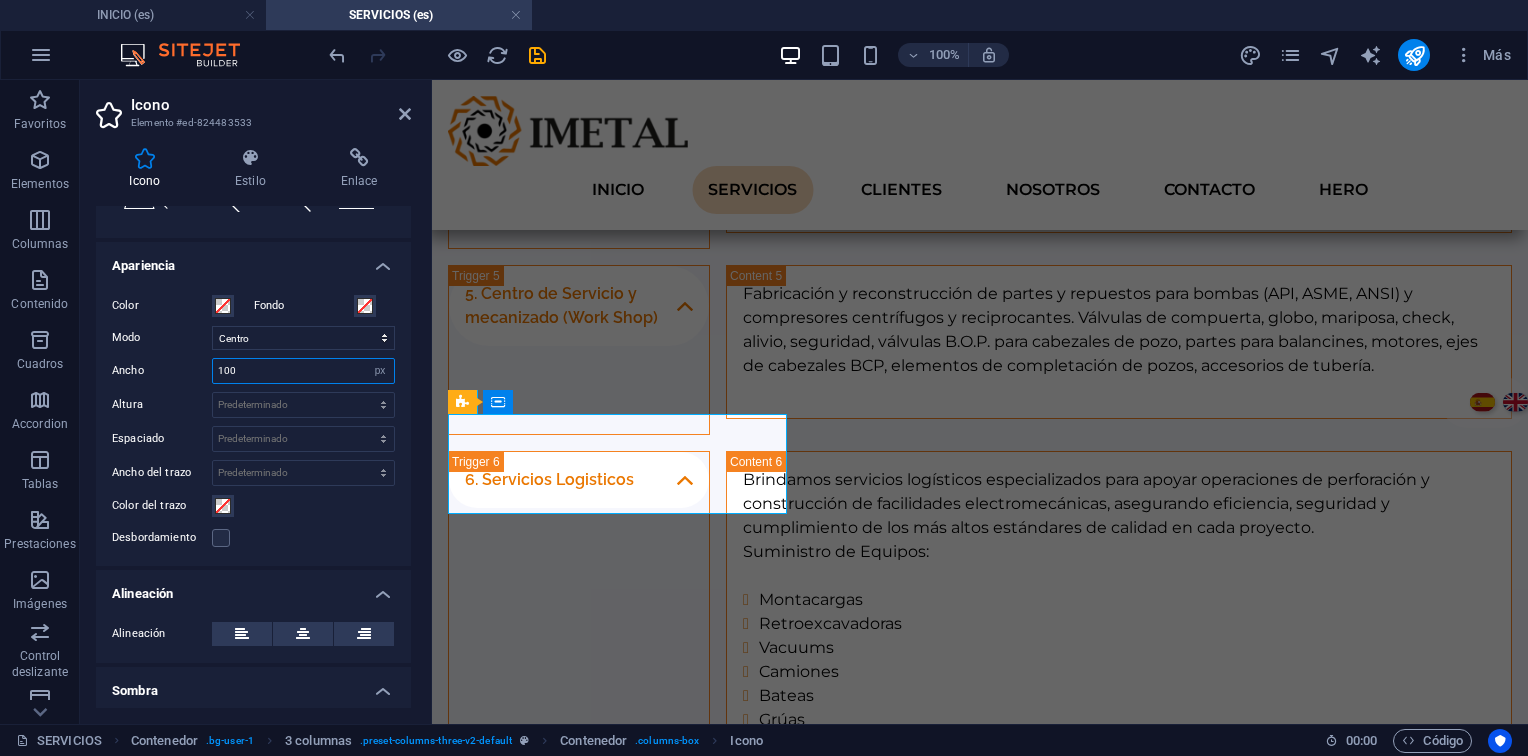 click on "100" at bounding box center [303, 371] 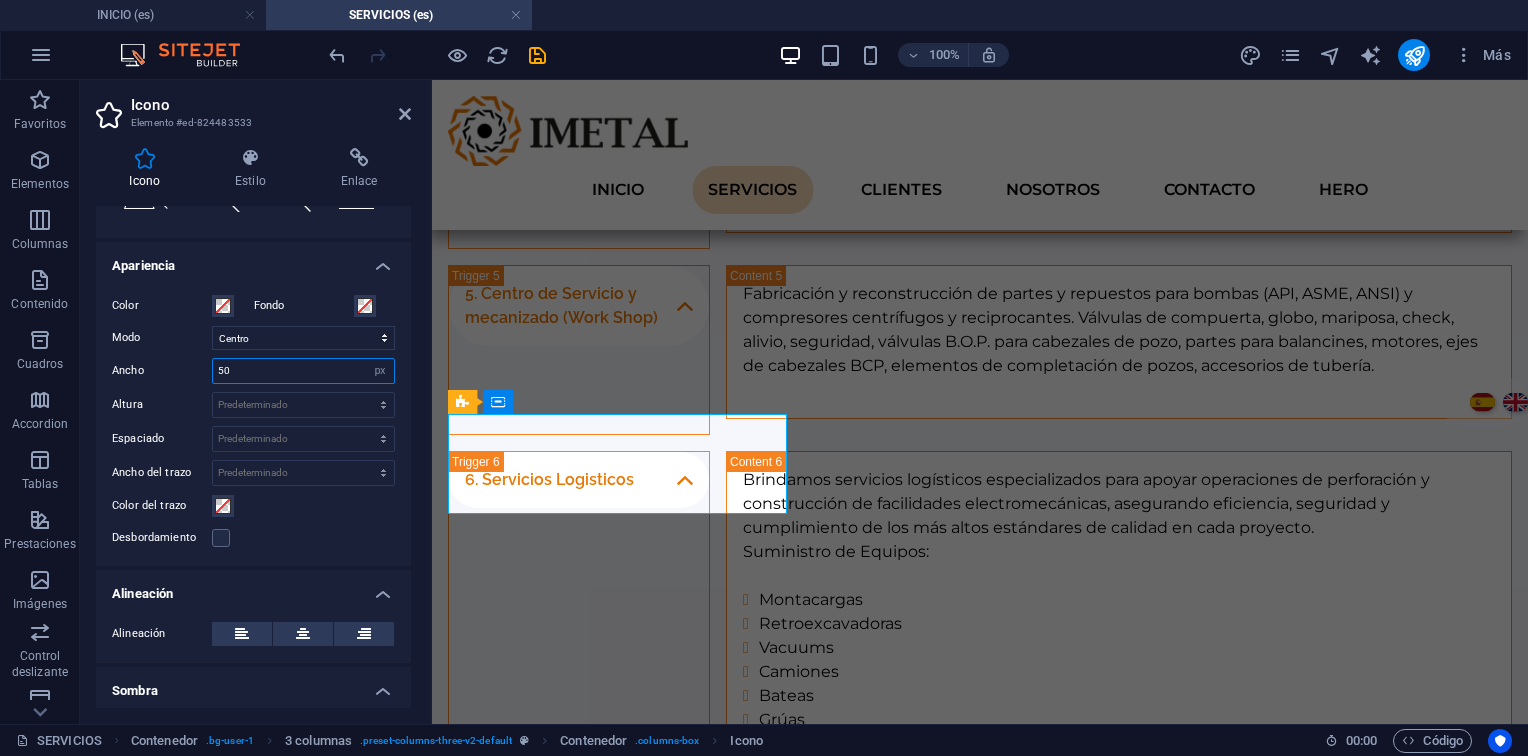 type on "50" 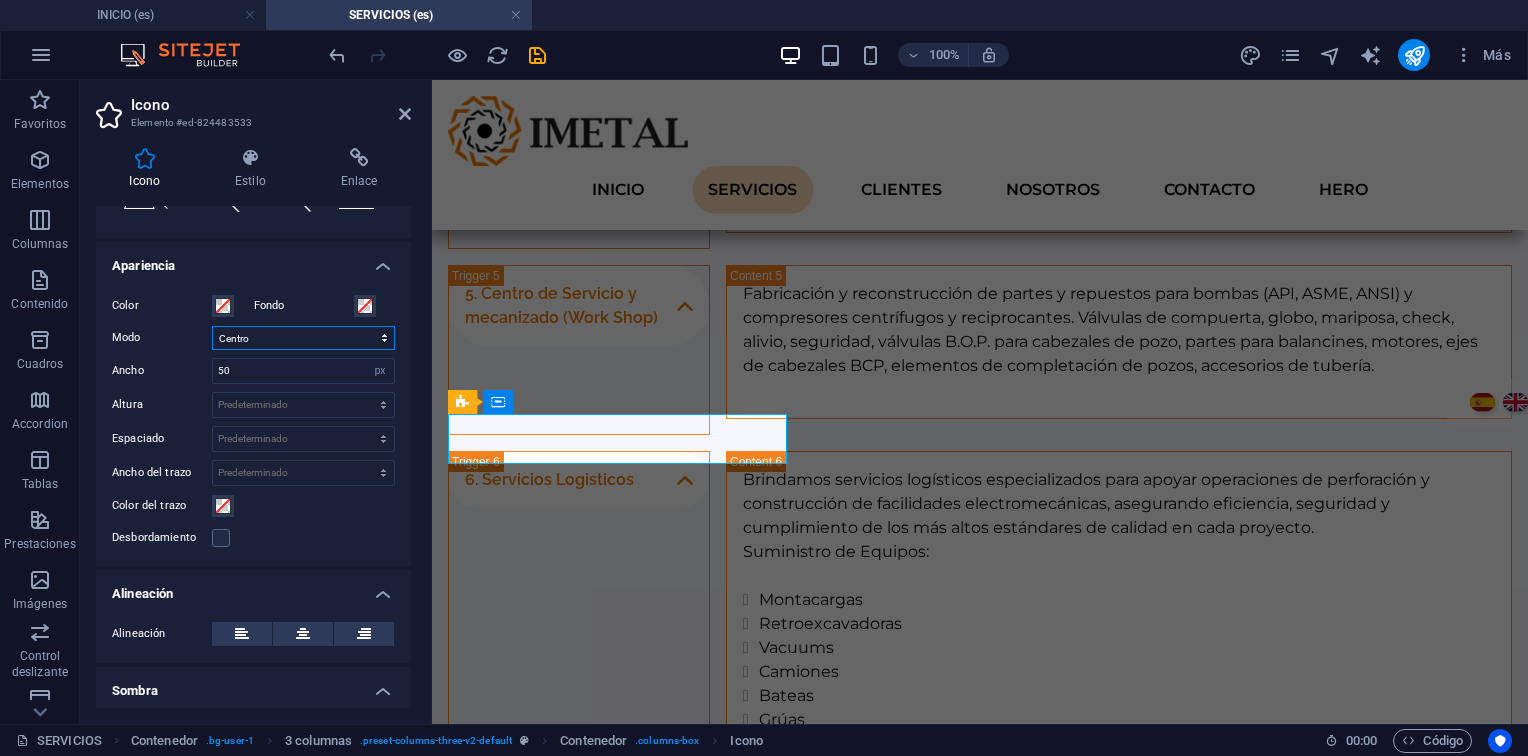 click on "Escalar Izquierda Centro Derecha" at bounding box center (303, 338) 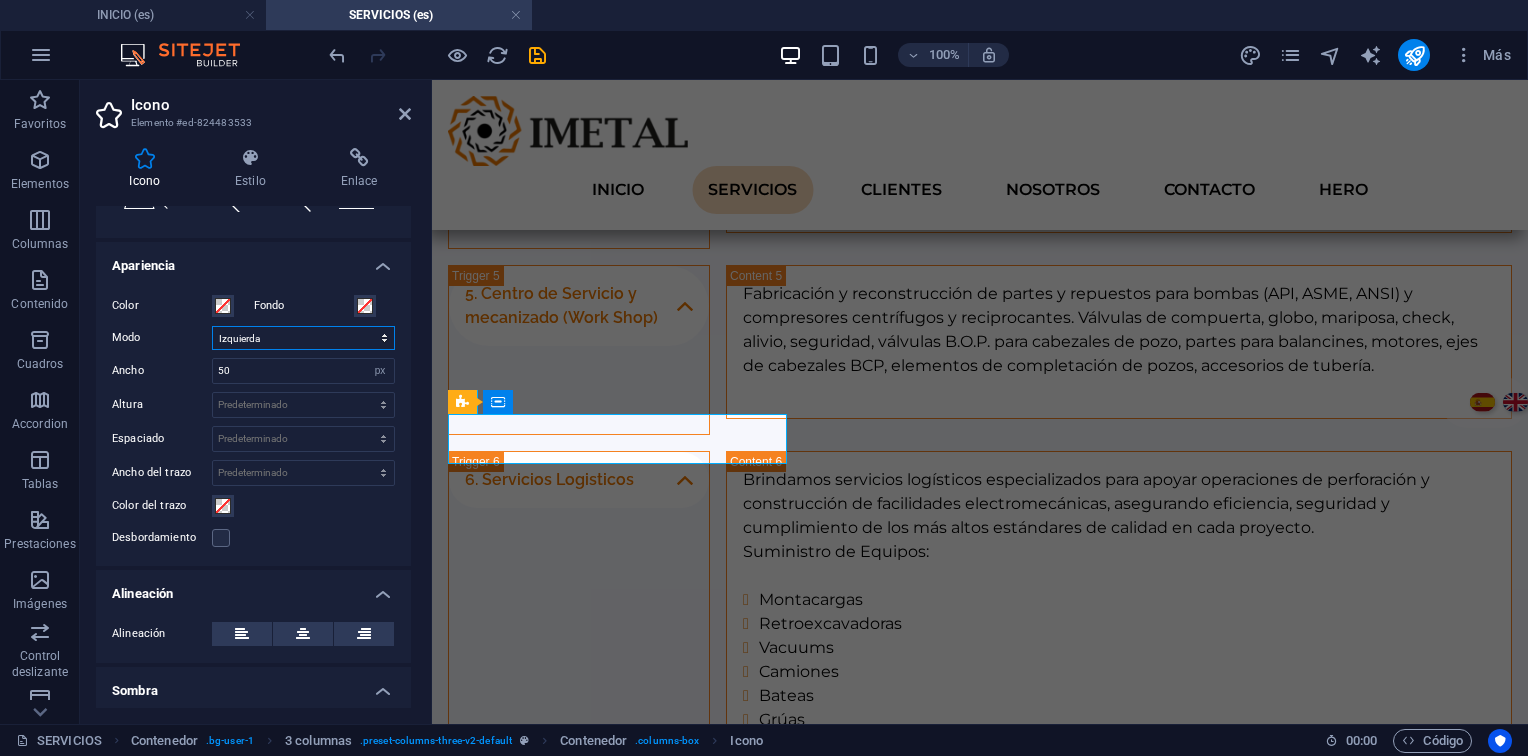 click on "Escalar Izquierda Centro Derecha" at bounding box center [303, 338] 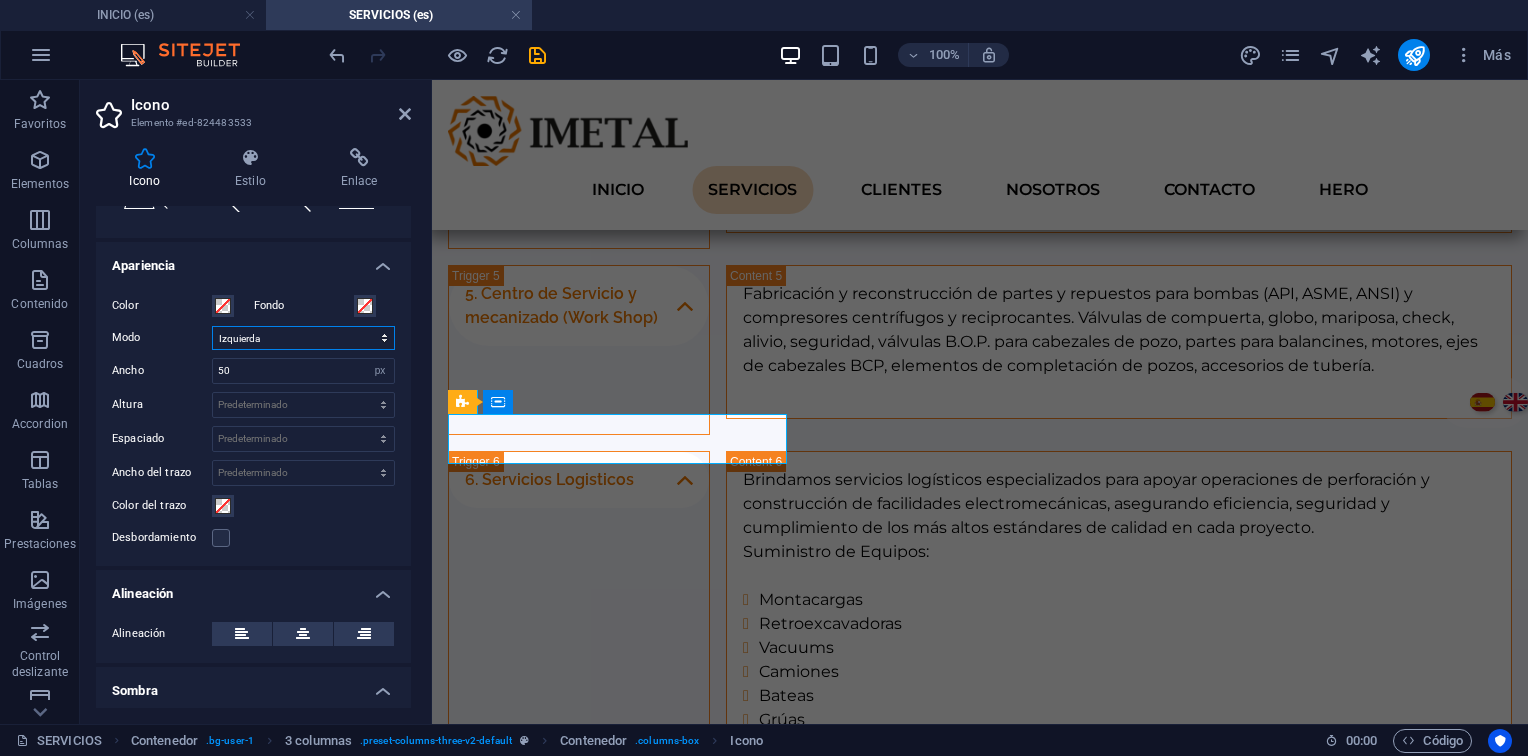 click on "Escalar Izquierda Centro Derecha" at bounding box center (303, 338) 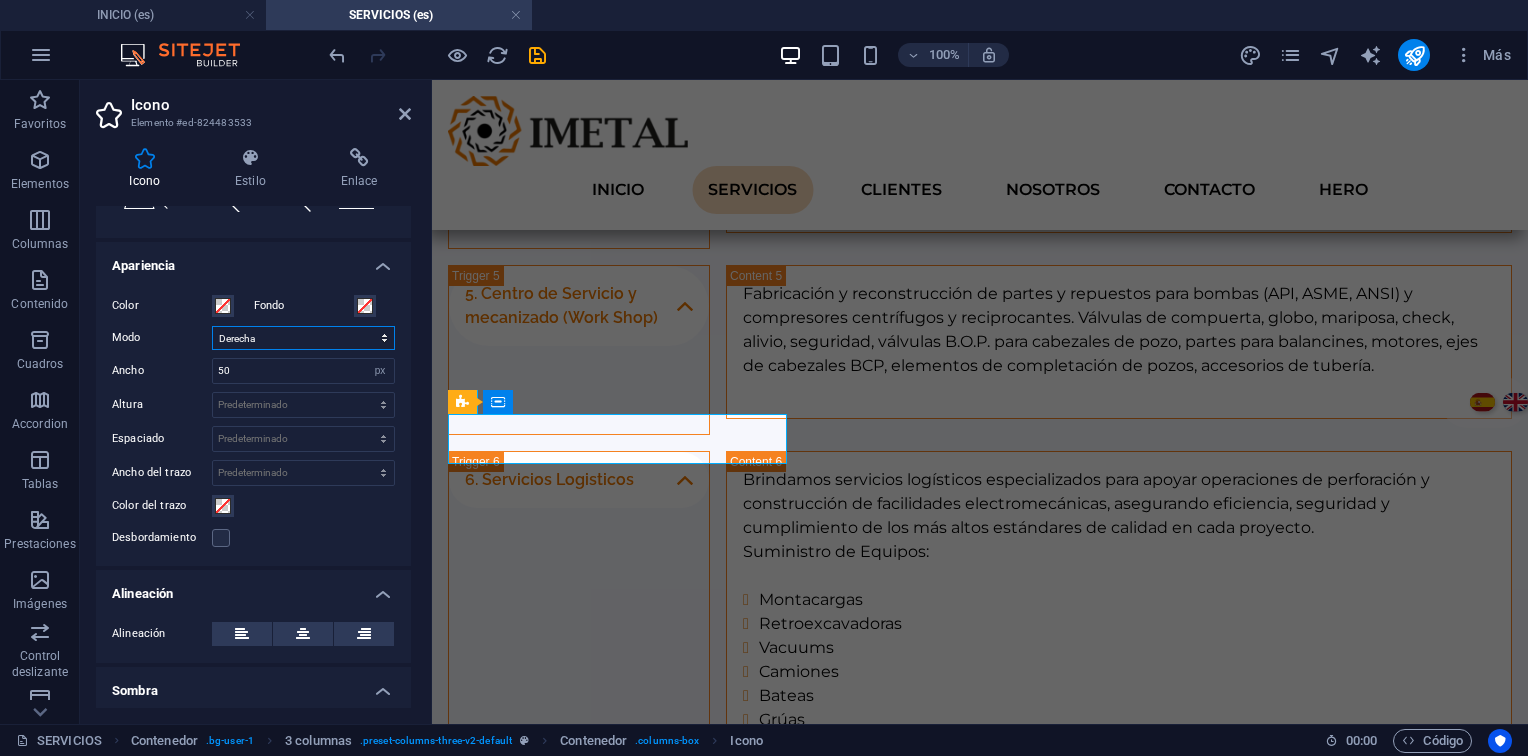 click on "Escalar Izquierda Centro Derecha" at bounding box center (303, 338) 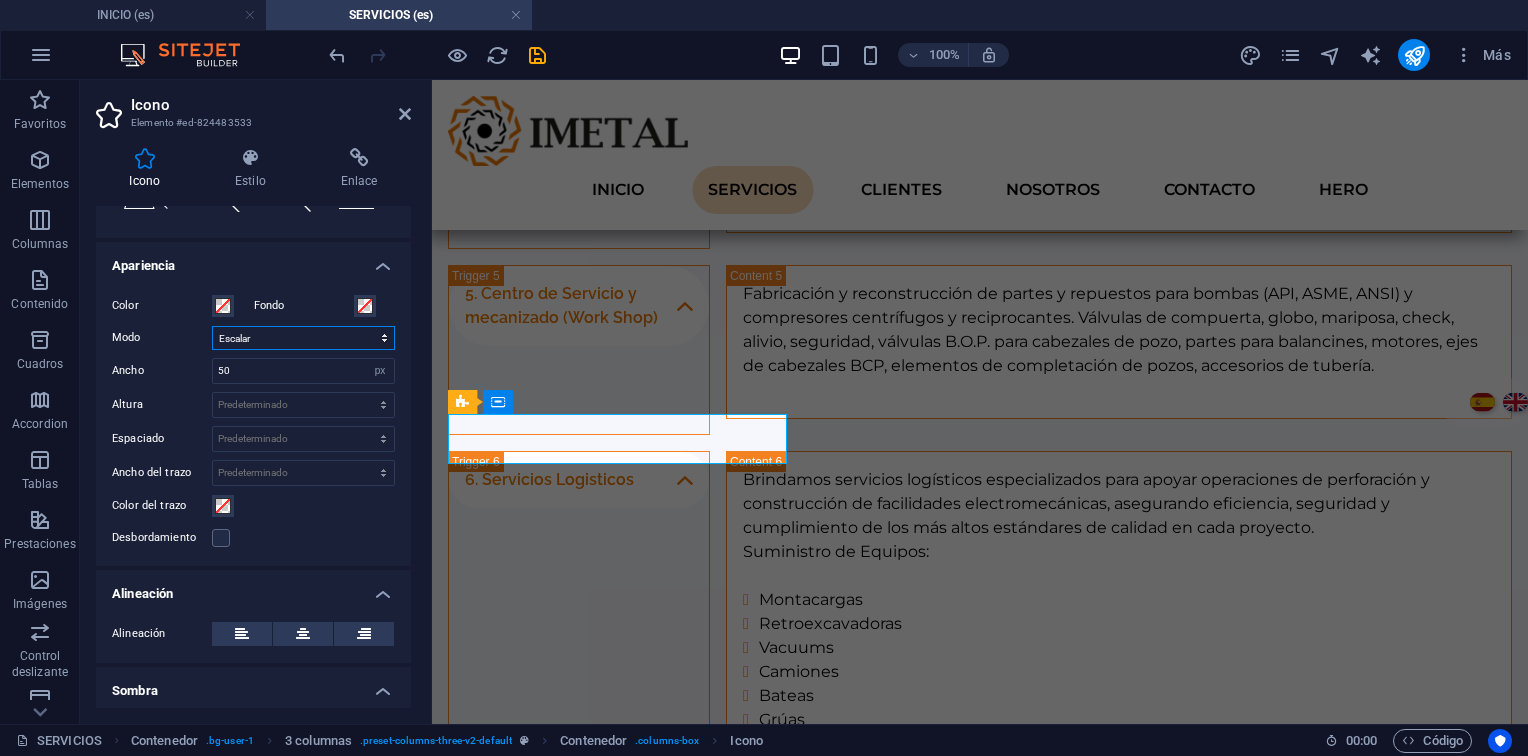 click on "Escalar Izquierda Centro Derecha" at bounding box center [303, 338] 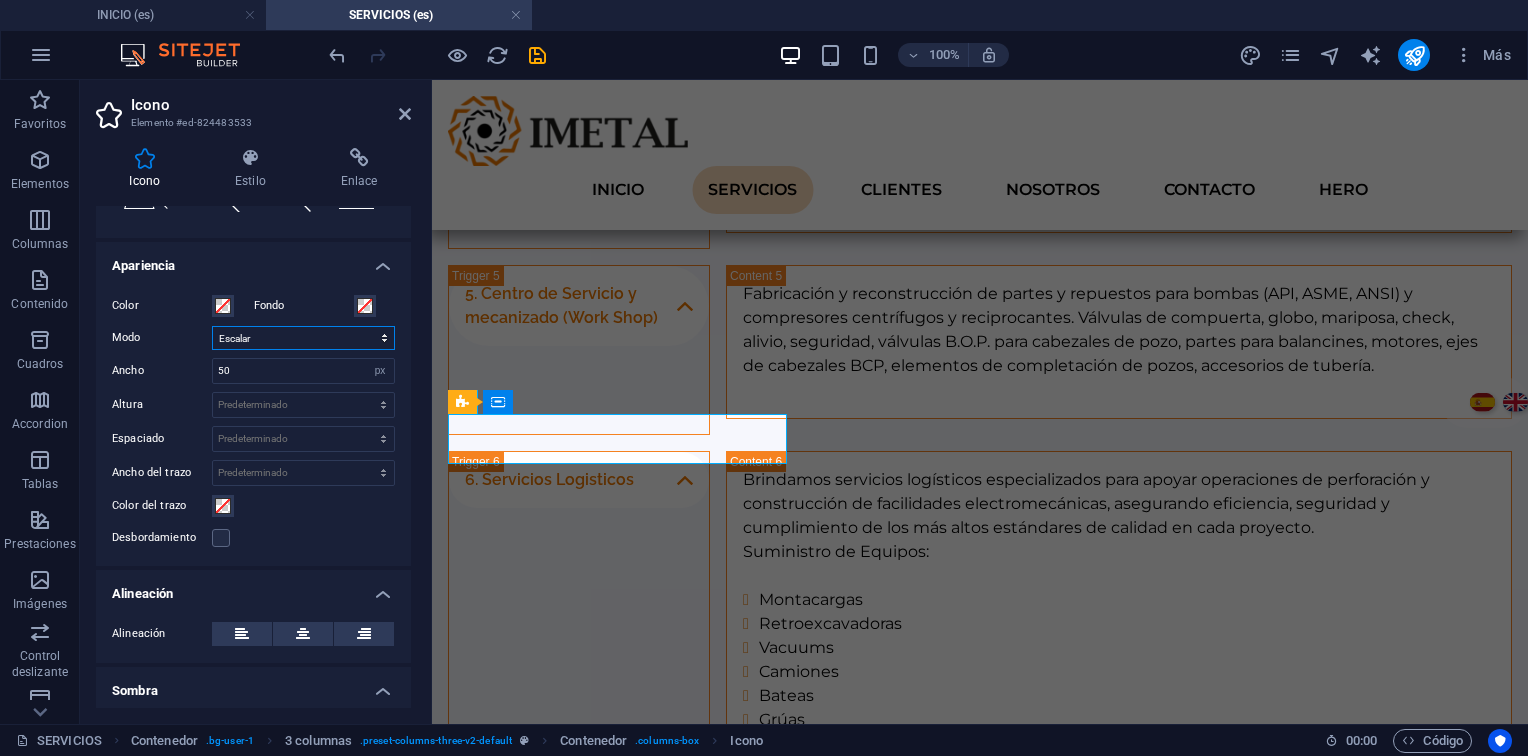 click on "Escalar Izquierda Centro Derecha" at bounding box center (303, 338) 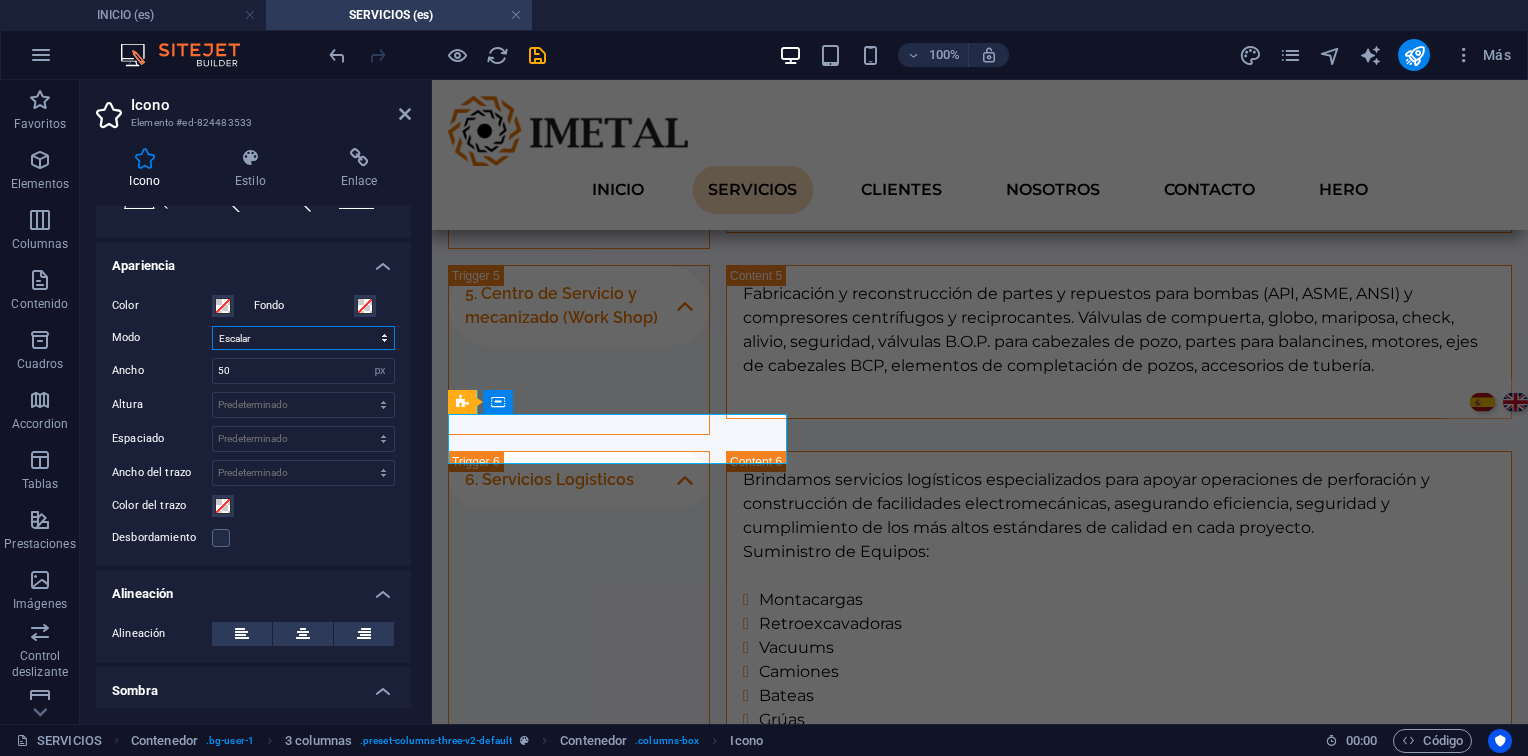 select on "xMaxYMid" 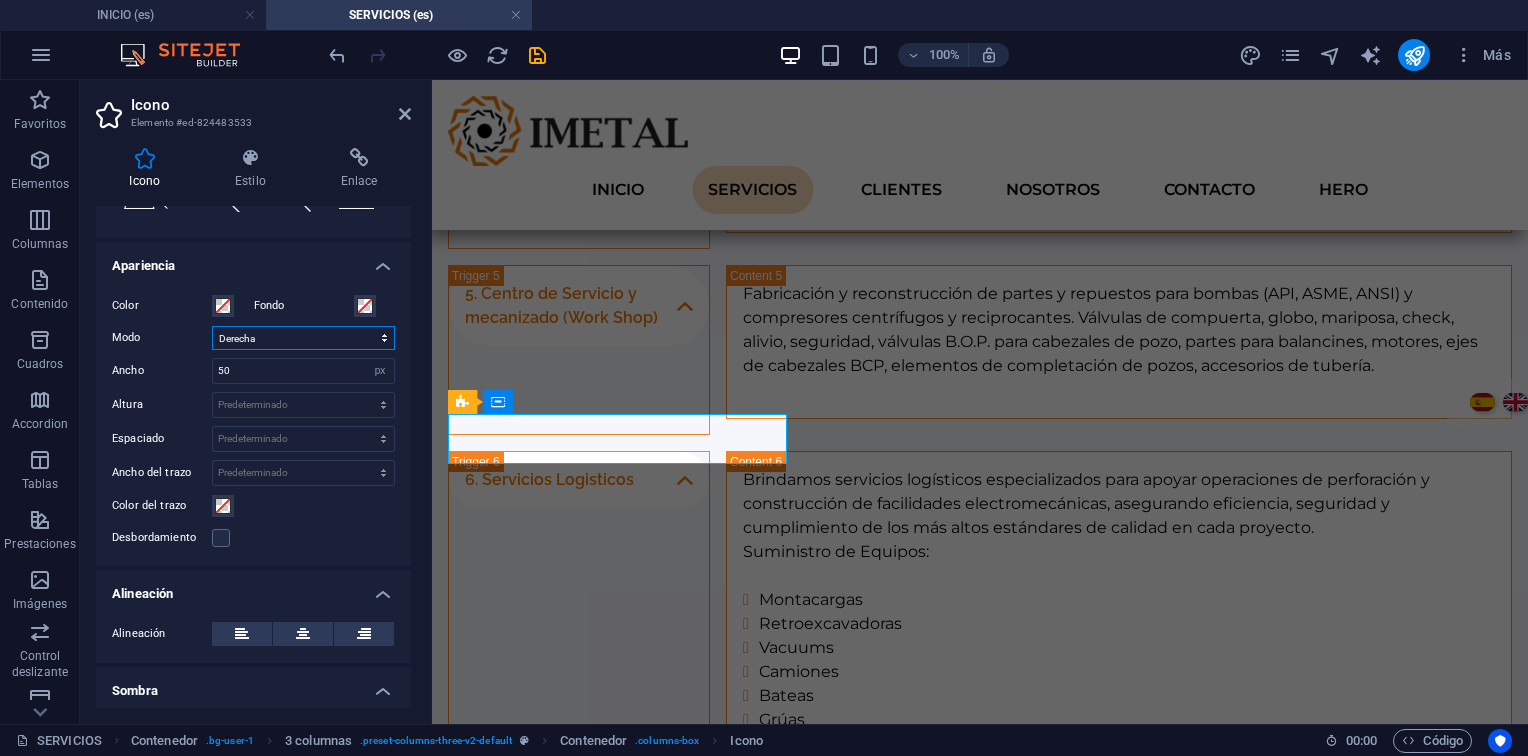 click on "Escalar Izquierda Centro Derecha" at bounding box center (303, 338) 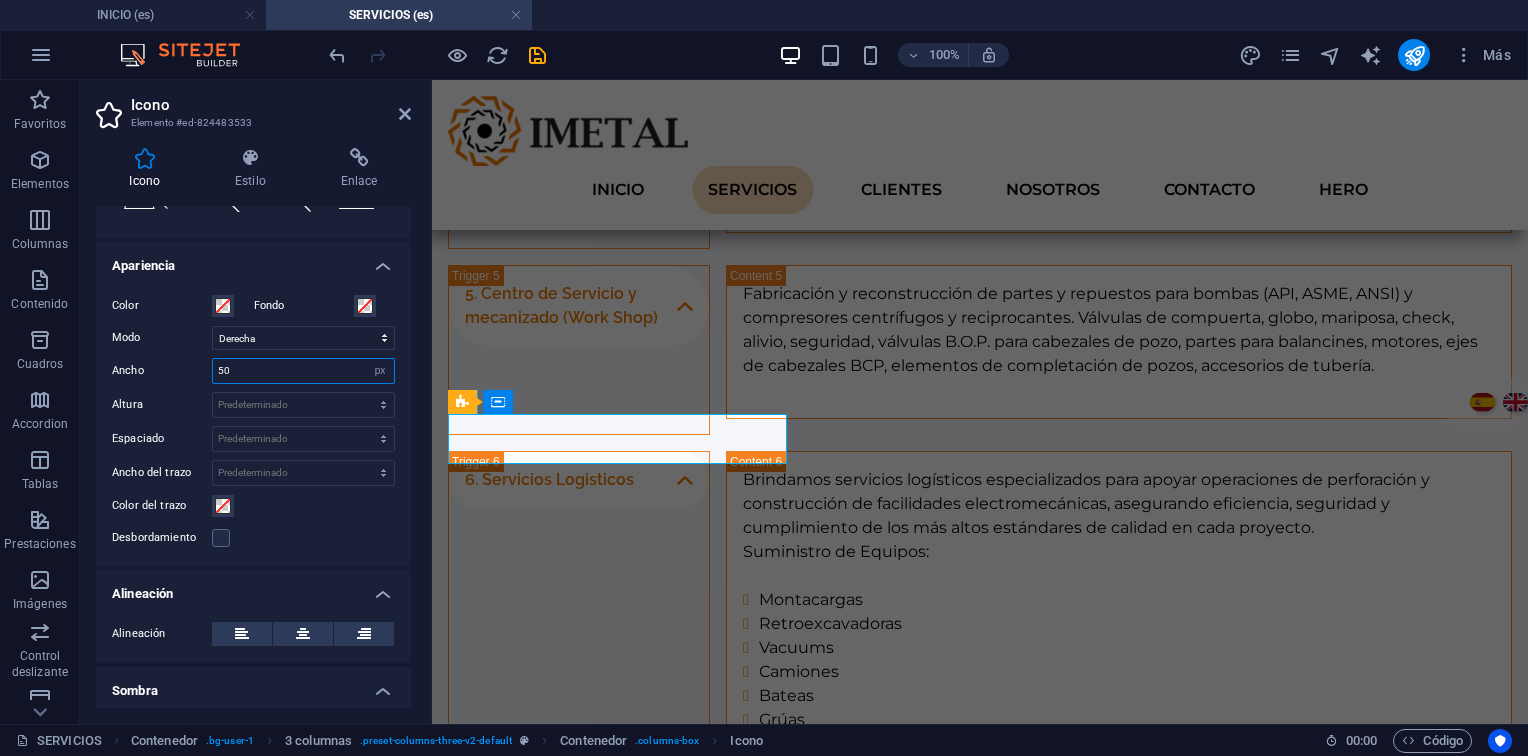 click on "50" at bounding box center (303, 371) 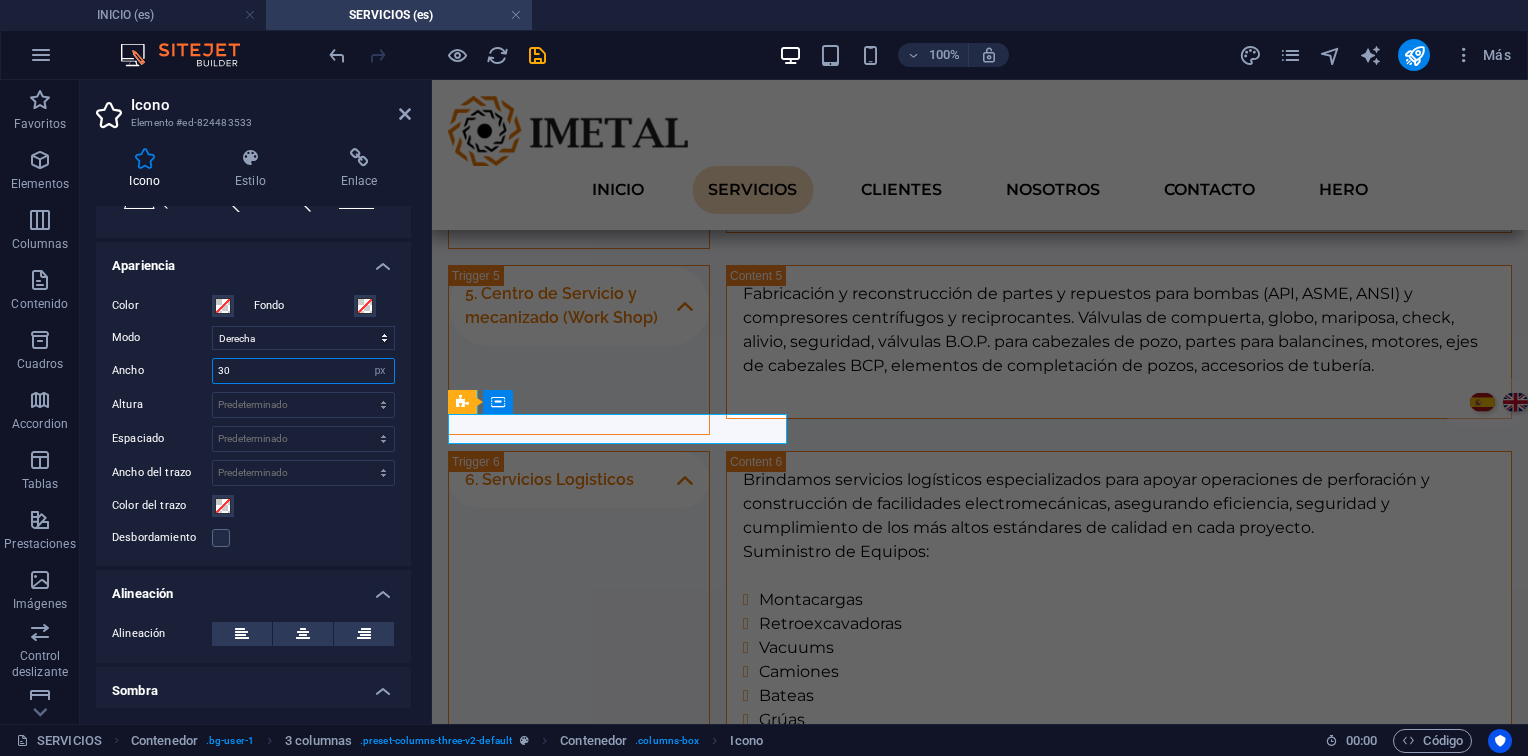 click on "30" at bounding box center [303, 371] 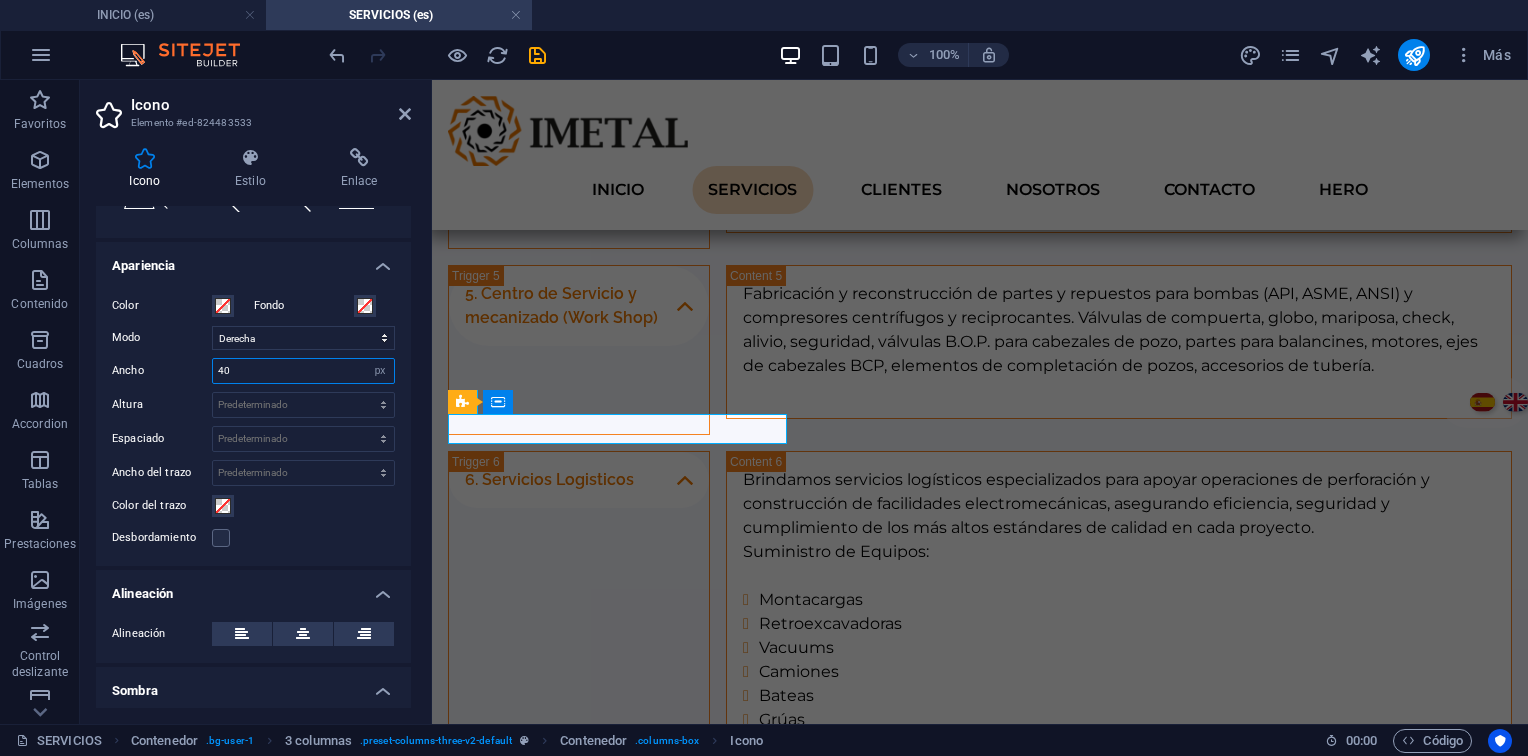 type on "40" 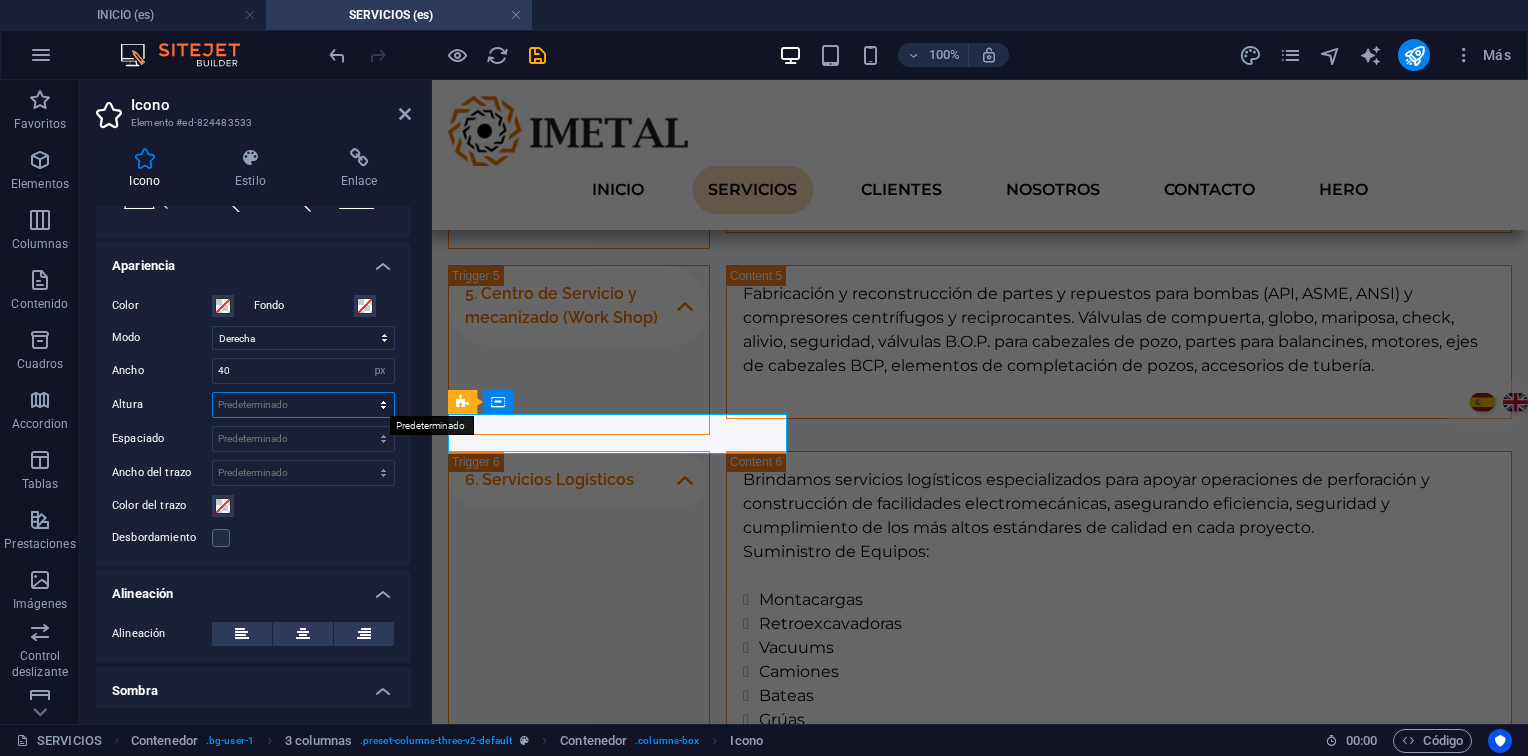 click on "Predeterminado automático px rem em vh vw" at bounding box center [303, 405] 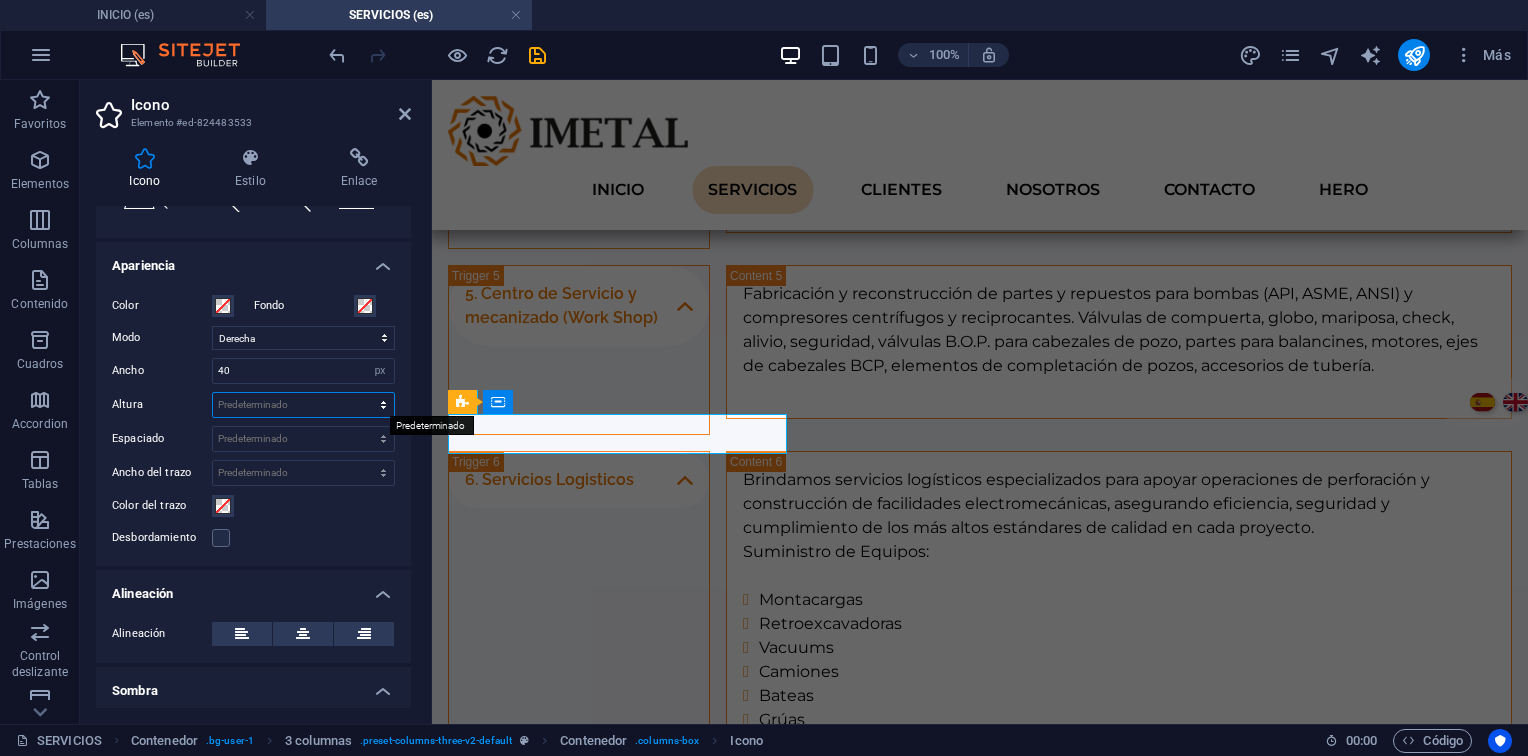 click on "Predeterminado automático px rem em vh vw" at bounding box center (303, 405) 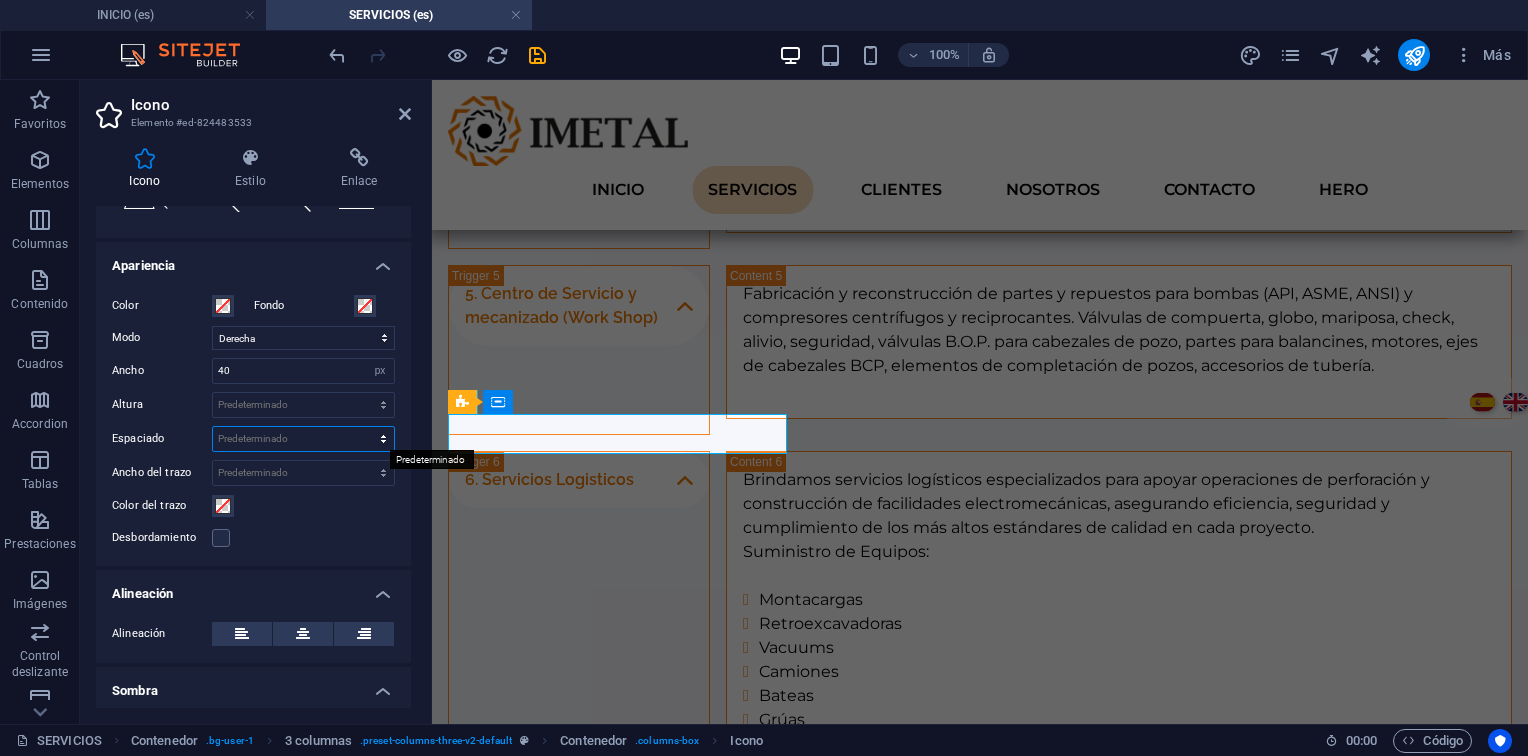 click on "Predeterminado px rem % em vh vw" at bounding box center [303, 439] 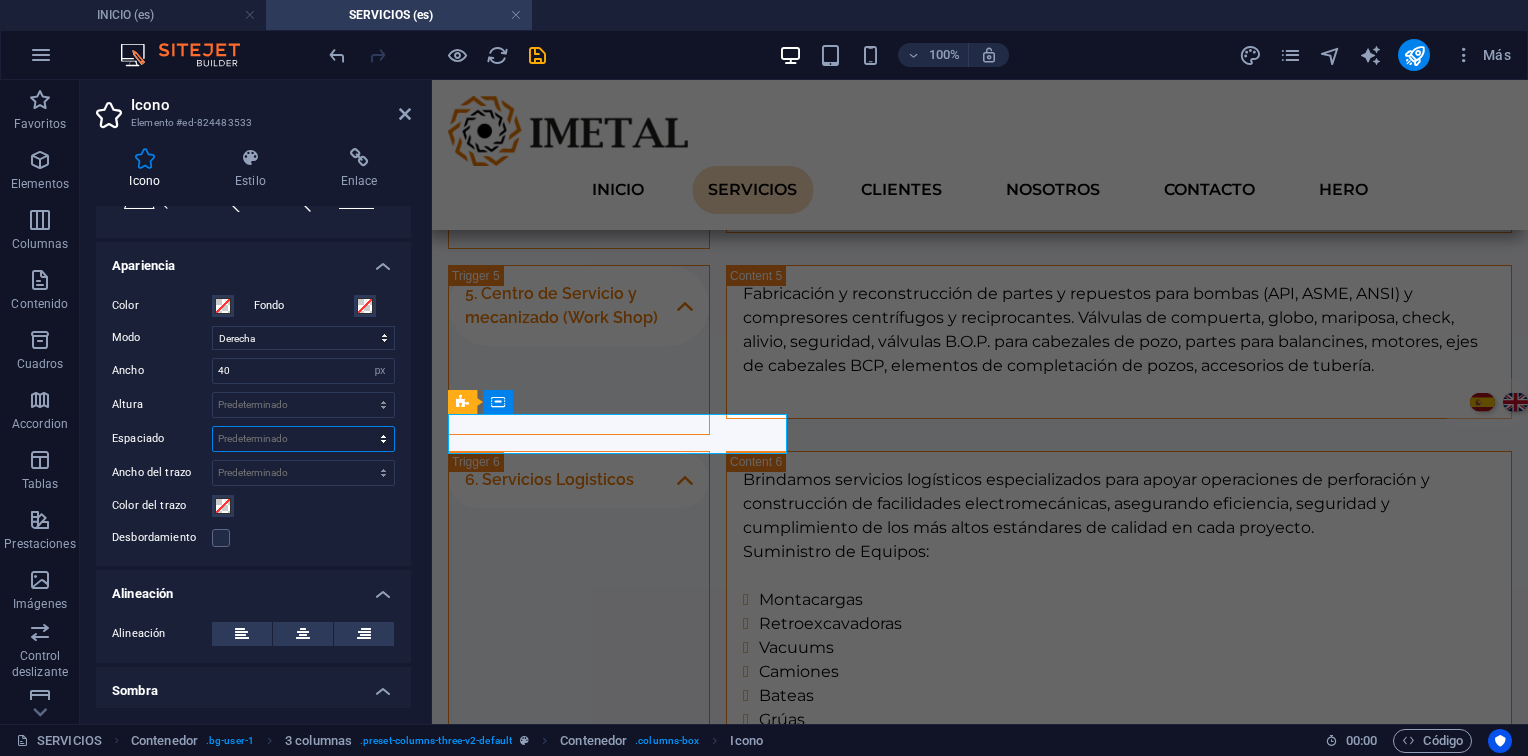 click on "Predeterminado px rem % em vh vw" at bounding box center [303, 439] 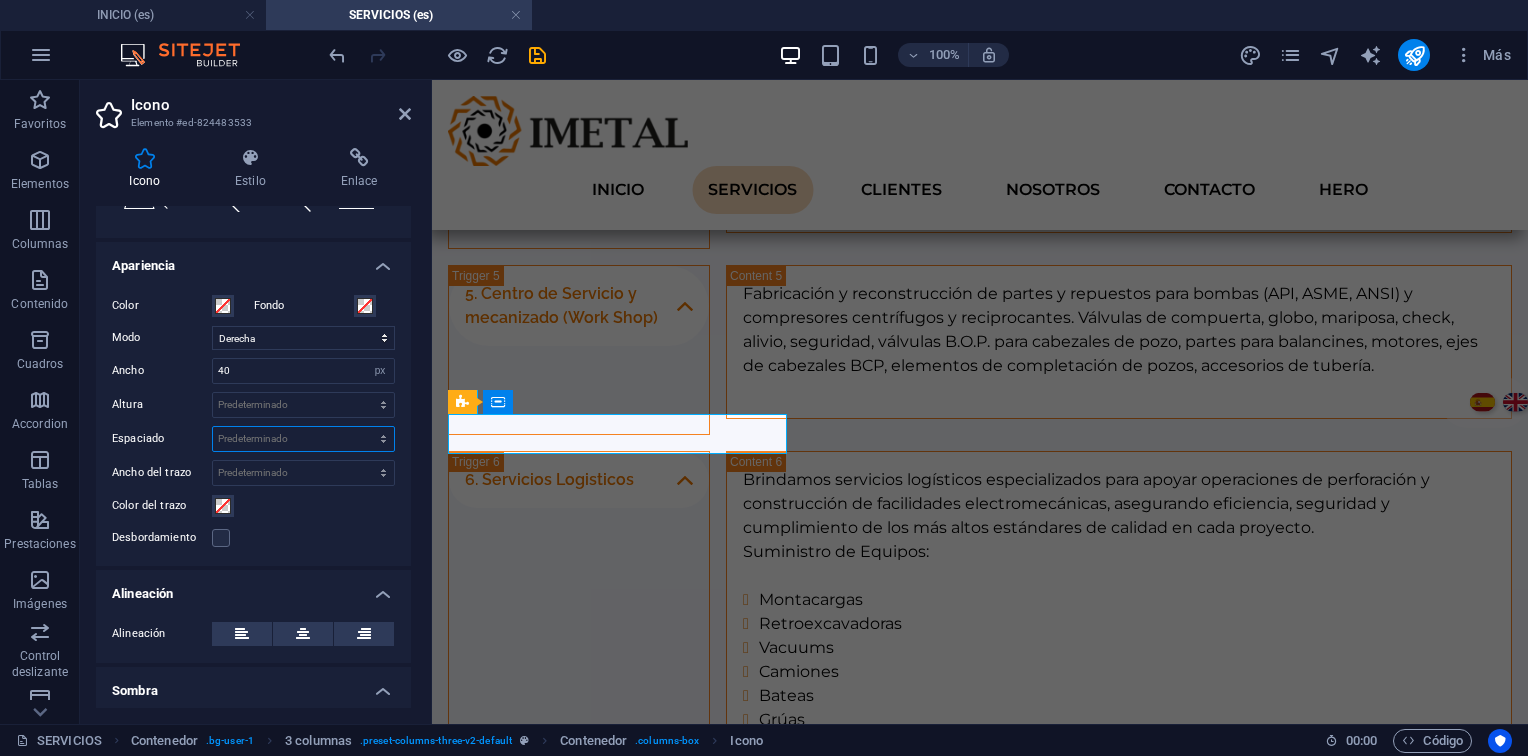 scroll, scrollTop: 500, scrollLeft: 0, axis: vertical 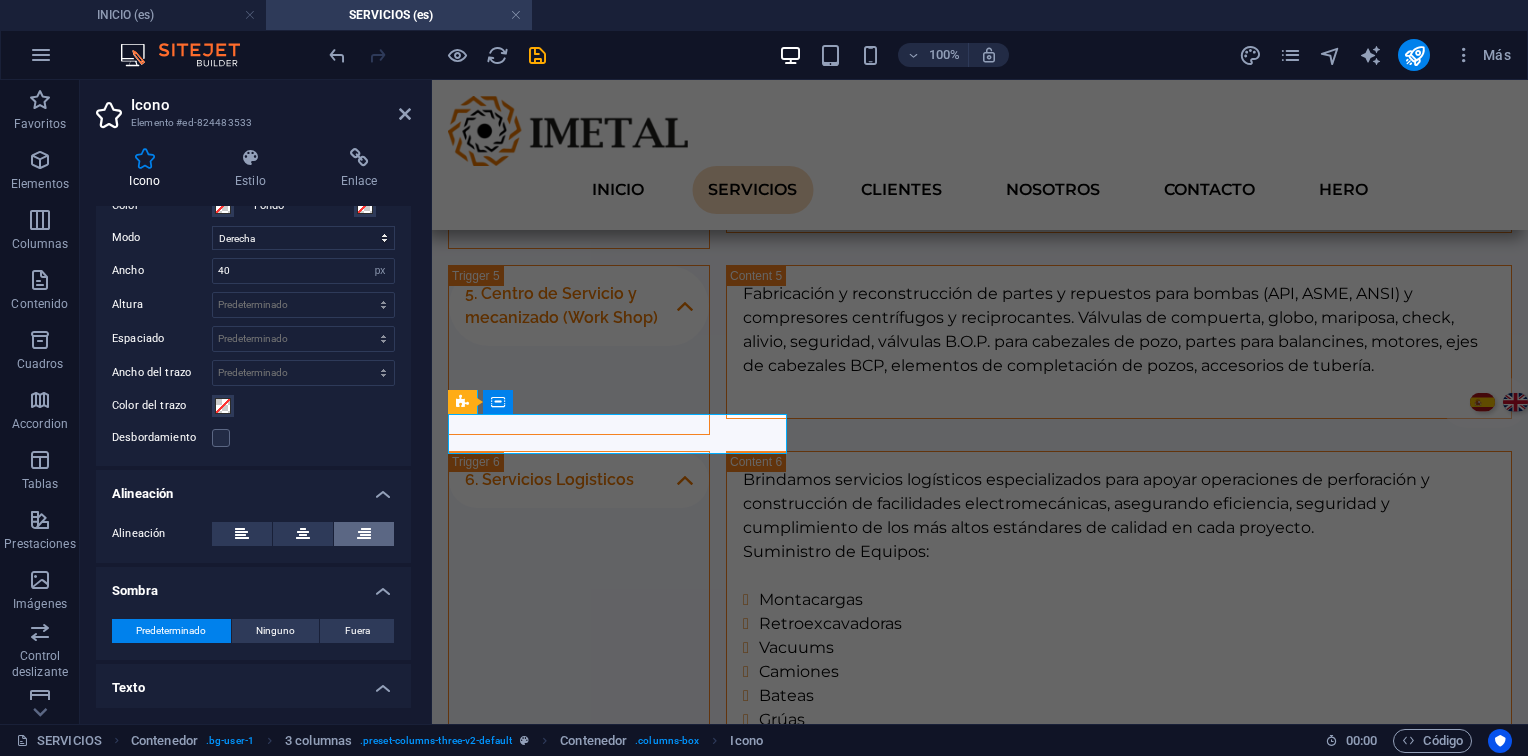 click at bounding box center (364, 534) 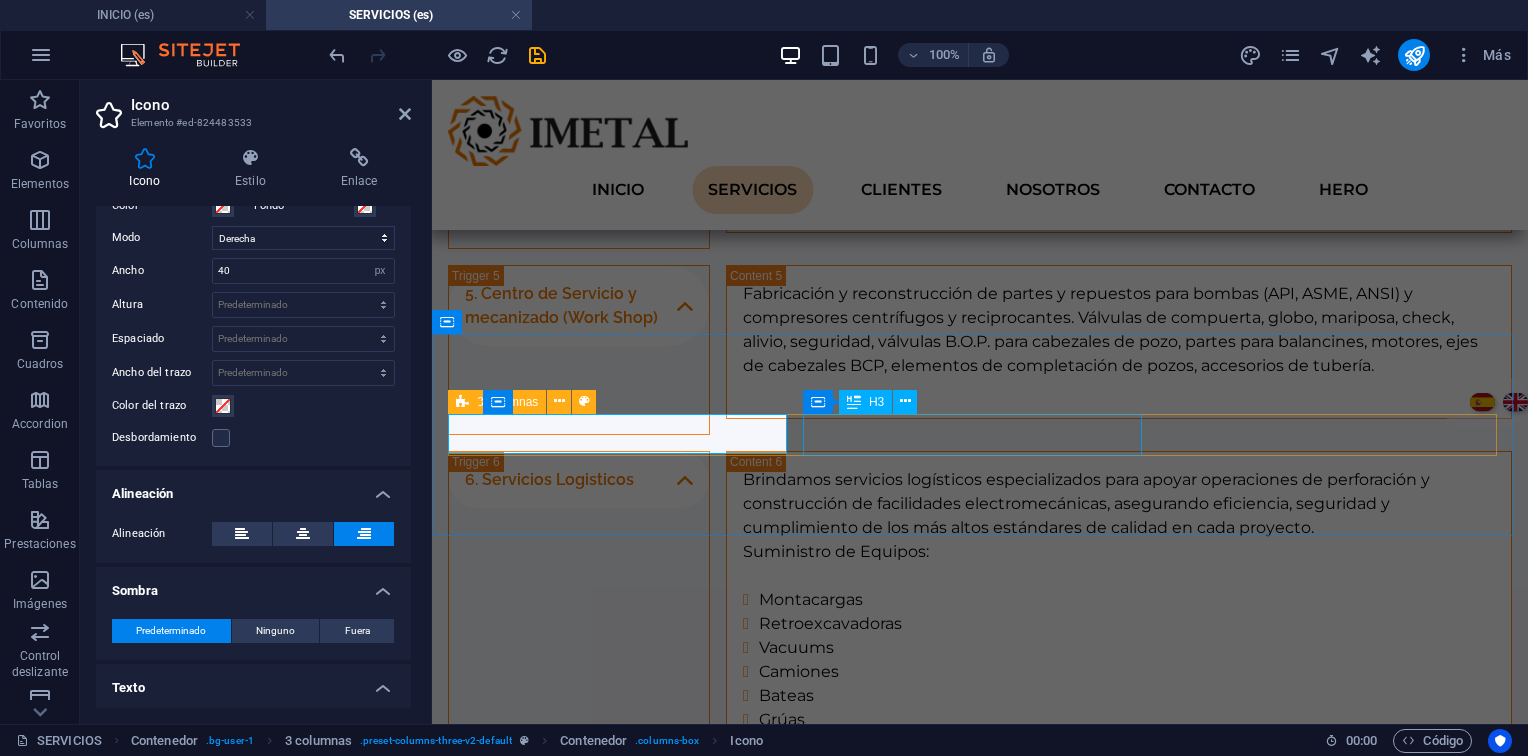 click on "Inspección:" at bounding box center [620, 1073] 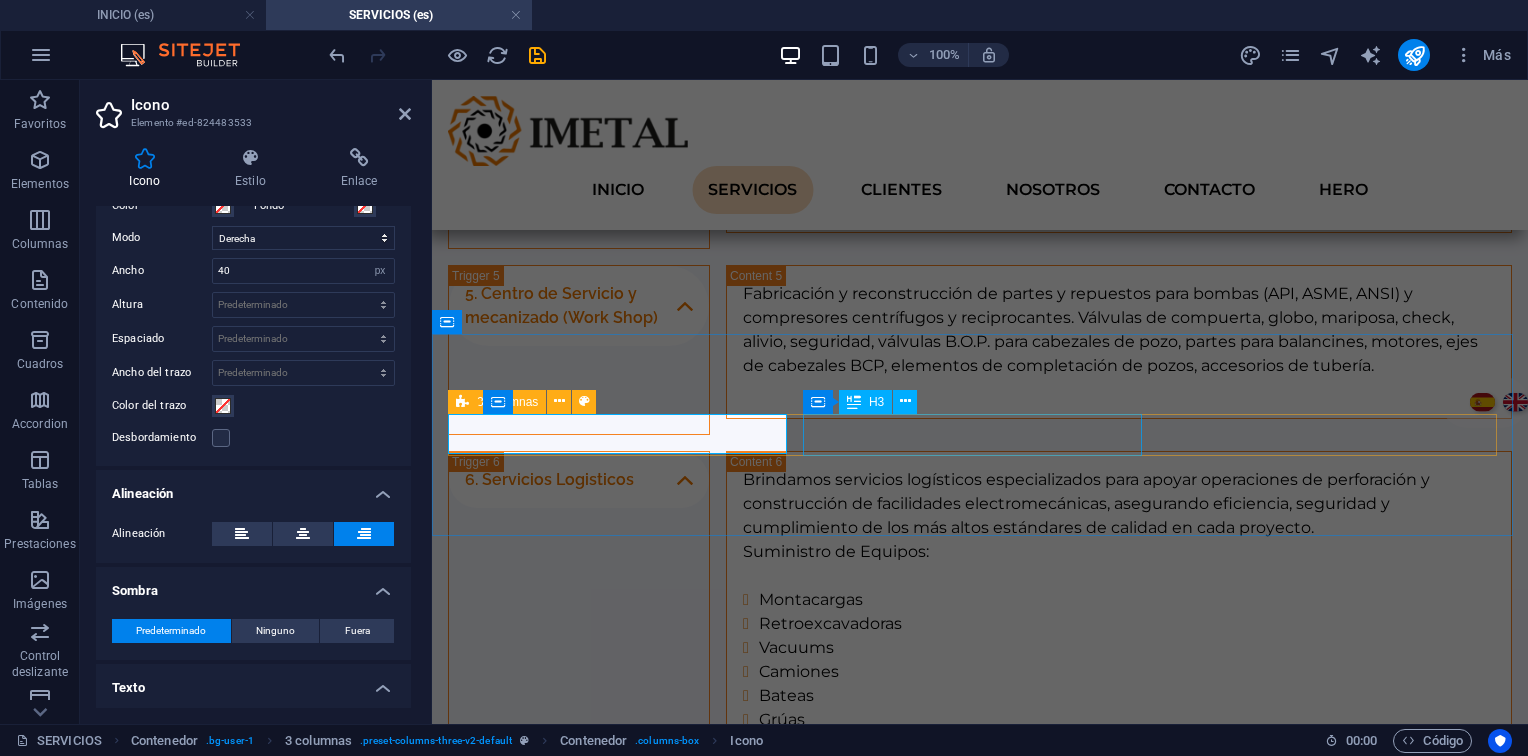 click on "Inspección:" at bounding box center (620, 1073) 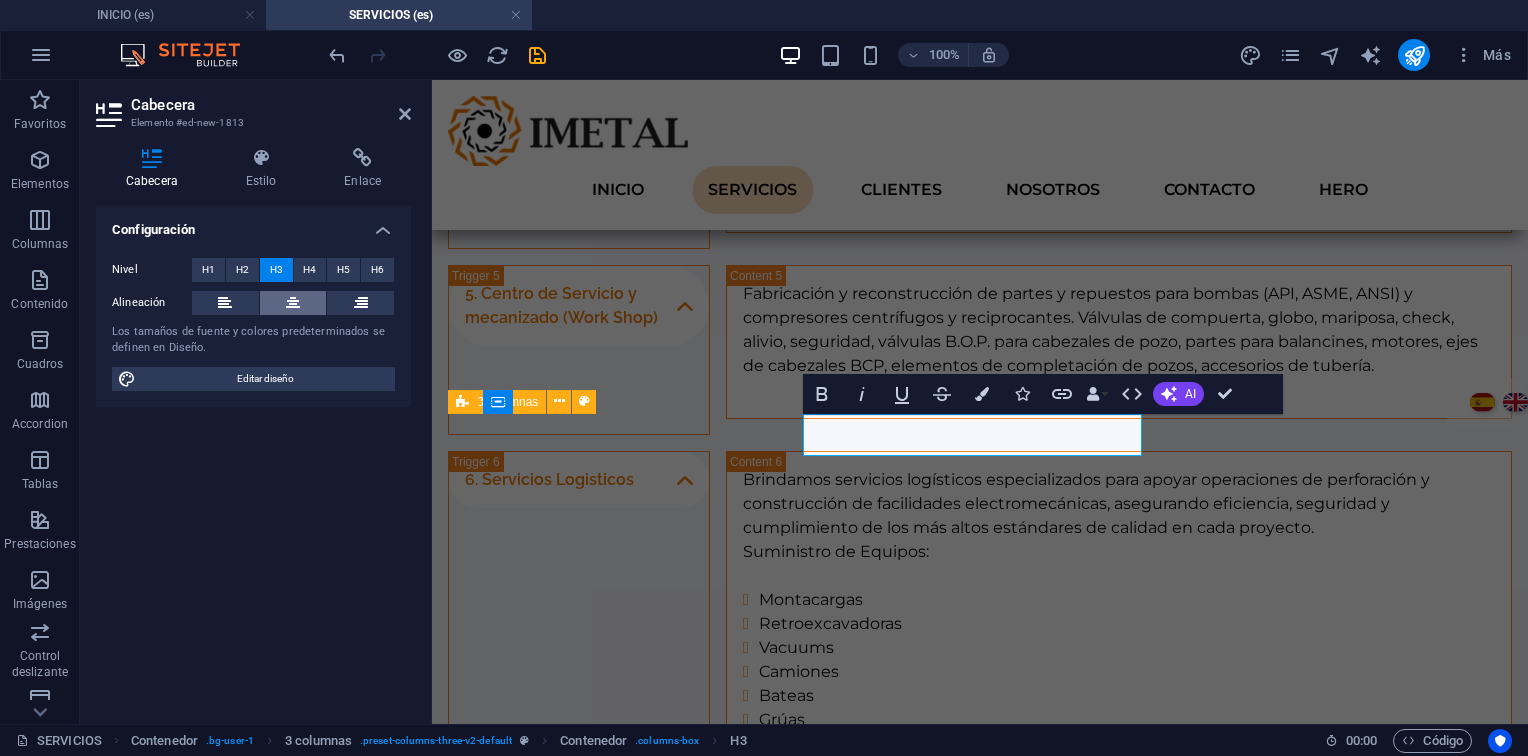 click at bounding box center [293, 303] 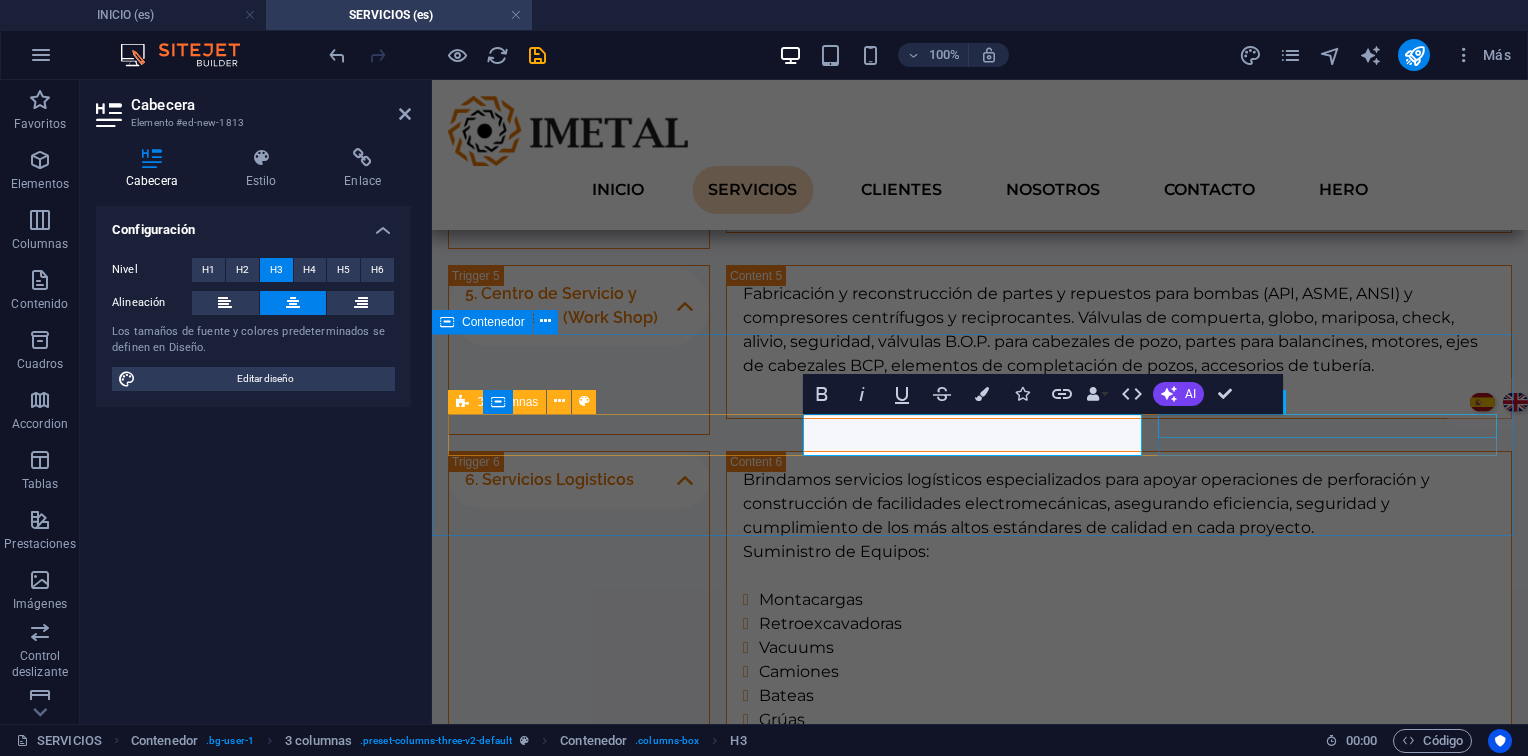 click on "Evaluación técnica y planos." at bounding box center [620, 1114] 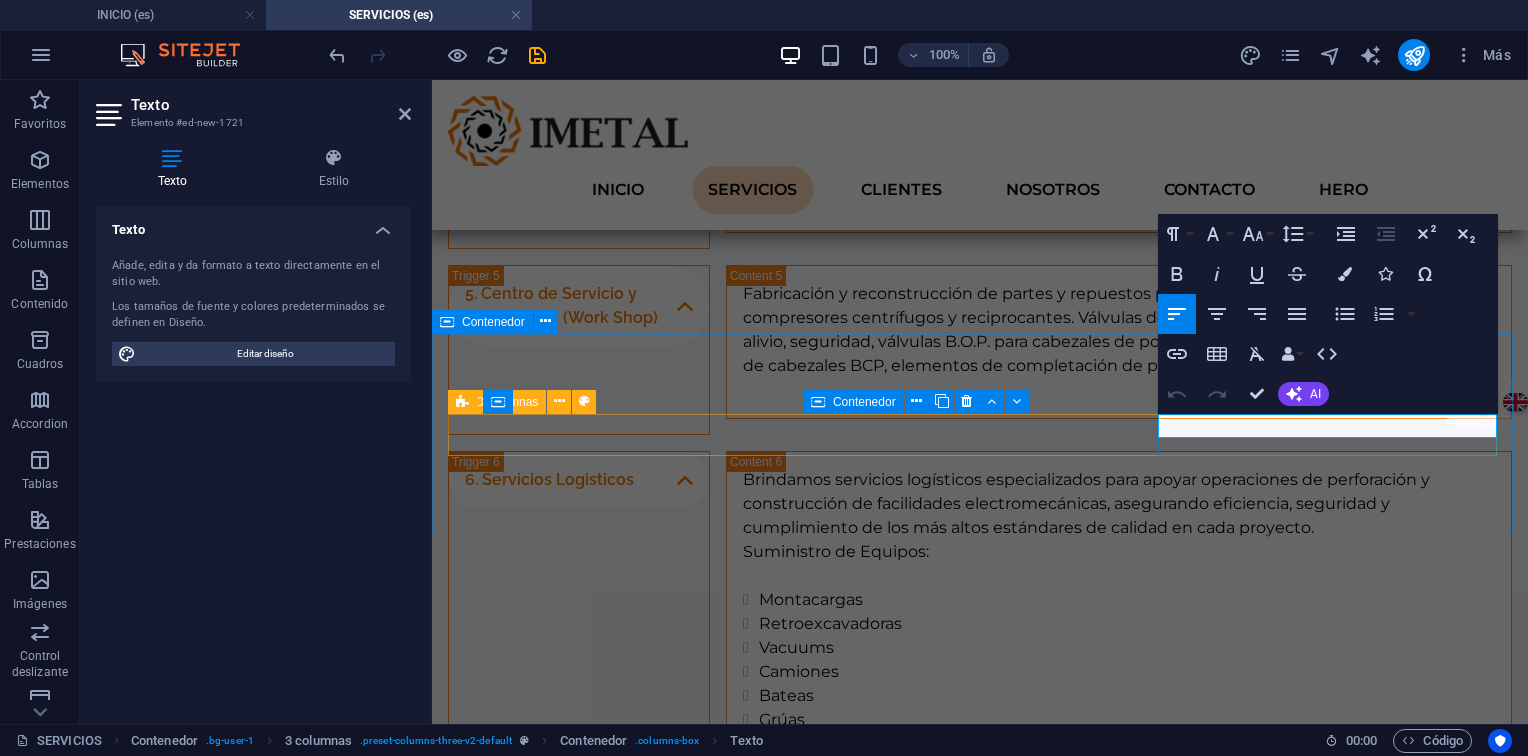 click on "Evaluación técnica y planos." at bounding box center (620, 1114) 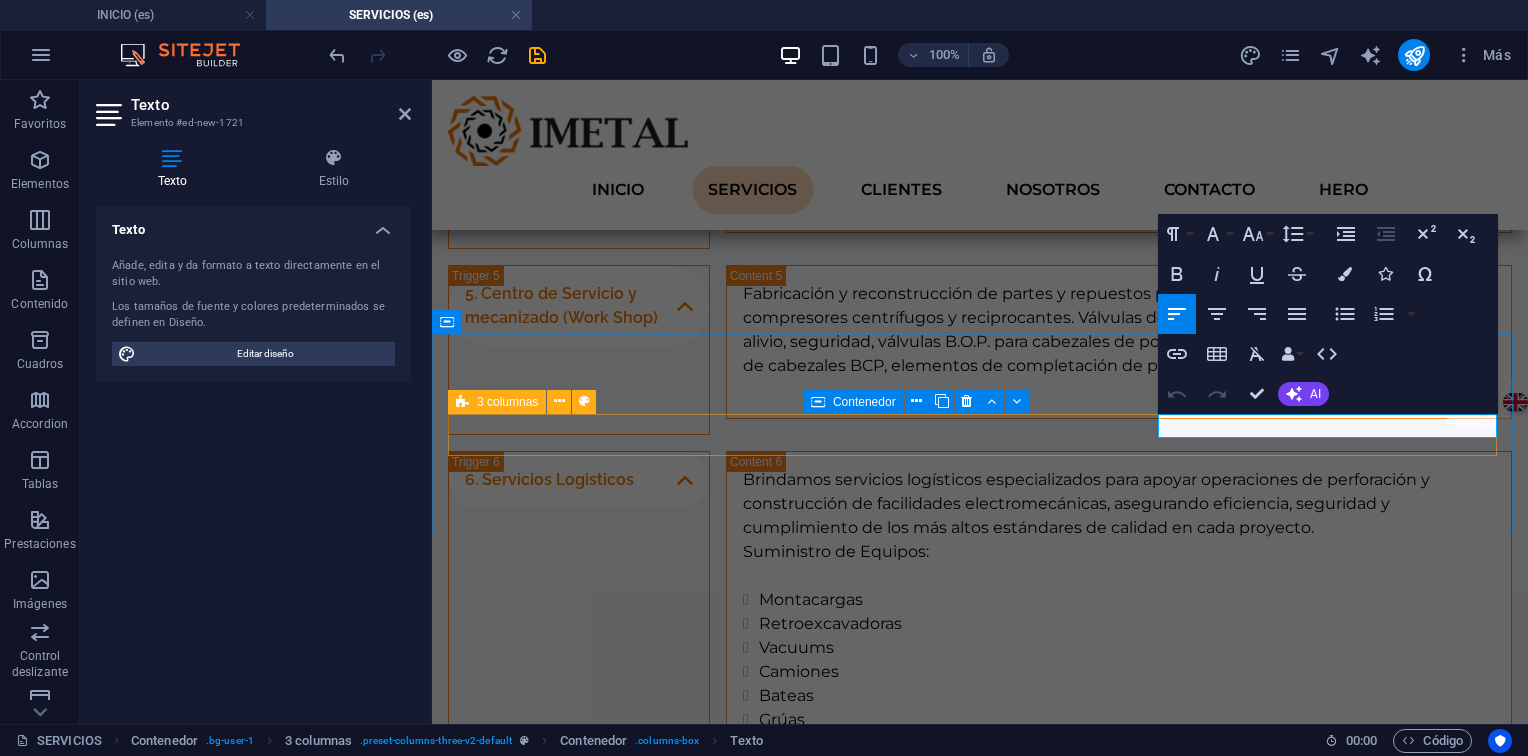 click on "Inspección: Evaluación técnica y planos." at bounding box center [980, 1061] 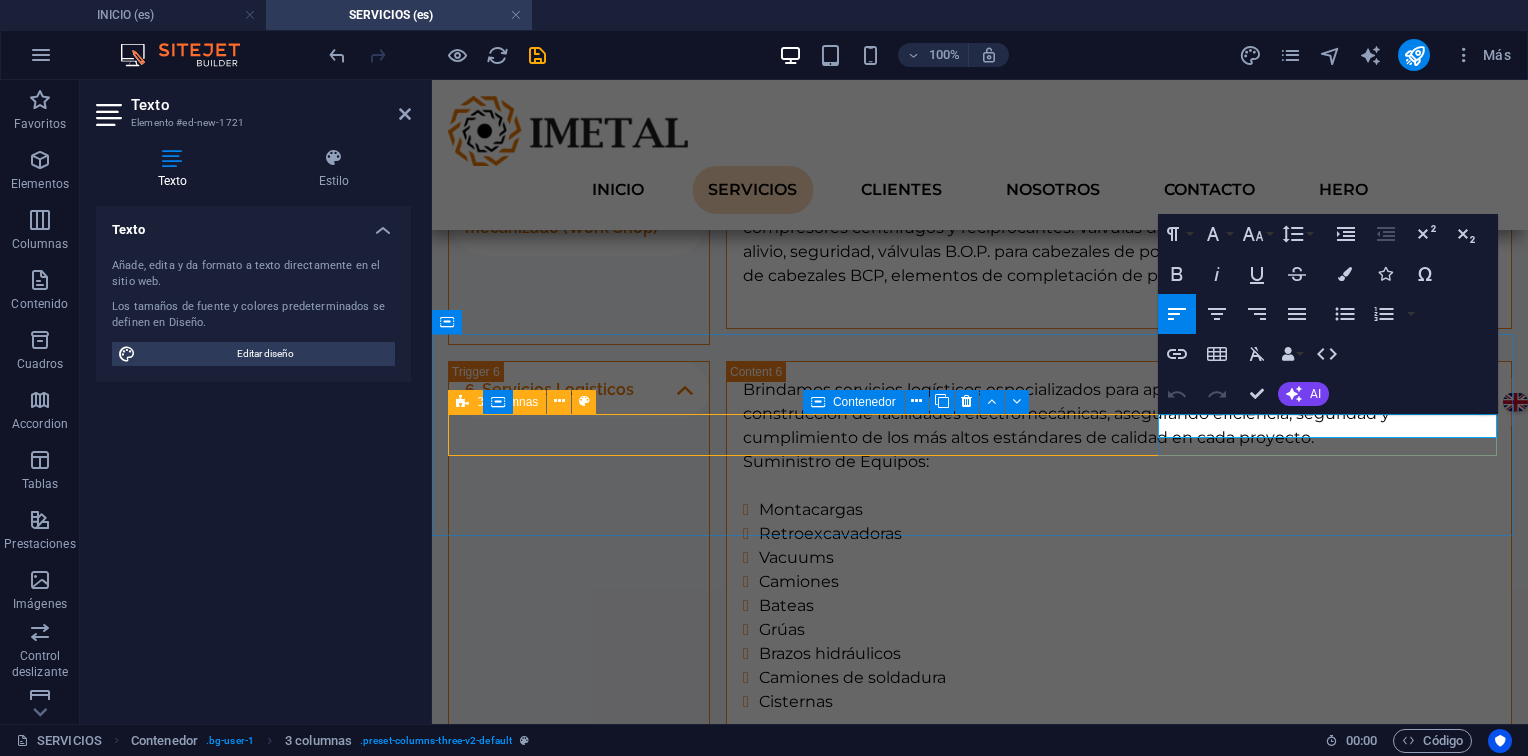 scroll, scrollTop: 2376, scrollLeft: 0, axis: vertical 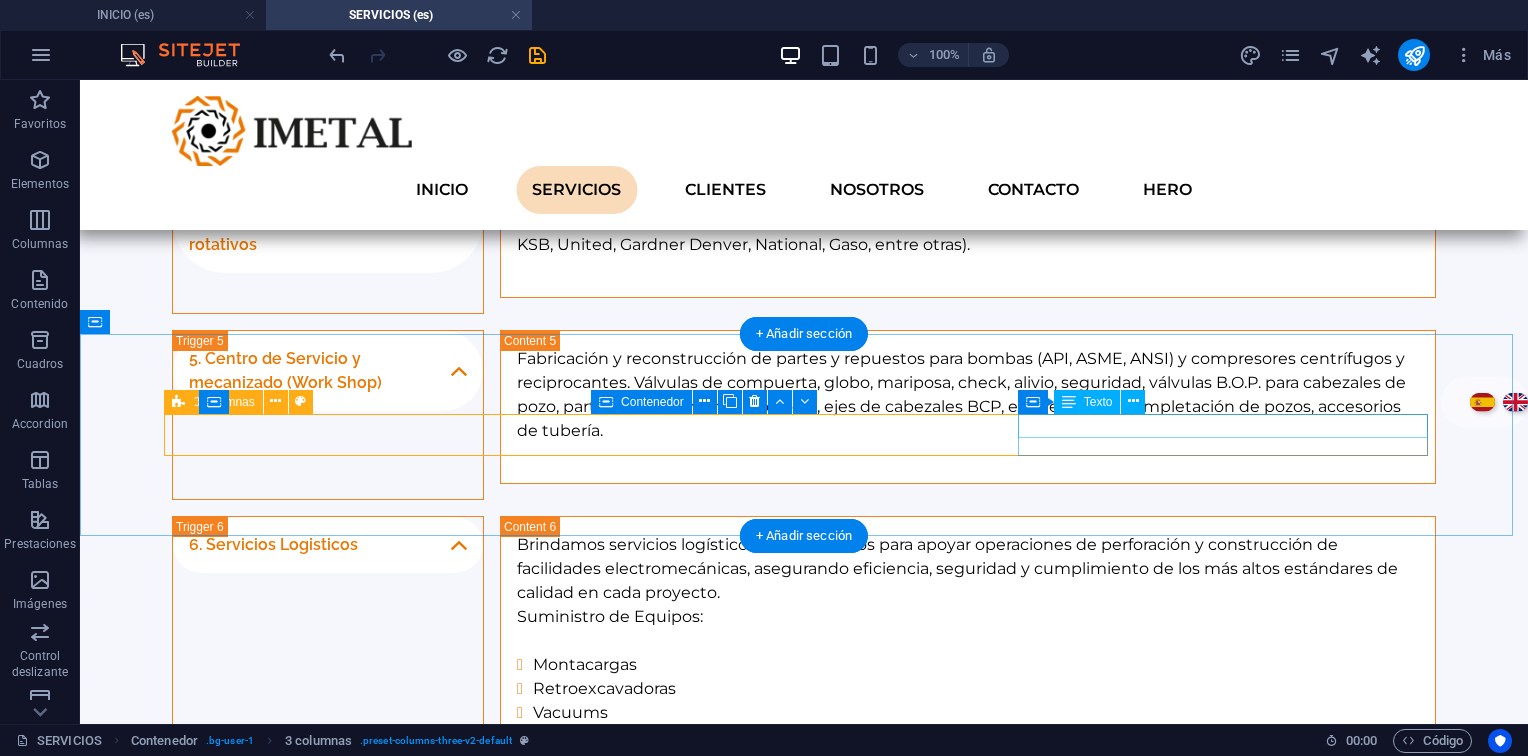 click on "Evaluación técnica y planos." at bounding box center [377, 1179] 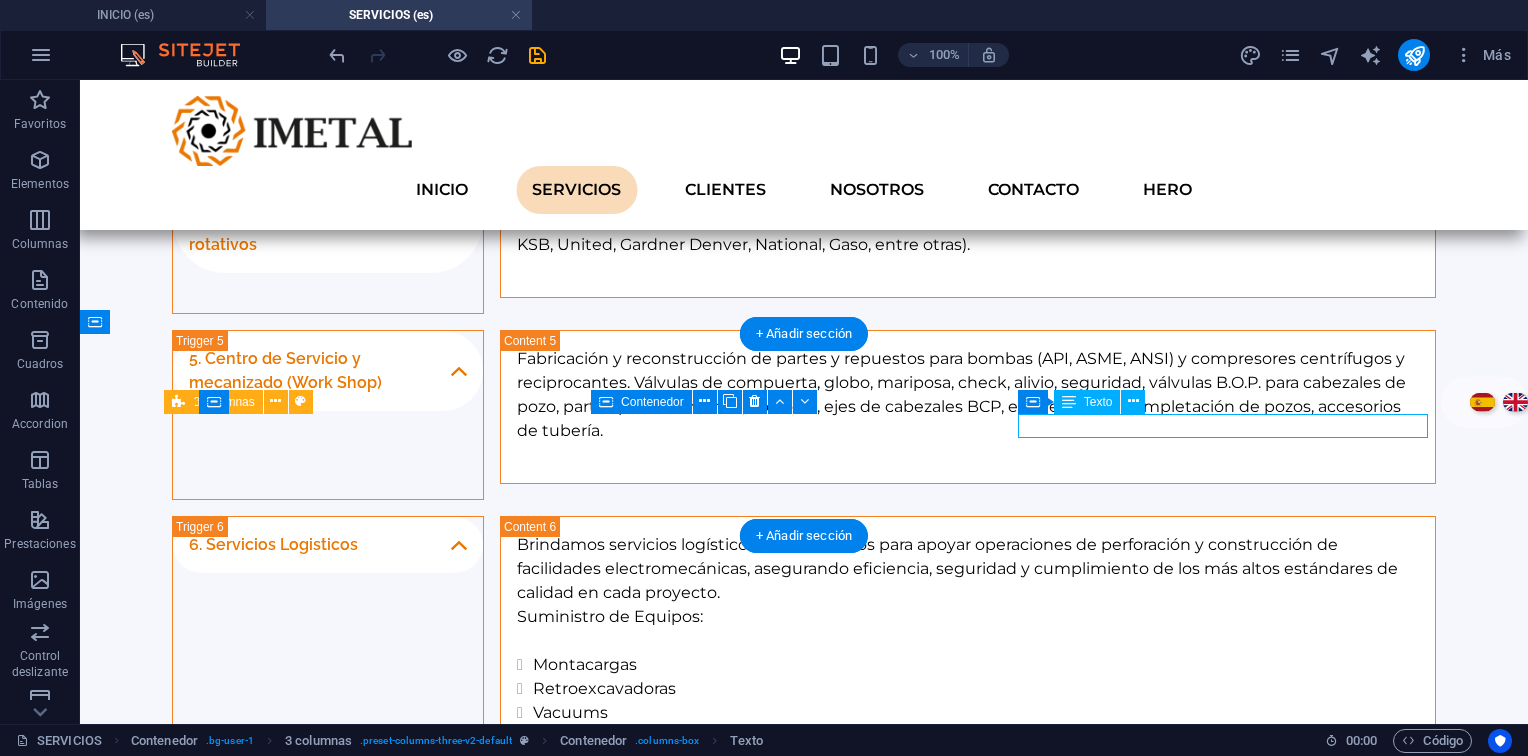 click on "Evaluación técnica y planos." at bounding box center [377, 1179] 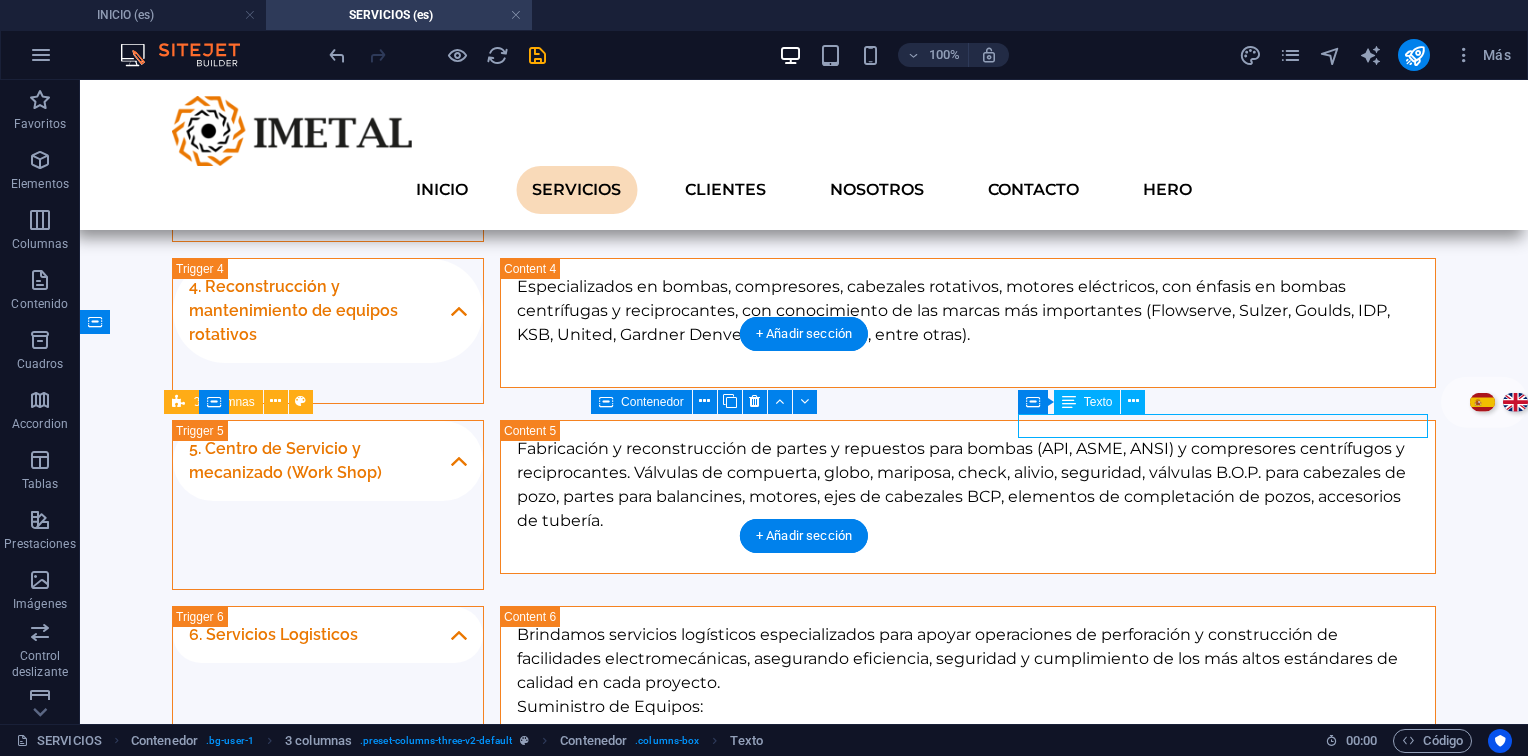 scroll, scrollTop: 2568, scrollLeft: 0, axis: vertical 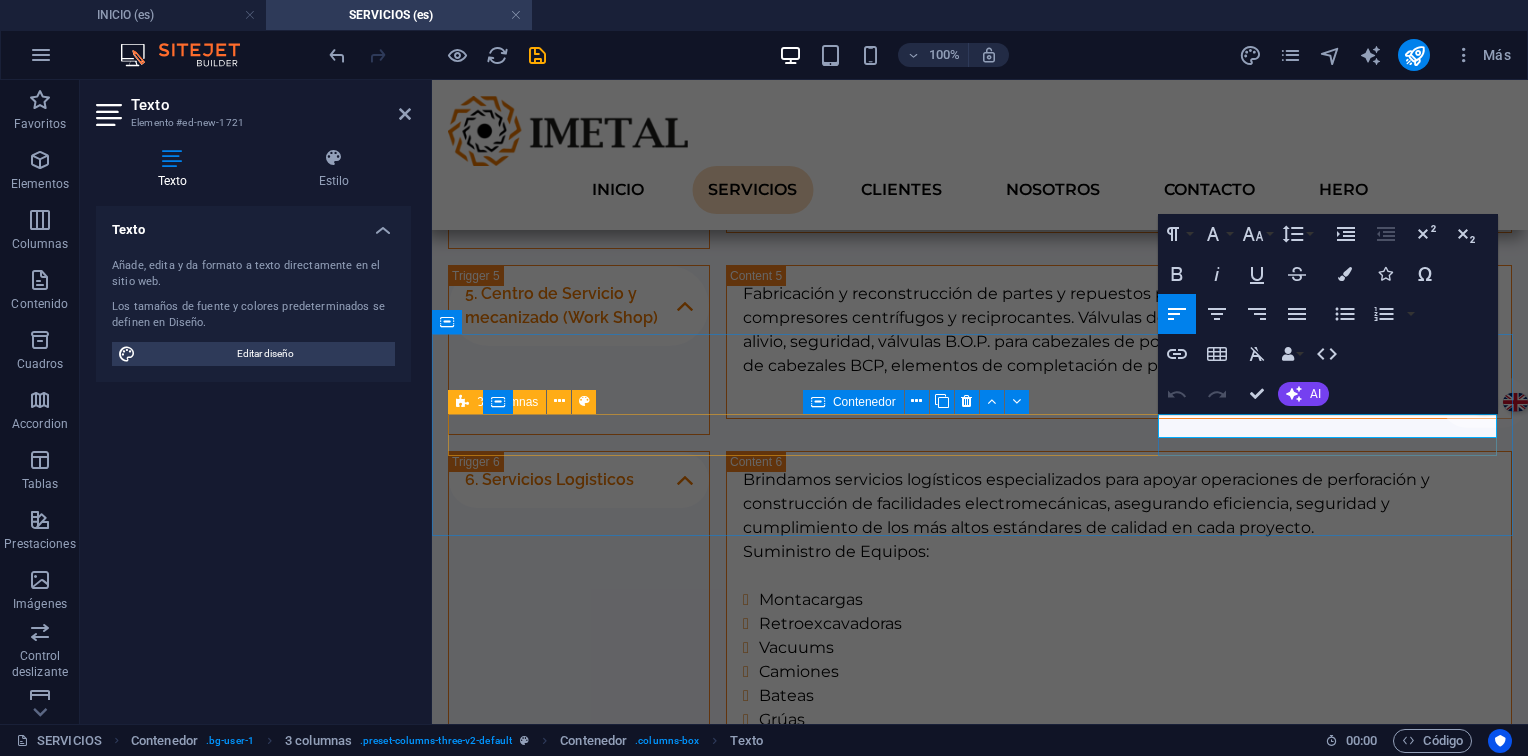 click on "Evaluación técnica y planos." at bounding box center [620, 1114] 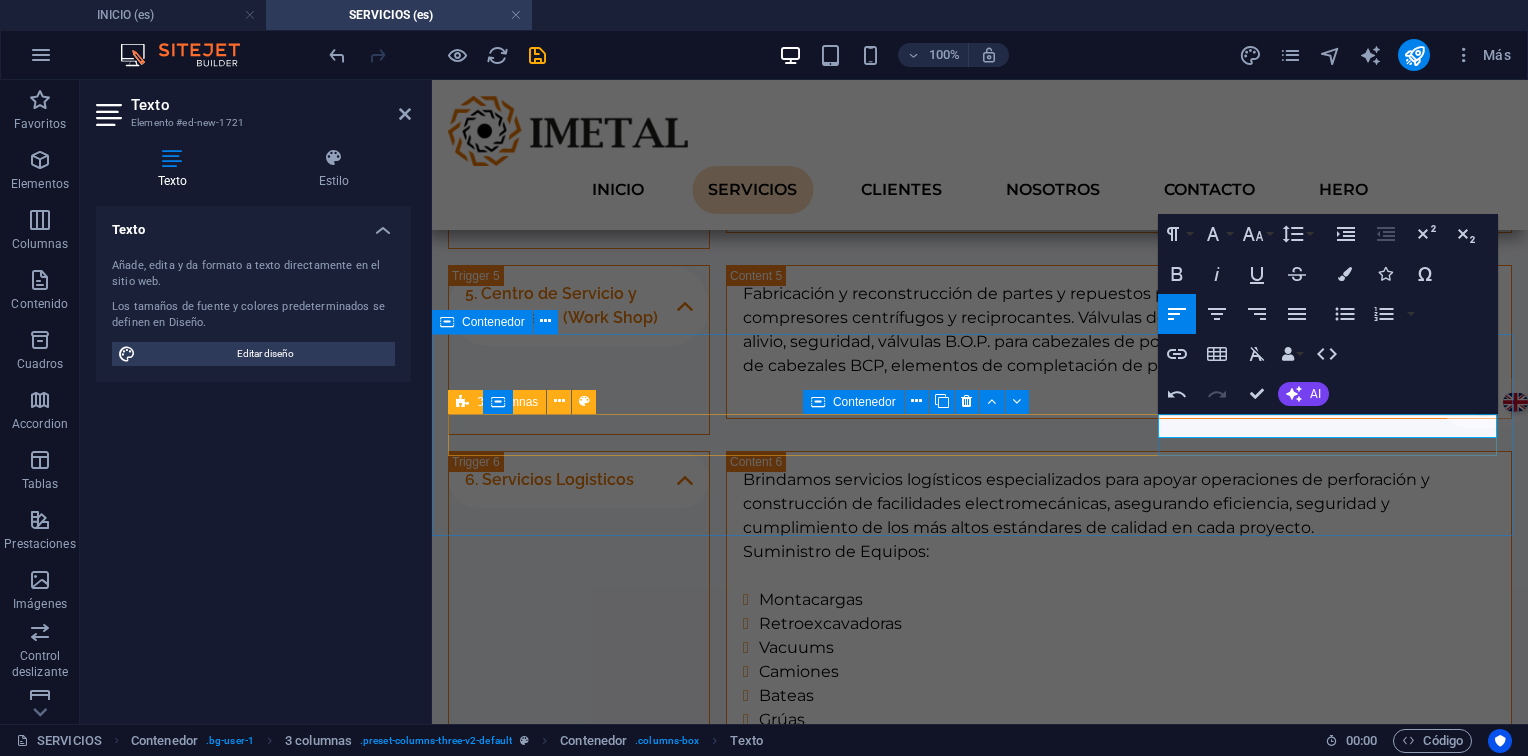 drag, startPoint x: 1162, startPoint y: 430, endPoint x: 1415, endPoint y: 435, distance: 253.04941 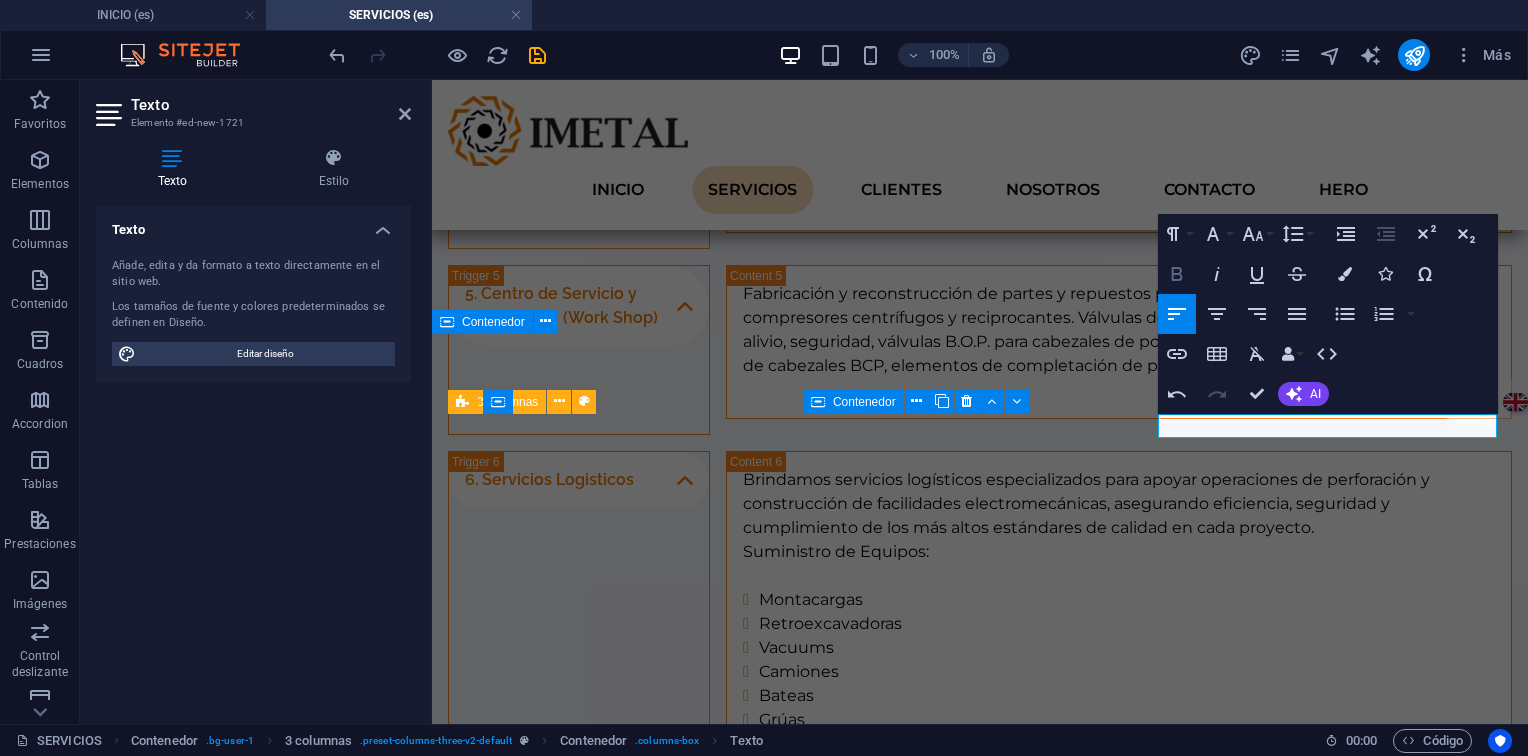 click 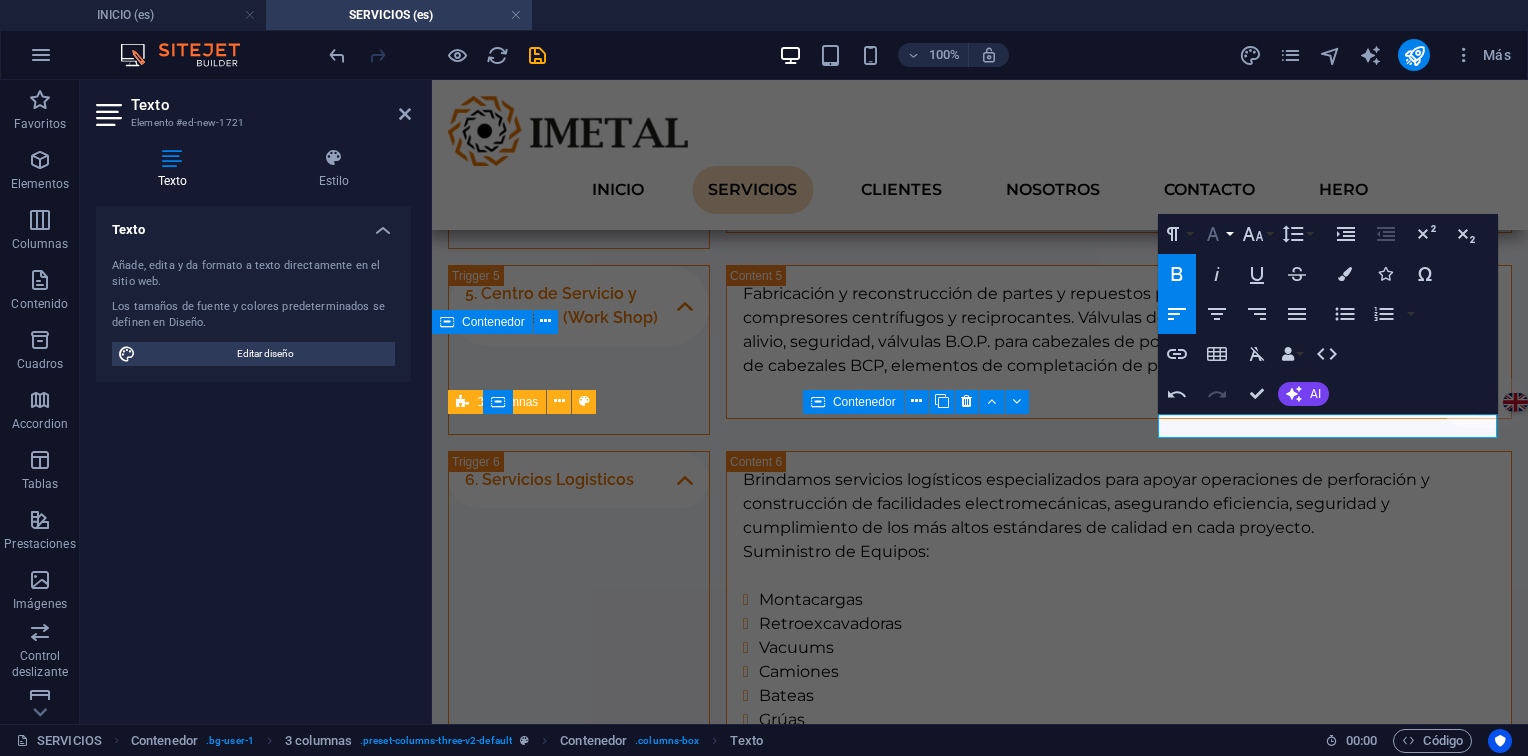 click 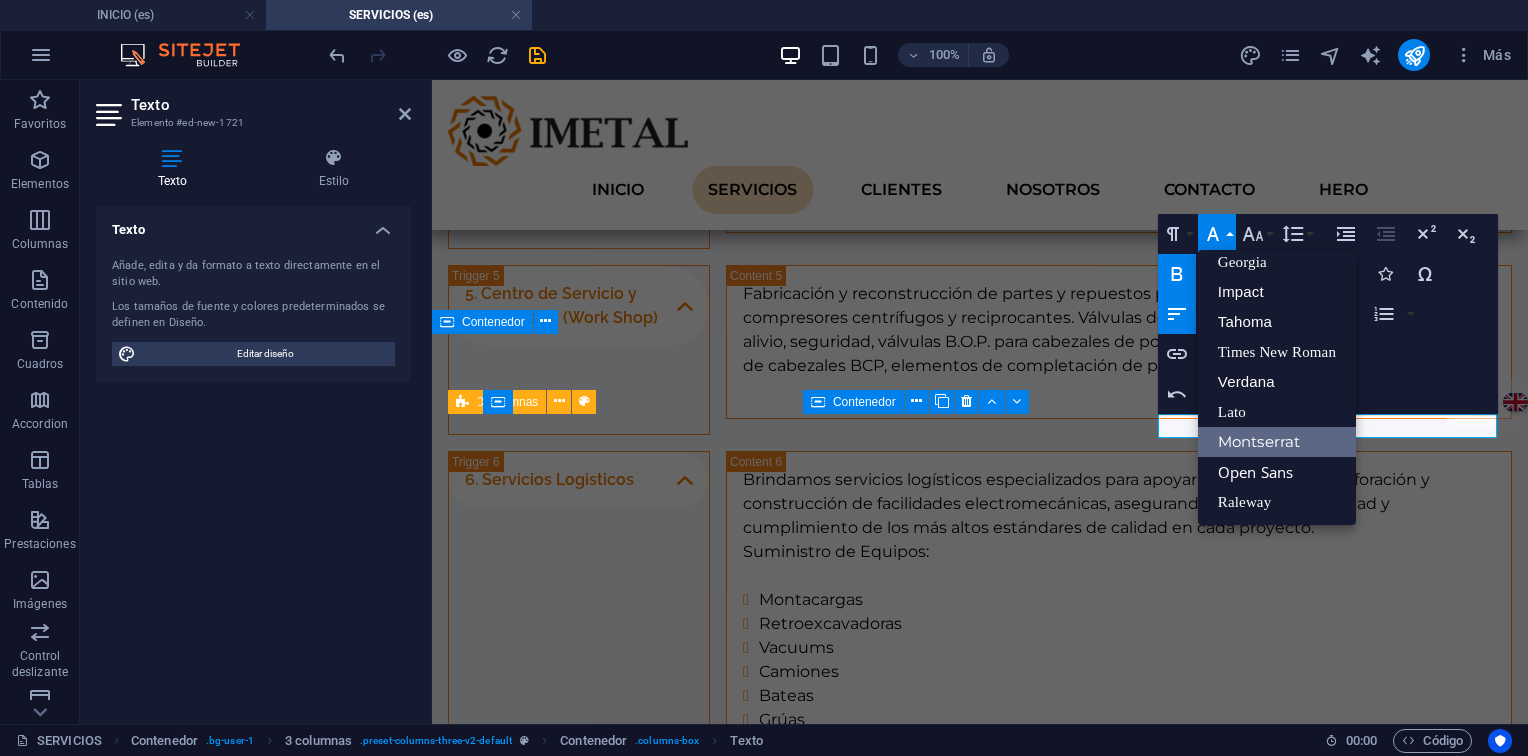 scroll, scrollTop: 40, scrollLeft: 0, axis: vertical 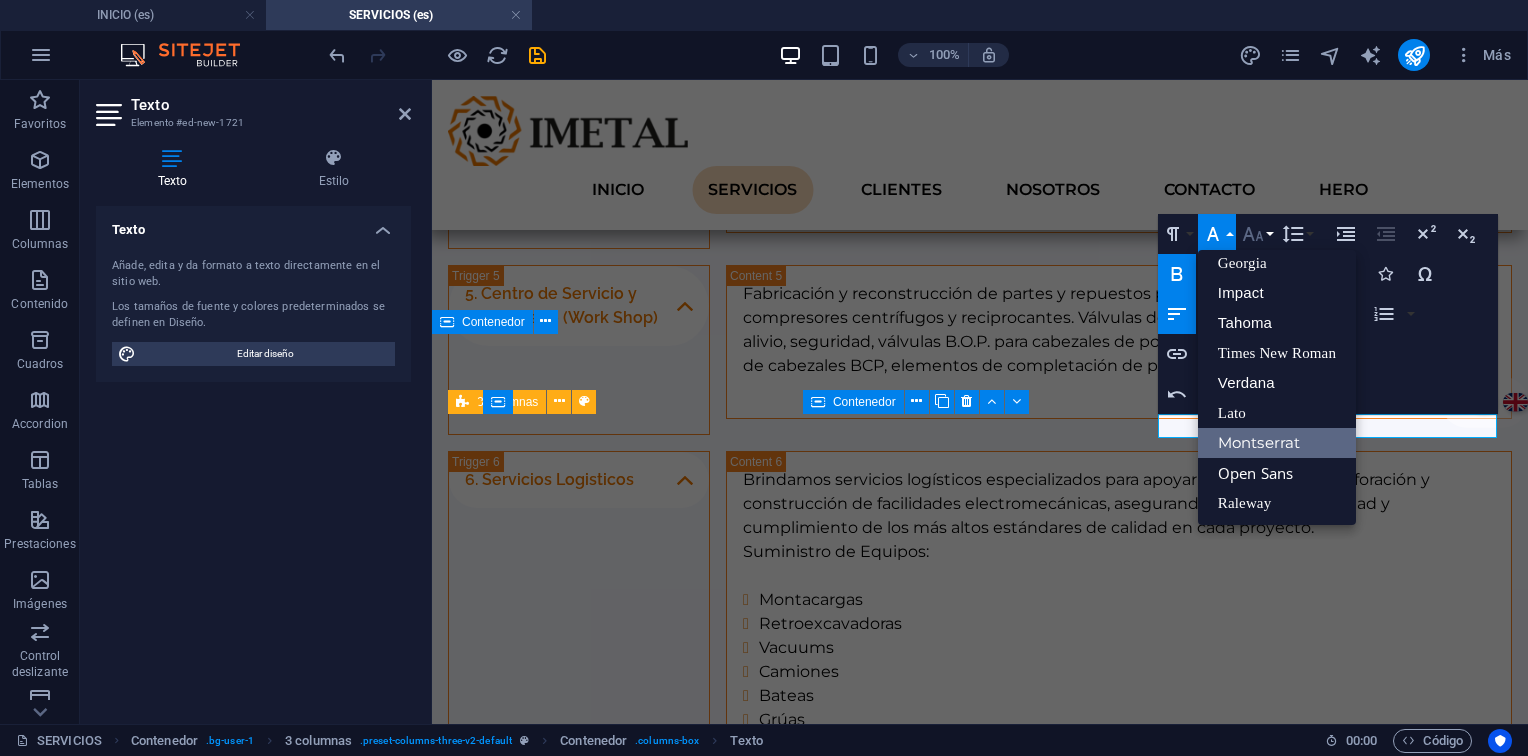 click on "Font Size" at bounding box center [1257, 234] 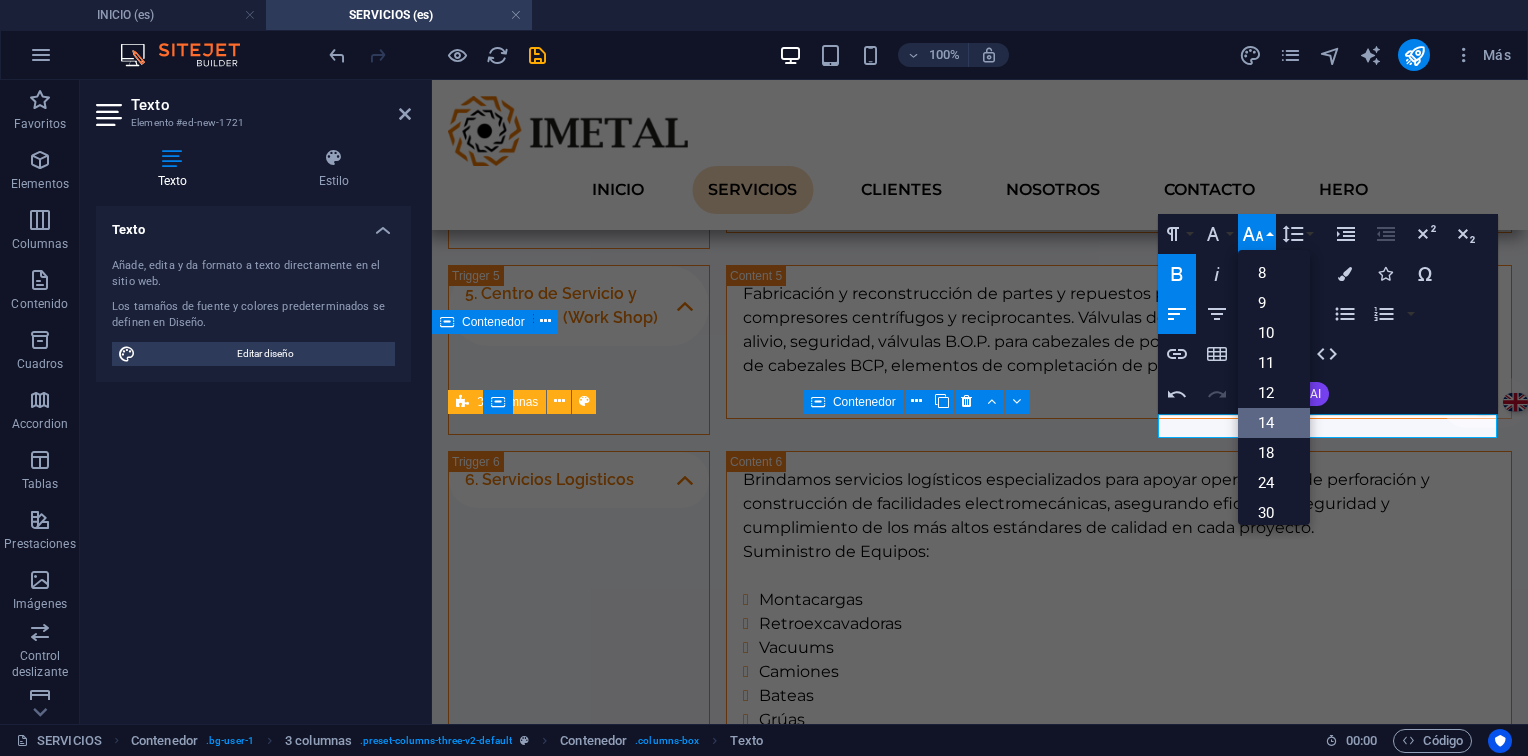 click on "14" at bounding box center [1274, 423] 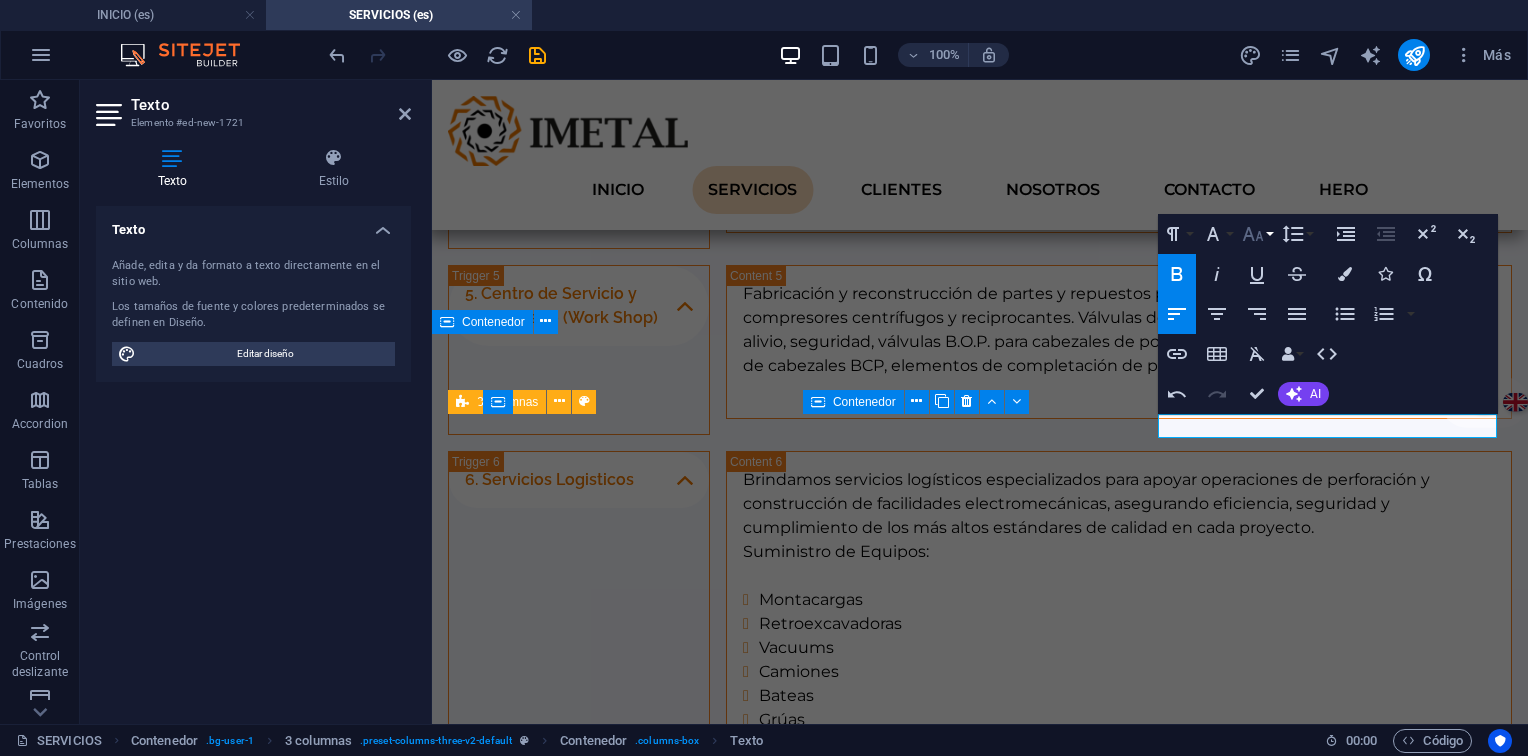 click 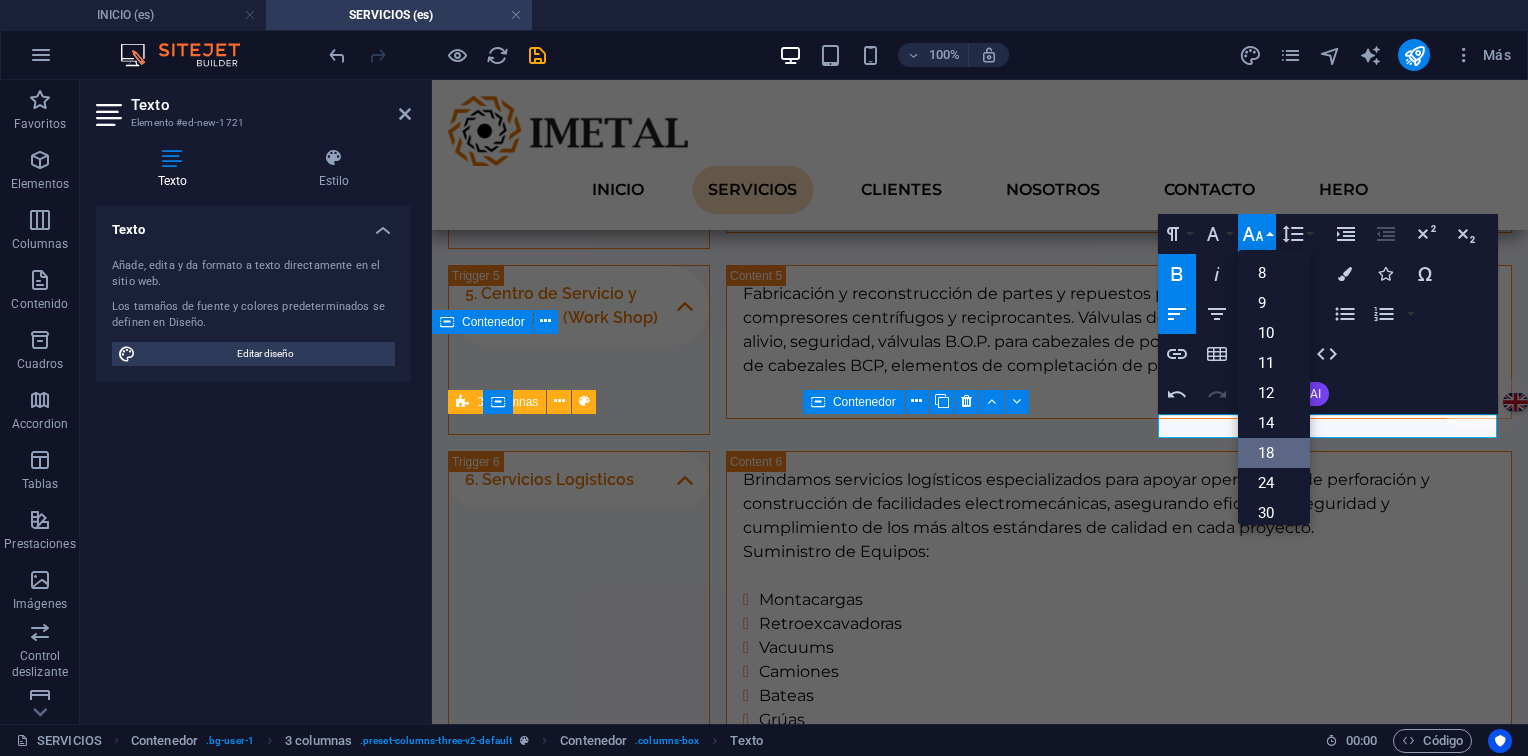 click on "18" at bounding box center [1274, 453] 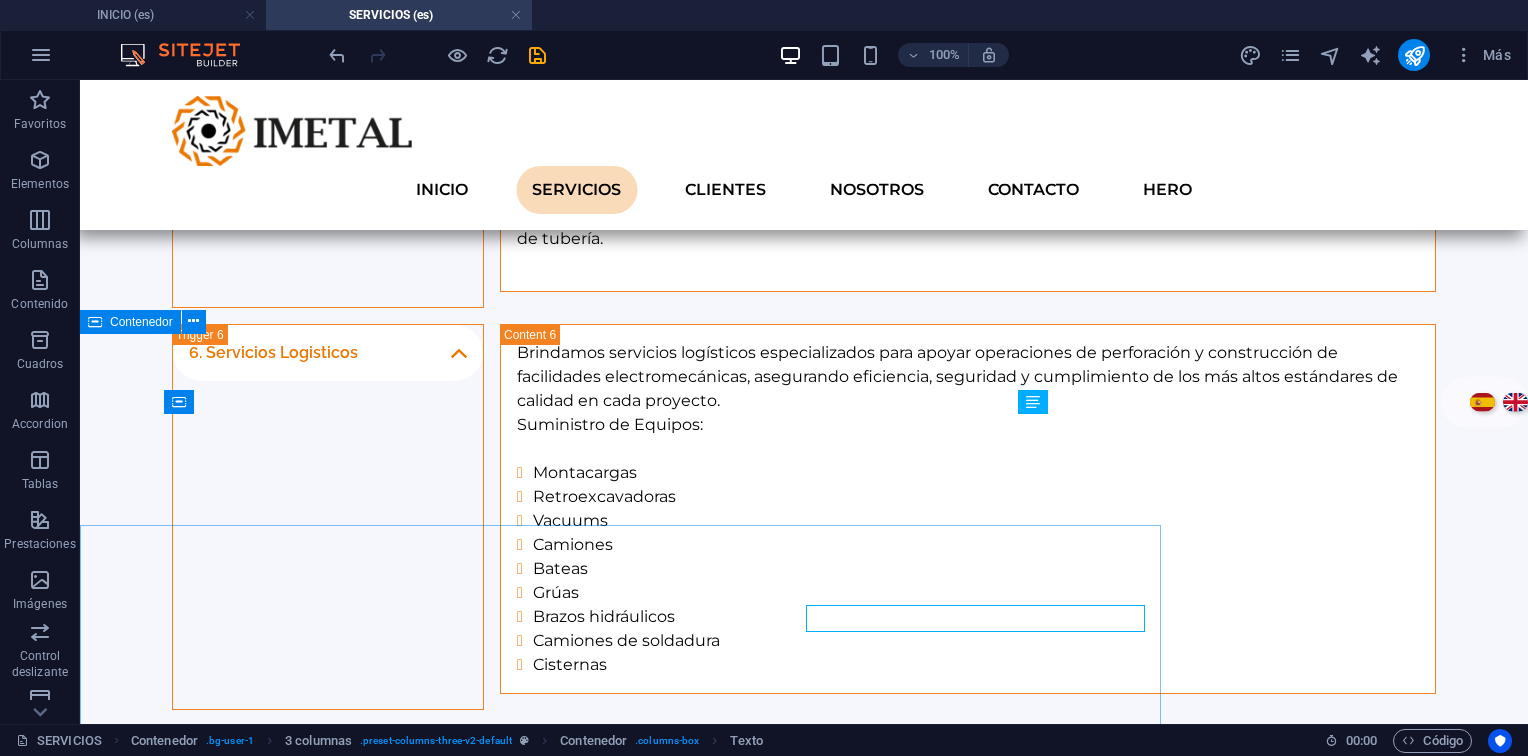 scroll, scrollTop: 2376, scrollLeft: 0, axis: vertical 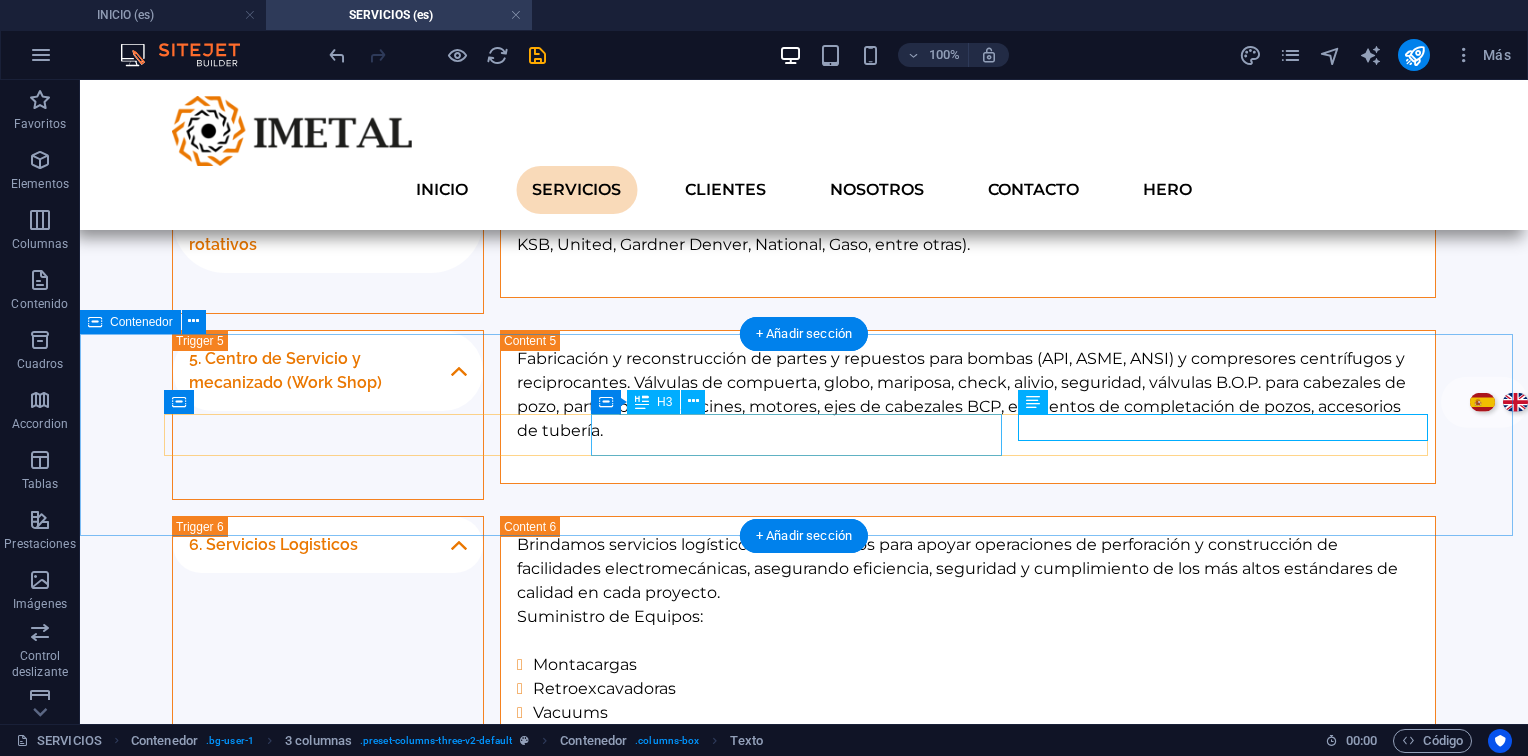 click on "Inspección:" at bounding box center [377, 1138] 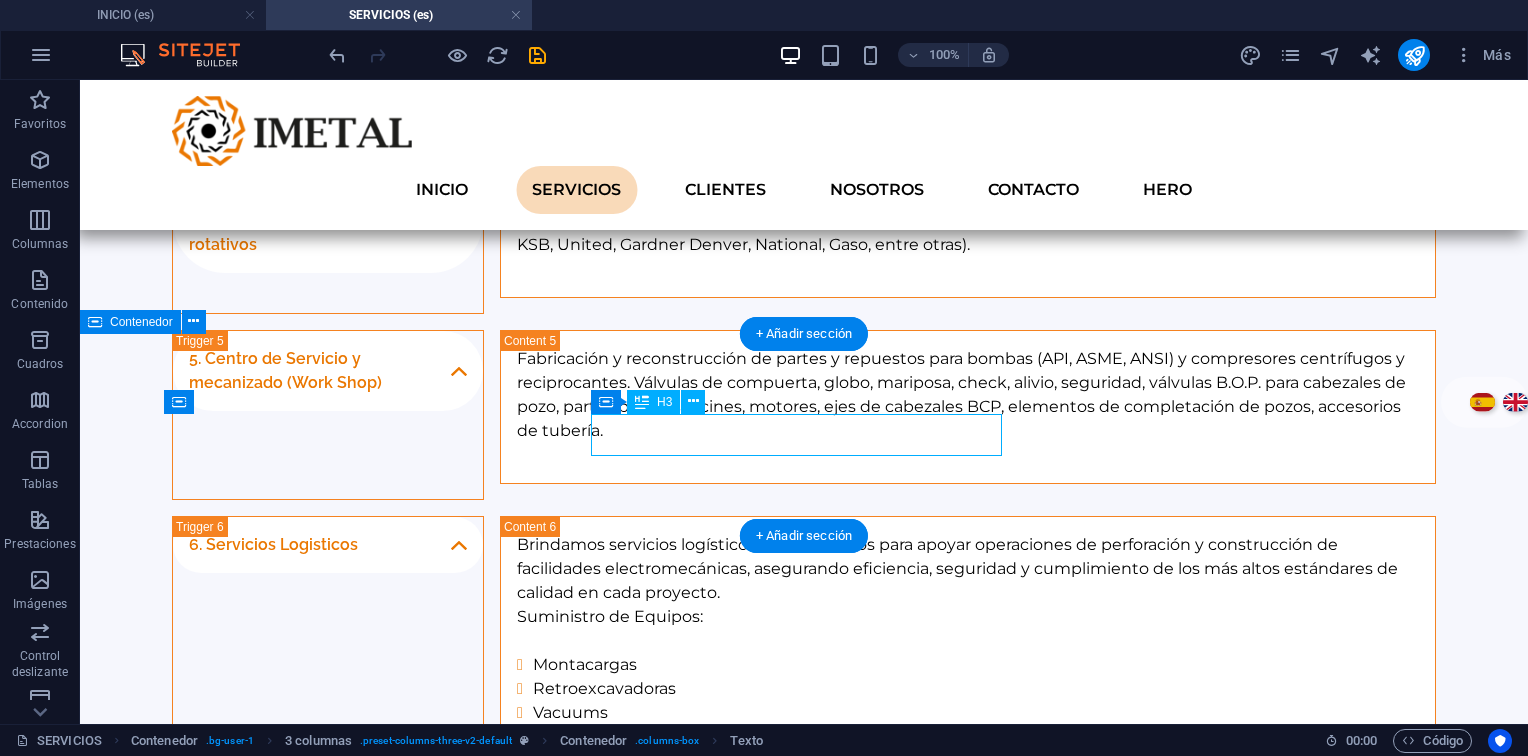 click on "Inspección:" at bounding box center [377, 1138] 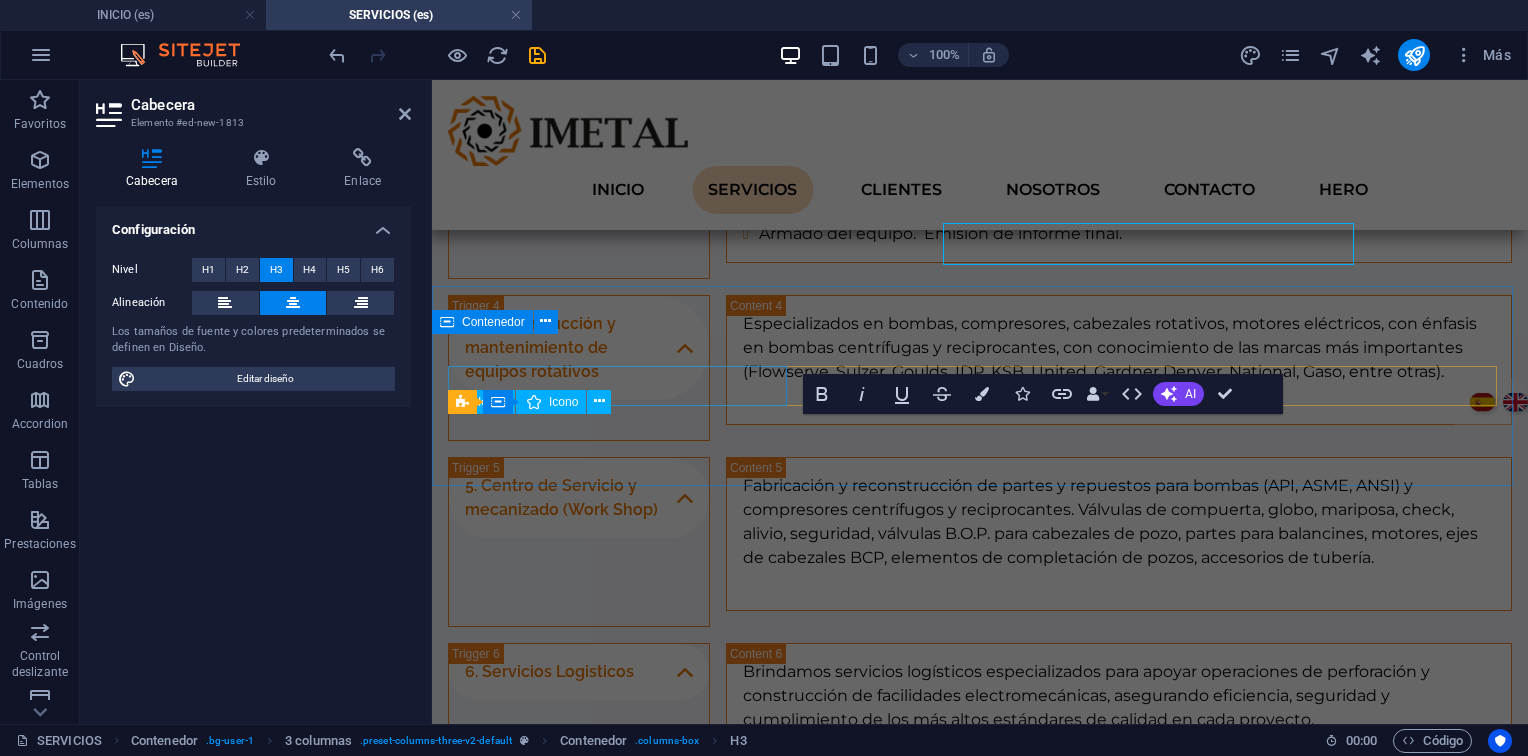 scroll, scrollTop: 2568, scrollLeft: 0, axis: vertical 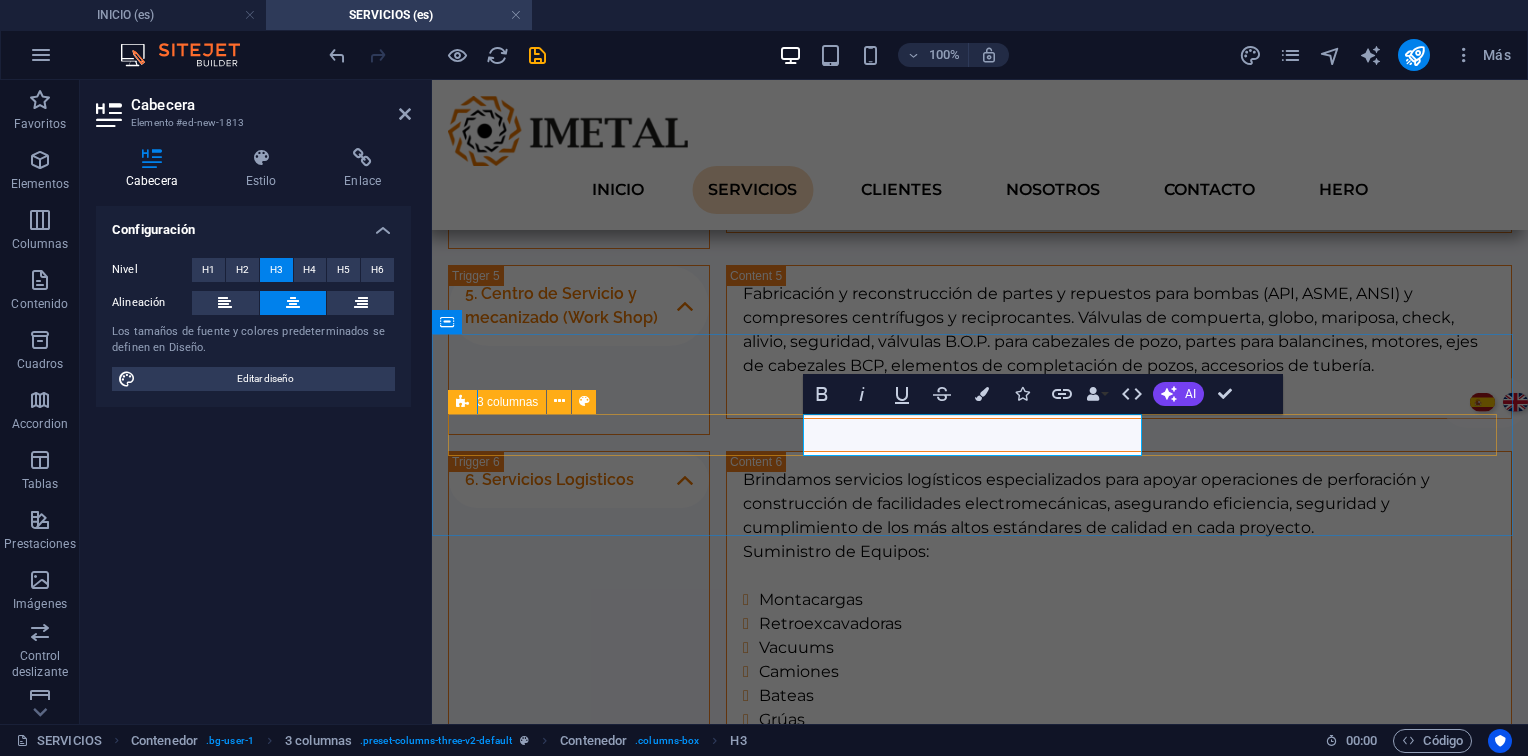 click on "Inspección:" at bounding box center (620, 1073) 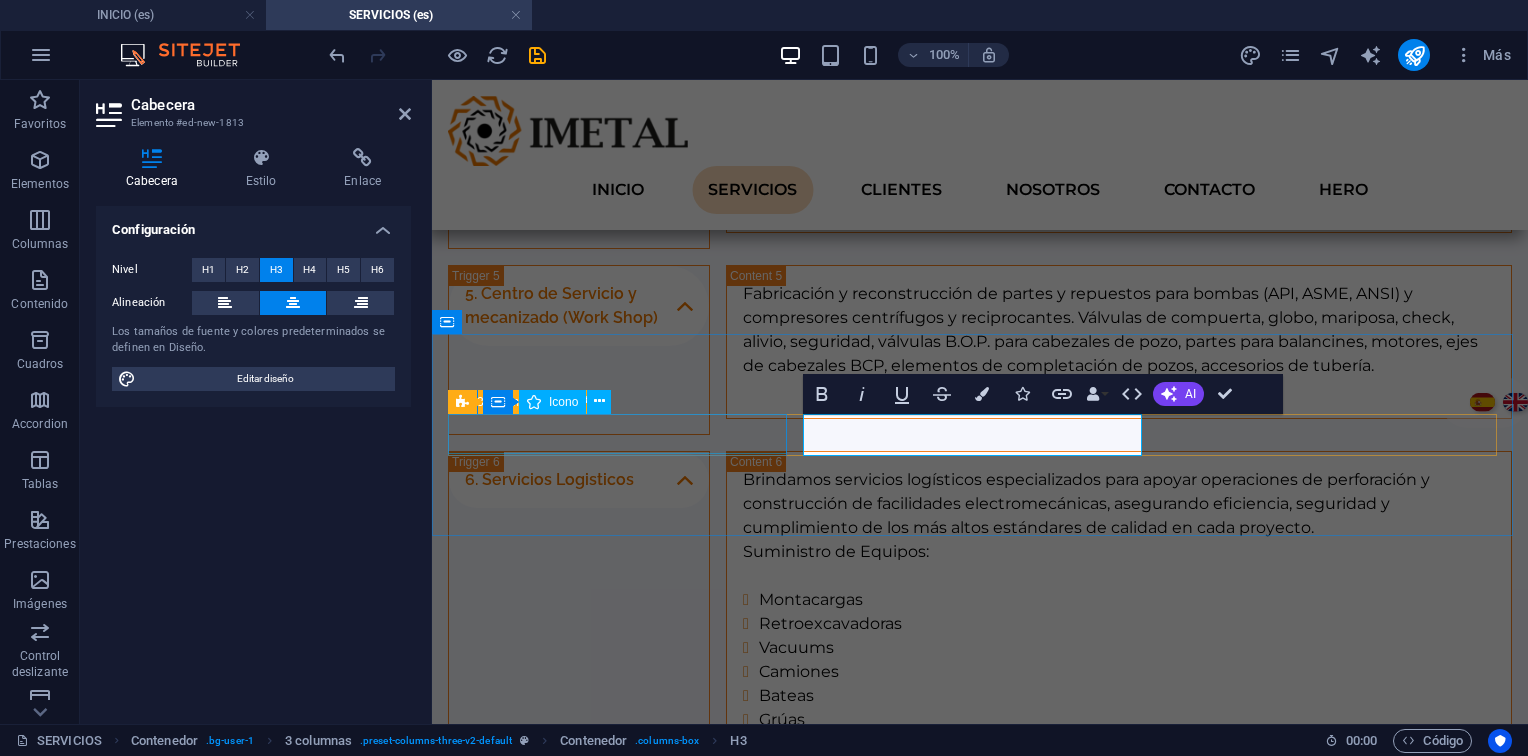 scroll, scrollTop: 2376, scrollLeft: 0, axis: vertical 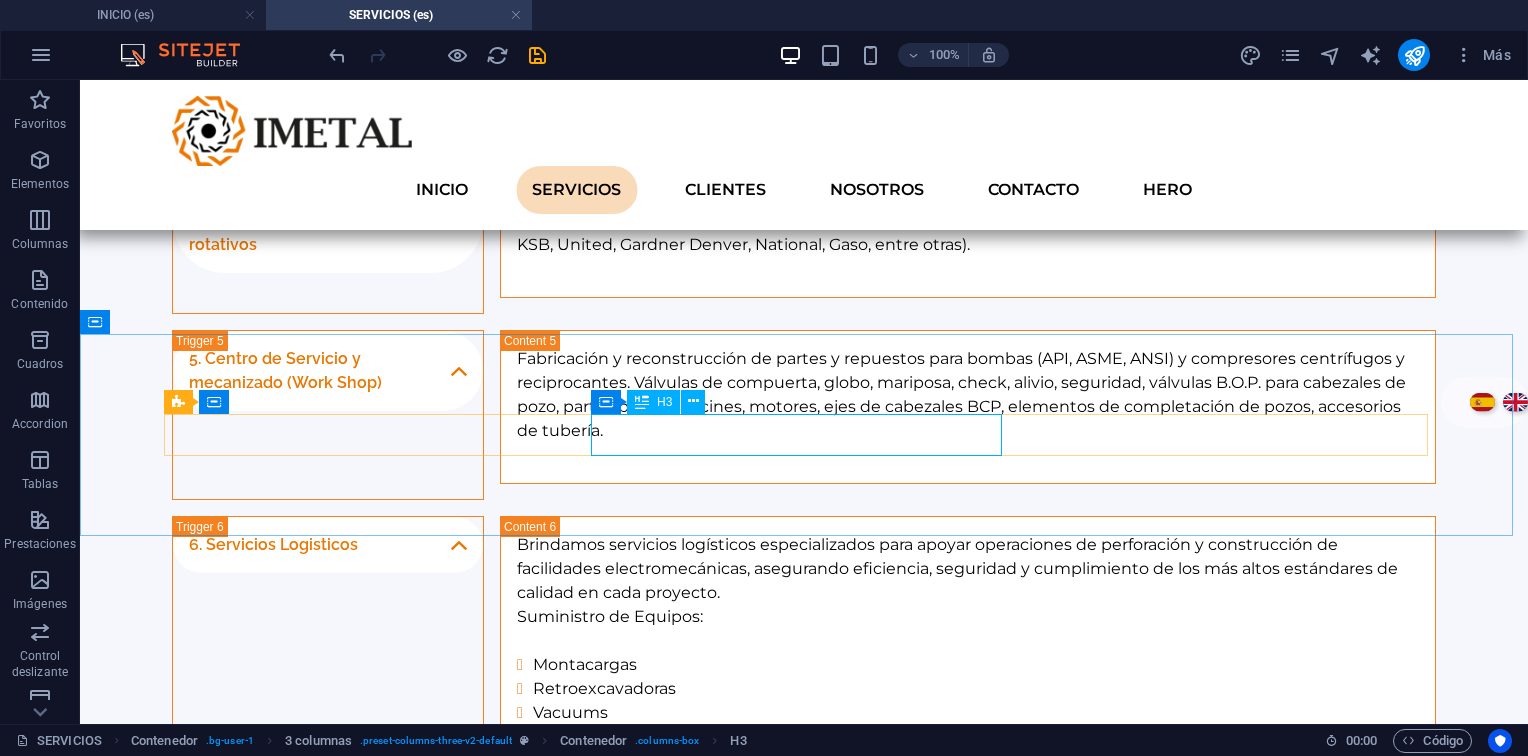 click on "H3" at bounding box center (653, 402) 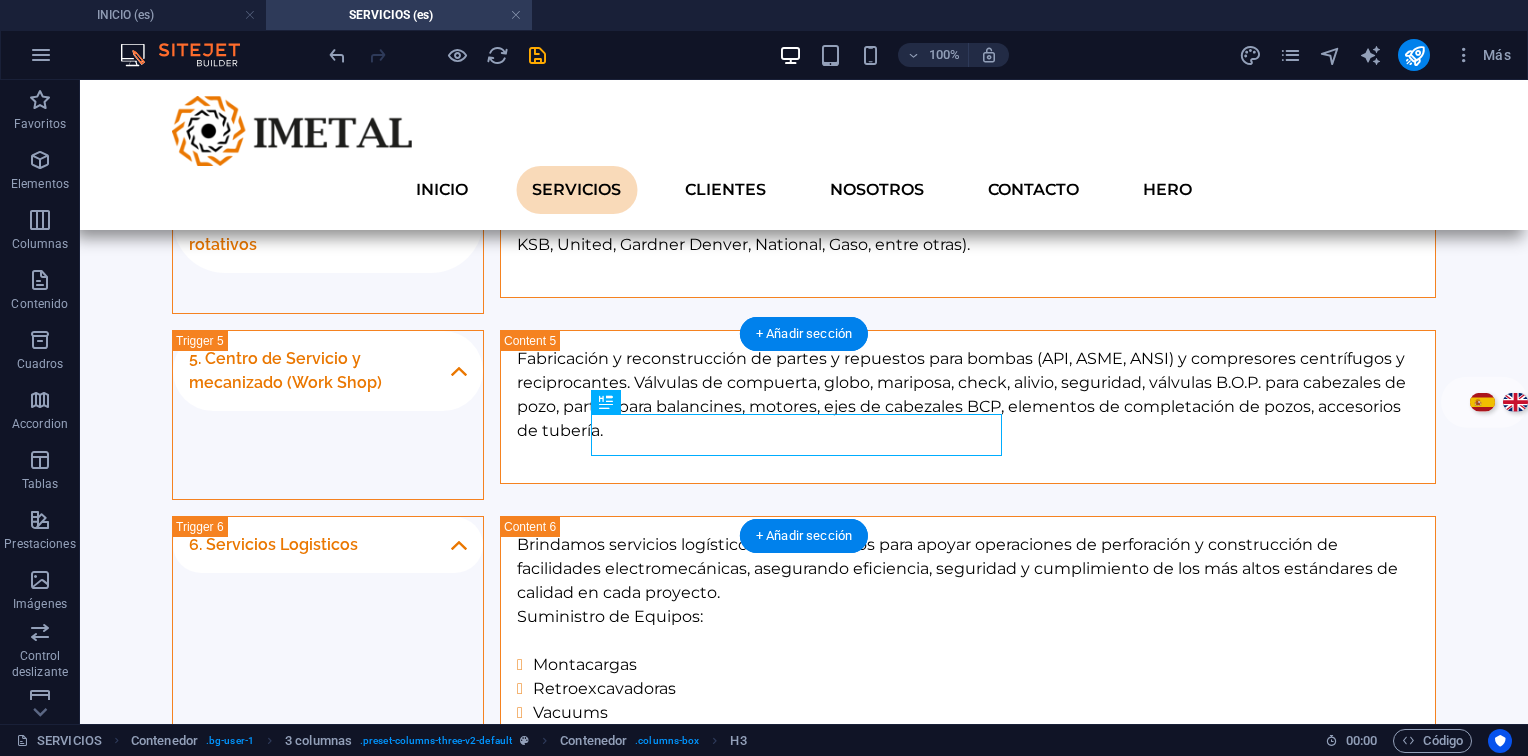 drag, startPoint x: 744, startPoint y: 486, endPoint x: 626, endPoint y: 434, distance: 128.9496 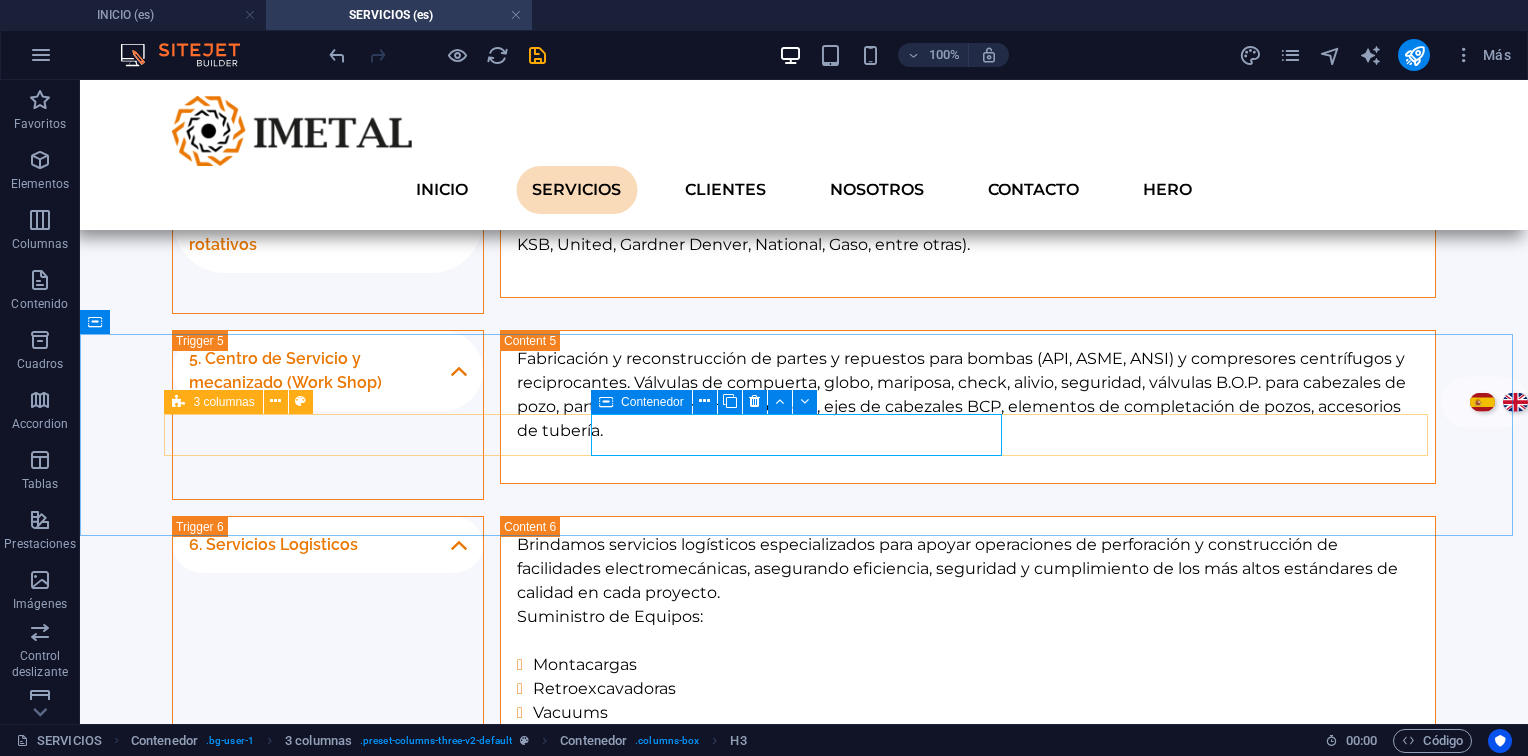 click on "Contenedor" at bounding box center [652, 402] 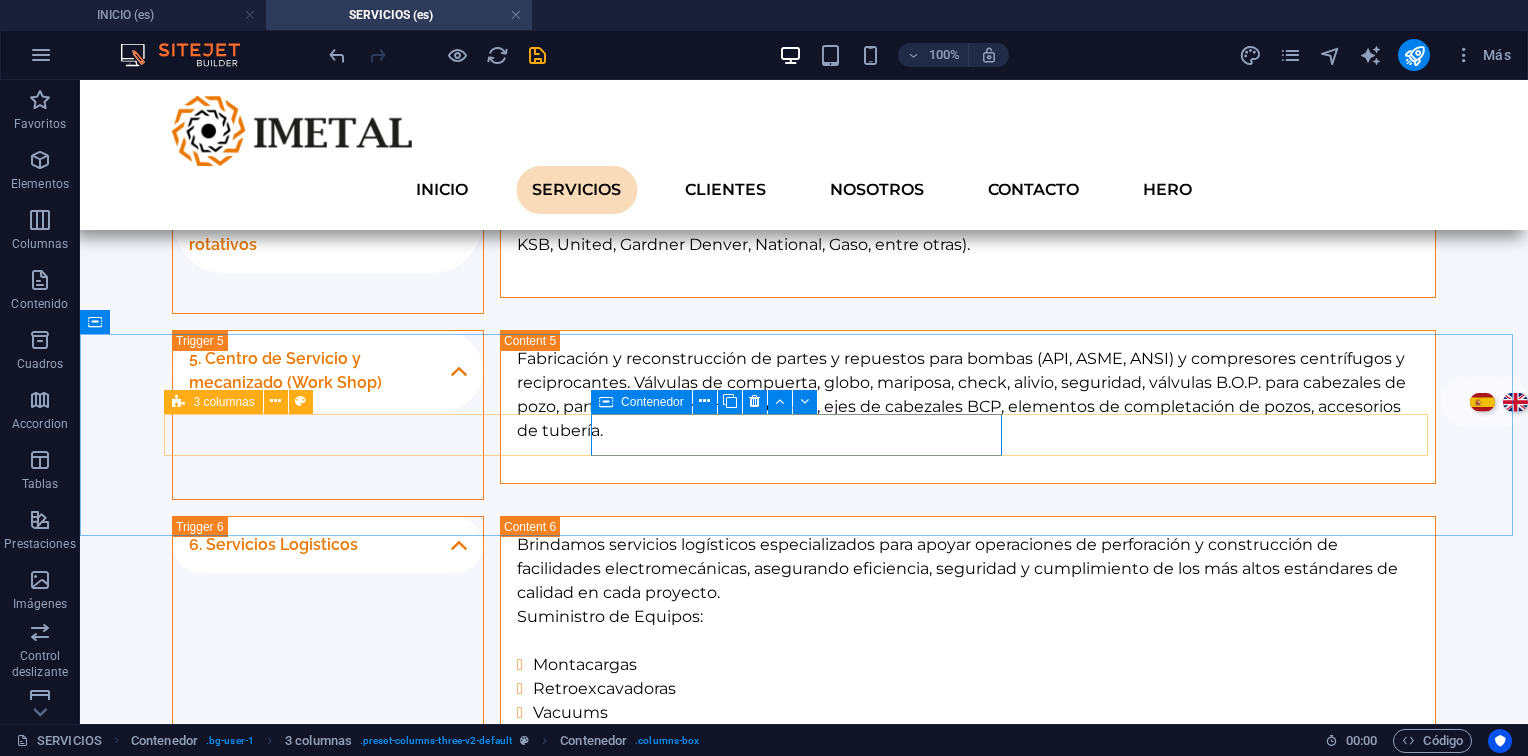 click at bounding box center [606, 402] 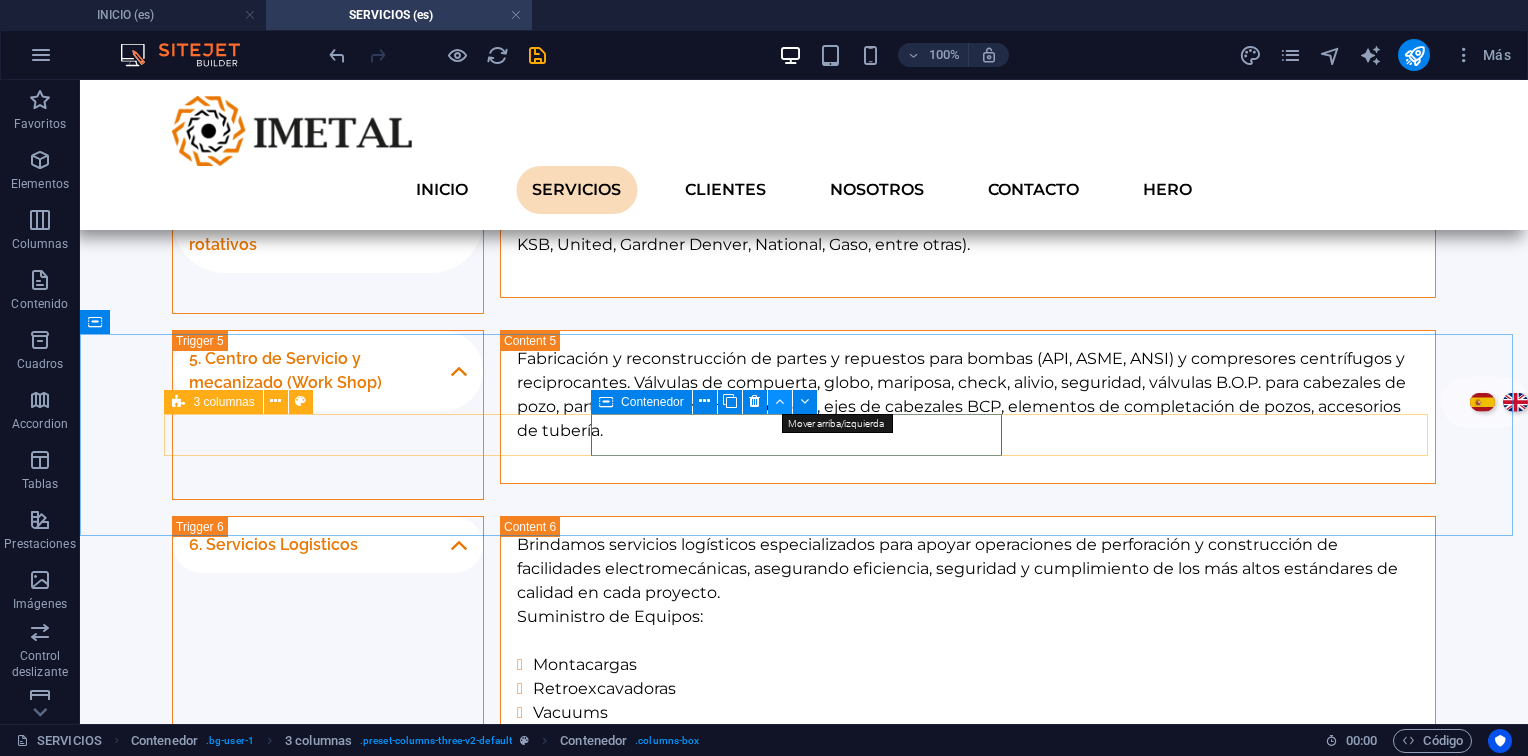 click at bounding box center [779, 401] 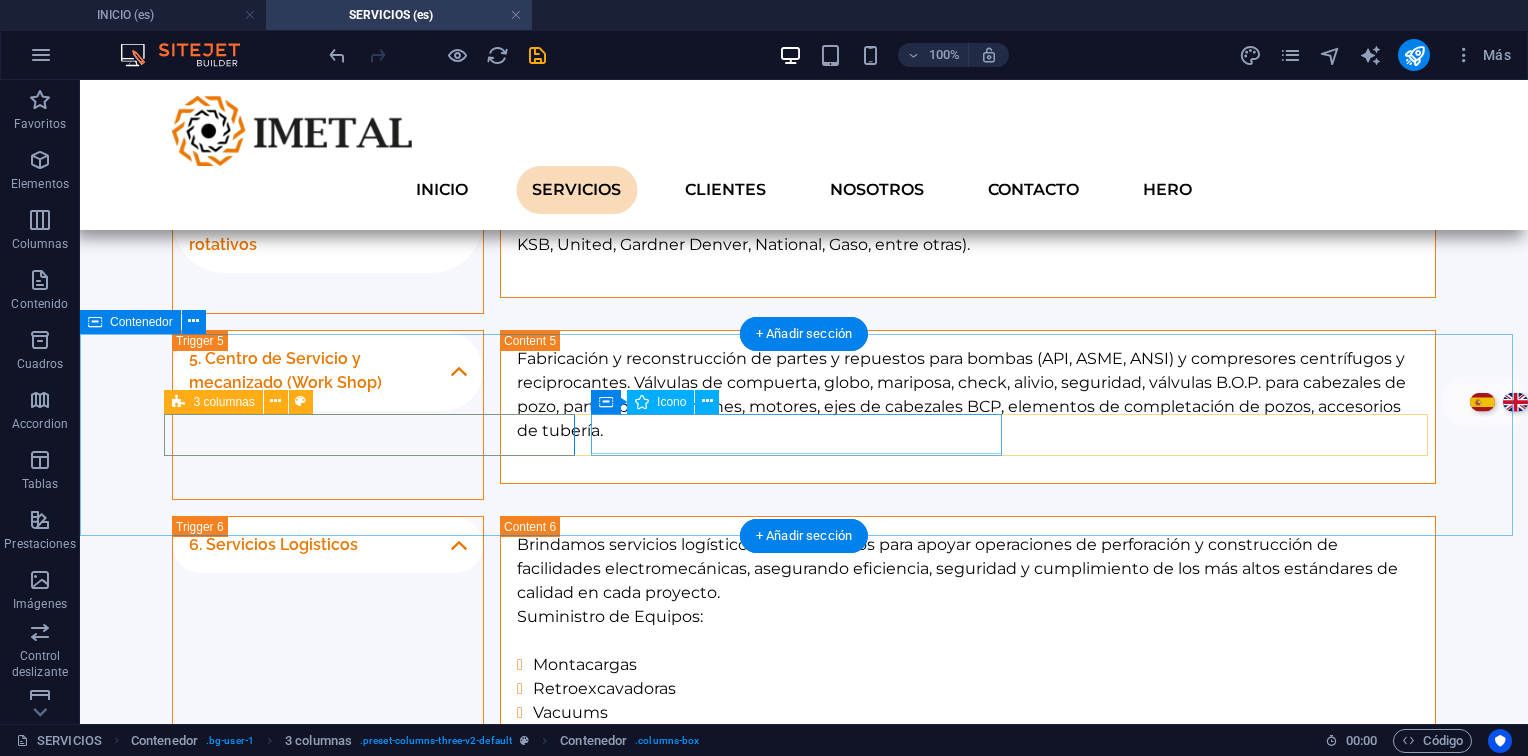click at bounding box center (377, 1135) 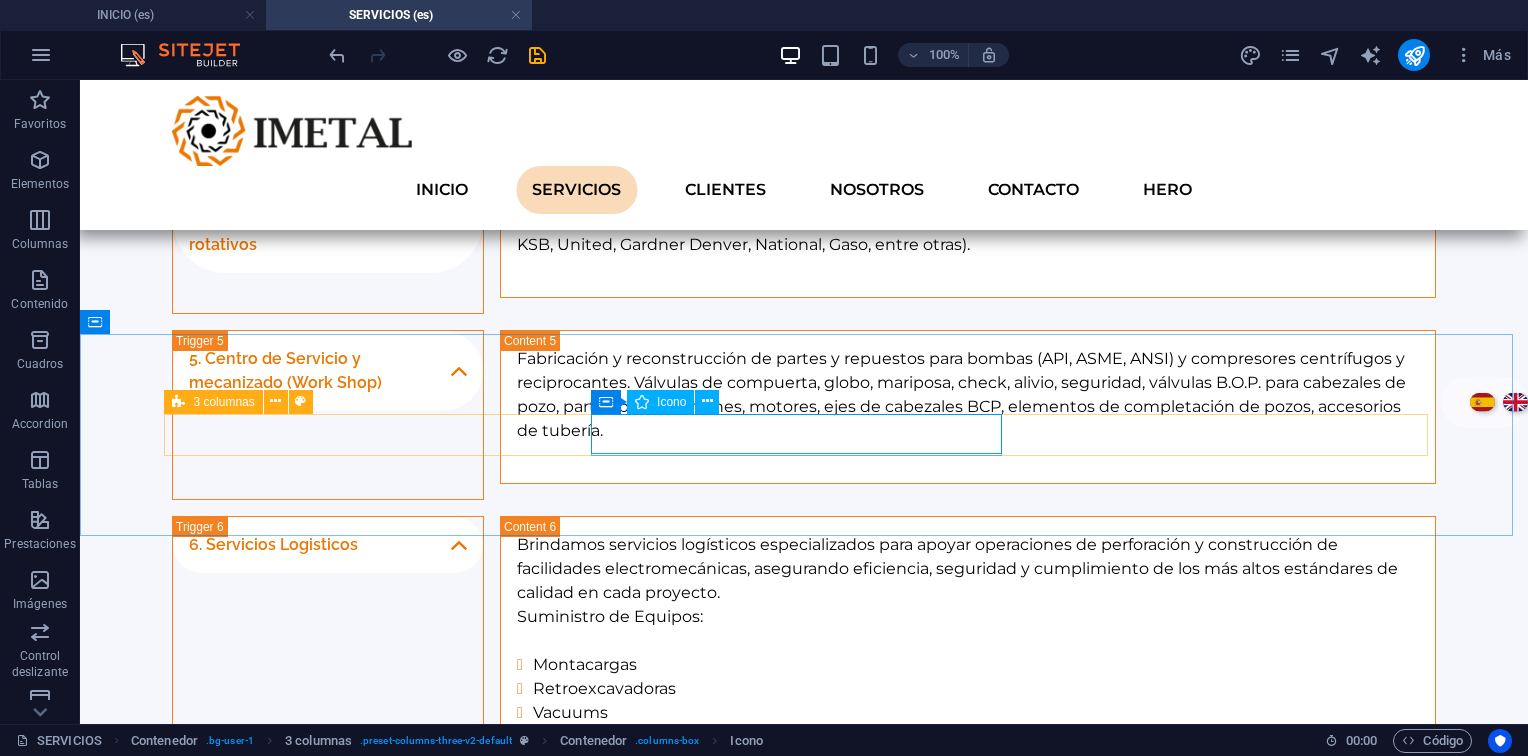 click on "Icono" at bounding box center (671, 402) 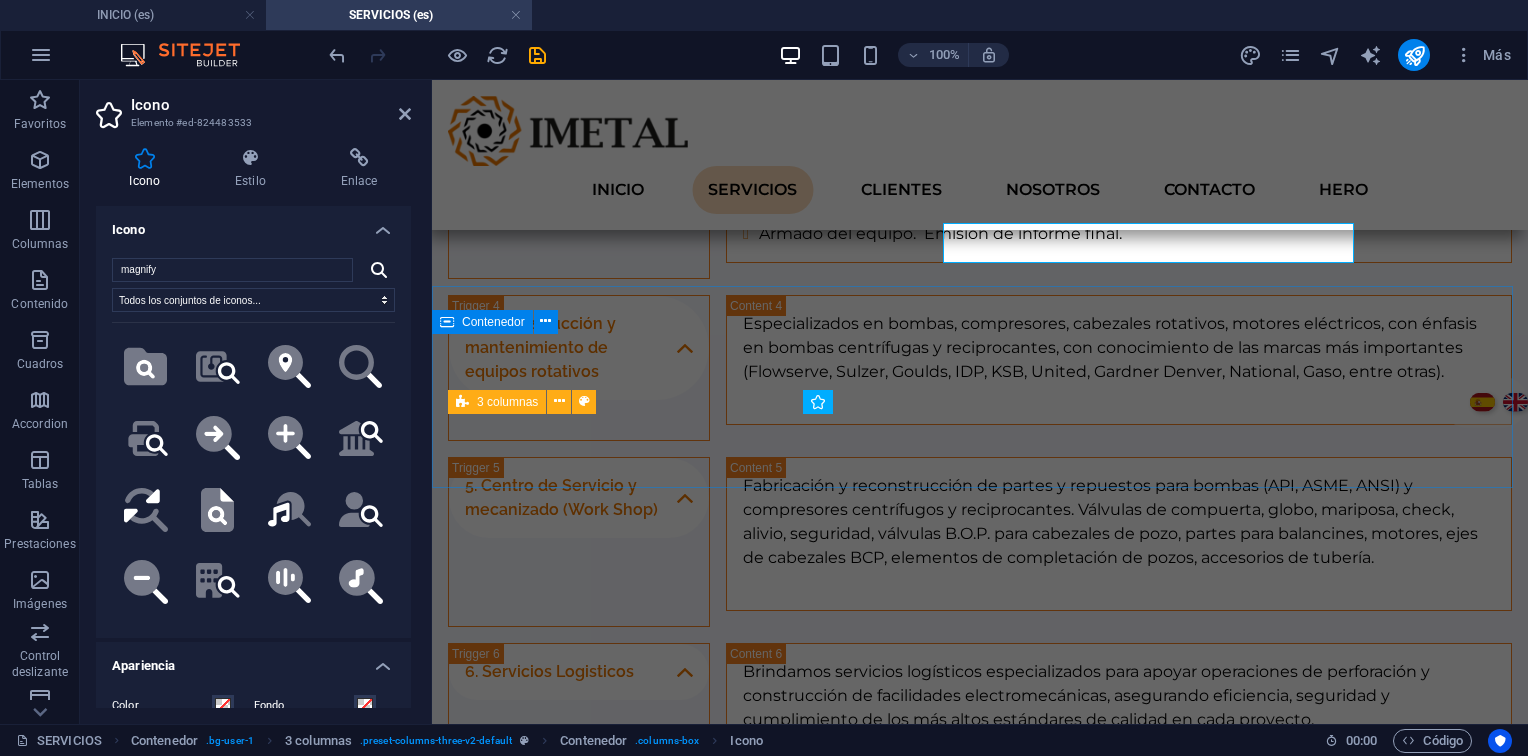 scroll, scrollTop: 2568, scrollLeft: 0, axis: vertical 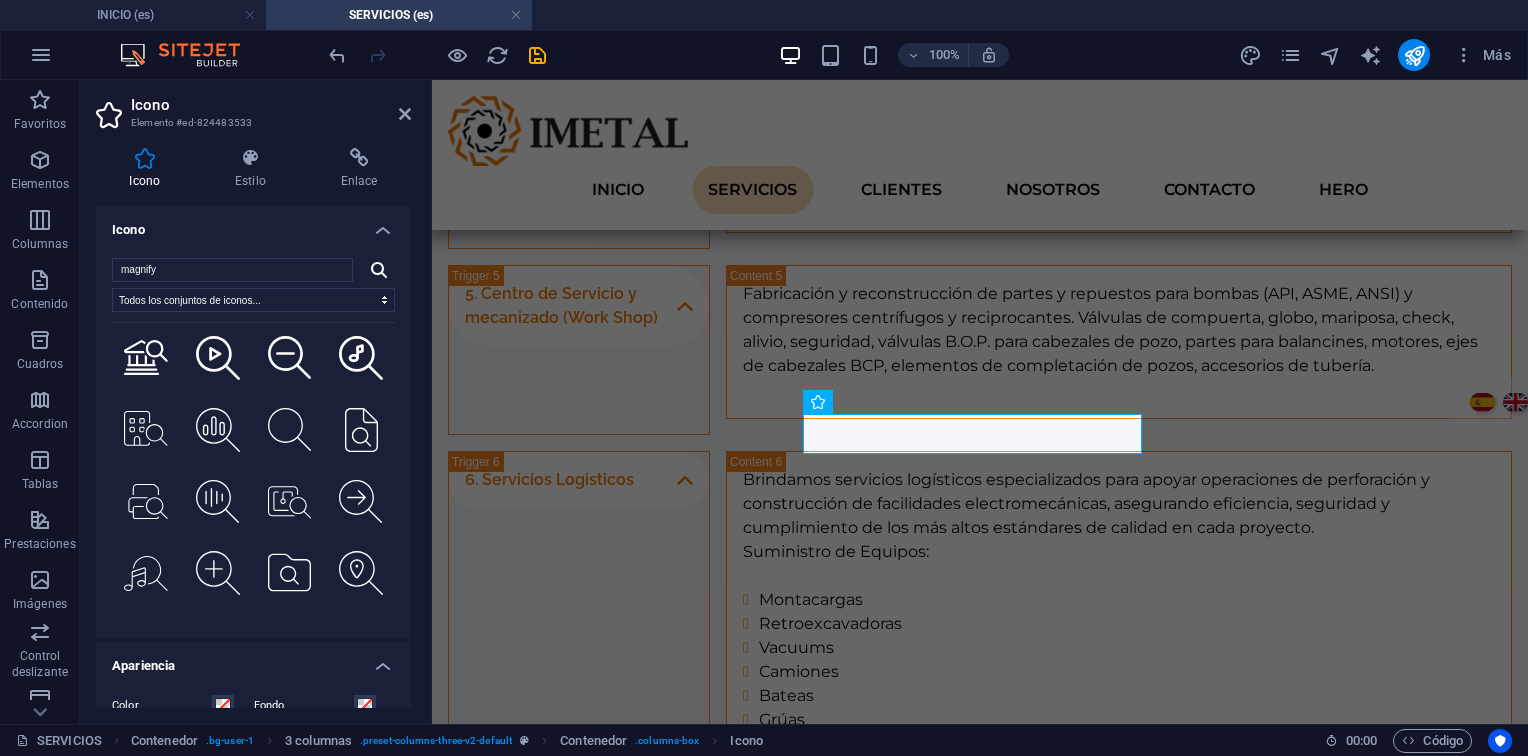 click on "Icono Estilo Enlace Icono magnify Todos los conjuntos de iconos... IcoFont Ionicons FontAwesome Brands FontAwesome Duotone FontAwesome Solid FontAwesome Regular FontAwesome Light FontAwesome Thin FontAwesome Sharp Solid FontAwesome Sharp Regular FontAwesome Sharp Light FontAwesome Sharp Thin .fa-secondary{opacity:.4} .fa-secondary{opacity:.4} .fa-secondary{opacity:.4} .fa-secondary{opacity:.4} .fa-secondary{opacity:.4} .fa-secondary{opacity:.4} .fa-secondary{opacity:.4} .fa-secondary{opacity:.4} .fa-secondary{opacity:.4} .fa-secondary{opacity:.4} .fa-secondary{opacity:.4} .fa-secondary{opacity:.4} .fa-secondary{opacity:.4} .fa-secondary{opacity:.4} .fa-secondary{opacity:.4} .fa-secondary{opacity:.4} .fa-secondary{opacity:.4} .fa-secondary{opacity:.4} .fa-secondary{opacity:.4} Tu búsqueda devolvió más iconos de los que podemos mostrar. Acota tu búsqueda. Apariencia Color Fondo Modo Escalar Izquierda Centro Derecha Ancho 40 Predeterminado automático px rem % em vh vw Altura Predeterminado automático px em" at bounding box center (253, 428) 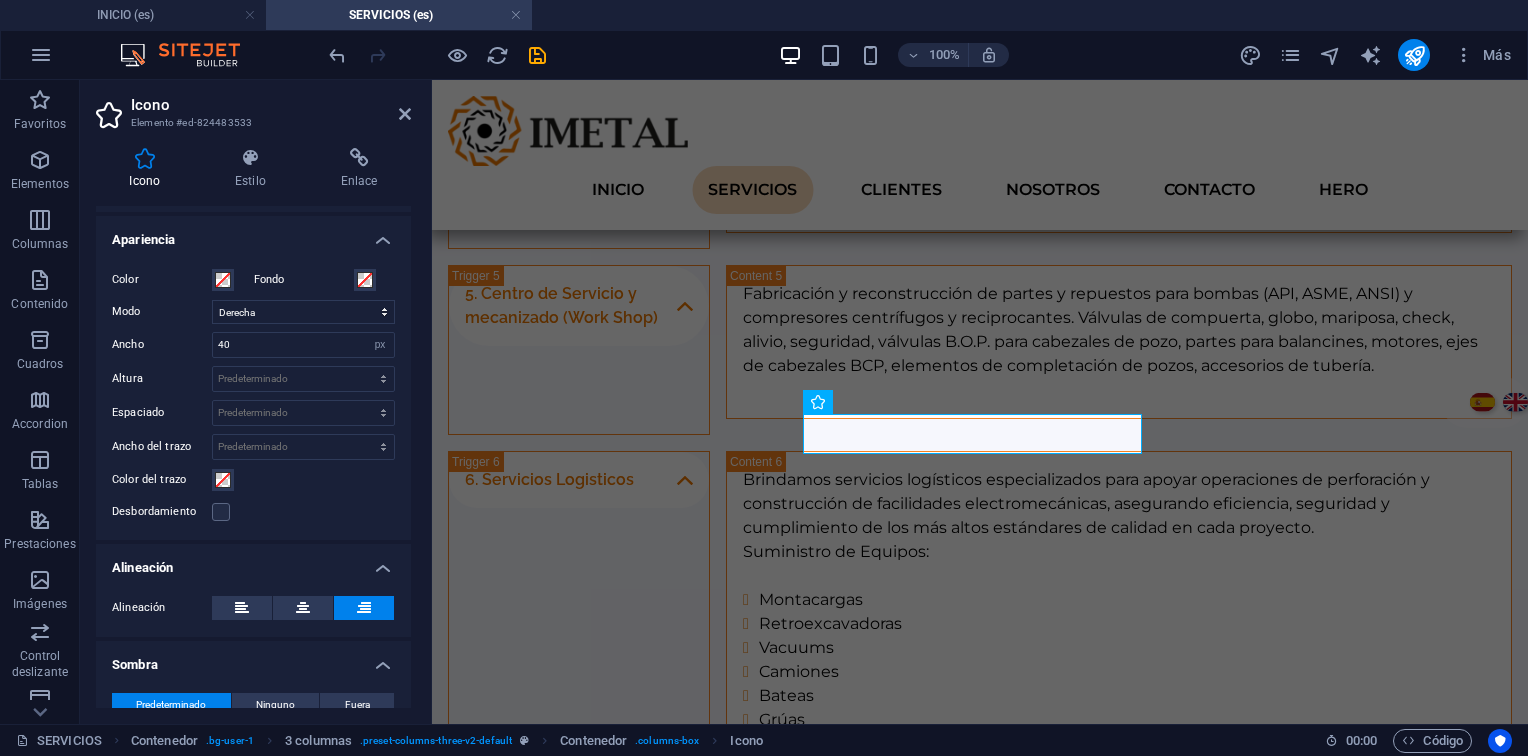 scroll, scrollTop: 431, scrollLeft: 0, axis: vertical 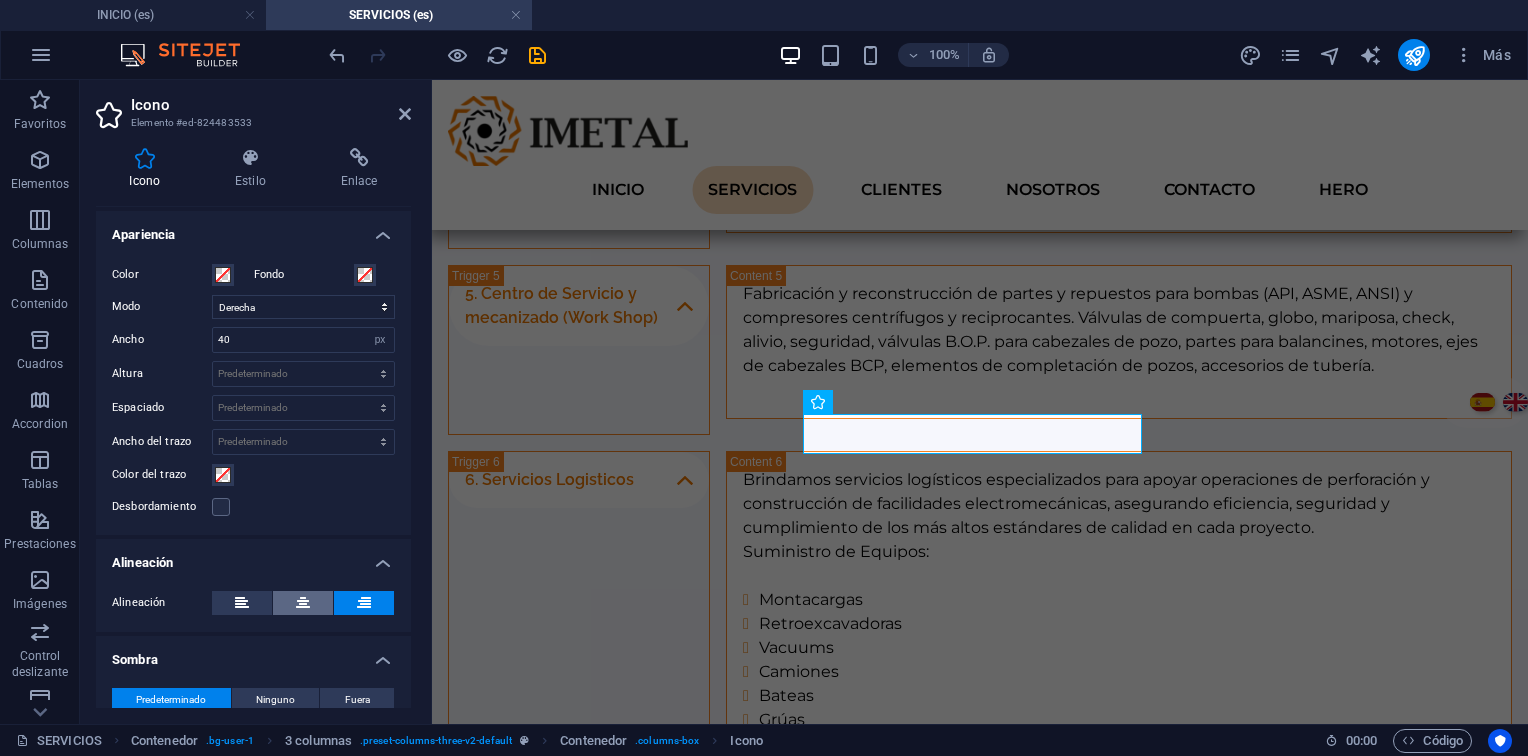 click at bounding box center (303, 603) 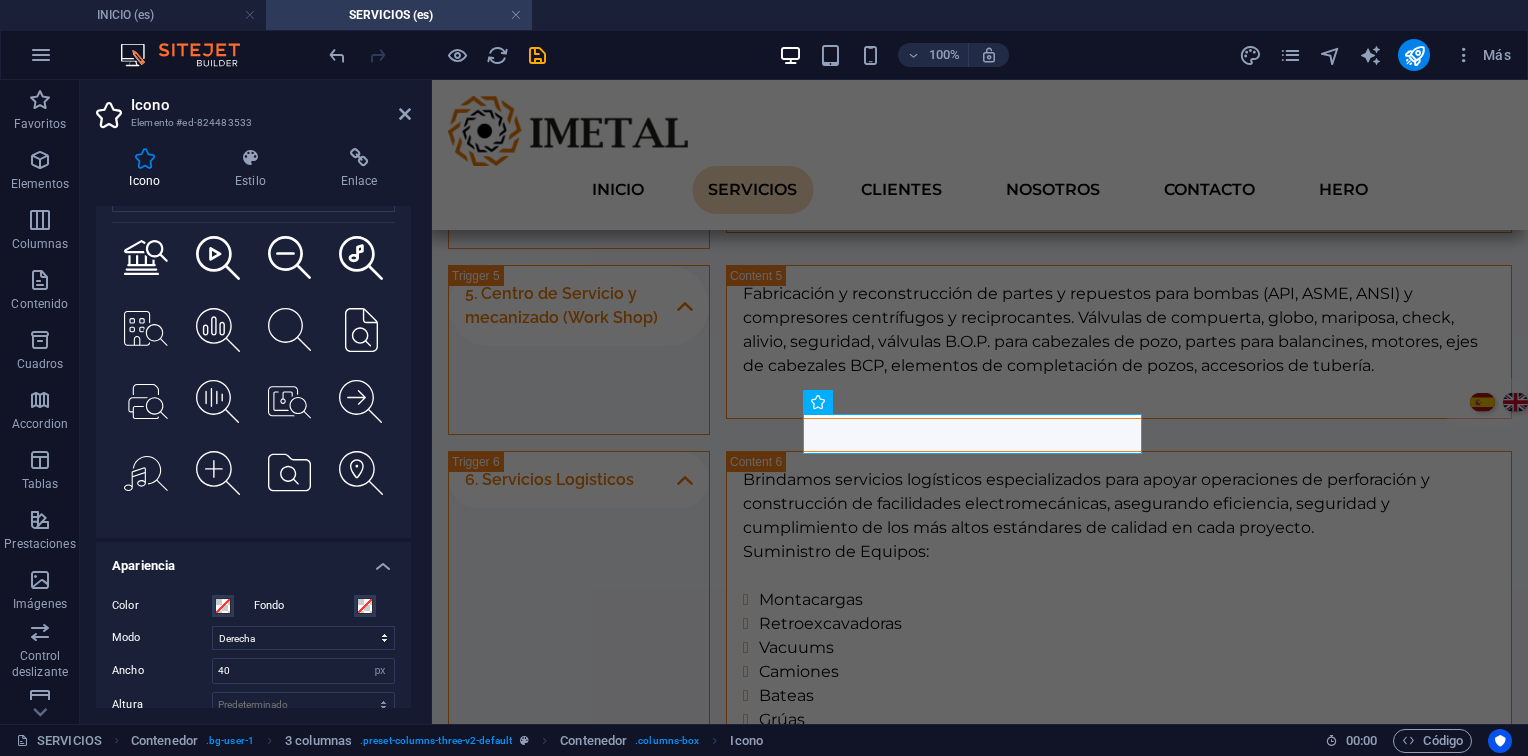 scroll, scrollTop: 300, scrollLeft: 0, axis: vertical 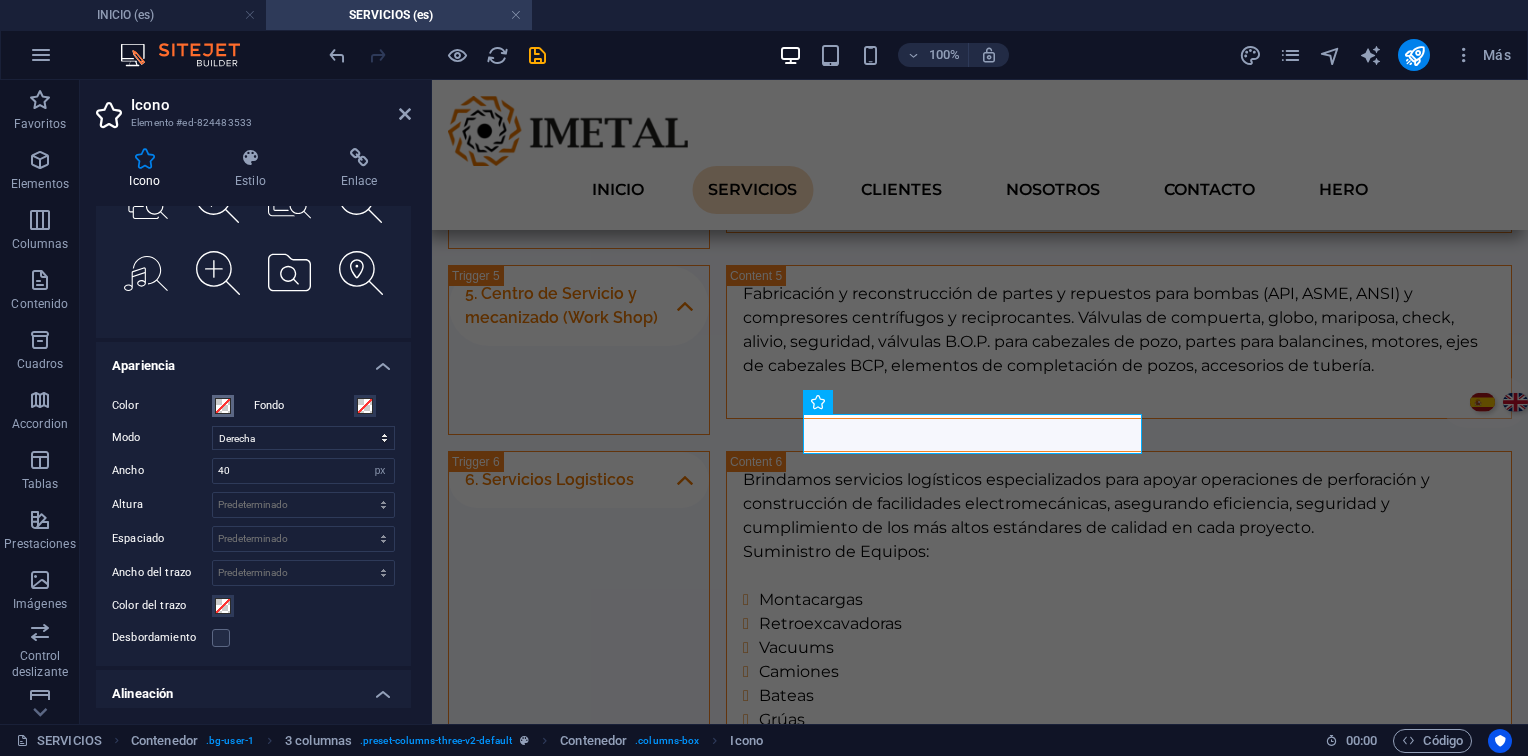 click on "Color" at bounding box center [223, 406] 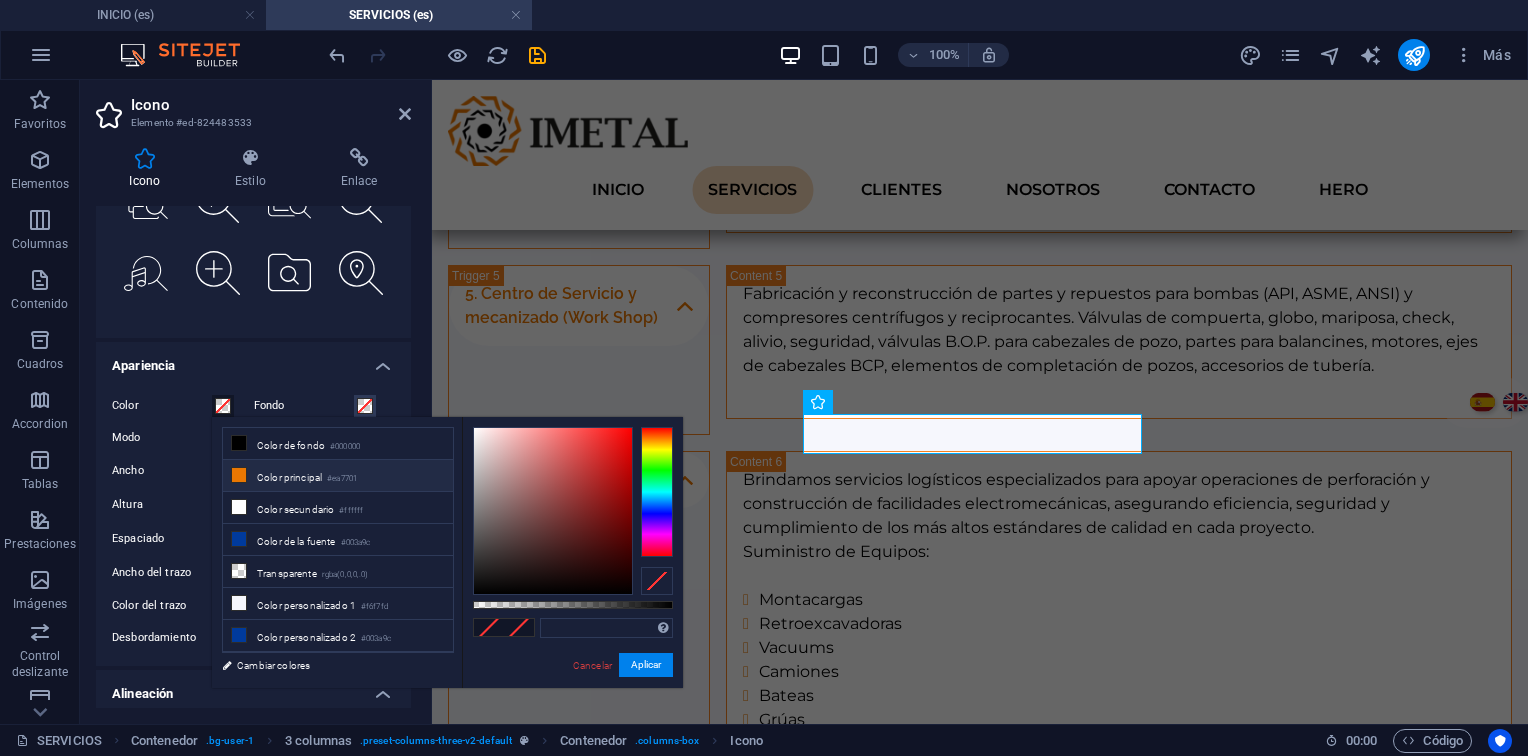 click on "Color principal
#ea7701" at bounding box center (338, 476) 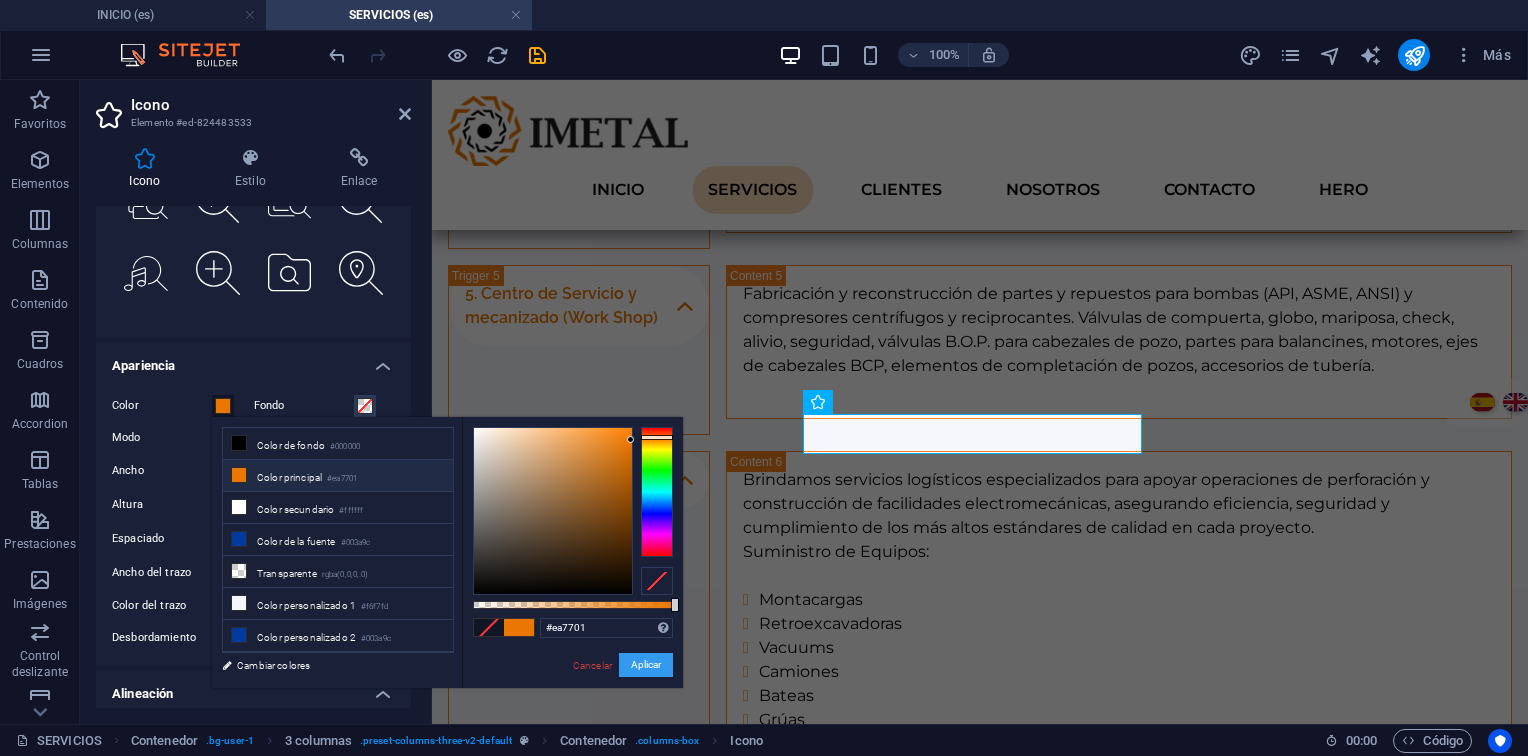 click on "Aplicar" at bounding box center [646, 665] 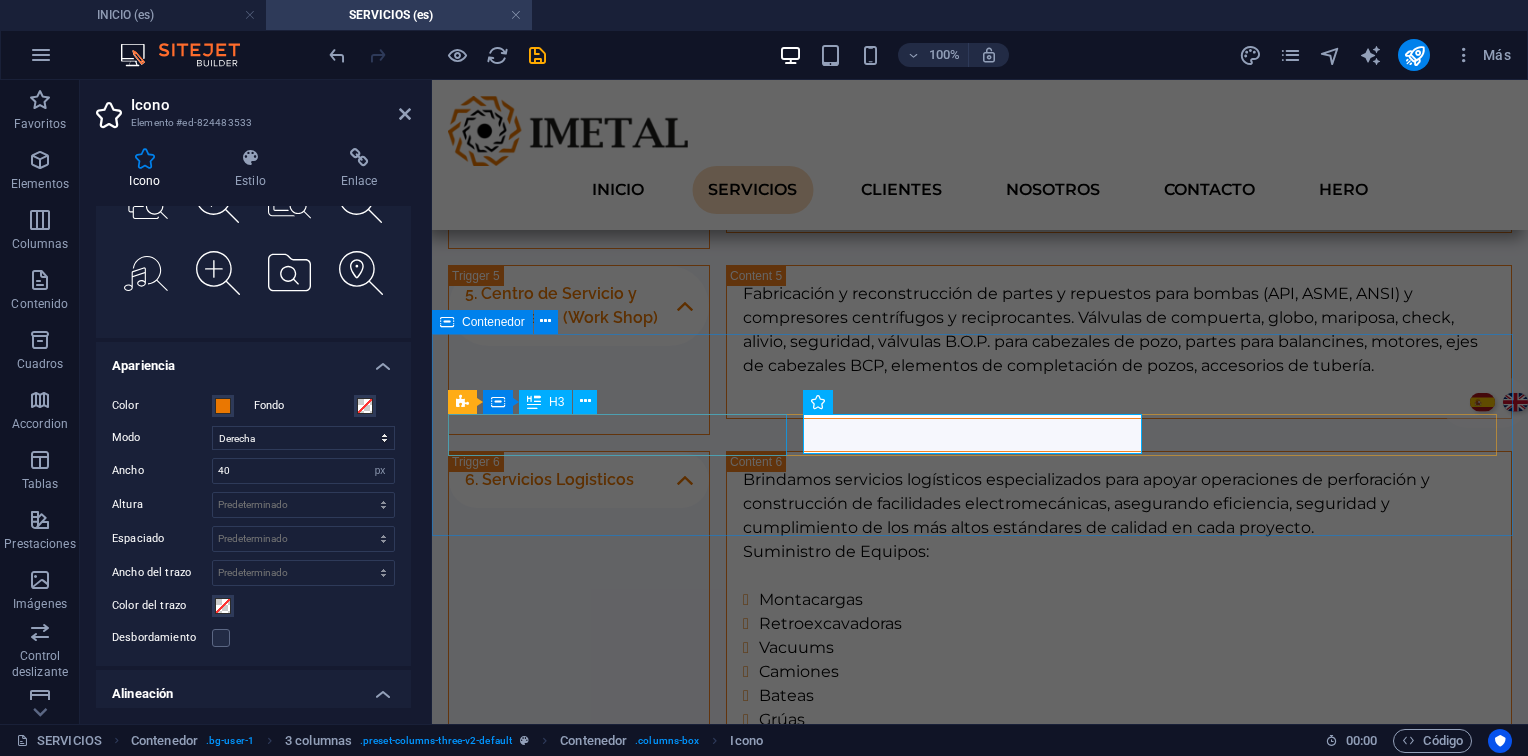 click on "Inspección:" at bounding box center [620, 1018] 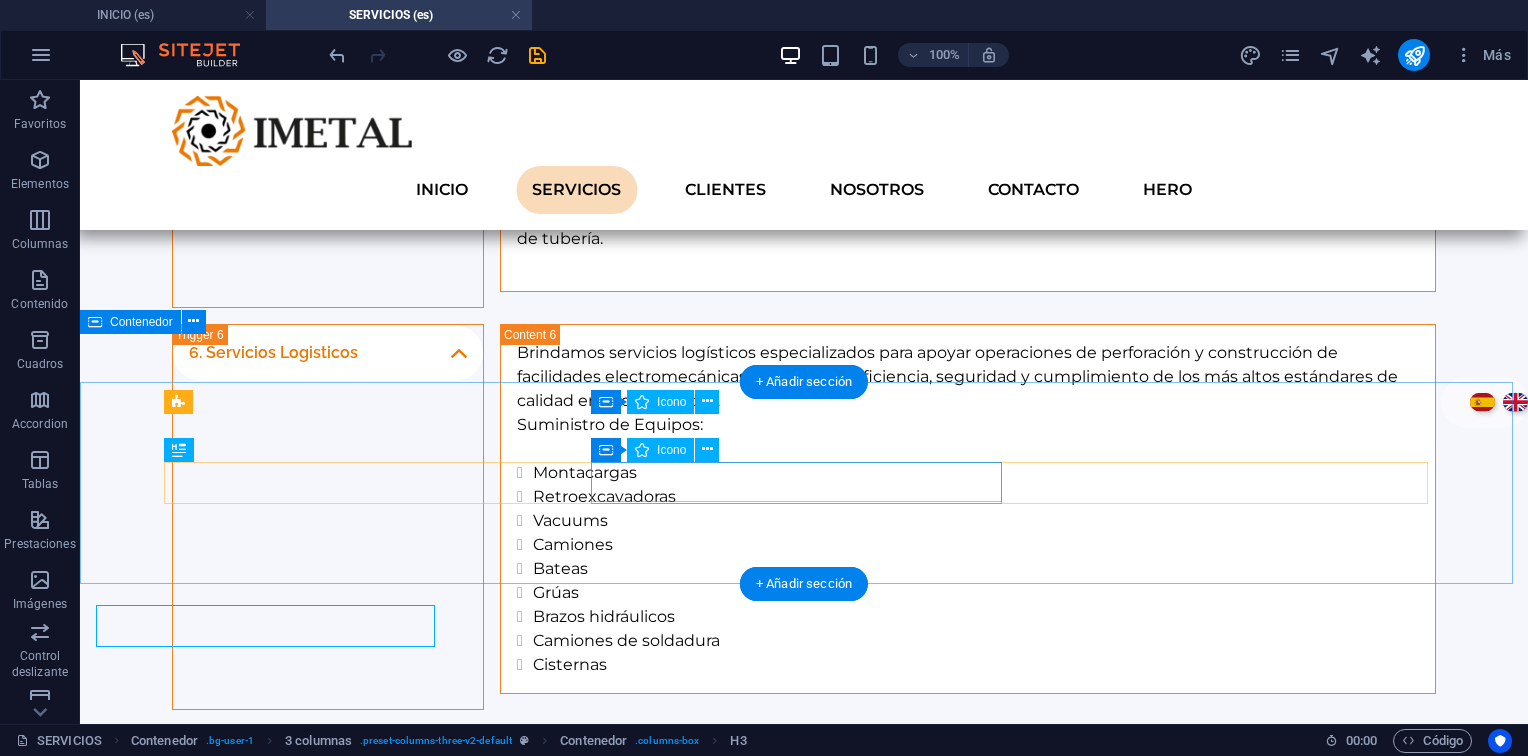 click at bounding box center [377, 943] 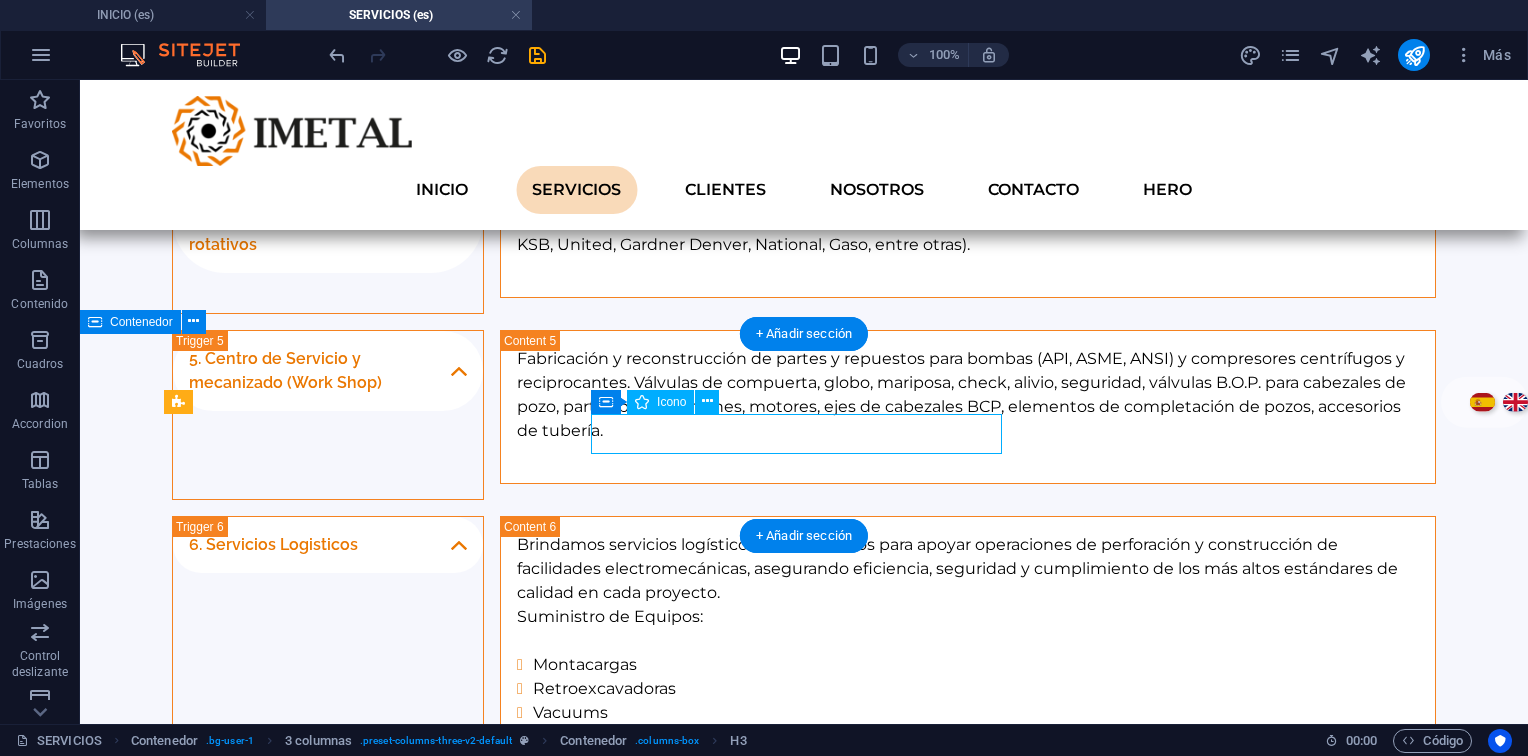 click at bounding box center [377, 1135] 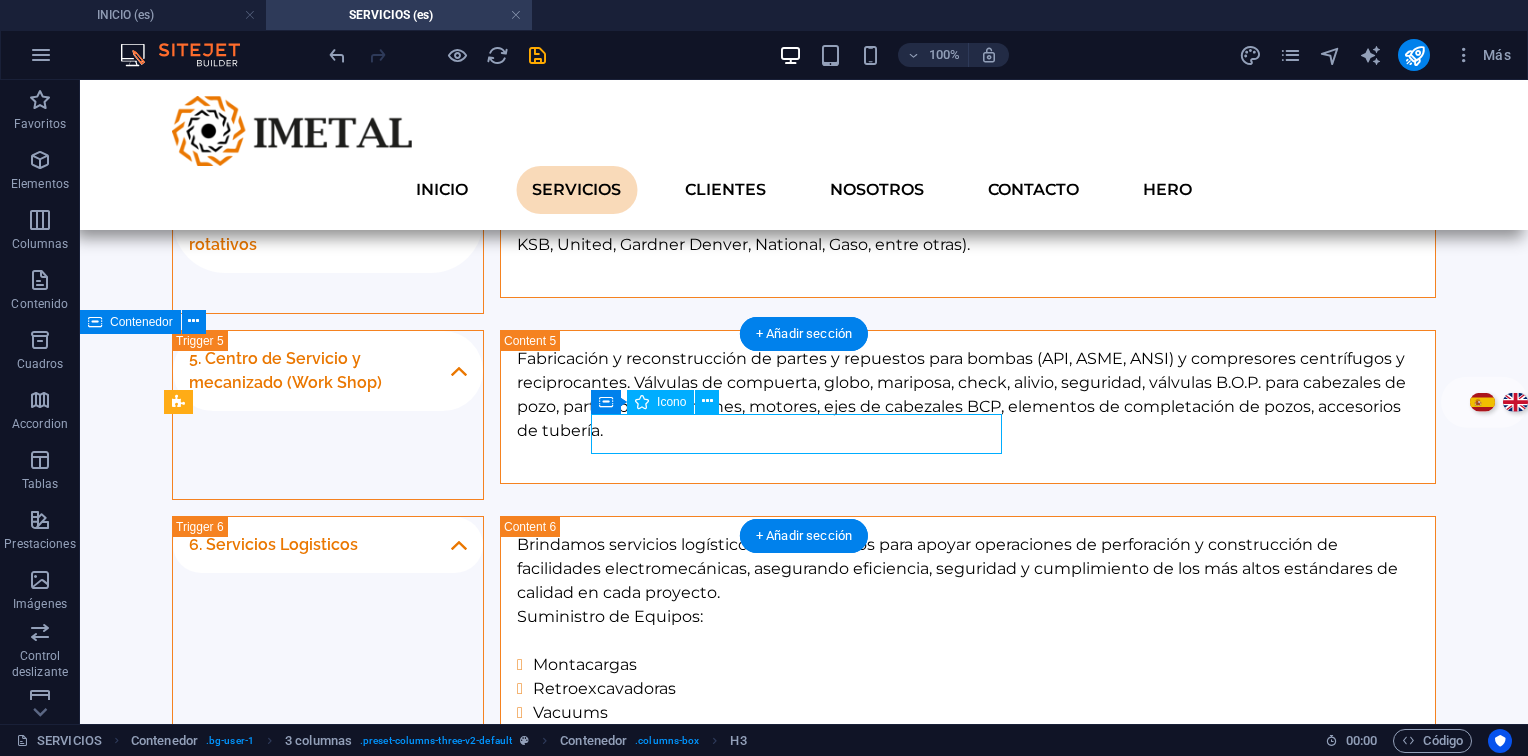 select on "xMaxYMid" 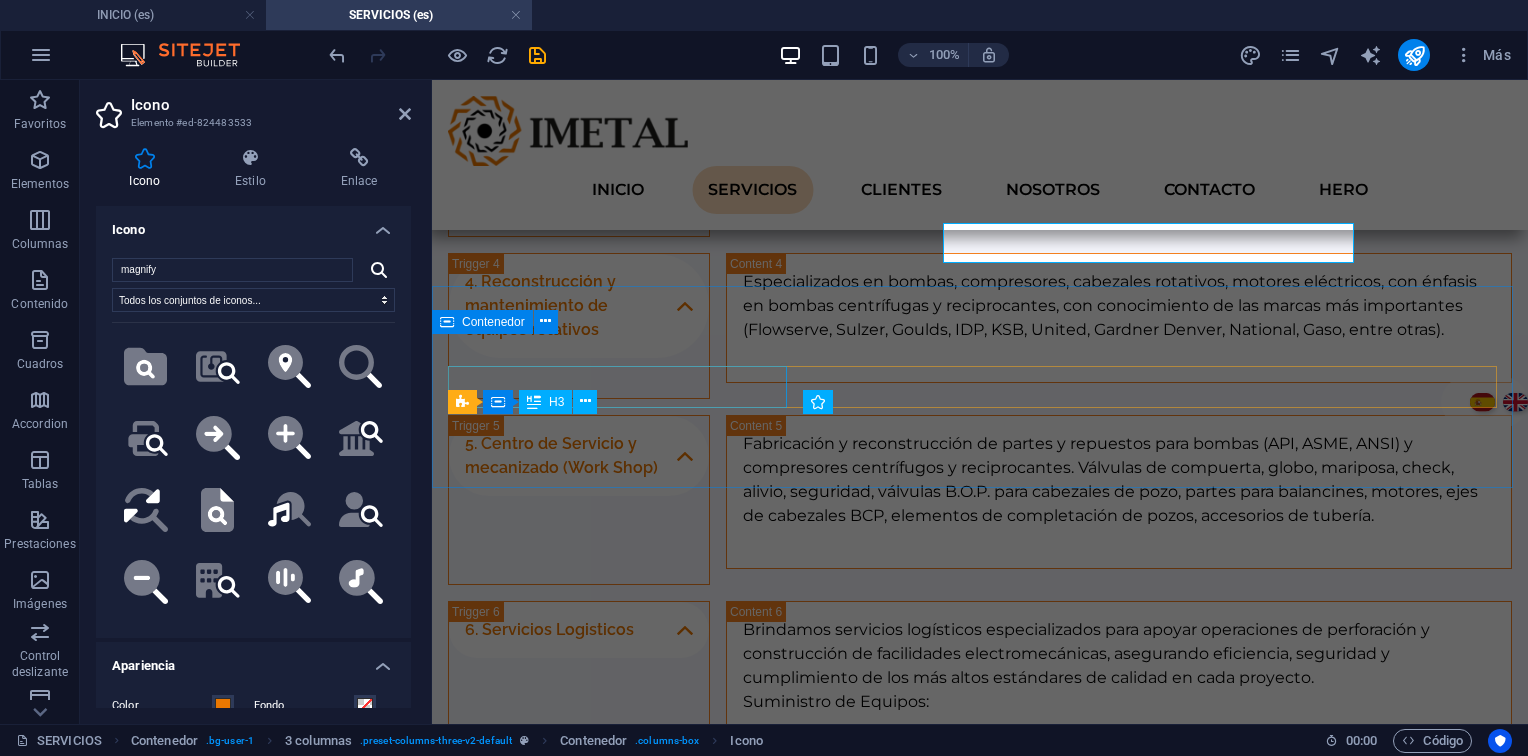 scroll, scrollTop: 2568, scrollLeft: 0, axis: vertical 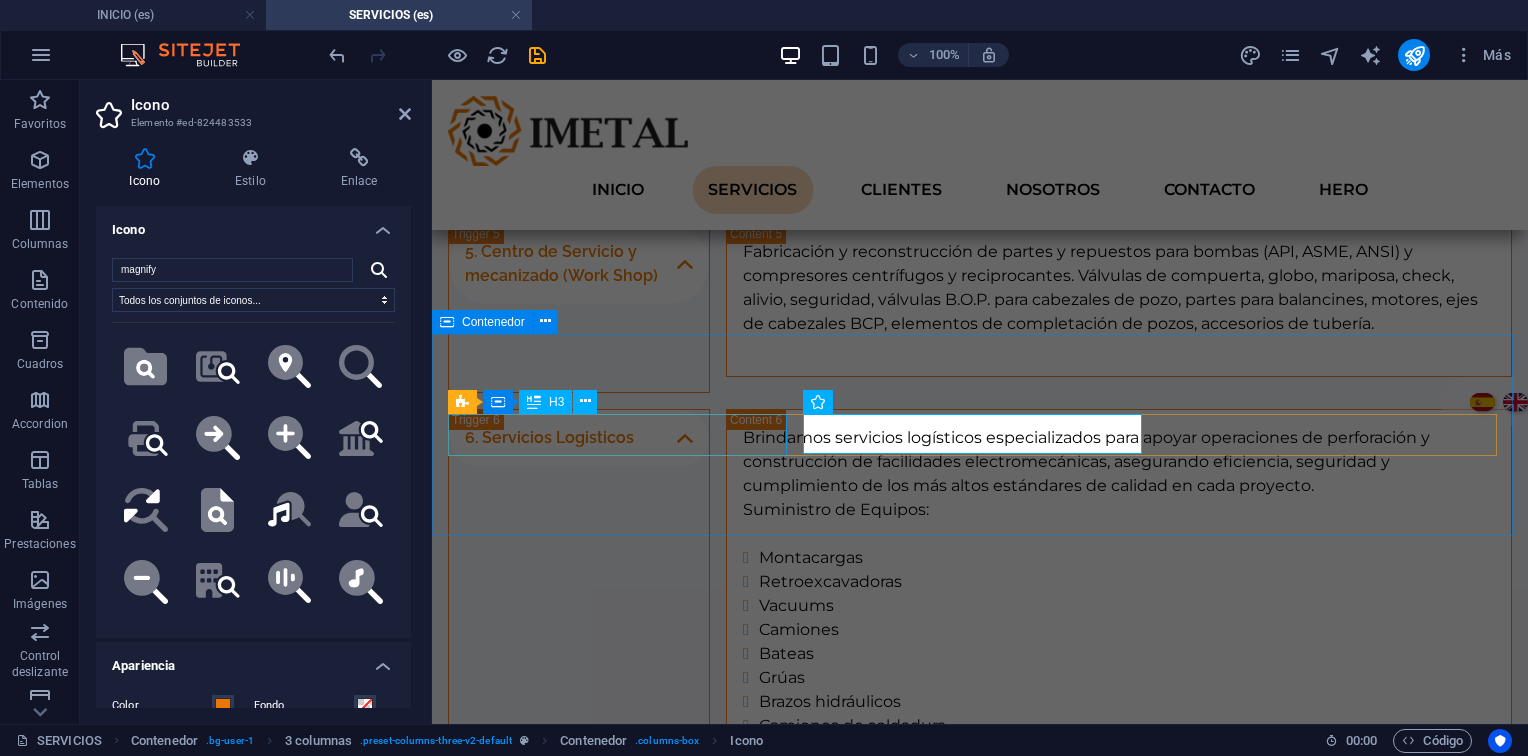 click on "Inspección:" at bounding box center [620, 976] 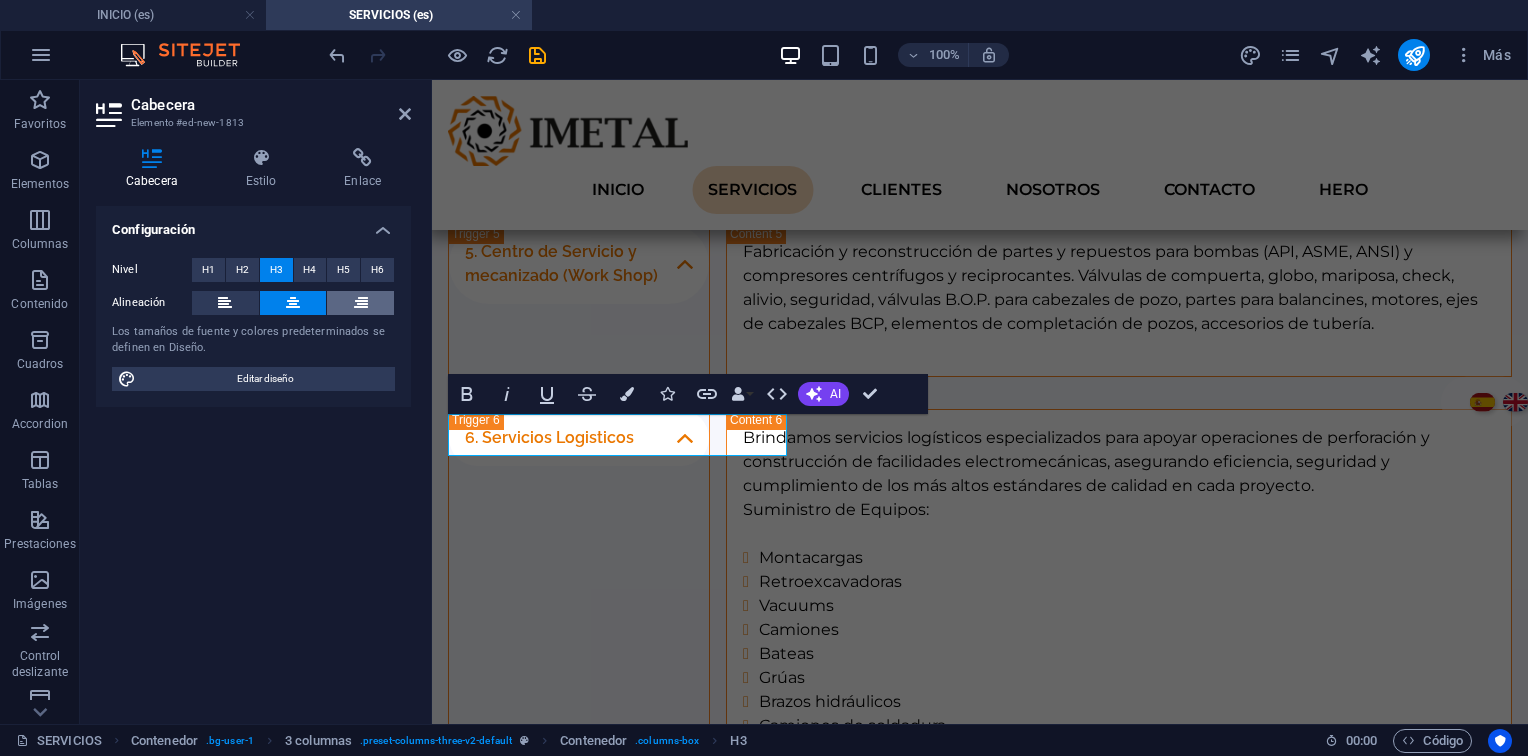 click at bounding box center (360, 303) 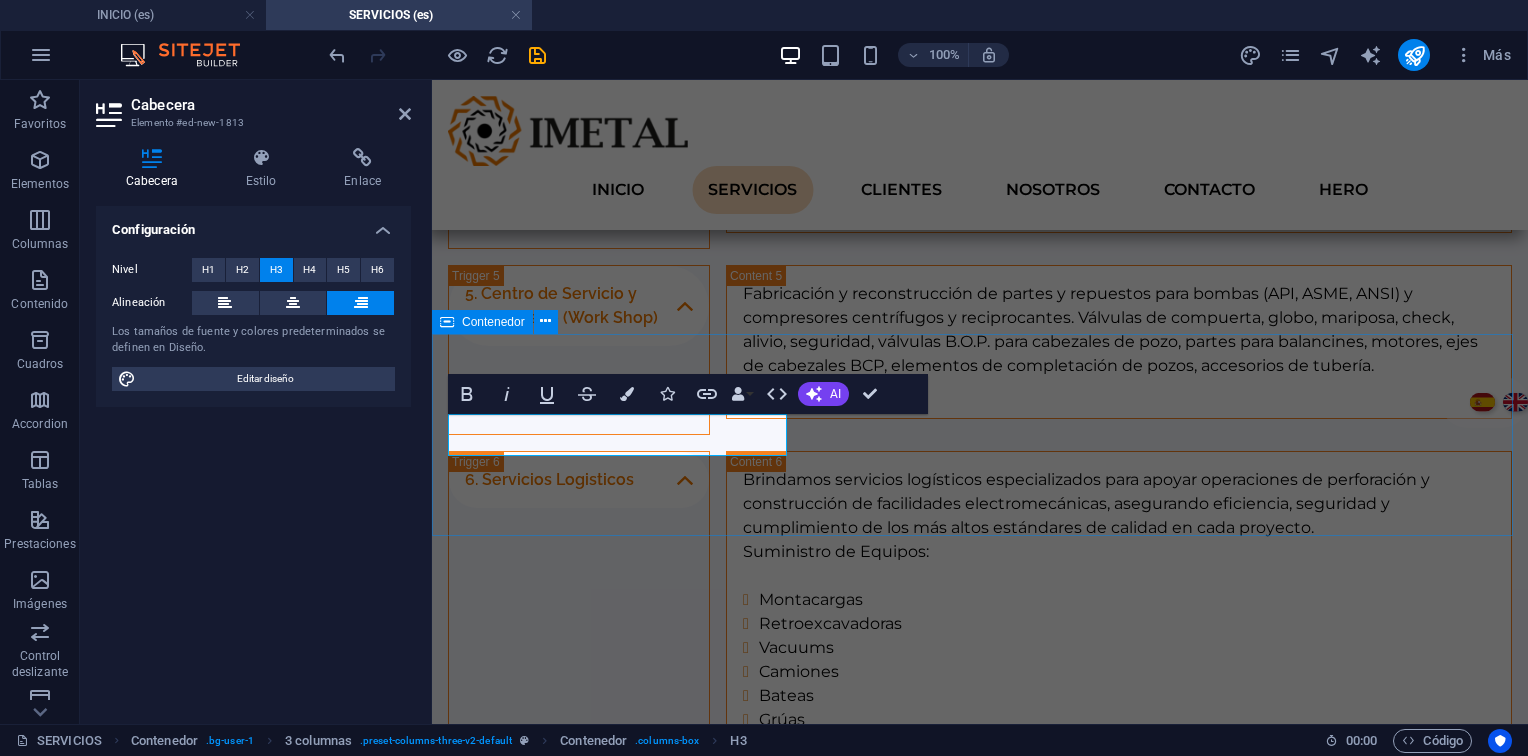 click on "Inspección: Evaluación técnica y planos." at bounding box center (980, 1063) 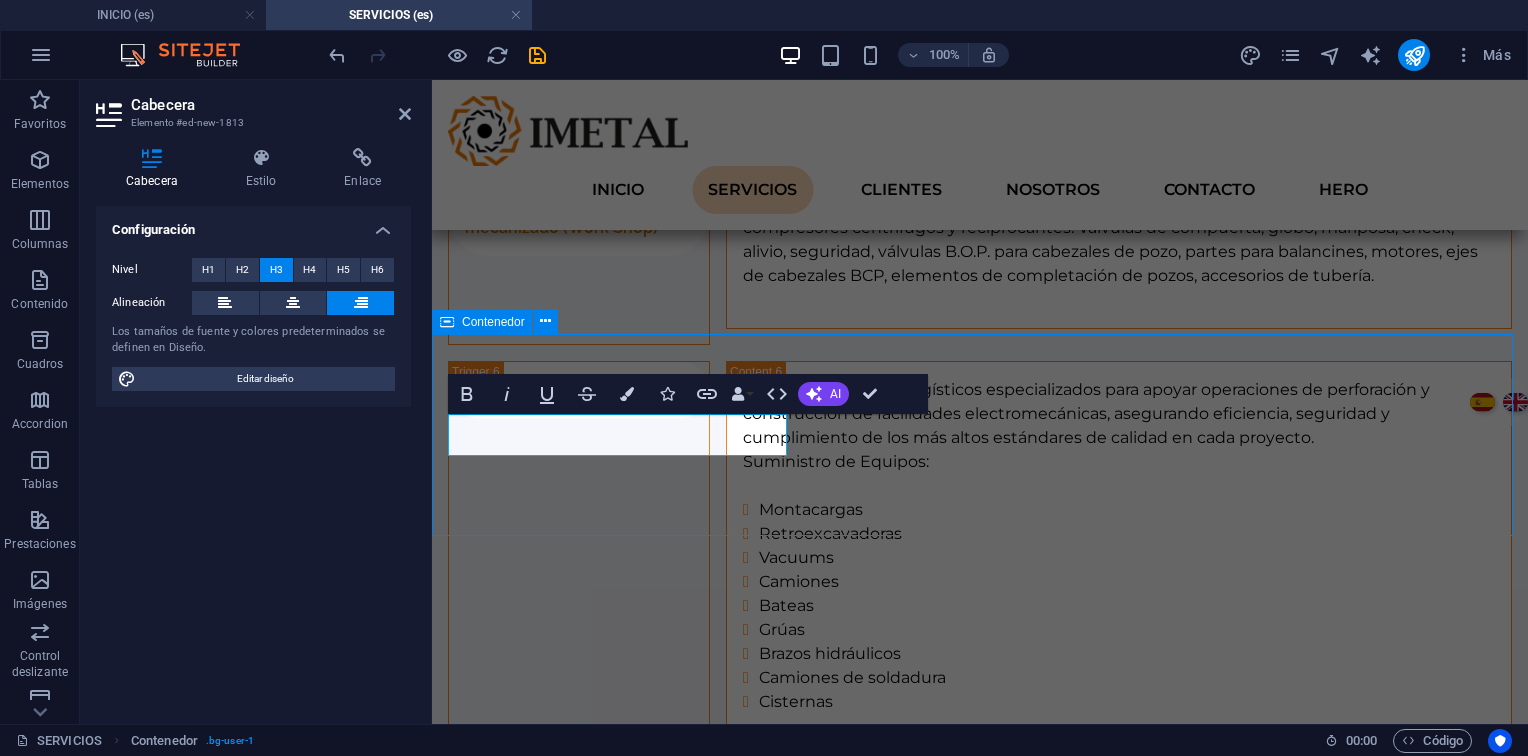 scroll, scrollTop: 2376, scrollLeft: 0, axis: vertical 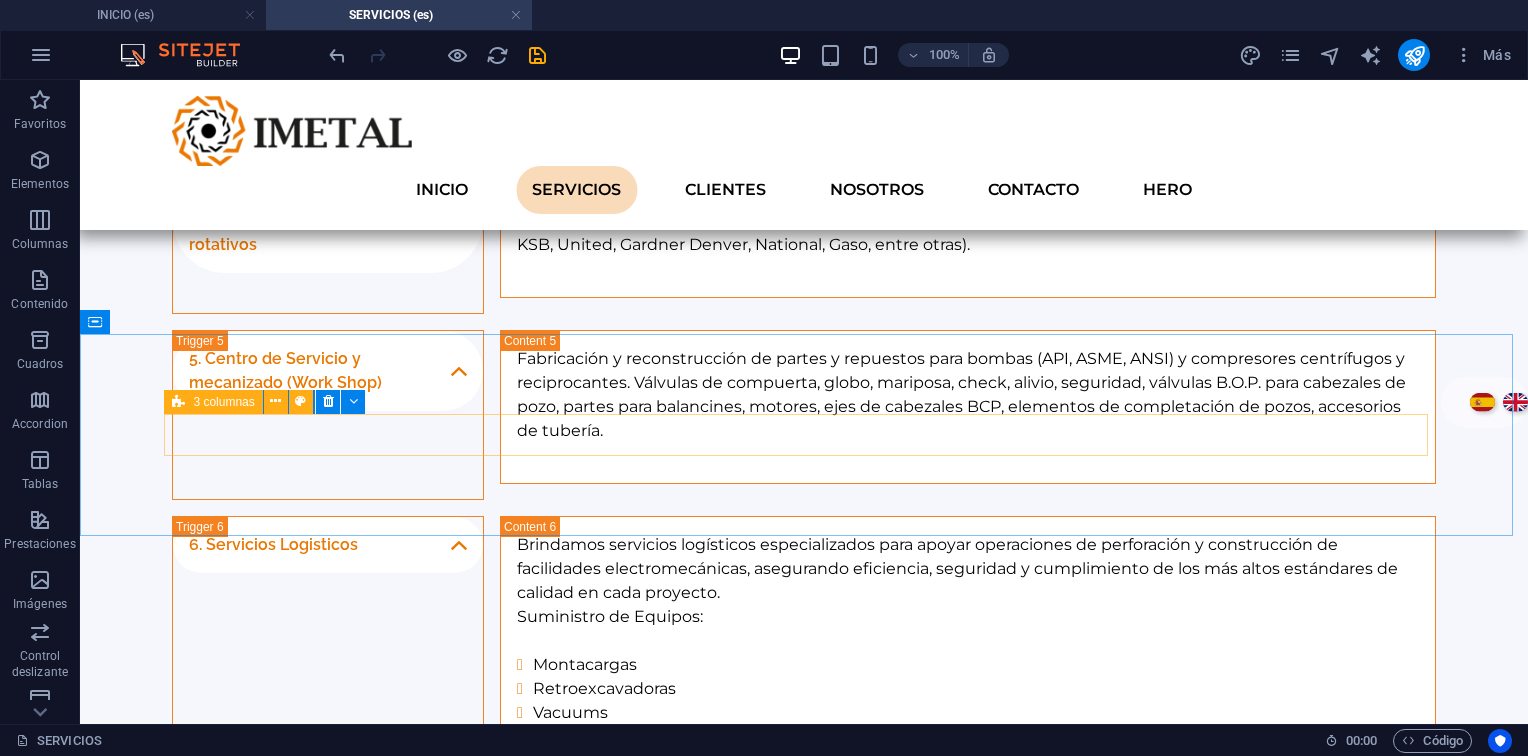 click at bounding box center (178, 402) 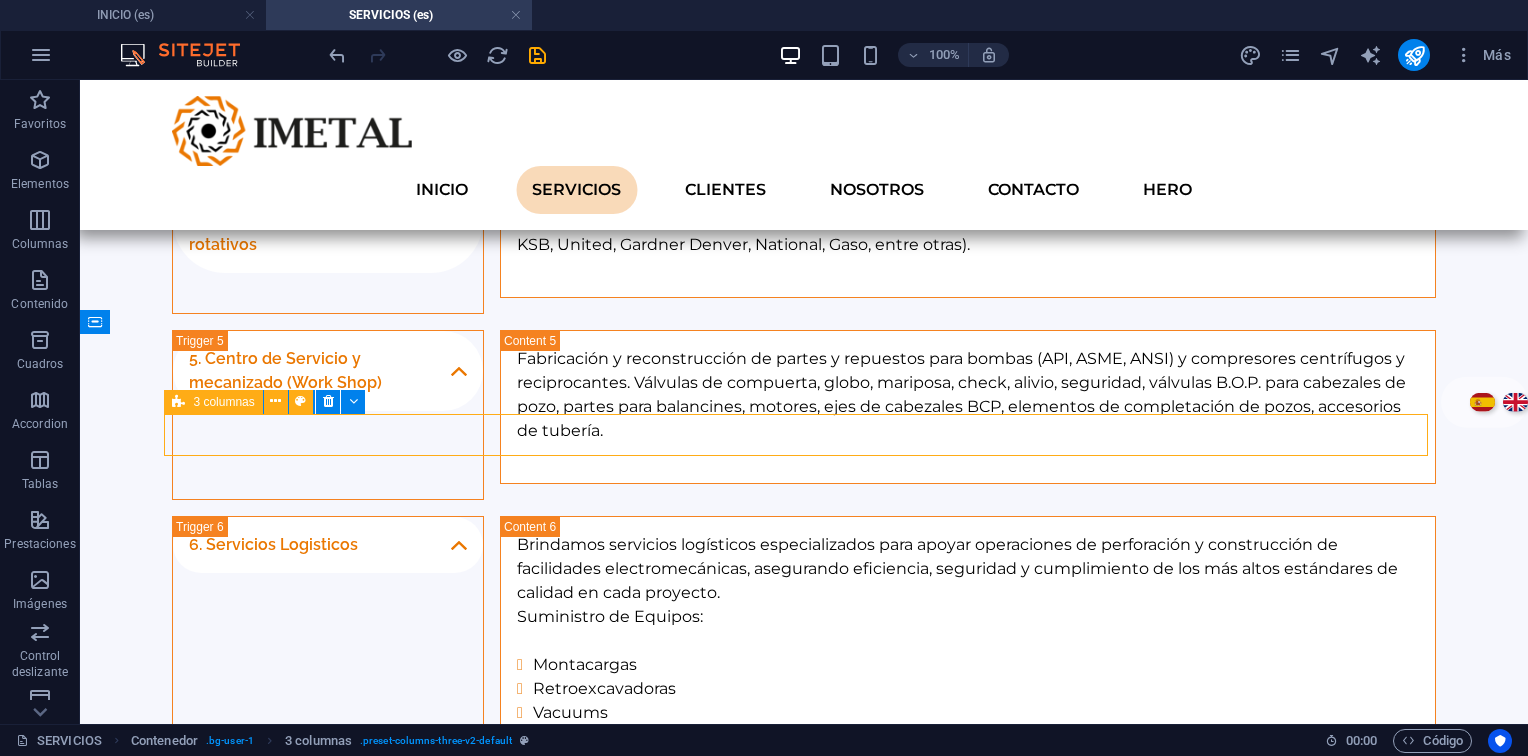 click at bounding box center [178, 402] 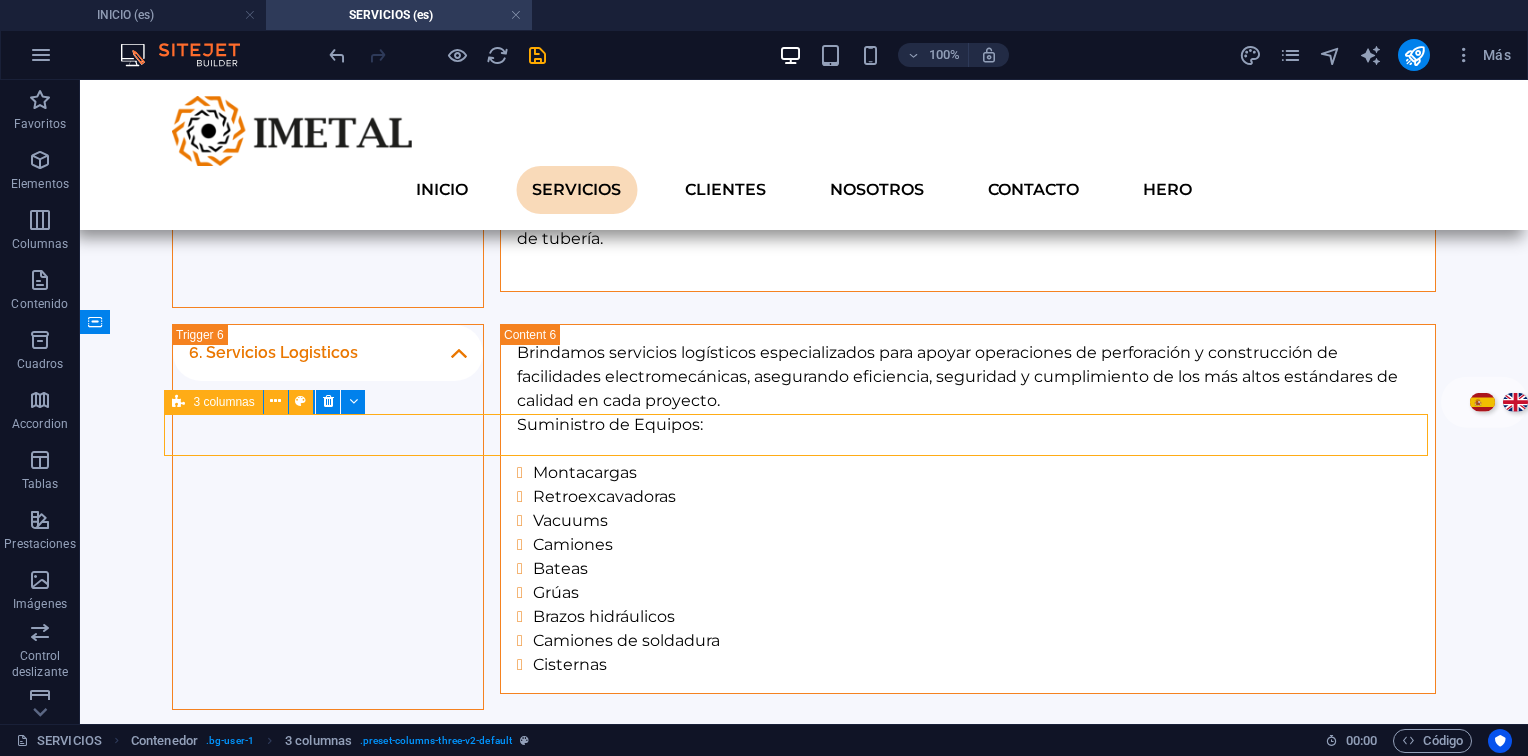 select on "rem" 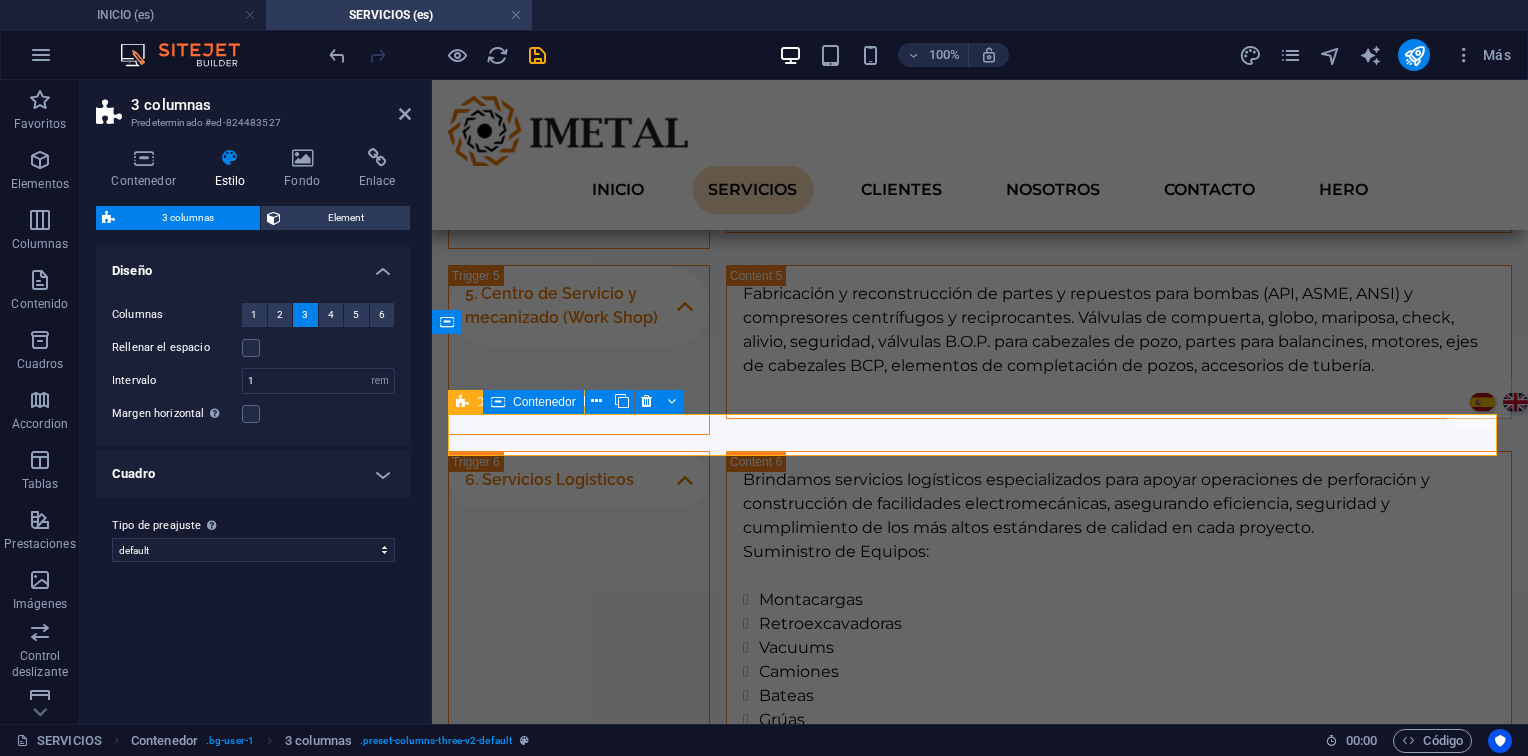 click on "Cuadro" at bounding box center [253, 474] 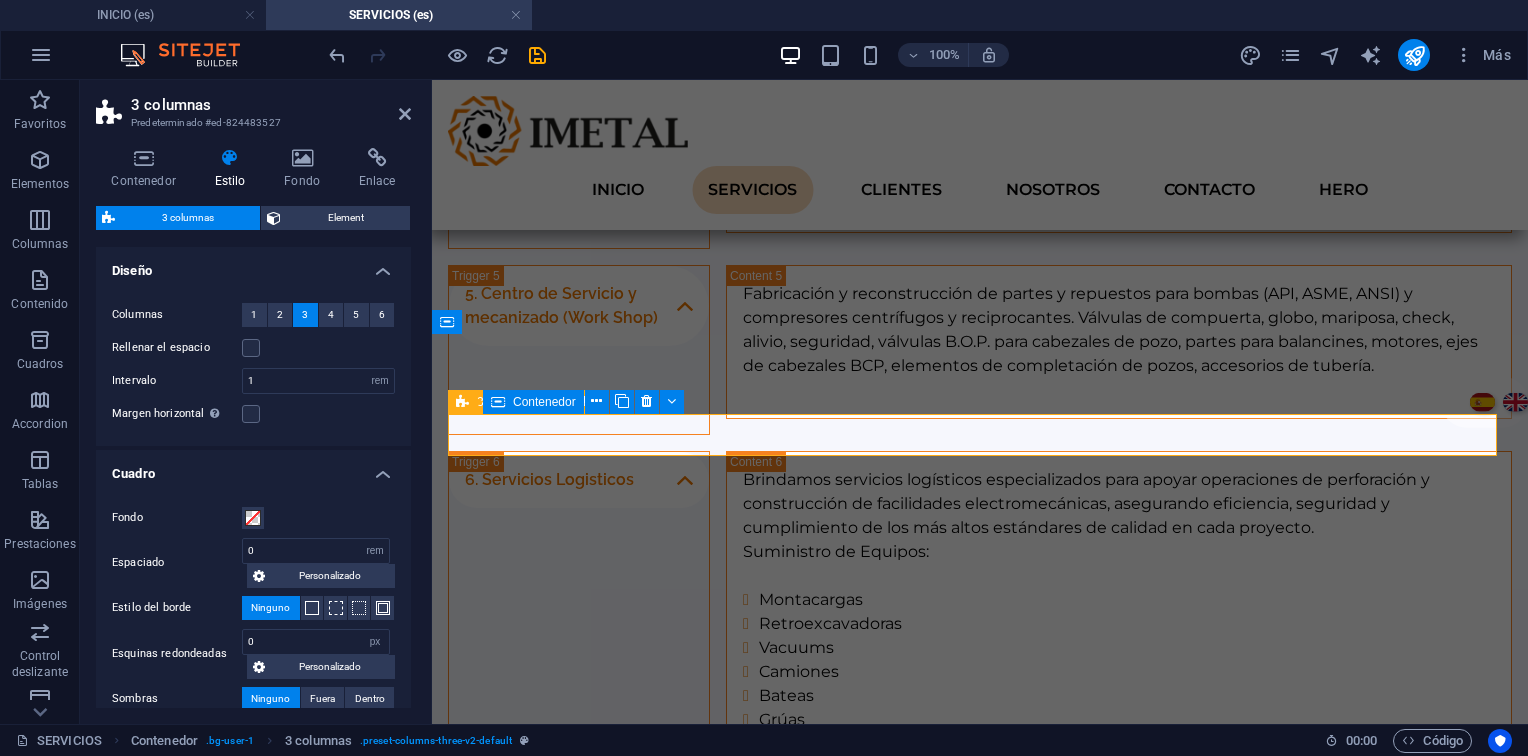 click on "Cuadro" at bounding box center [253, 468] 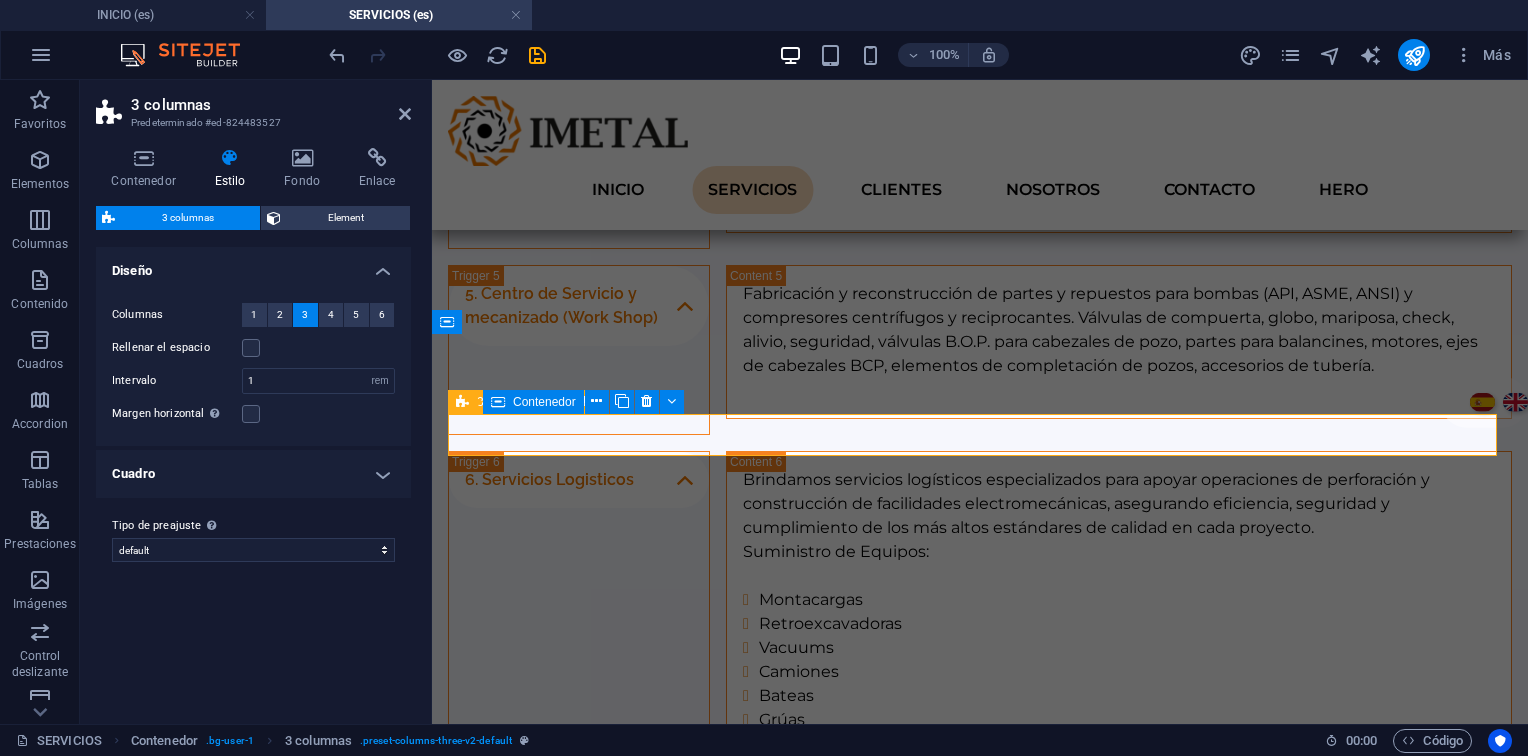 click on "Cuadro" at bounding box center (253, 474) 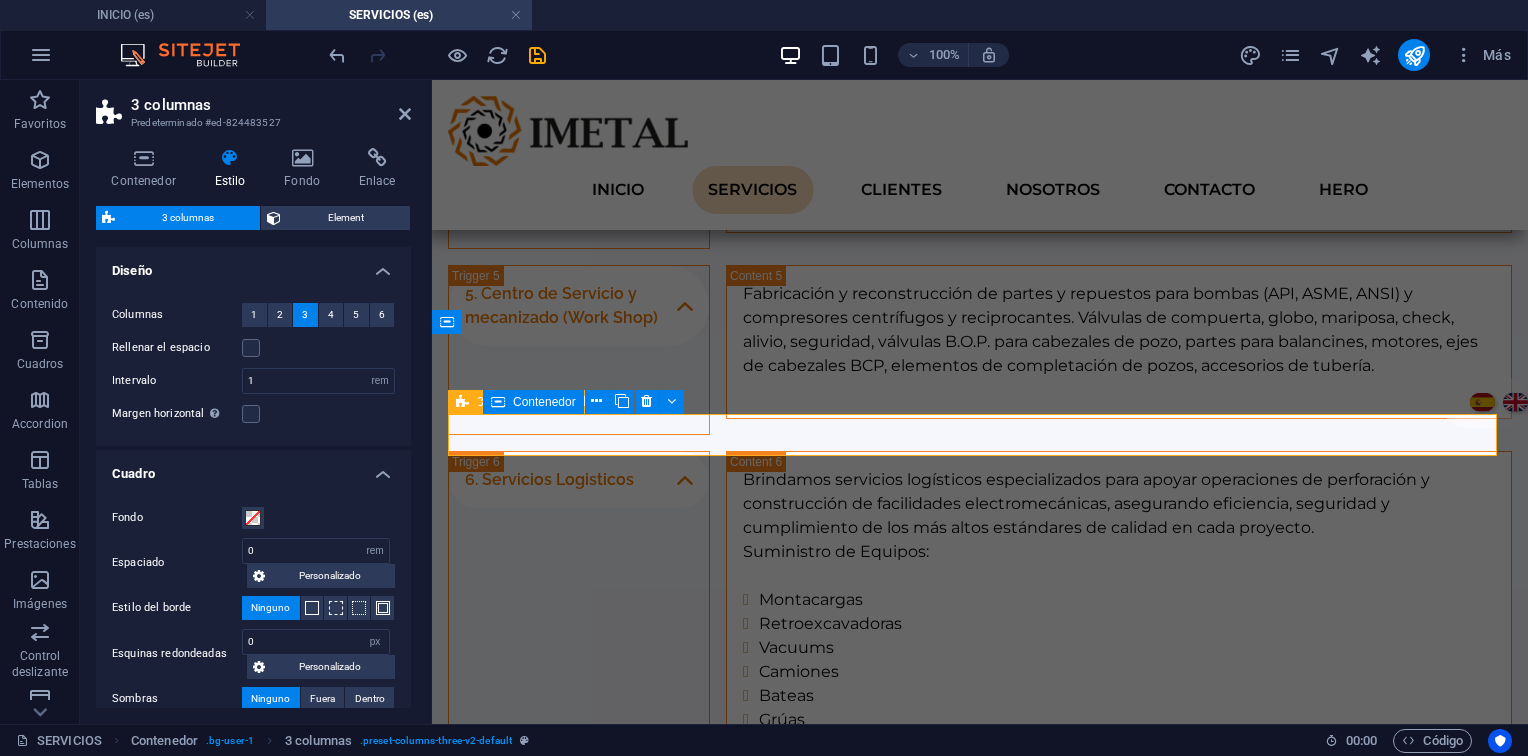 scroll, scrollTop: 100, scrollLeft: 0, axis: vertical 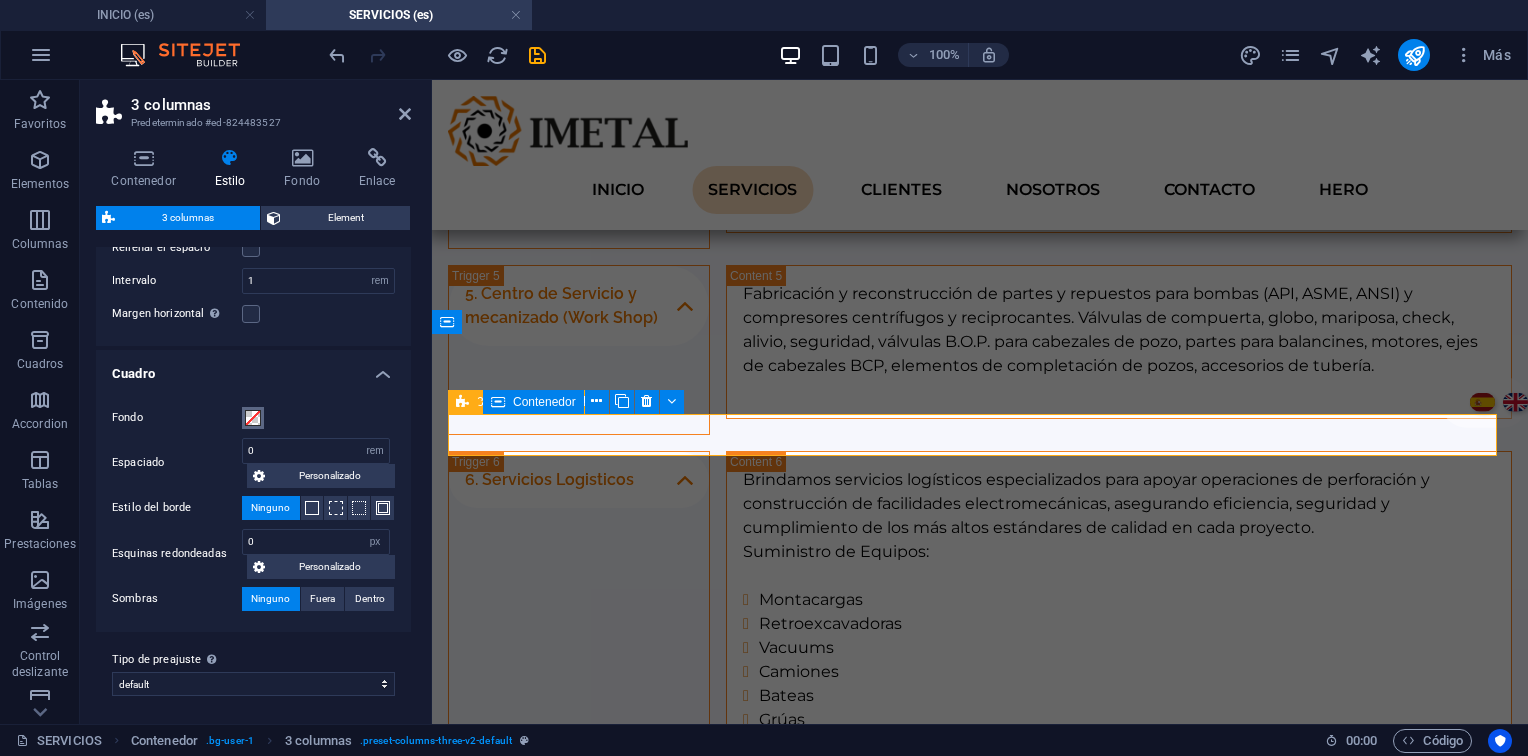 click at bounding box center (253, 418) 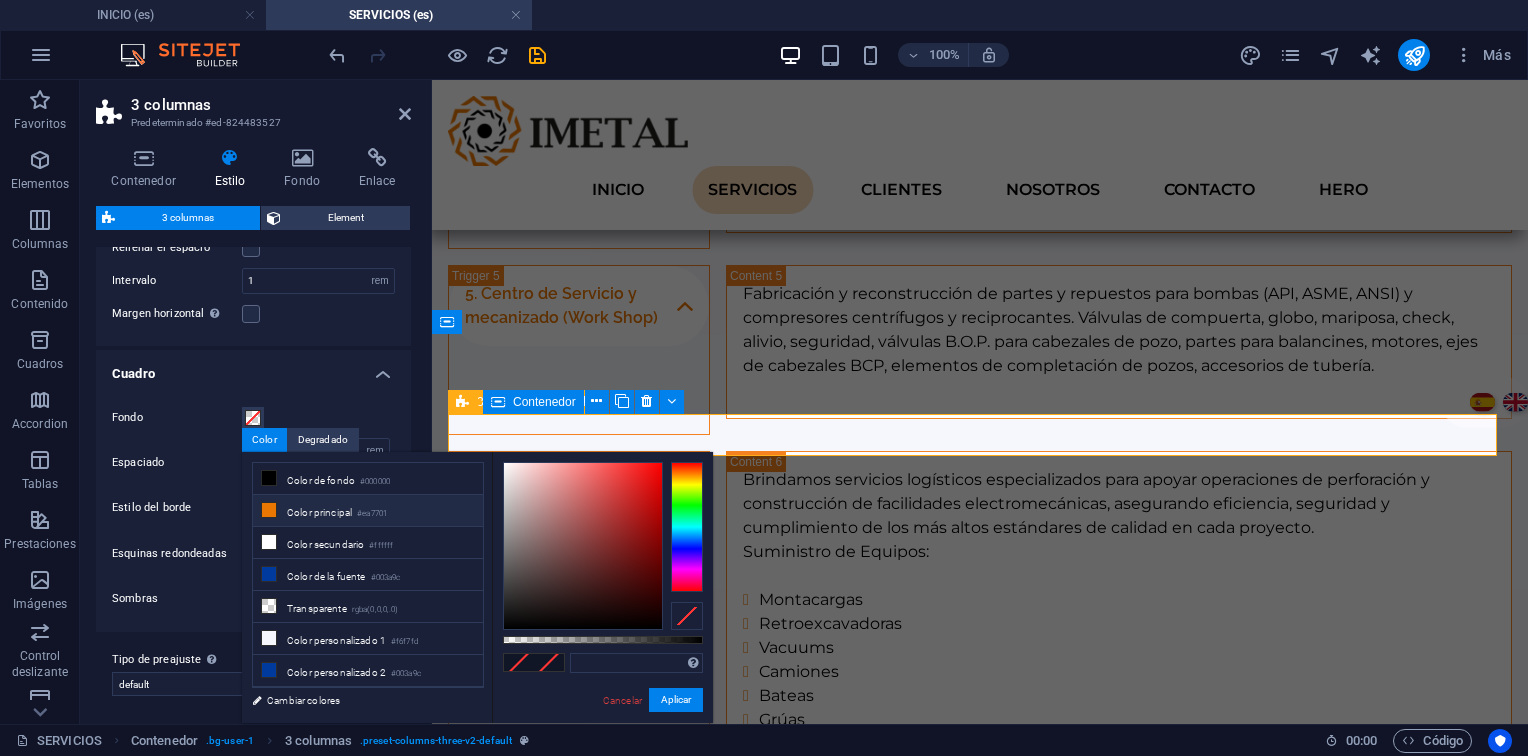 click on "Color principal
#ea7701" at bounding box center (368, 511) 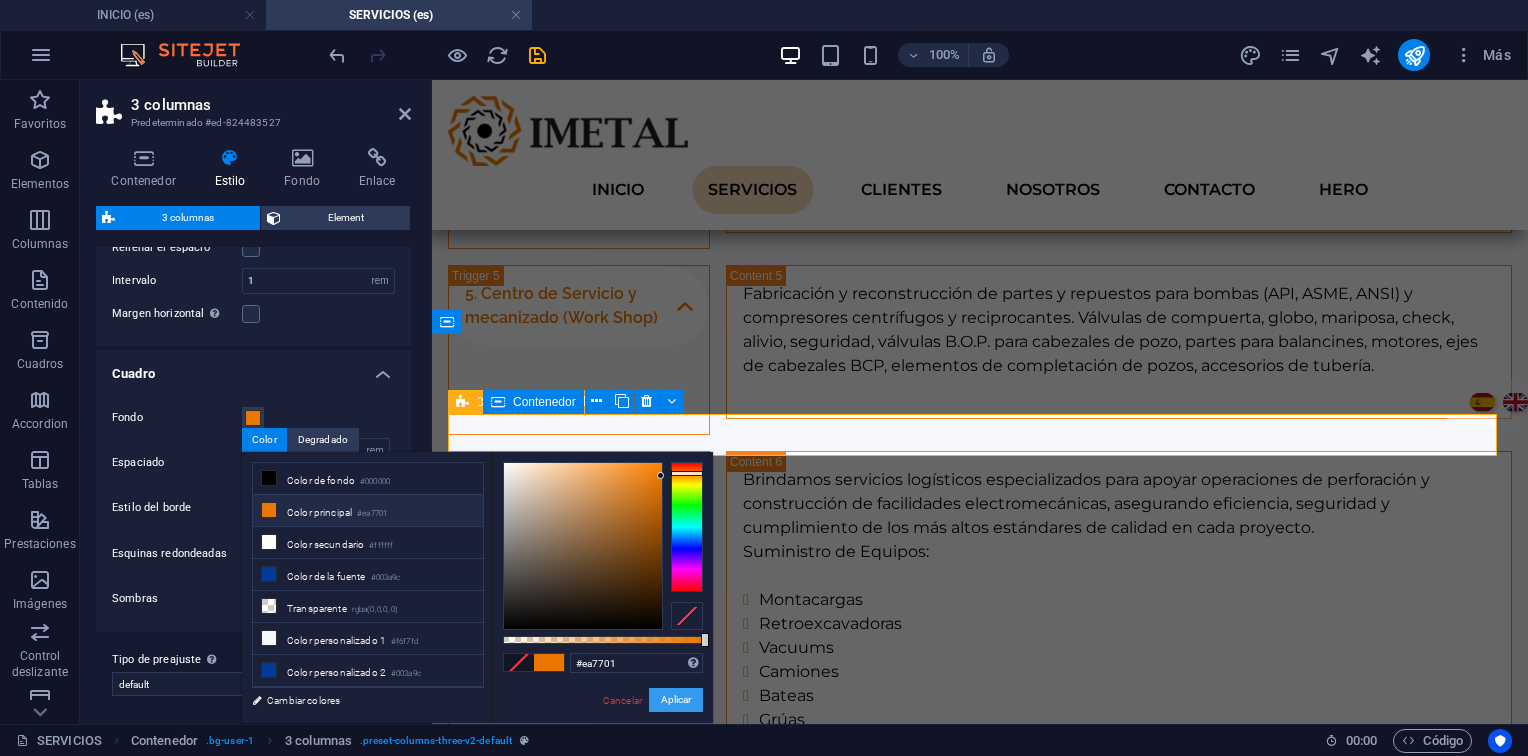 click on "Aplicar" at bounding box center (676, 700) 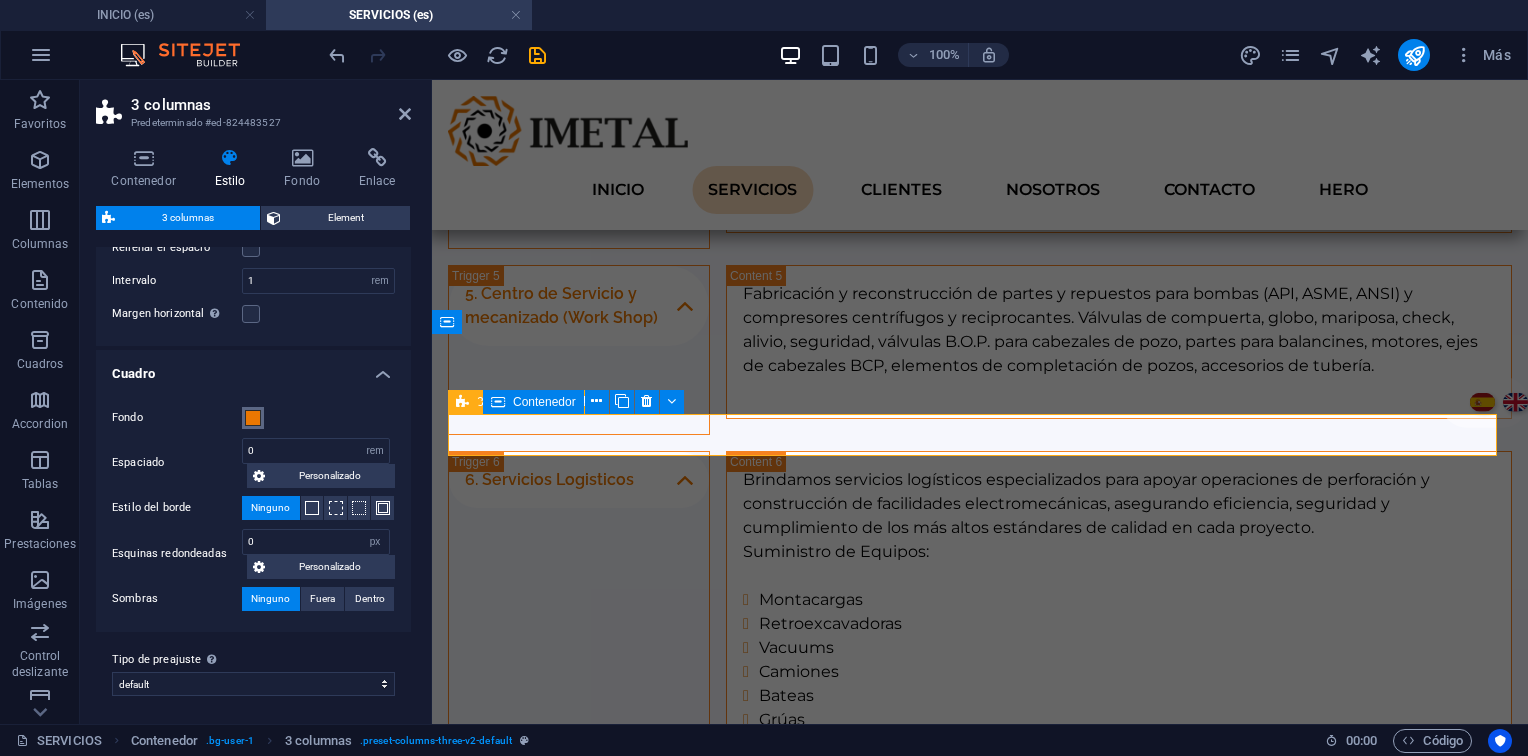 click at bounding box center [253, 418] 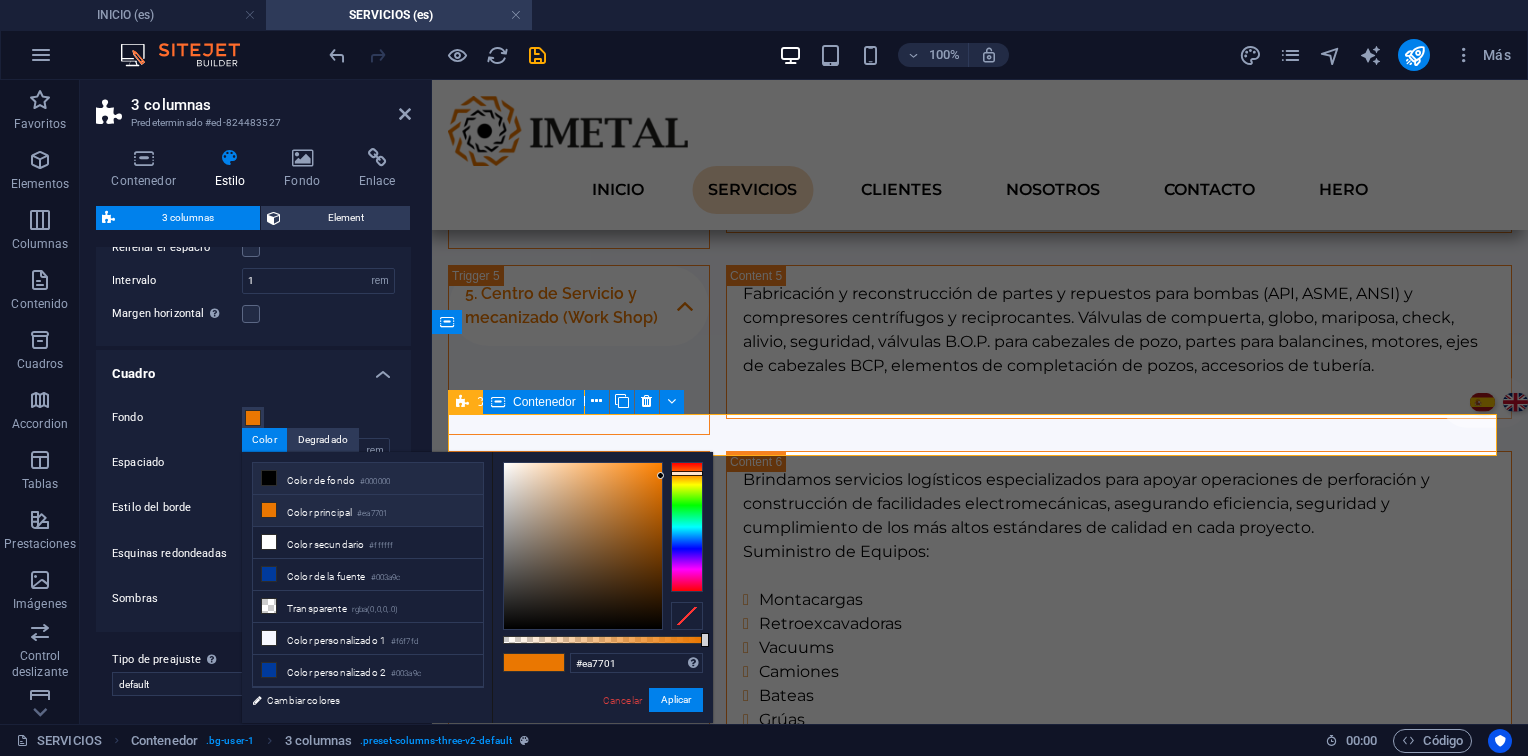click at bounding box center (269, 478) 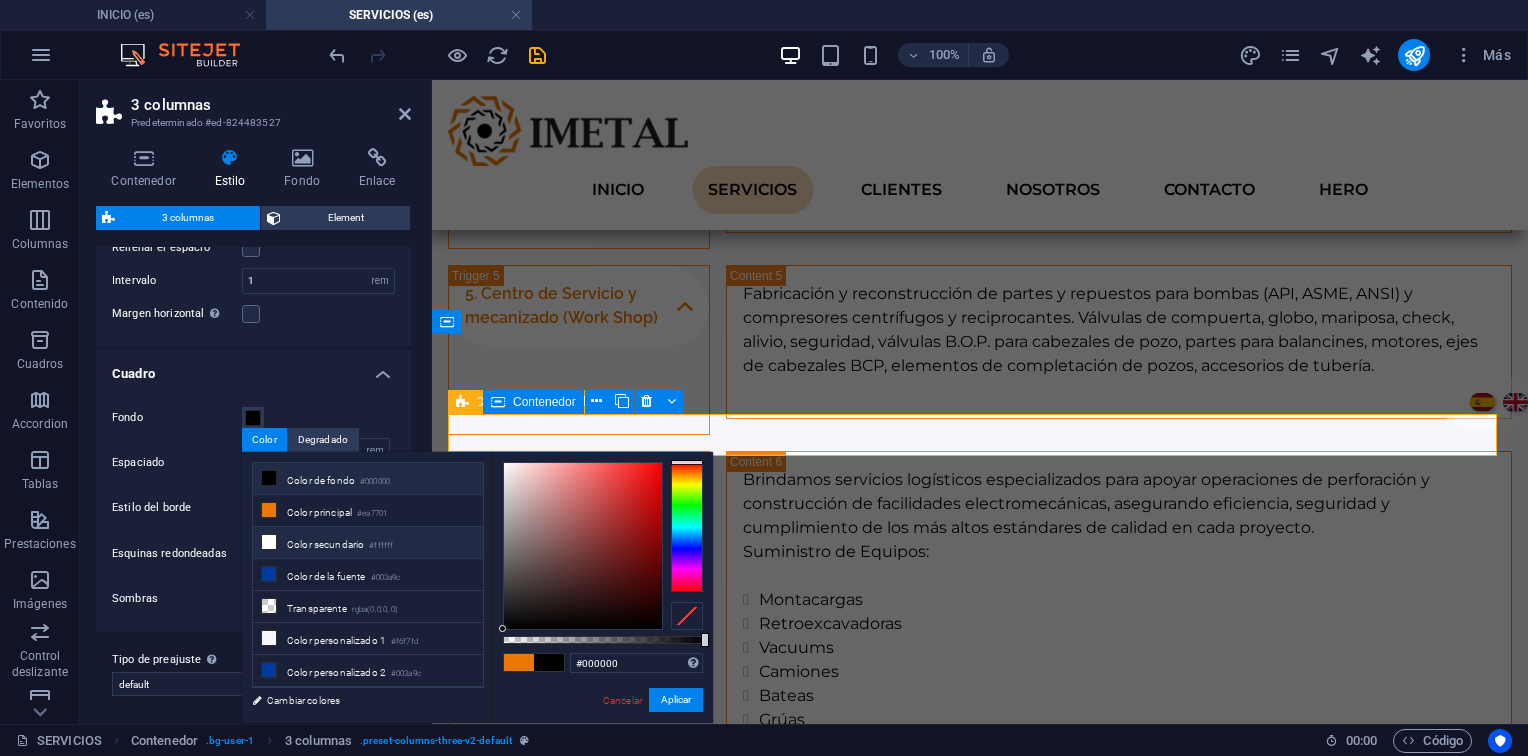 click on "Color secundario
#ffffff" at bounding box center [368, 543] 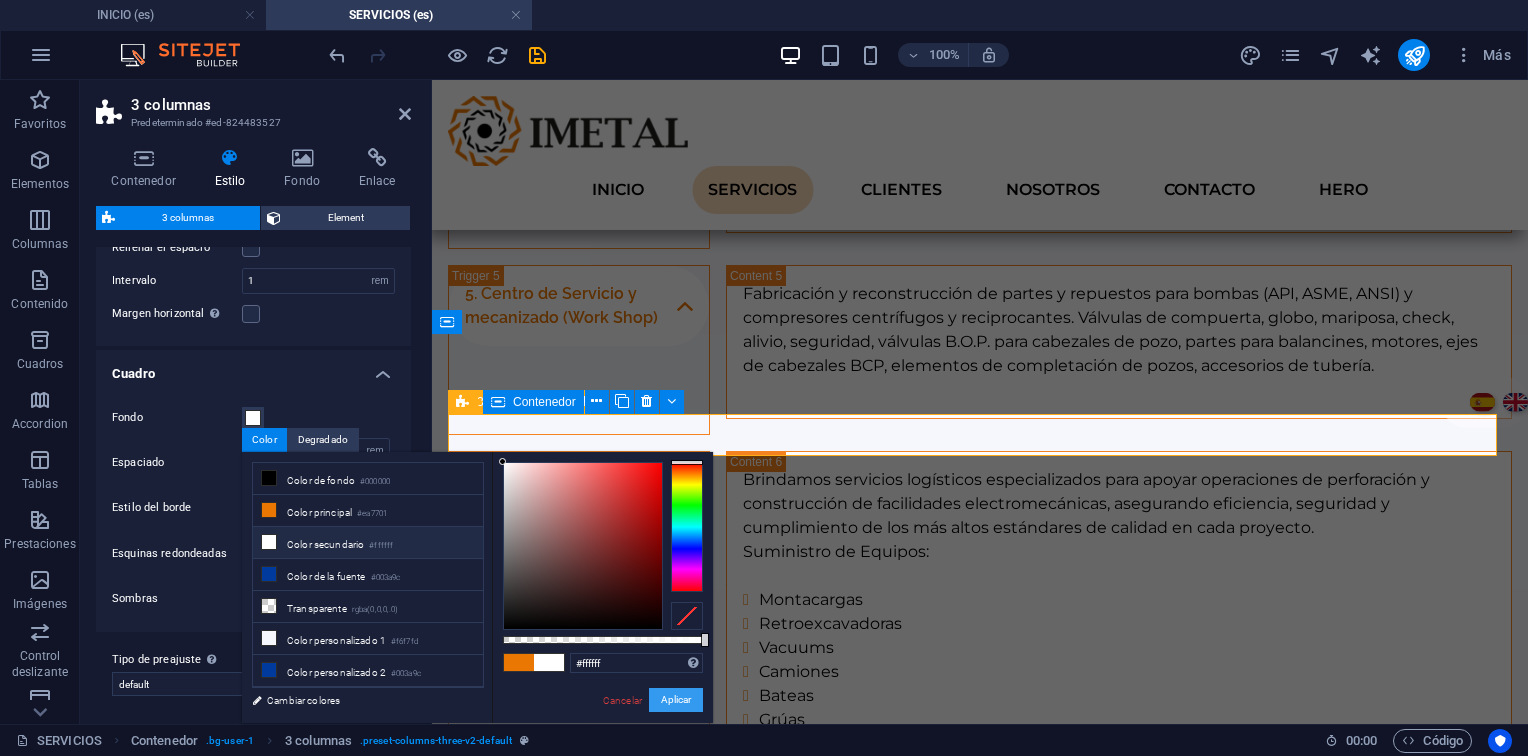 click on "Aplicar" at bounding box center (676, 700) 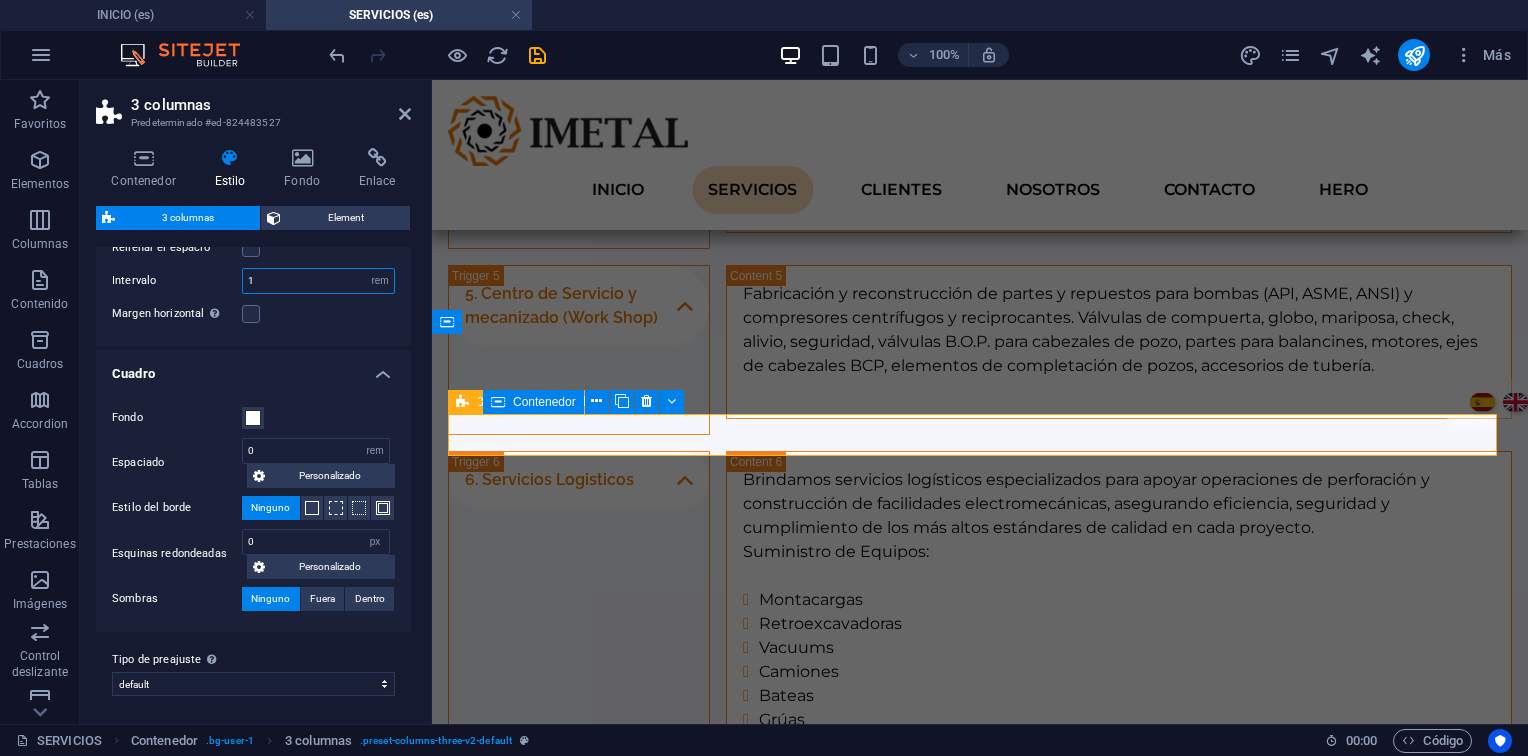 click on "1" at bounding box center [318, 281] 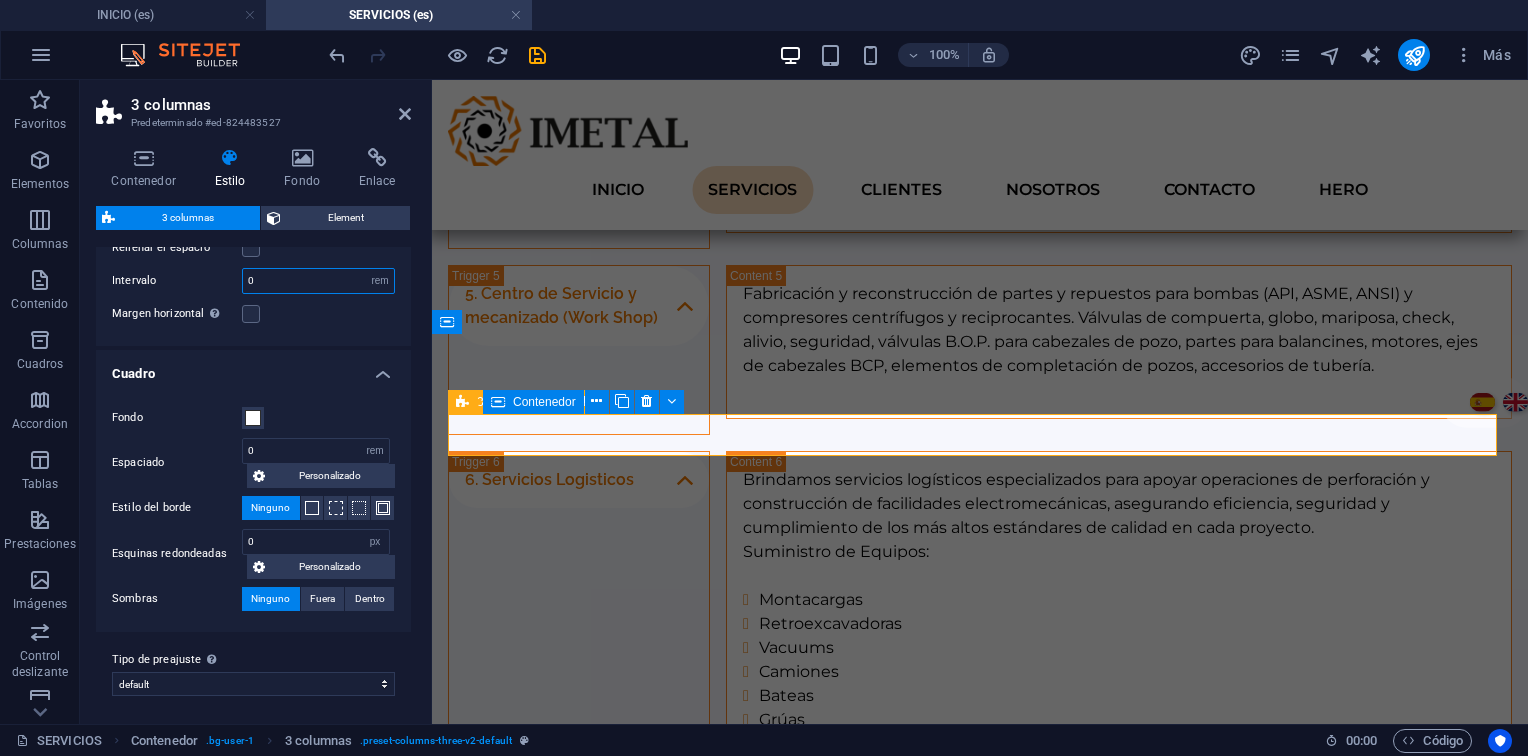 type on "0" 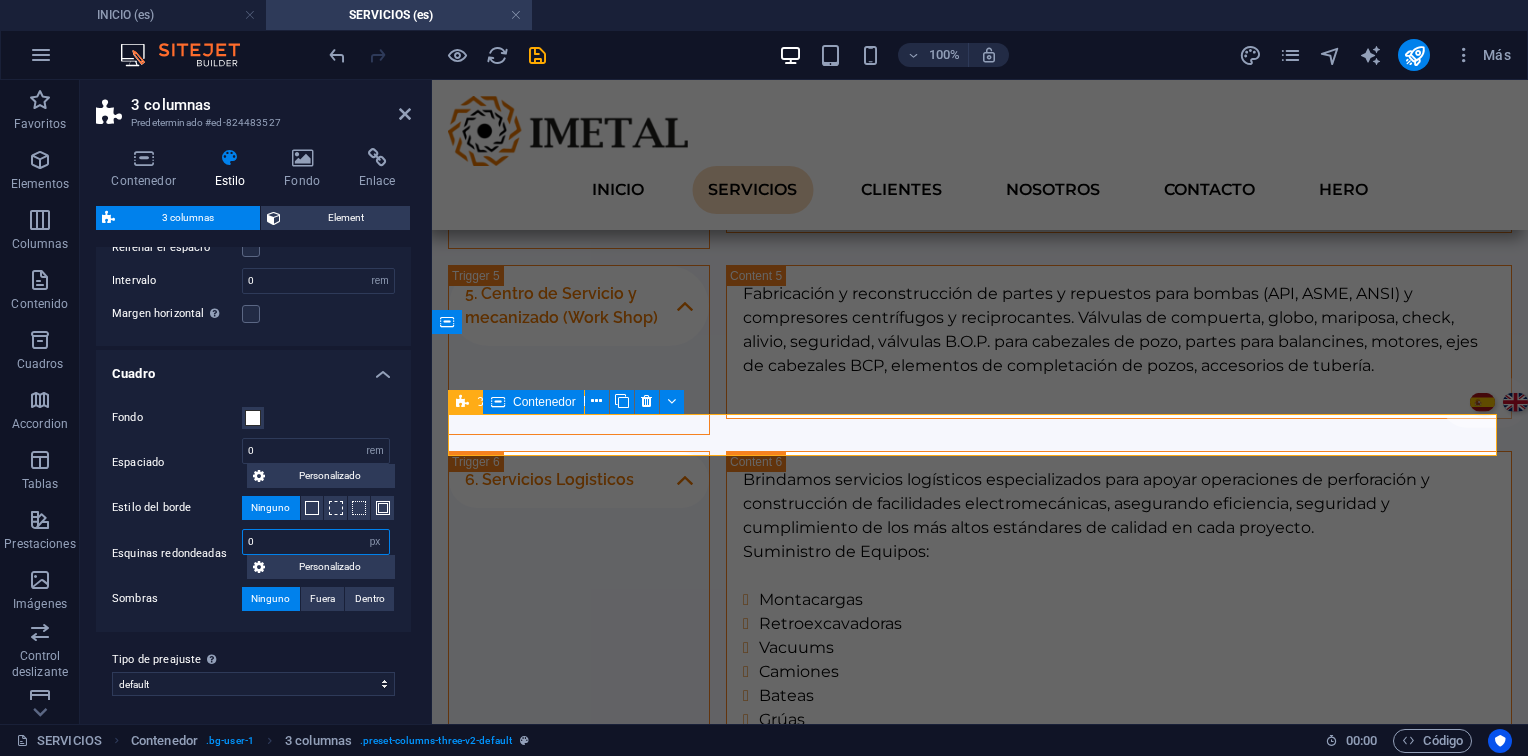 click on "0" at bounding box center (316, 542) 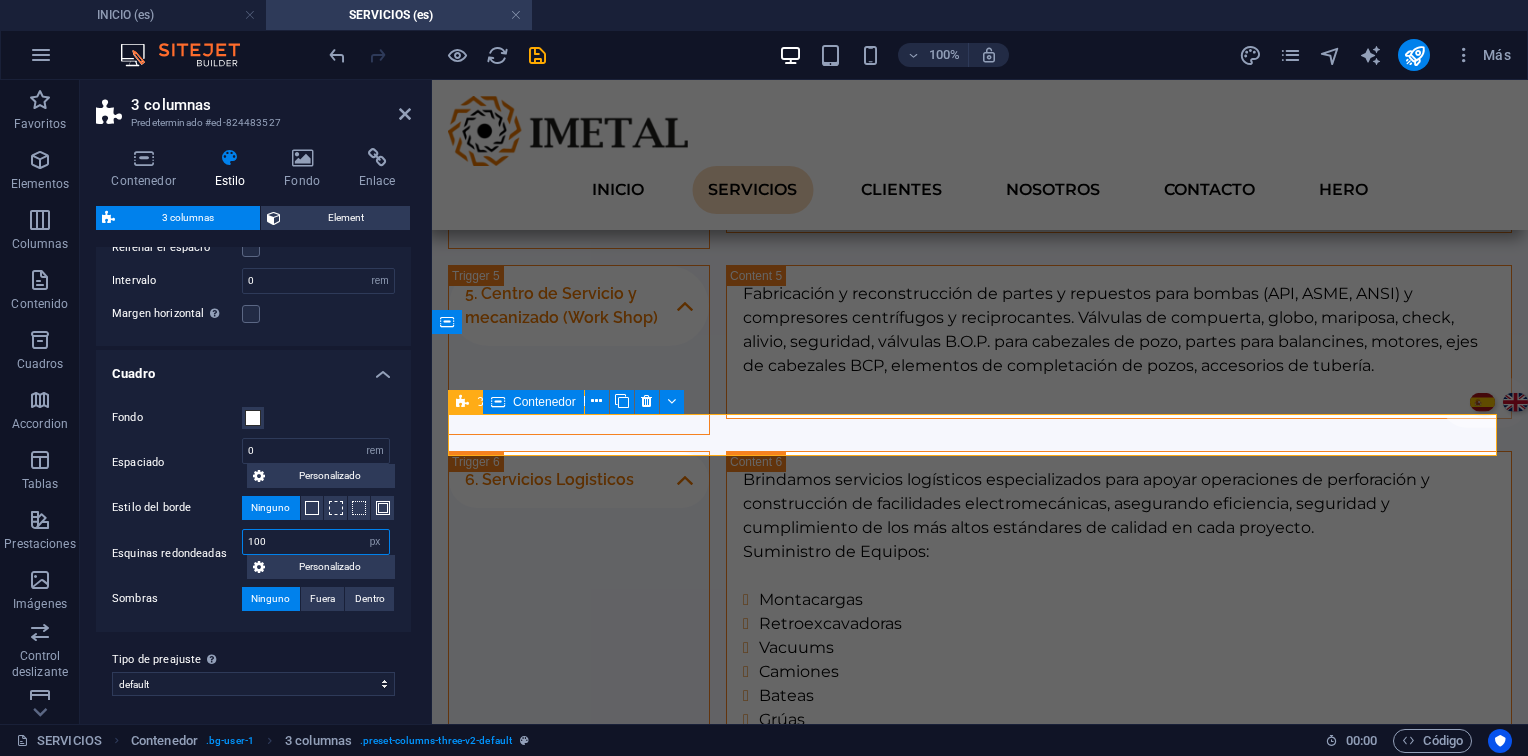 click on "100" at bounding box center [316, 542] 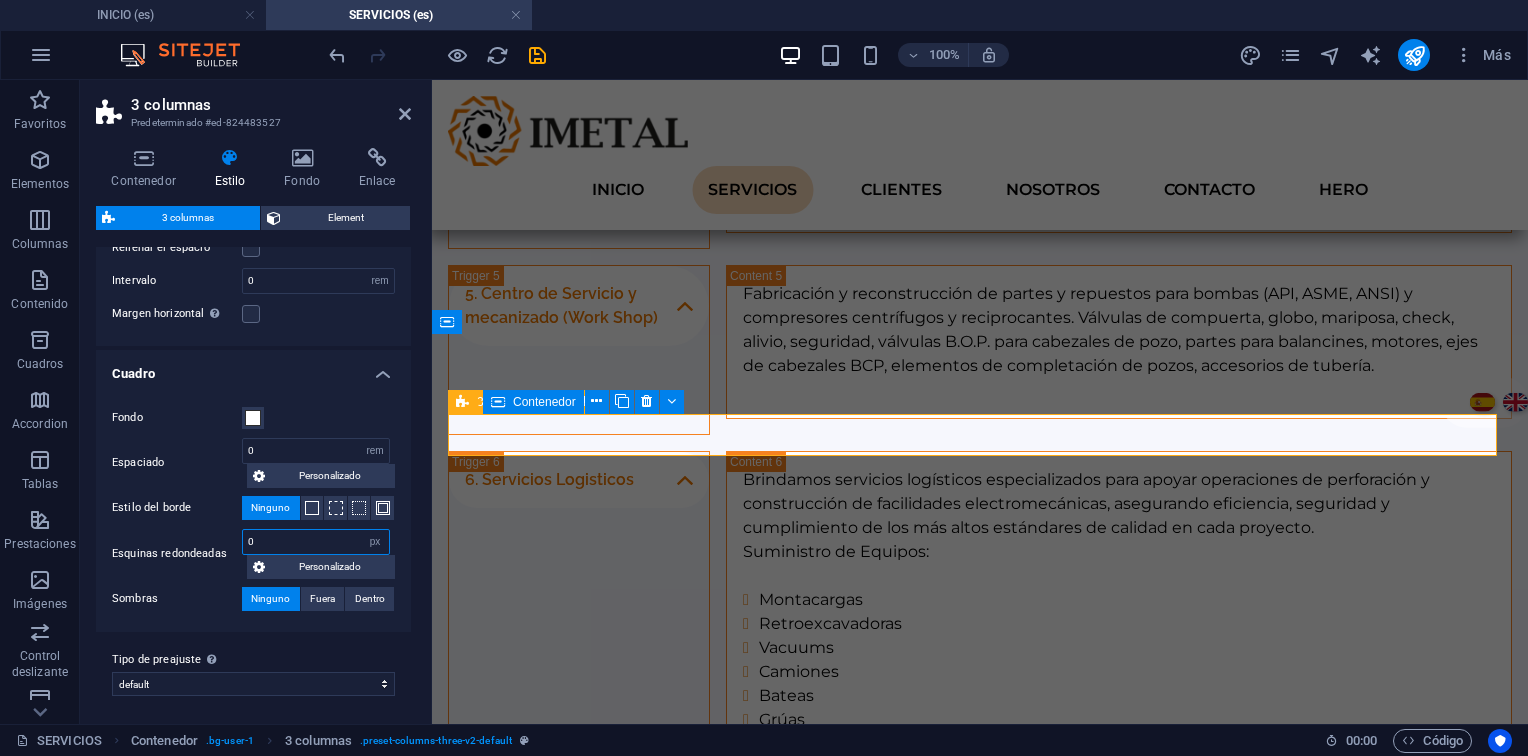 type on "0" 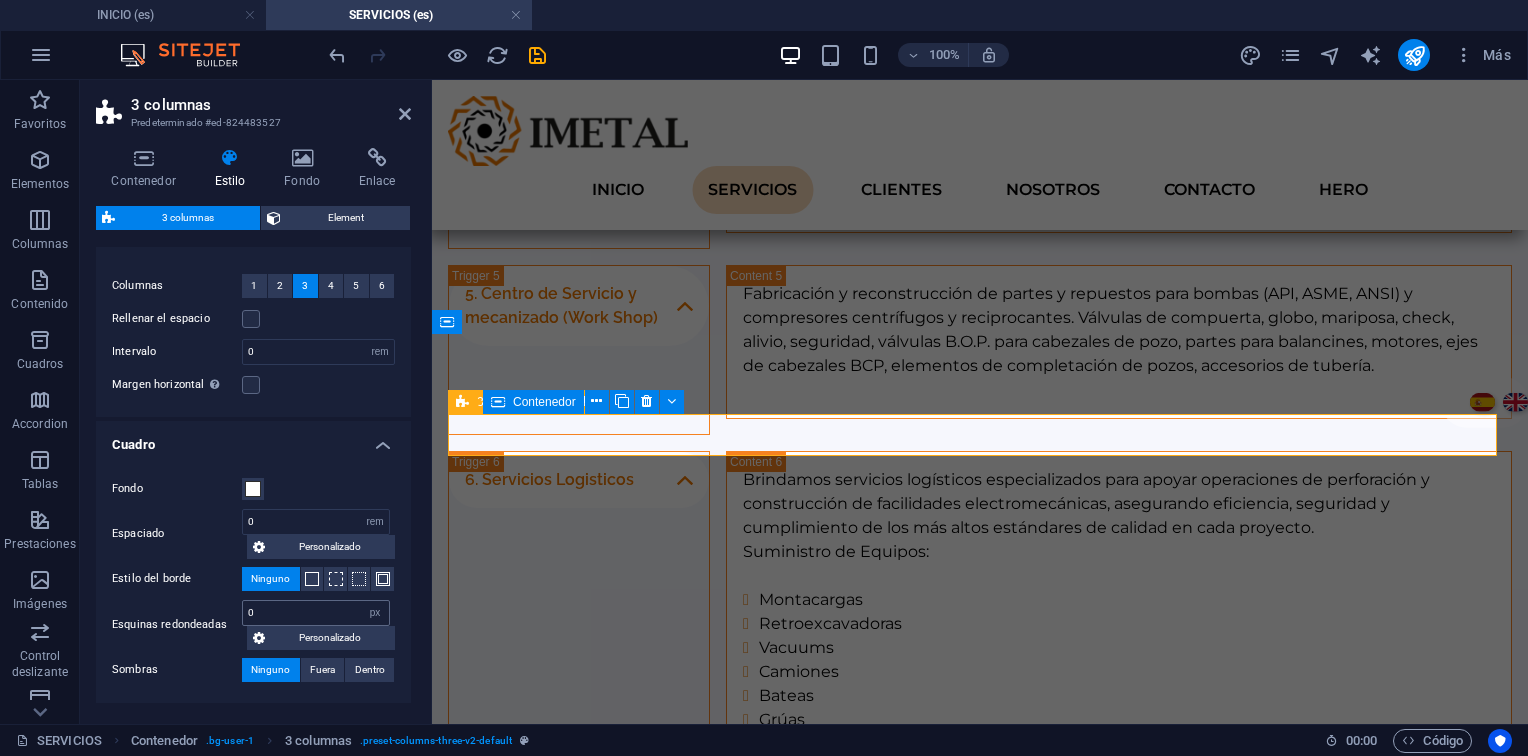 scroll, scrollTop: 2, scrollLeft: 0, axis: vertical 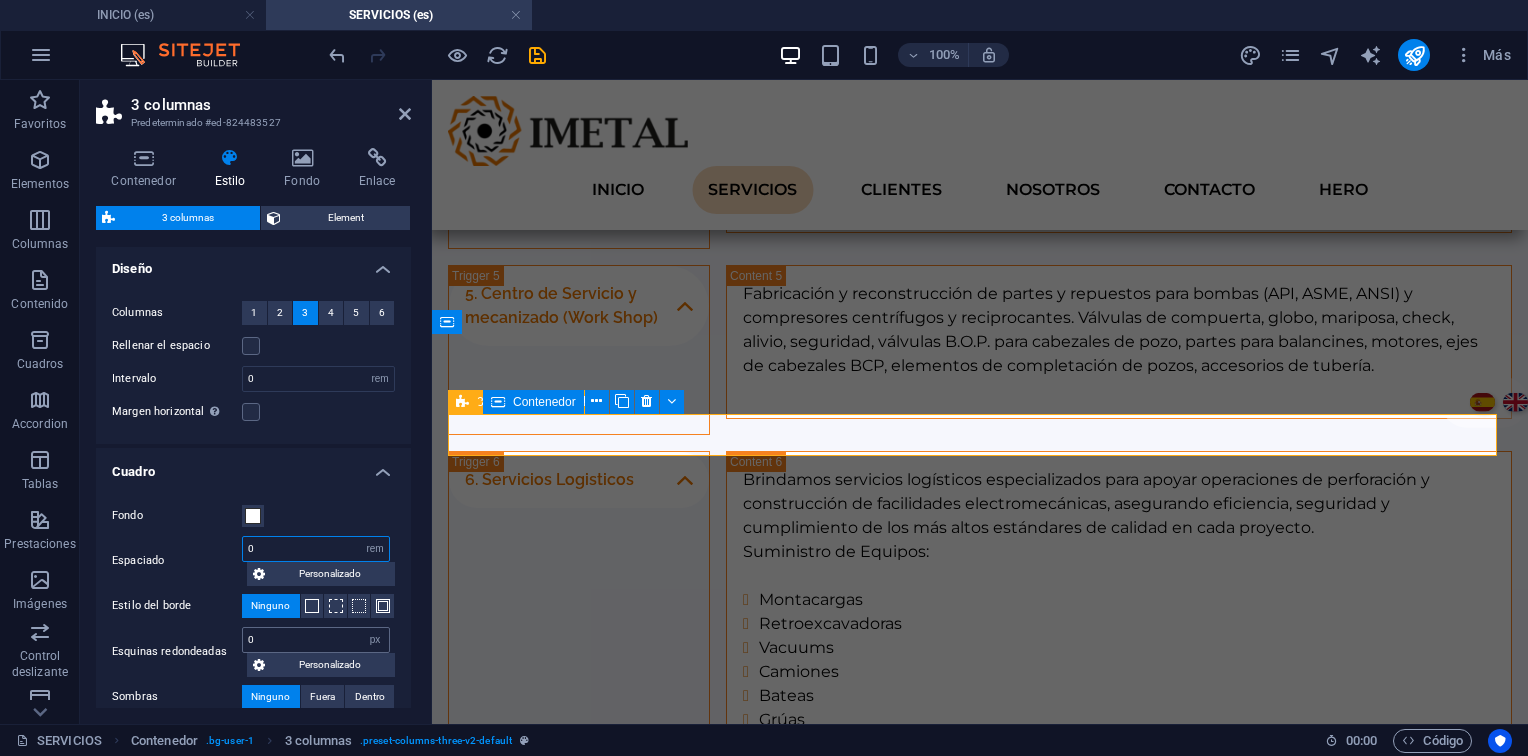 click on "0" at bounding box center (316, 549) 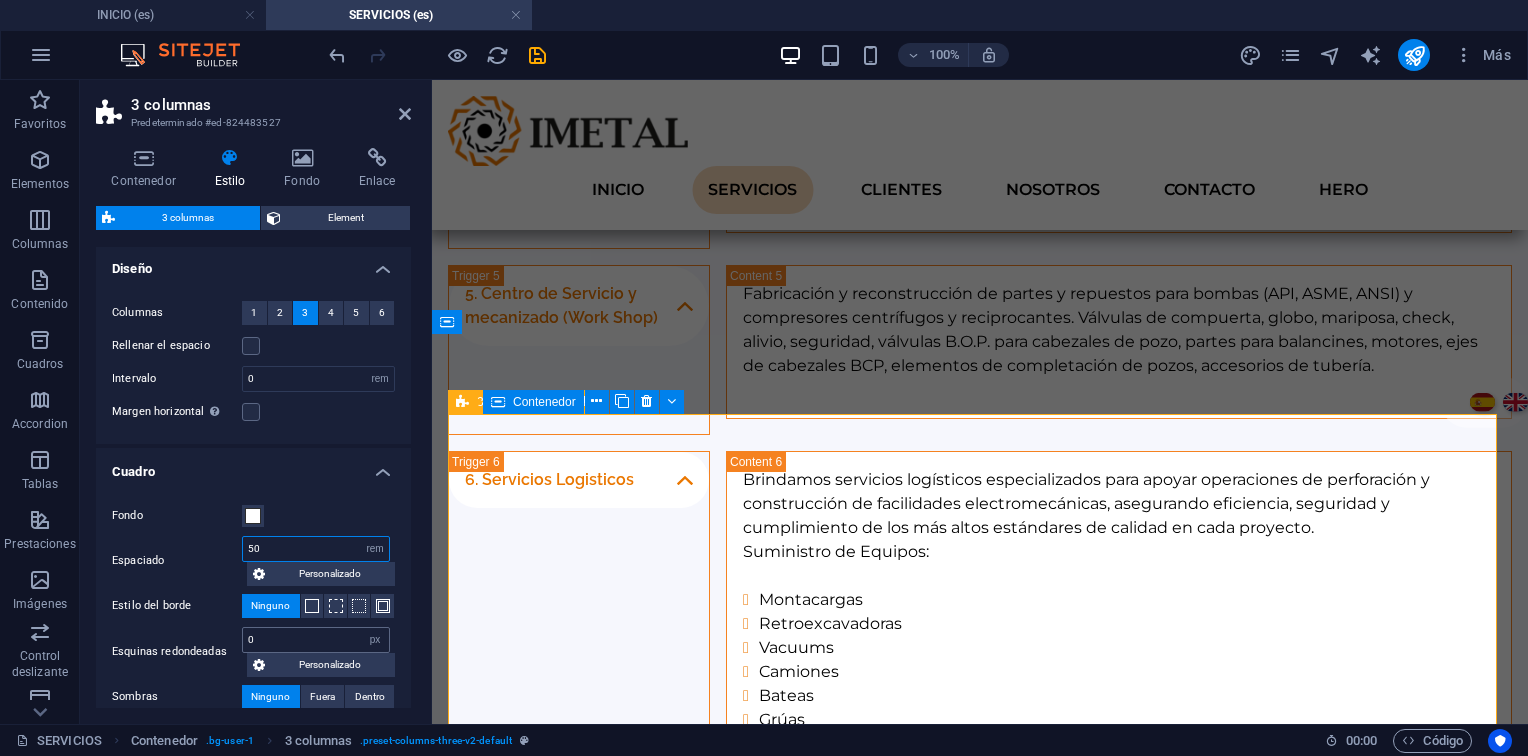 click on "50" at bounding box center [316, 549] 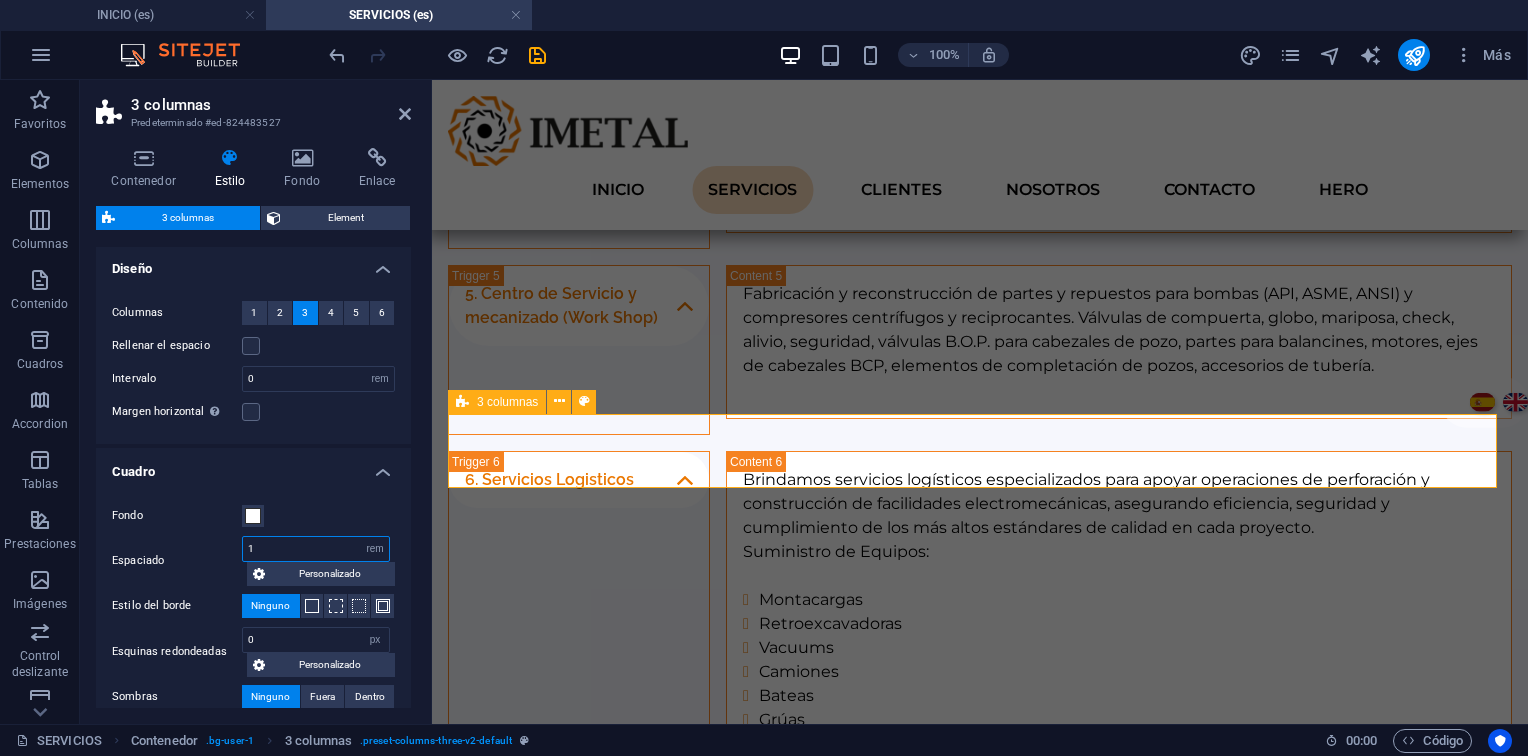 click on "1" at bounding box center [316, 549] 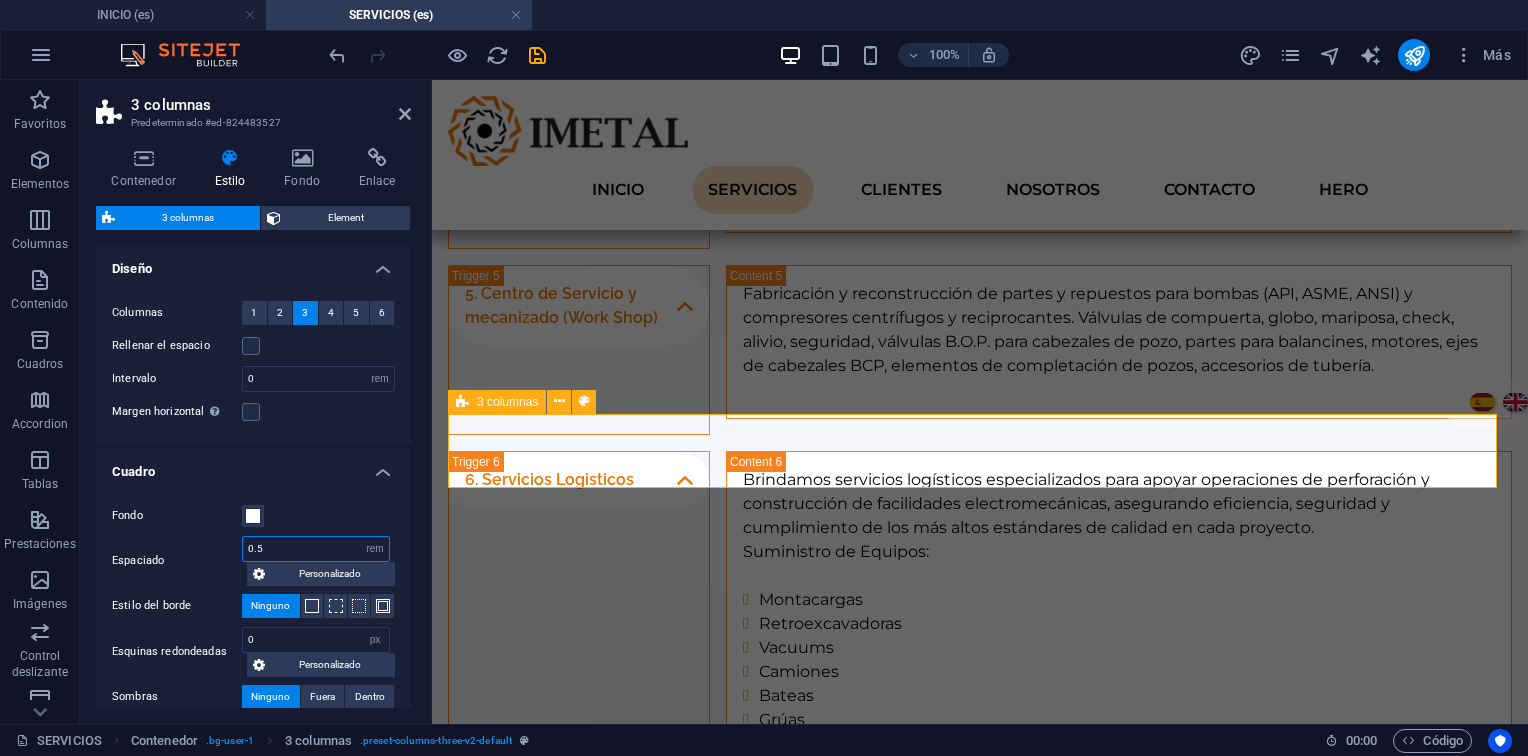 type on "0.5" 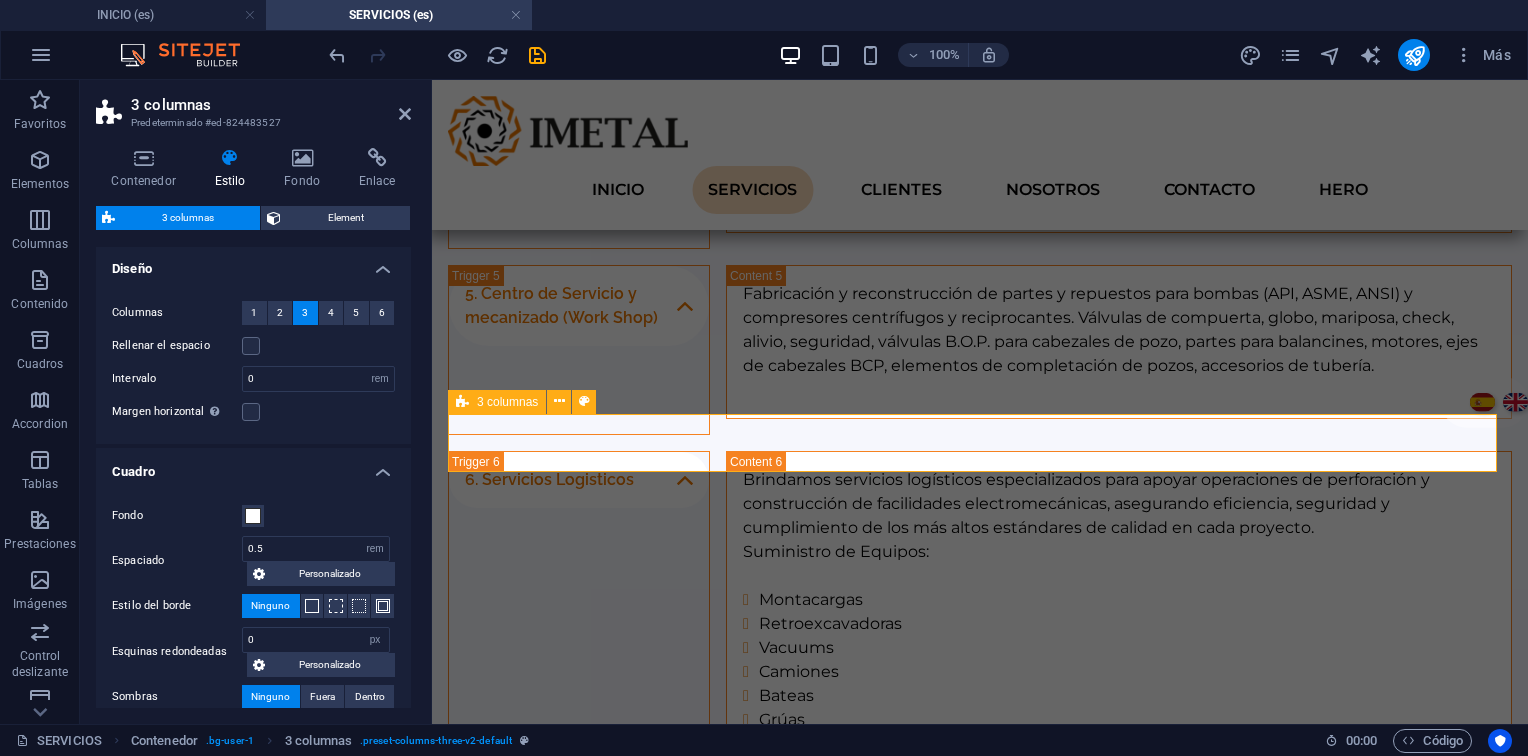 scroll, scrollTop: 0, scrollLeft: 0, axis: both 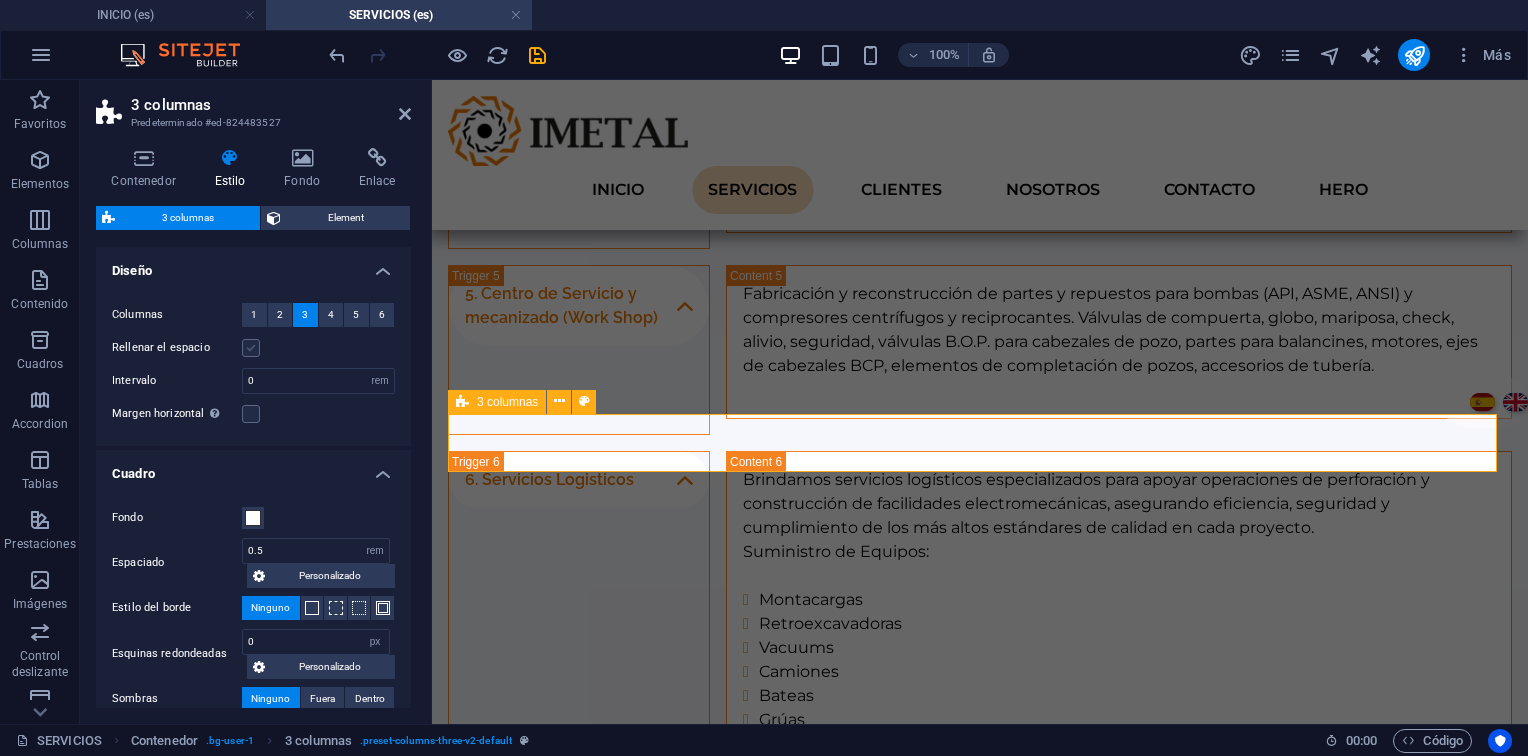click at bounding box center [251, 348] 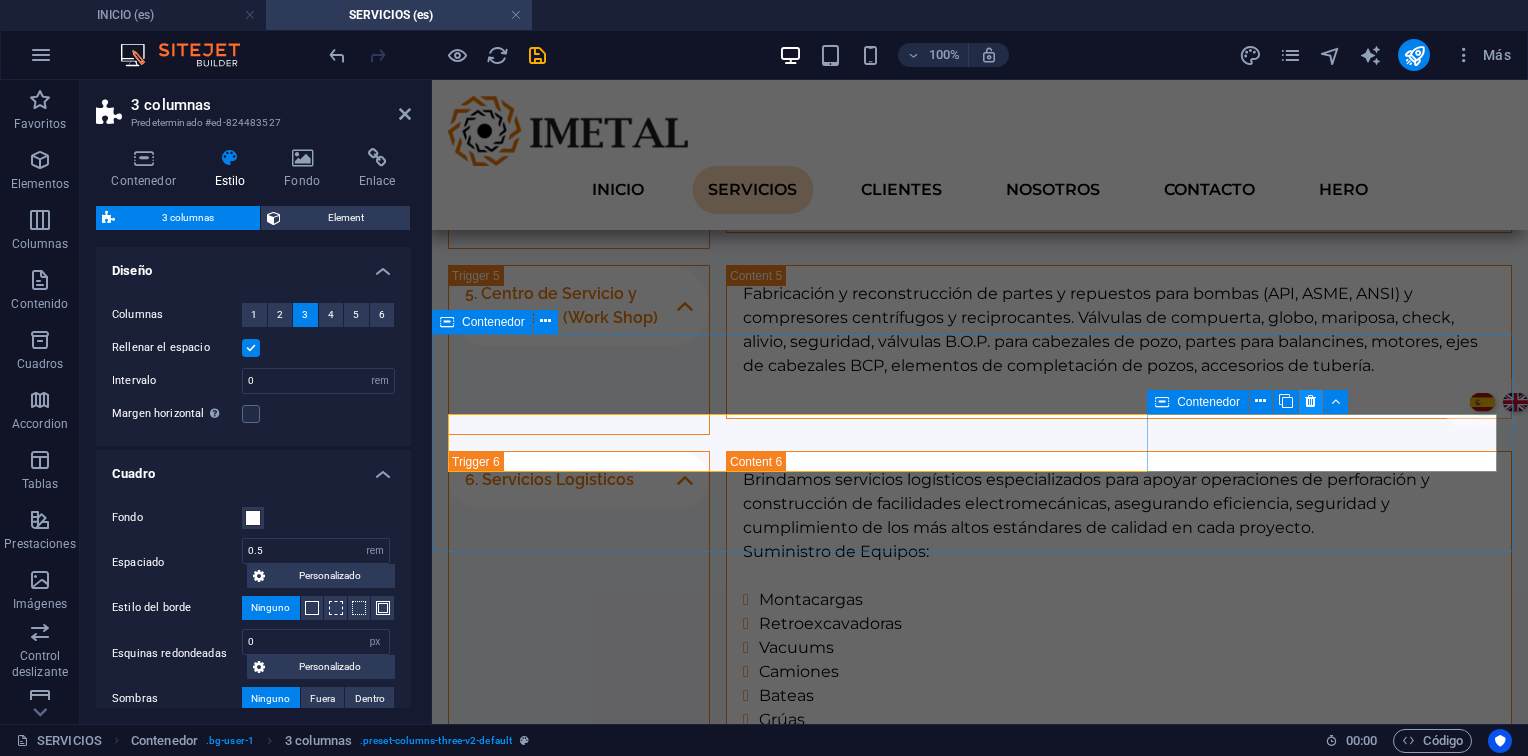 click on "Contenedor" at bounding box center (1254, 402) 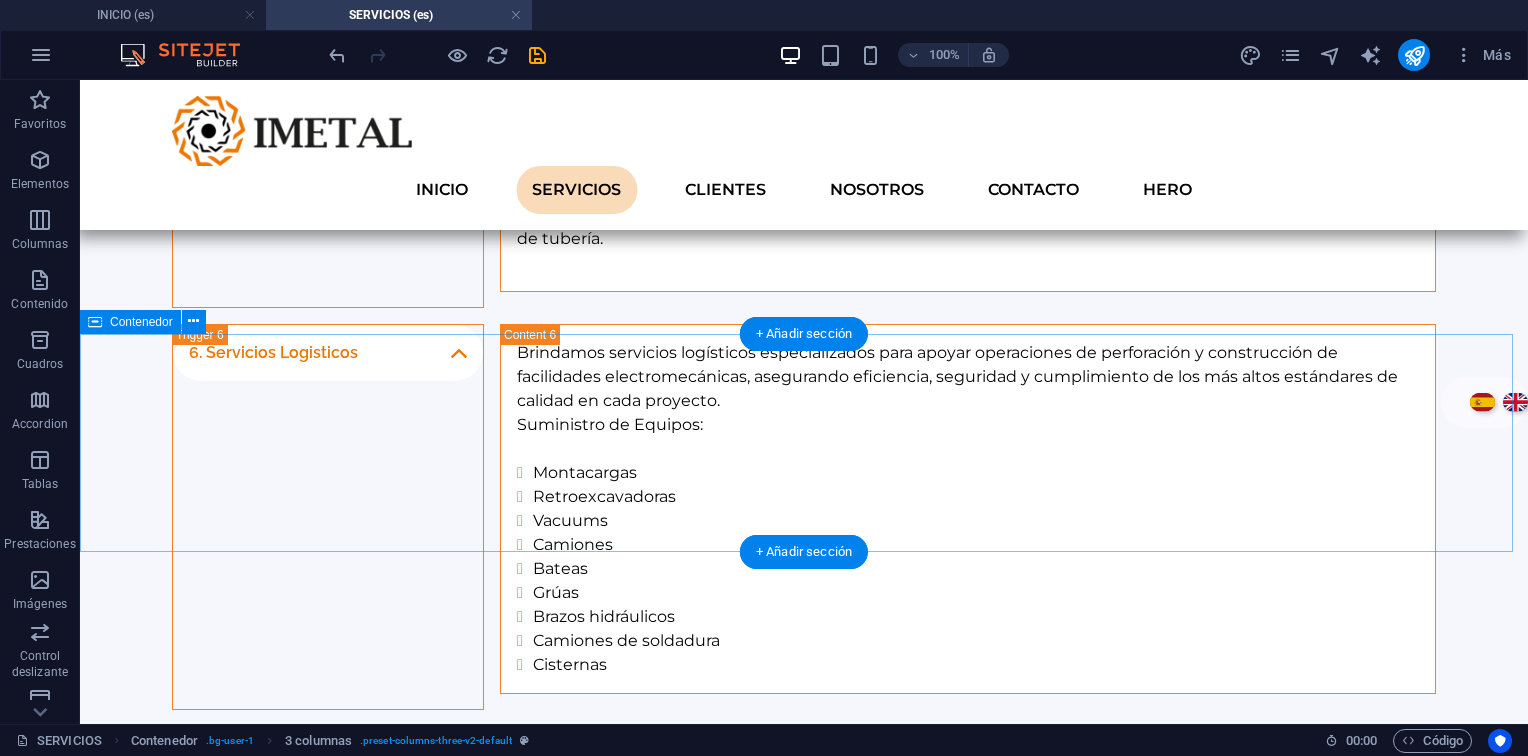 scroll, scrollTop: 2376, scrollLeft: 0, axis: vertical 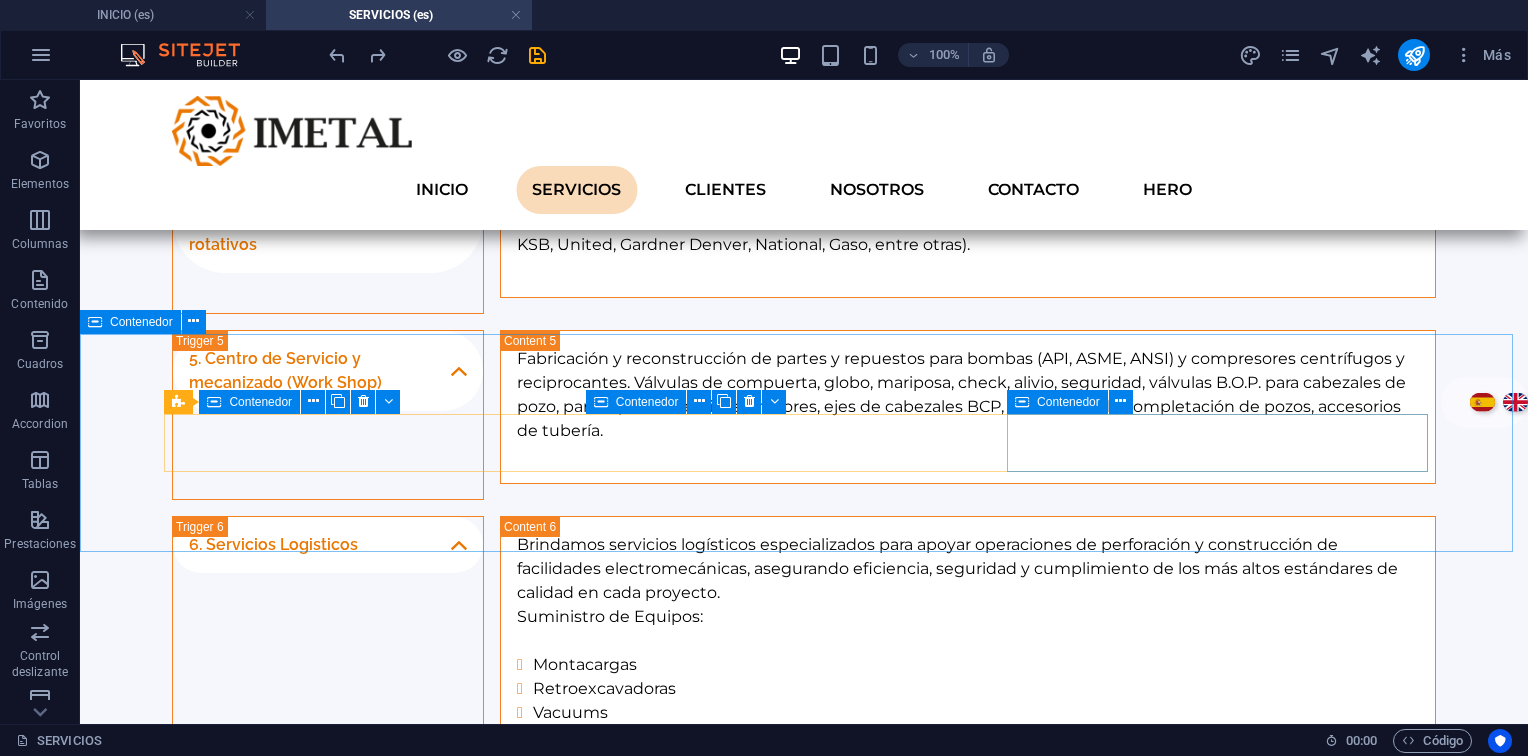 click at bounding box center (1022, 402) 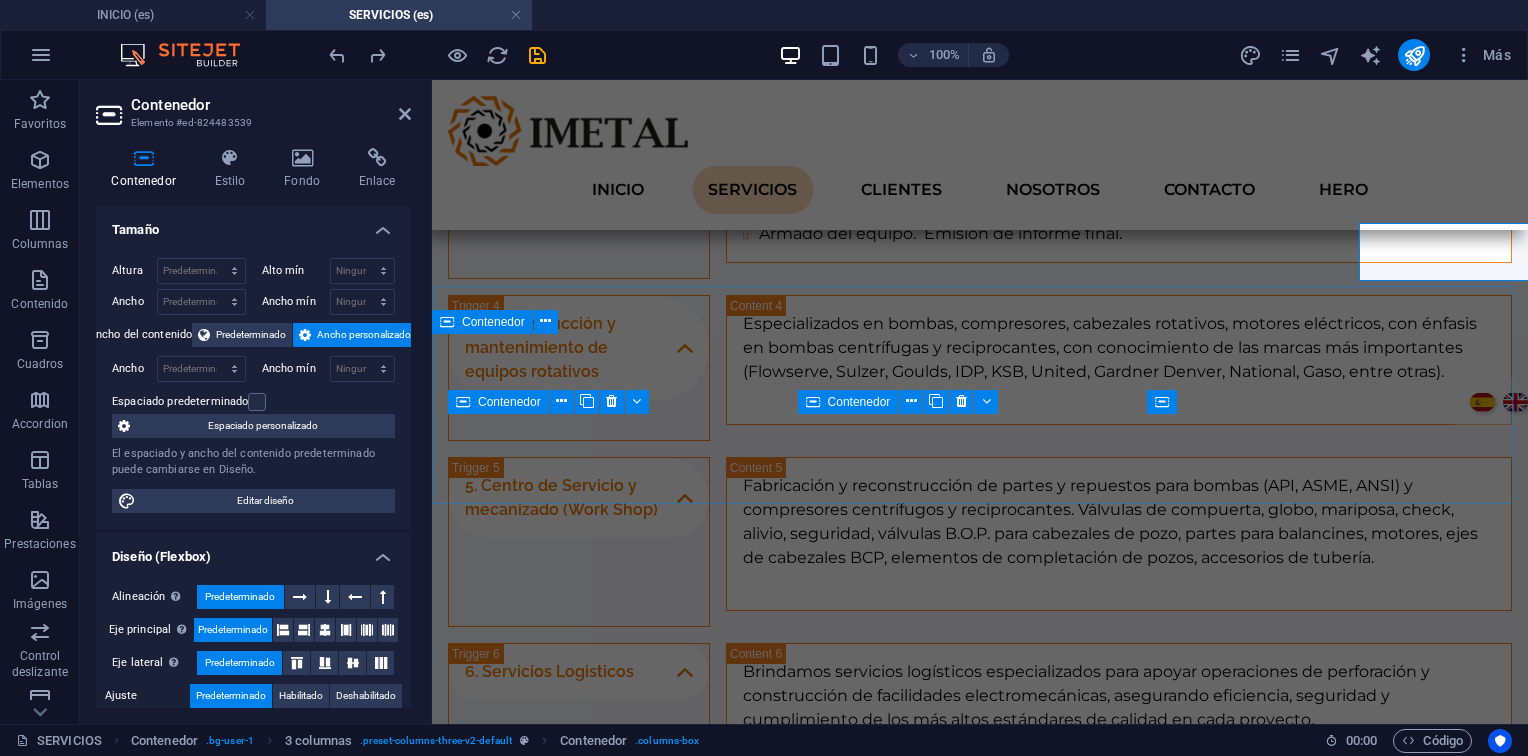scroll, scrollTop: 2568, scrollLeft: 0, axis: vertical 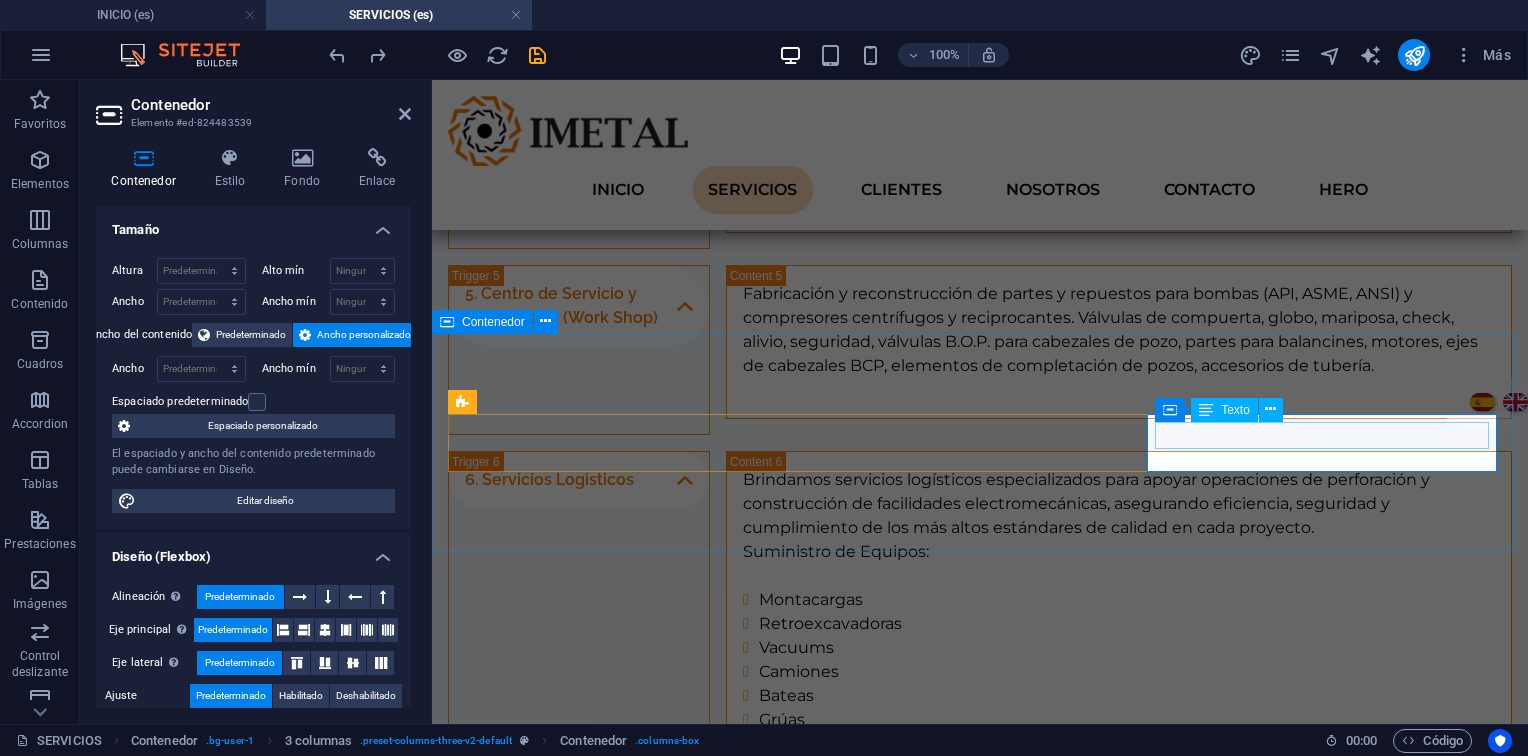 click on "Texto" at bounding box center (1235, 410) 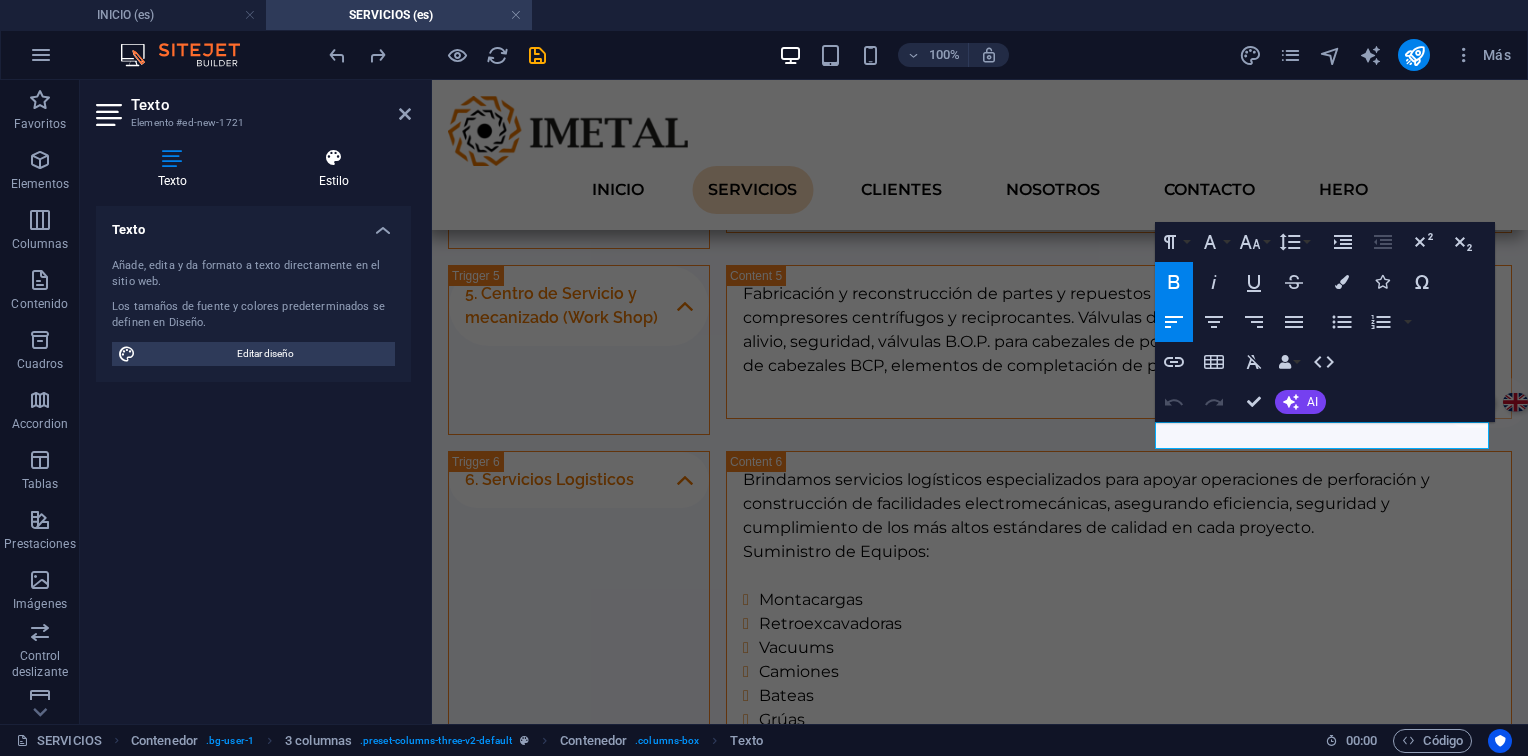 click on "Estilo" at bounding box center (334, 169) 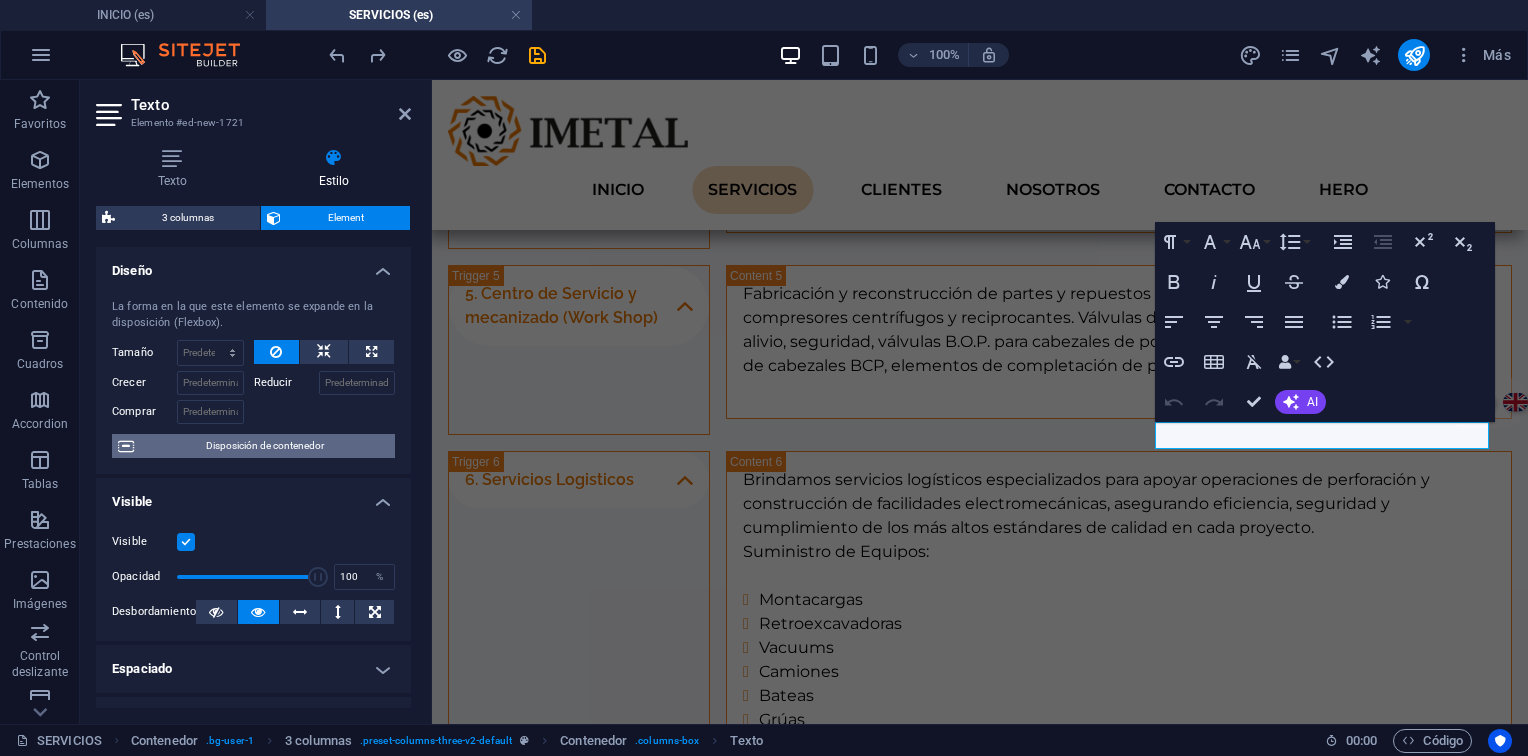 click on "Disposición de contenedor" at bounding box center [264, 446] 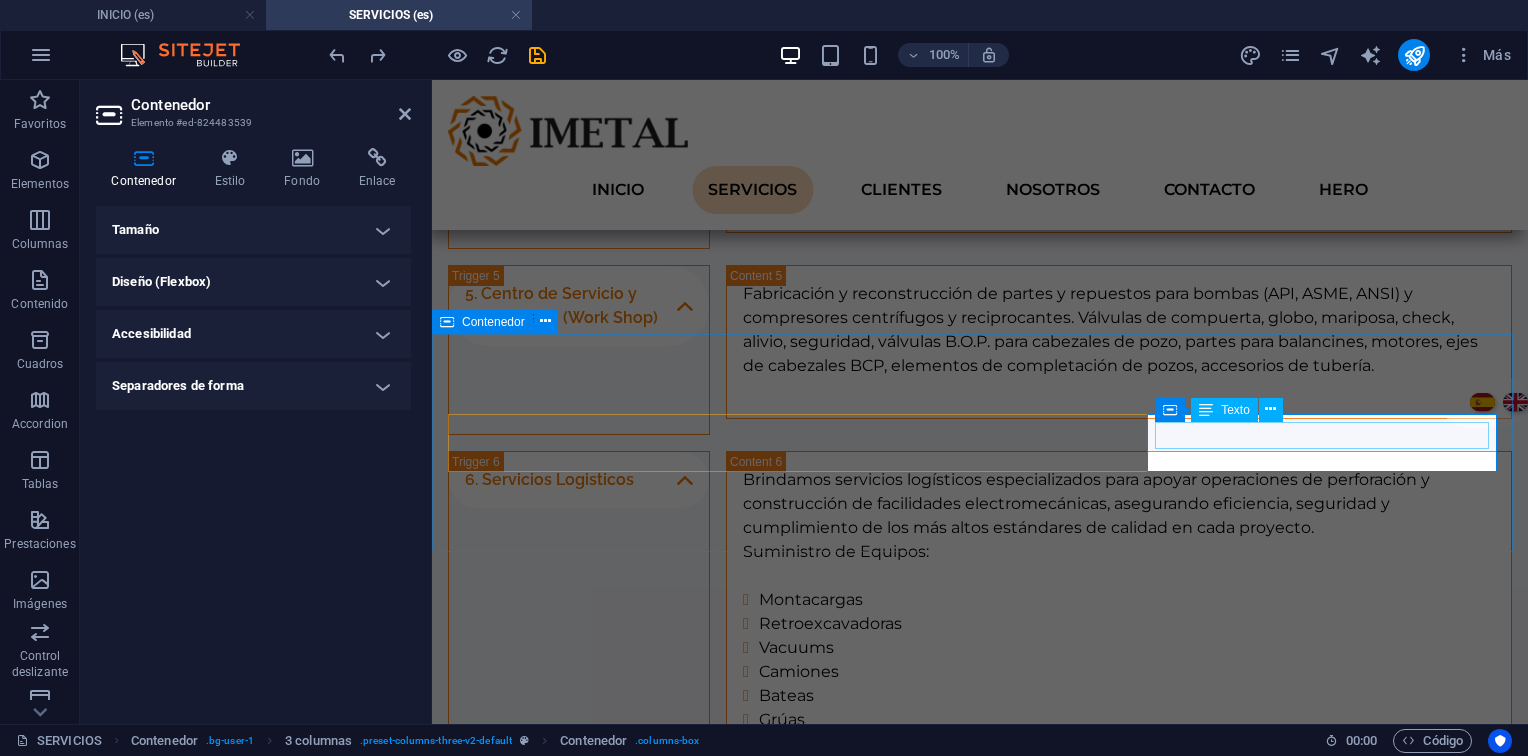 click on "Evaluación técnica y planos." at bounding box center [980, 1139] 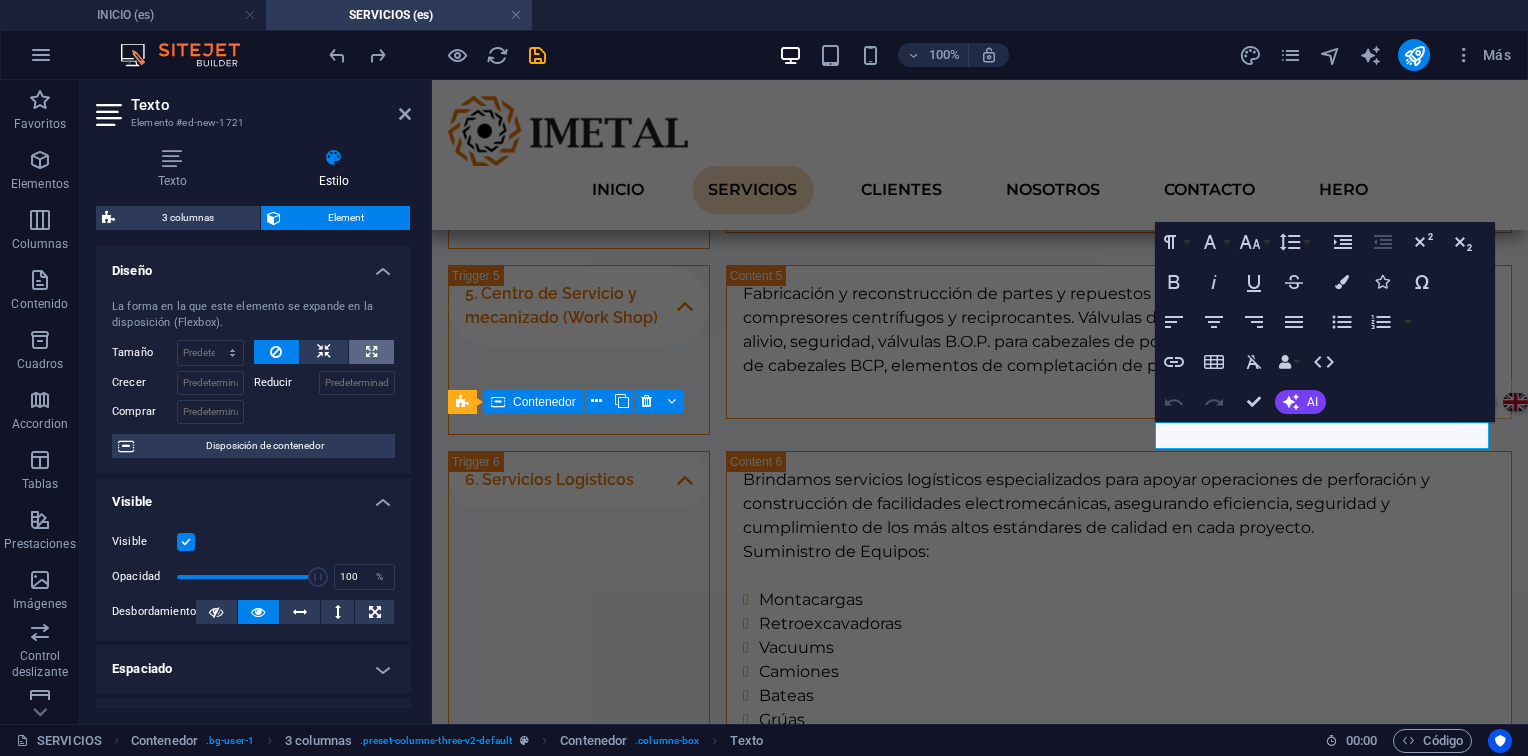 click at bounding box center [371, 352] 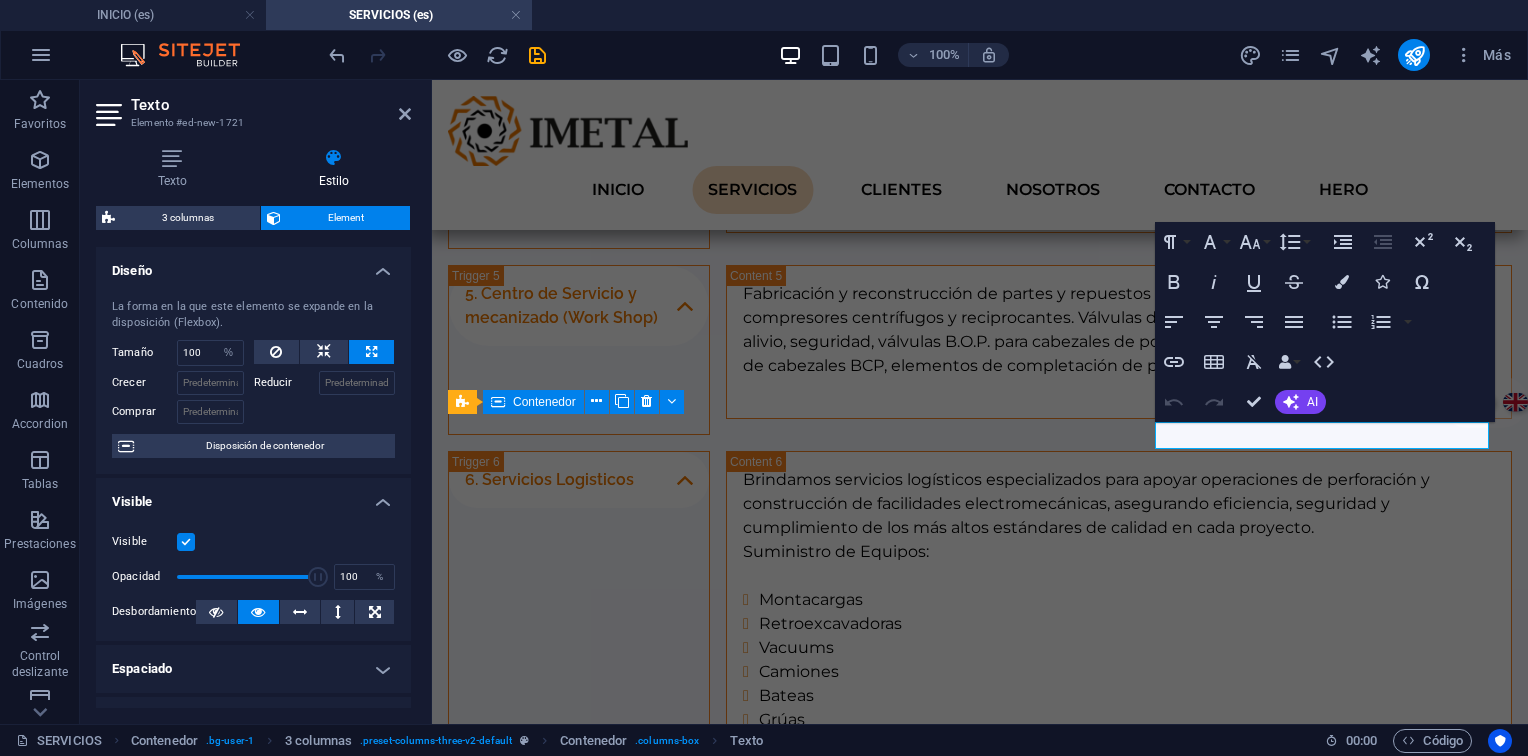 click at bounding box center [371, 352] 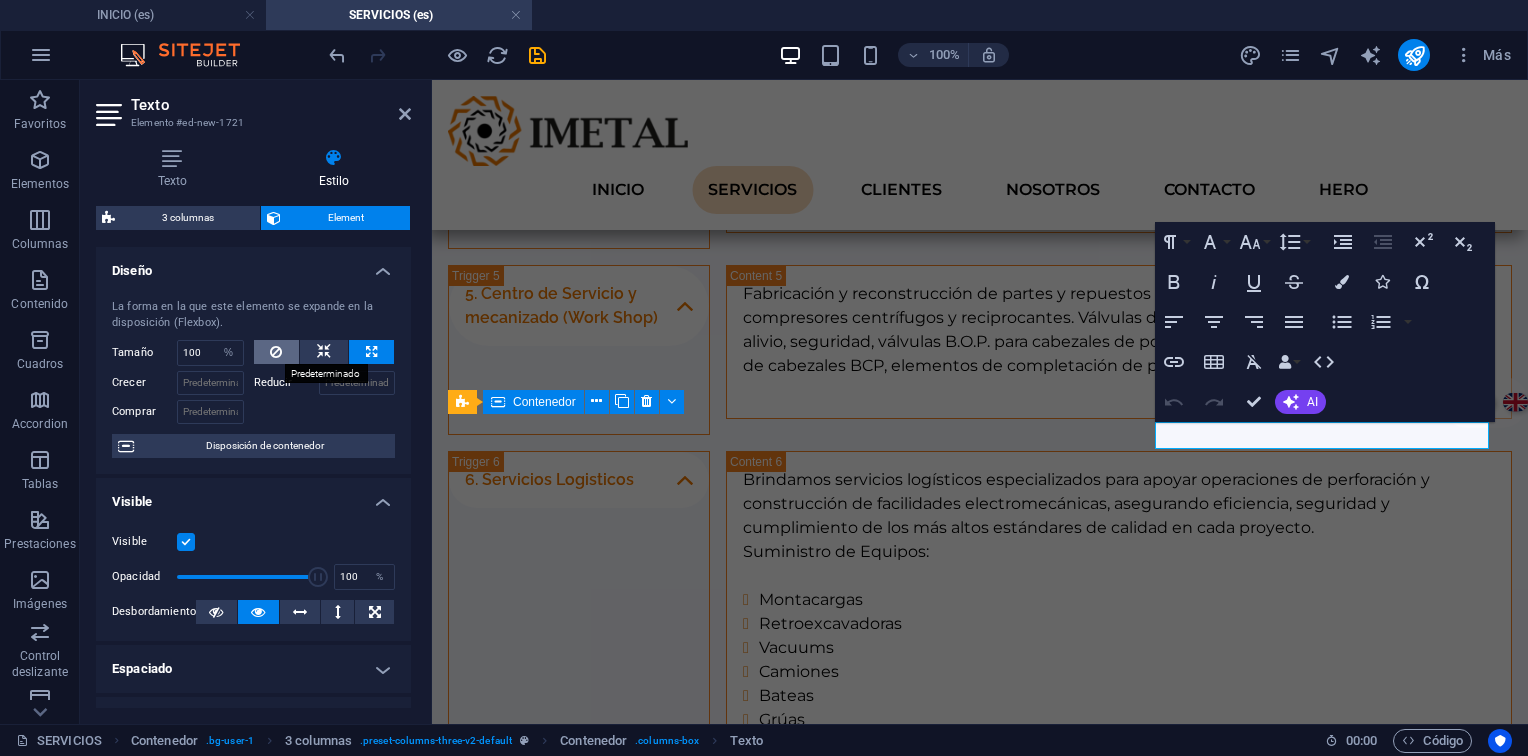 click at bounding box center [277, 352] 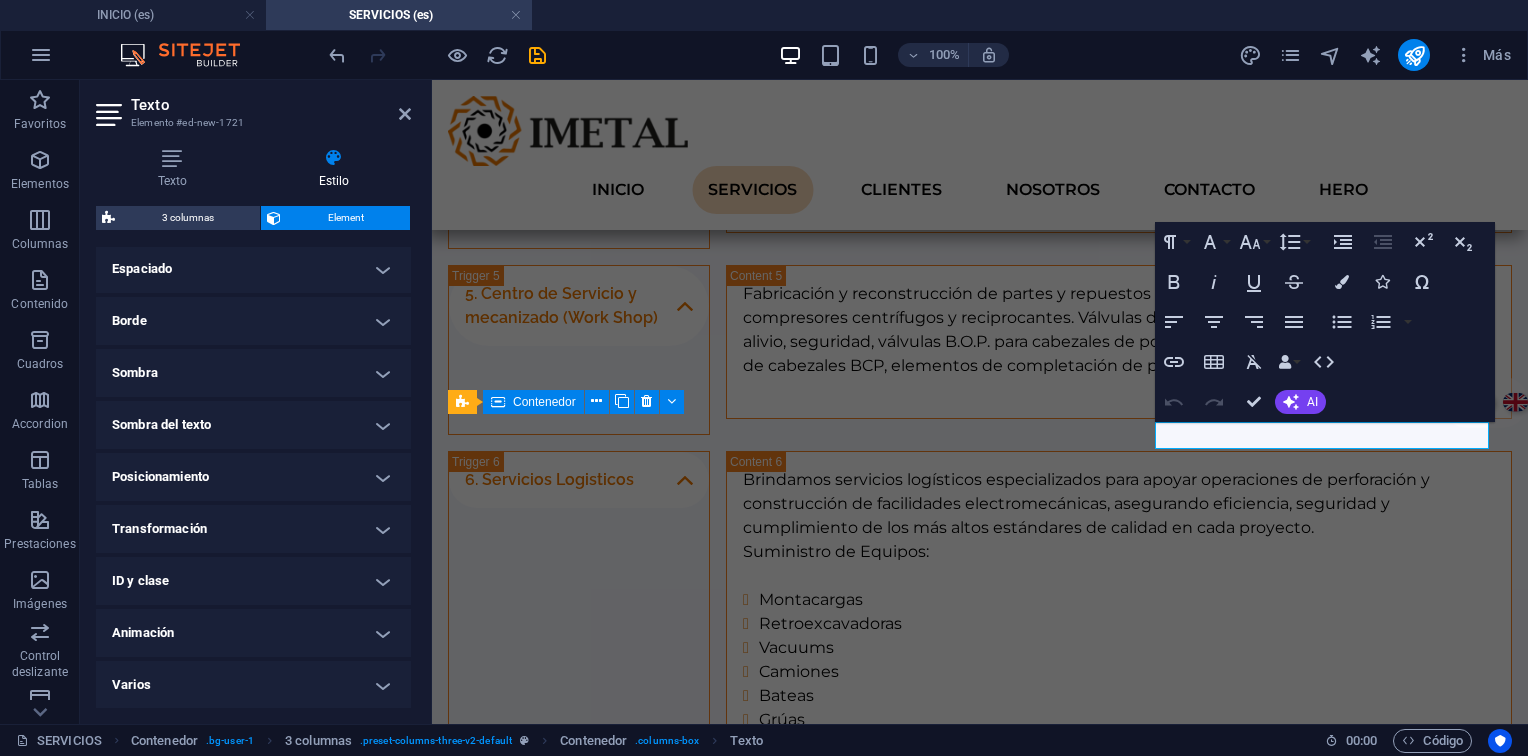 scroll, scrollTop: 300, scrollLeft: 0, axis: vertical 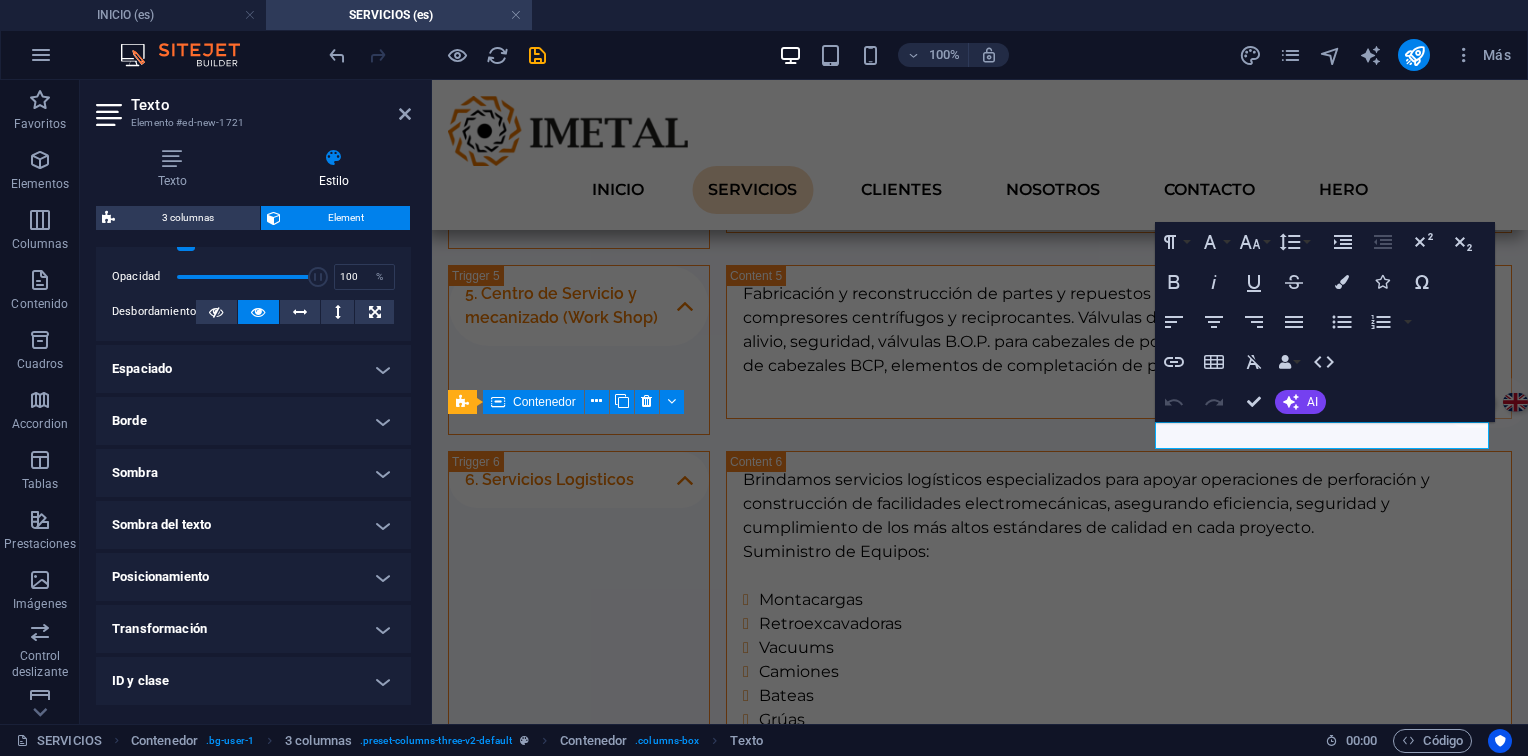 click on "Espaciado" at bounding box center [253, 369] 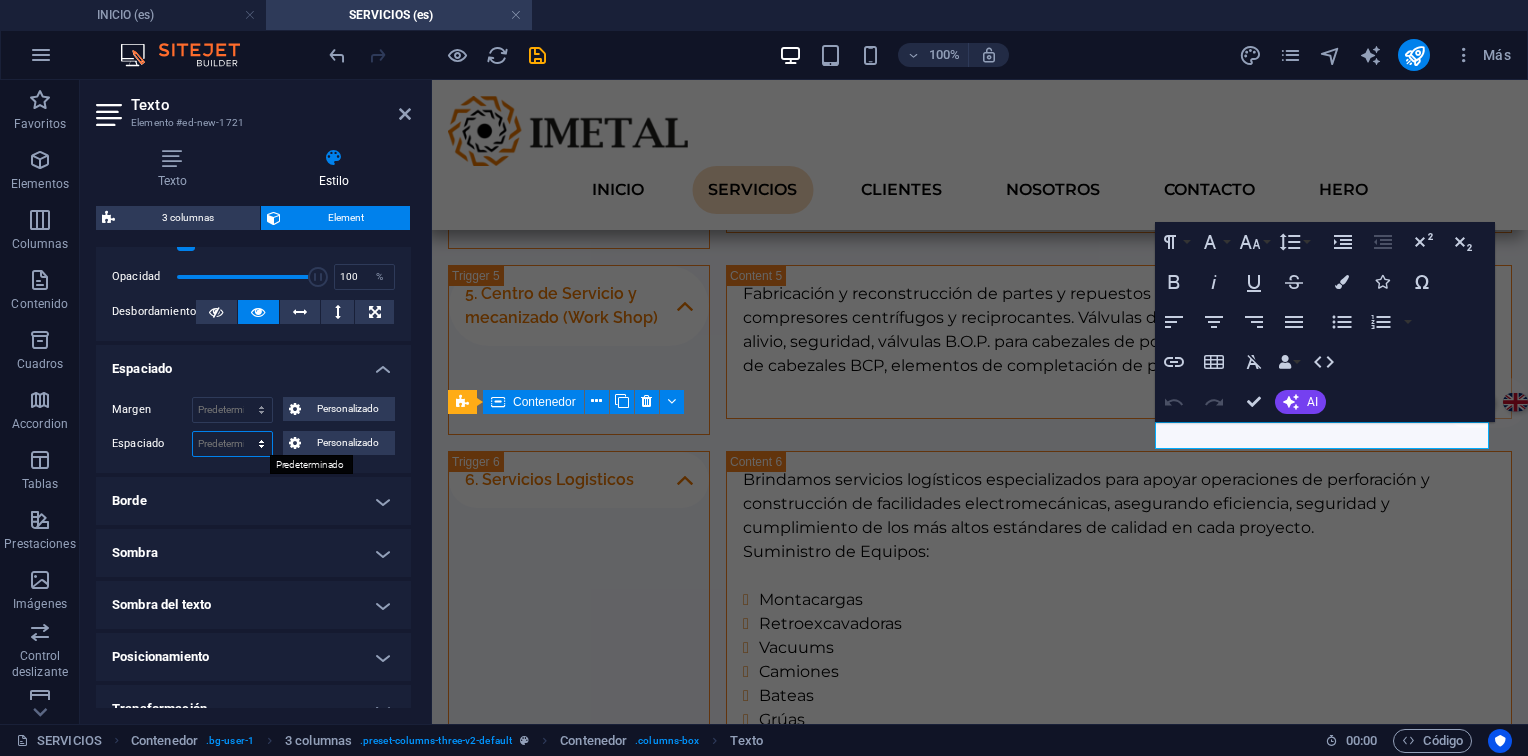 click on "Predeterminado px rem % vh vw Personalizado" at bounding box center [232, 444] 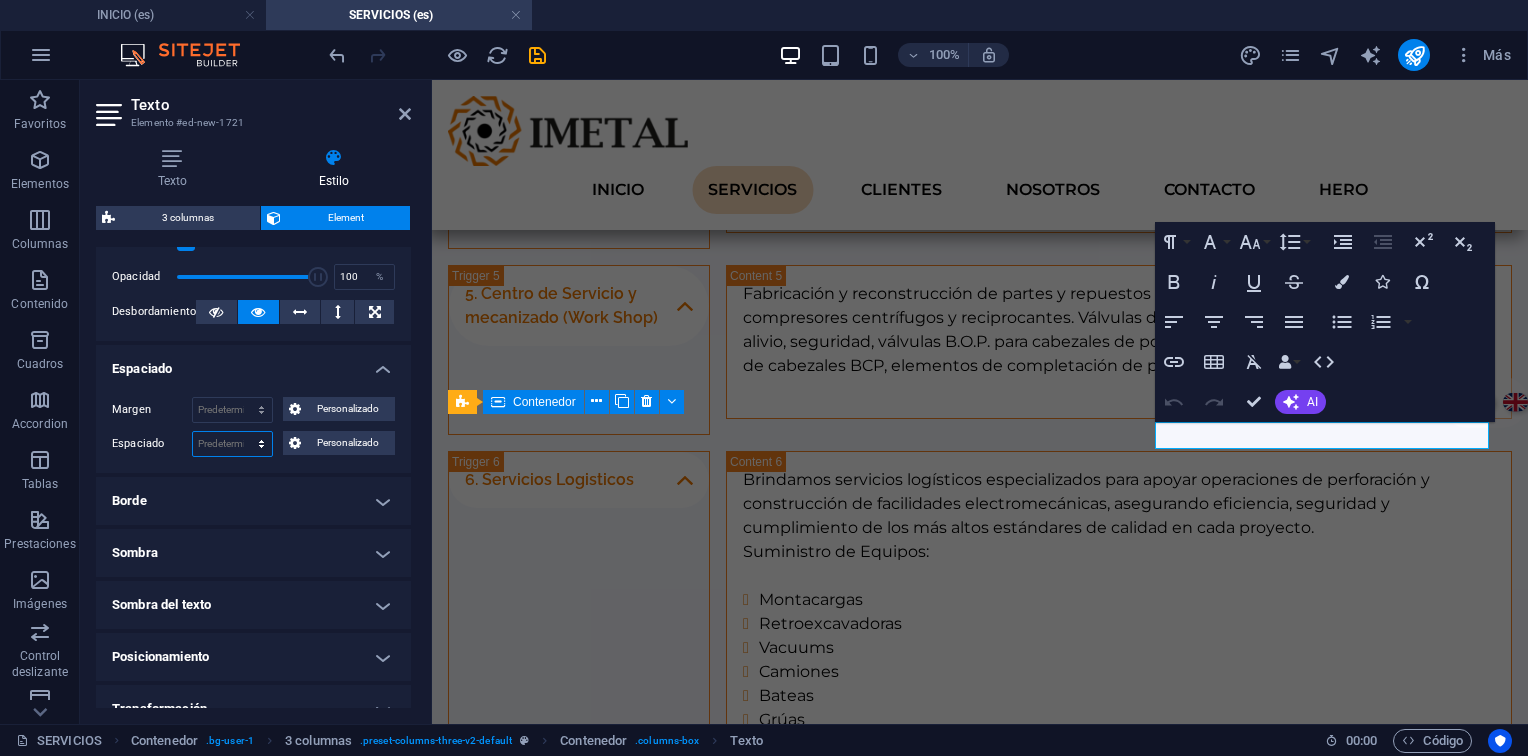 select on "rem" 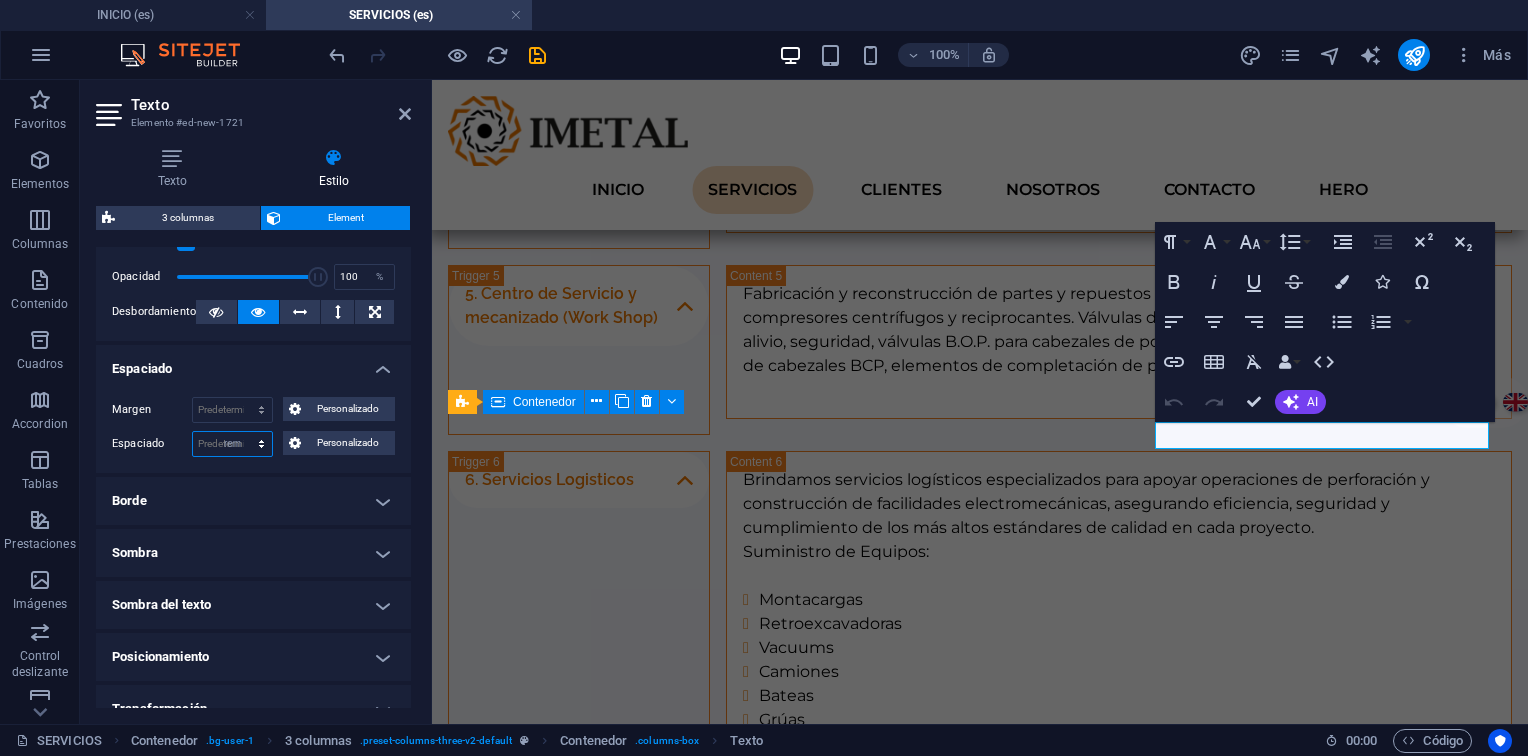 click on "Predeterminado px rem % vh vw Personalizado" at bounding box center [232, 444] 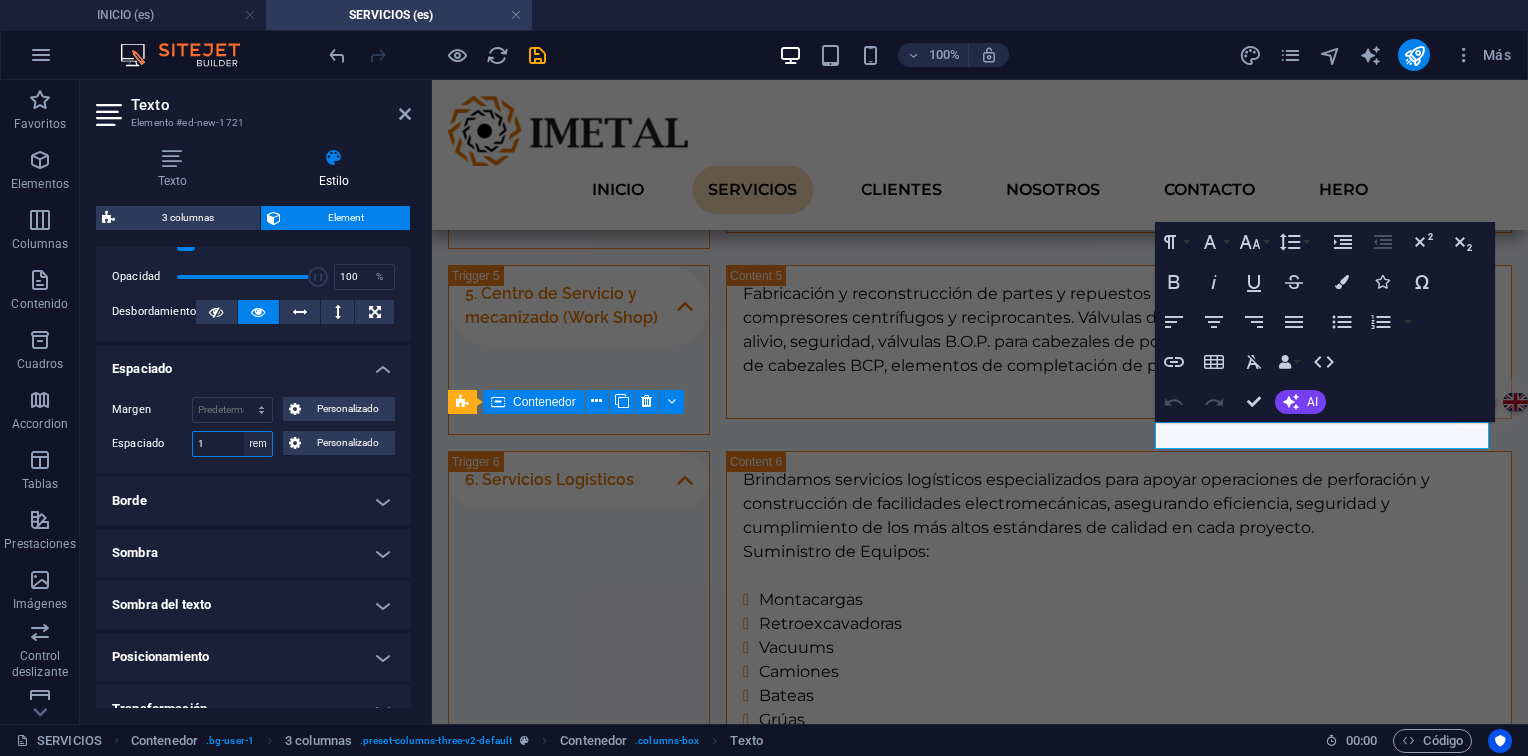 type on "1" 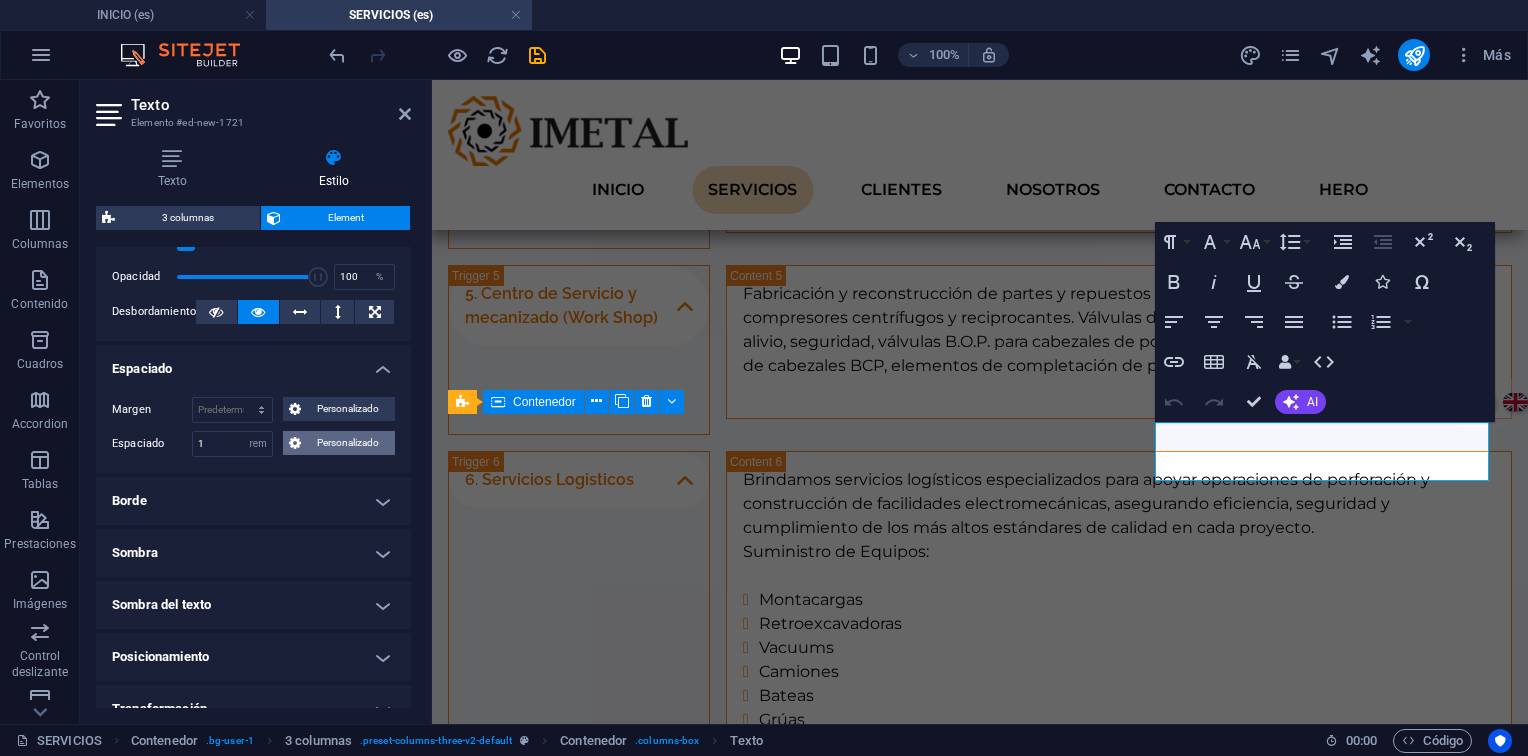 click on "Personalizado" at bounding box center [348, 443] 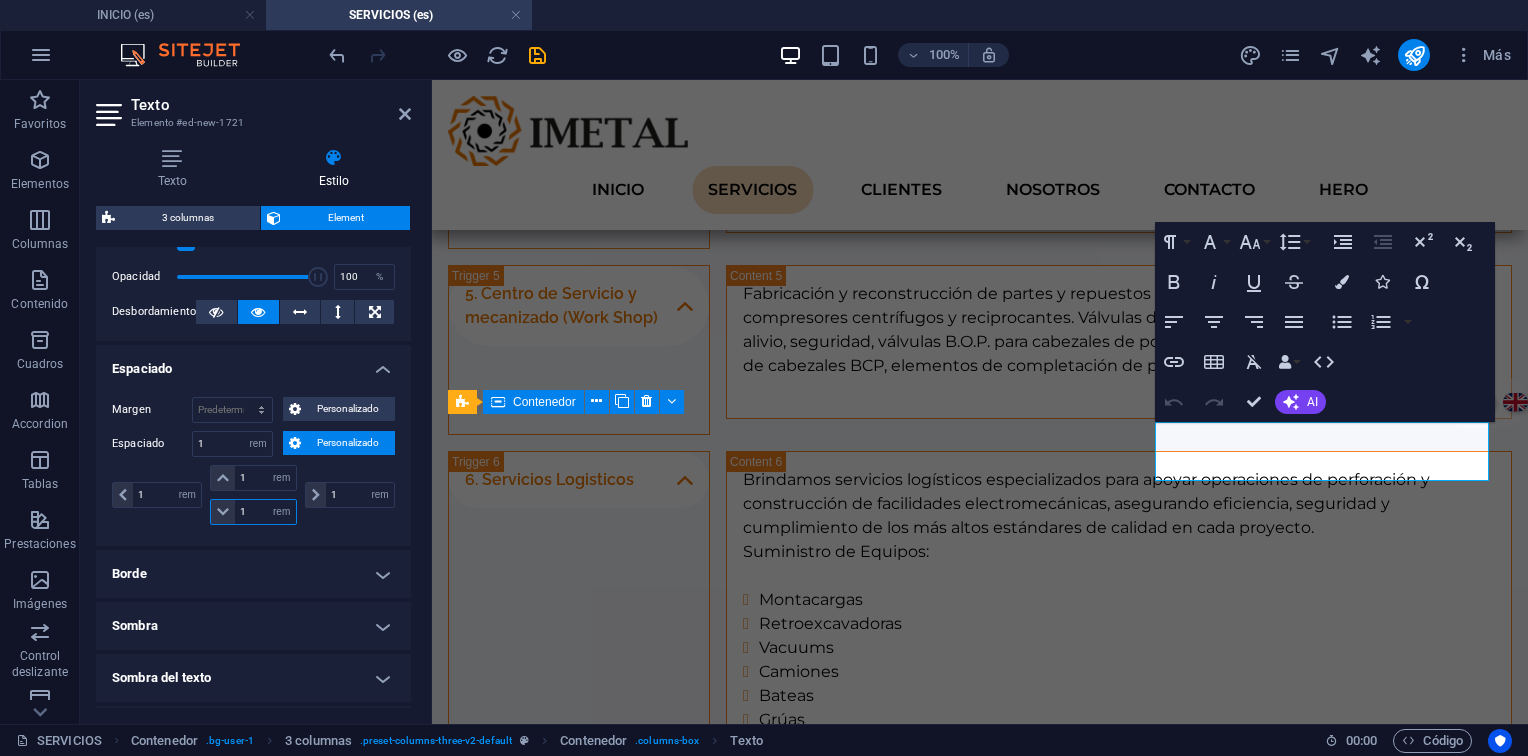 click at bounding box center (265, 512) 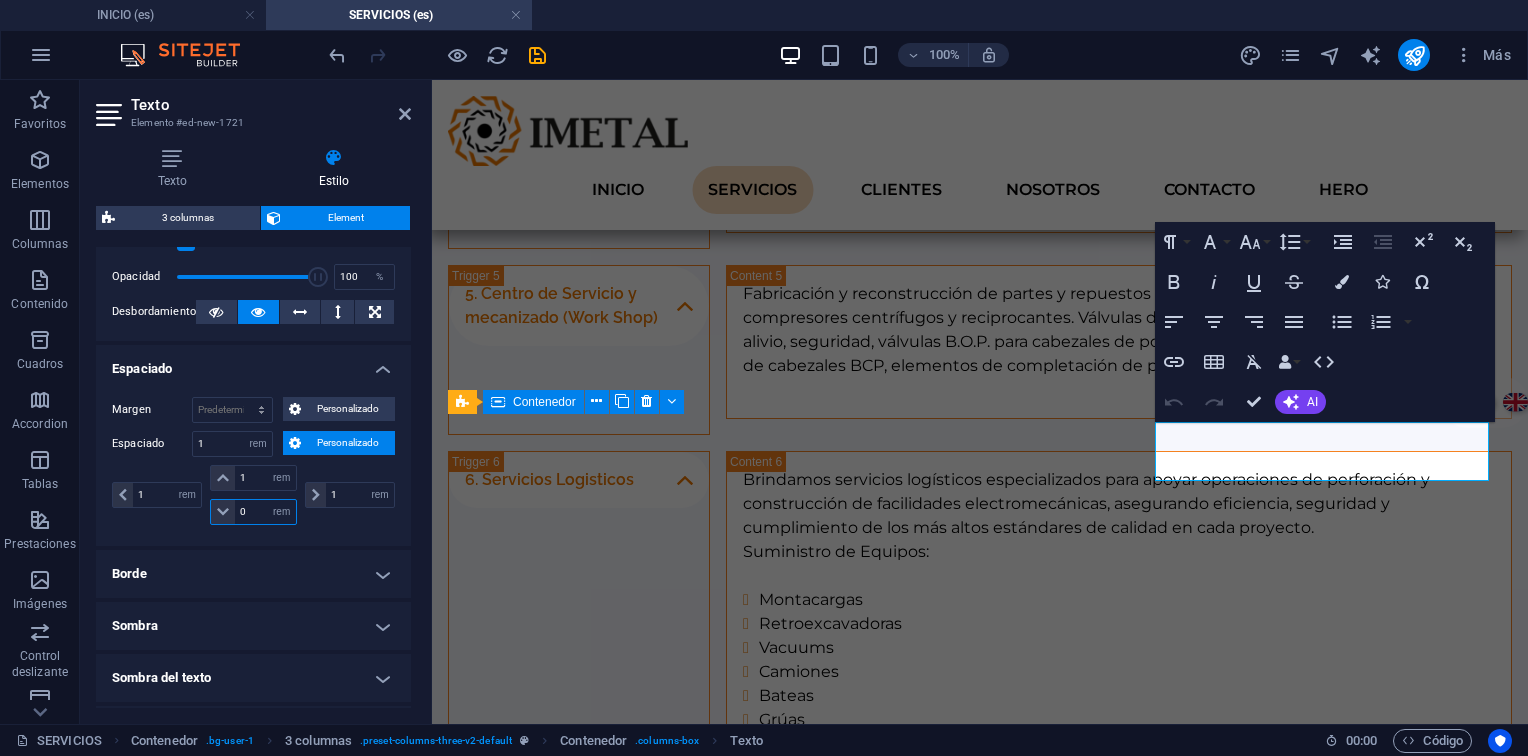 type on "0" 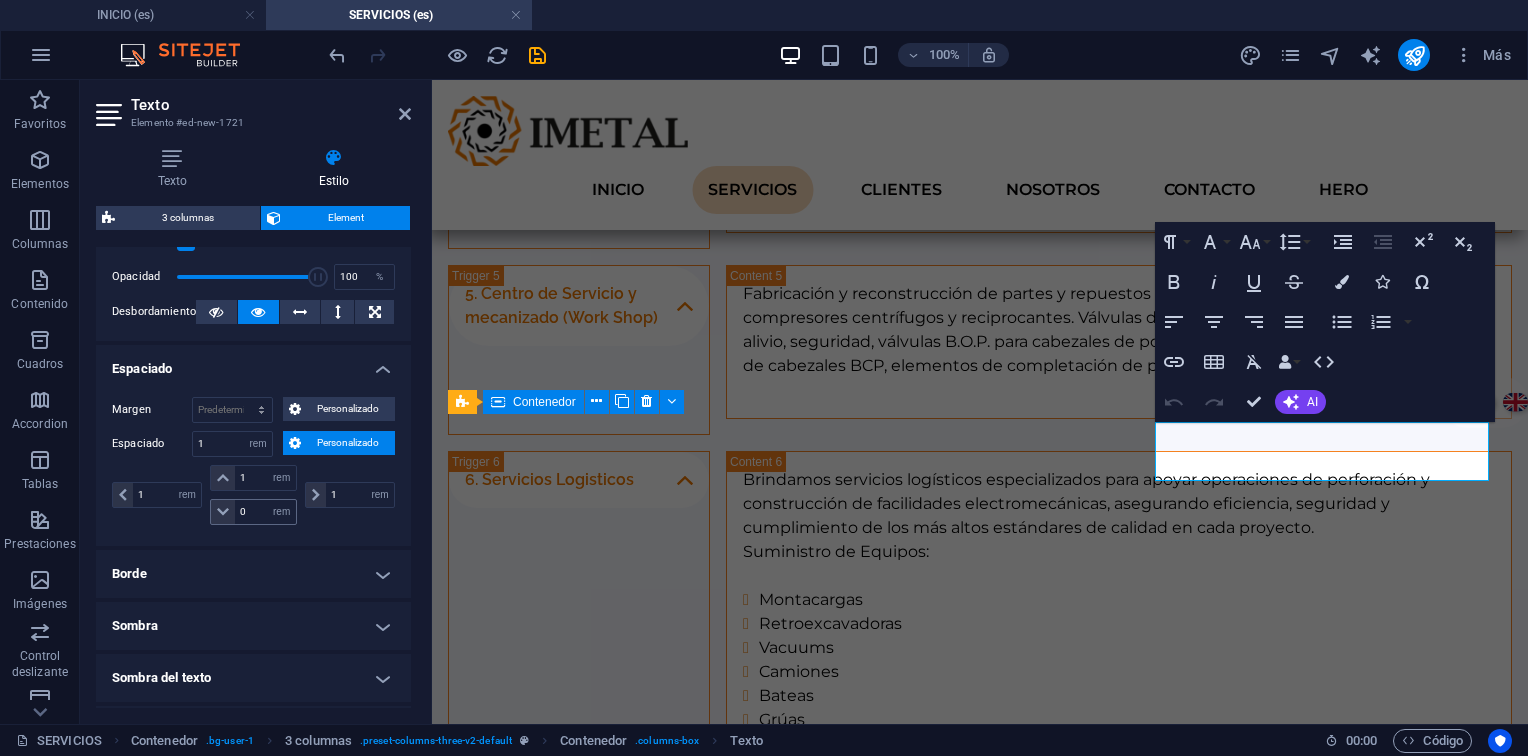 select on "DISABLED_OPTION_VALUE" 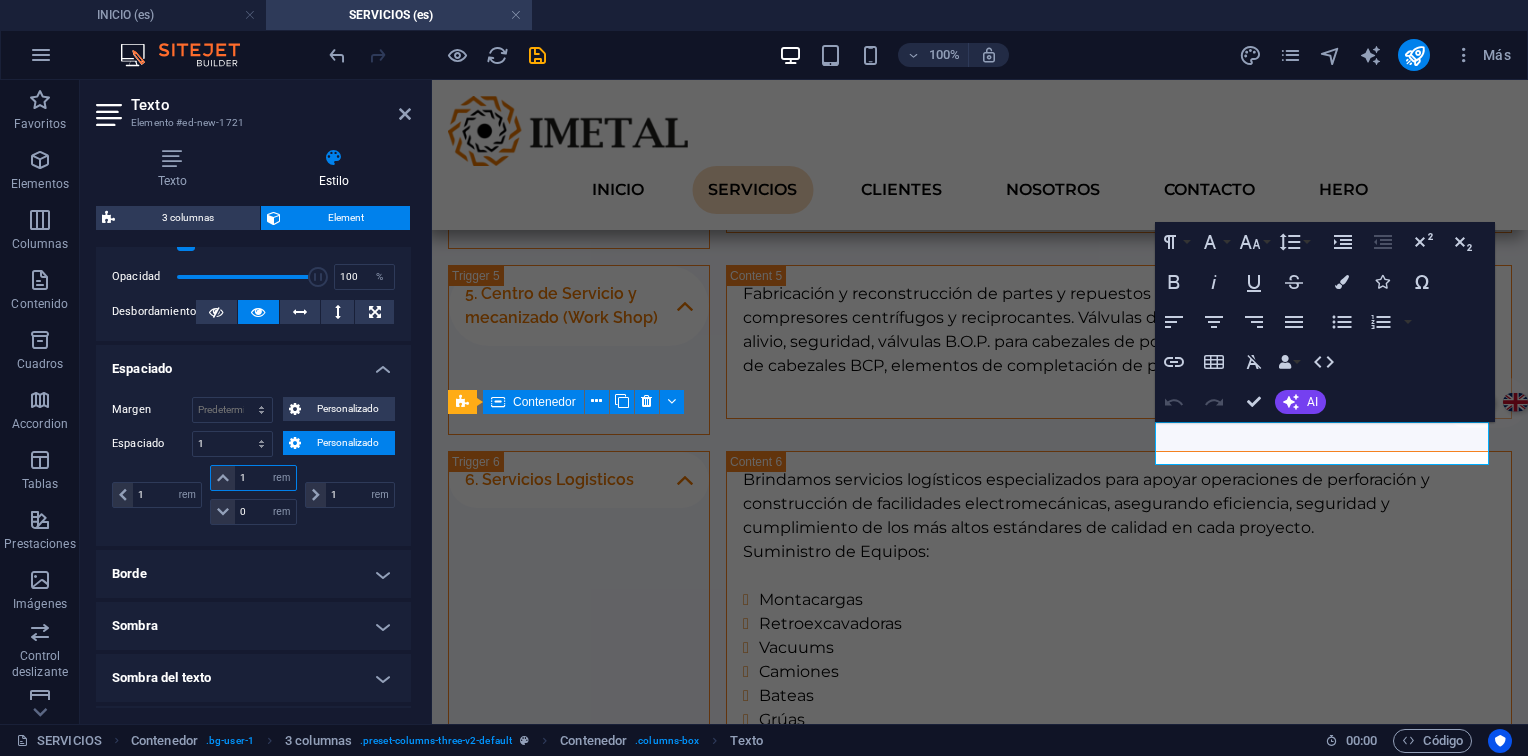 click at bounding box center (265, 478) 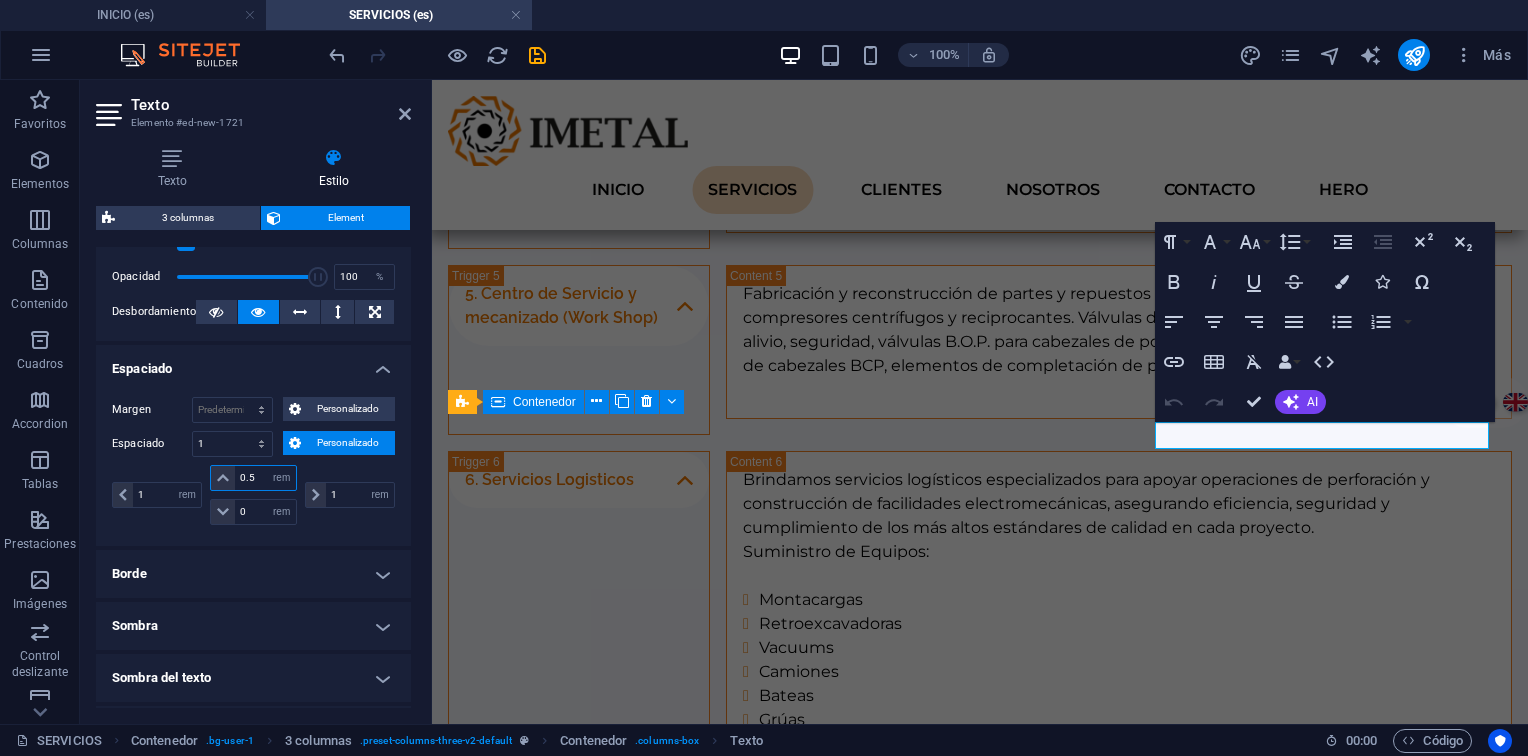 type on "0.5" 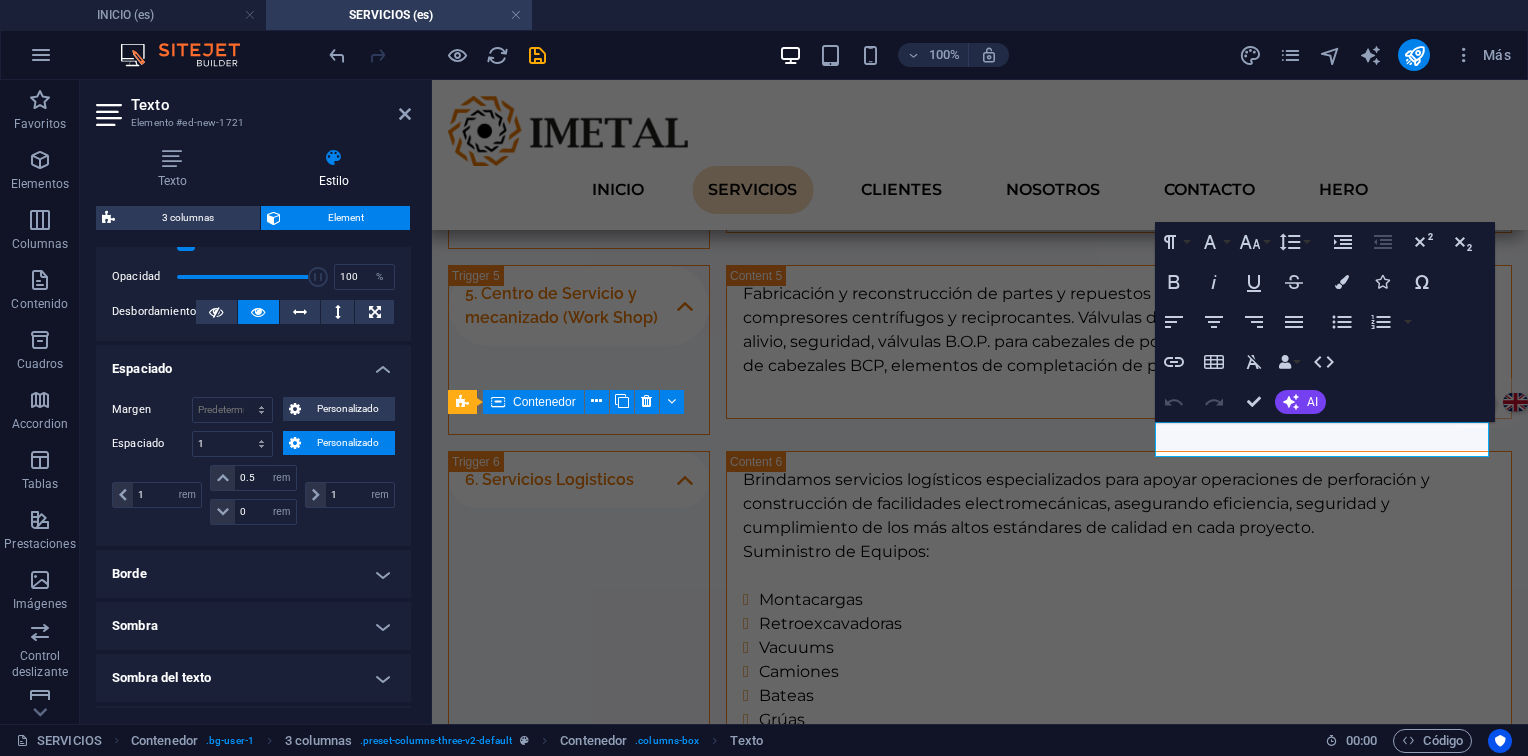 click at bounding box center [980, 1343] 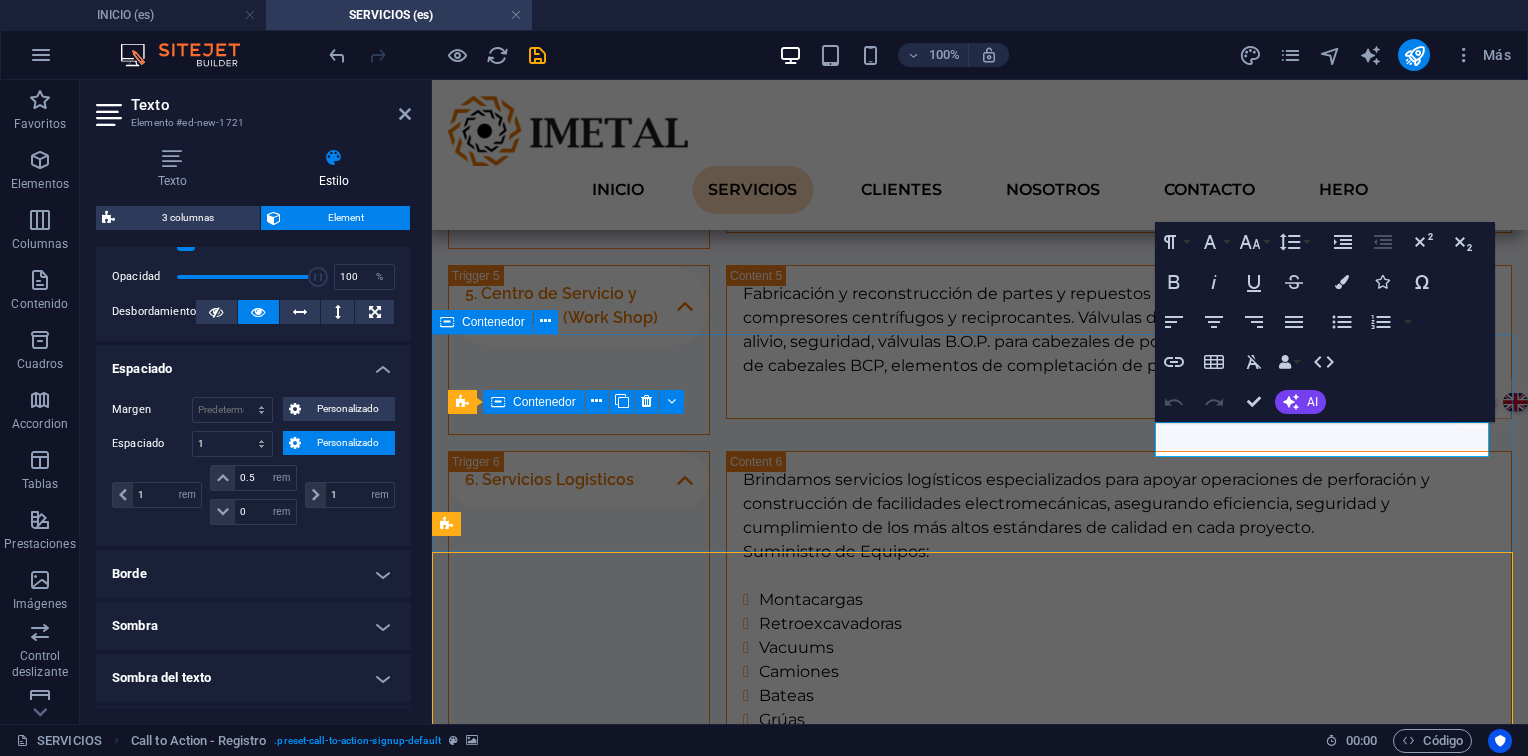 scroll, scrollTop: 2376, scrollLeft: 0, axis: vertical 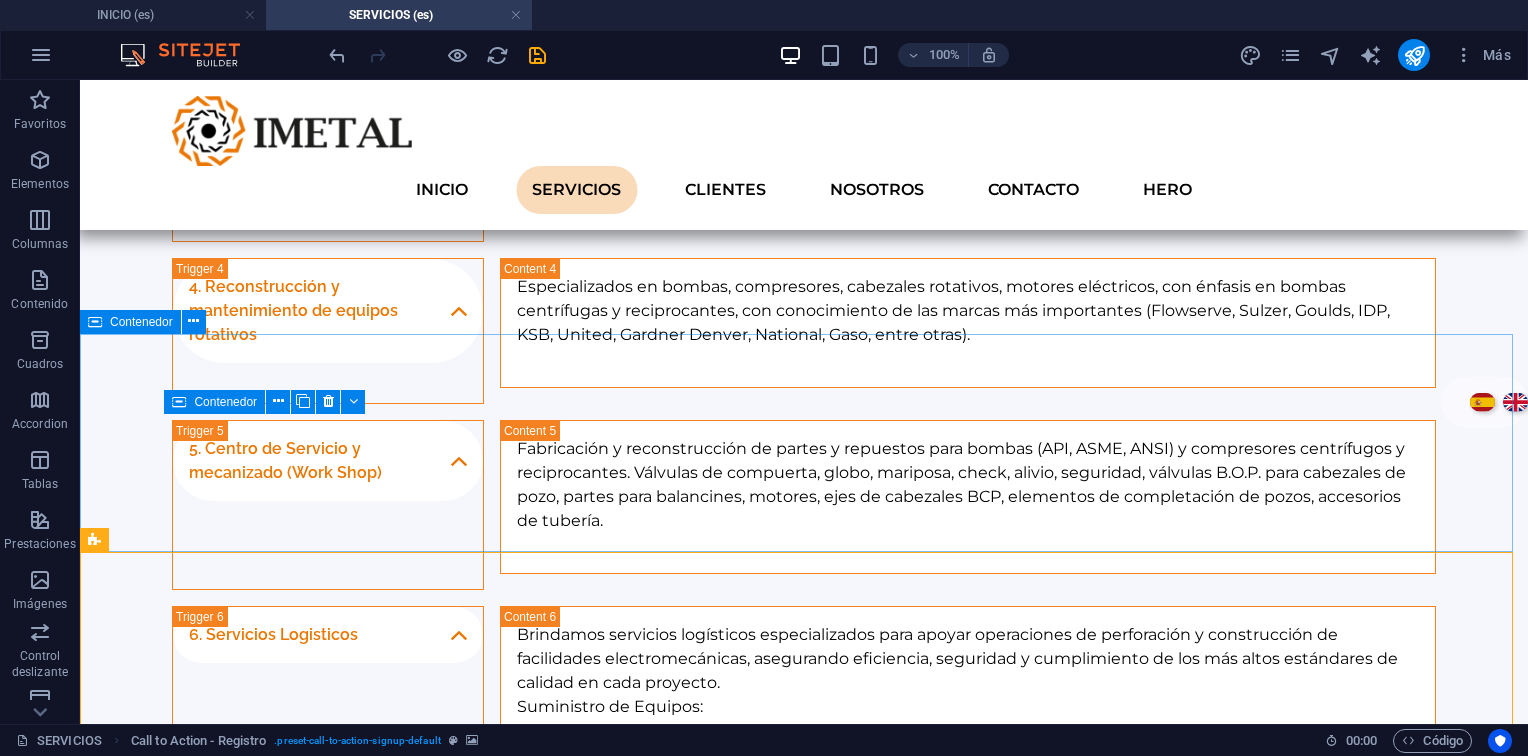 click on "Inspección: Evaluación técnica y planos." at bounding box center (804, 1238) 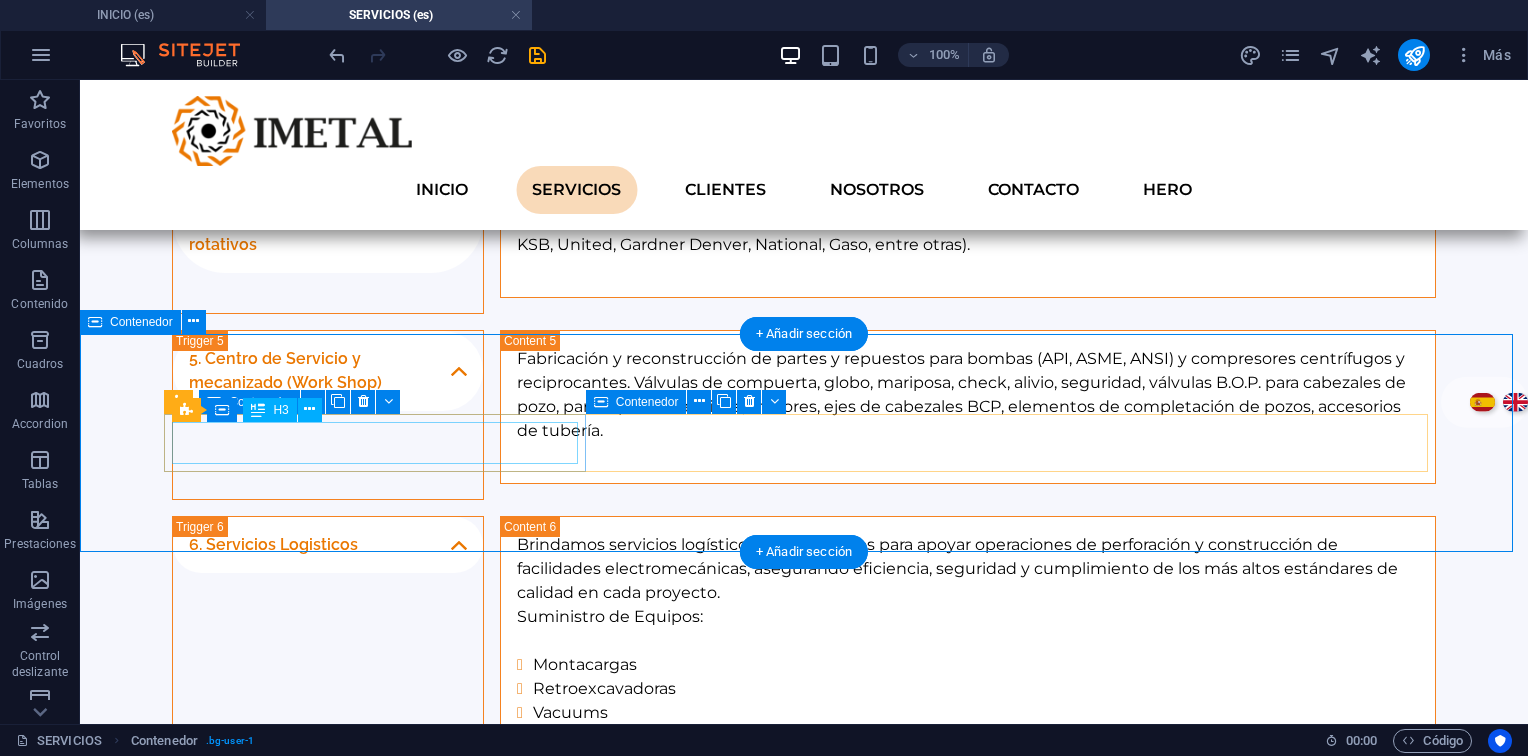 click on "Inspección:" at bounding box center [804, 1091] 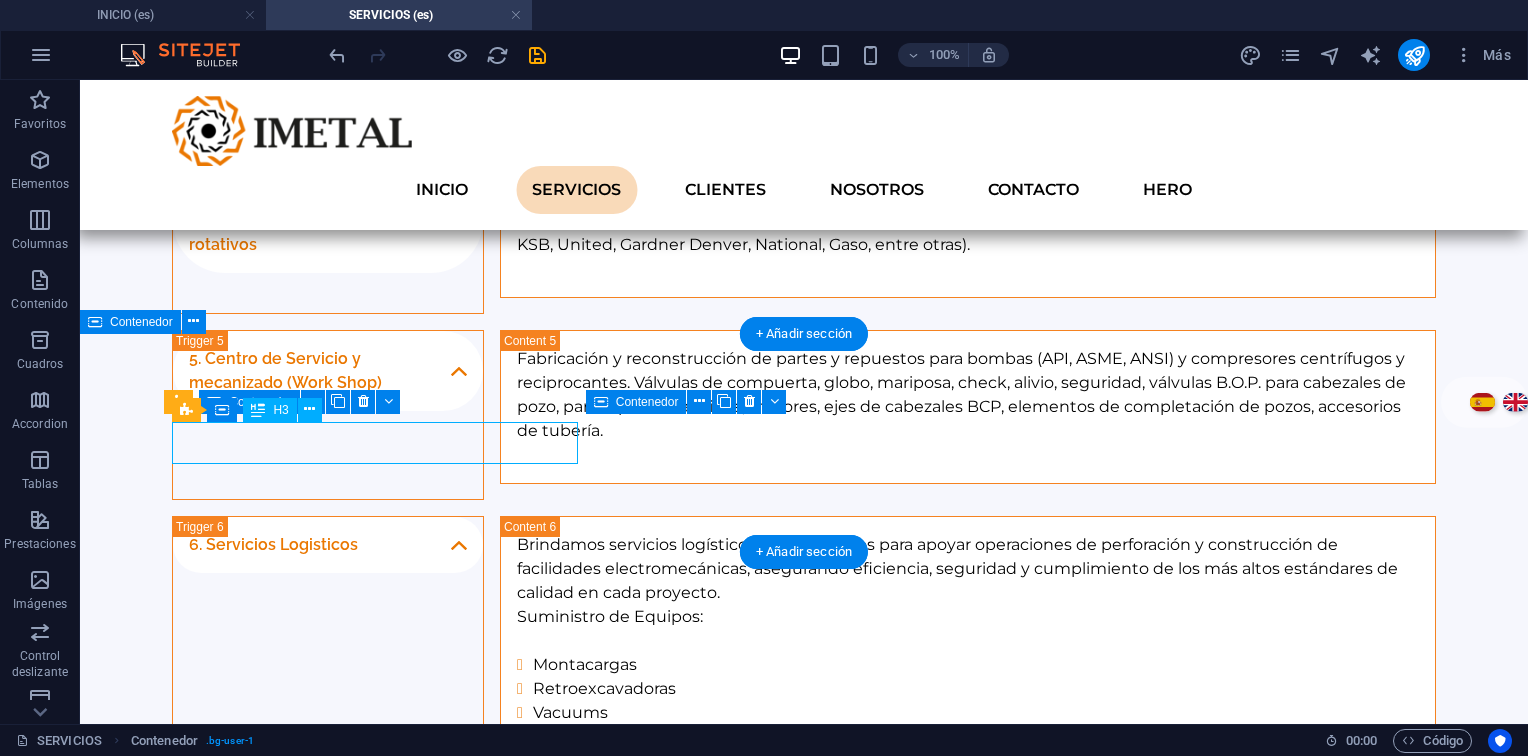 click on "Inspección:" at bounding box center (804, 1091) 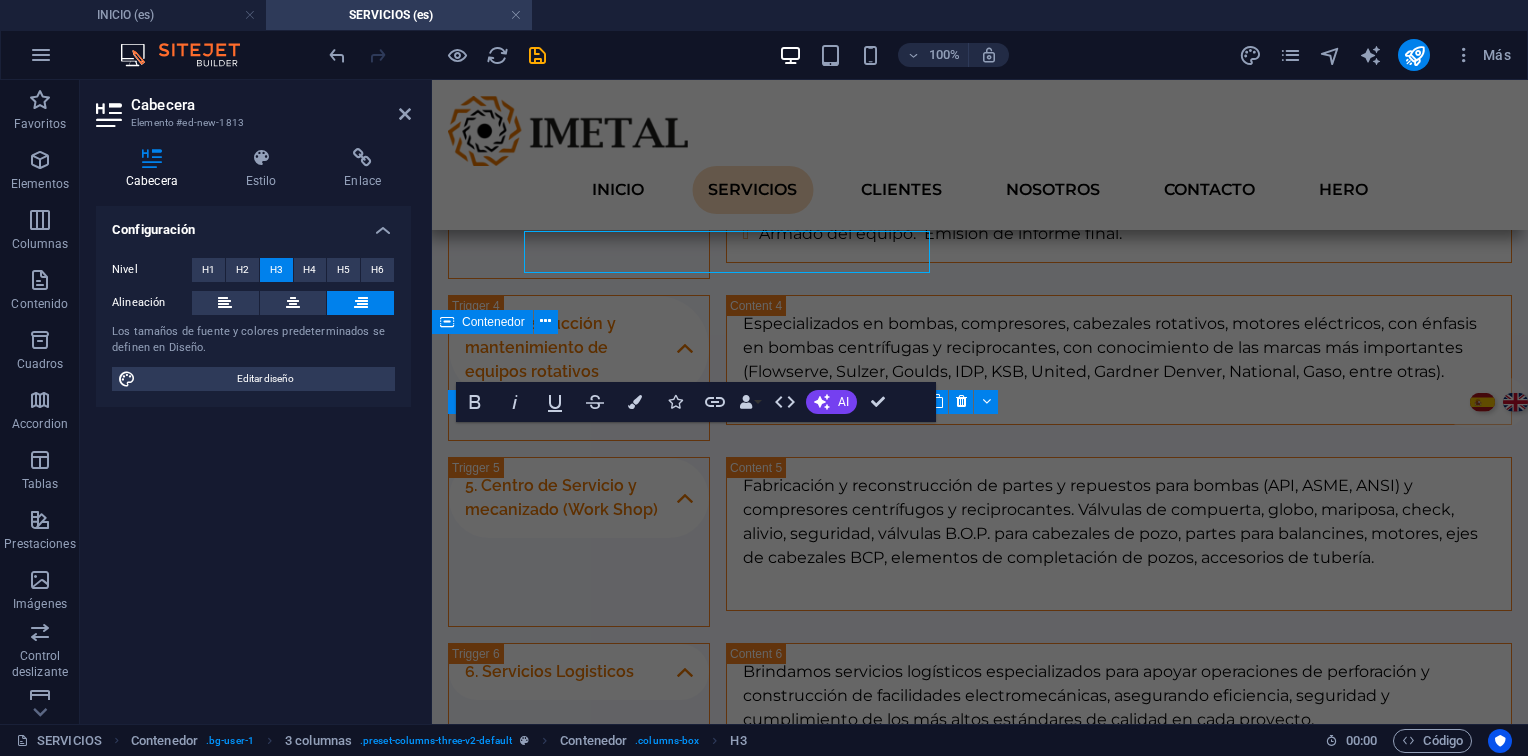 scroll, scrollTop: 2568, scrollLeft: 0, axis: vertical 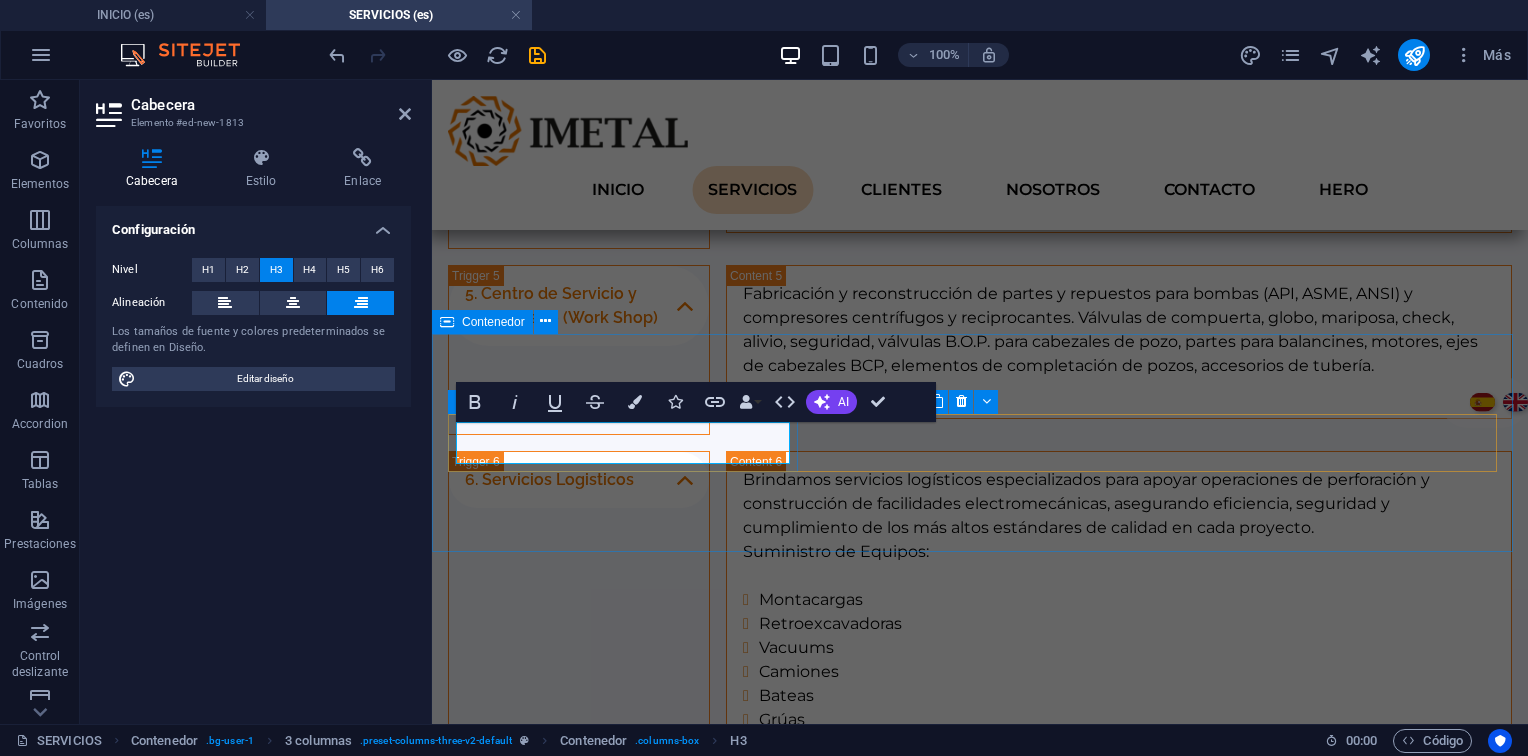 click on "Inspección:" at bounding box center (980, 1026) 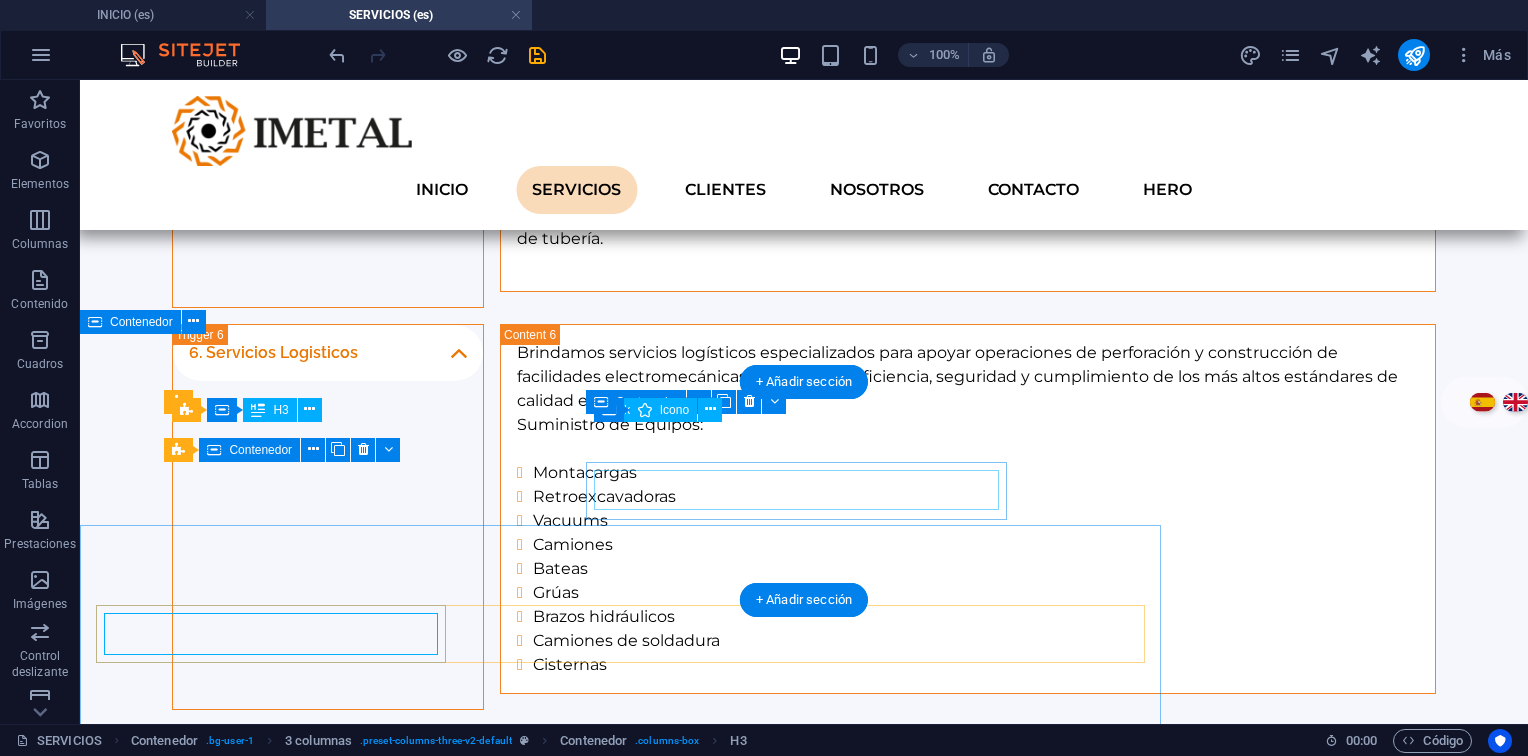 scroll, scrollTop: 2376, scrollLeft: 0, axis: vertical 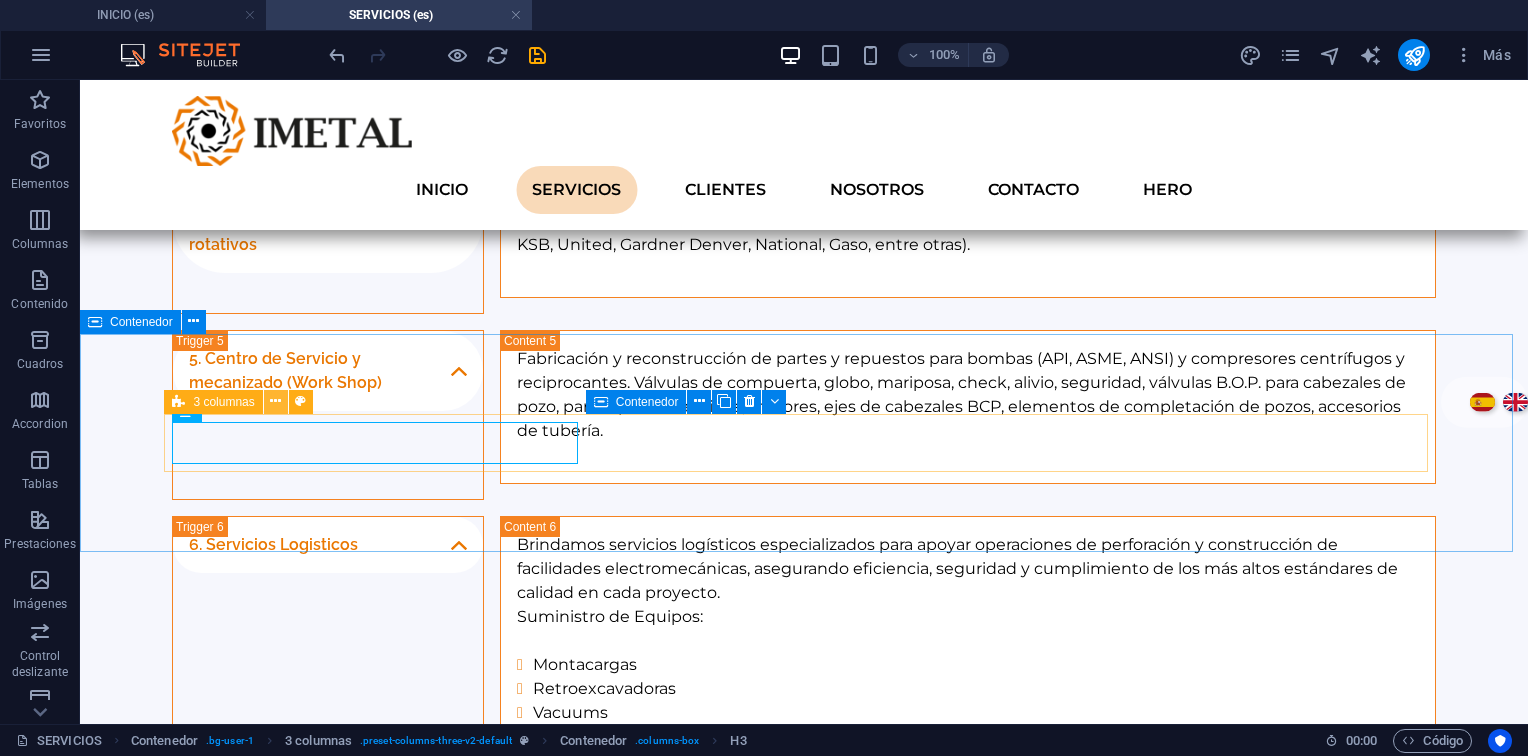 click at bounding box center (275, 401) 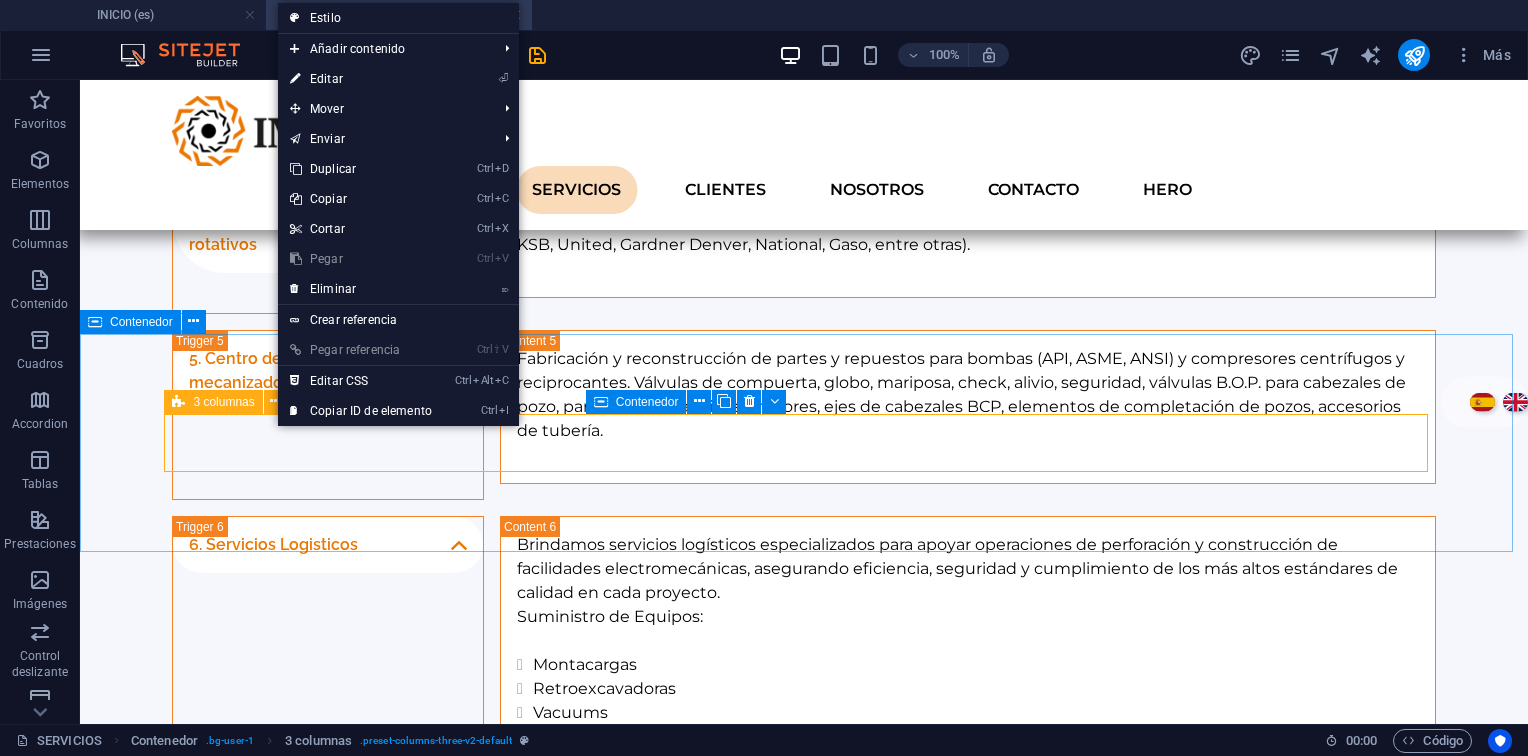 click at bounding box center (178, 402) 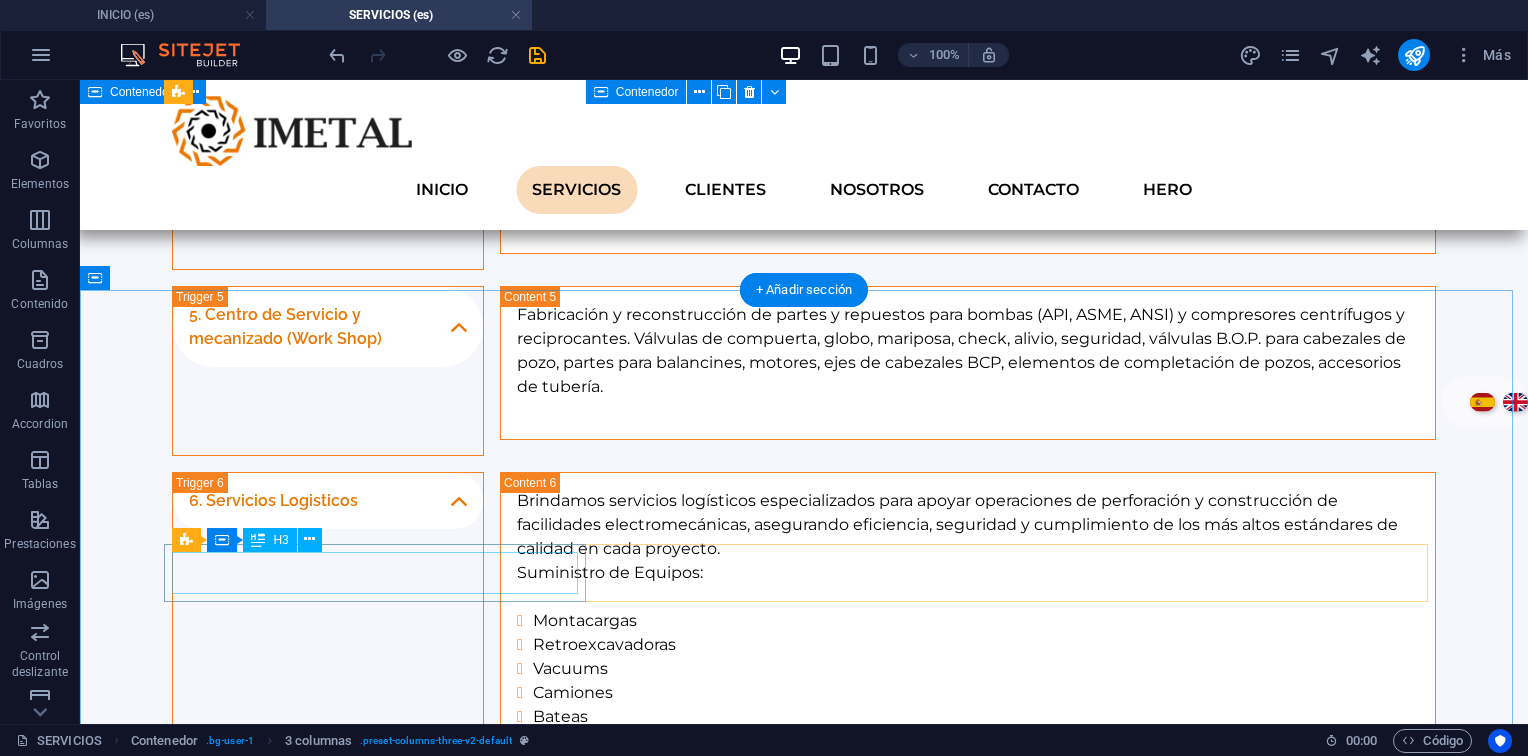 scroll, scrollTop: 2365, scrollLeft: 0, axis: vertical 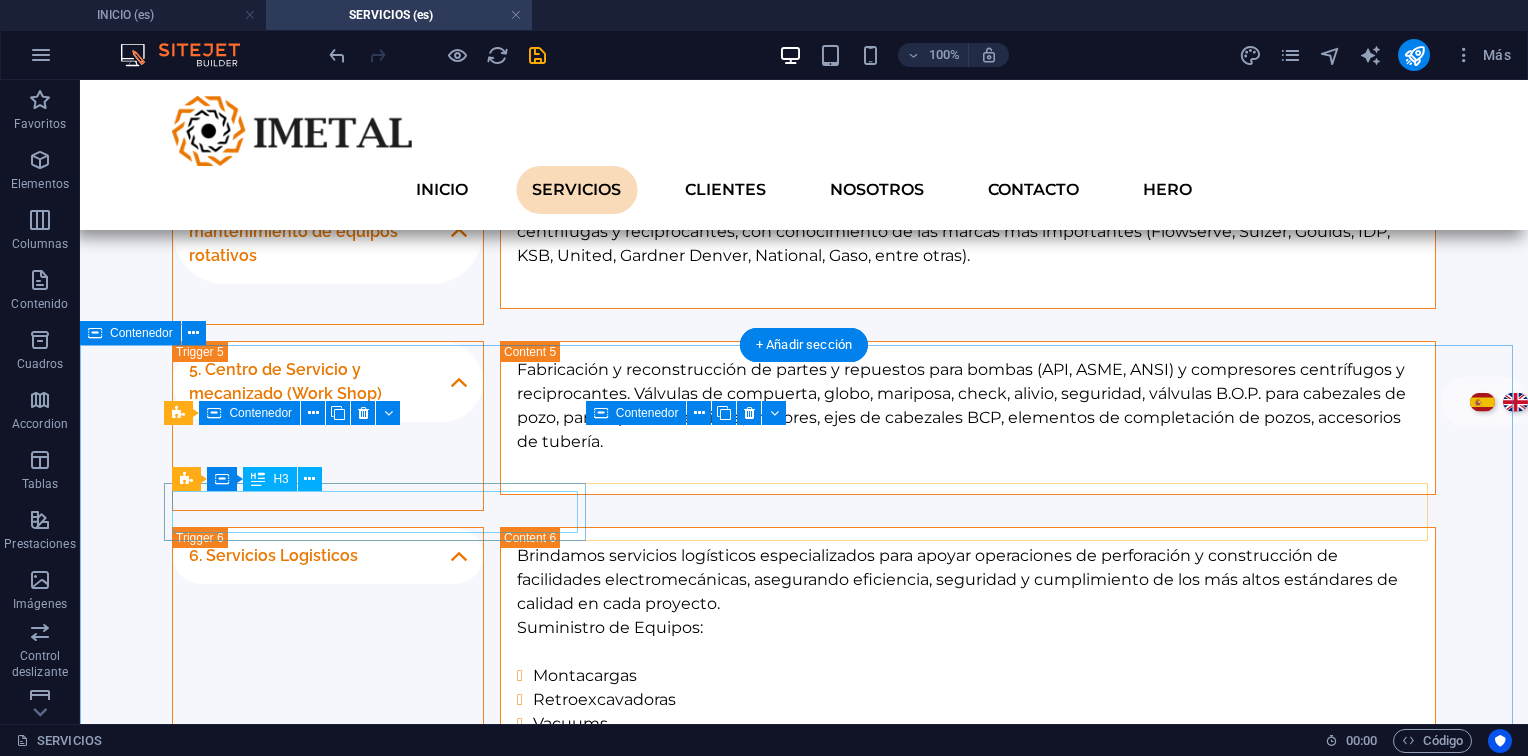 click on "1. Inspección:" at bounding box center (804, 1274) 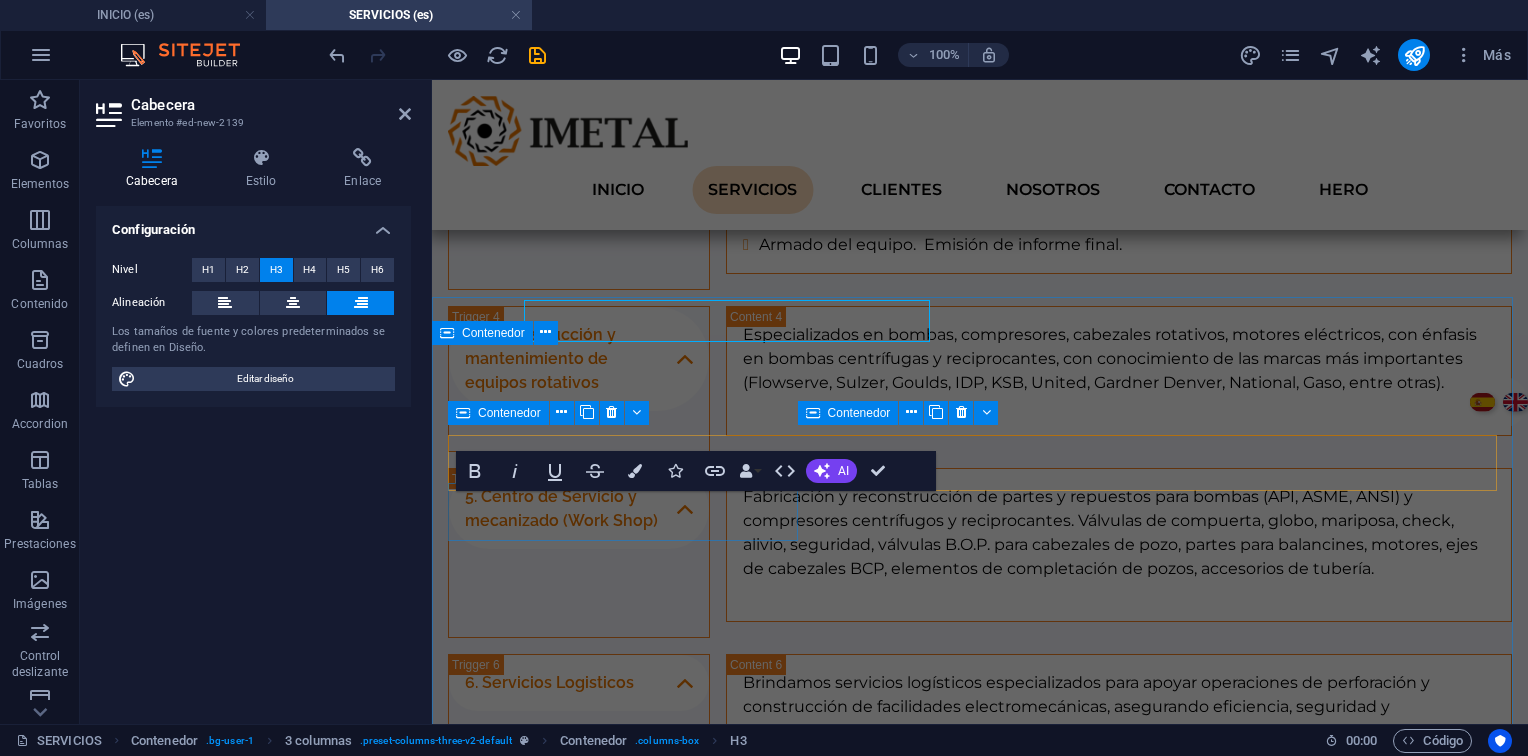 scroll, scrollTop: 2556, scrollLeft: 0, axis: vertical 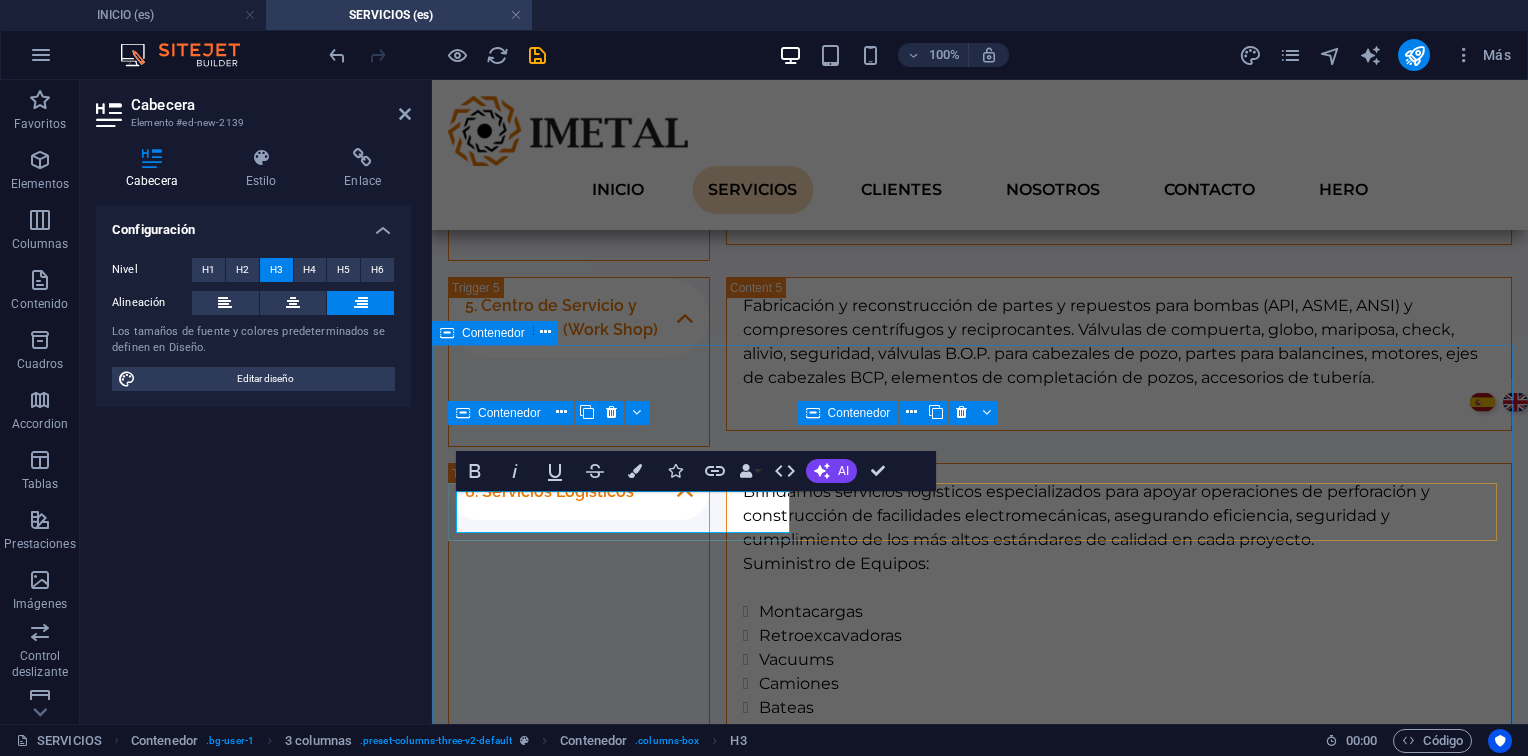 type 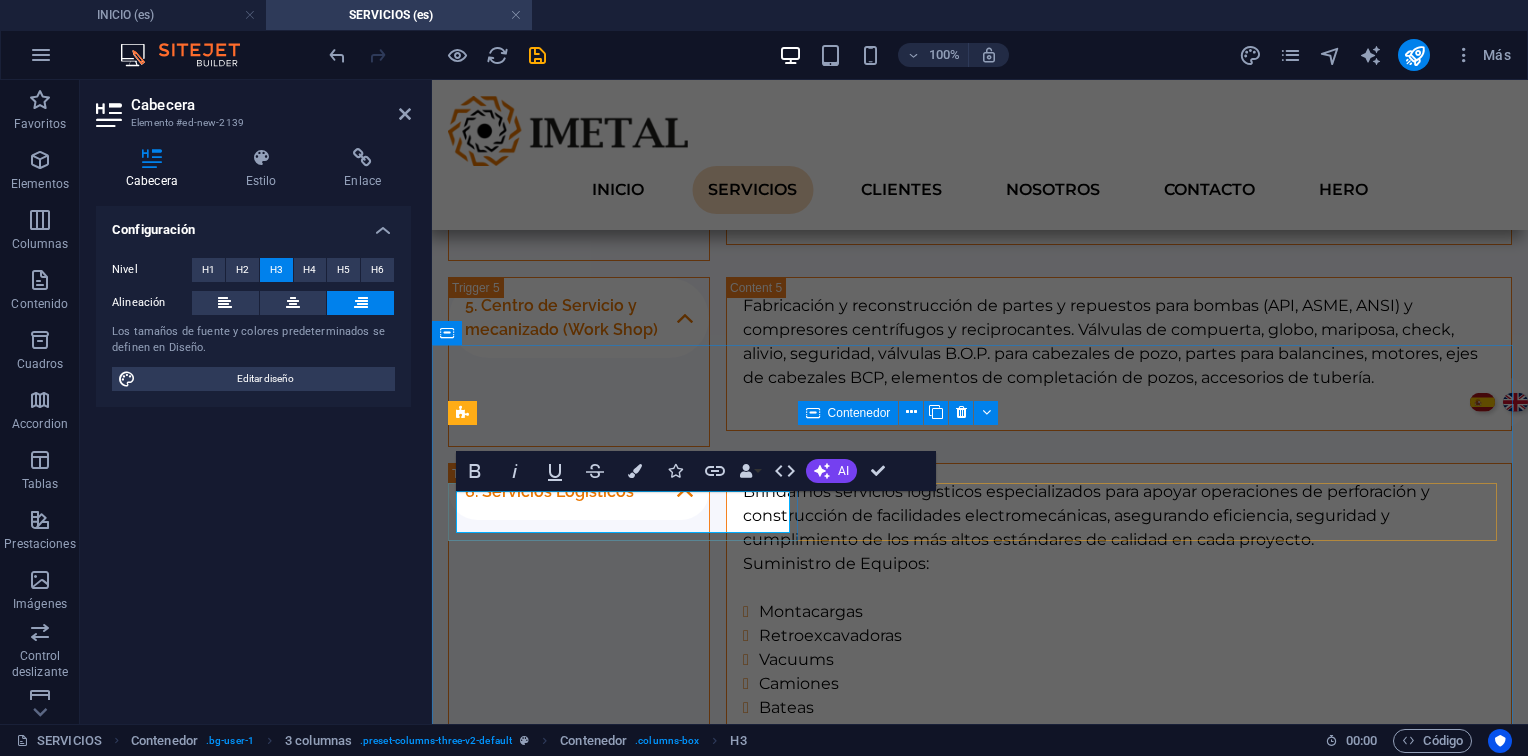 click on "2." at bounding box center (980, 1210) 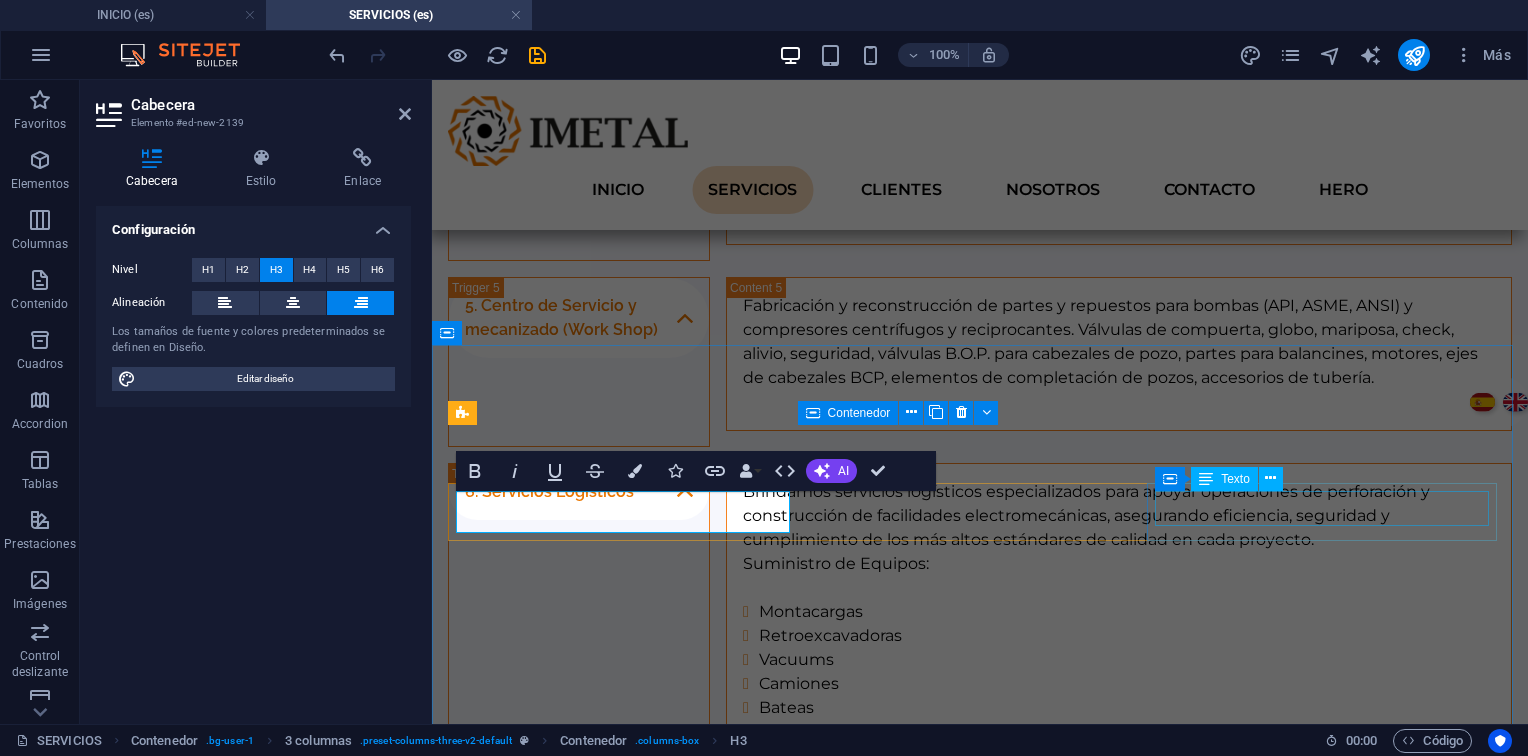 click on "Evaluación técnica y planos." at bounding box center (980, 1327) 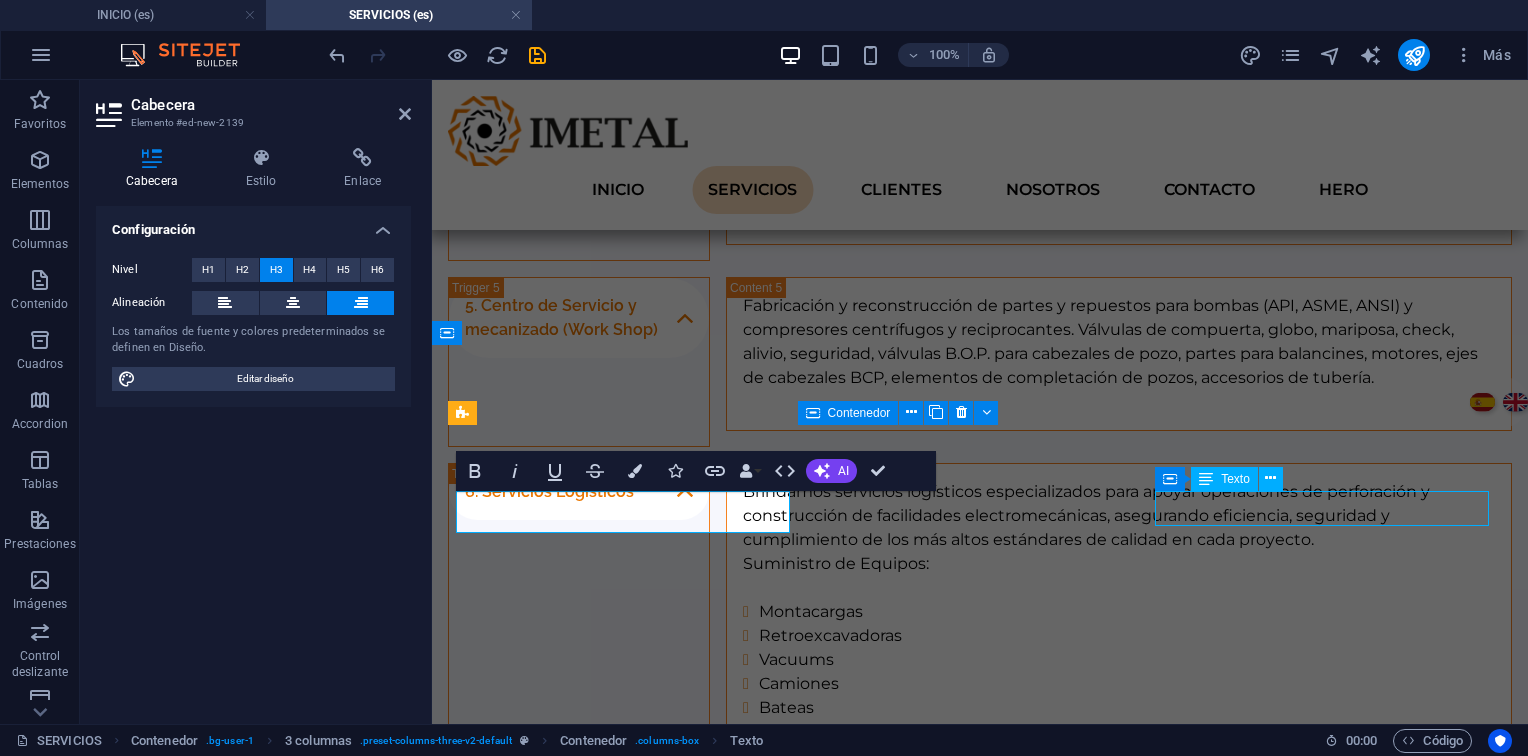 click on "Evaluación técnica y planos." at bounding box center [980, 1327] 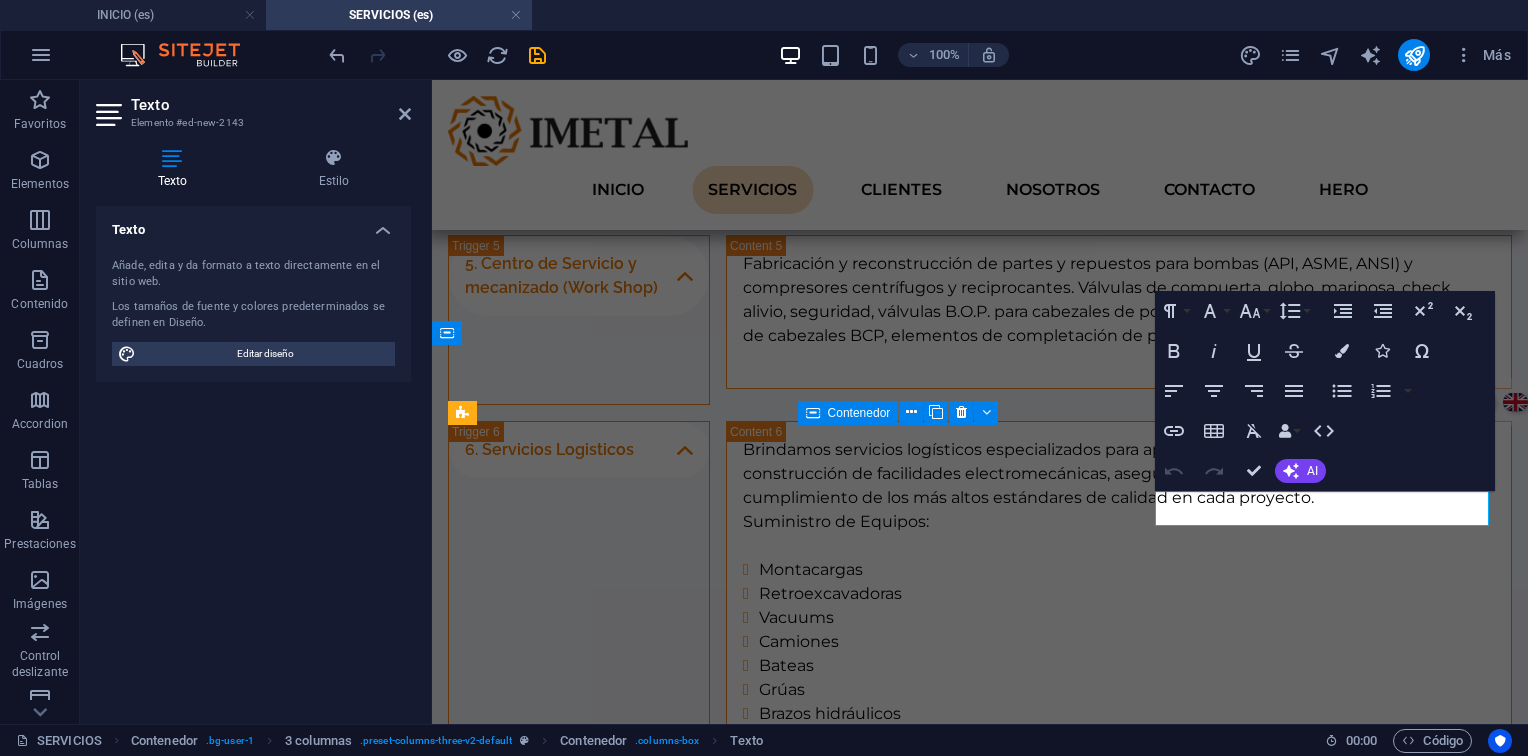 click on "Evaluación técnica y planos." at bounding box center (600, 1289) 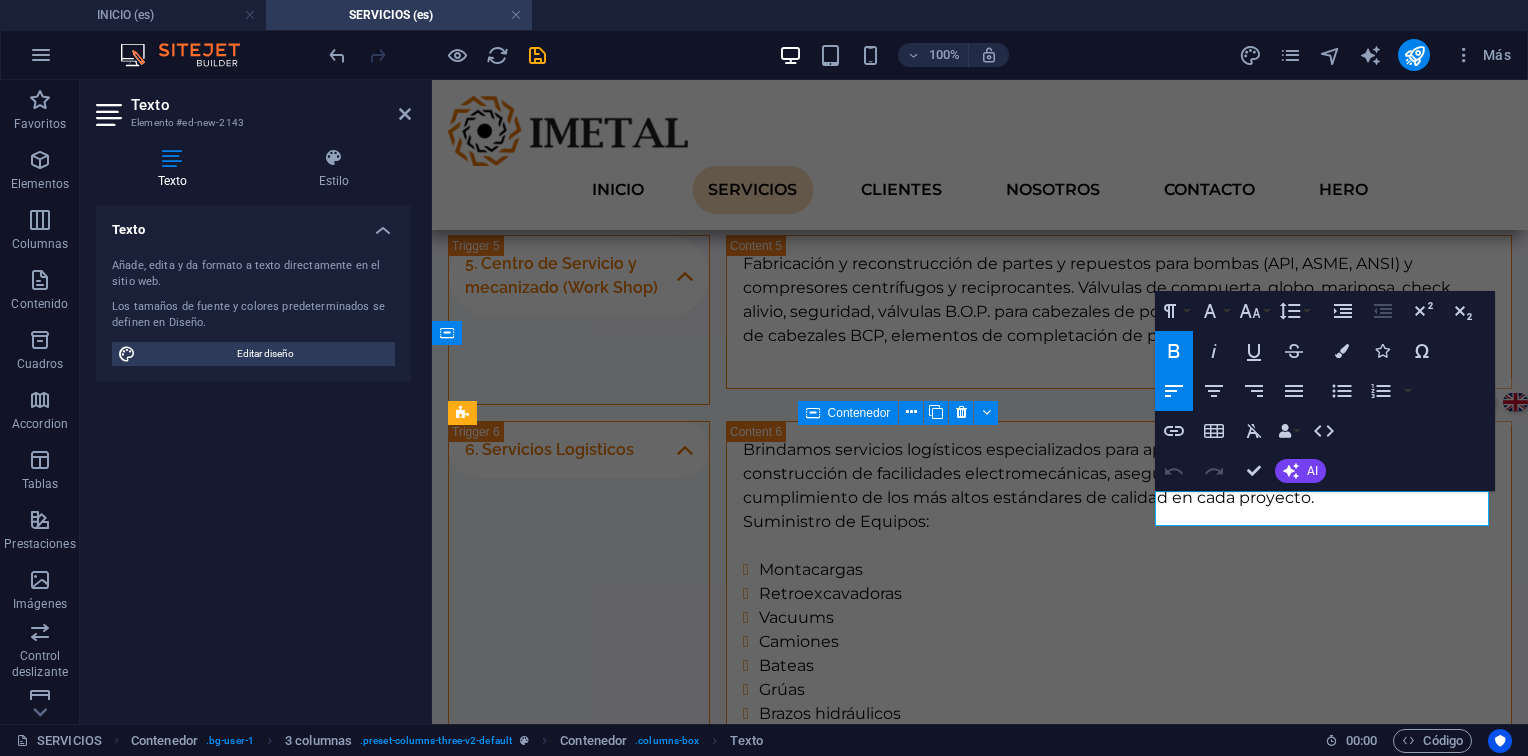 click on "Evaluación técnica y planos." at bounding box center (600, 1289) 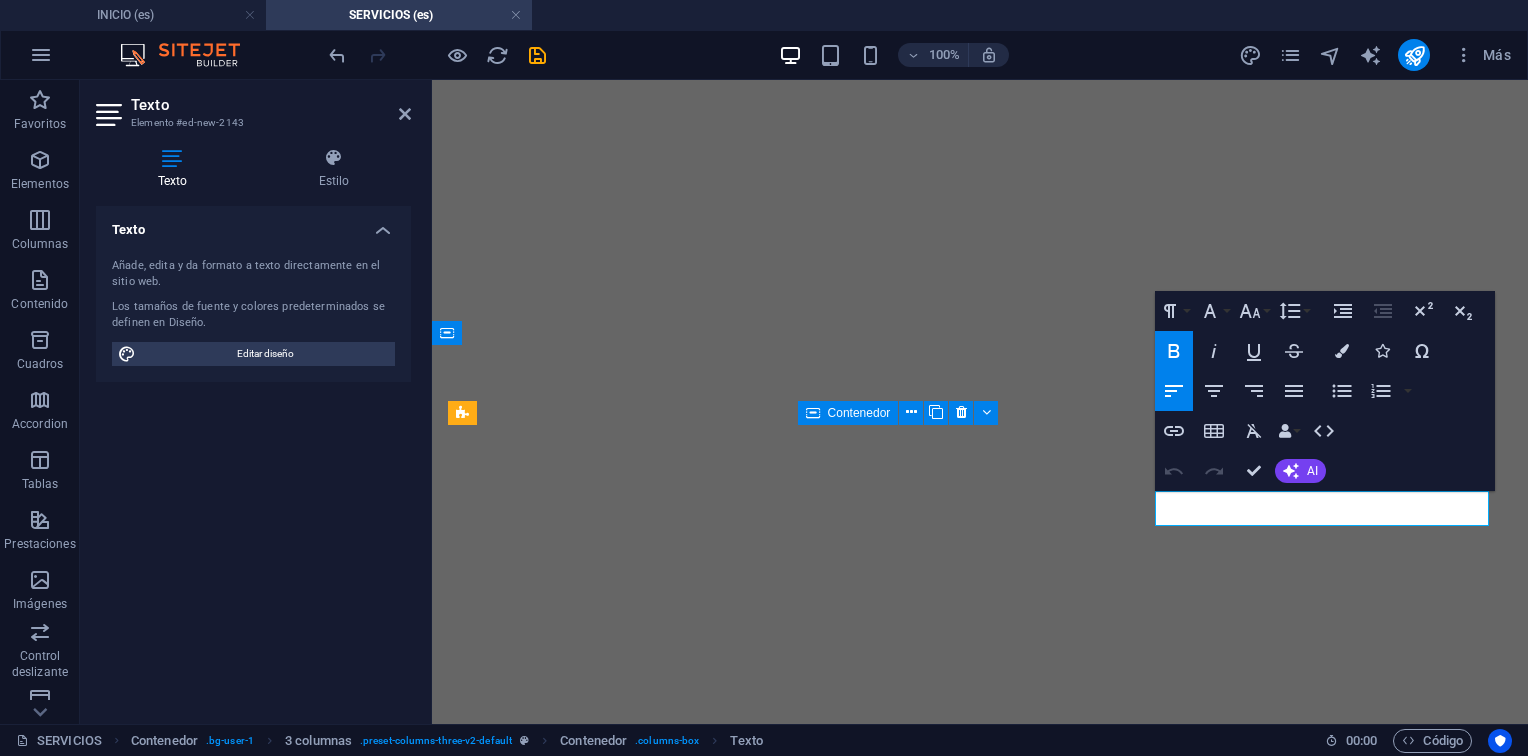 scroll, scrollTop: 0, scrollLeft: 0, axis: both 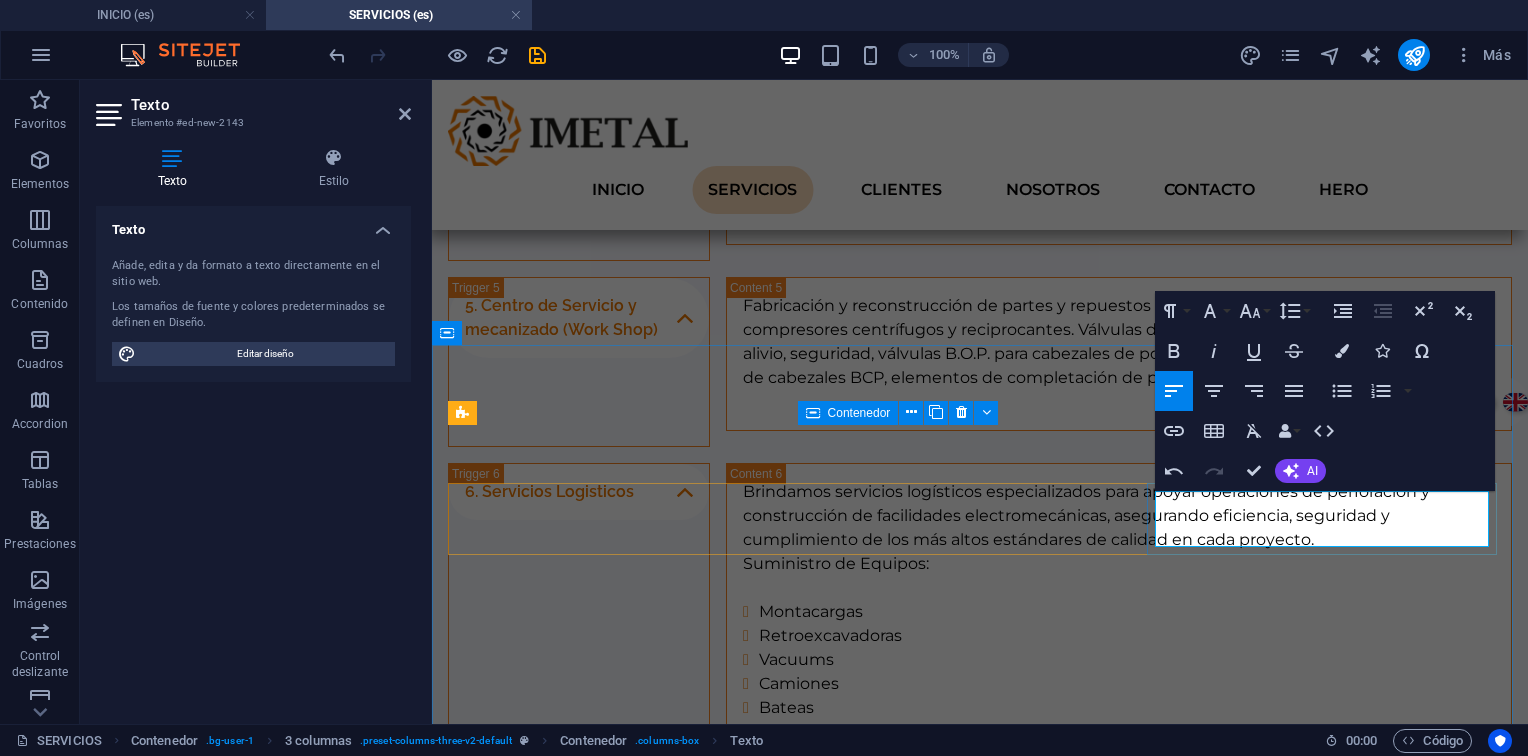 type 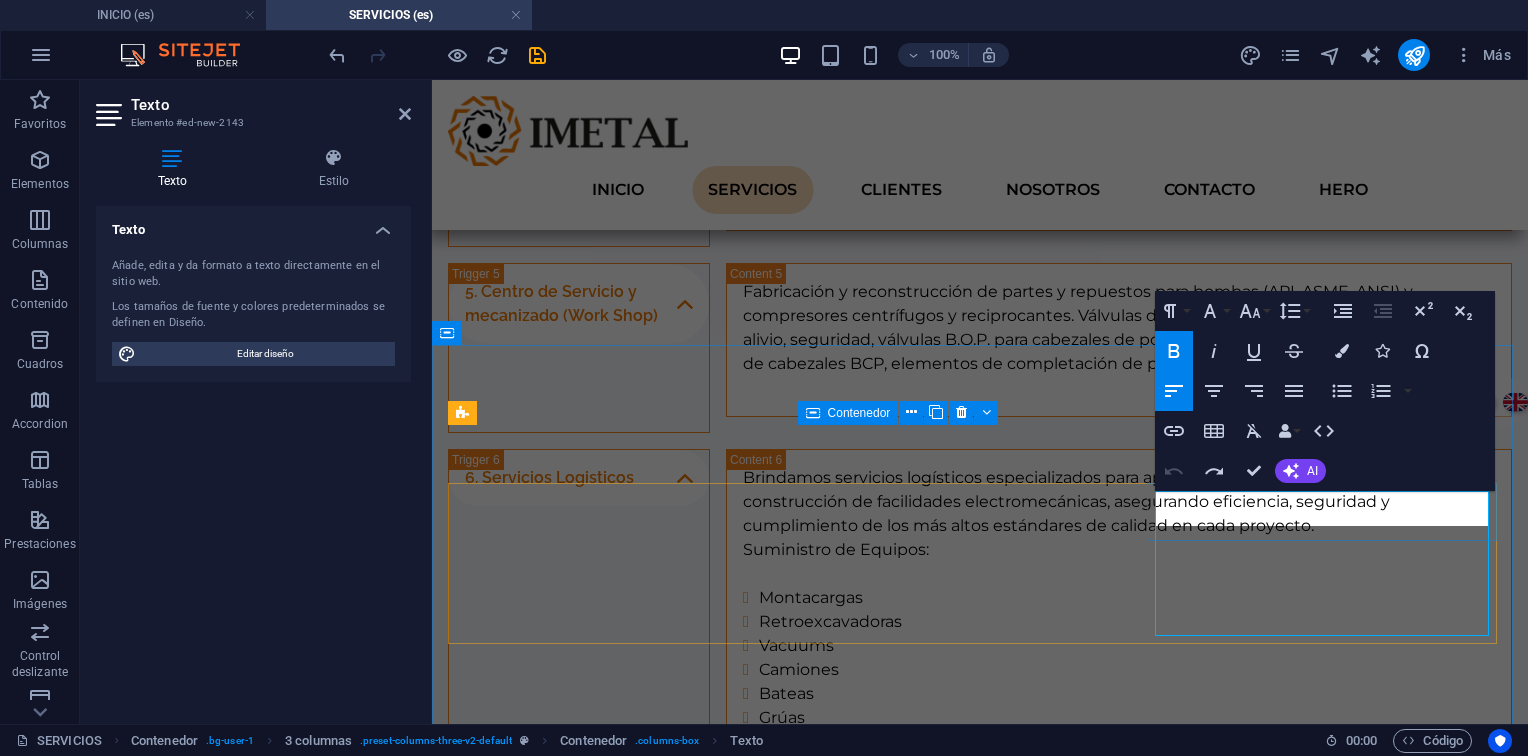 scroll, scrollTop: 2556, scrollLeft: 0, axis: vertical 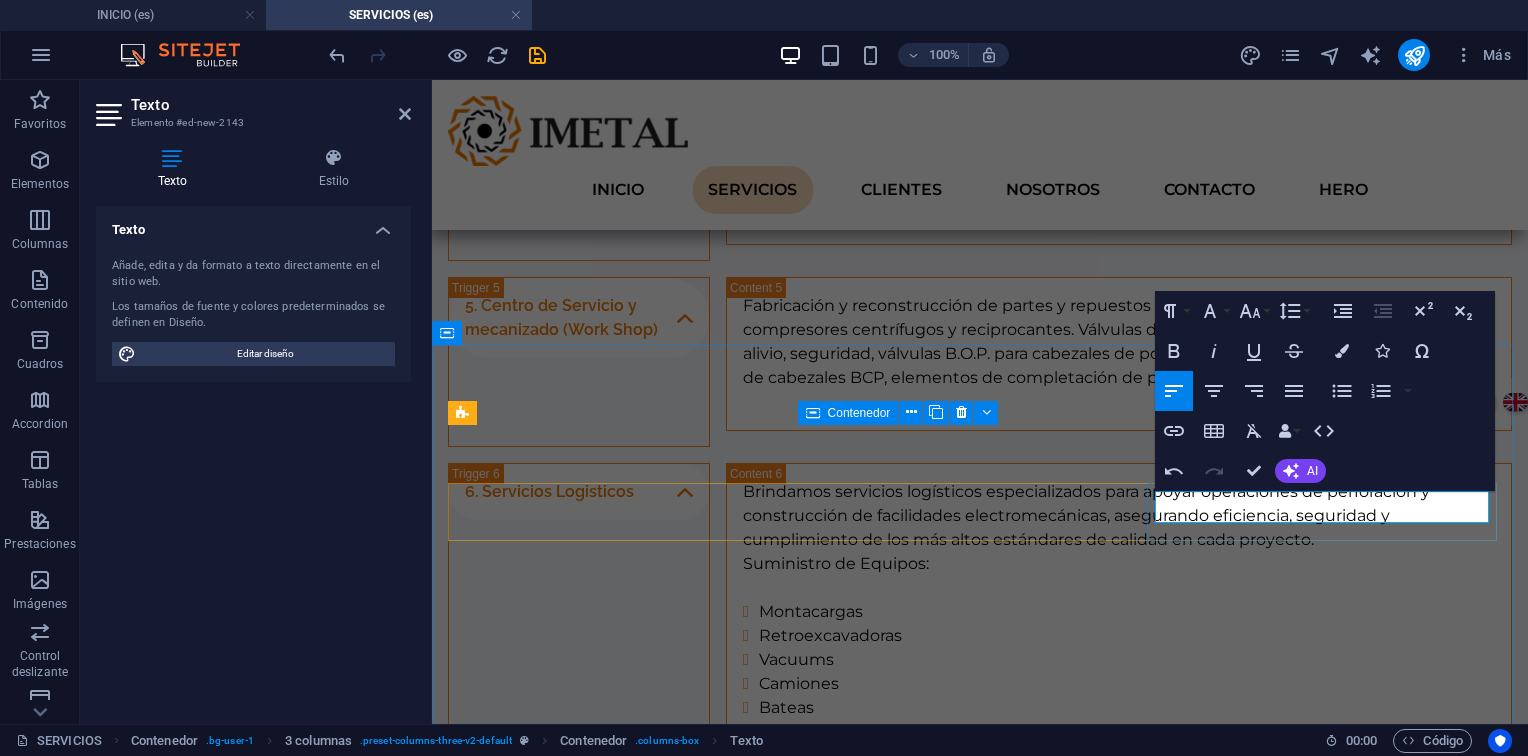 click on "Orden de trabajo y área asignada. Orden de trabajo y área asignada." at bounding box center (980, 1326) 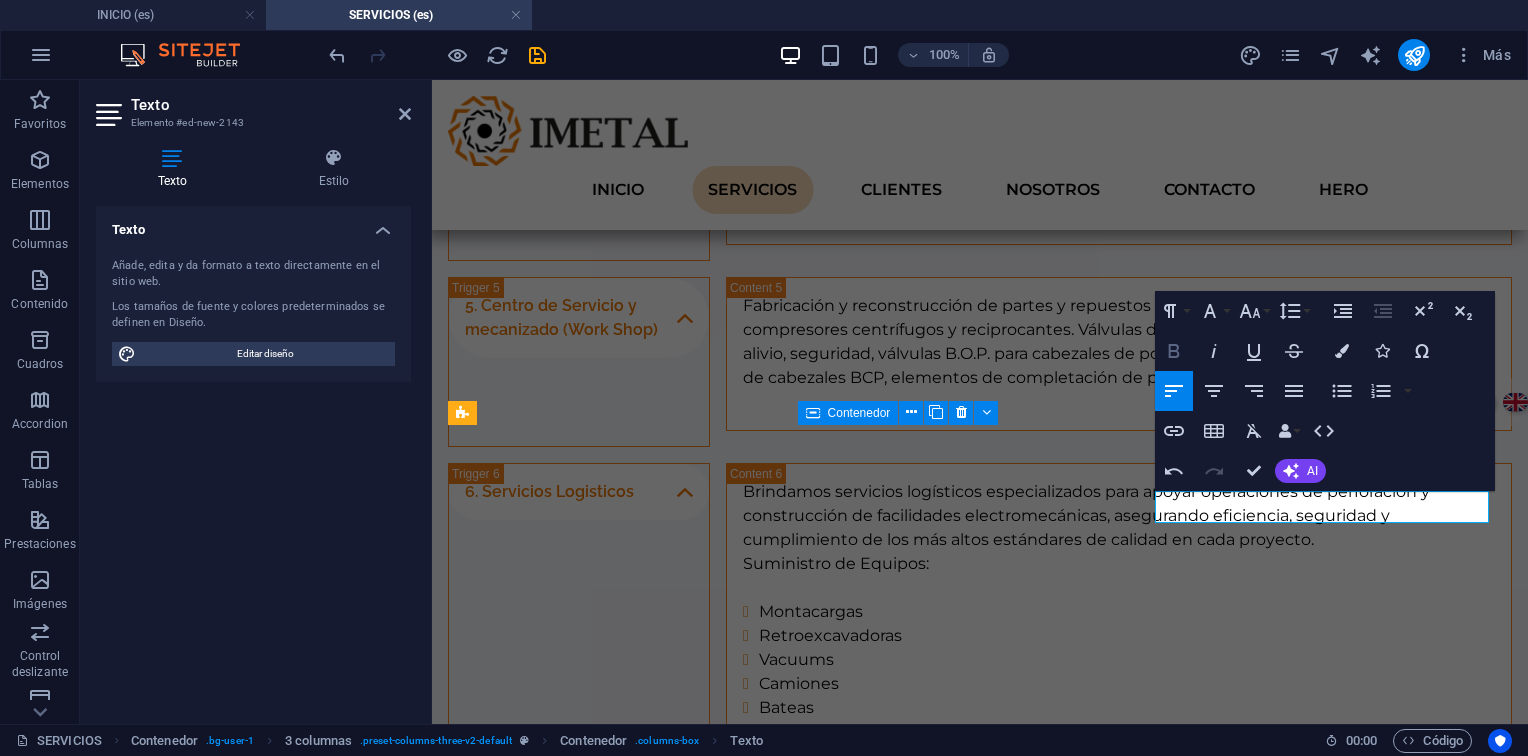 click on "Bold" at bounding box center (1174, 351) 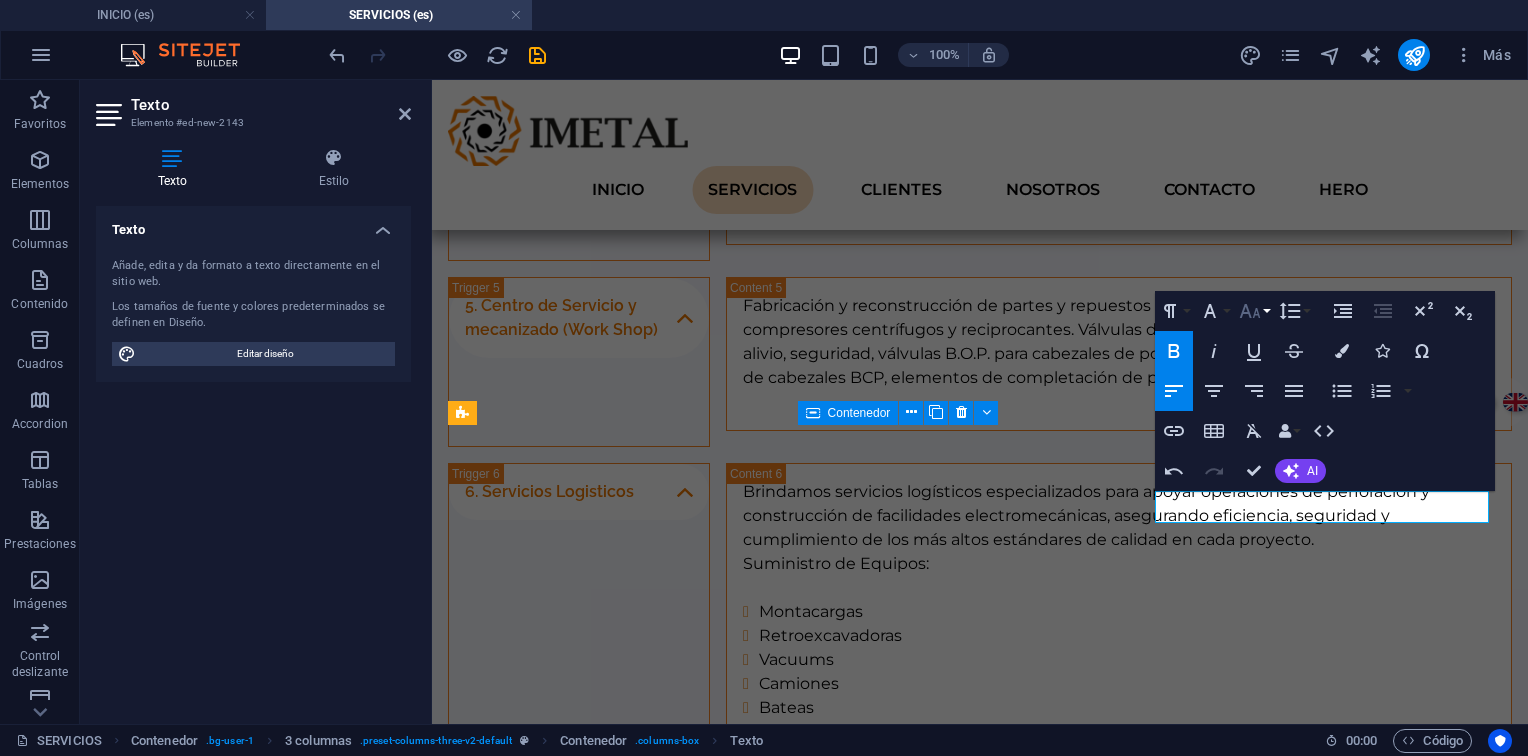 click 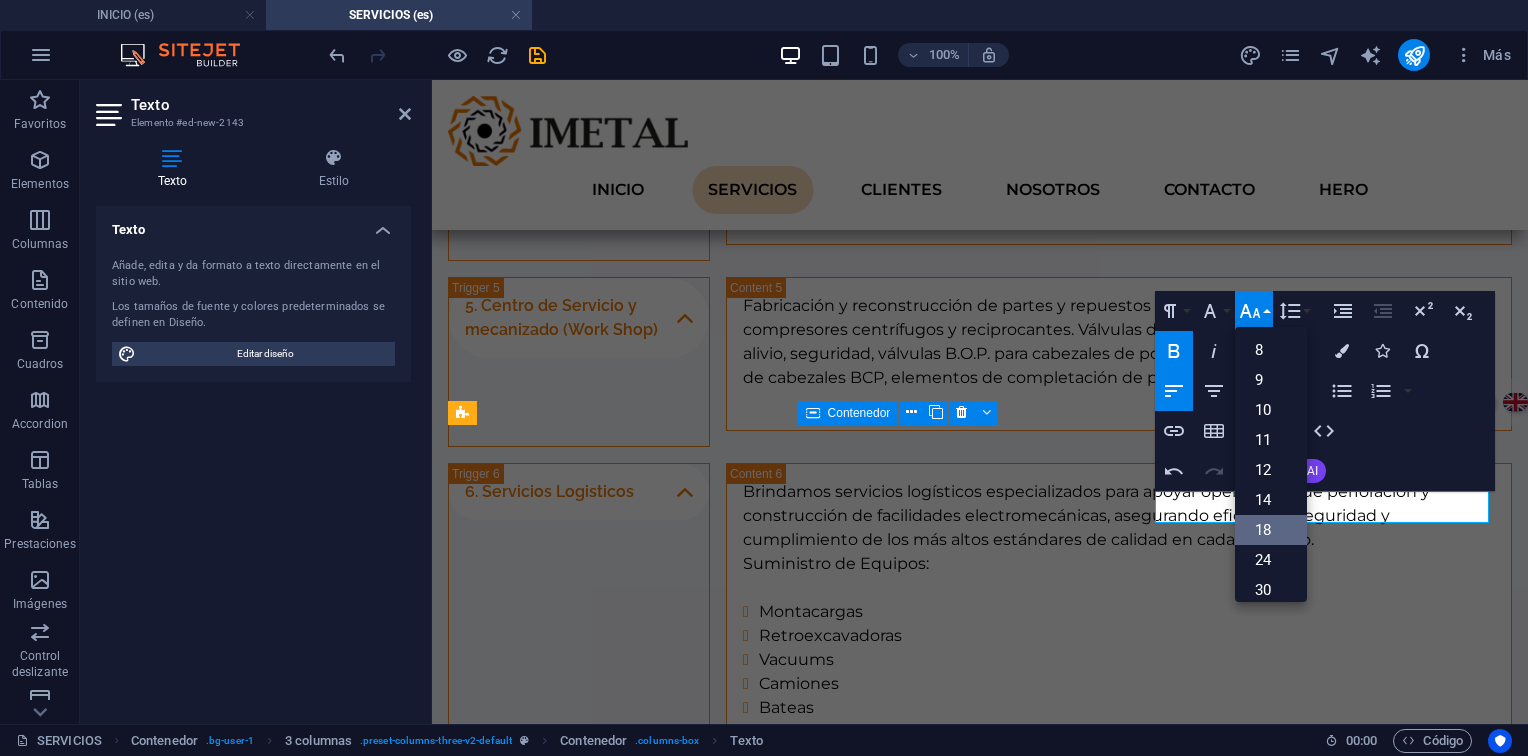 click on "18" at bounding box center [1271, 530] 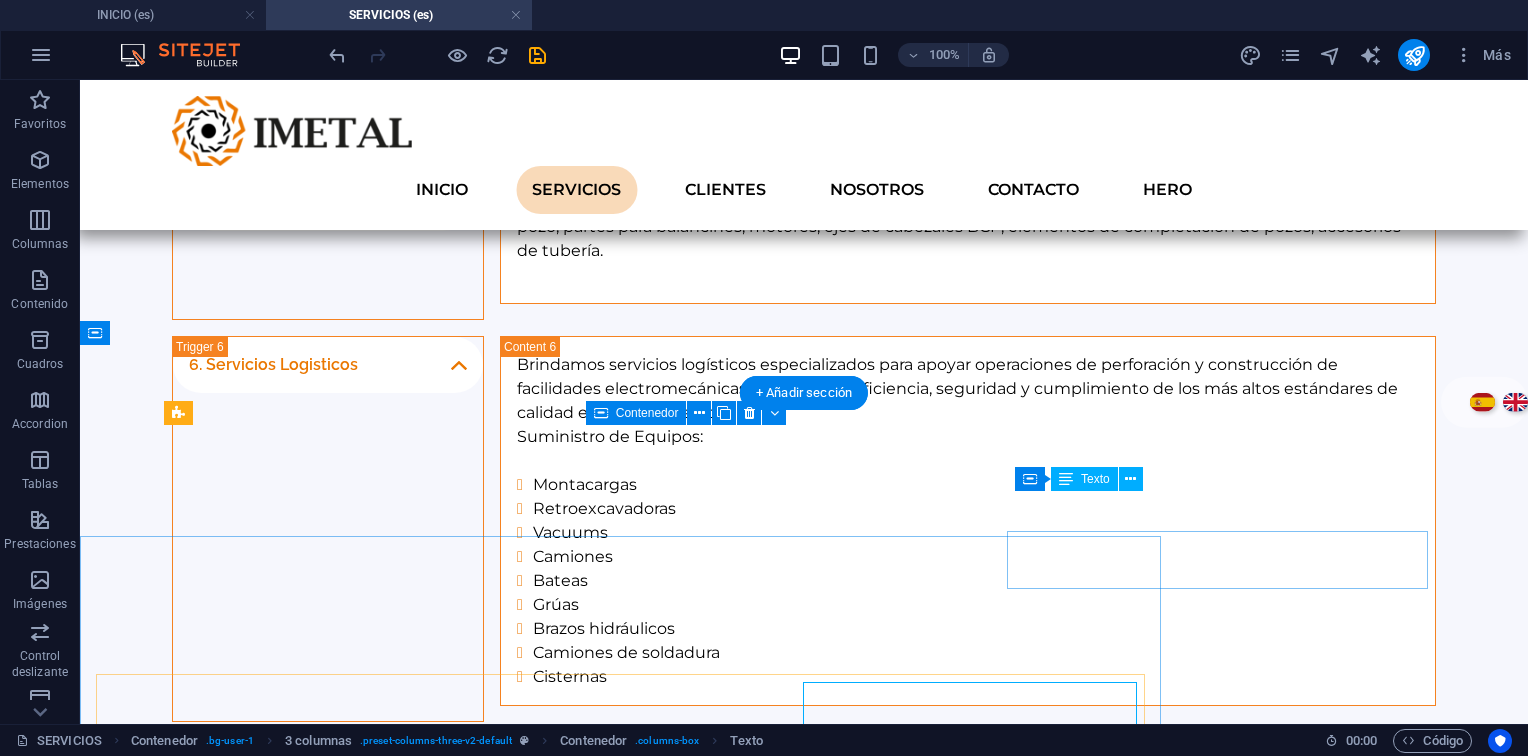 scroll, scrollTop: 2365, scrollLeft: 0, axis: vertical 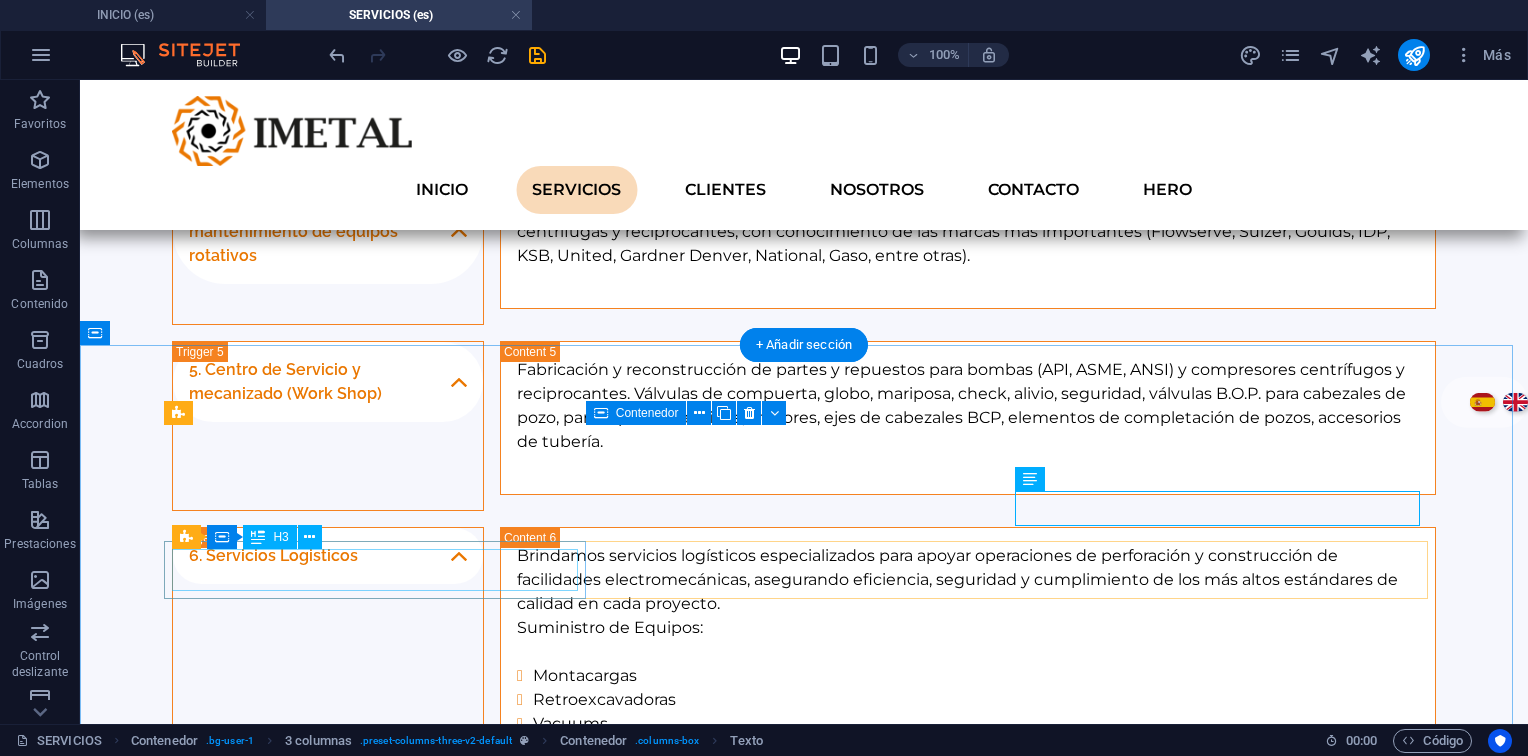 click on "1. Inspección:" at bounding box center (804, 1446) 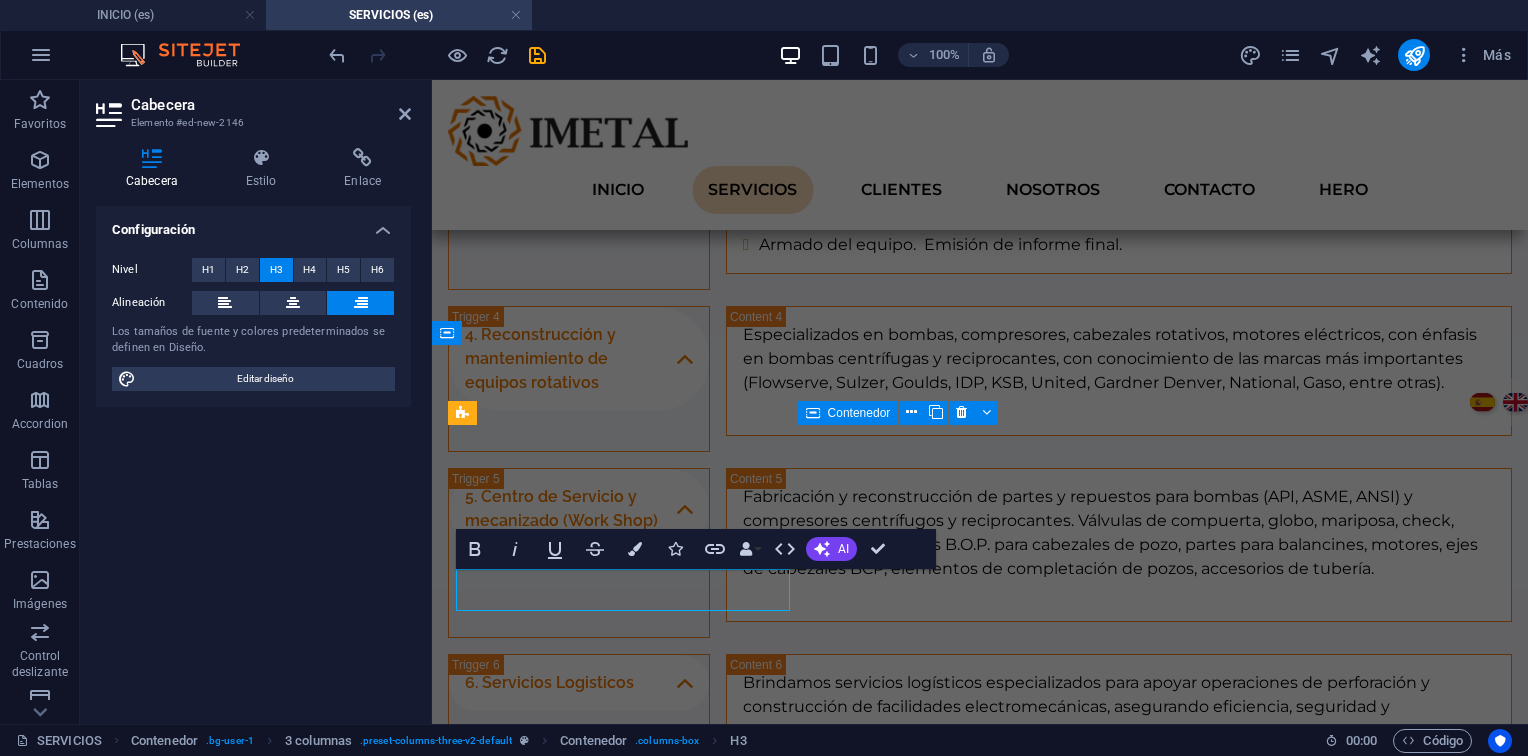 scroll, scrollTop: 2556, scrollLeft: 0, axis: vertical 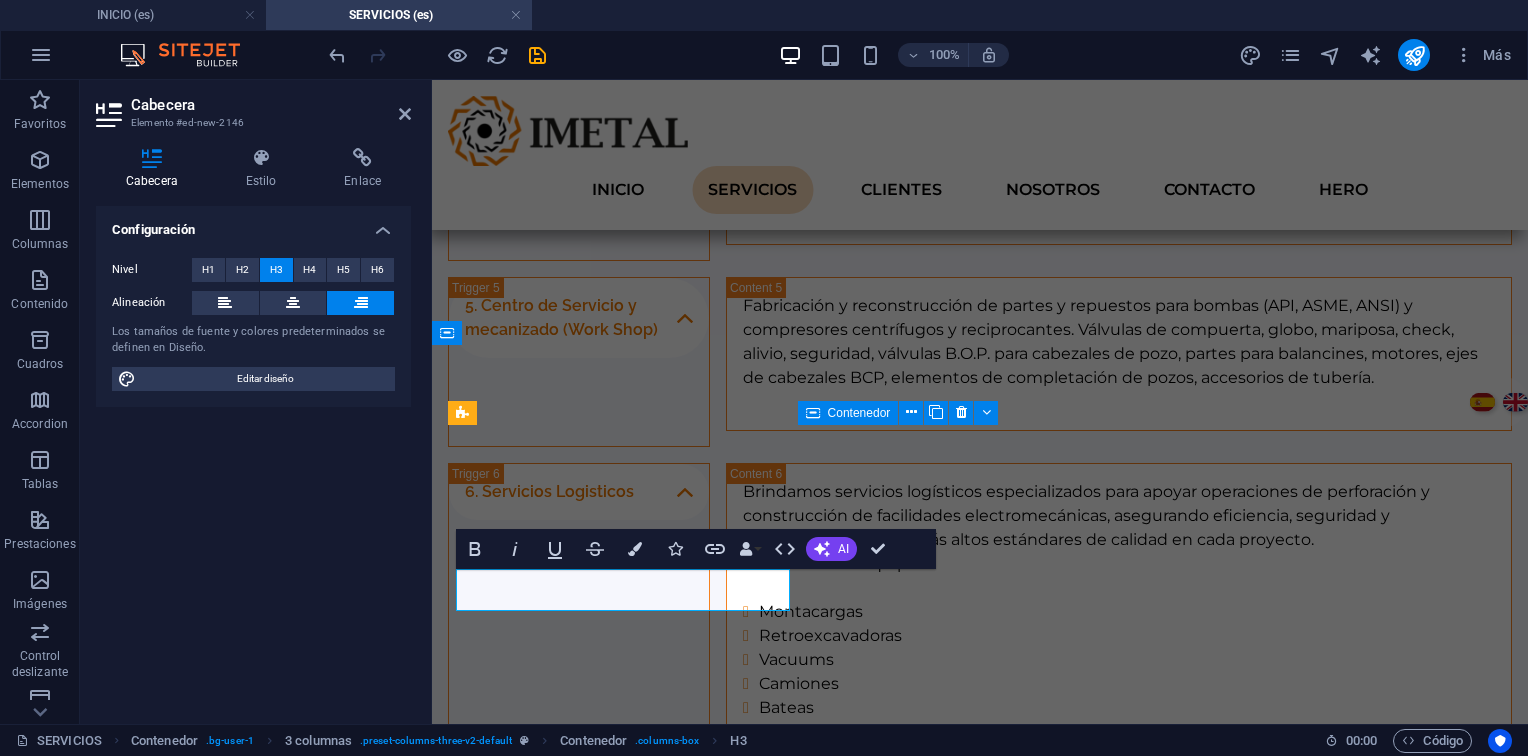 type 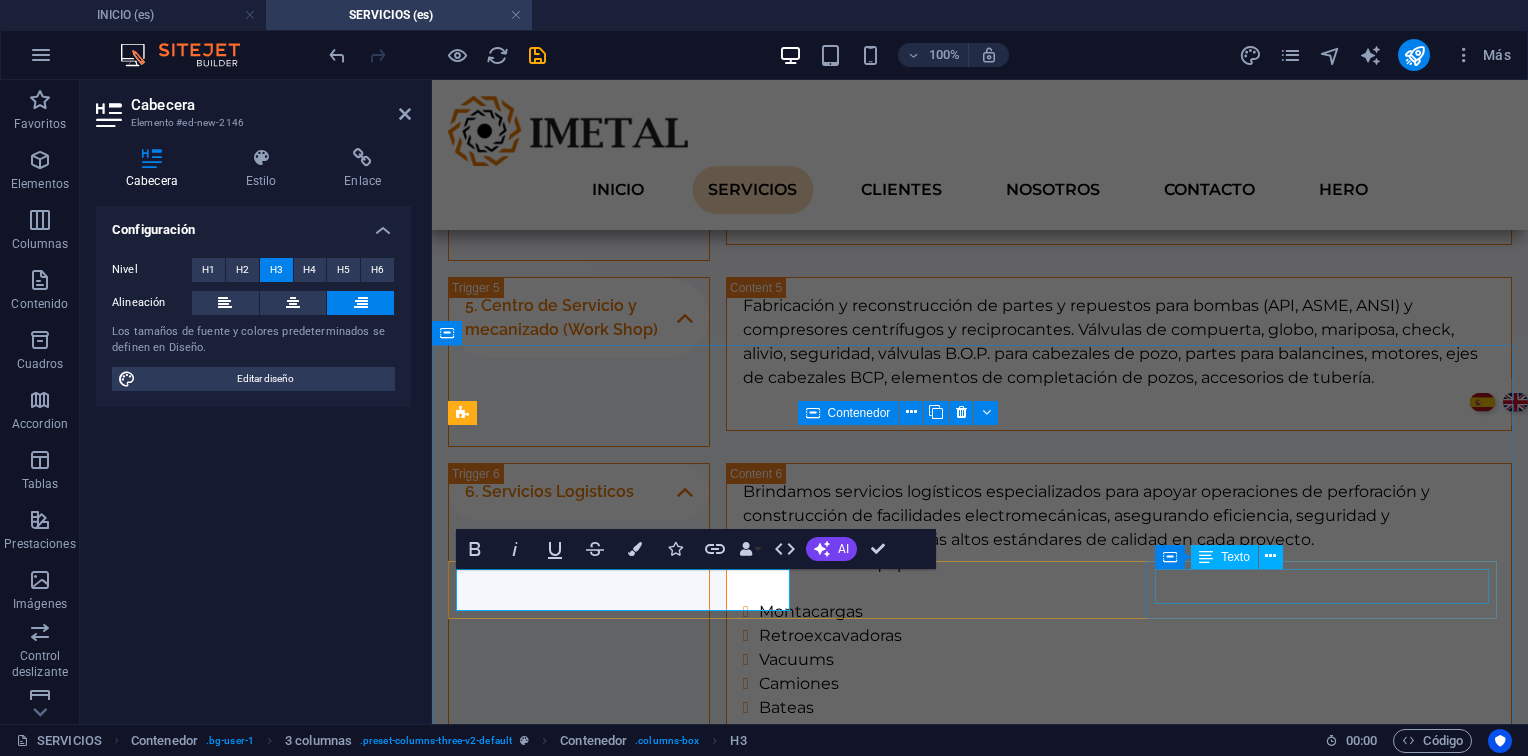 click on "Evaluación técnica y planos." at bounding box center (980, 1499) 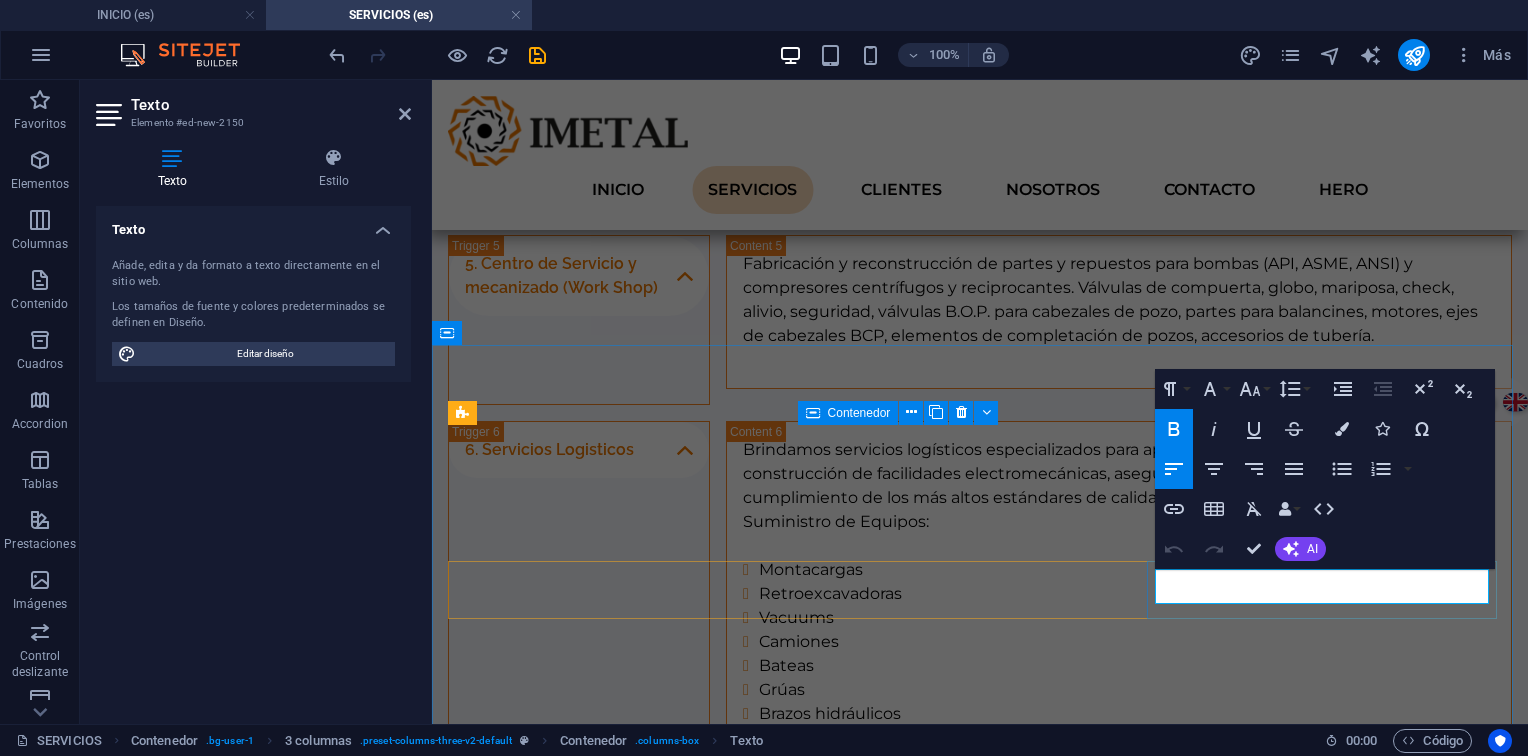 click on "Evaluación técnica y planos." at bounding box center [600, 1461] 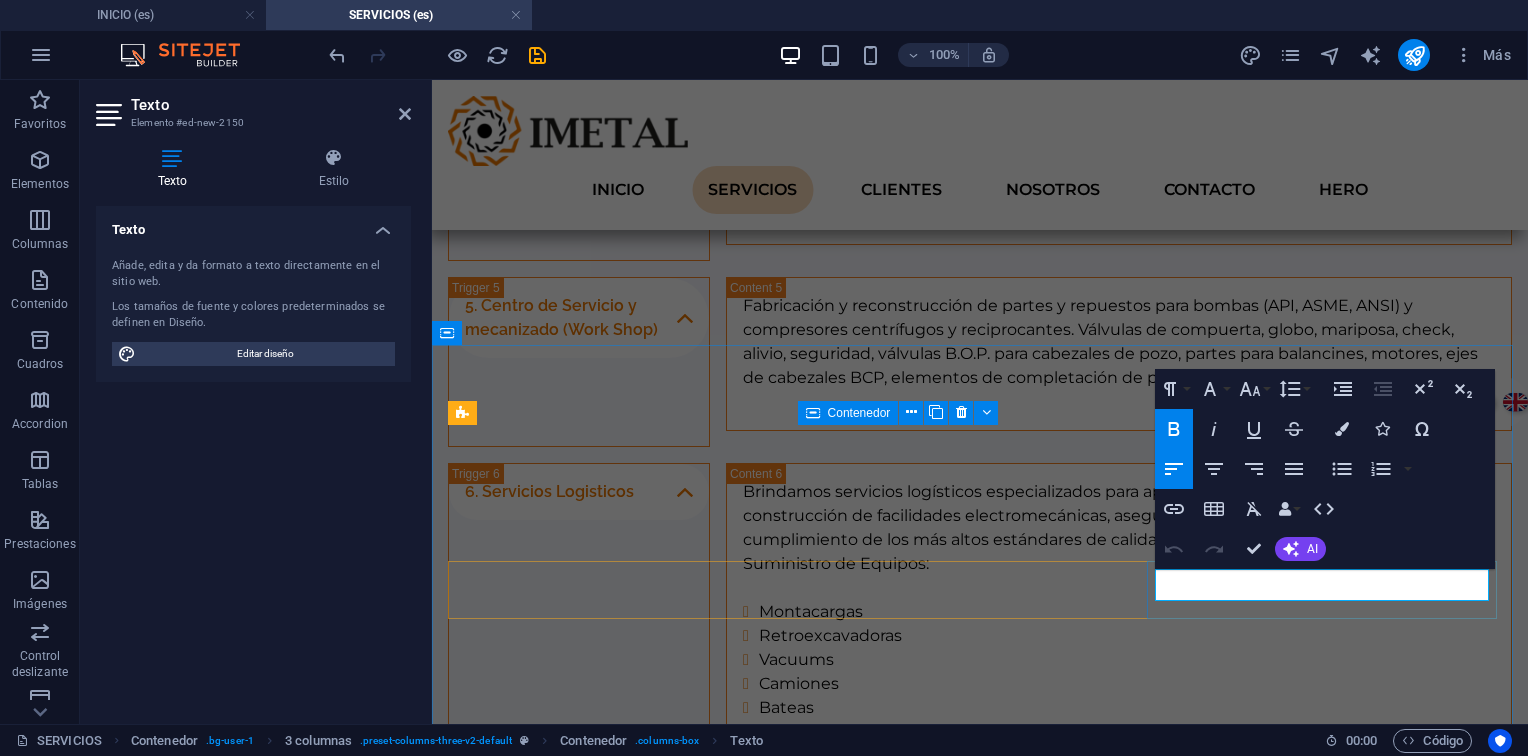 scroll, scrollTop: 26, scrollLeft: 2, axis: both 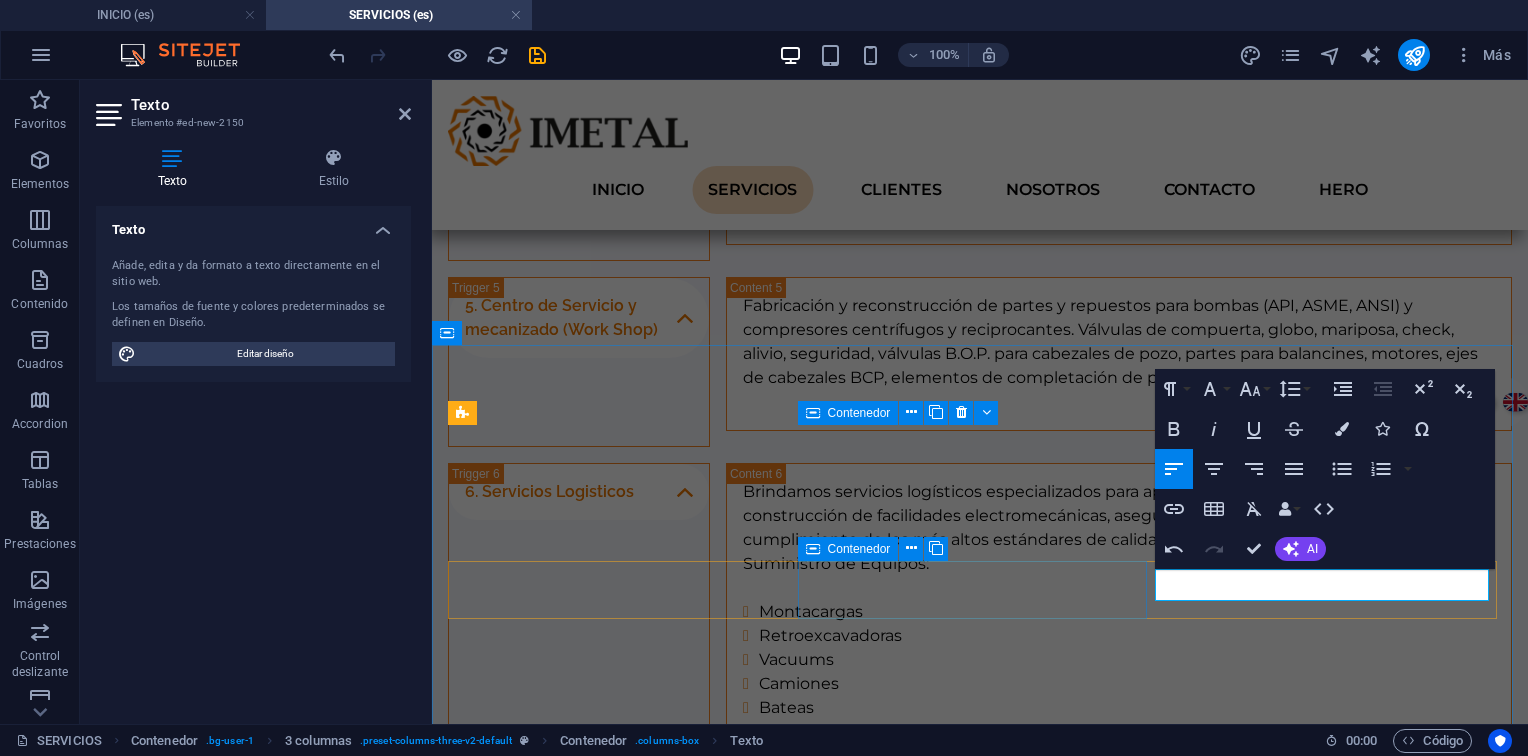 drag, startPoint x: 1435, startPoint y: 594, endPoint x: 954, endPoint y: 611, distance: 481.30032 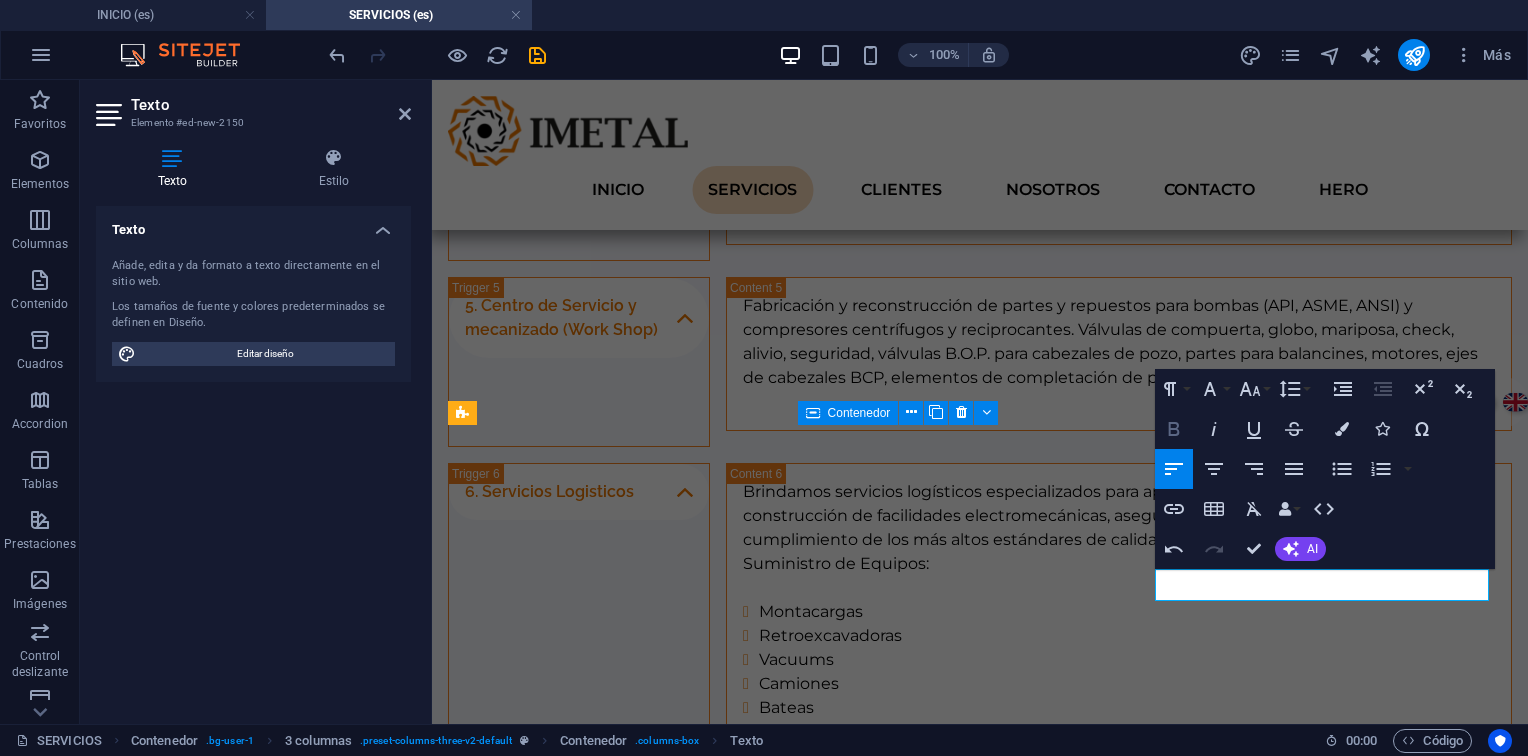 click 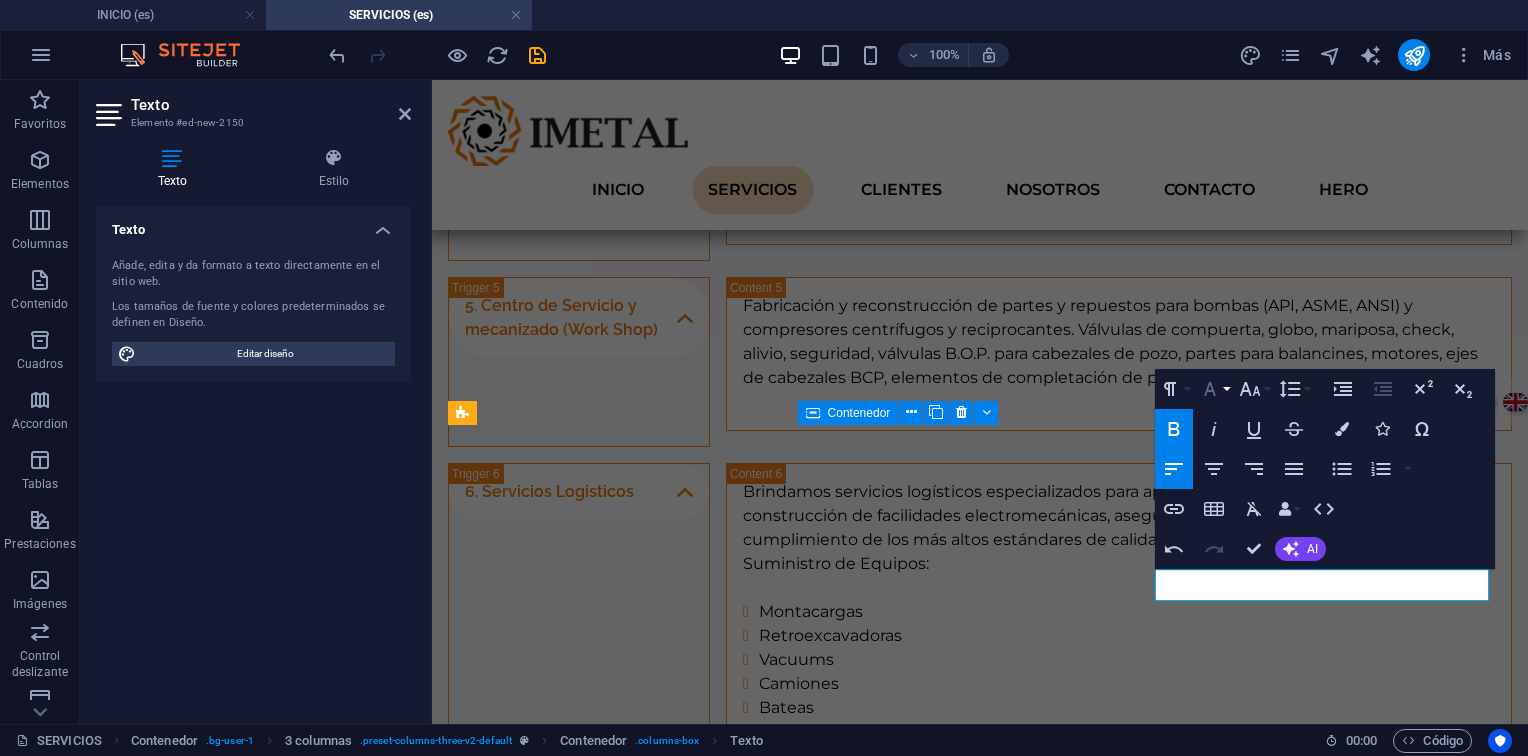 click 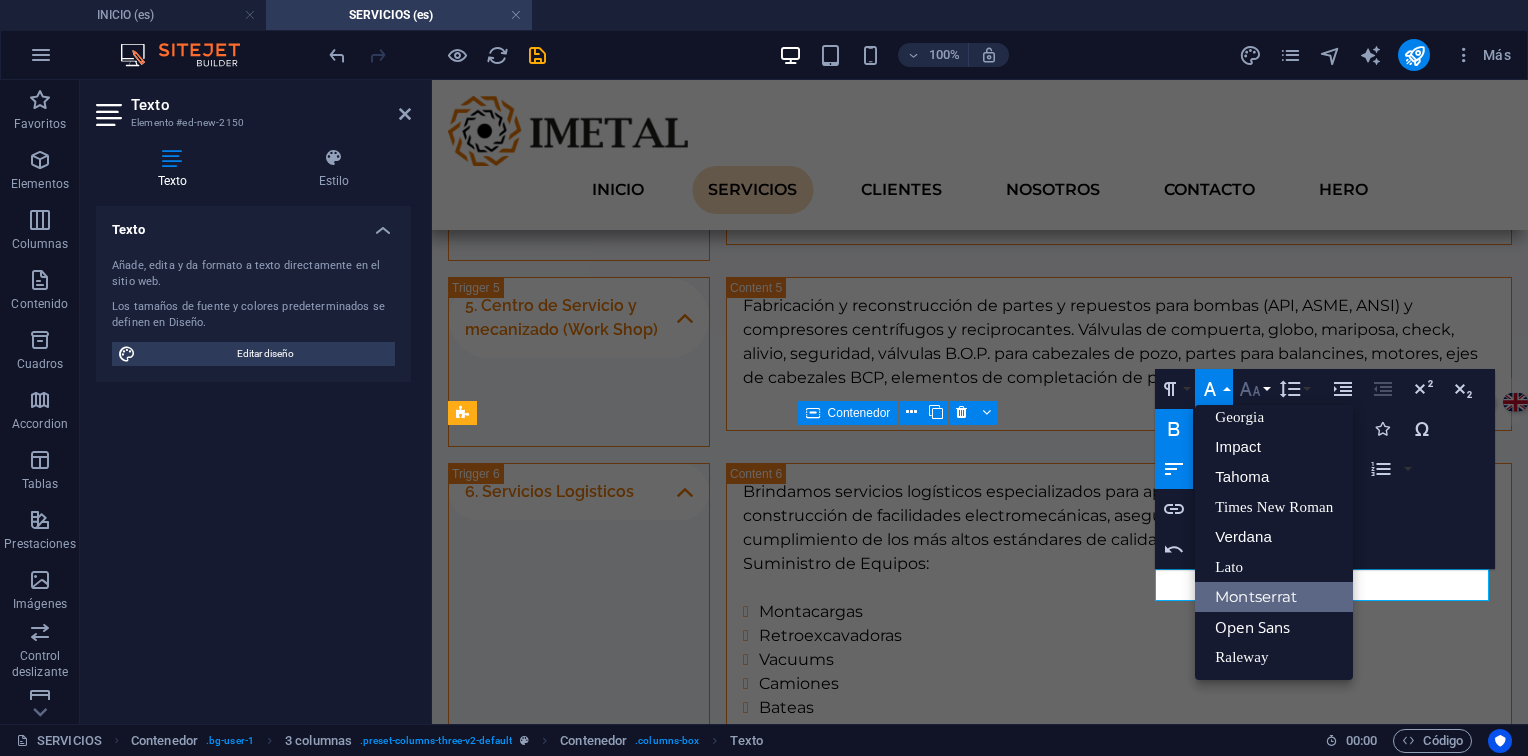scroll, scrollTop: 40, scrollLeft: 0, axis: vertical 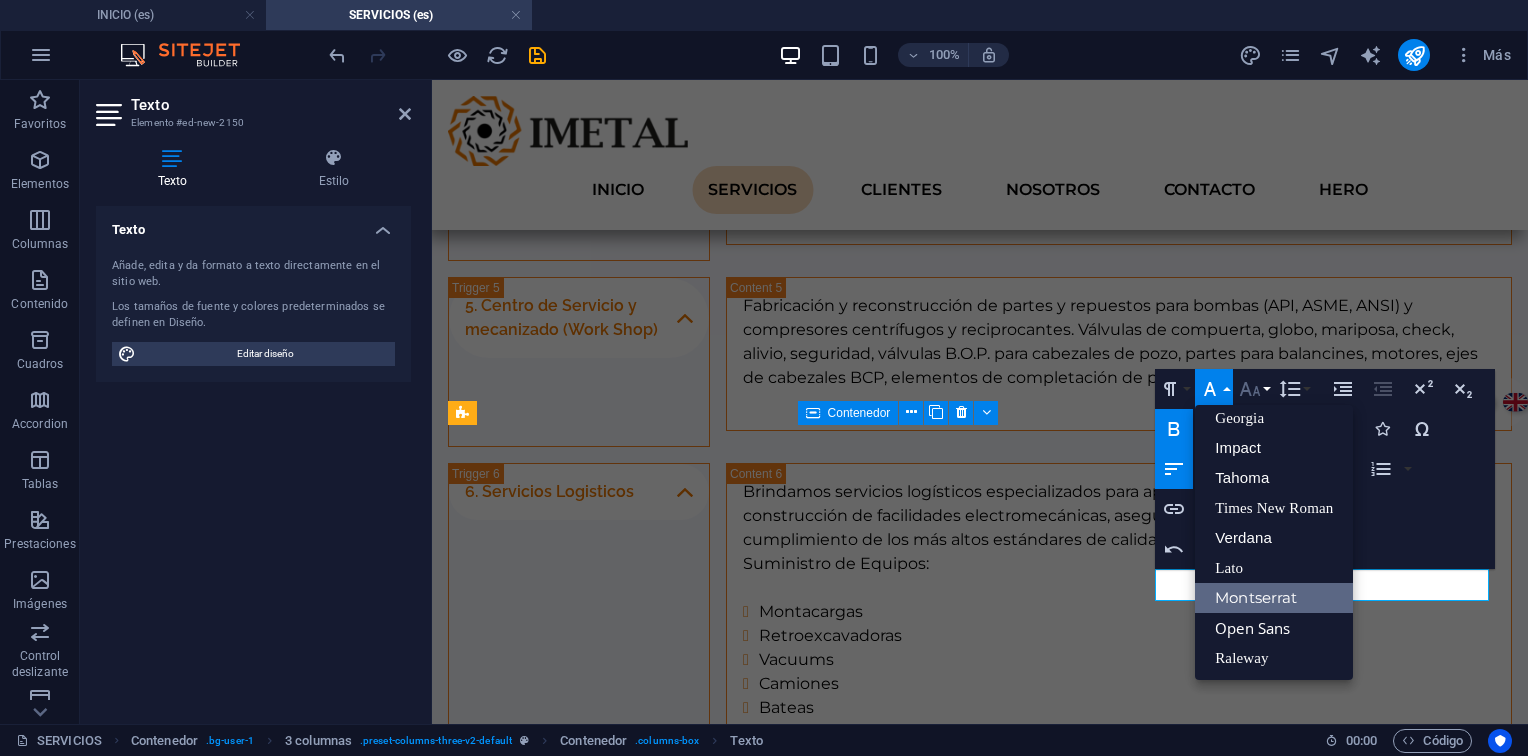click on "Font Size" at bounding box center (1254, 389) 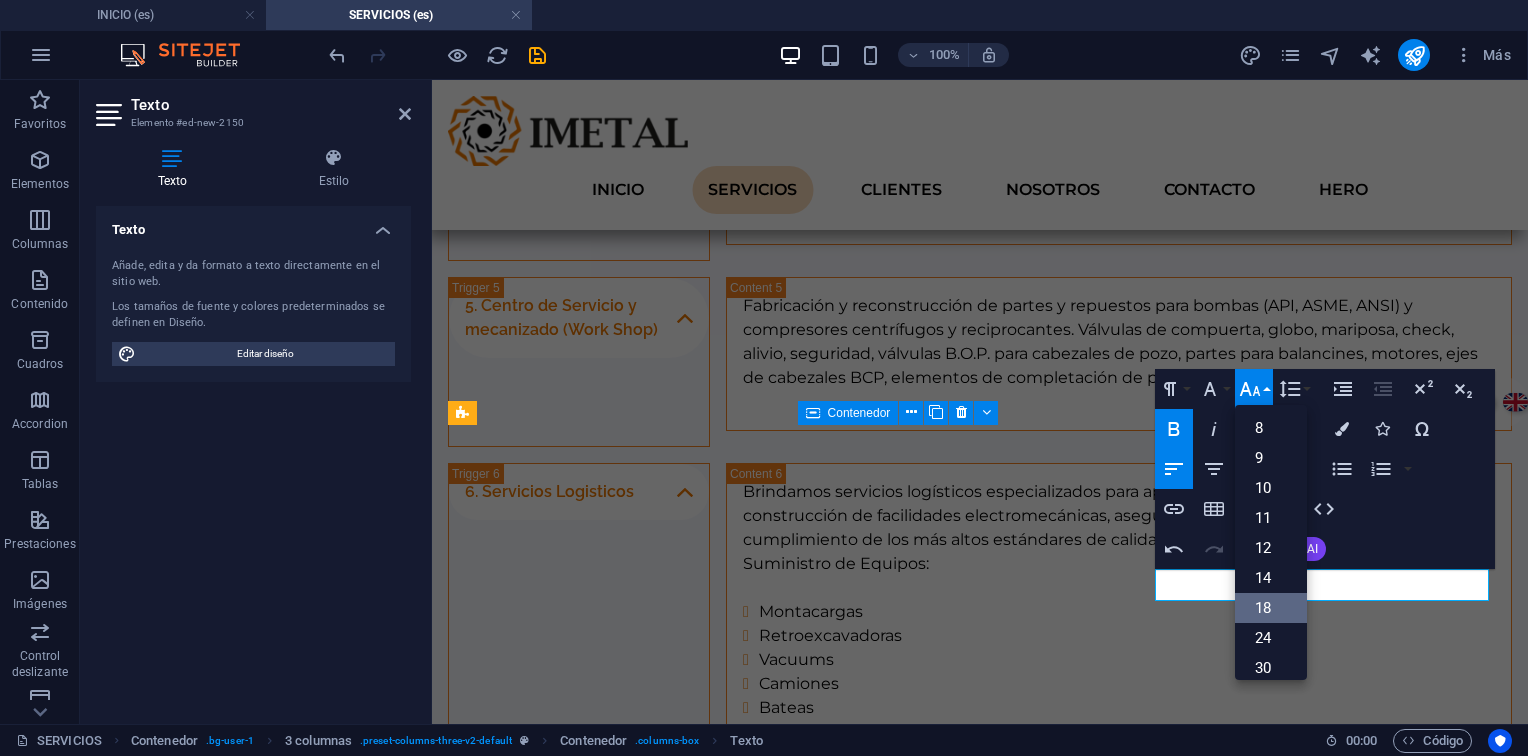 click on "18" at bounding box center (1271, 608) 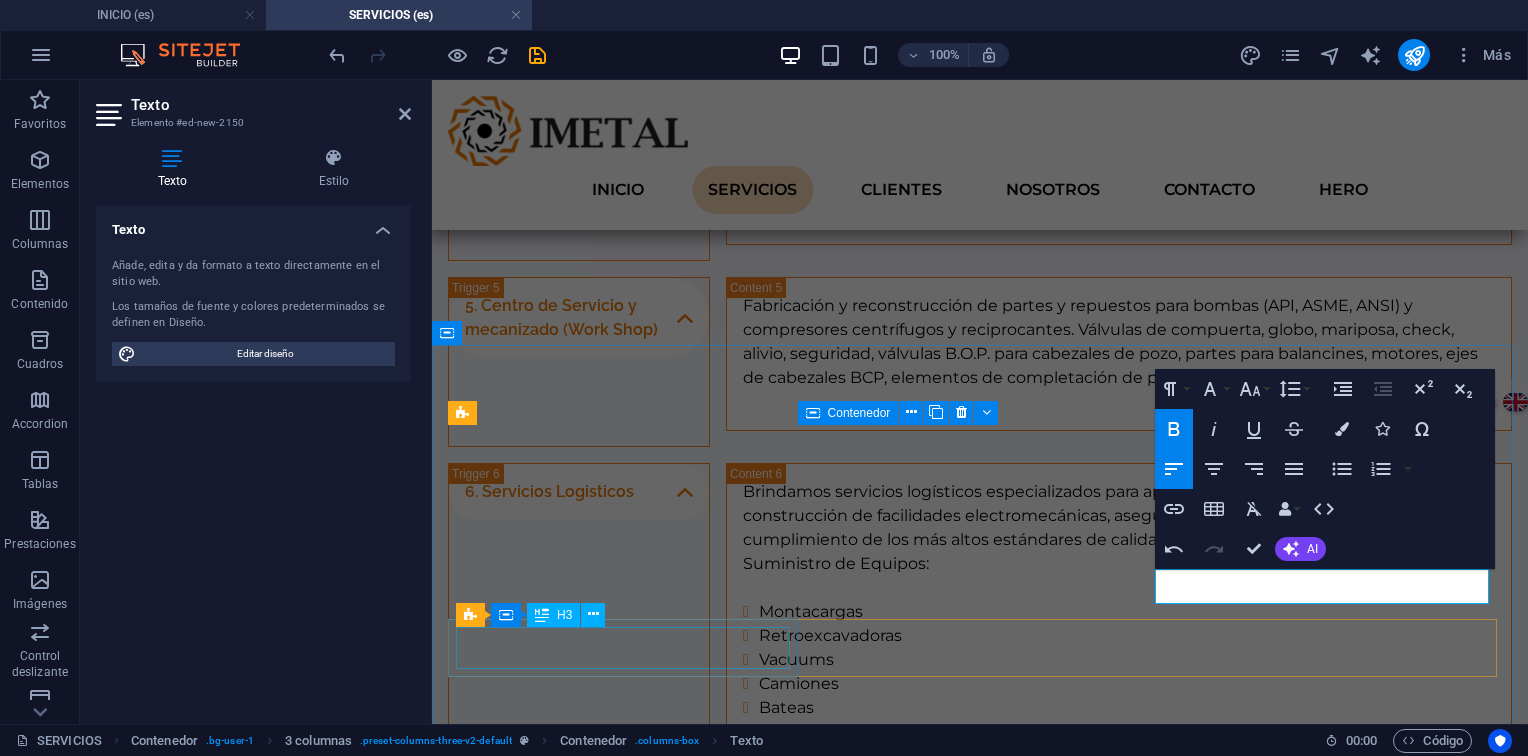click on "1. Inspección: Evaluación técnica y planos." at bounding box center (980, 1611) 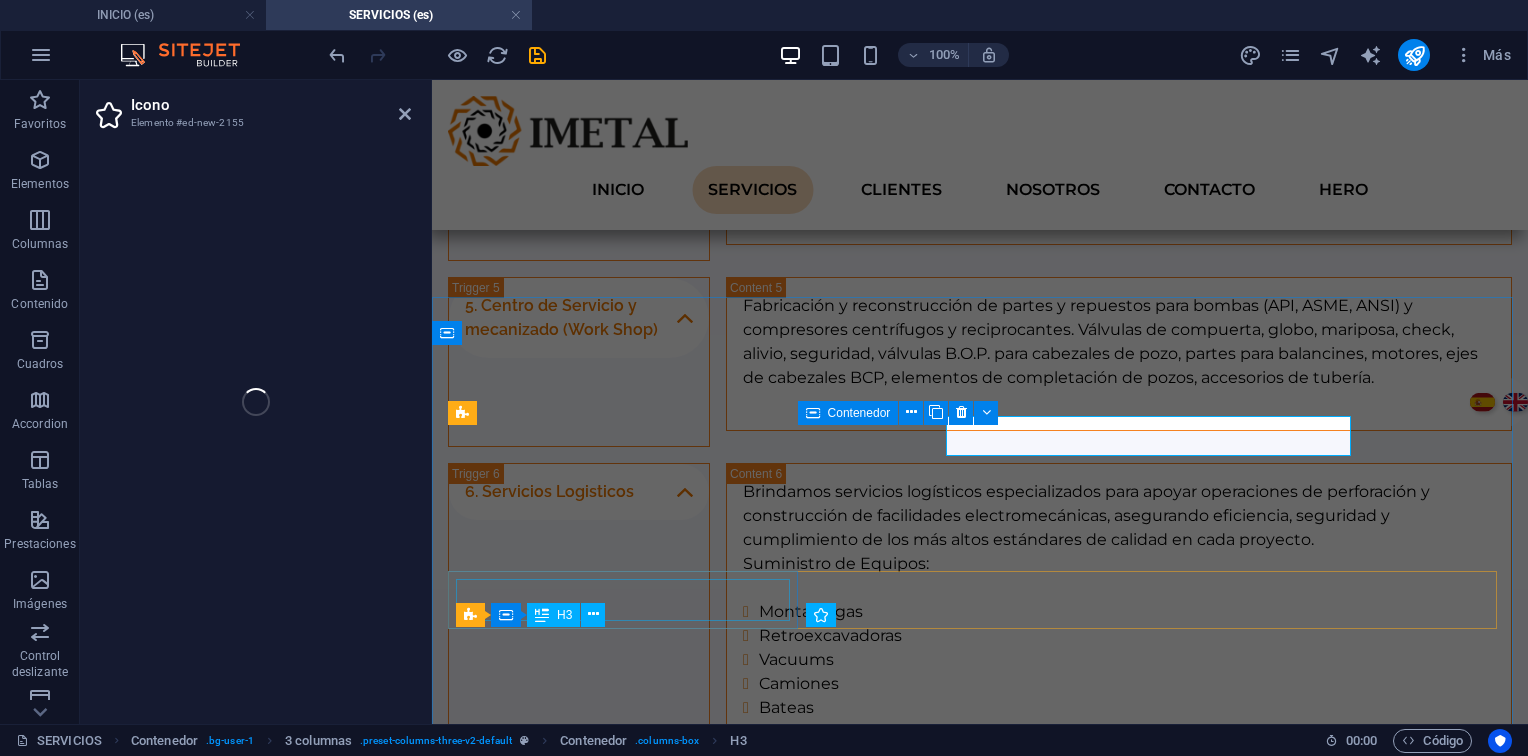 click on "1. Inspección:" at bounding box center (980, 1554) 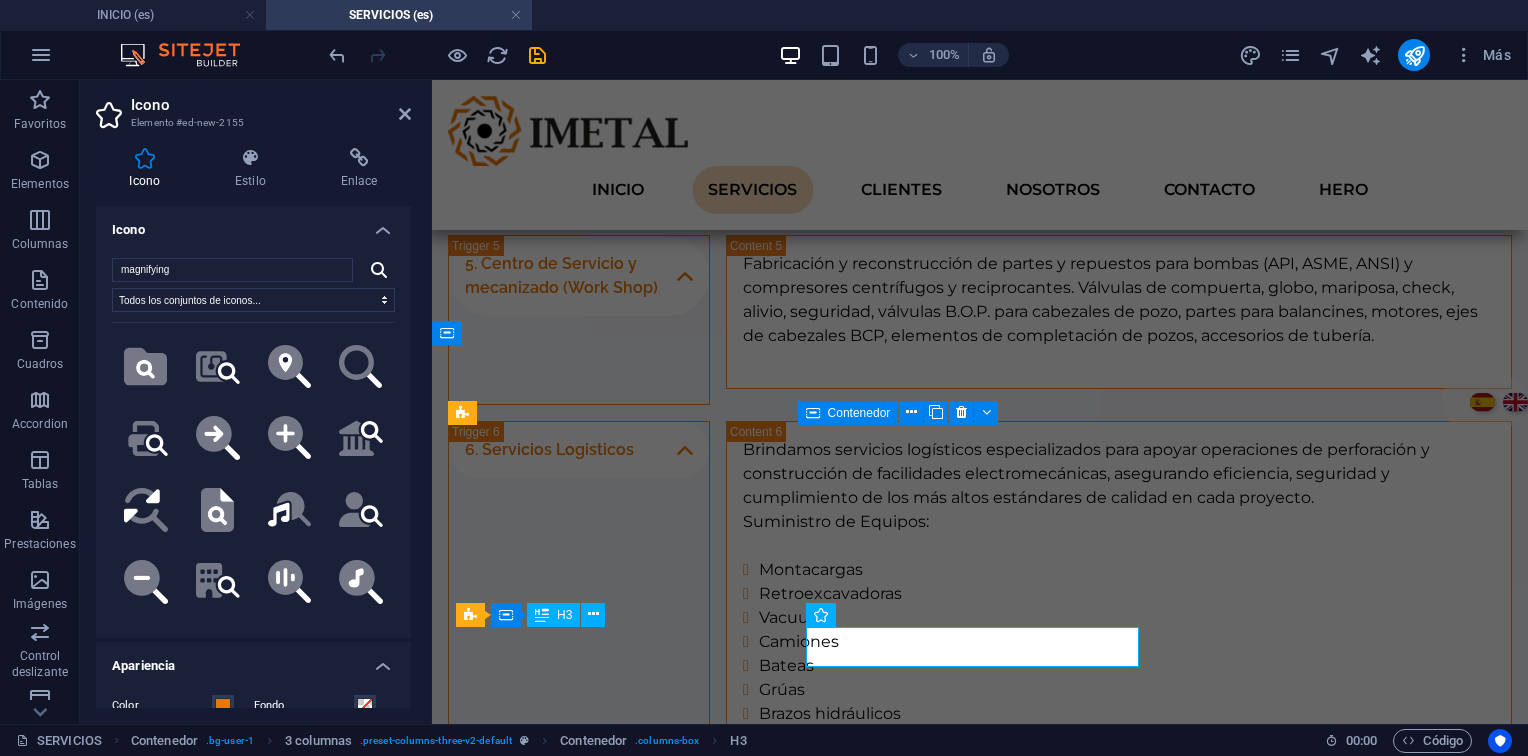 click on "1. Inspección:" at bounding box center [980, 1512] 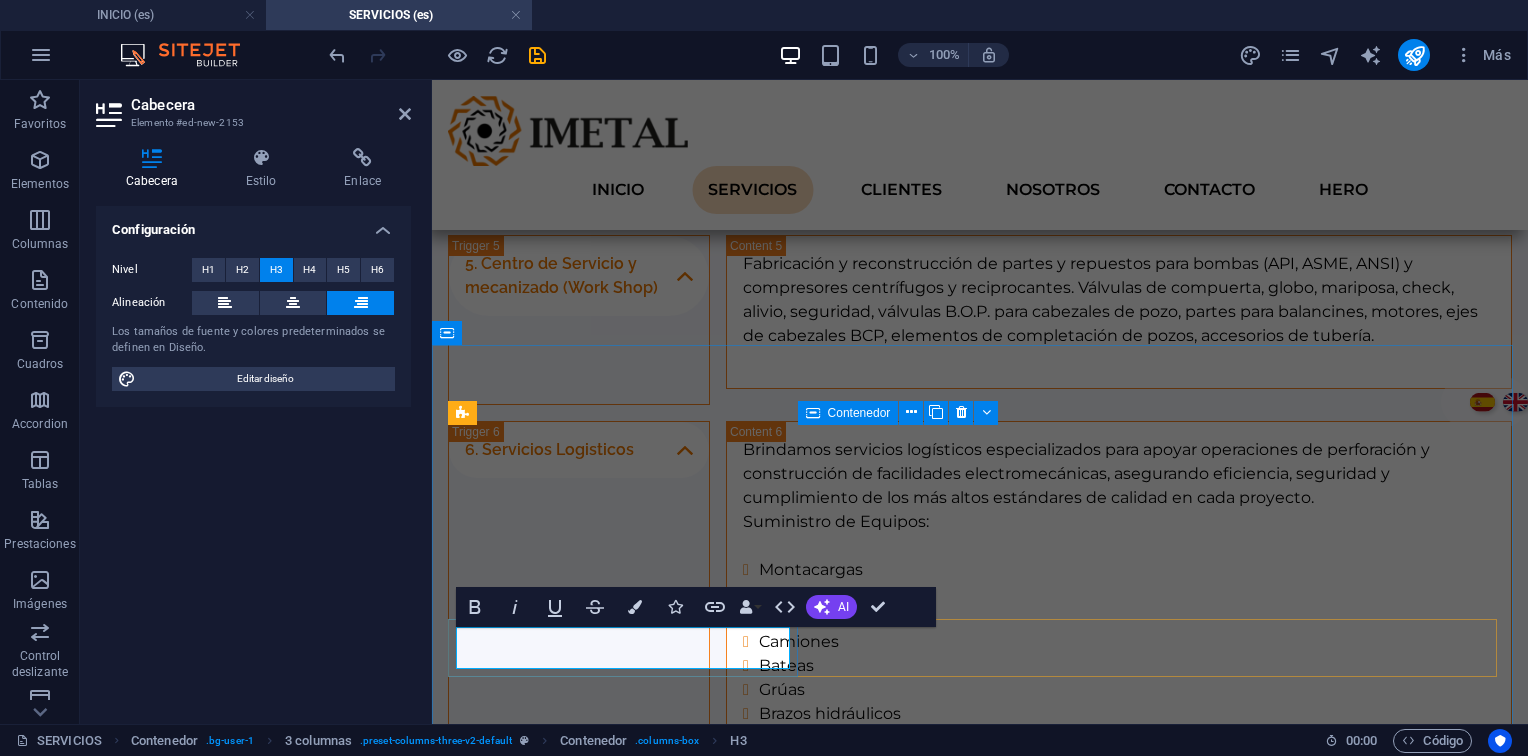 type 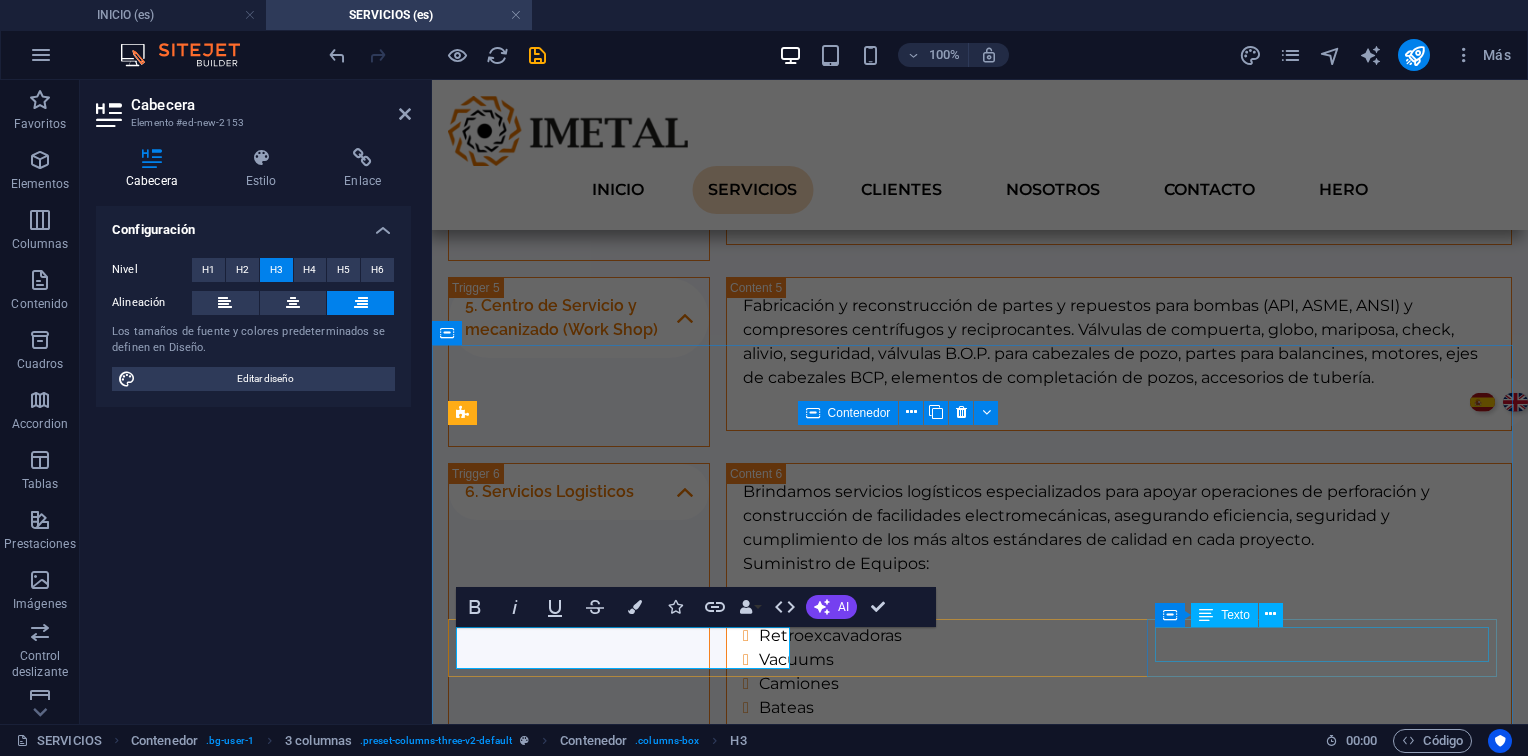 click on "Evaluación técnica y planos." at bounding box center [980, 1671] 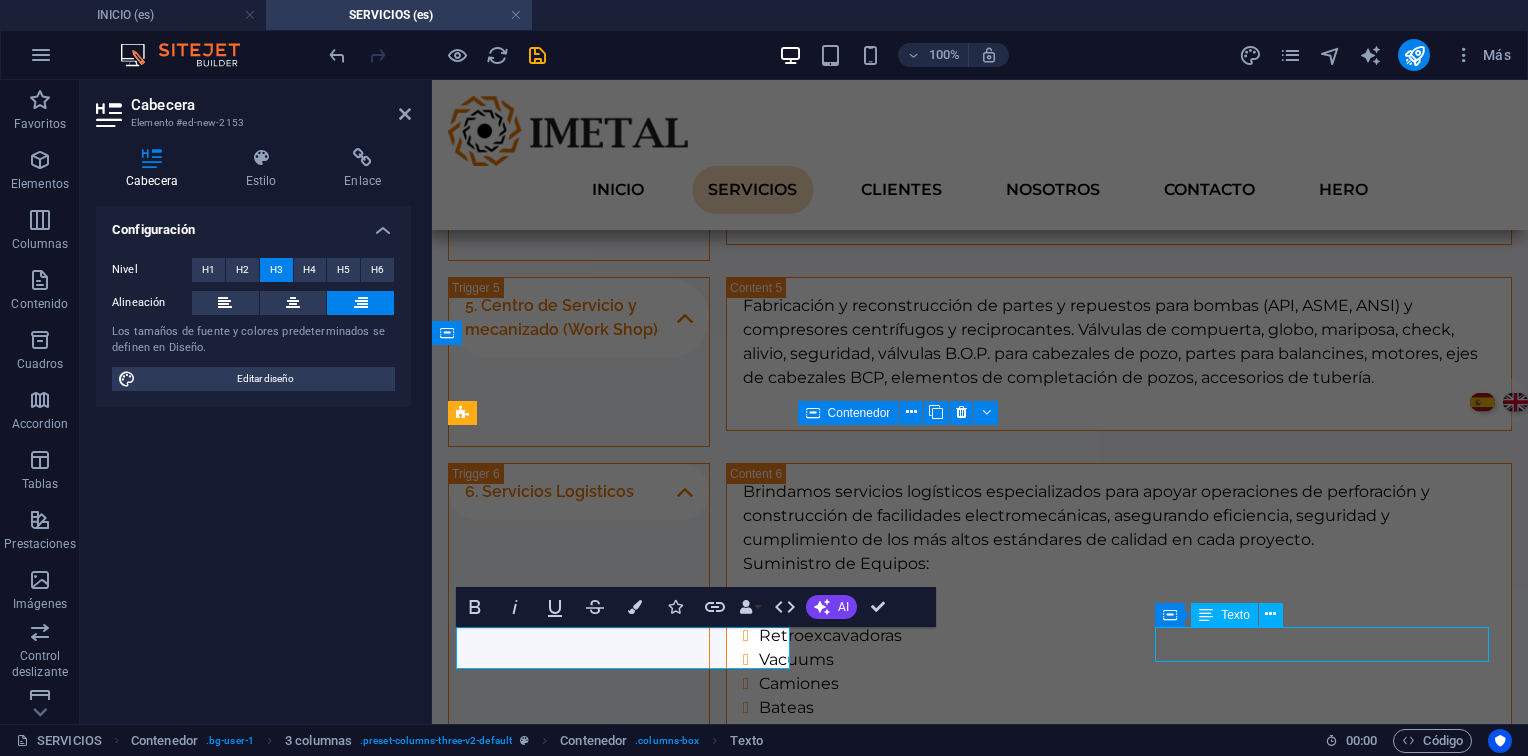 click on "Evaluación técnica y planos." at bounding box center [980, 1671] 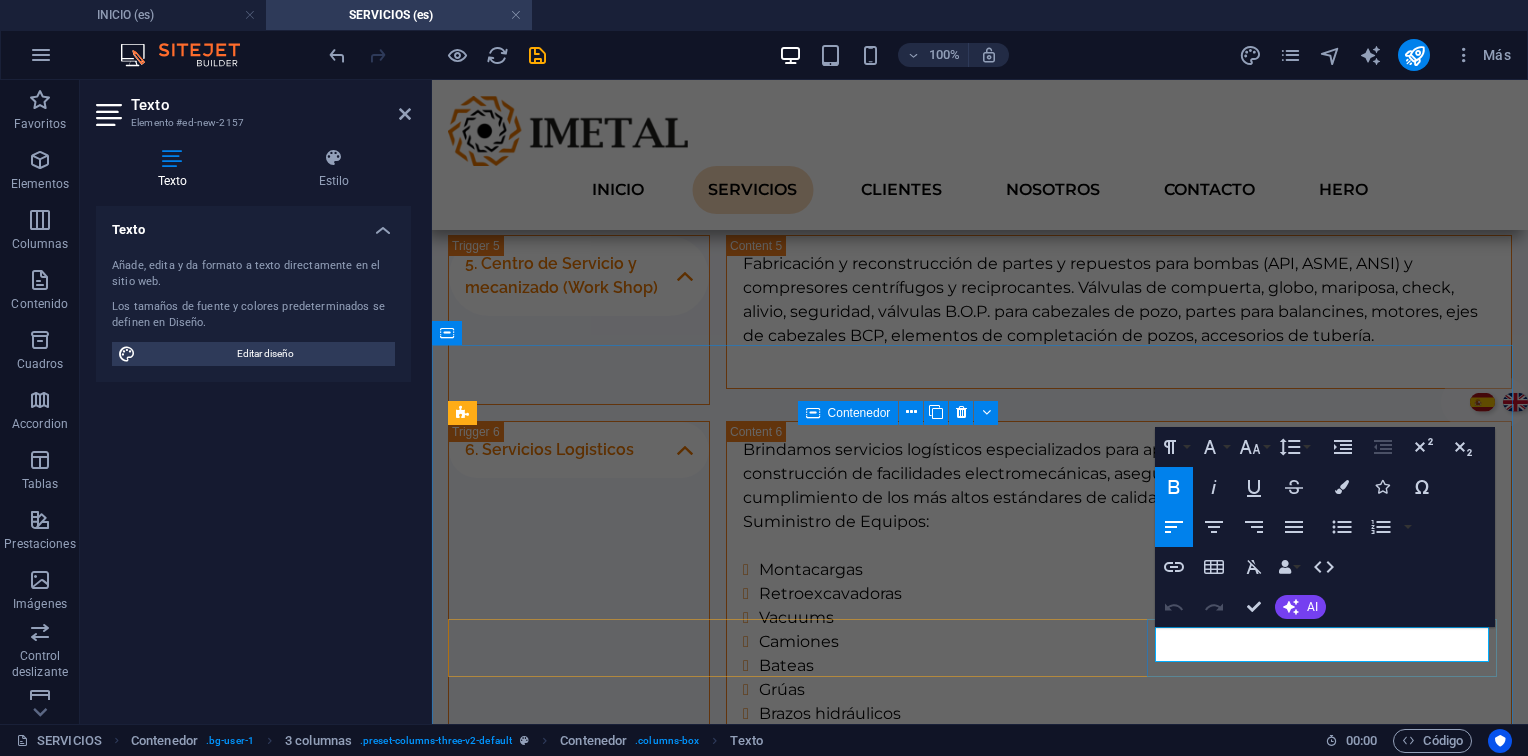 click on "Evaluación técnica y planos." at bounding box center [600, 1633] 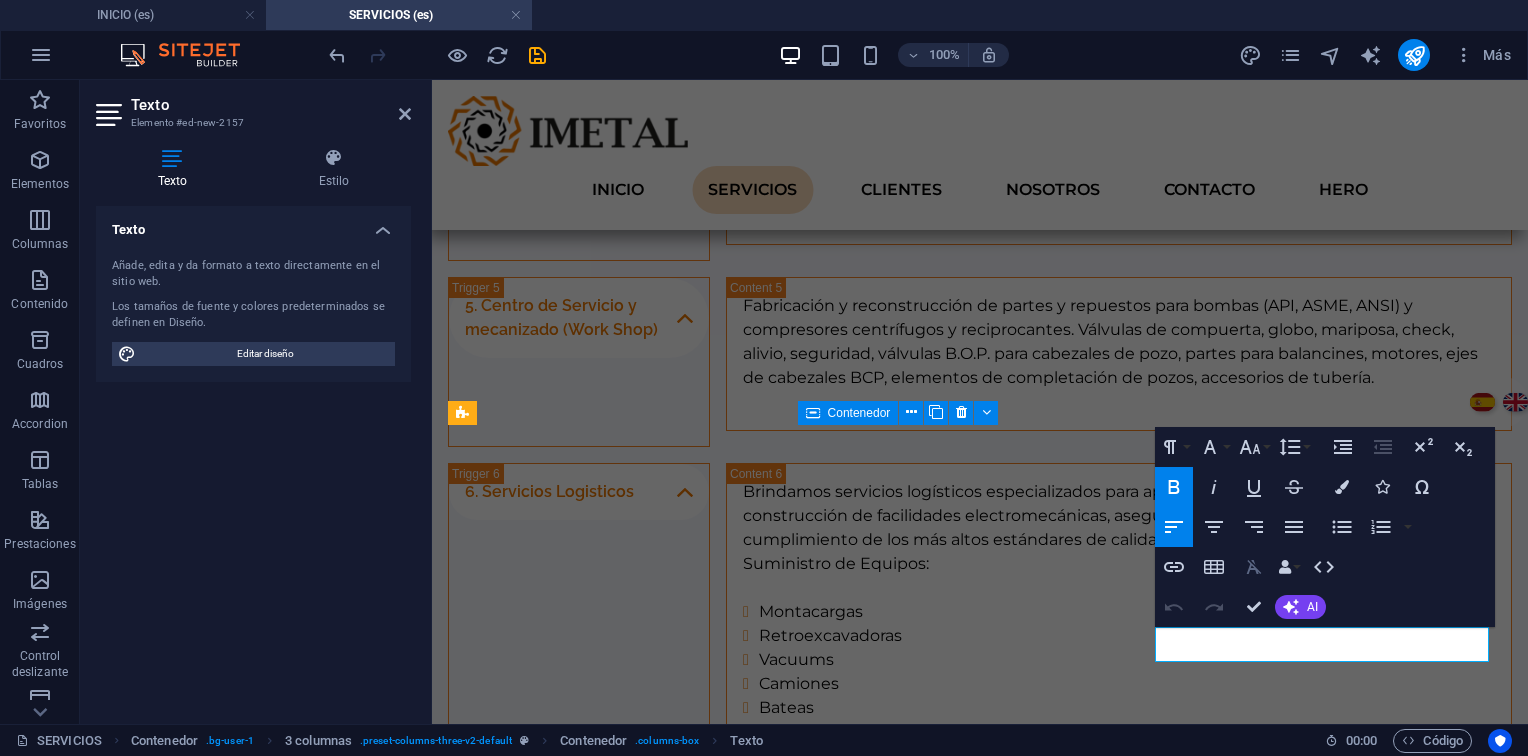 scroll, scrollTop: 48, scrollLeft: 2, axis: both 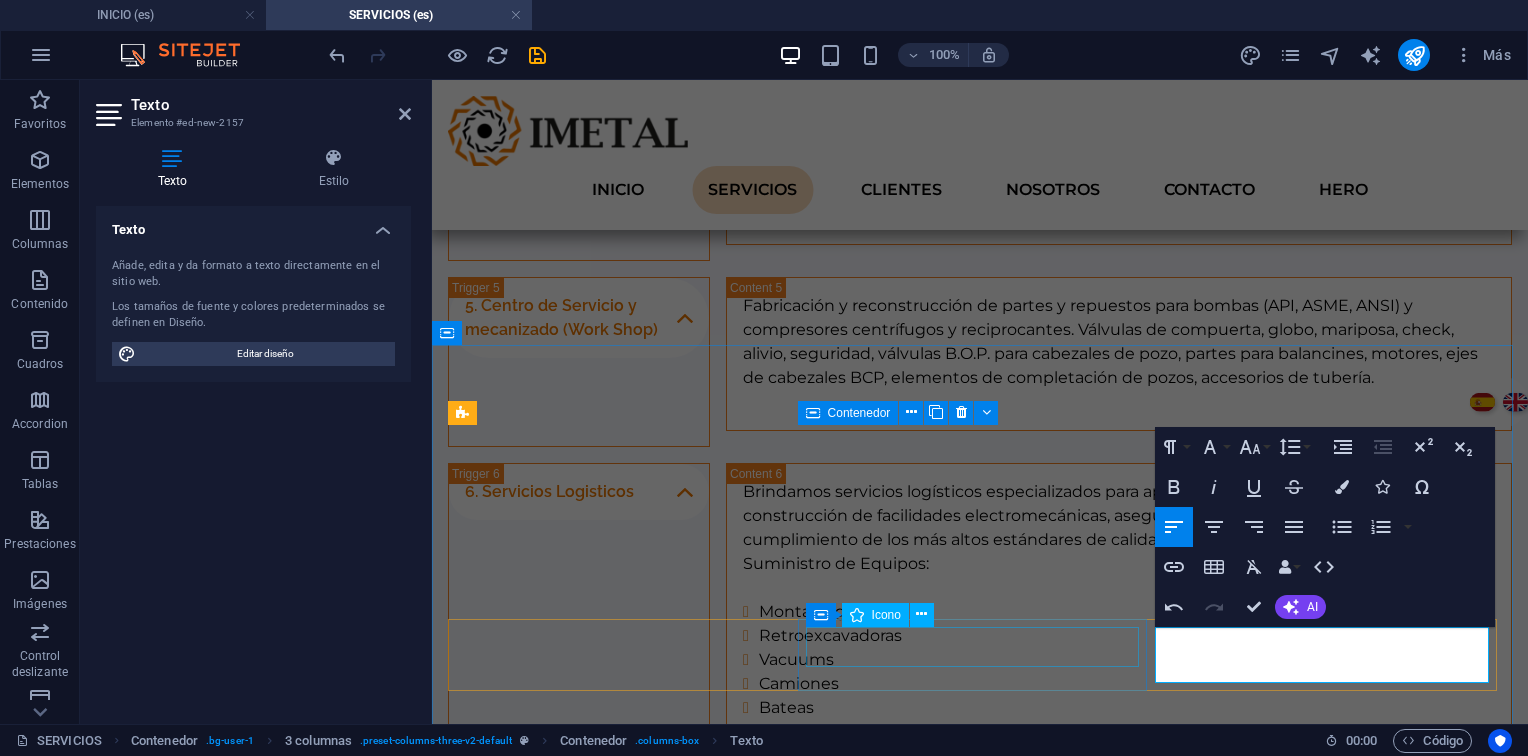 drag, startPoint x: 1243, startPoint y: 674, endPoint x: 1094, endPoint y: 626, distance: 156.54073 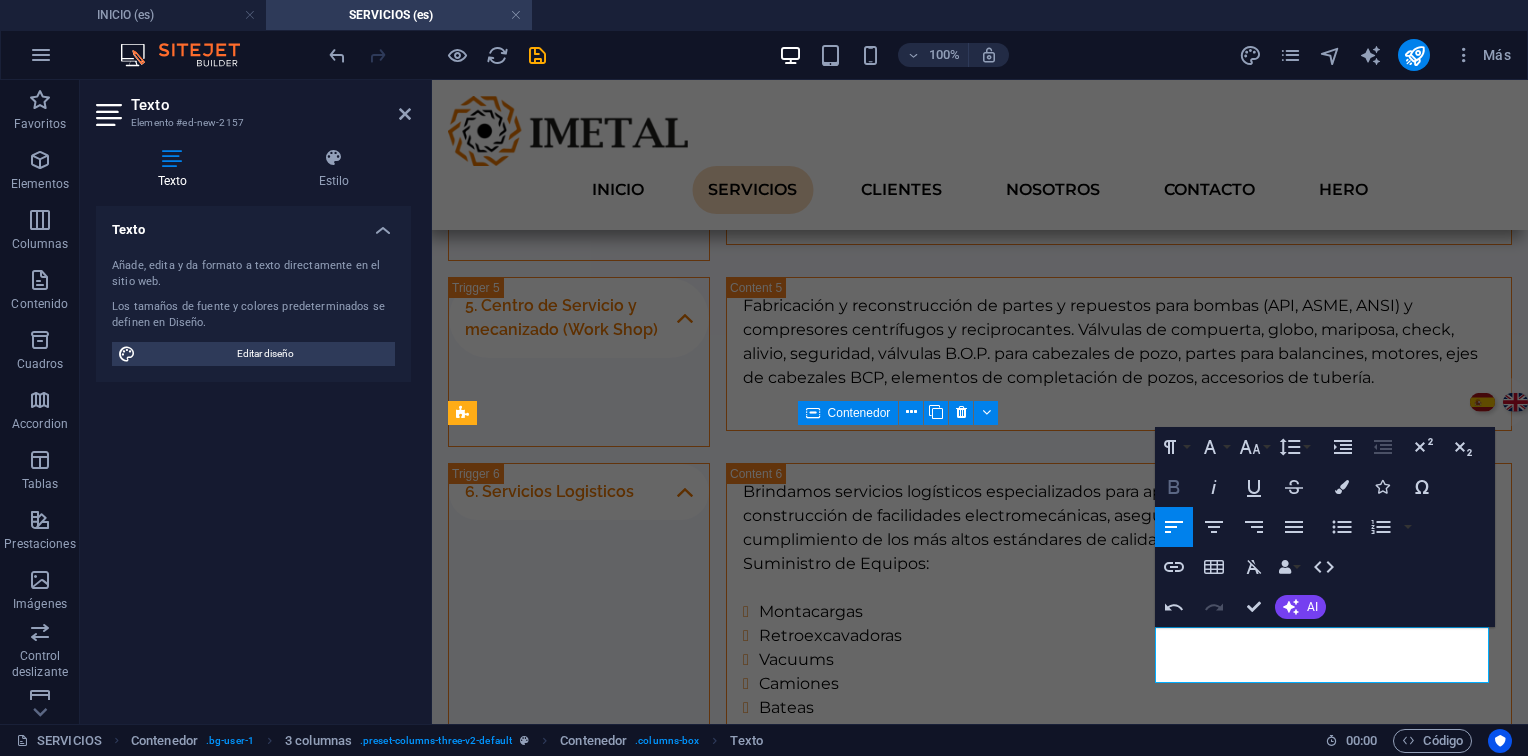 click 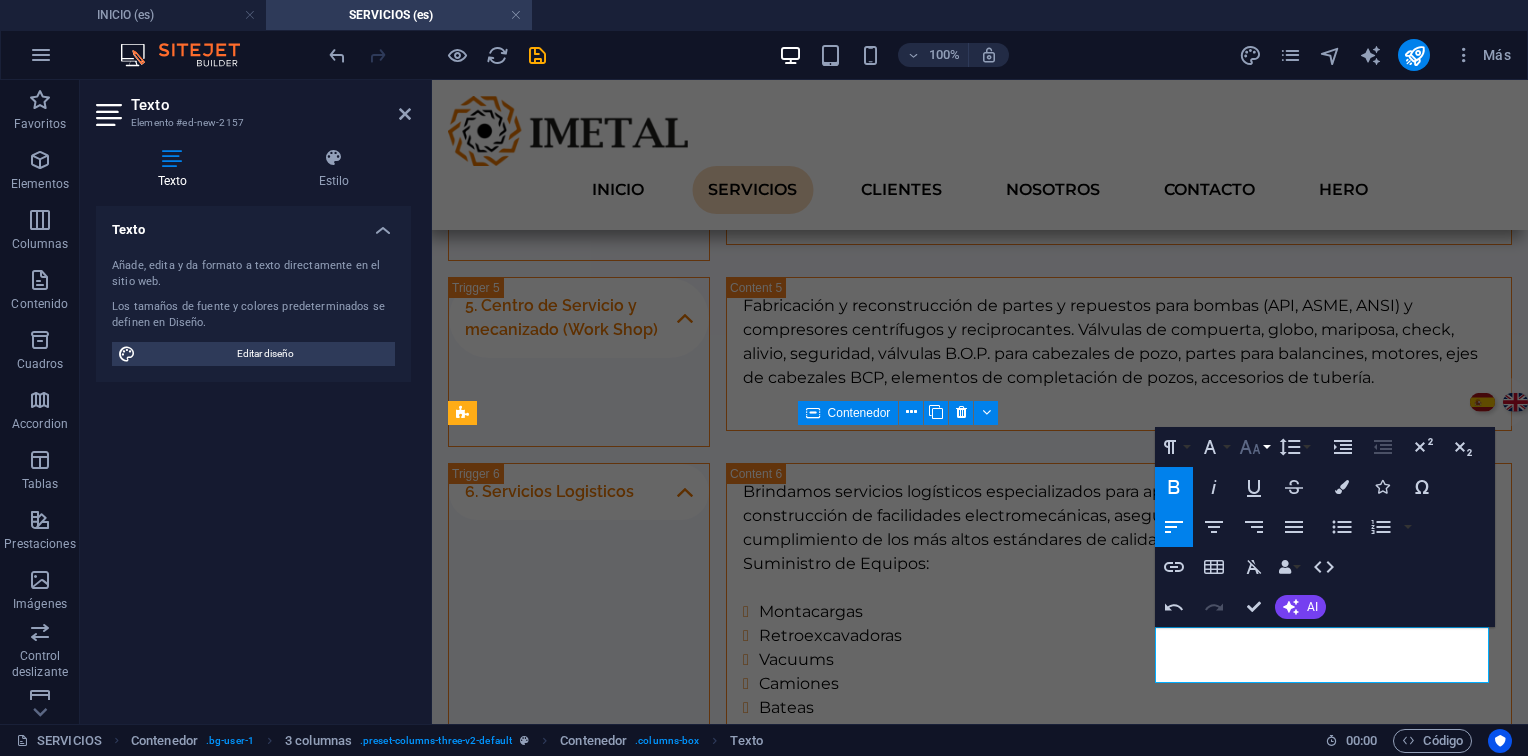 click 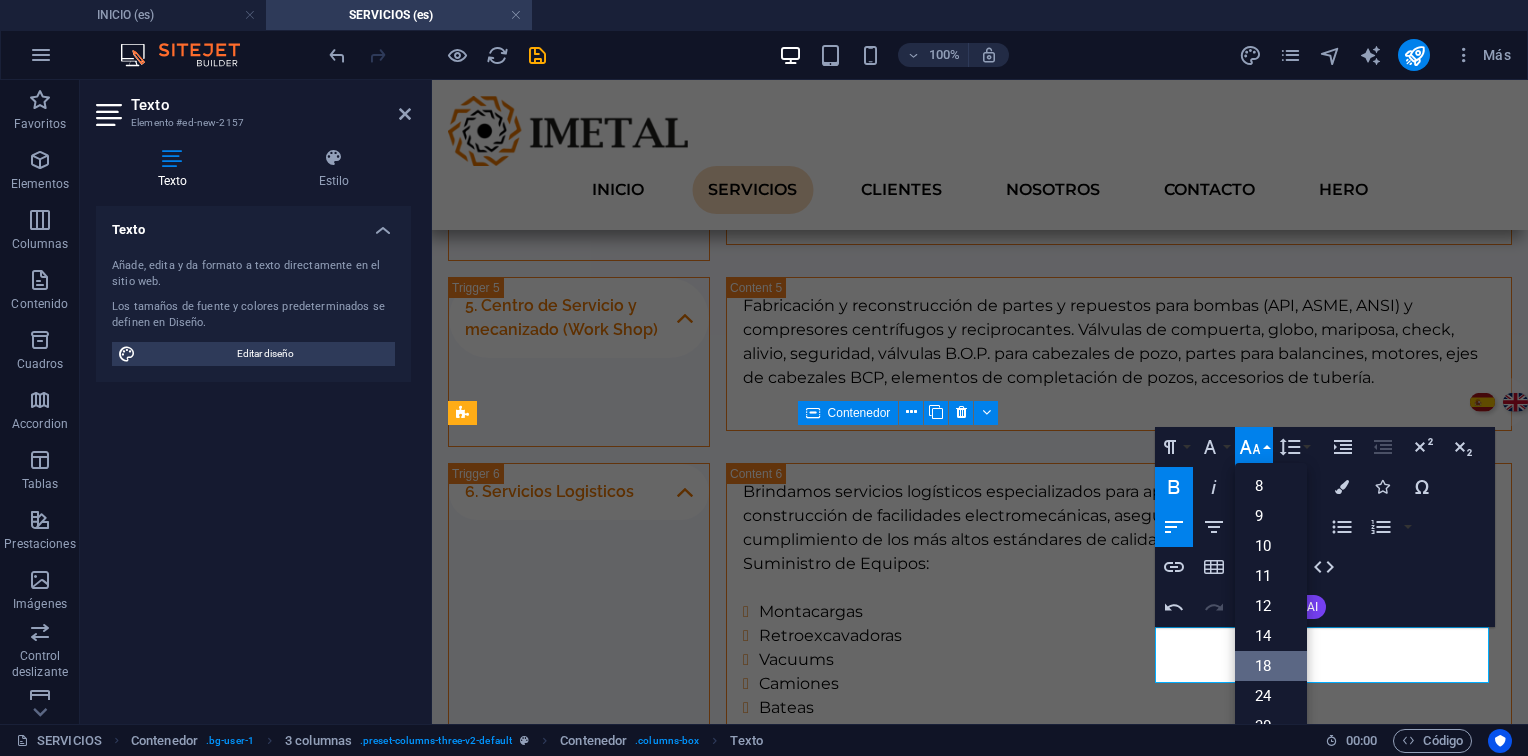 click on "18" at bounding box center (1271, 666) 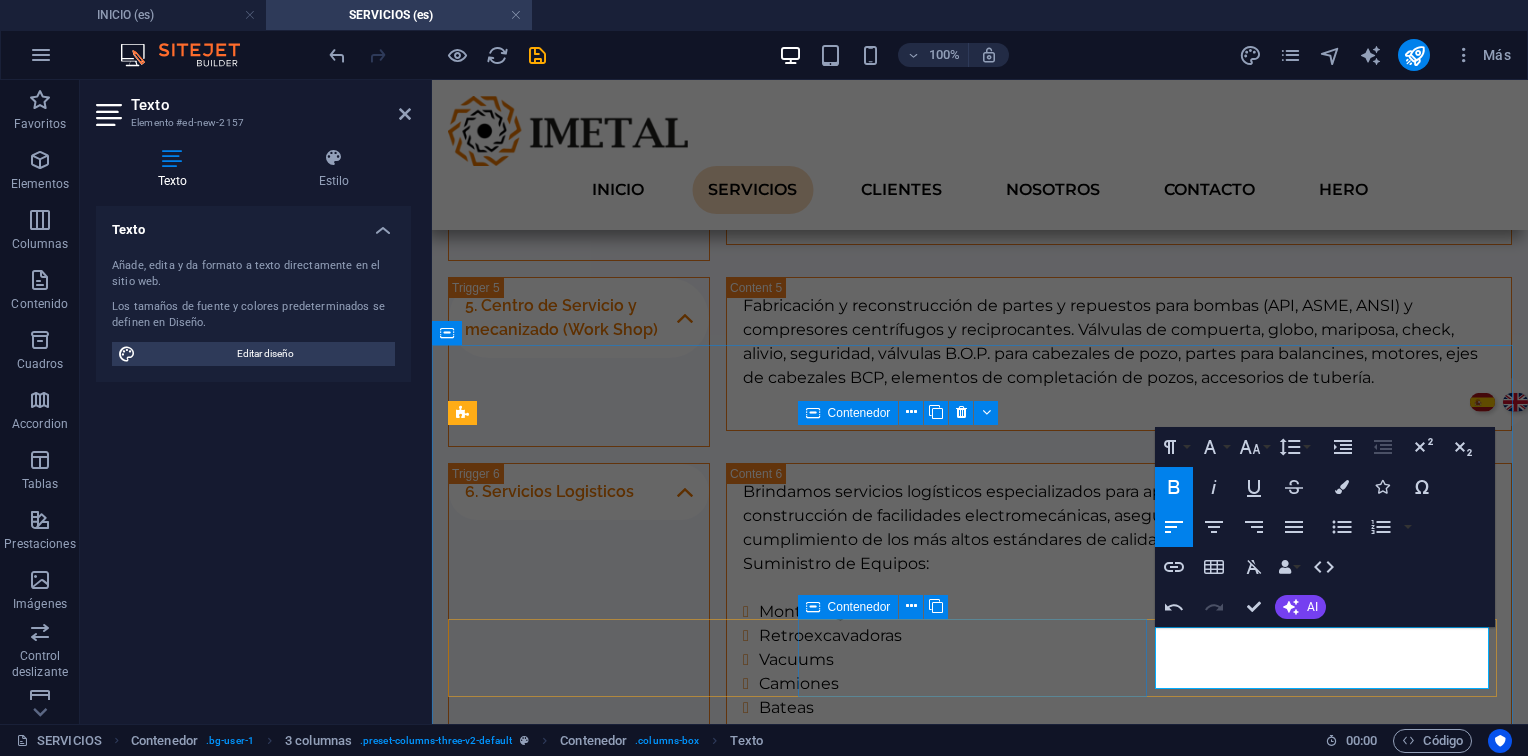 drag, startPoint x: 1032, startPoint y: 688, endPoint x: 1386, endPoint y: 686, distance: 354.00565 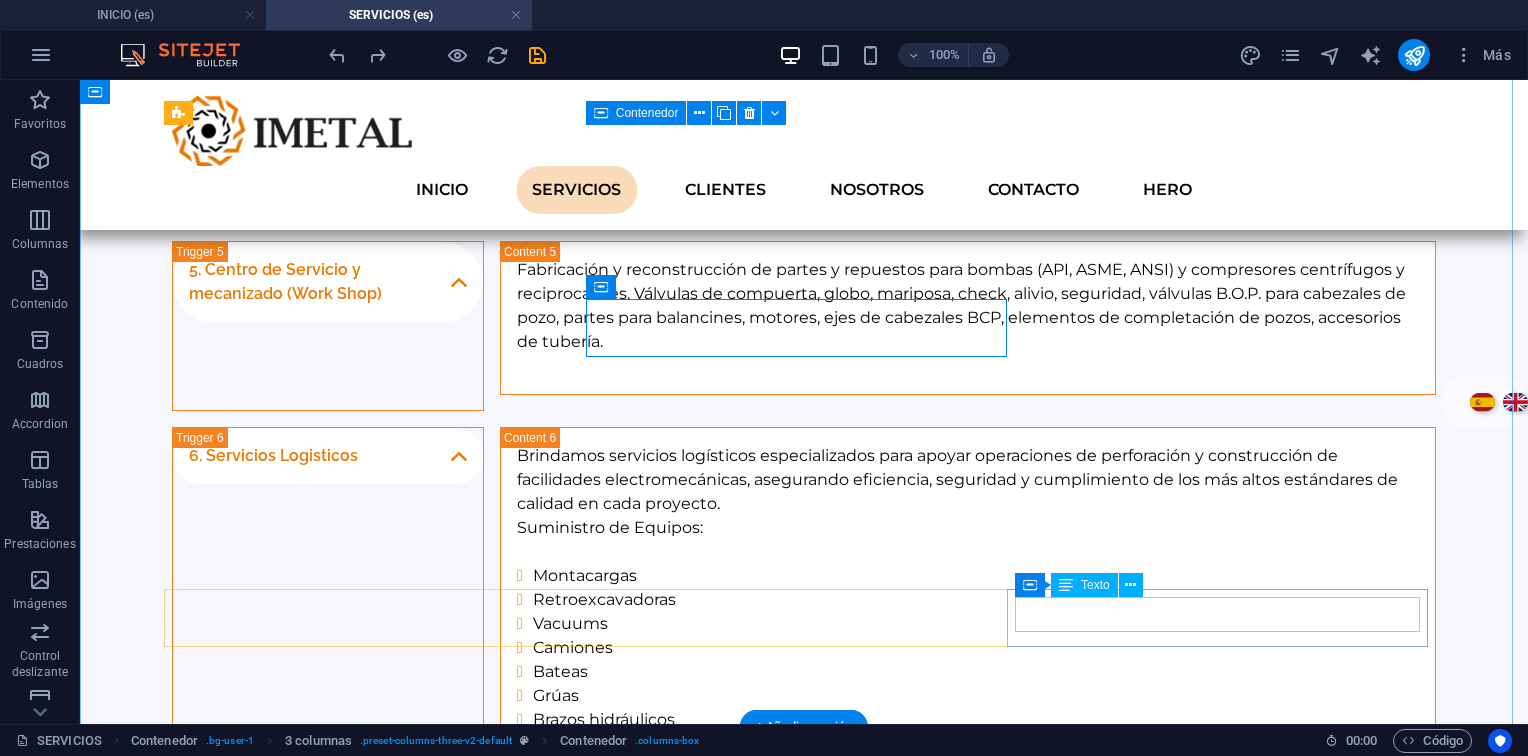 scroll, scrollTop: 2665, scrollLeft: 0, axis: vertical 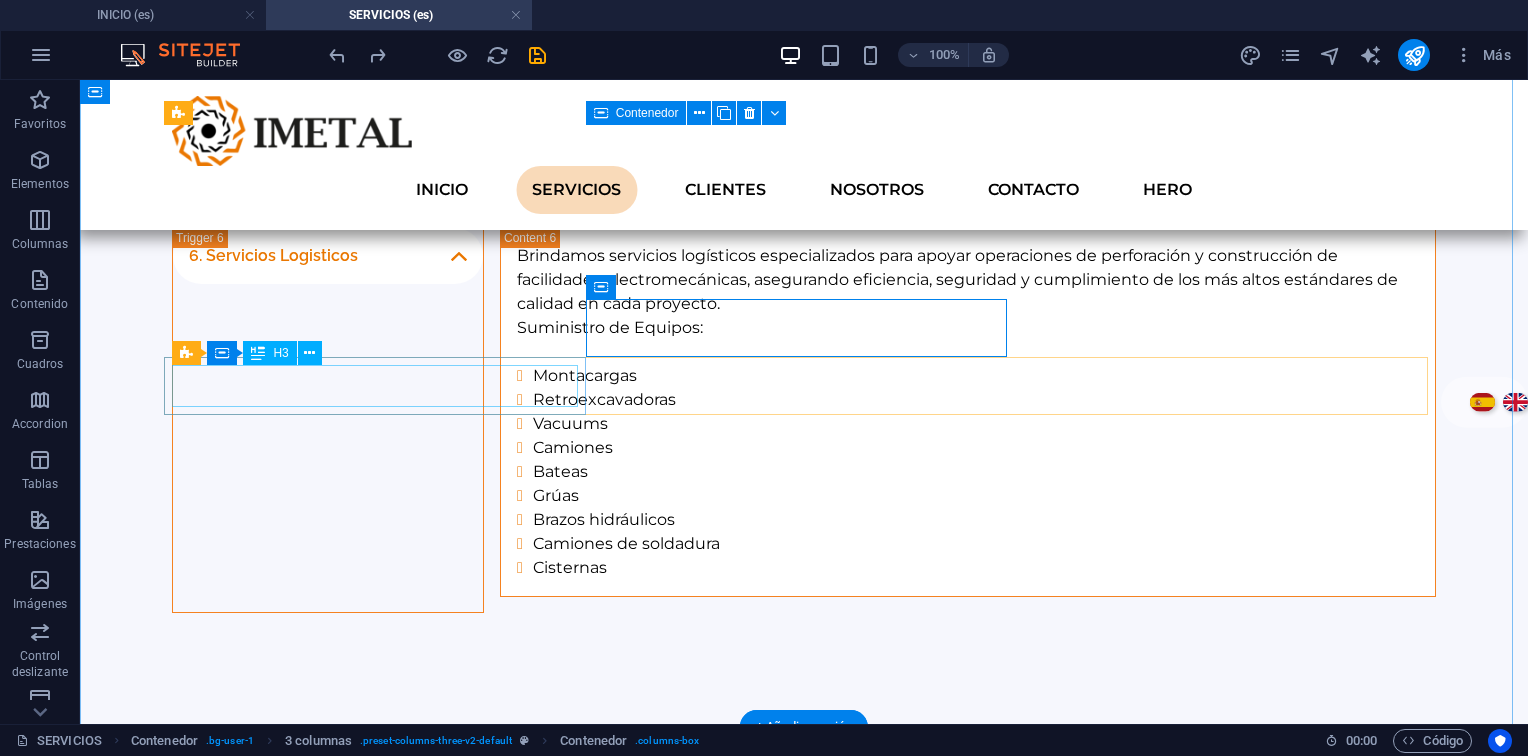click on "1. Inspección:" at bounding box center (804, 1490) 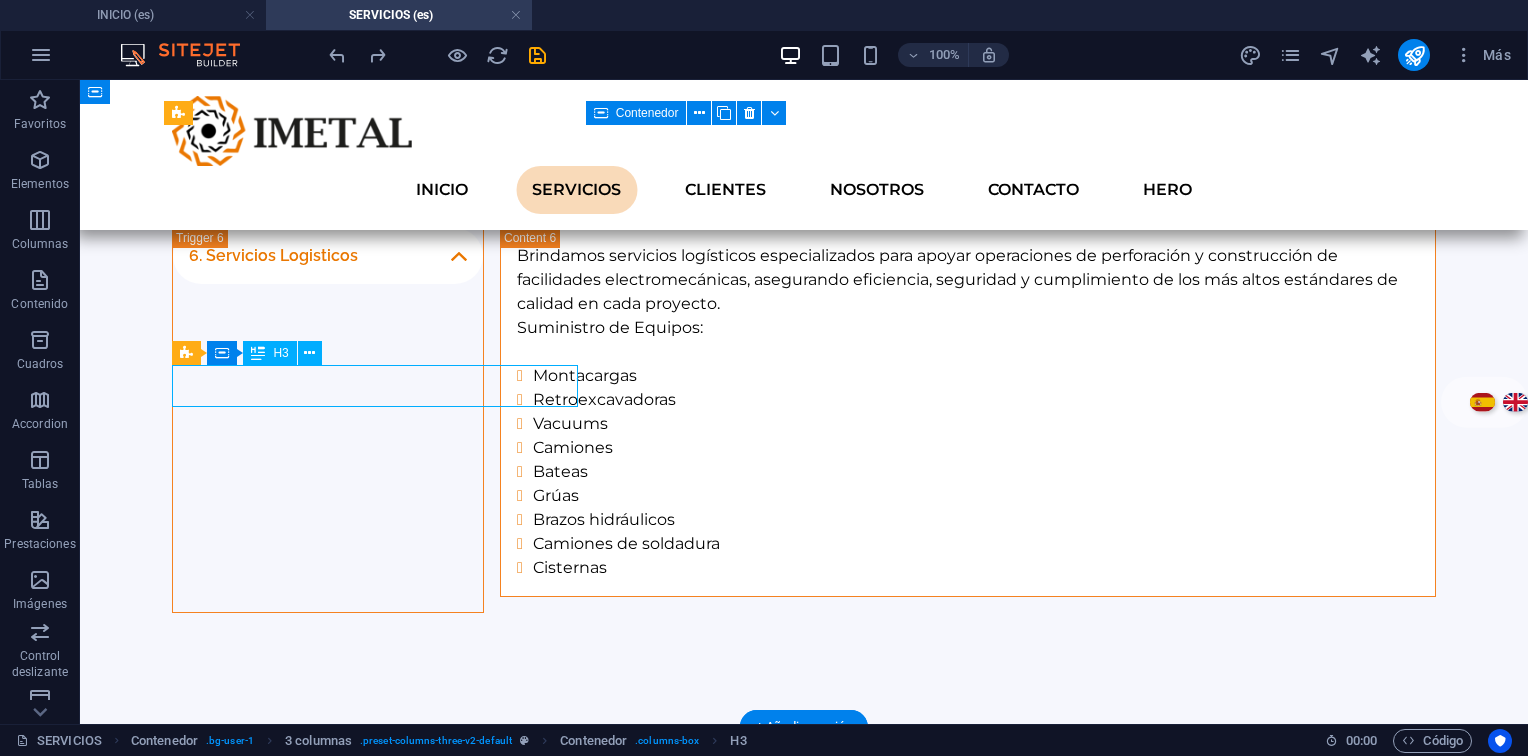 click on "1. Inspección:" at bounding box center (804, 1490) 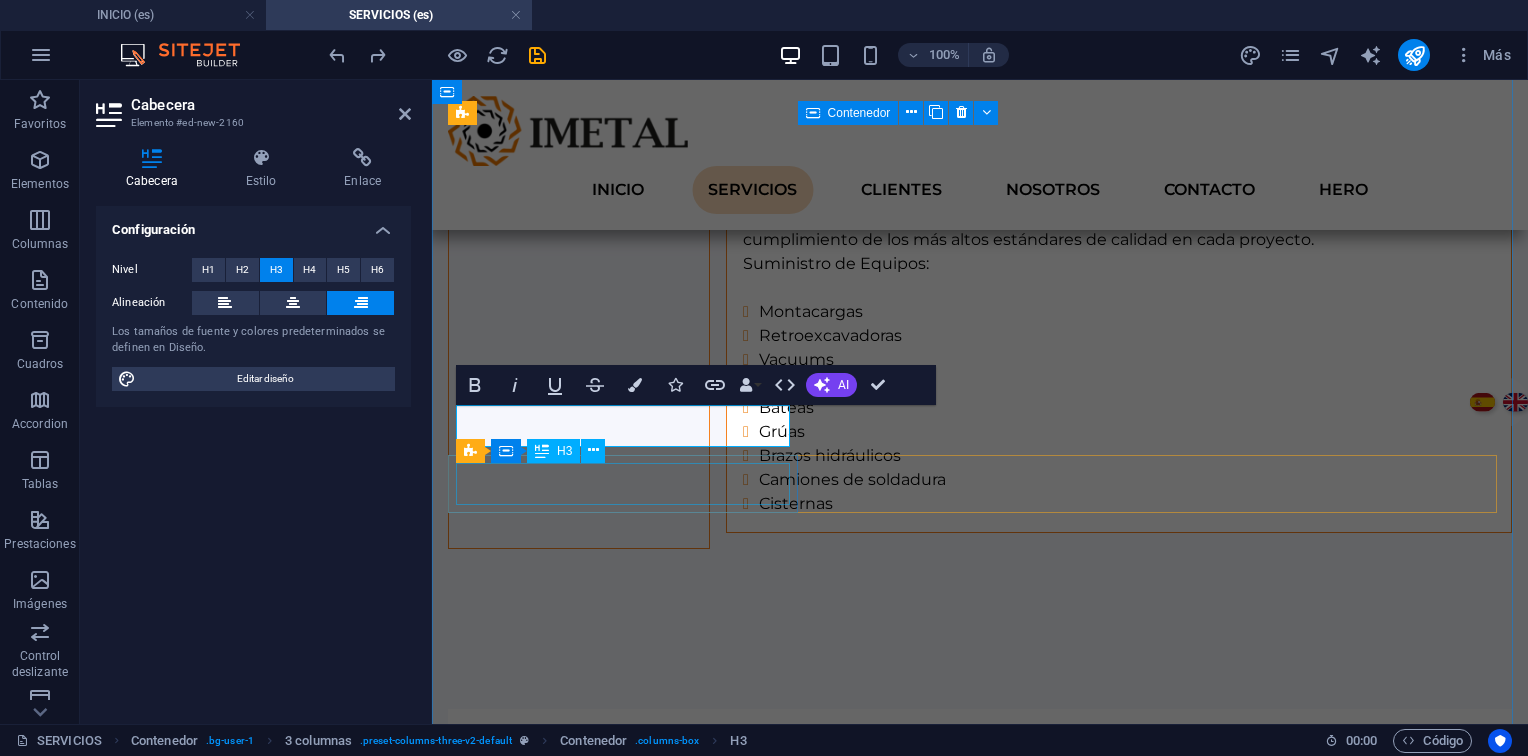 type 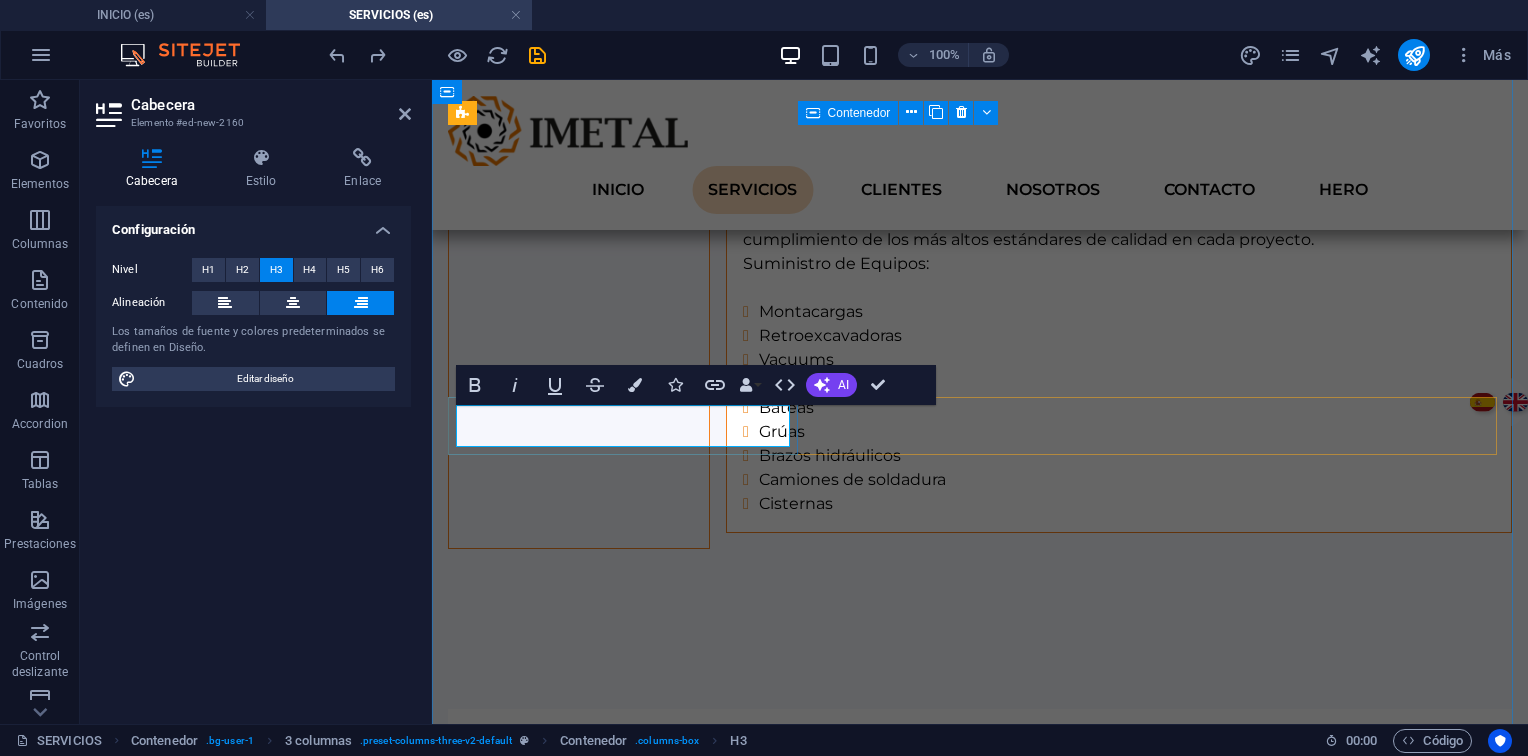click on "5. 📦 Despacho:" at bounding box center (980, 1426) 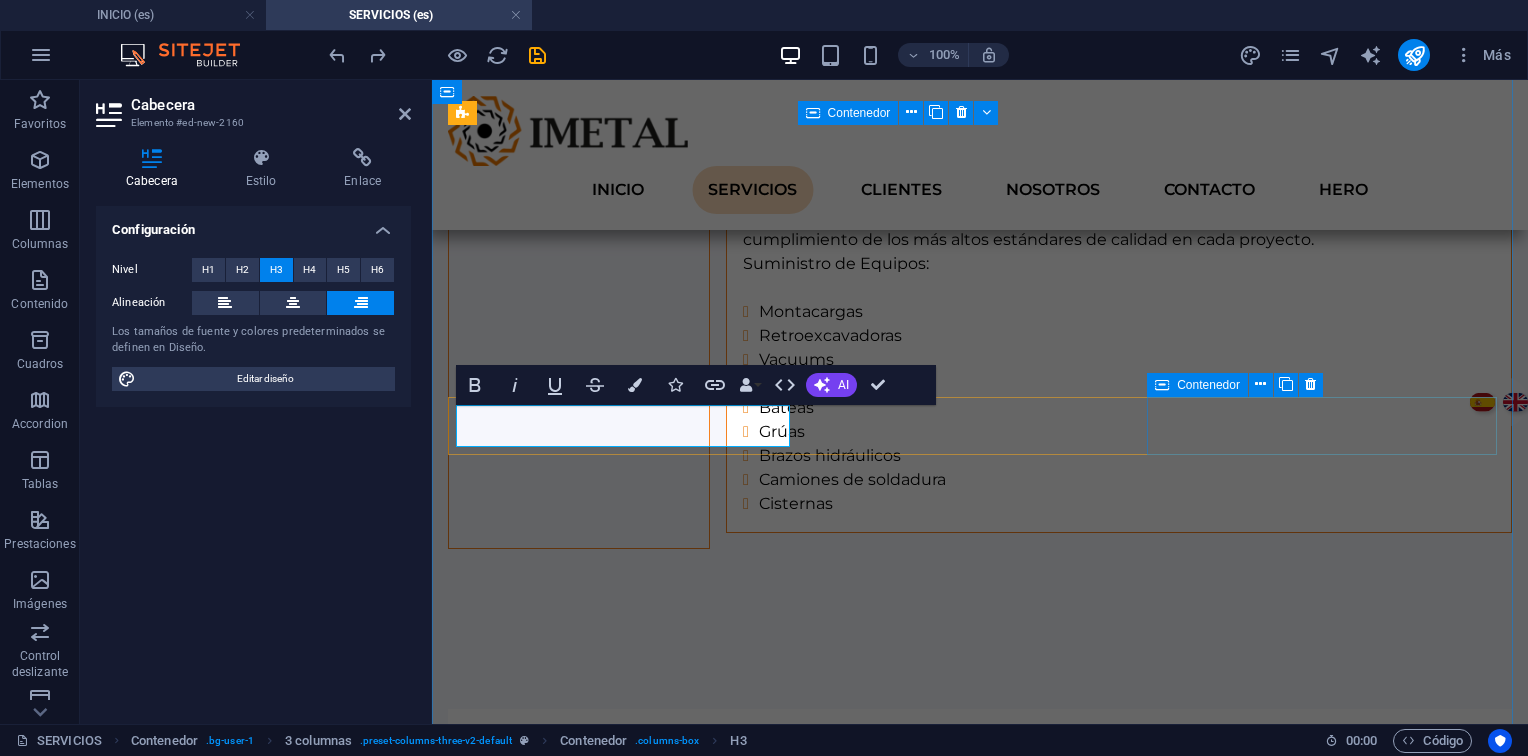 click on "1. Inspección: Evaluación técnica y planos. 2. Recepción Orden de trabajo y área asignada. 3. Desarme Torque, limpieza (sandblasting). 4. Reparación Mecanizado CNC y pruebas de calidad. 5. Despacho: 📦 Despacho: Evaluación técnica y planos. 1. Inspección: Evaluación técnica y planos. 1. Inspección: Evaluación técnica y planos. 1. Inspección: Evaluación técnica y planos. 1. Inspección: Evaluación técnica y planos." at bounding box center [980, 1483] 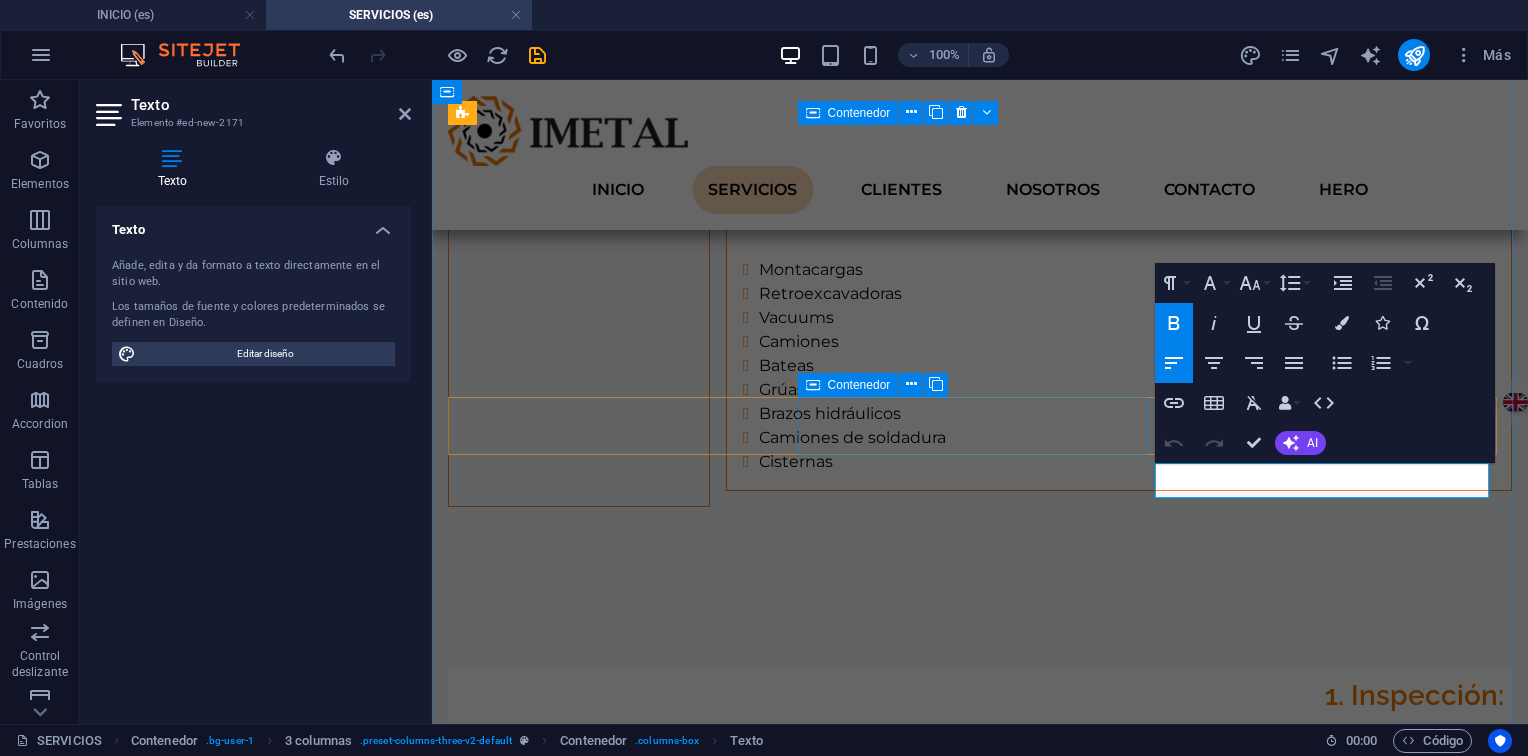 click at bounding box center [980, 1444] 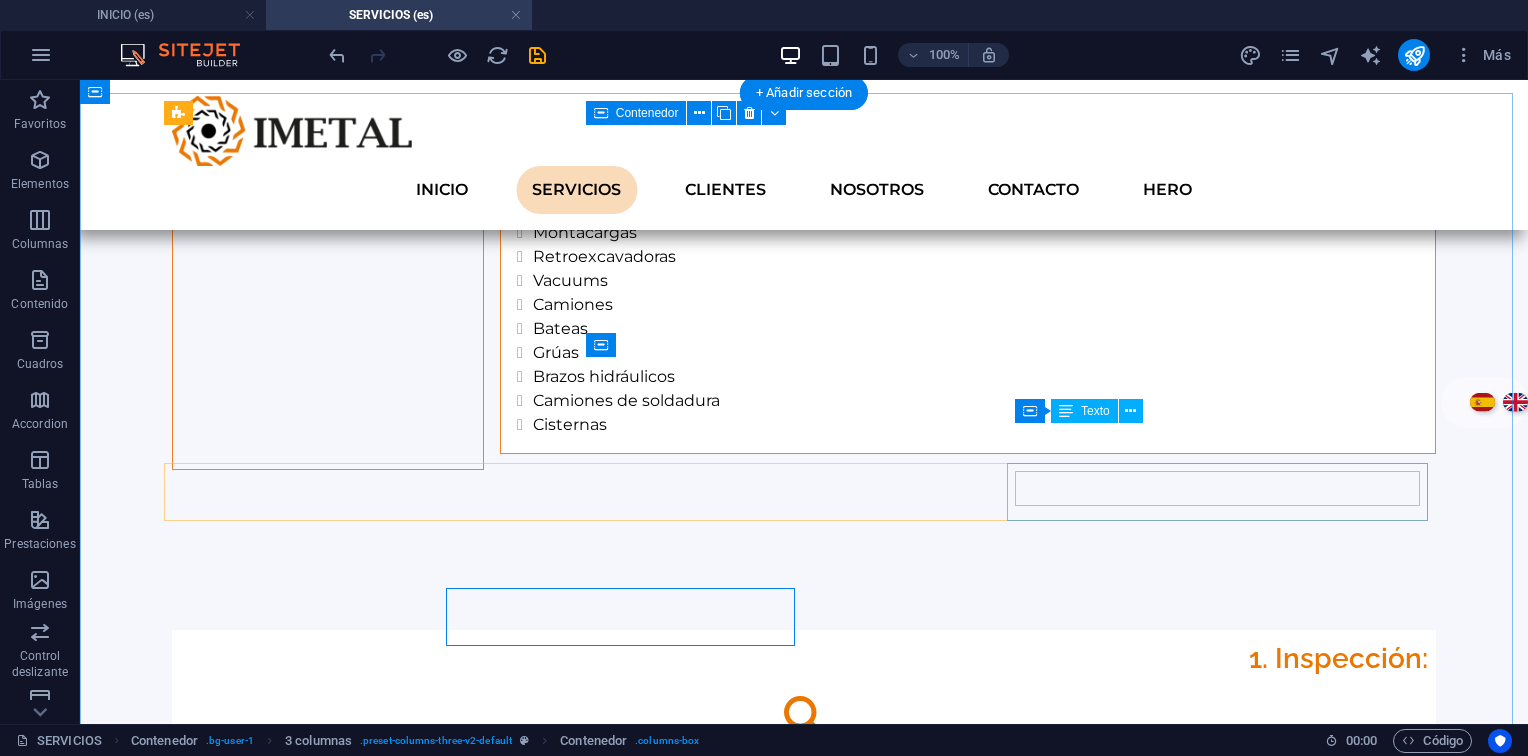 scroll, scrollTop: 2665, scrollLeft: 0, axis: vertical 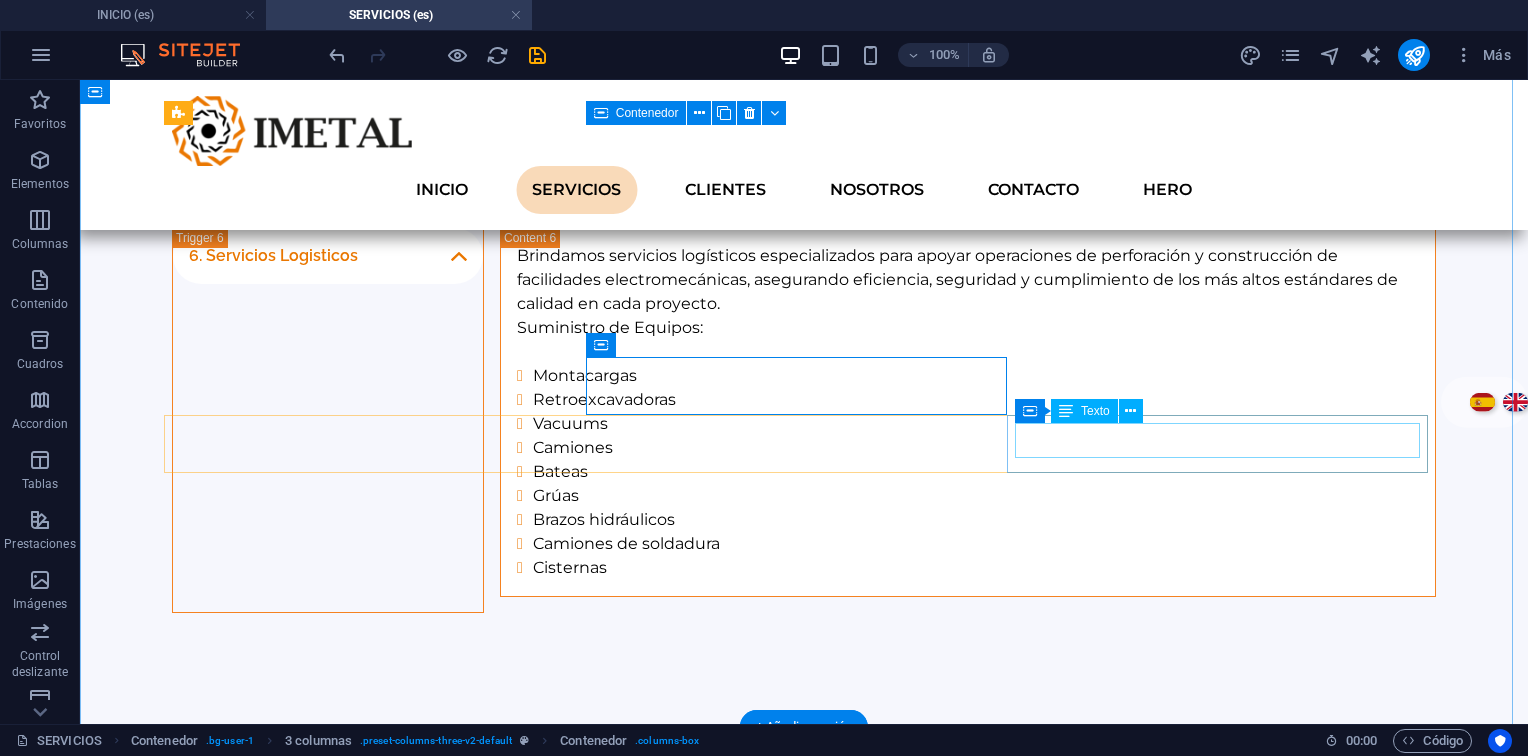 click on "Evaluación técnica y planos." at bounding box center (804, 1779) 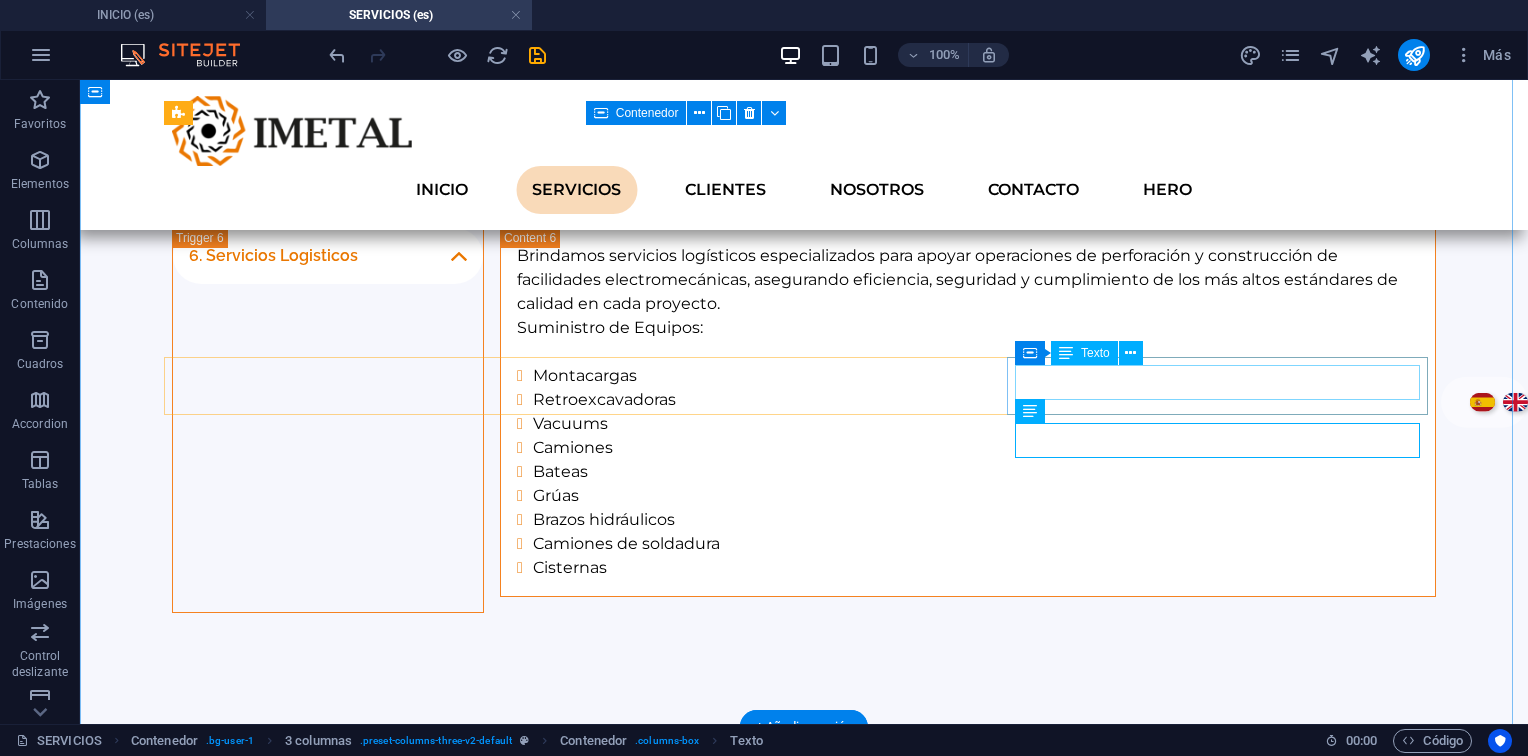 click on "Evaluación técnica y planos." at bounding box center [804, 1607] 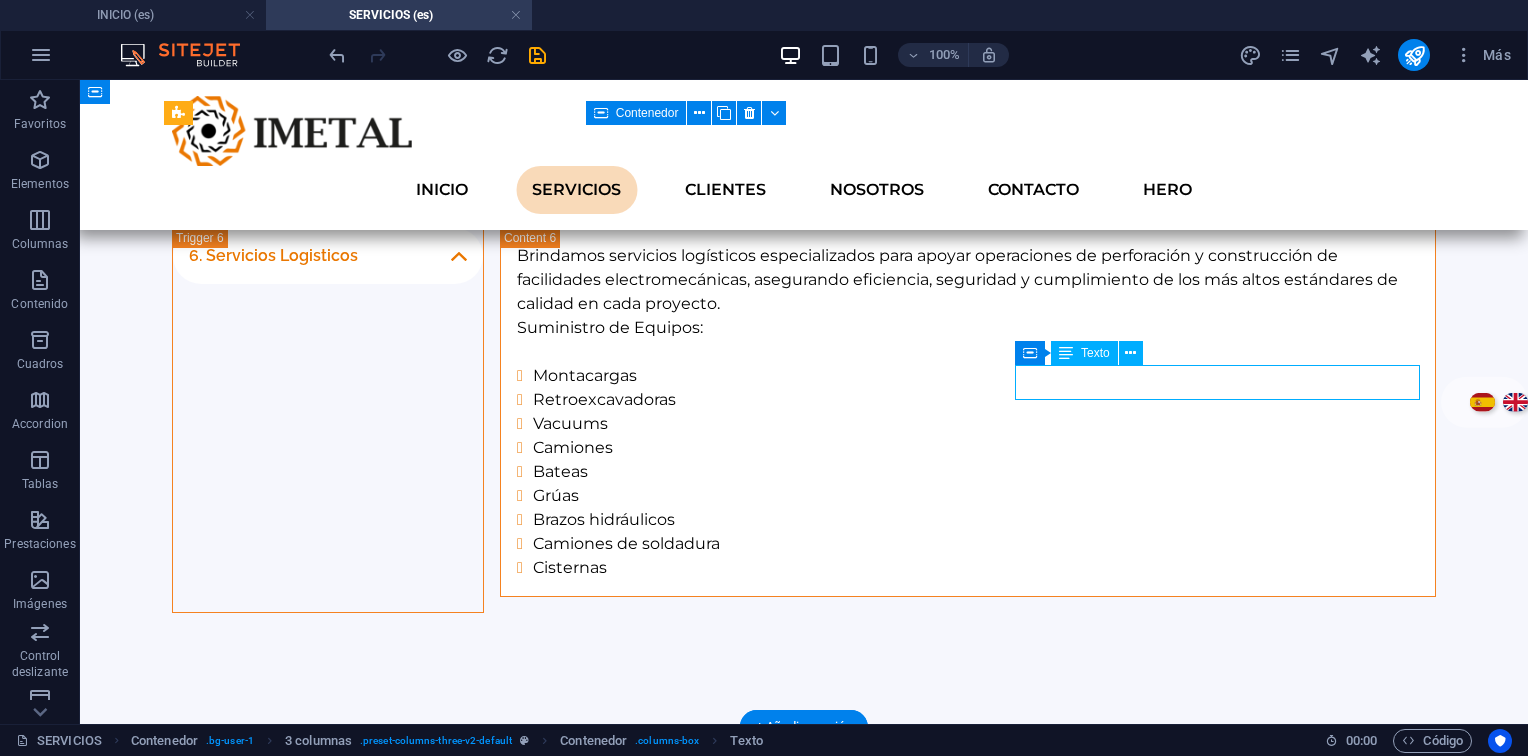 click on "Evaluación técnica y planos." at bounding box center (804, 1607) 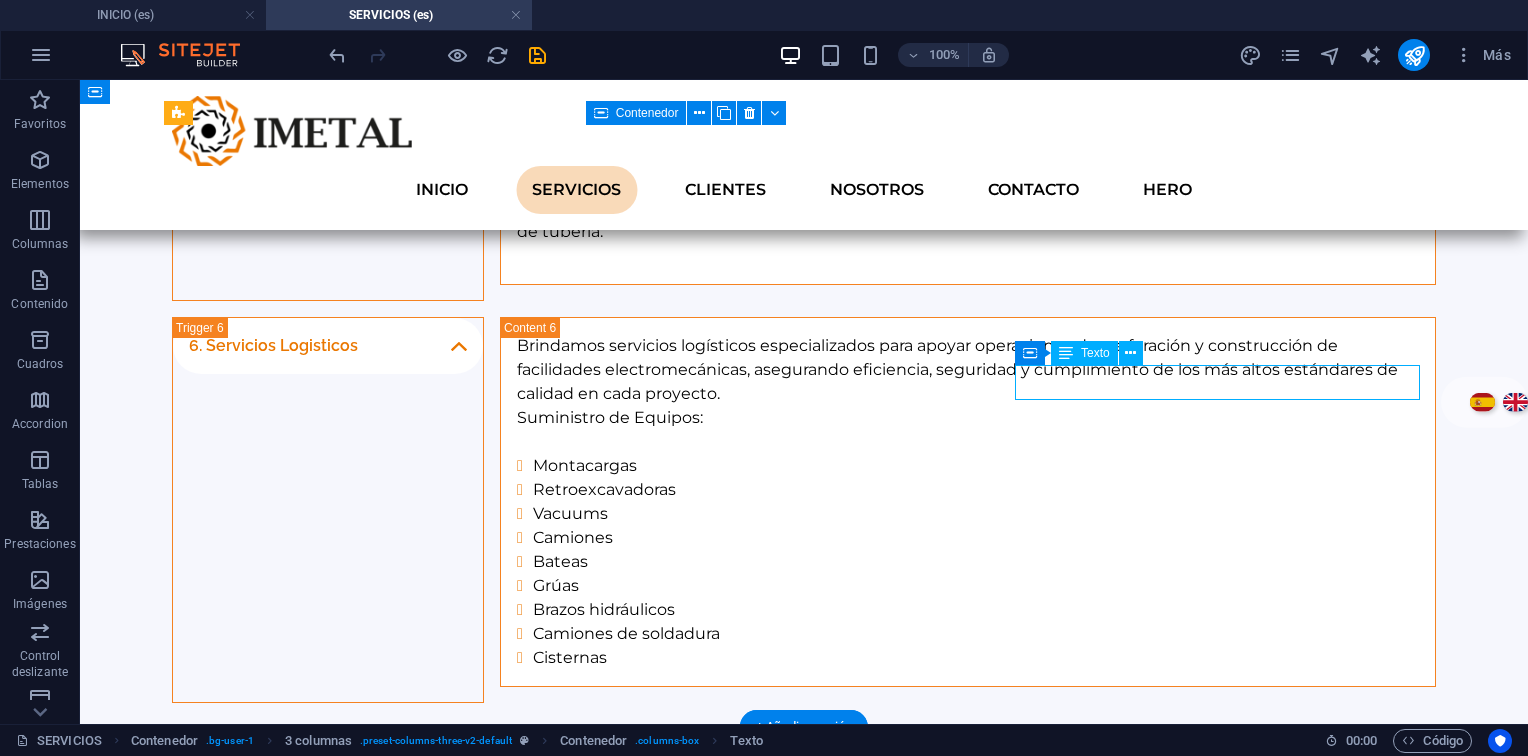 scroll, scrollTop: 2856, scrollLeft: 0, axis: vertical 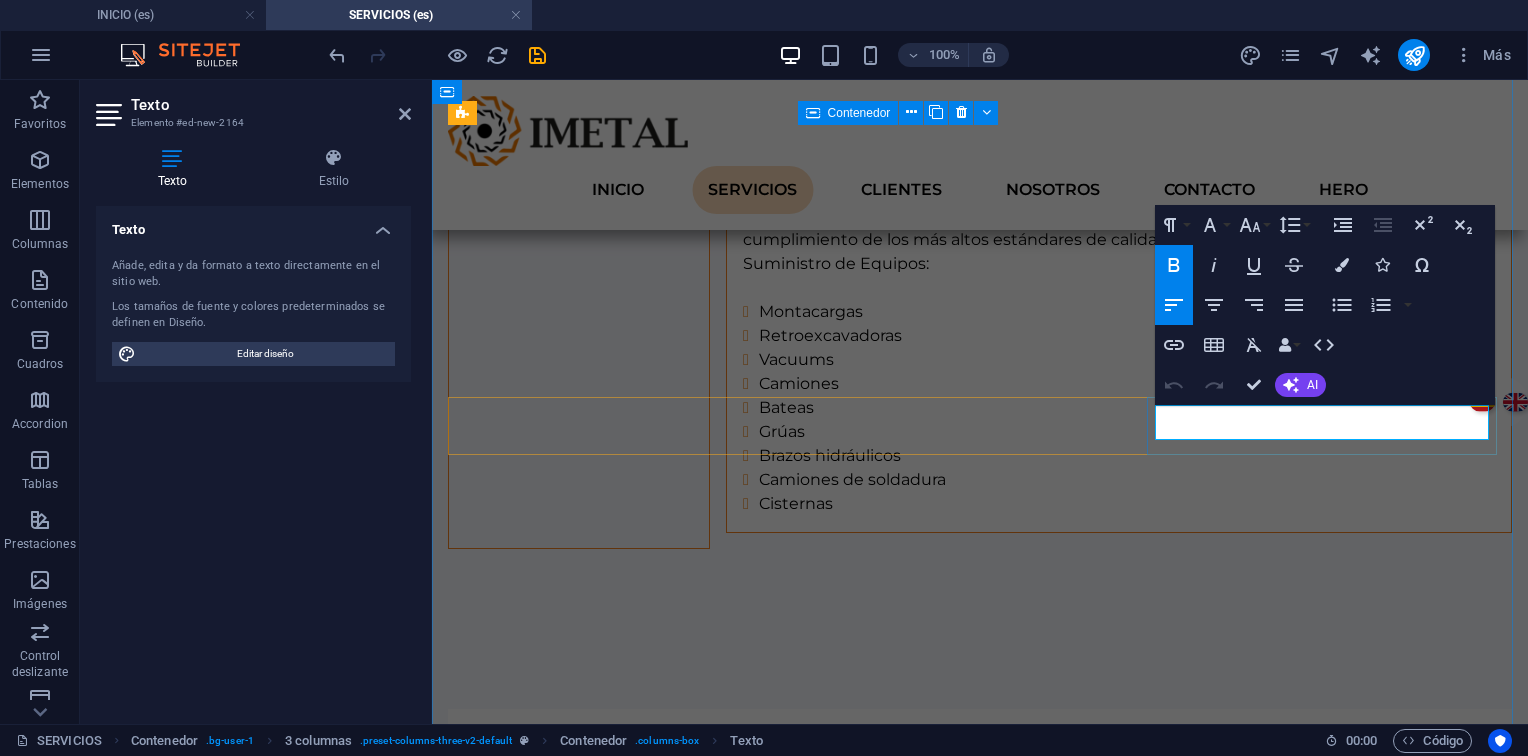 click on "Evaluación técnica y planos." at bounding box center [600, 1547] 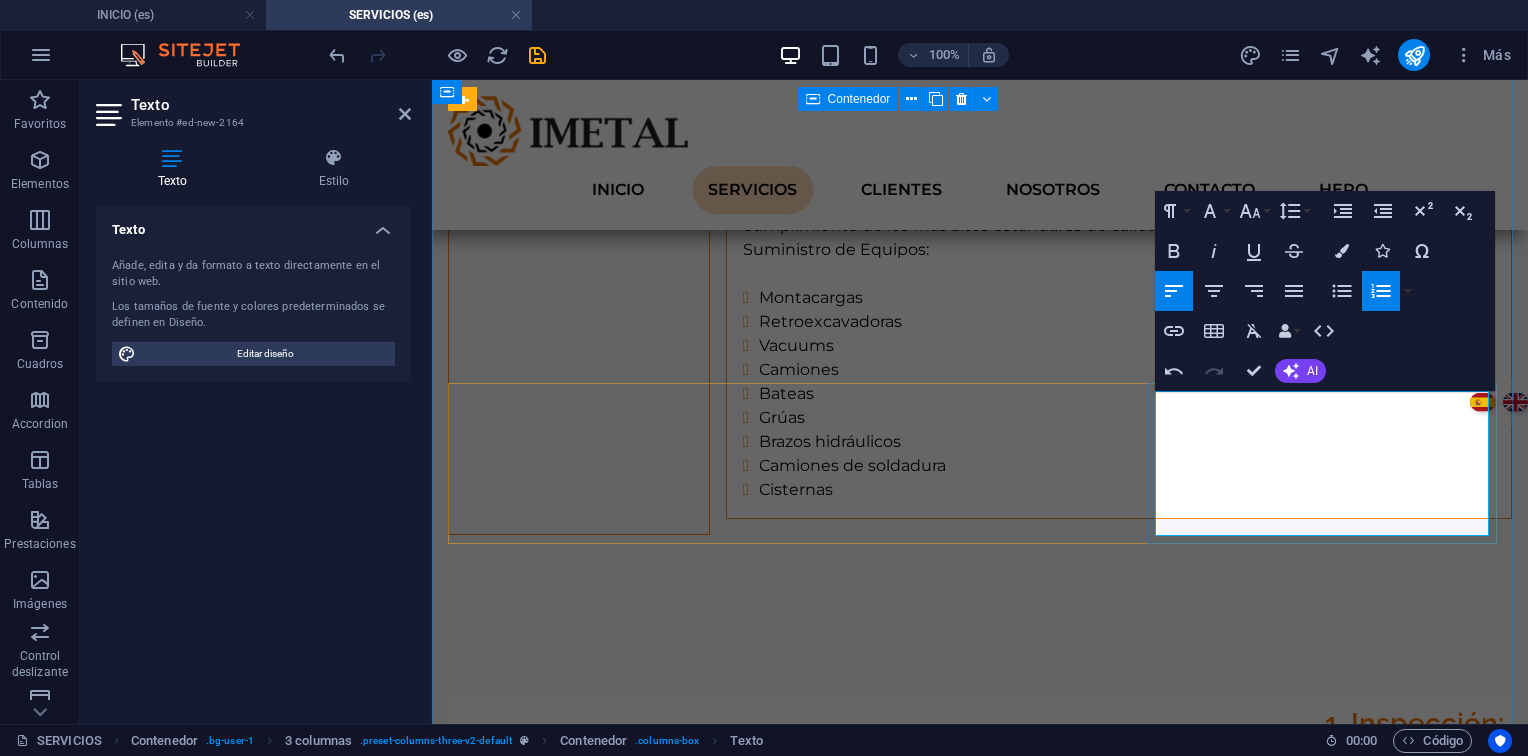 scroll, scrollTop: 2856, scrollLeft: 0, axis: vertical 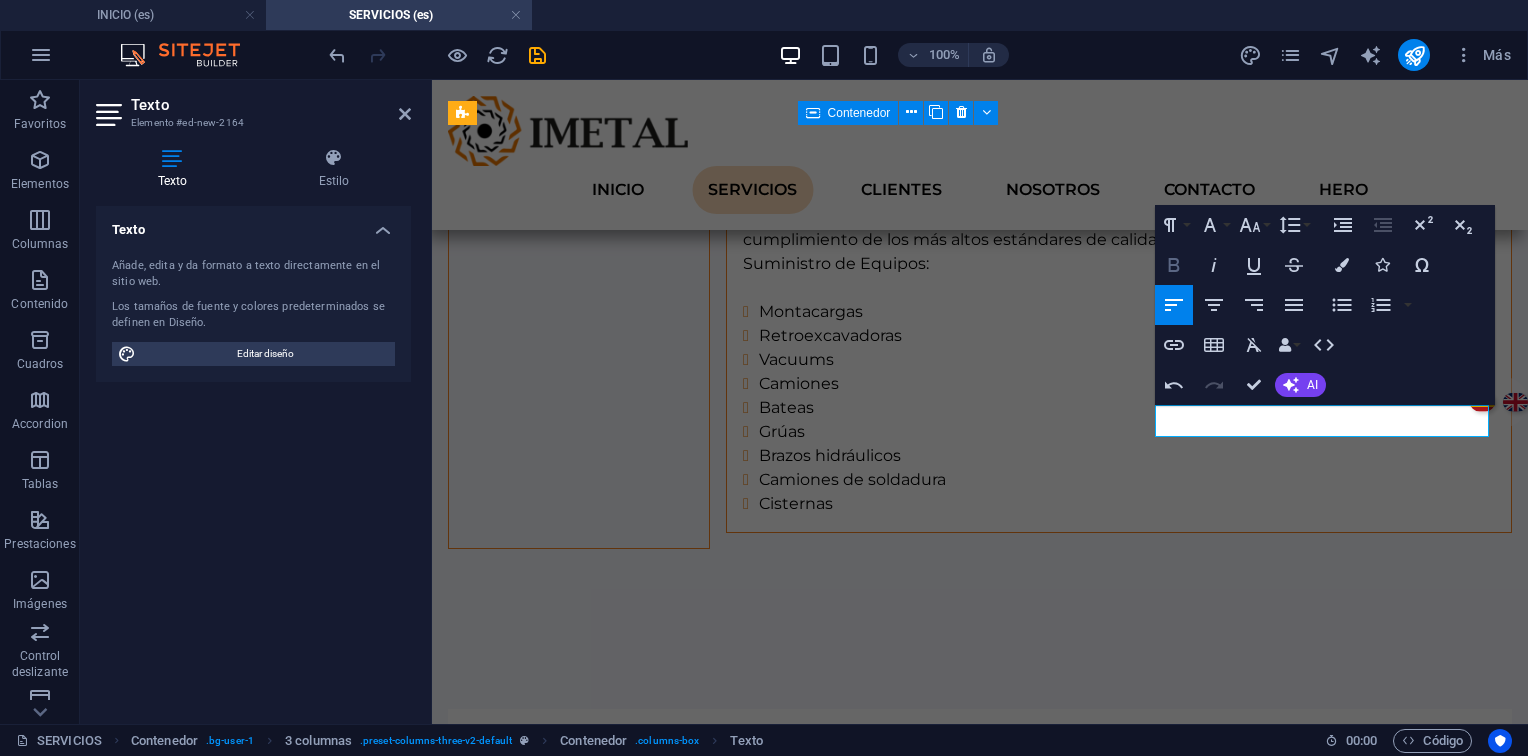 click on "Bold" at bounding box center [1174, 265] 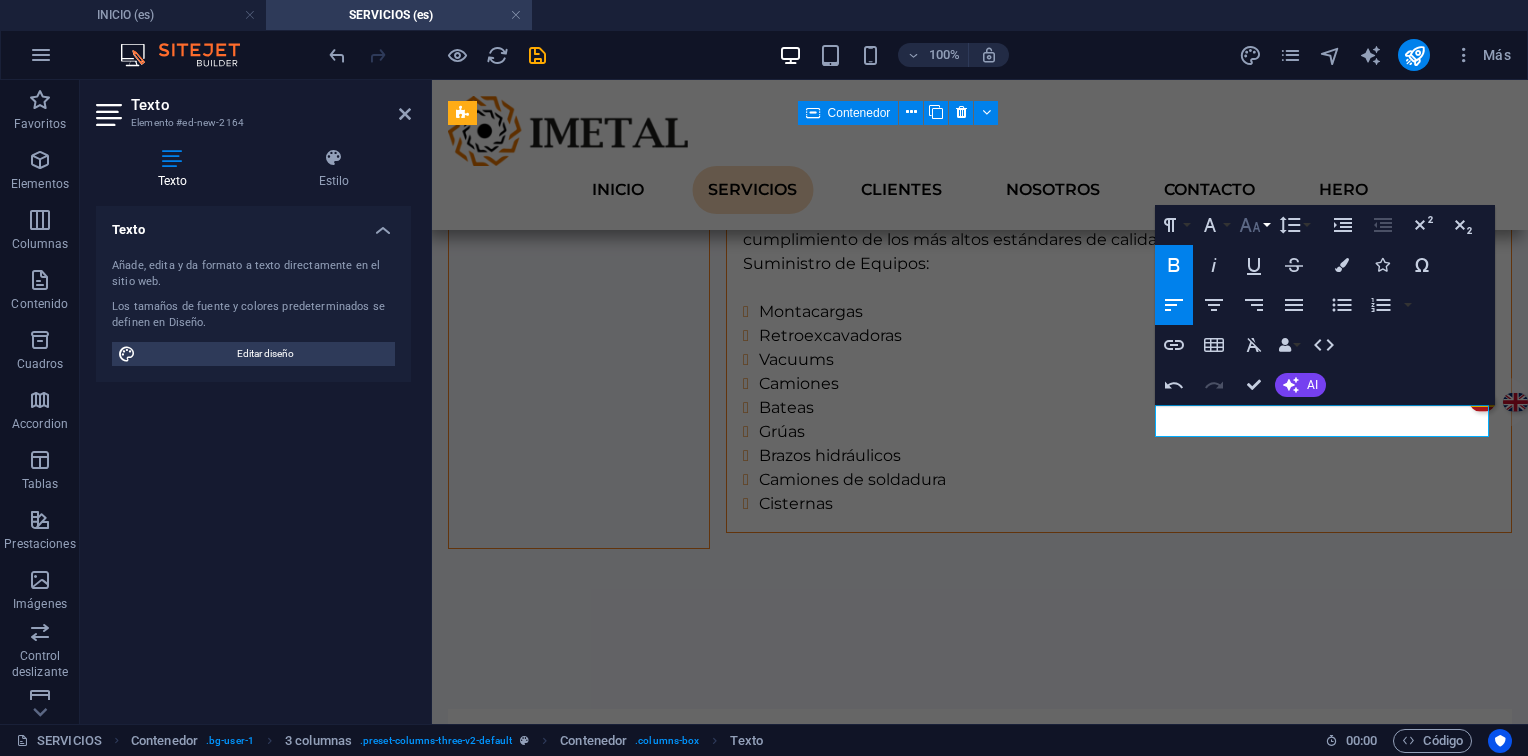 click 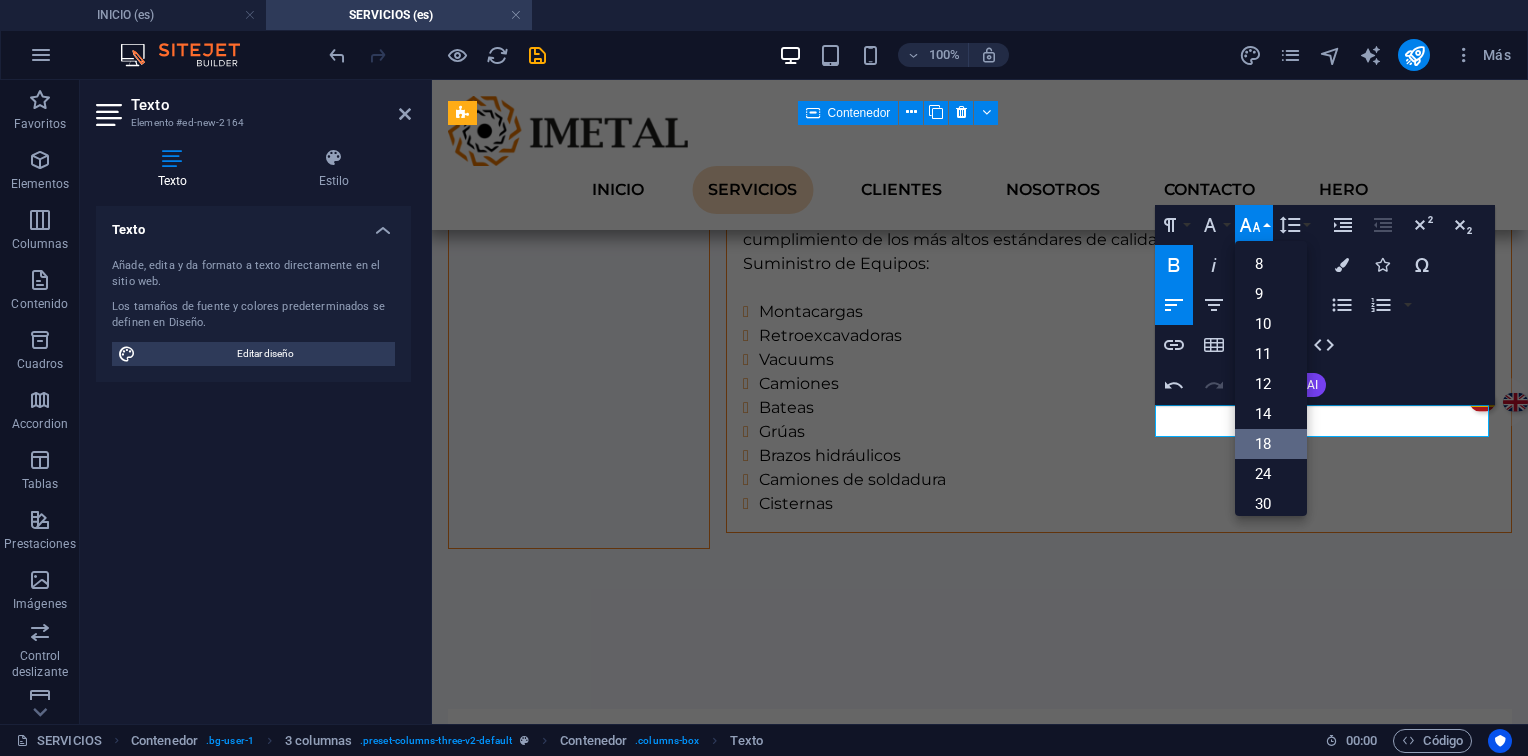 click on "18" at bounding box center (1271, 444) 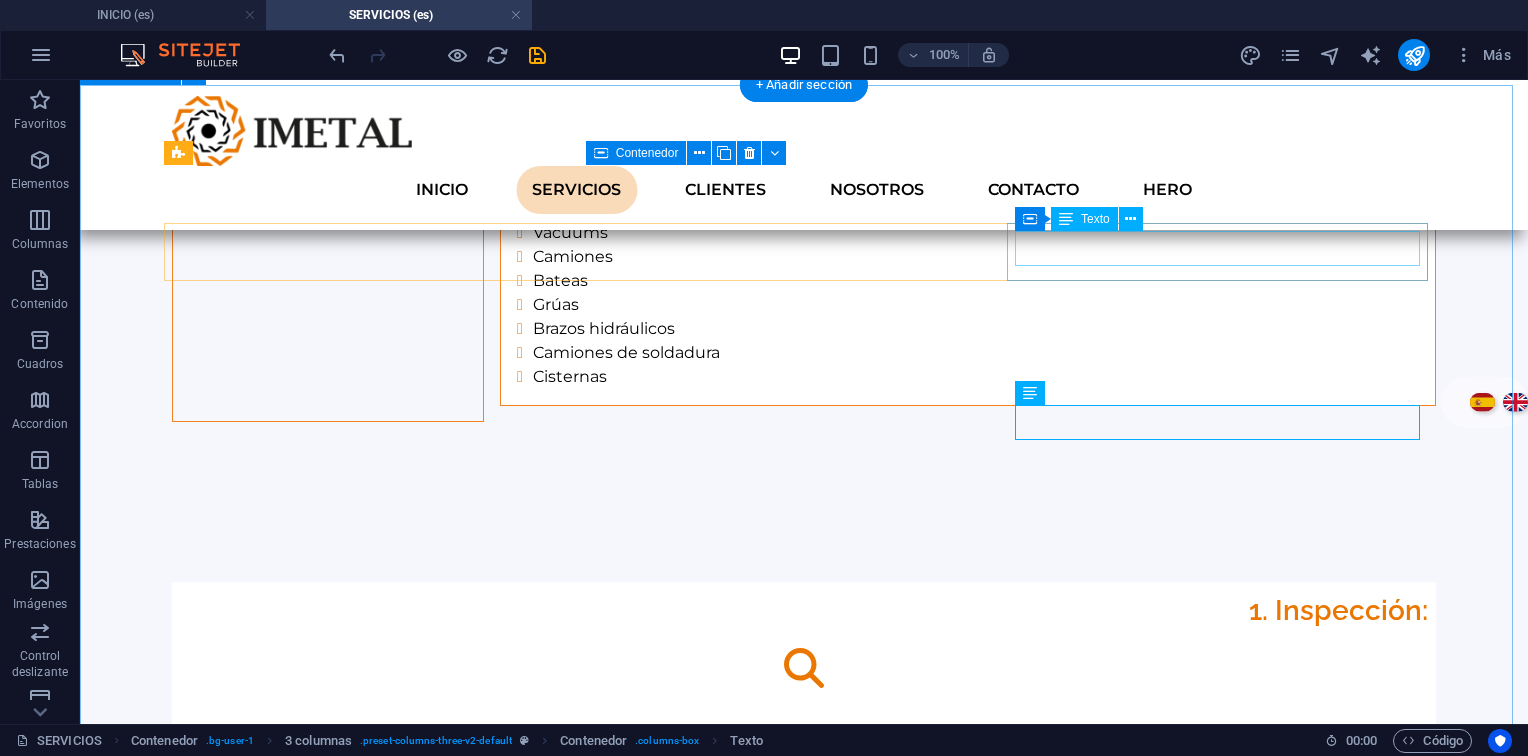 scroll, scrollTop: 2625, scrollLeft: 0, axis: vertical 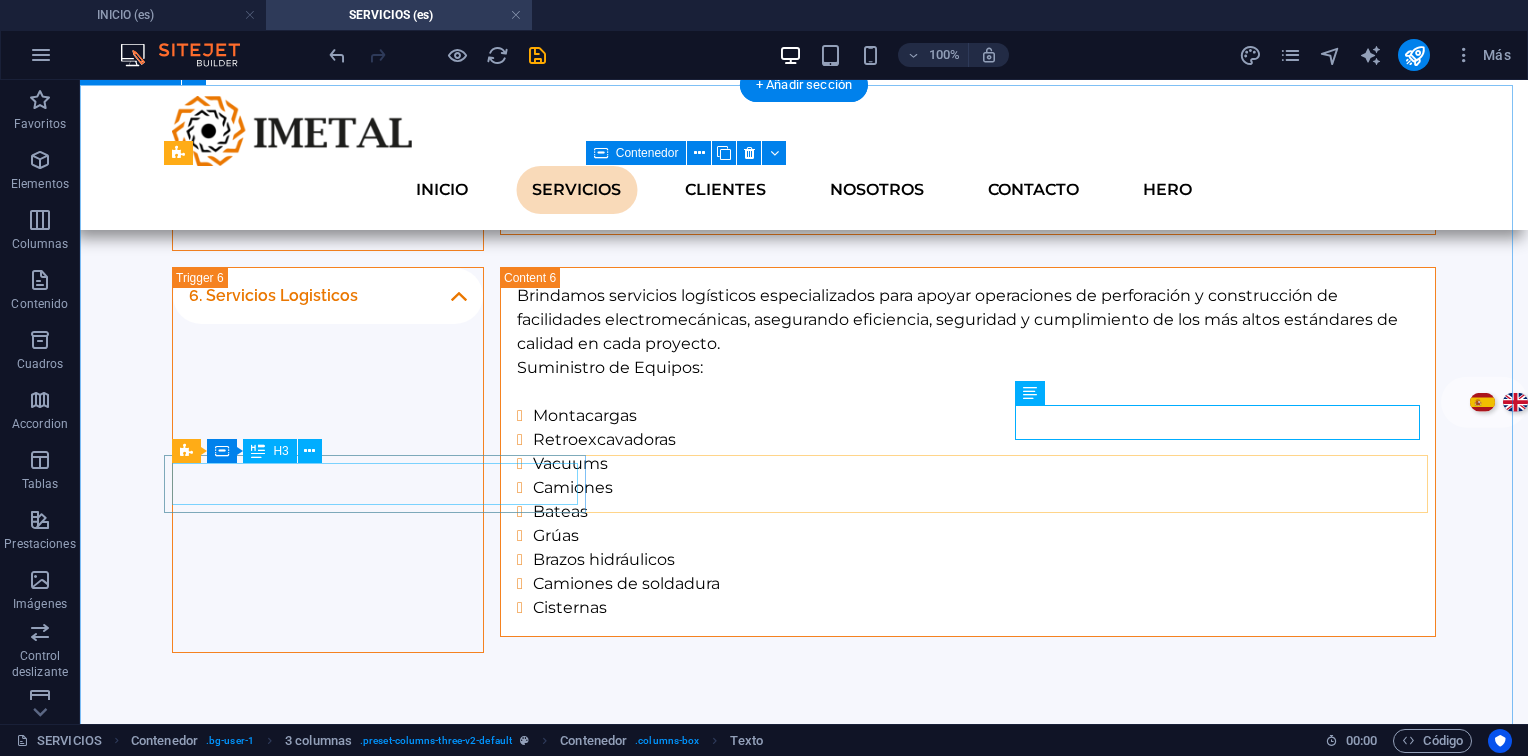 click on "1. Inspección:" at bounding box center [804, 1702] 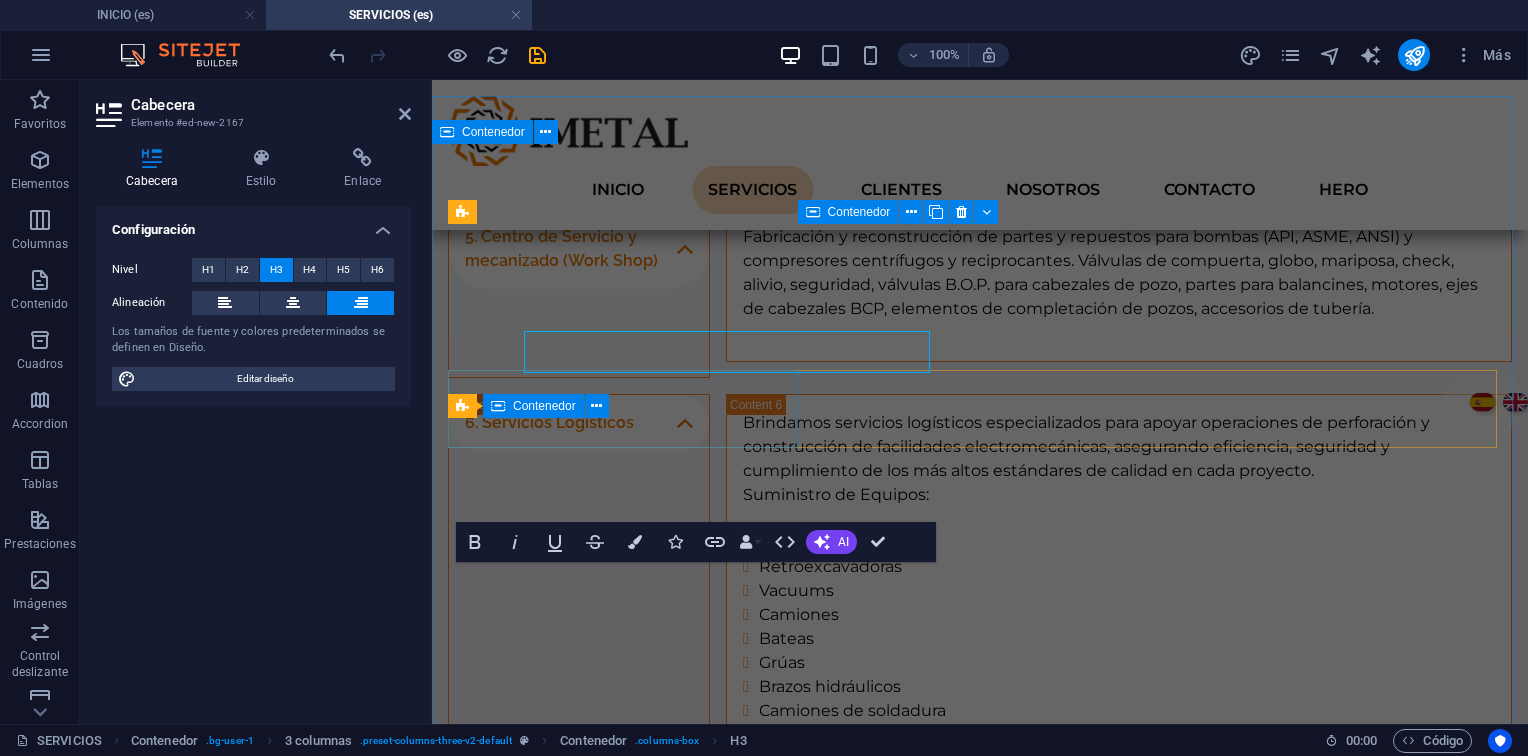 scroll, scrollTop: 2757, scrollLeft: 0, axis: vertical 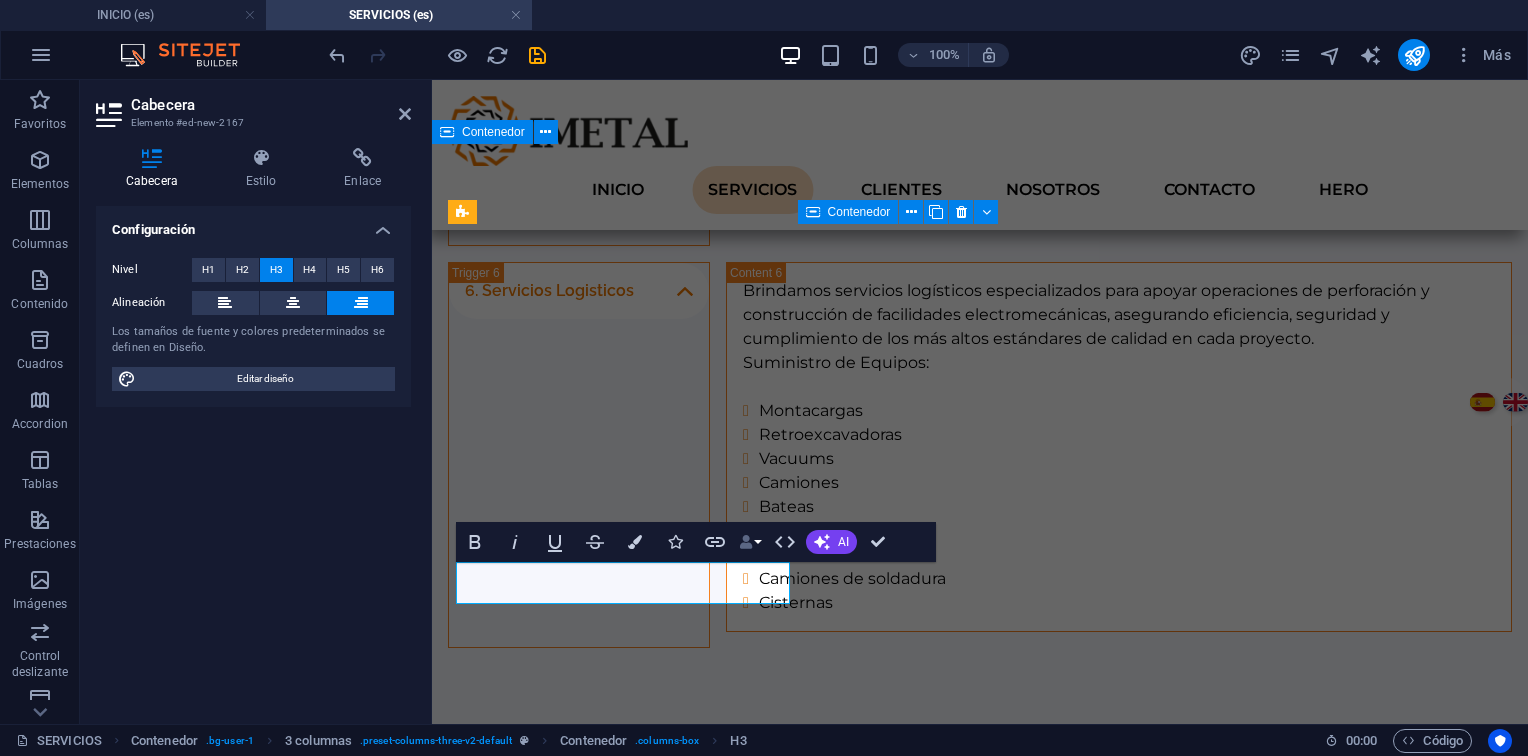type 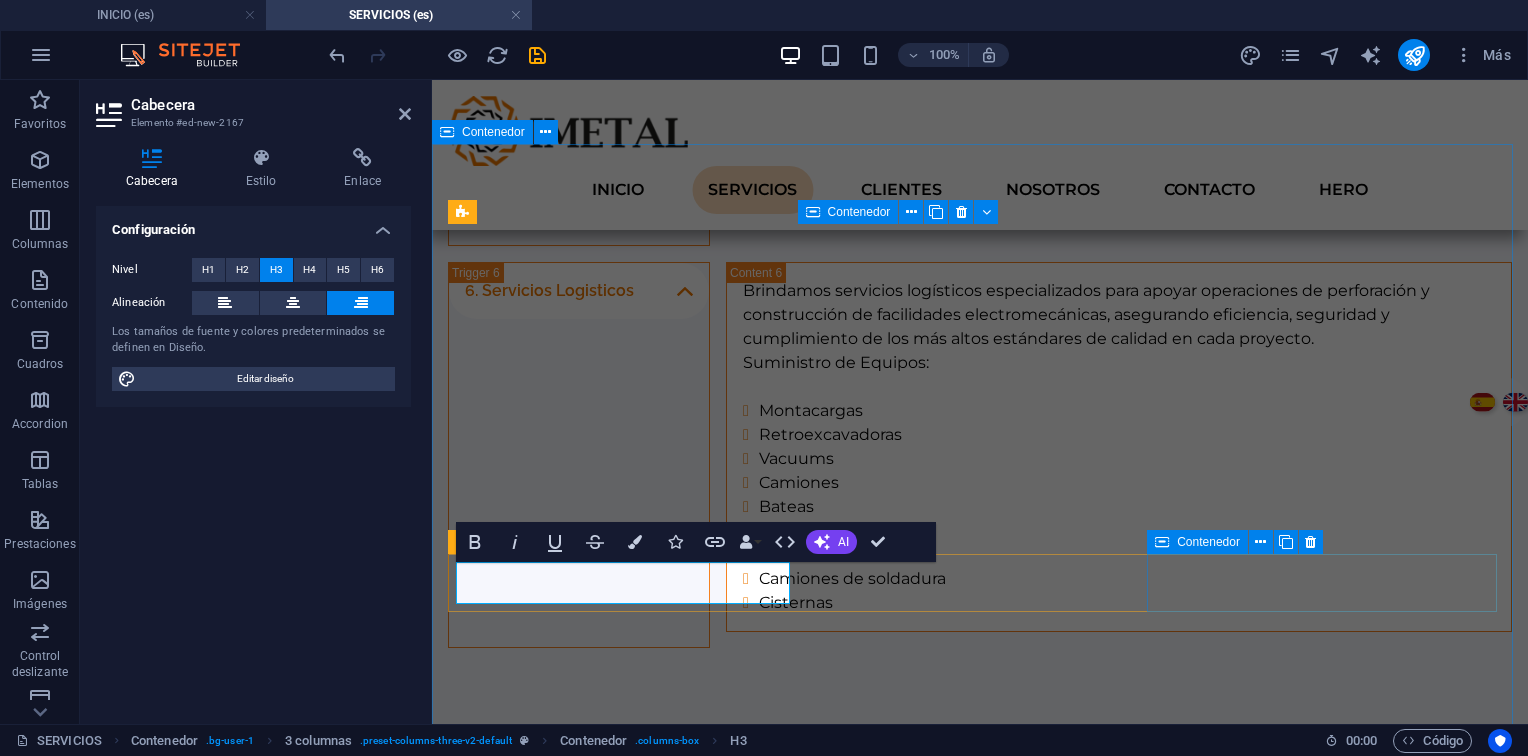 click on "Evaluación técnica y planos." at bounding box center (980, 1814) 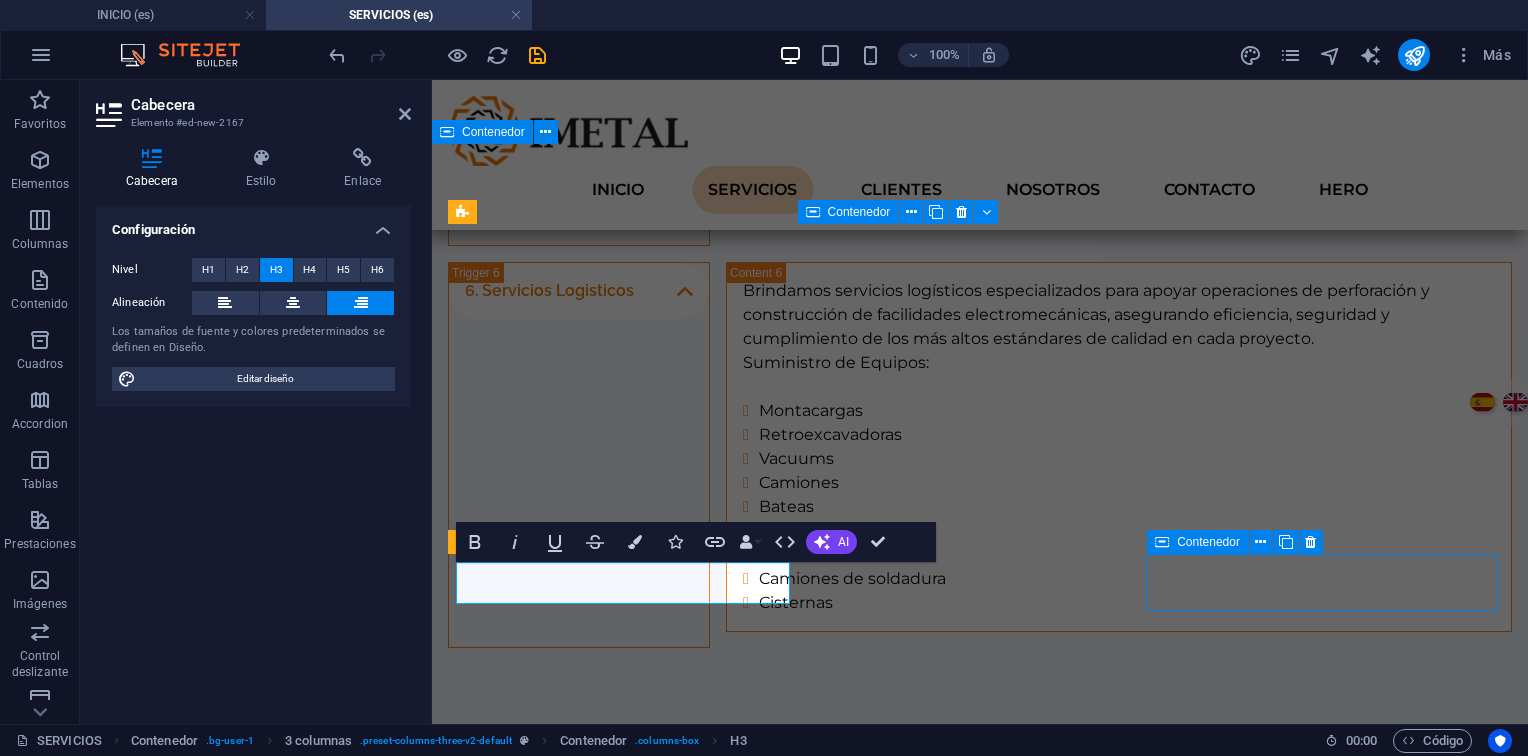 click on "Evaluación técnica y planos." at bounding box center [980, 1814] 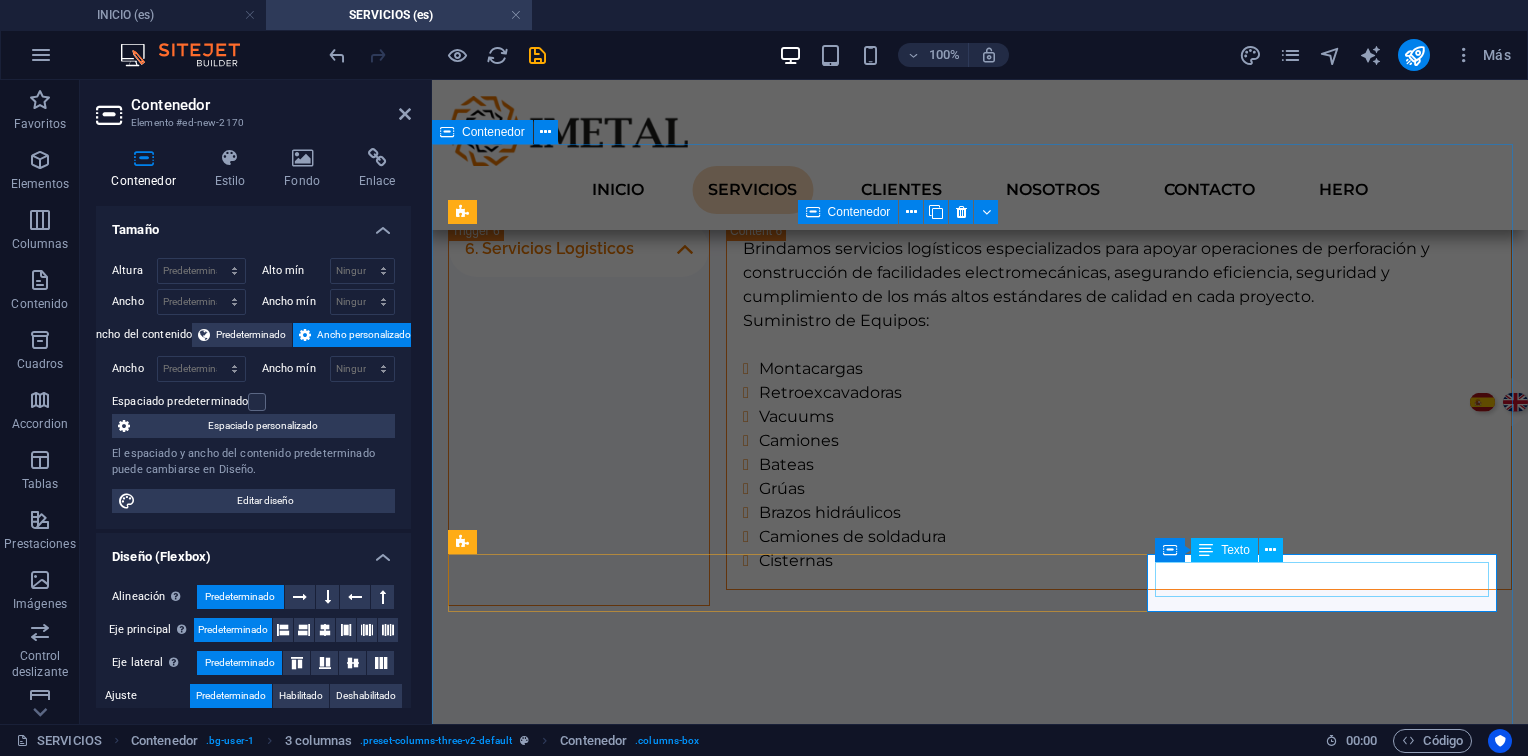 click on "1. Inspección: Evaluación técnica y planos. 2. Recepción Orden de trabajo y área asignada. 3. Desarme Torque, limpieza (sandblasting). 4. Reparación Mecanizado CNC y pruebas de calidad. 5. Despacho: Embalaje y envío al cliente. 6. Instalación Evaluación técnica y planos. 1. Inspección: Evaluación técnica y planos. 1. Inspección: Evaluación técnica y planos. 1. Inspección: Evaluación técnica y planos." at bounding box center (980, 1540) 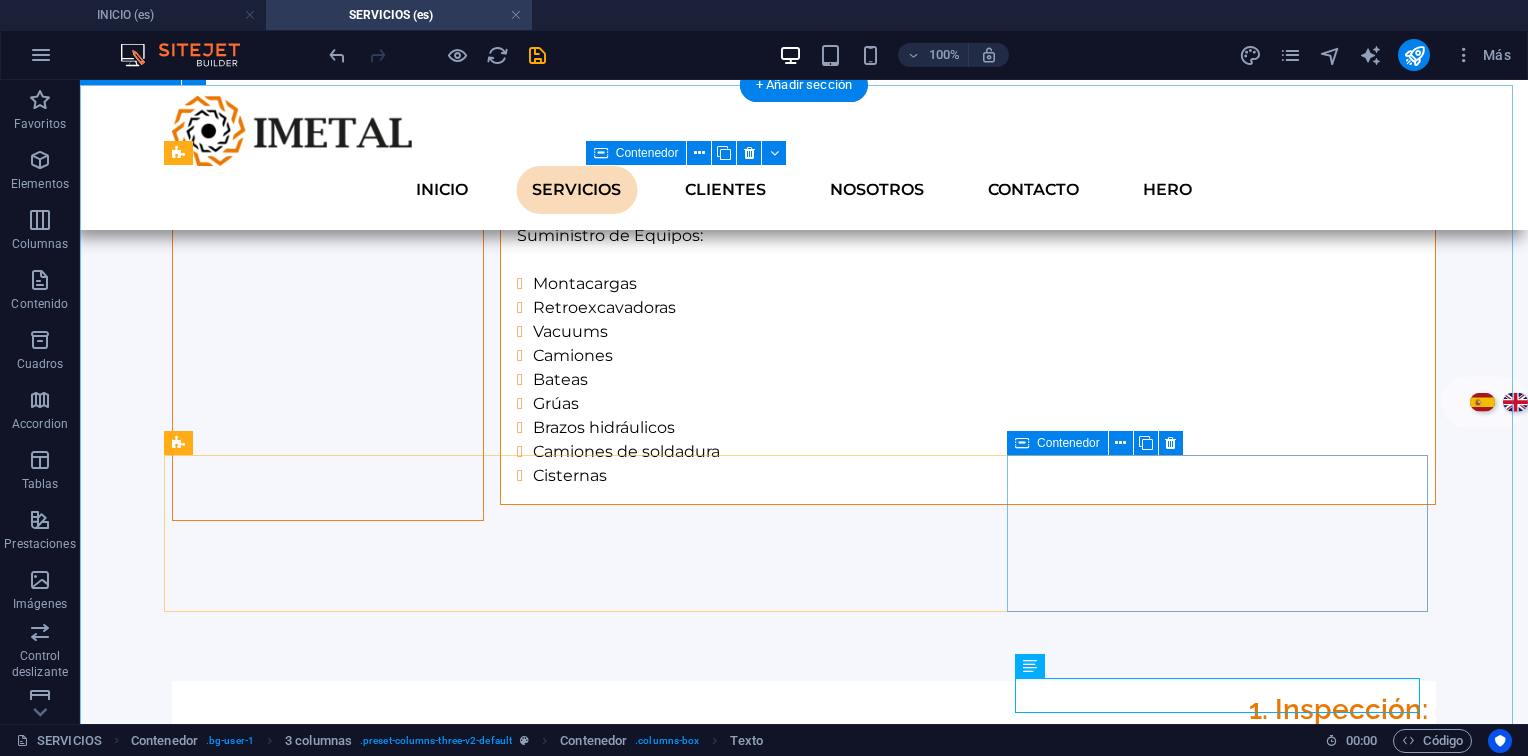 scroll, scrollTop: 2625, scrollLeft: 0, axis: vertical 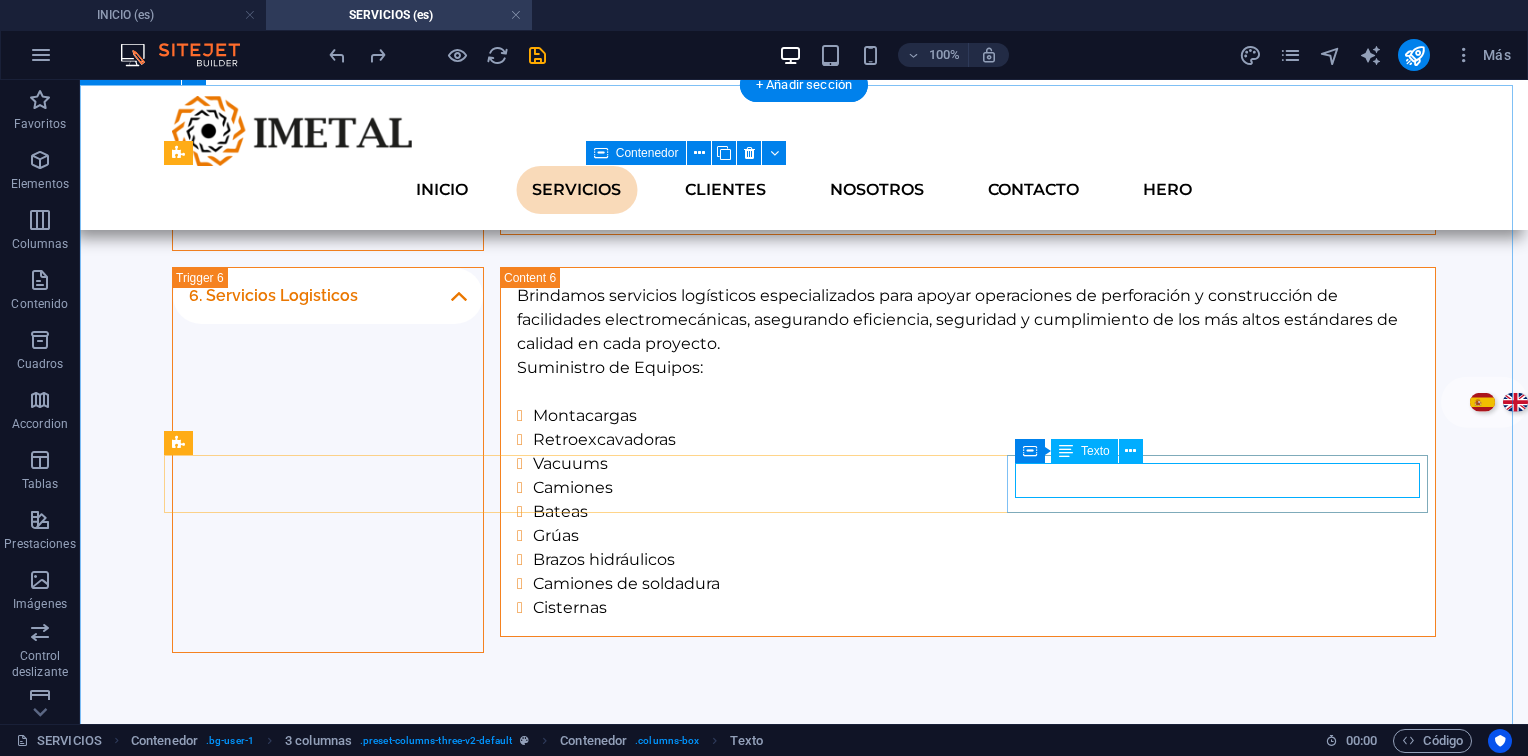 click on "Evaluación técnica y planos." at bounding box center (804, 1819) 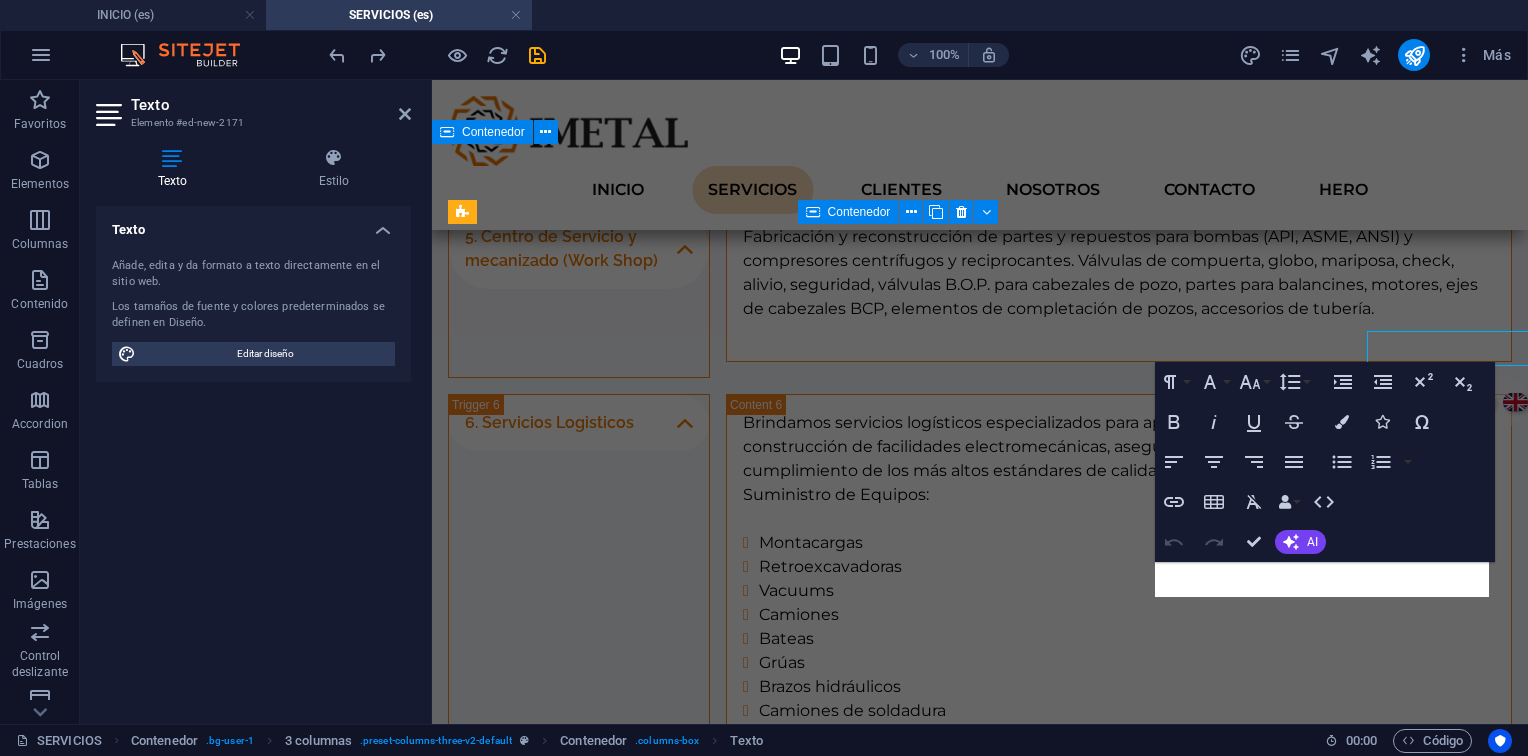 scroll, scrollTop: 2757, scrollLeft: 0, axis: vertical 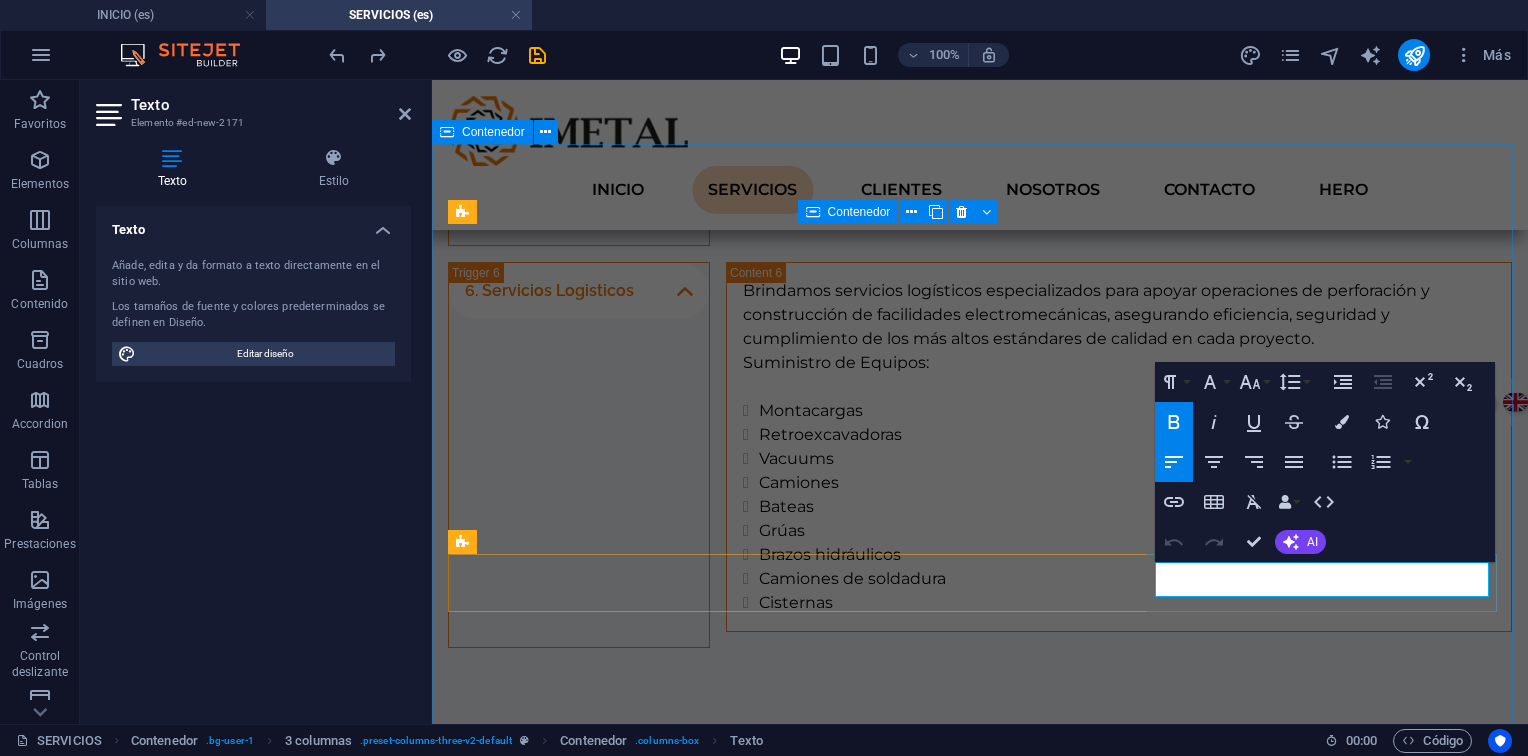 click on "Evaluación técnica y planos." at bounding box center (600, 1818) 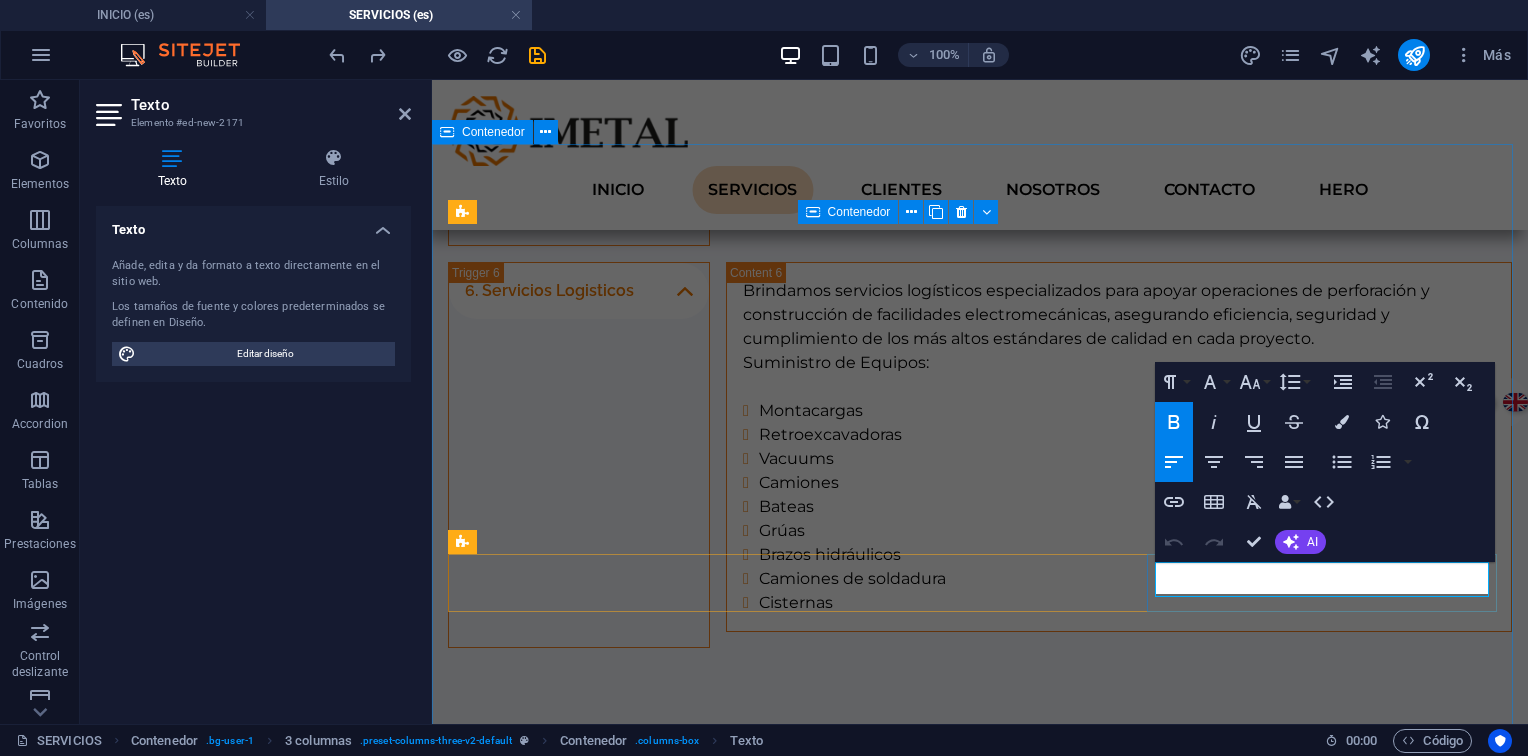 scroll, scrollTop: 116, scrollLeft: 2, axis: both 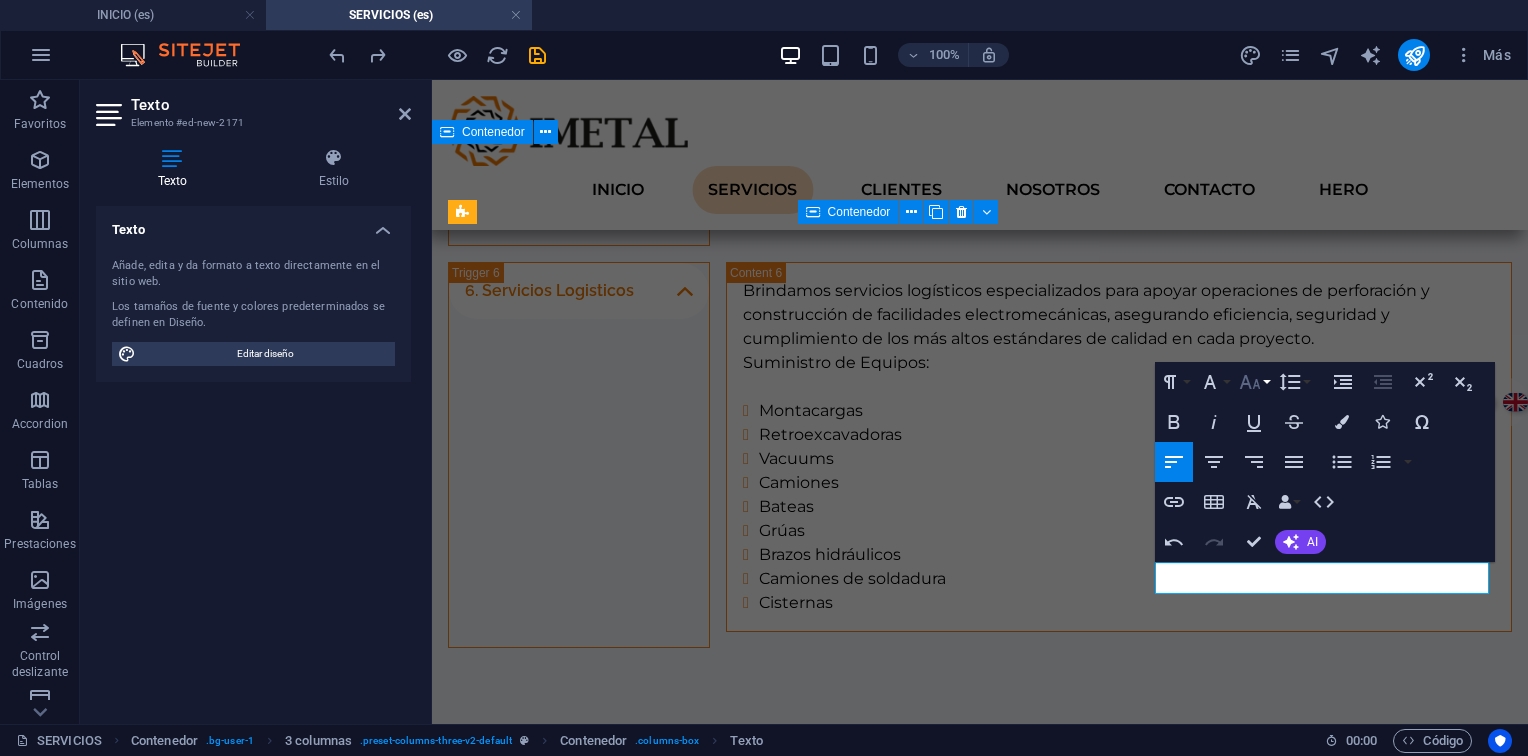 click 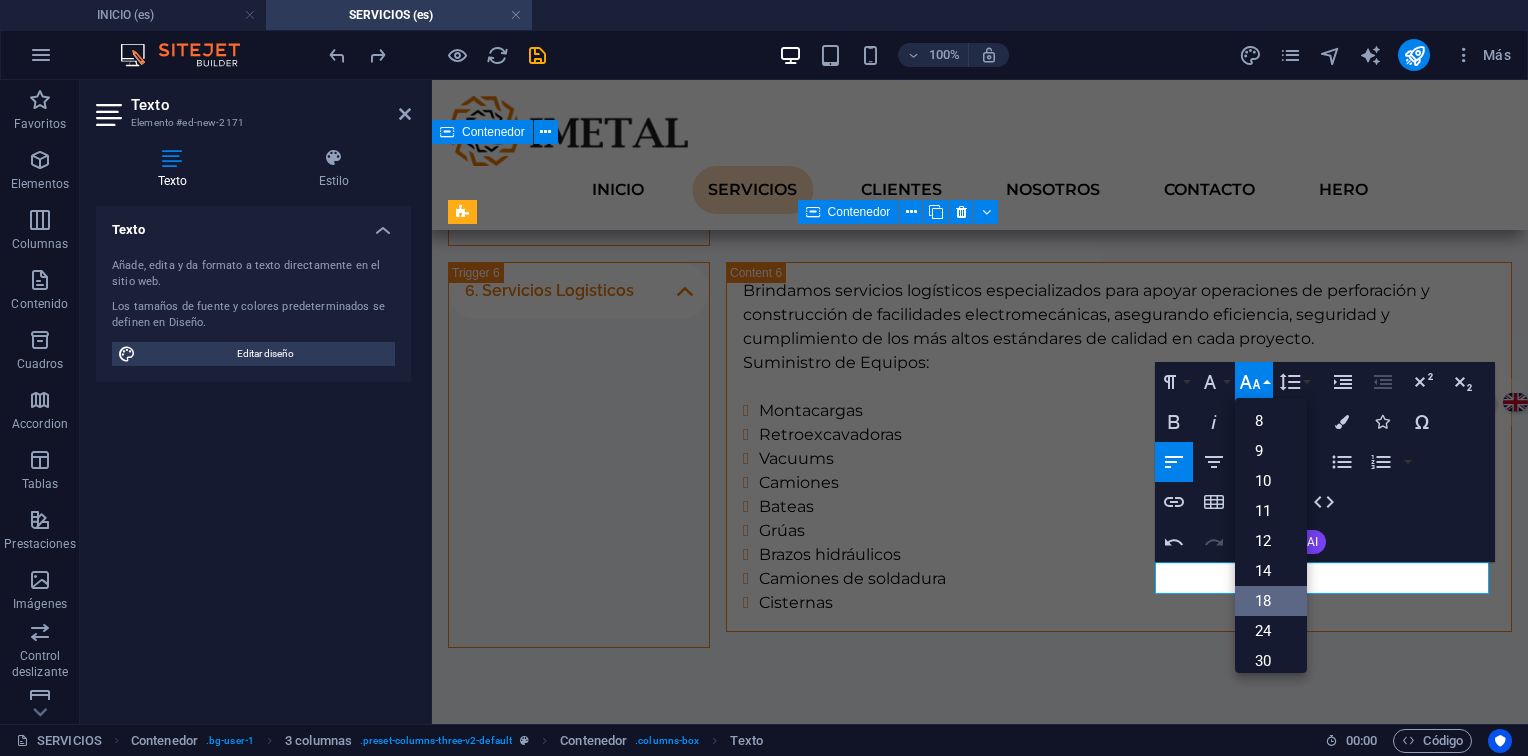 click on "18" at bounding box center [1271, 601] 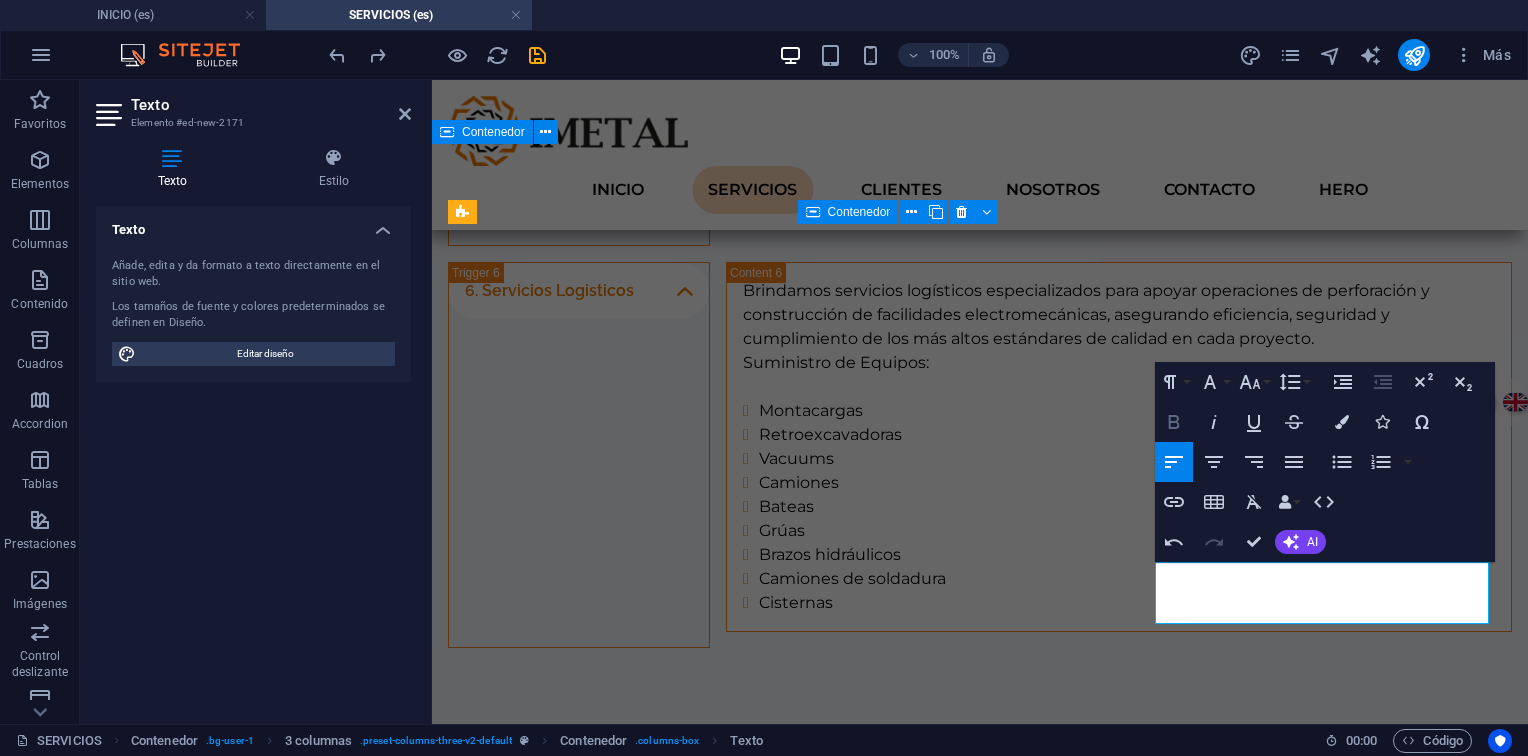 click 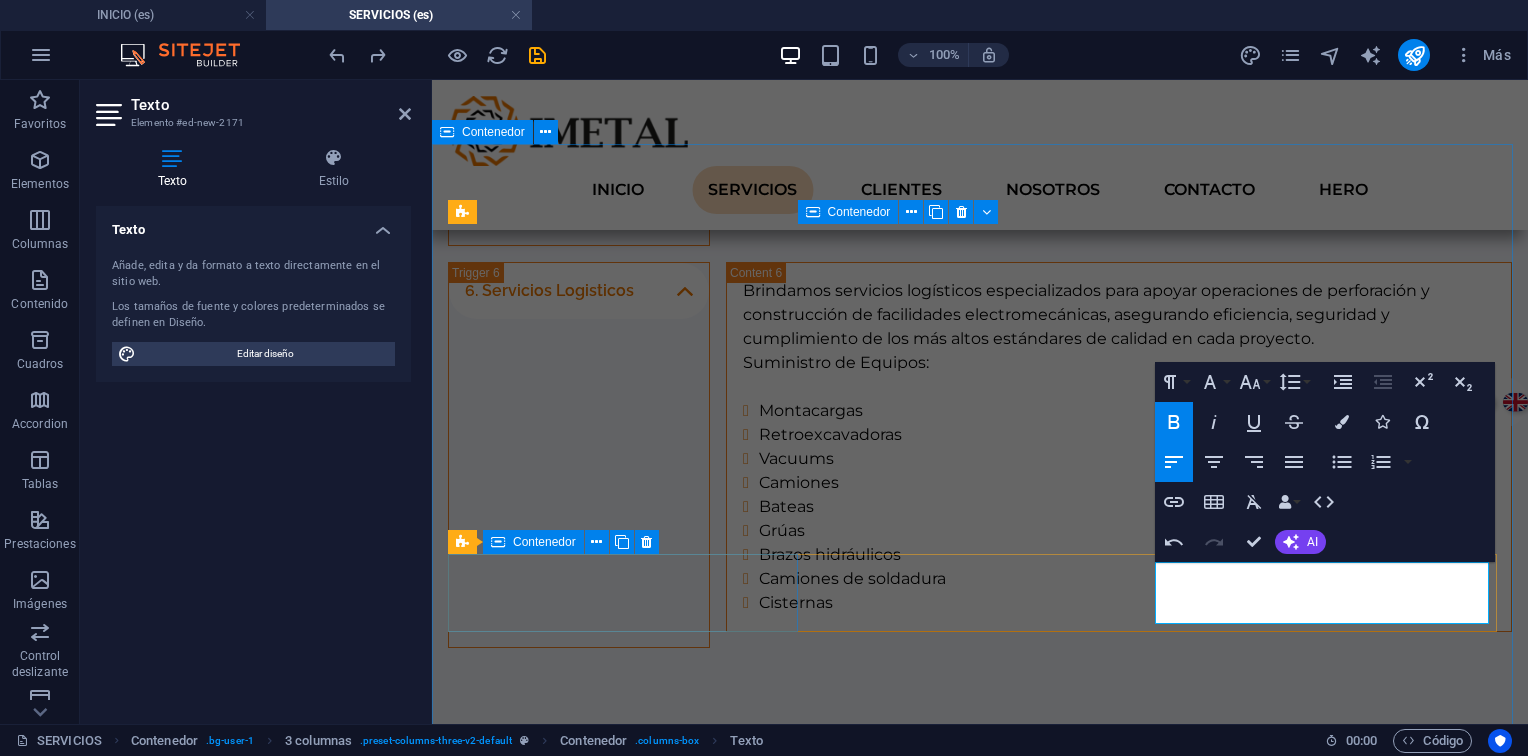 click on "1. Inspección:" at bounding box center [980, 1869] 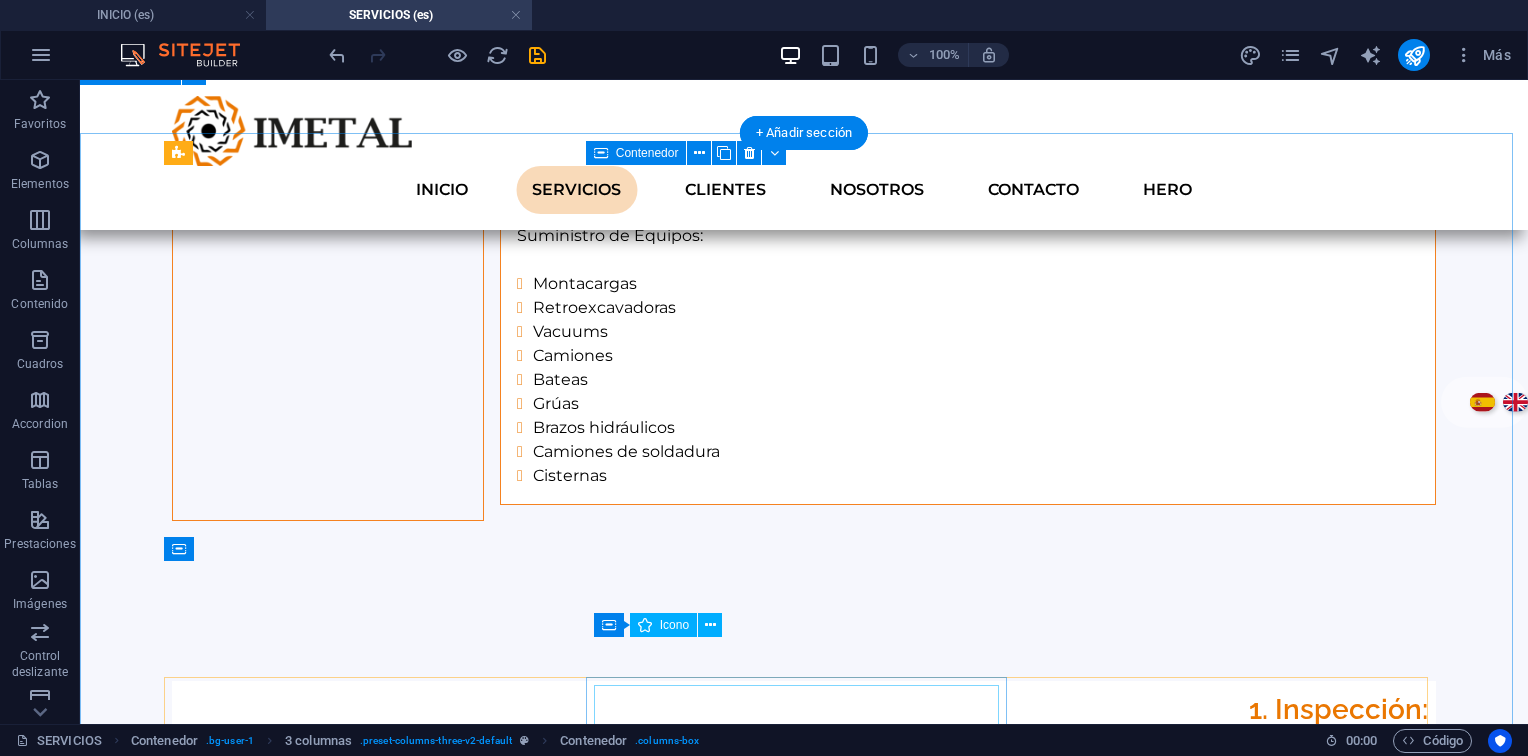 scroll, scrollTop: 2625, scrollLeft: 0, axis: vertical 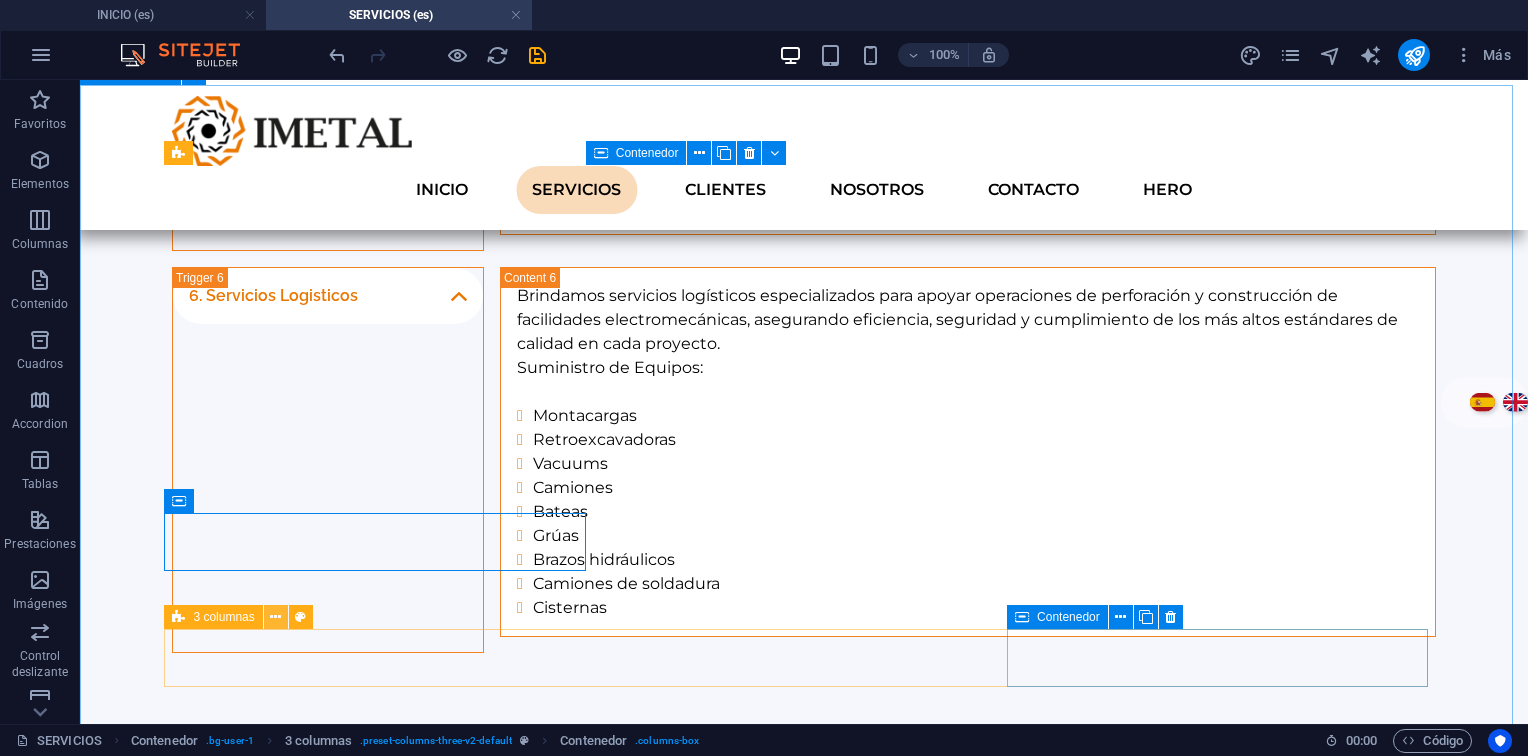 click at bounding box center (276, 617) 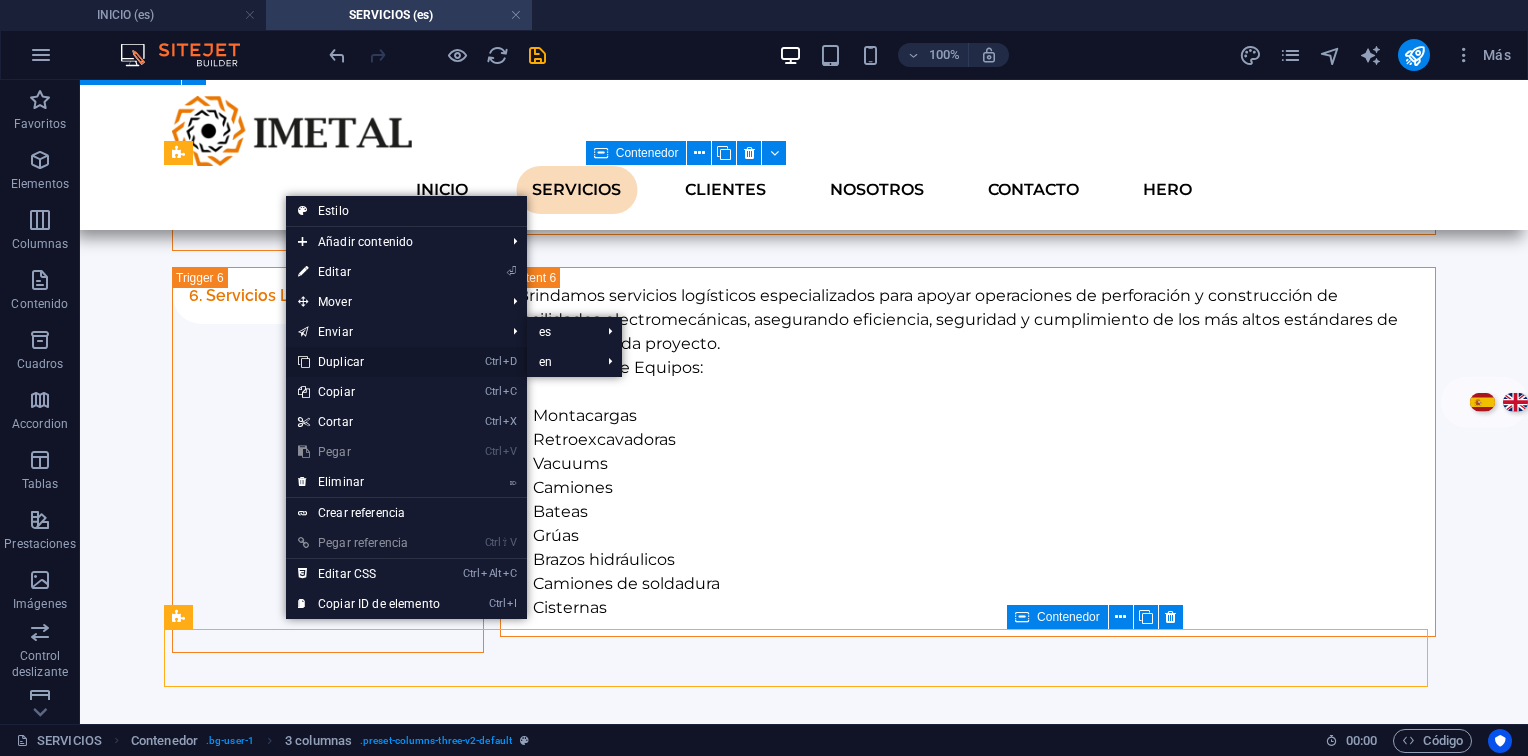 click on "Ctrl D  Duplicar" at bounding box center [369, 362] 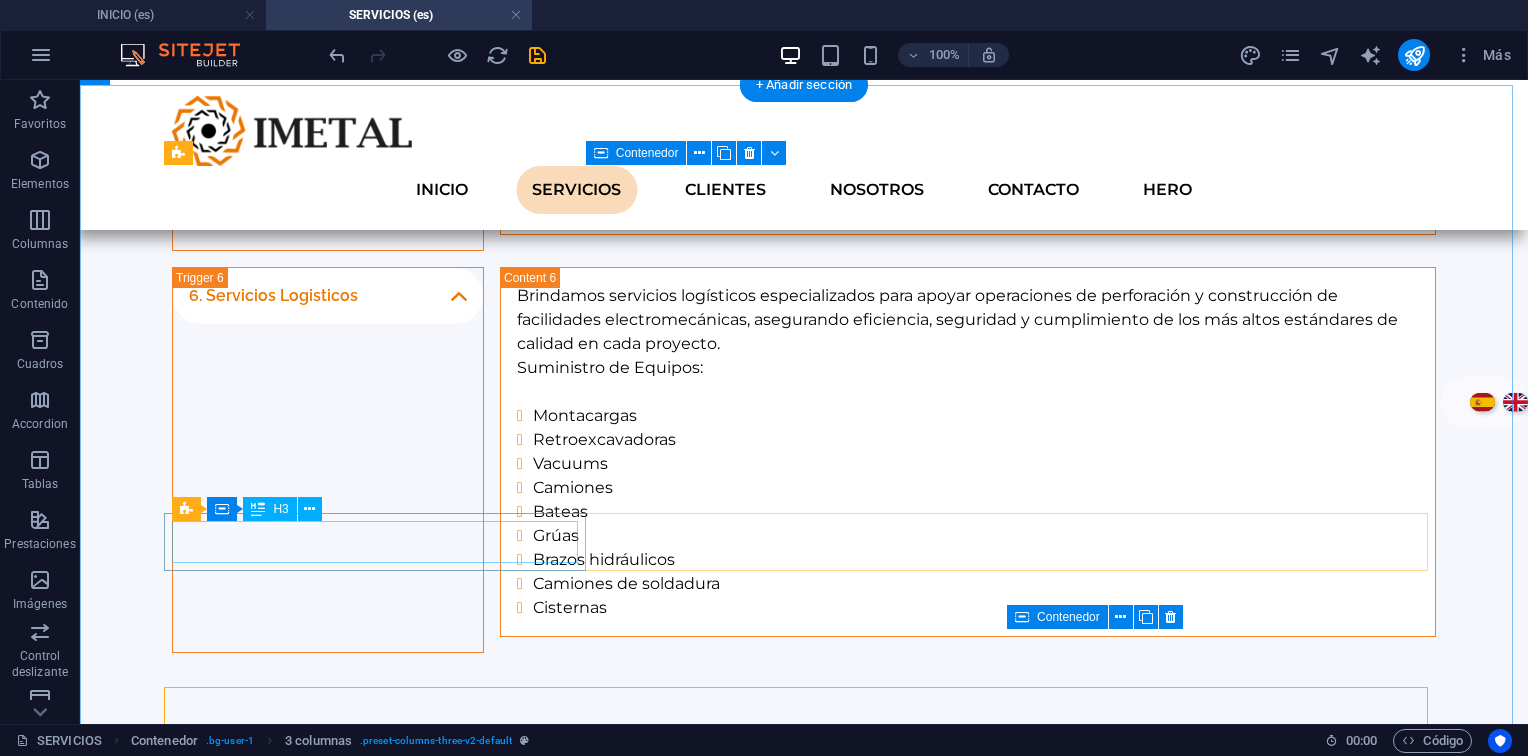 click on "1. Inspección:" at bounding box center (804, 1874) 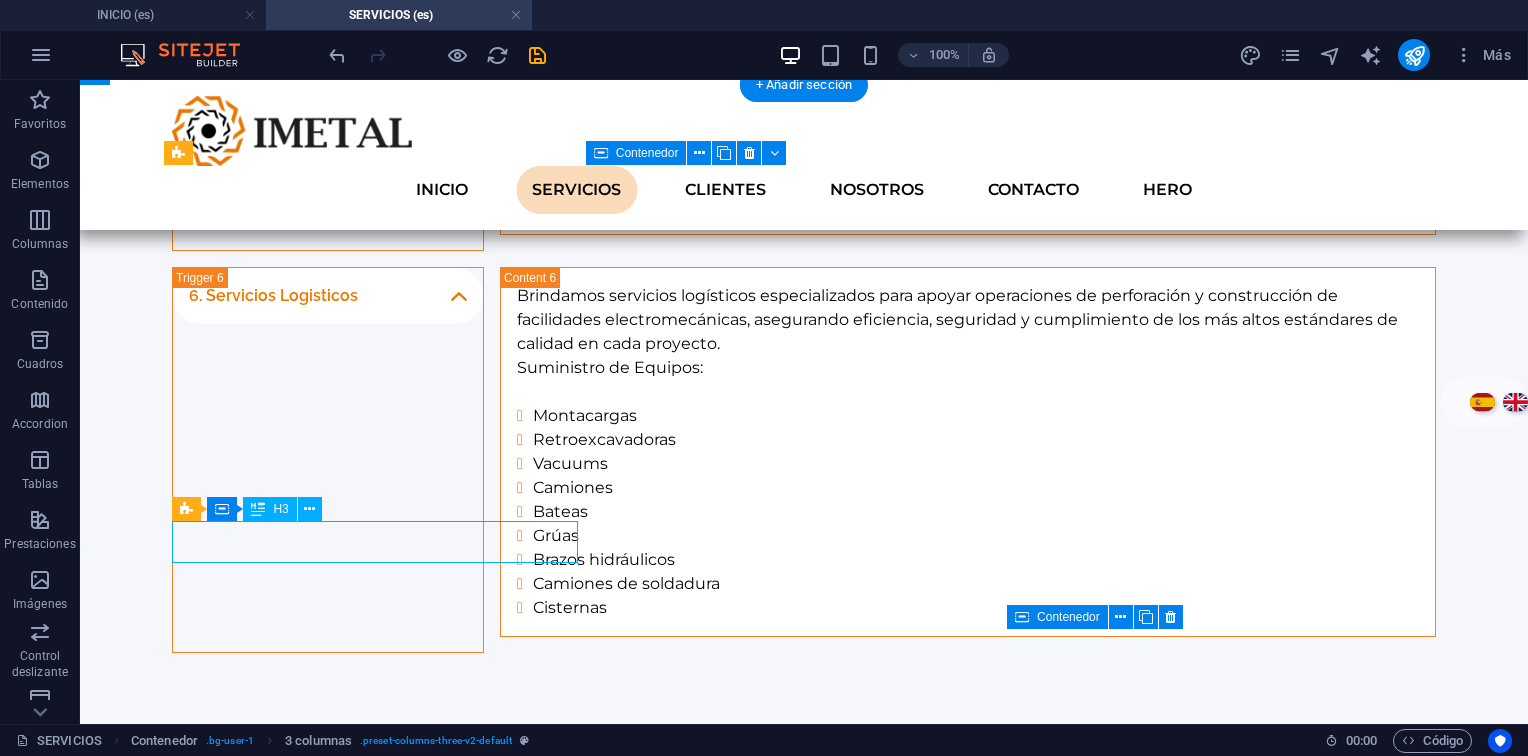 click on "1. Inspección:" at bounding box center [804, 1874] 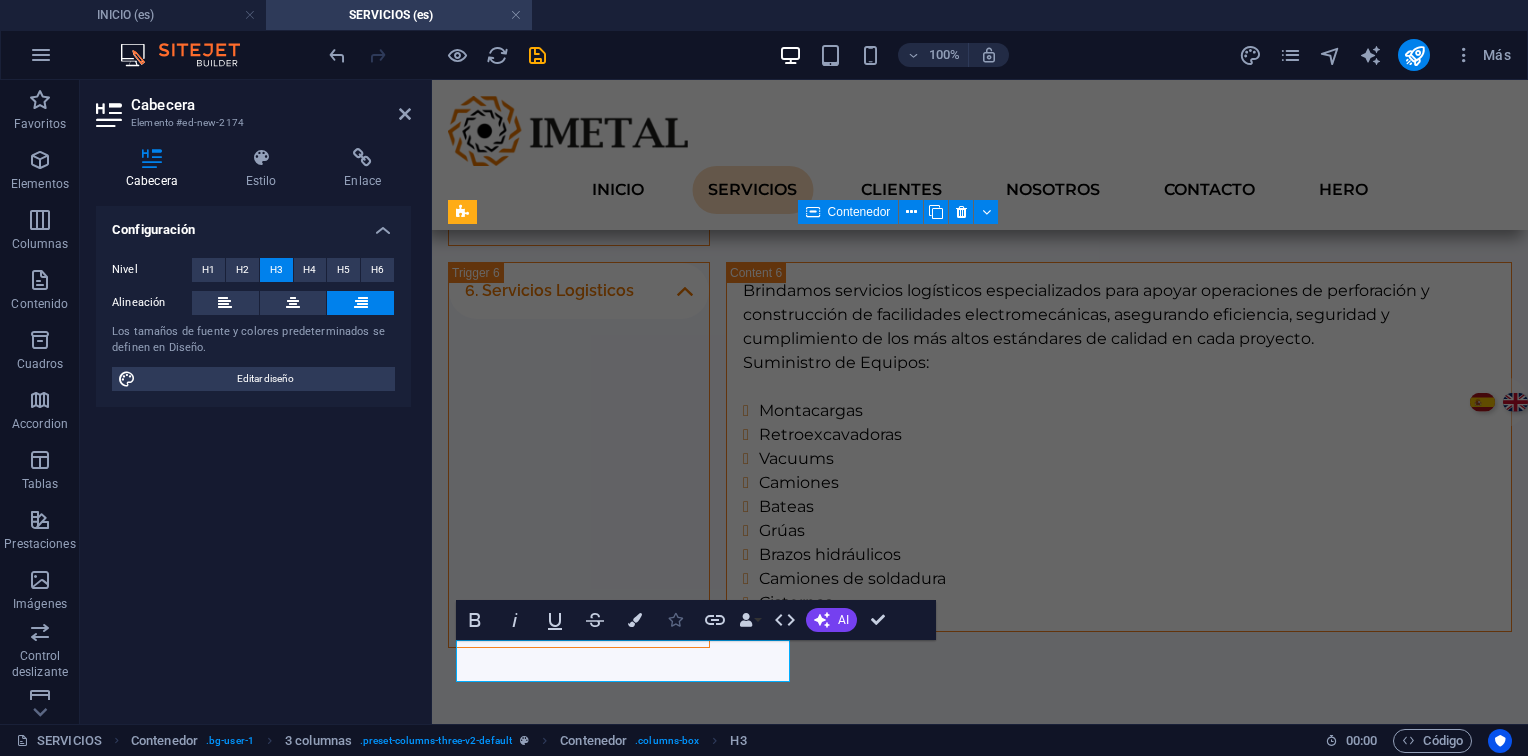 type 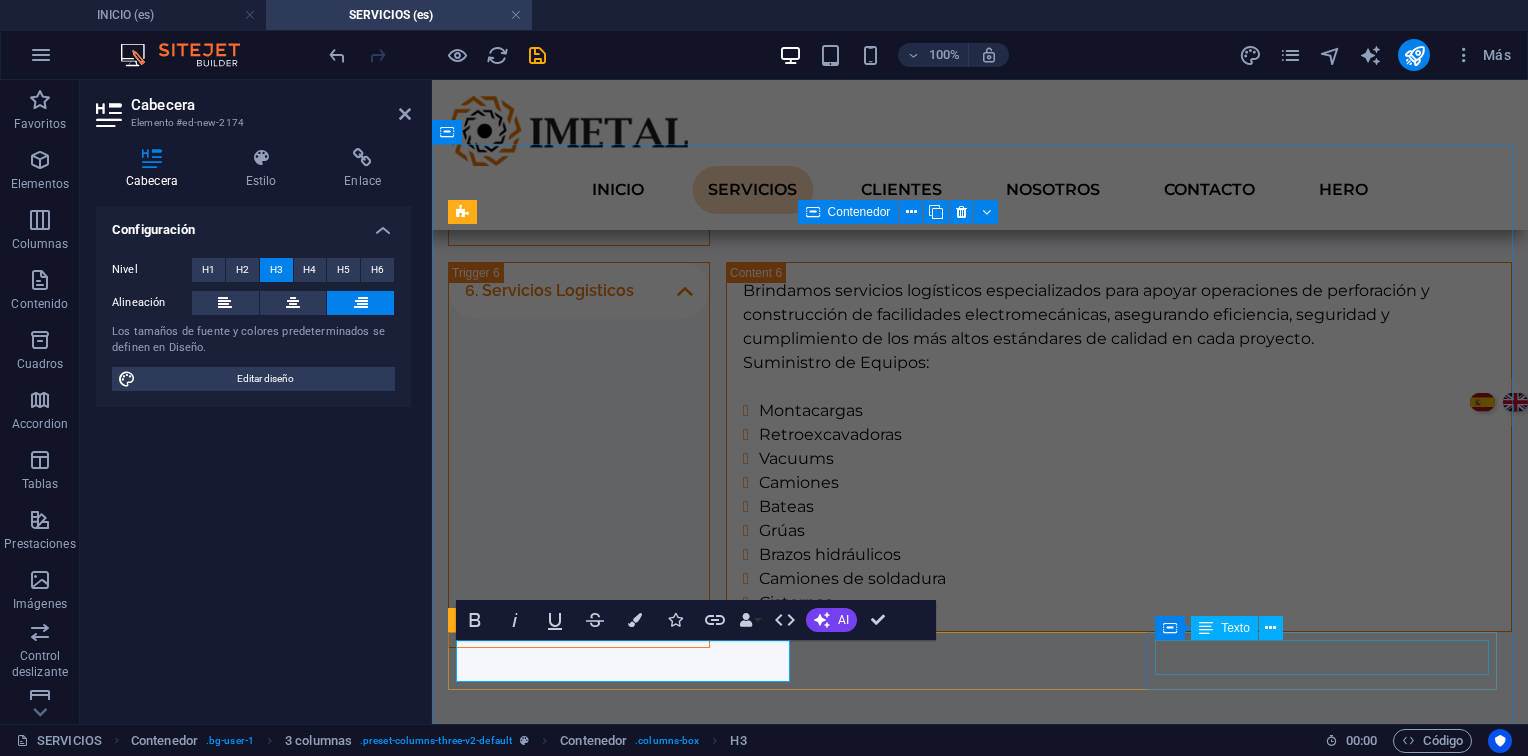 drag, startPoint x: 1189, startPoint y: 670, endPoint x: 1543, endPoint y: 670, distance: 354 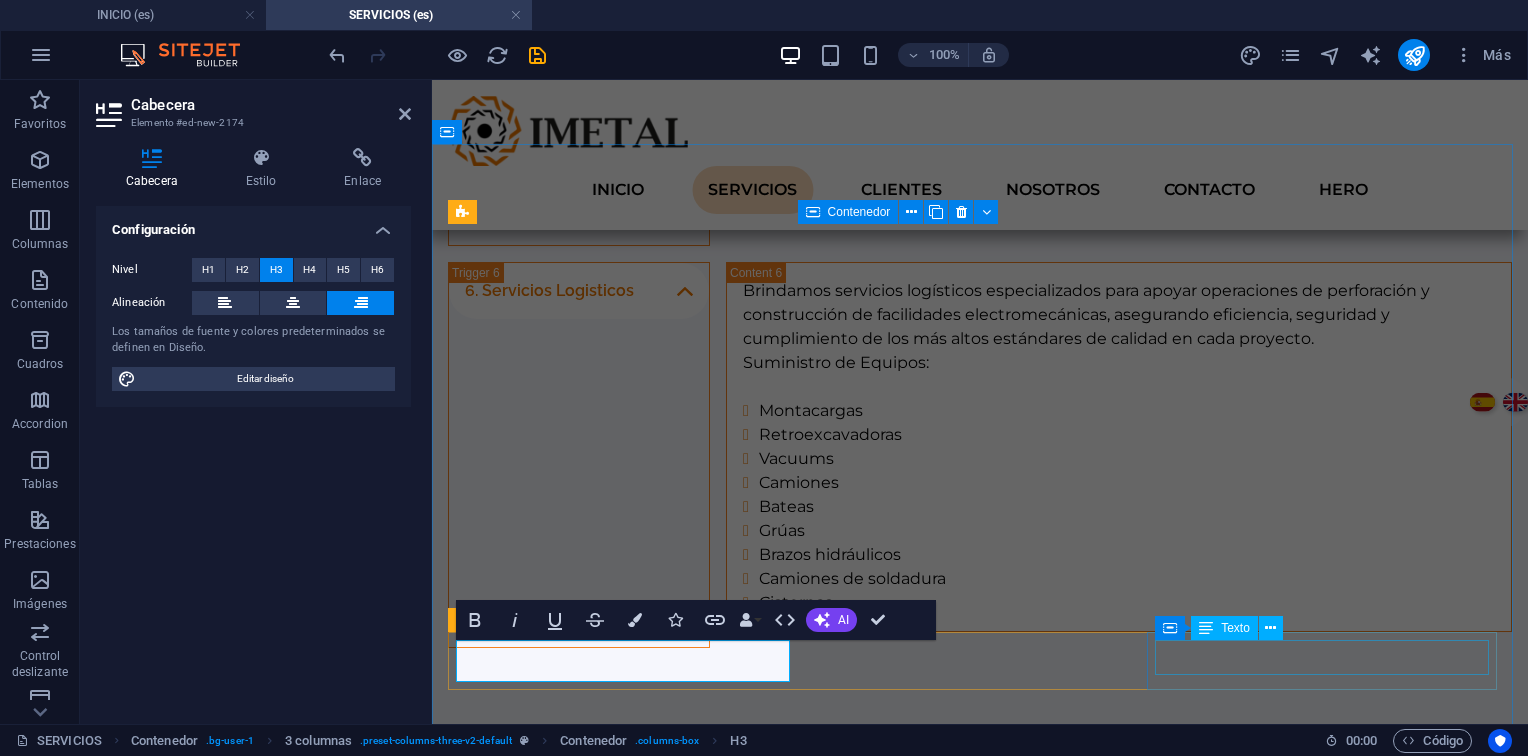 click on "1. Inspección: Evaluación técnica y planos. 2. Recepción Orden de trabajo y área asignada. 3. Desarme Torque, limpieza (sandblasting). 4. Reparación Mecanizado CNC y pruebas de calidad. 5. Despacho: Embalaje y envío al cliente. 6. Instalación Montaje, alineación de ejes/tuberías. 7. Garantía Evaluación técnica y planos. 1. Inspección: Evaluación técnica y planos. 1. Inspección: Evaluación técnica y planos. 1. Inspección: Evaluación técnica y planos." at bounding box center (980, 1668) 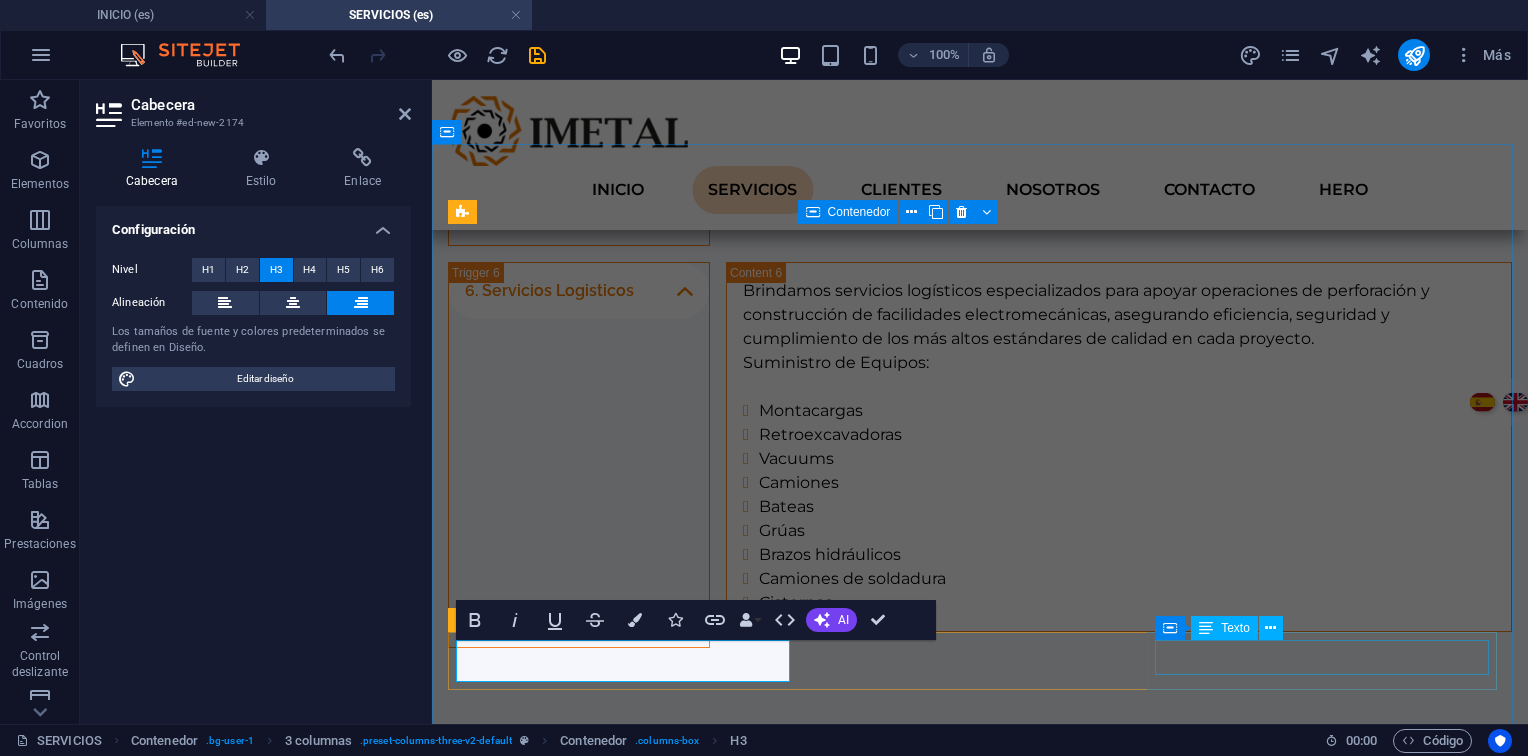 click on "Solicitar Cotización" at bounding box center (556, 2917) 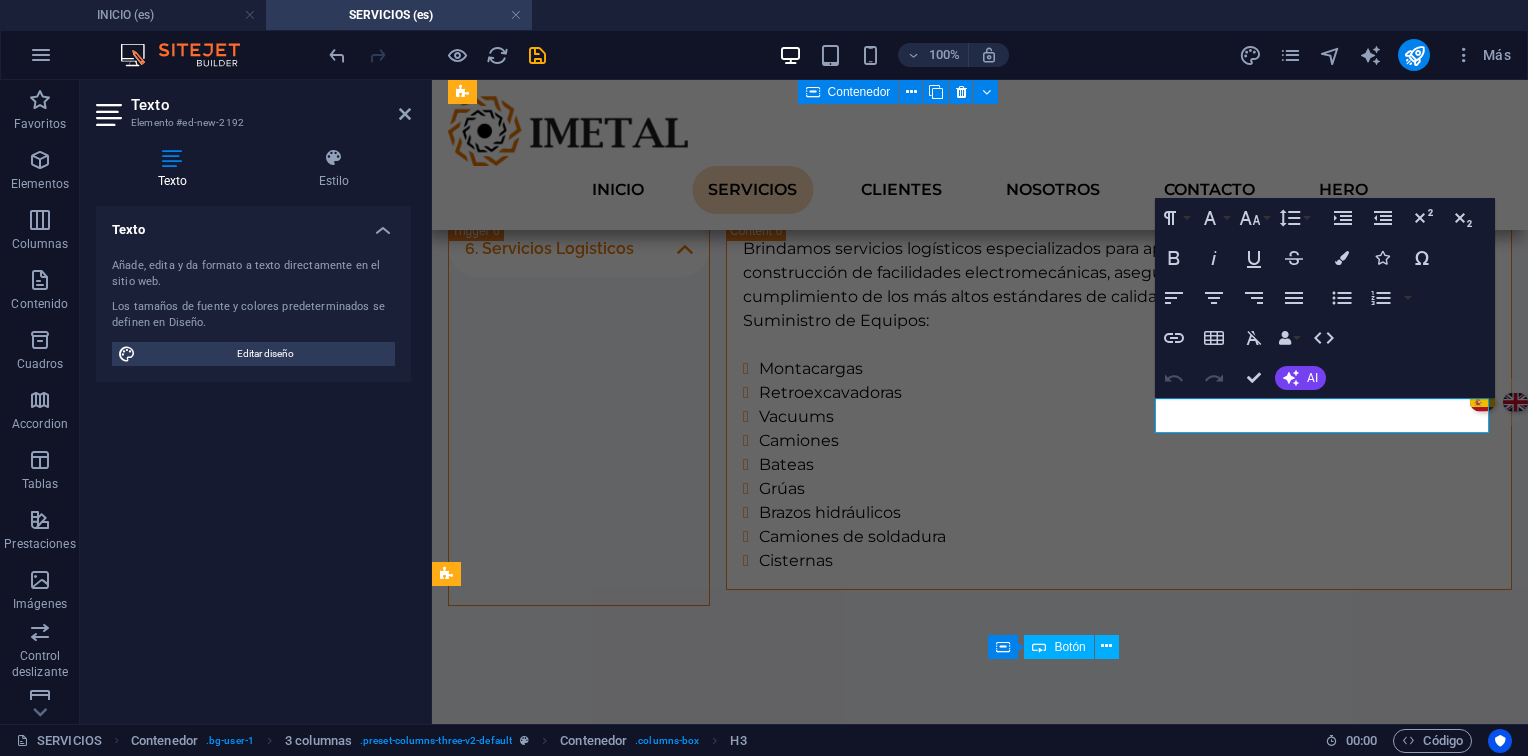 scroll, scrollTop: 3116, scrollLeft: 0, axis: vertical 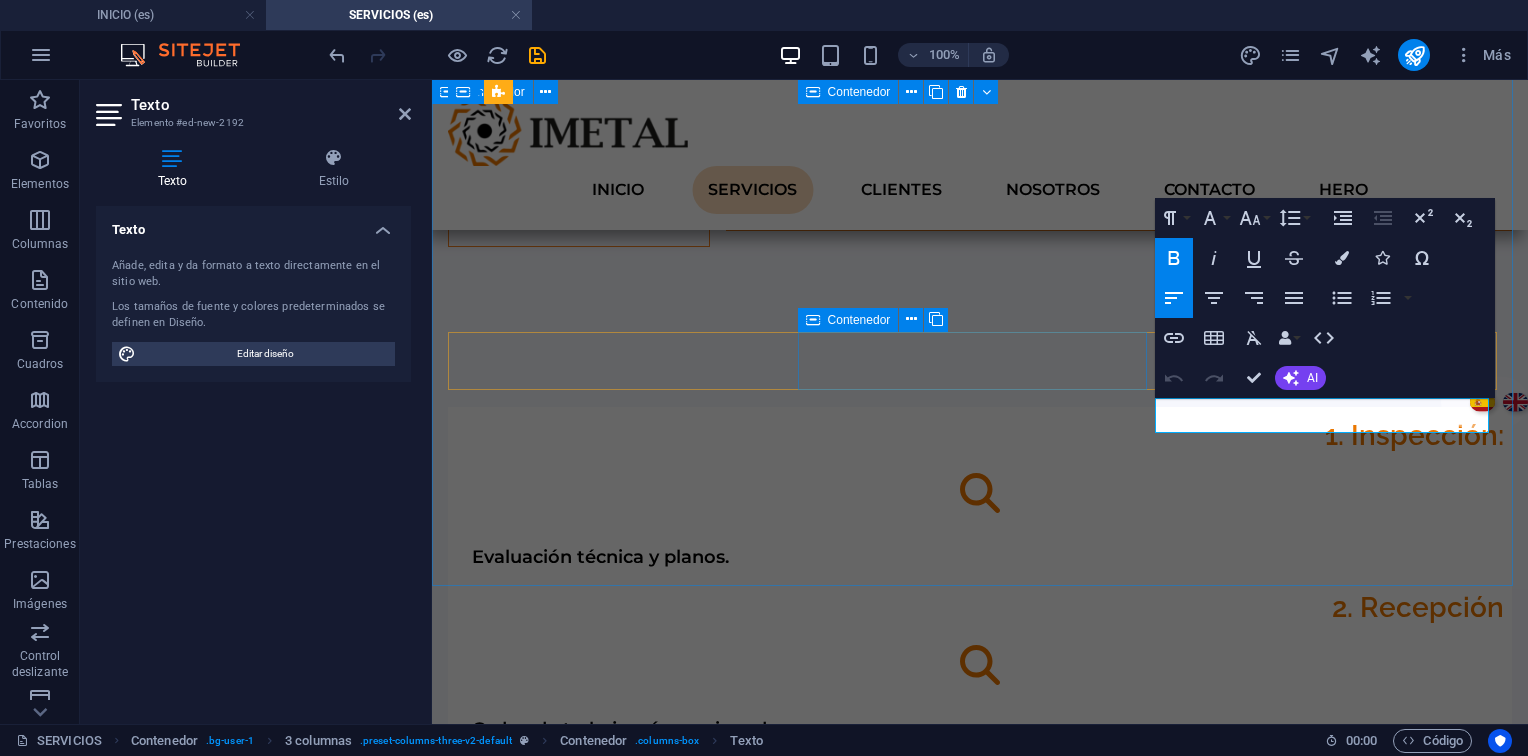 drag, startPoint x: 1083, startPoint y: 318, endPoint x: 1524, endPoint y: 339, distance: 441.49973 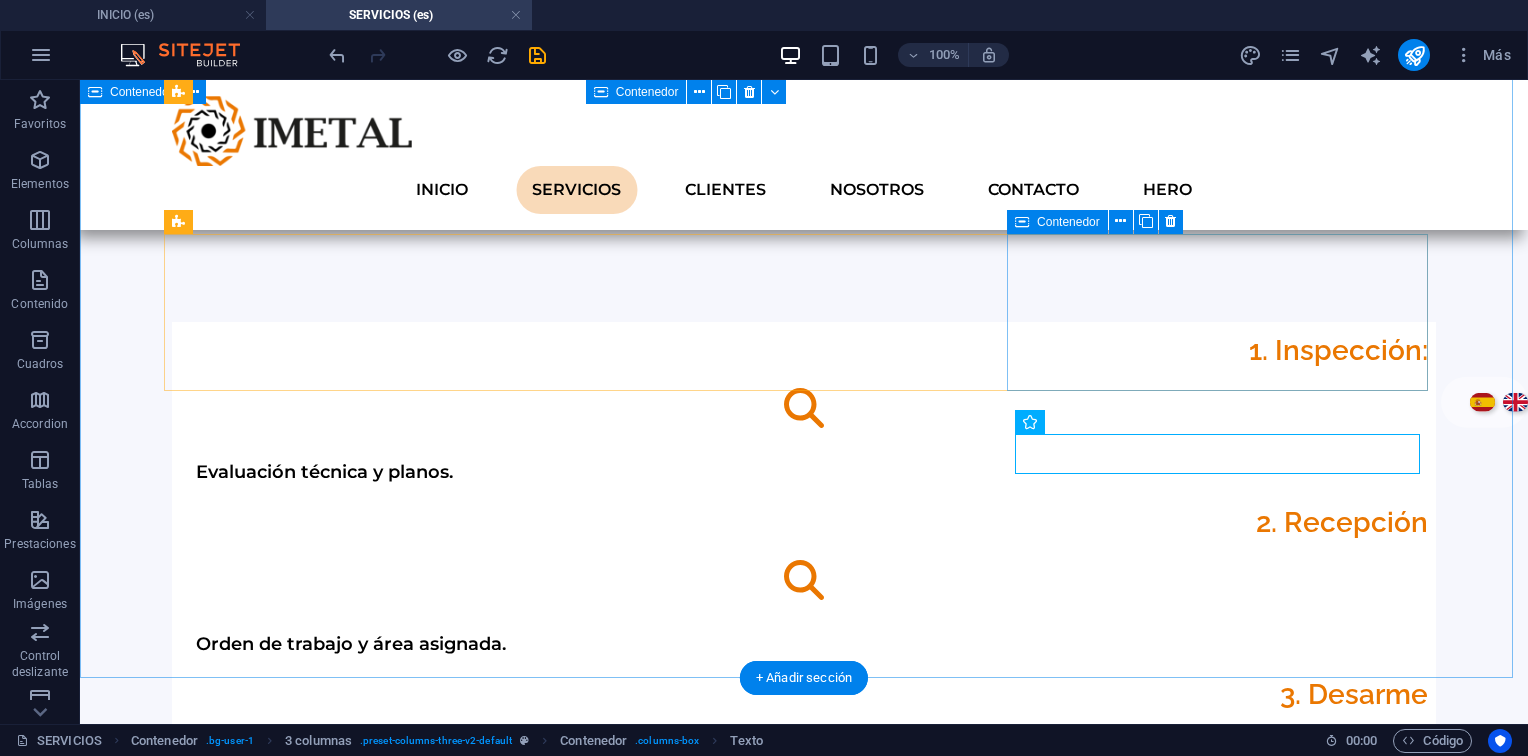 scroll, scrollTop: 2904, scrollLeft: 0, axis: vertical 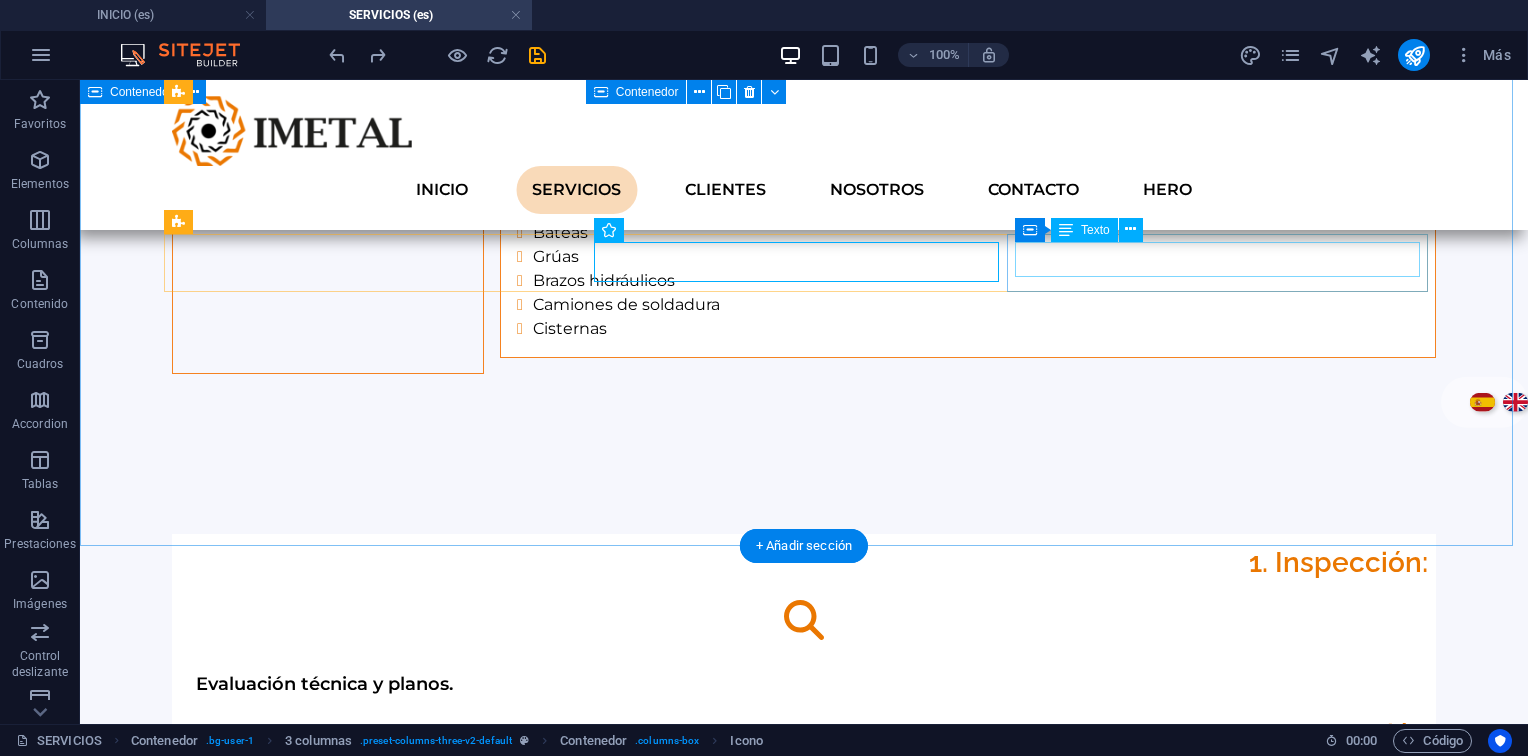 click on "Evaluación técnica y planos." at bounding box center (804, 1712) 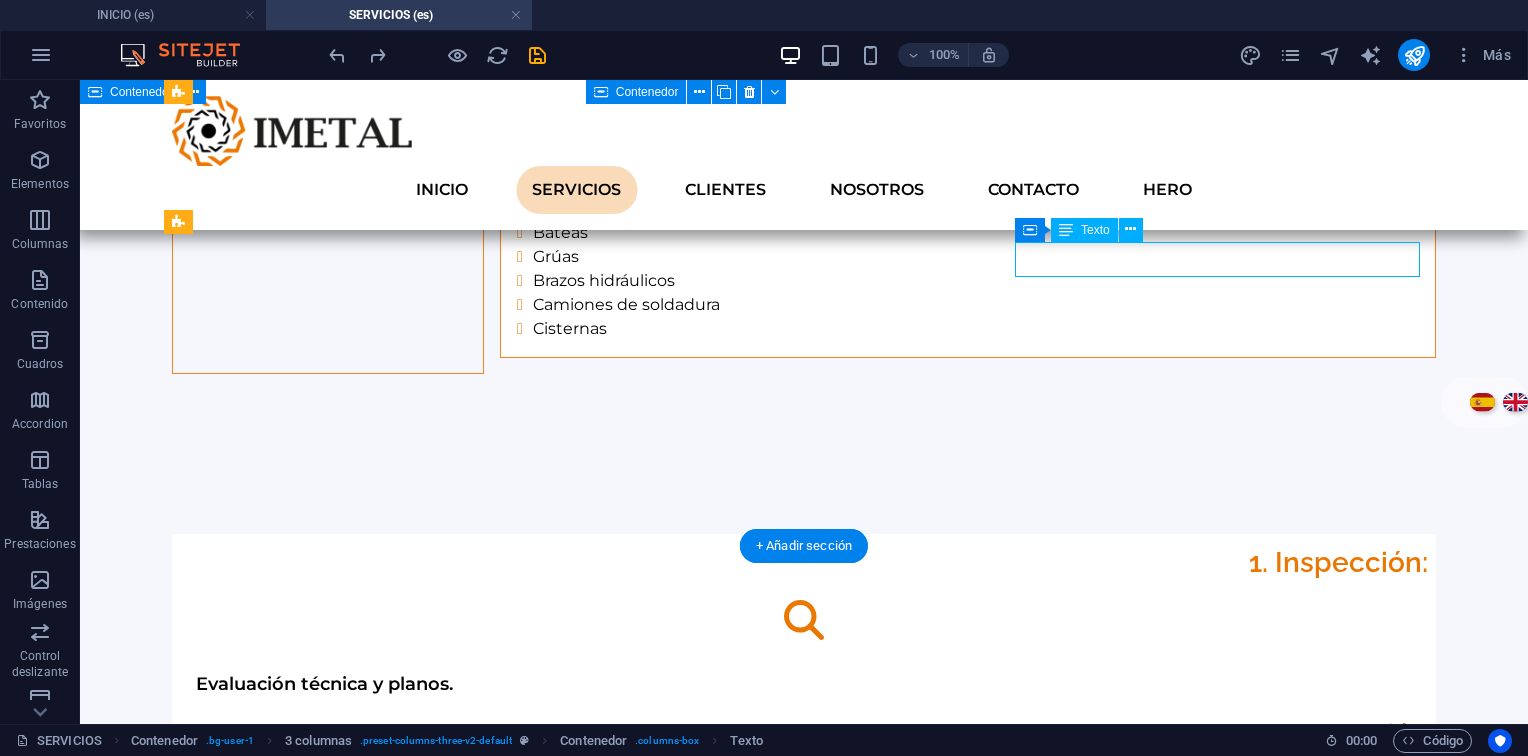 click on "Evaluación técnica y planos." at bounding box center (804, 1712) 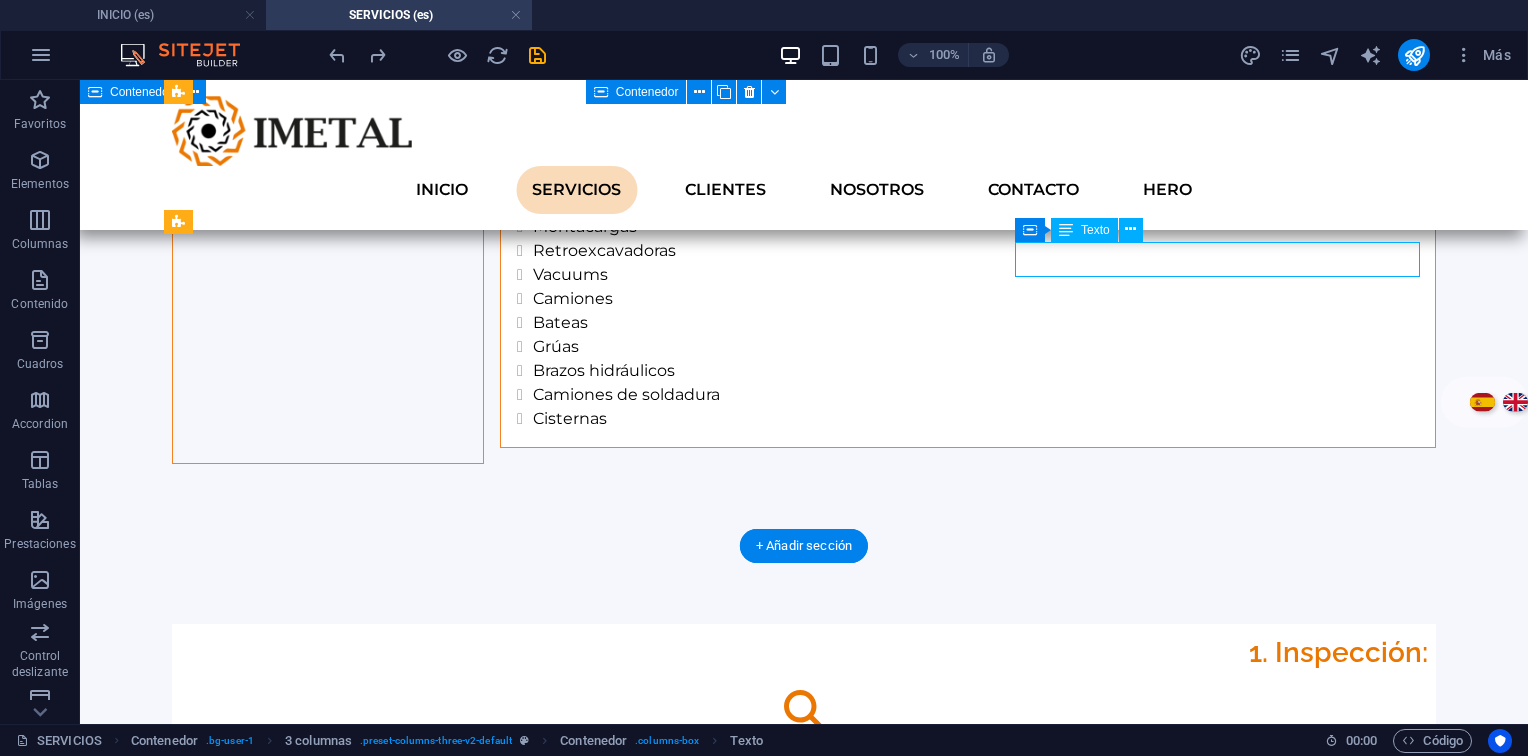scroll, scrollTop: 3116, scrollLeft: 0, axis: vertical 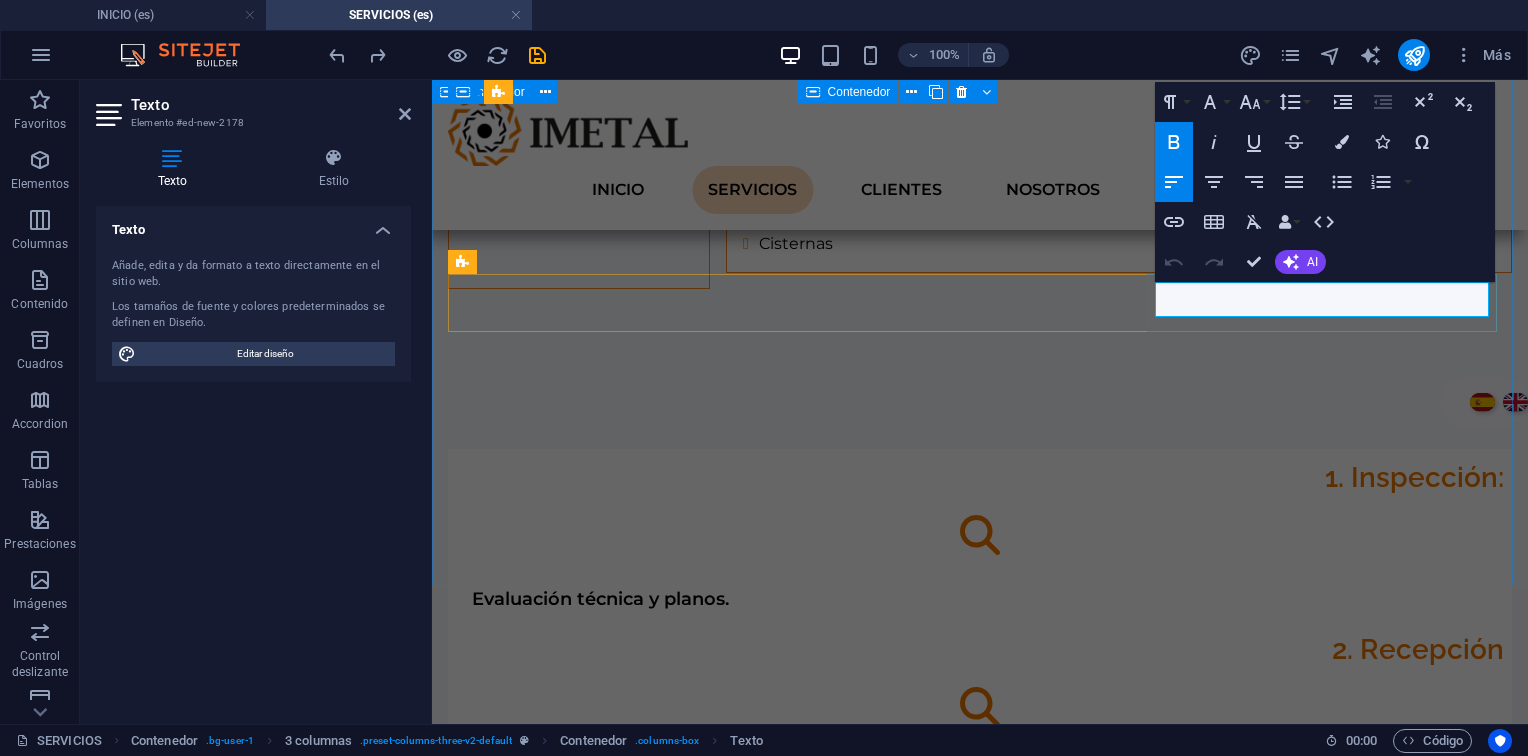 click on "Evaluación técnica y planos." at bounding box center (600, 1631) 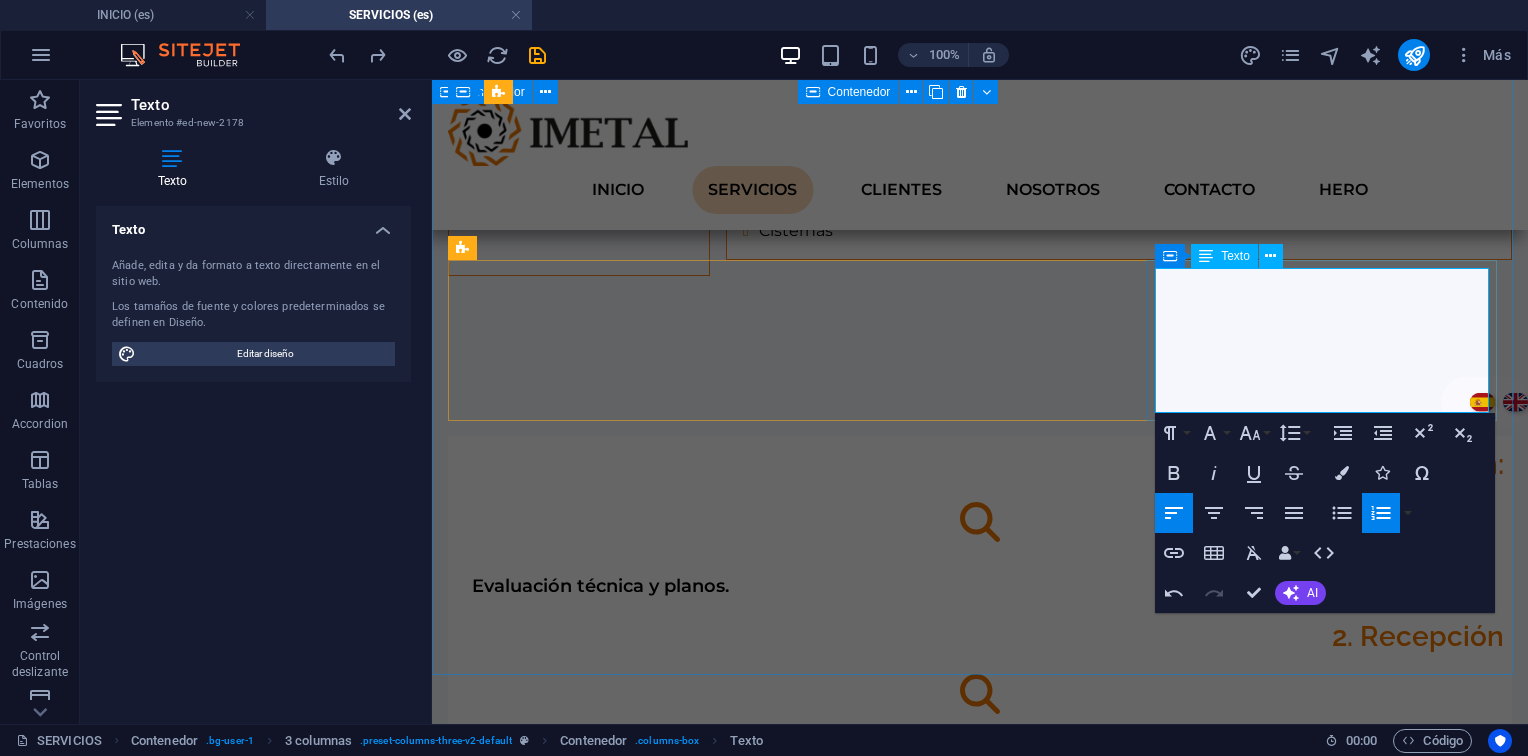 scroll, scrollTop: 3116, scrollLeft: 0, axis: vertical 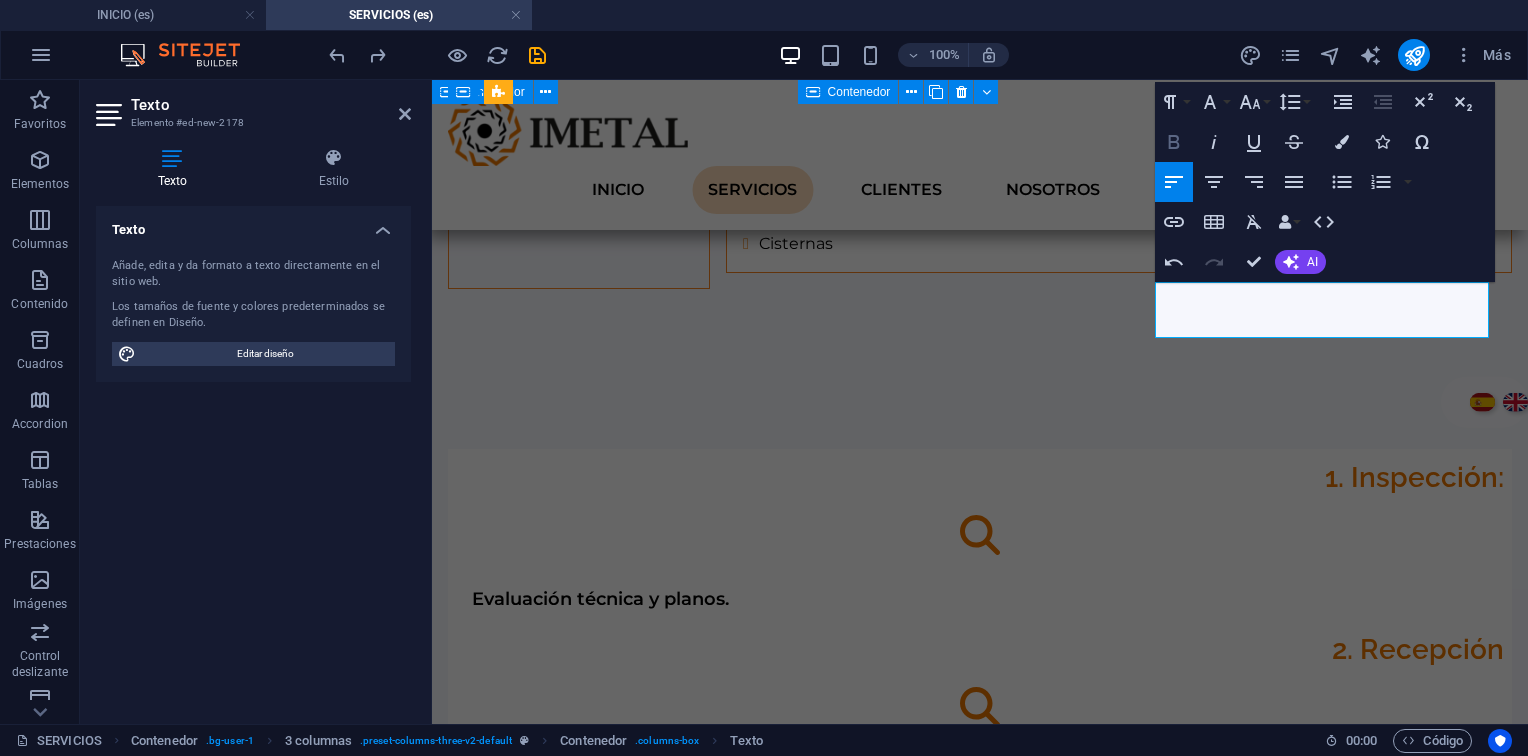 click 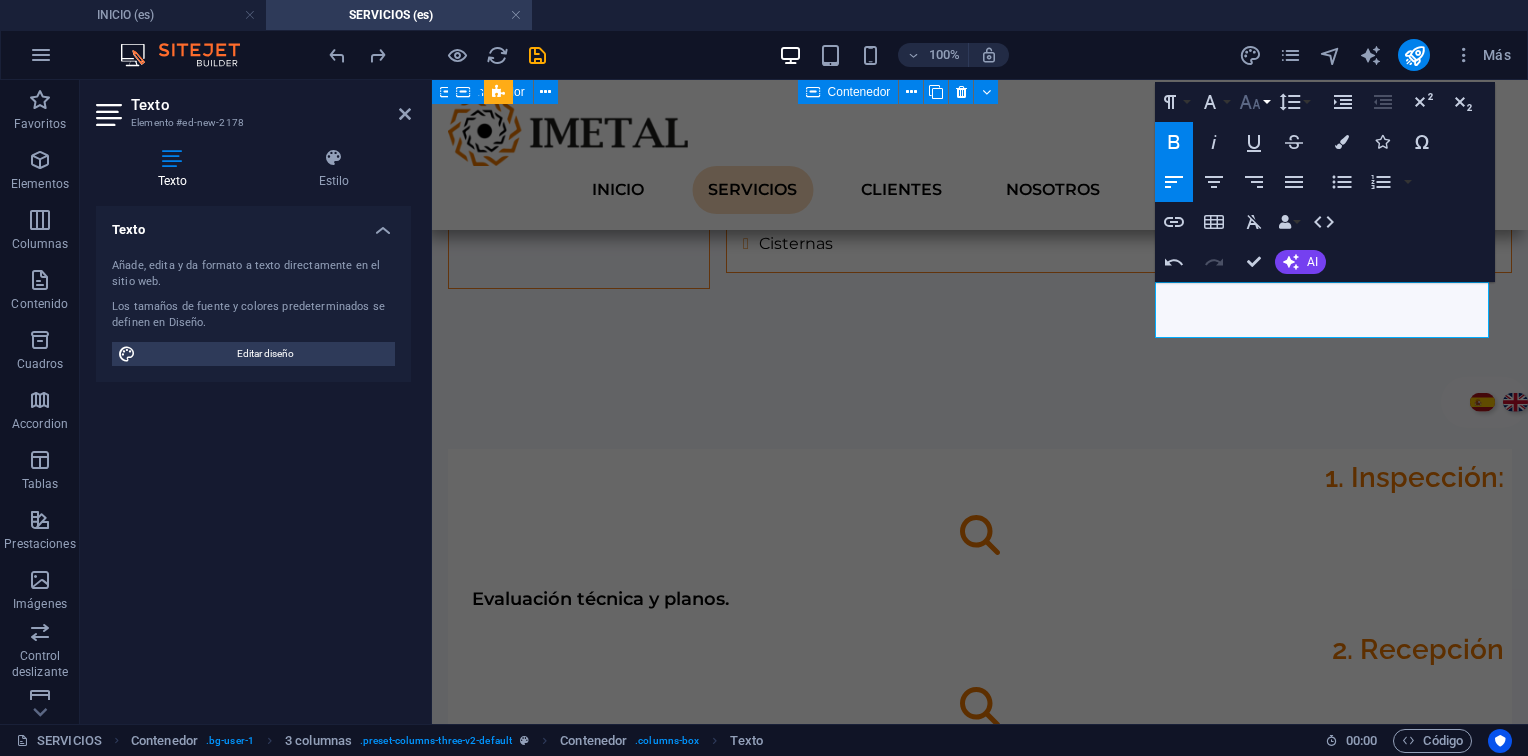 click on "Font Size" at bounding box center (1254, 102) 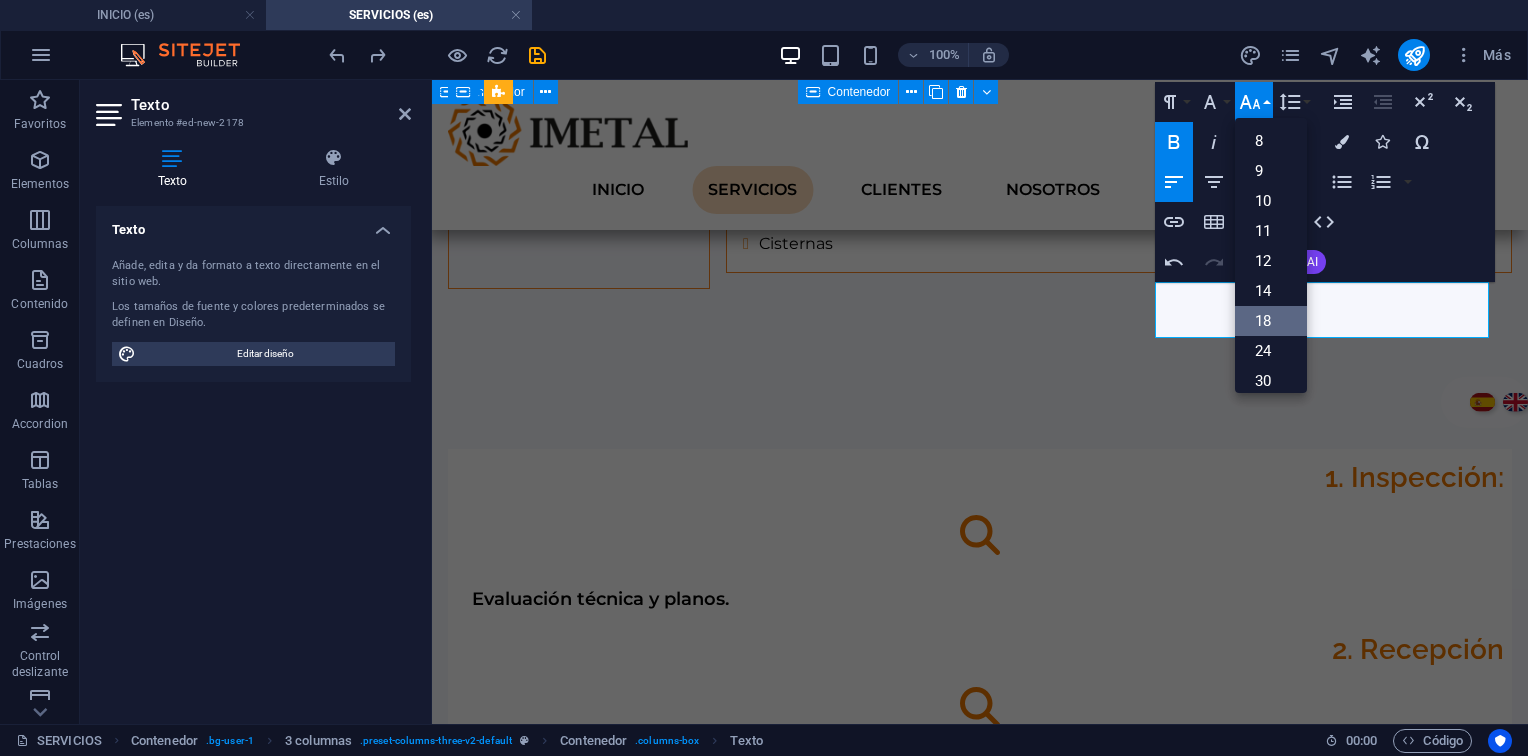 click on "18" at bounding box center [1271, 321] 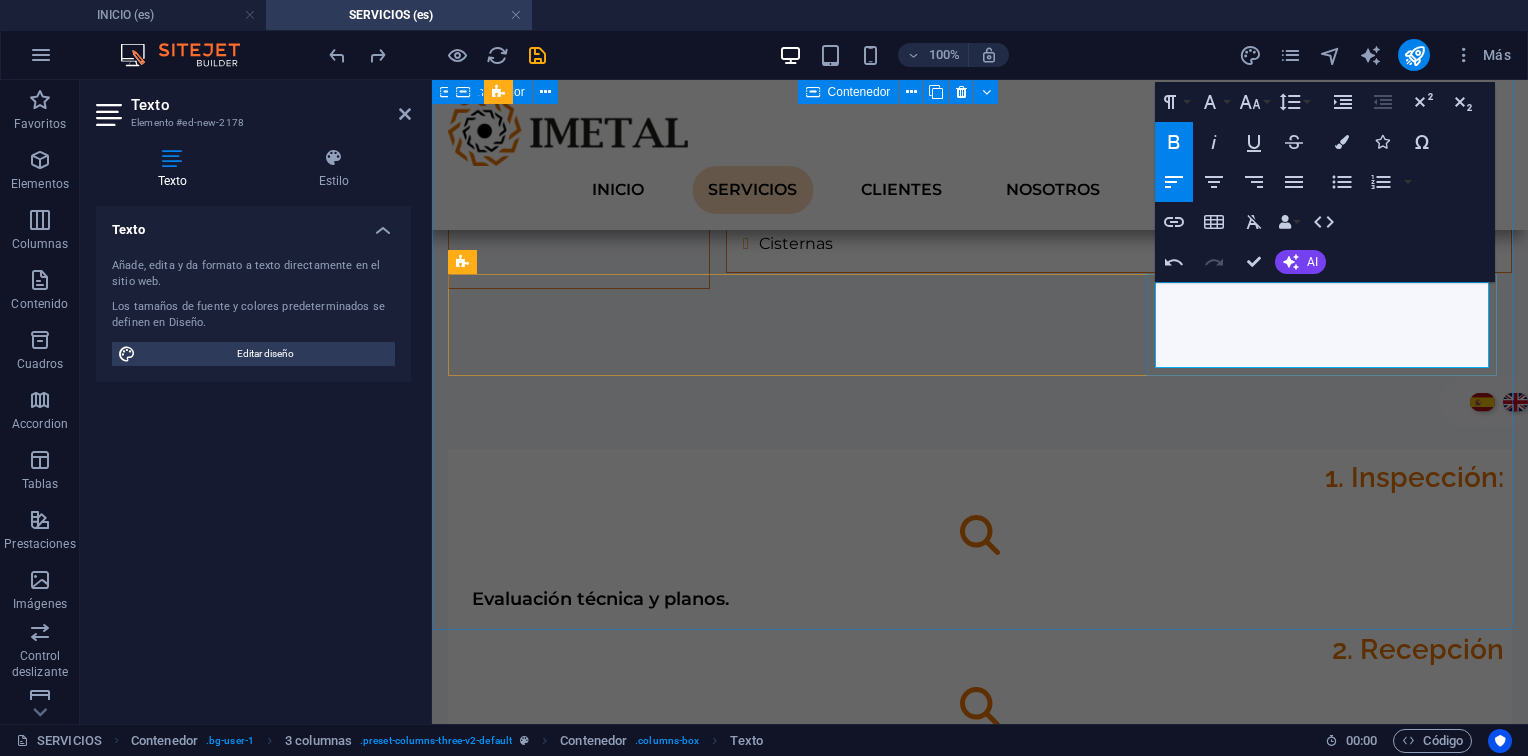 click at bounding box center (980, 1657) 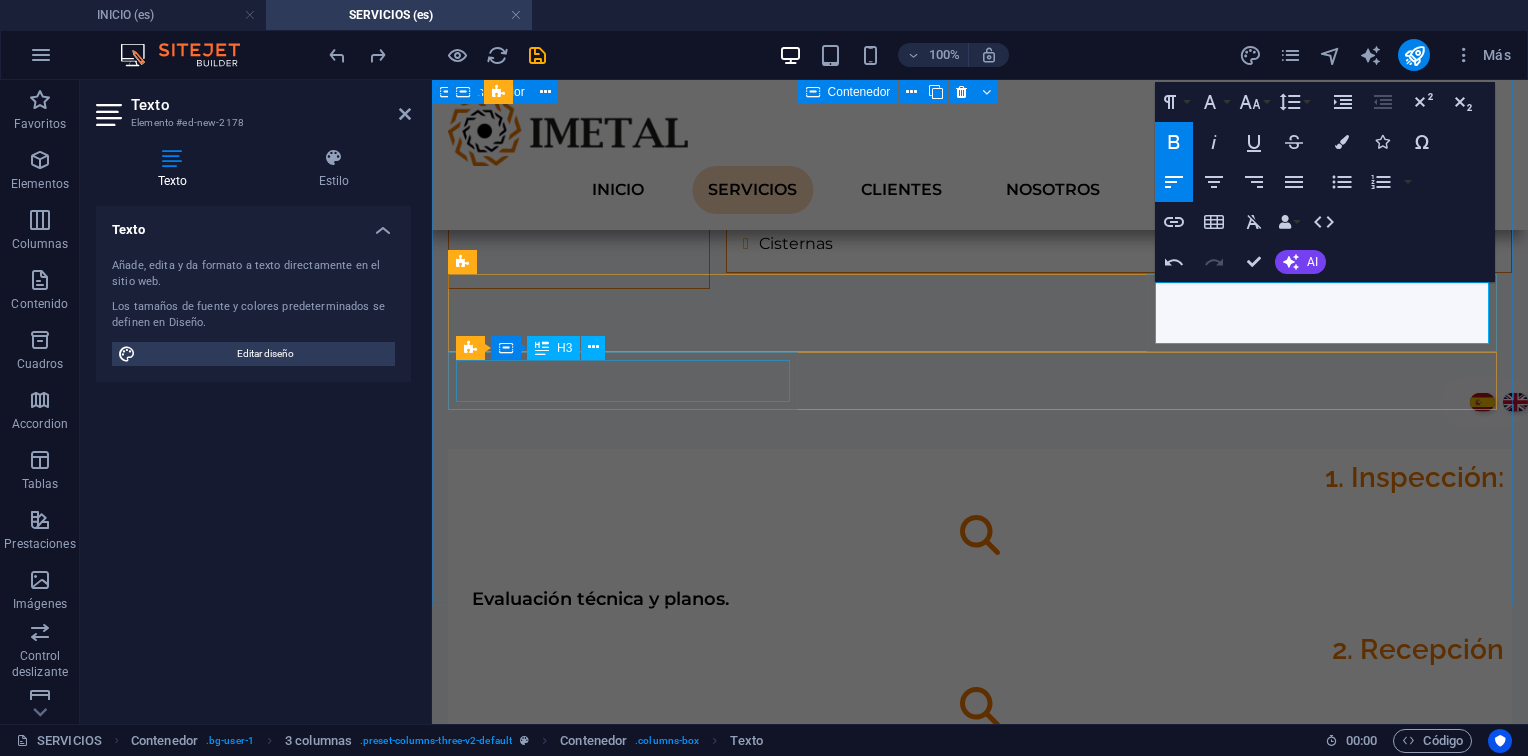 click on "1. Inspección:" at bounding box center (980, 1682) 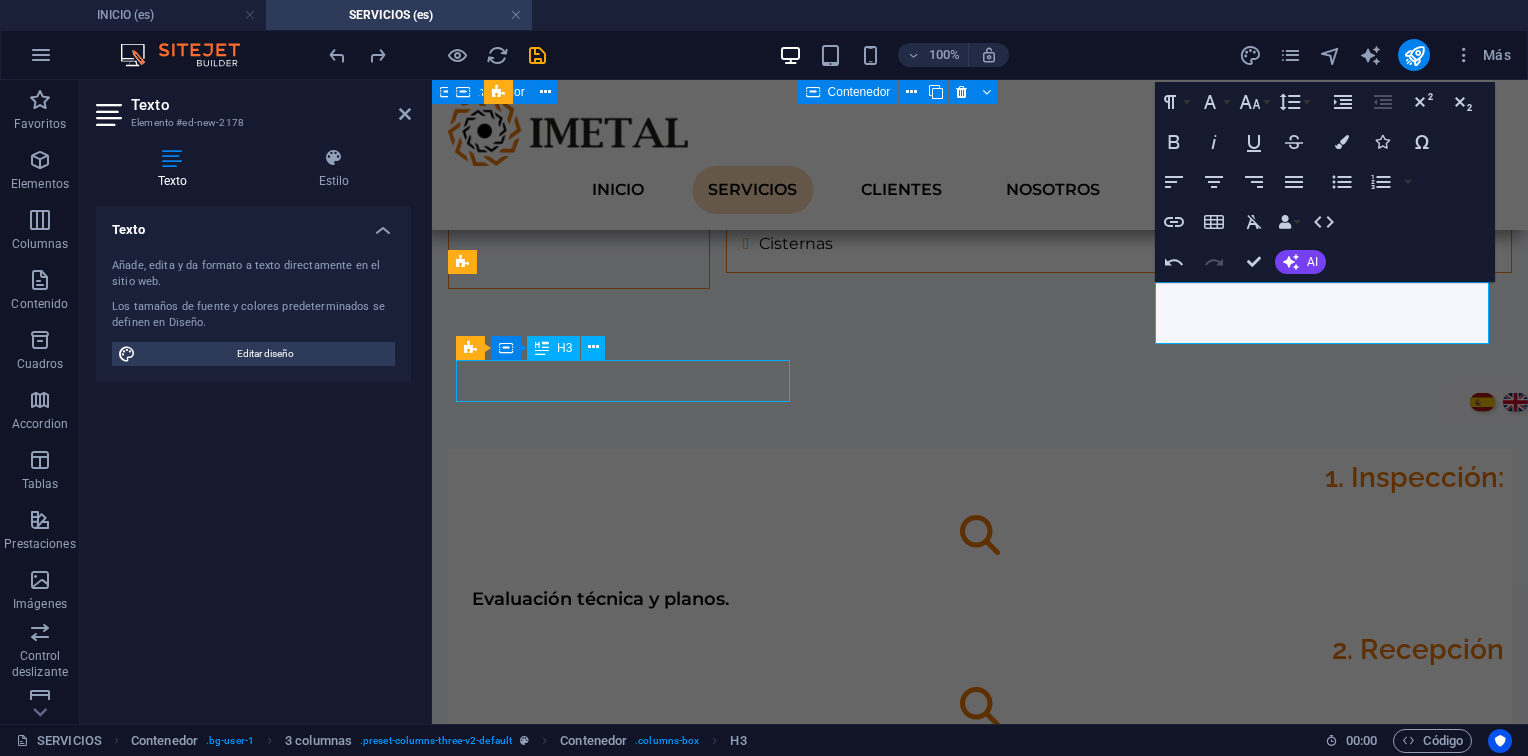 scroll, scrollTop: 2904, scrollLeft: 0, axis: vertical 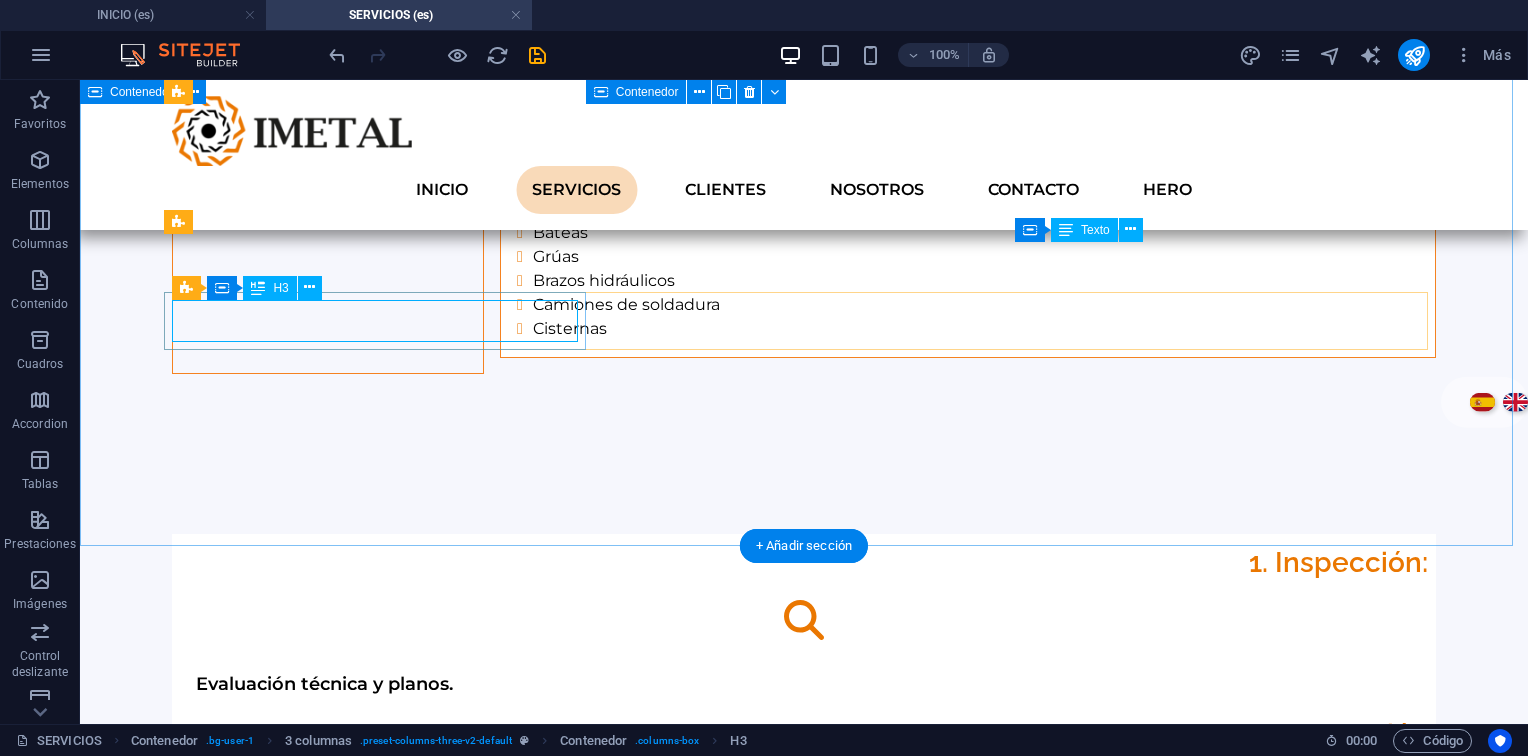 click on "1. Inspección:" at bounding box center (804, 1767) 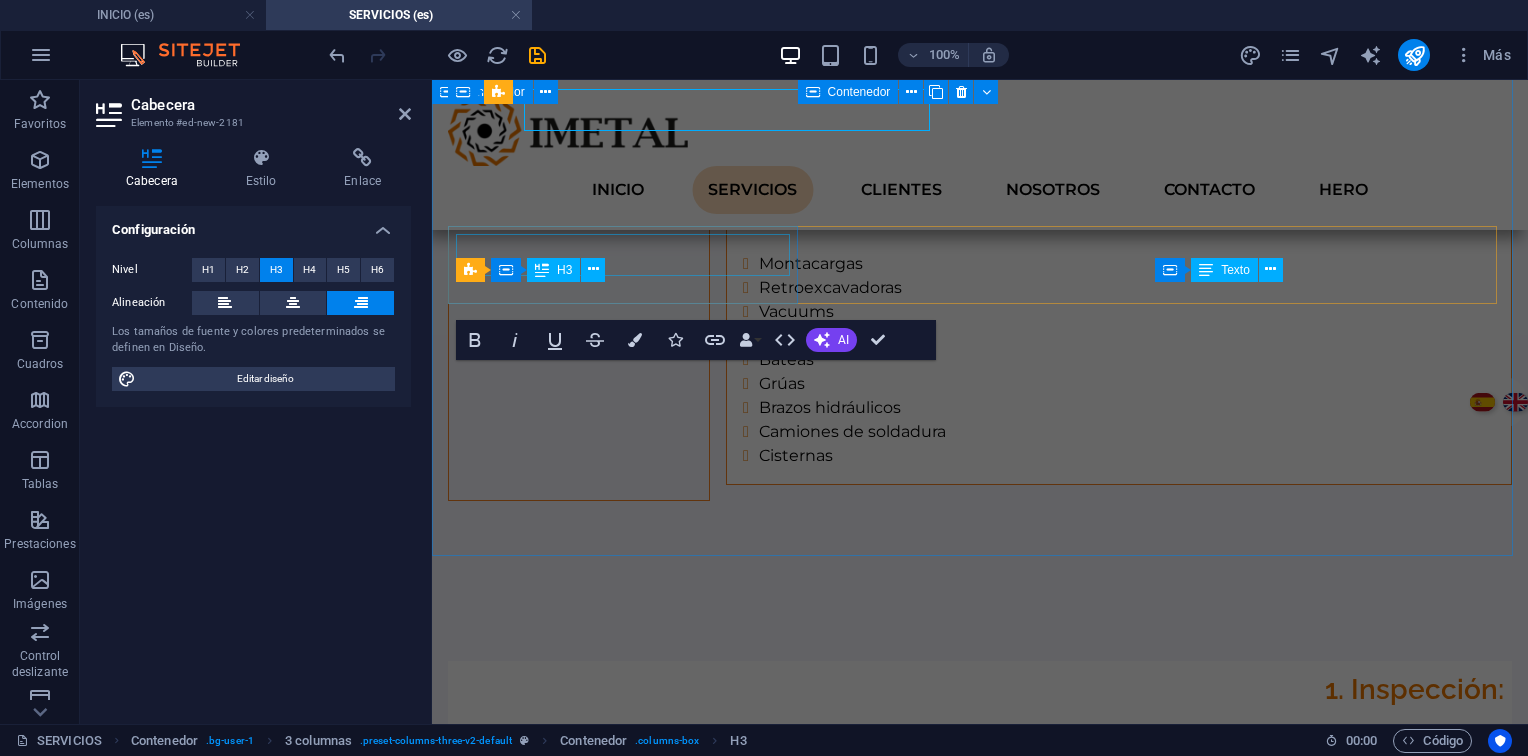 scroll, scrollTop: 3116, scrollLeft: 0, axis: vertical 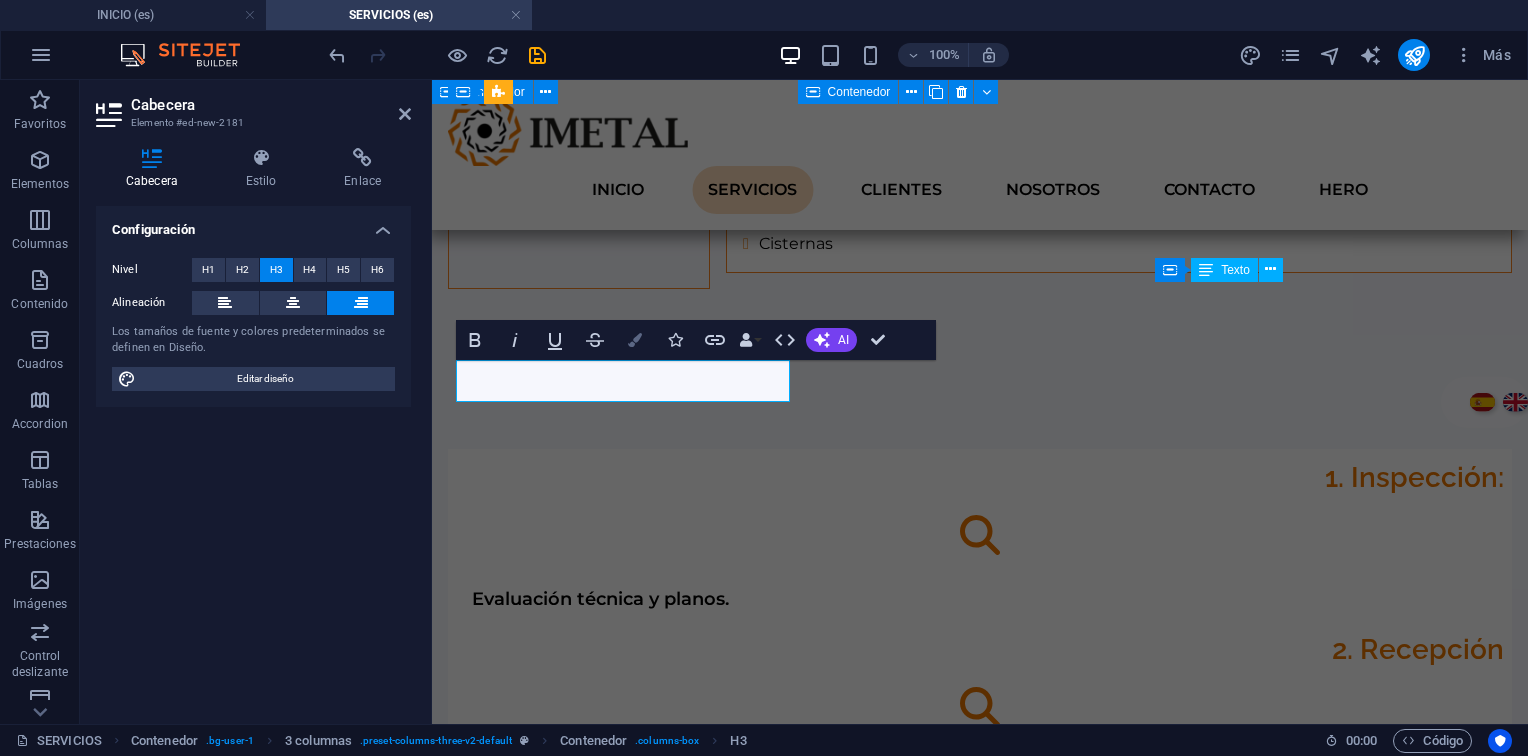 type 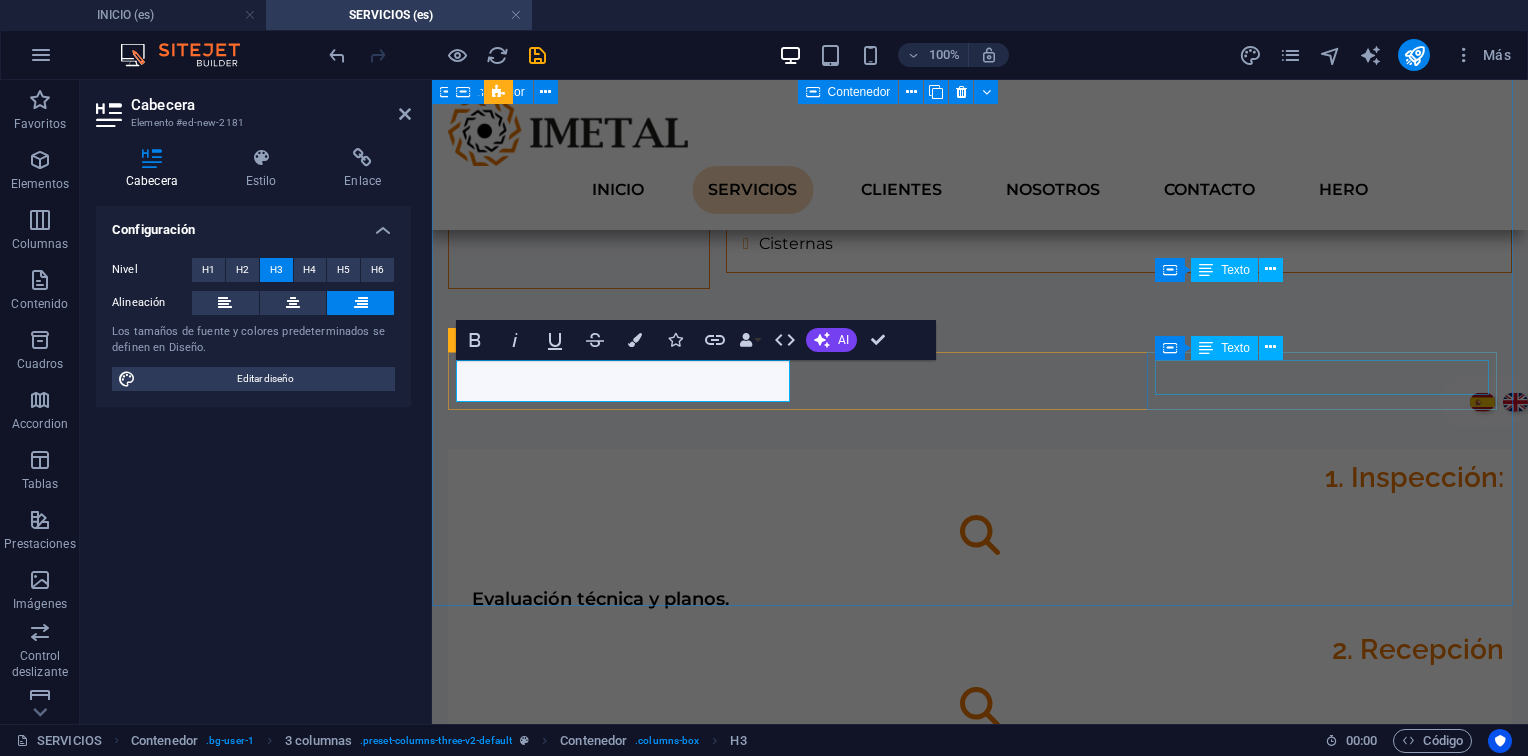 click on "Evaluación técnica y planos." at bounding box center [980, 1799] 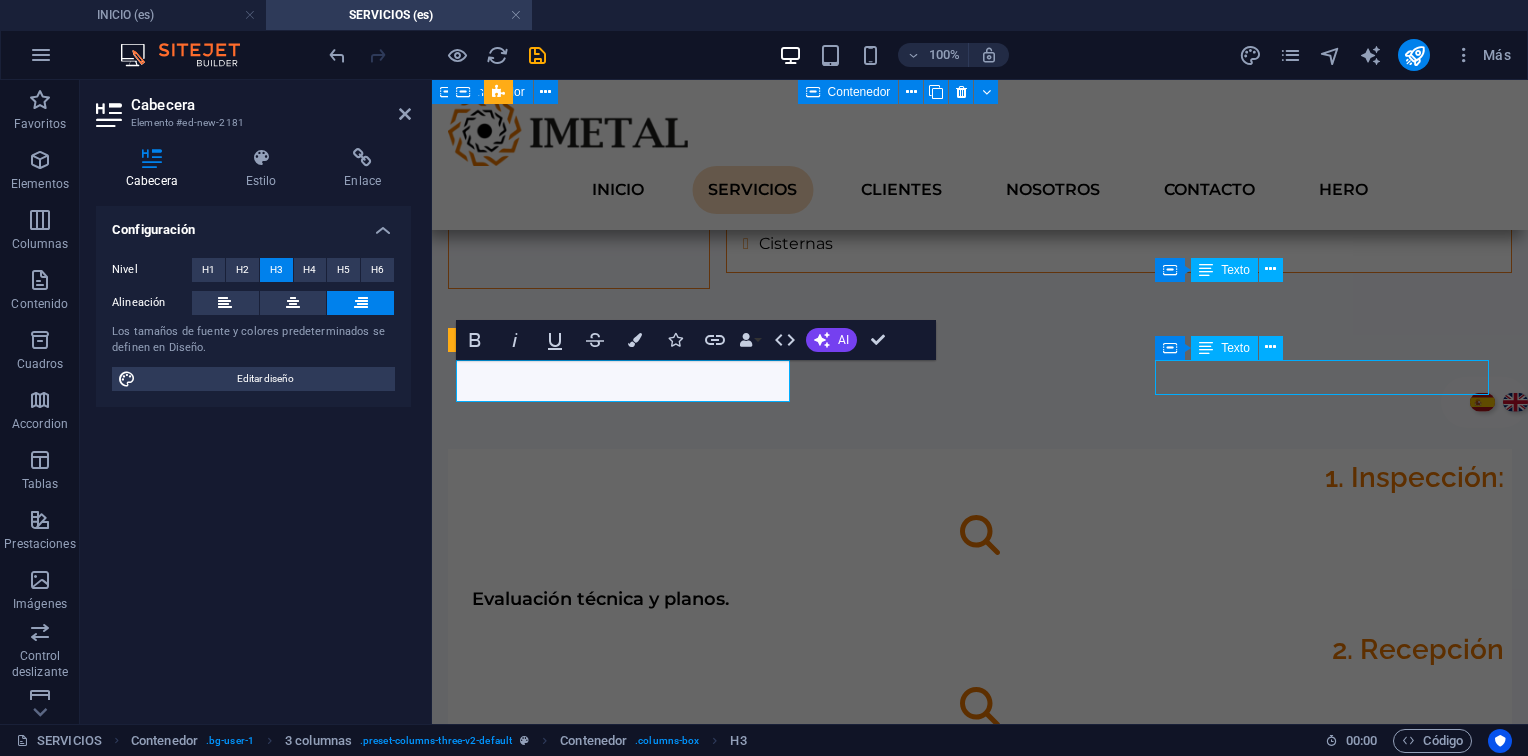 click on "Evaluación técnica y planos." at bounding box center [980, 1799] 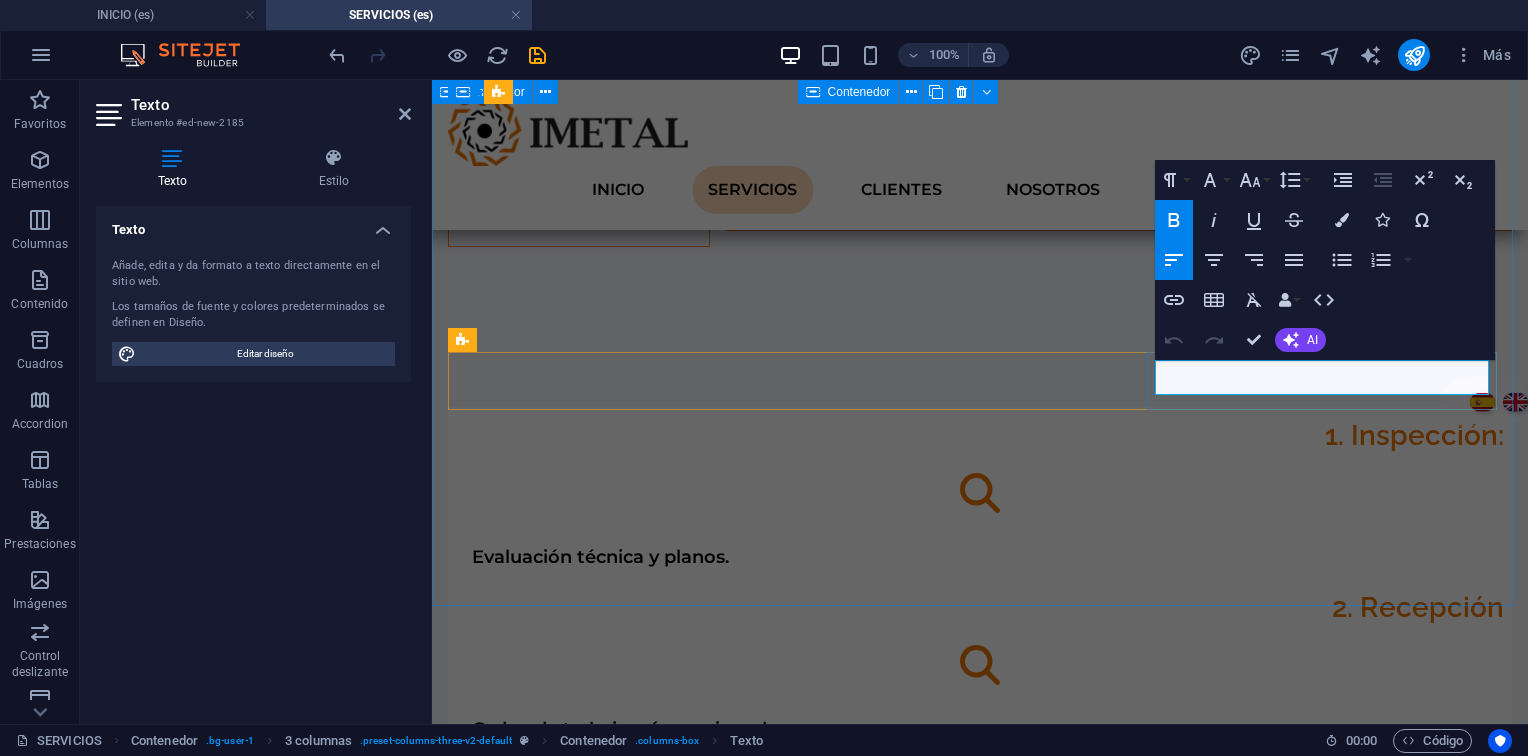click on "Evaluación técnica y planos." at bounding box center (600, 1761) 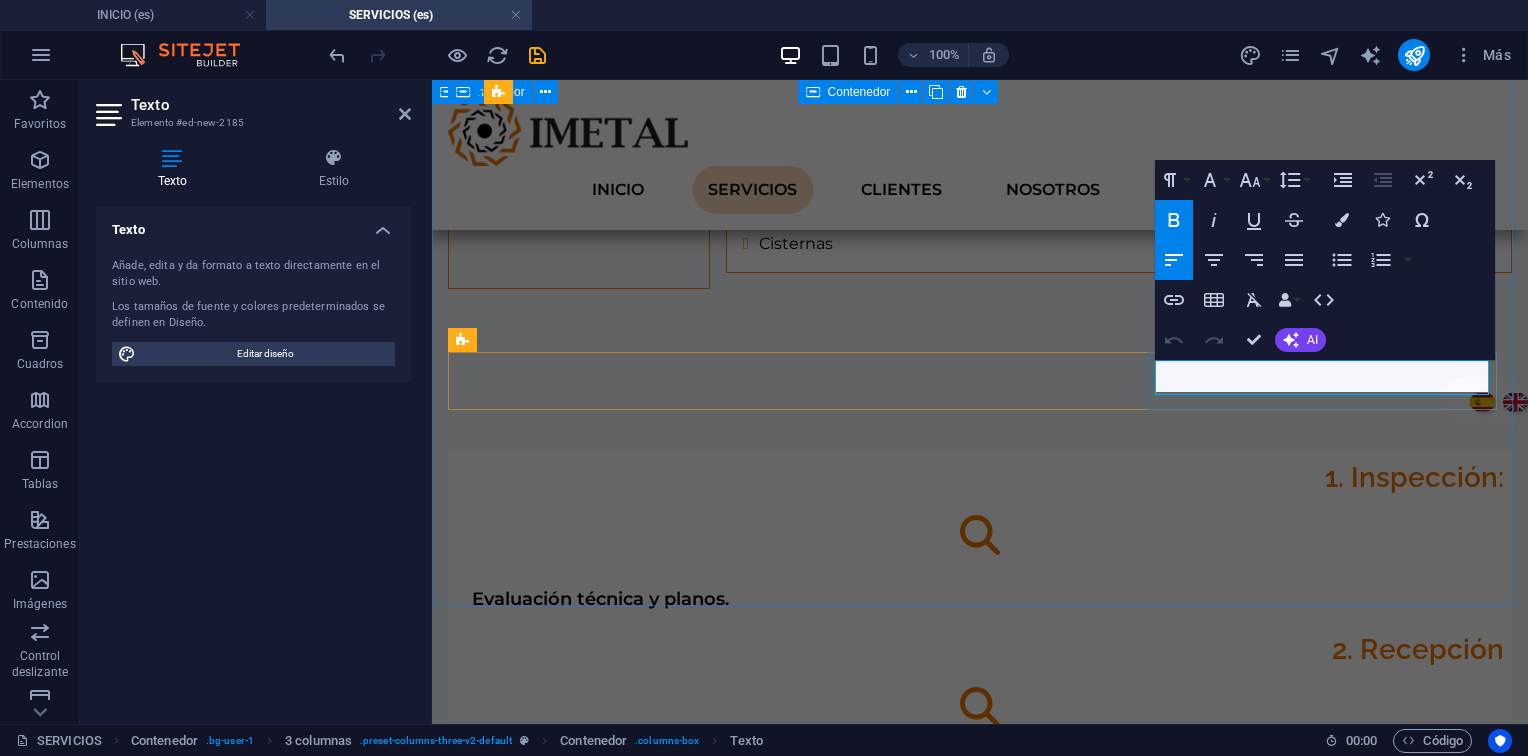 scroll, scrollTop: 0, scrollLeft: 2, axis: horizontal 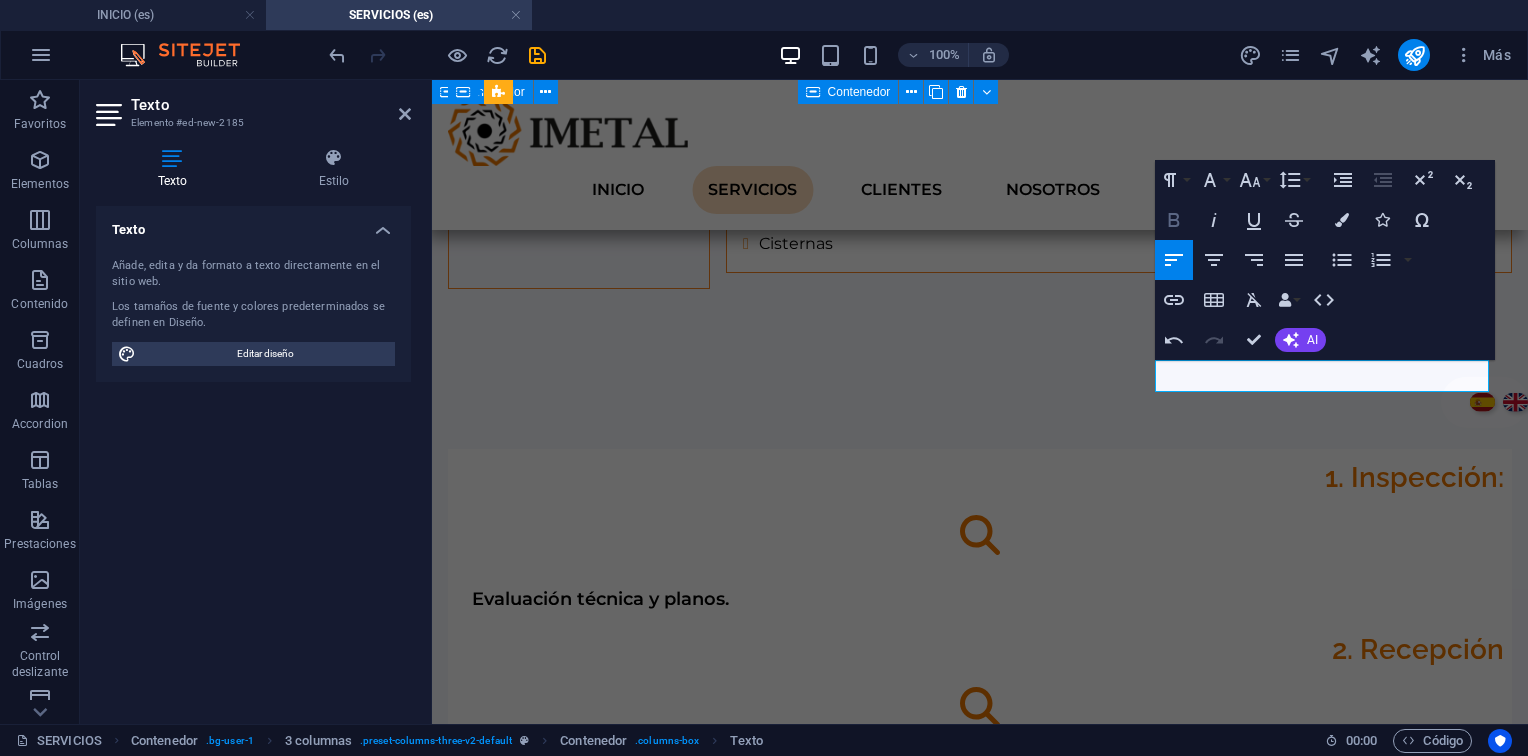 click on "Bold" at bounding box center (1174, 220) 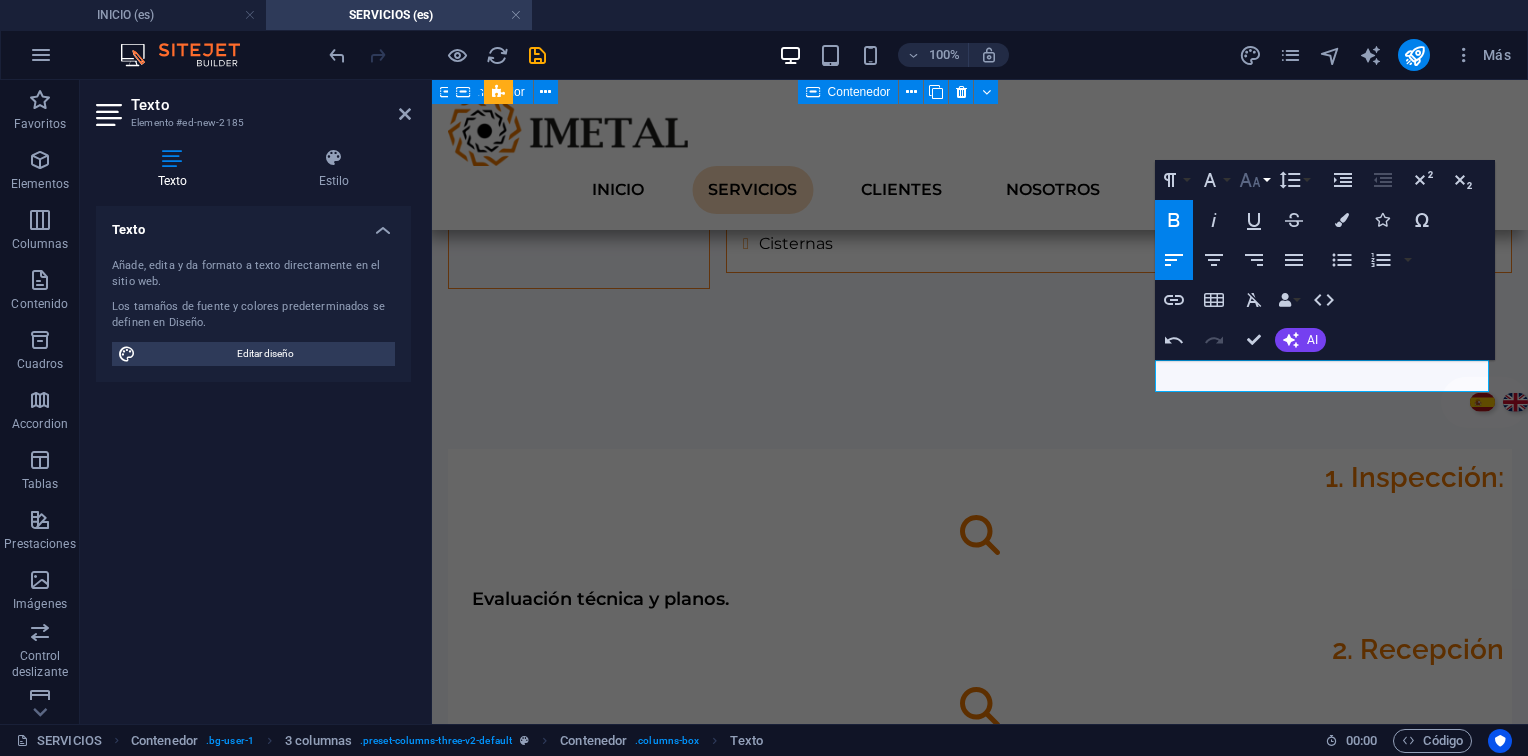 click on "Font Size" at bounding box center (1254, 180) 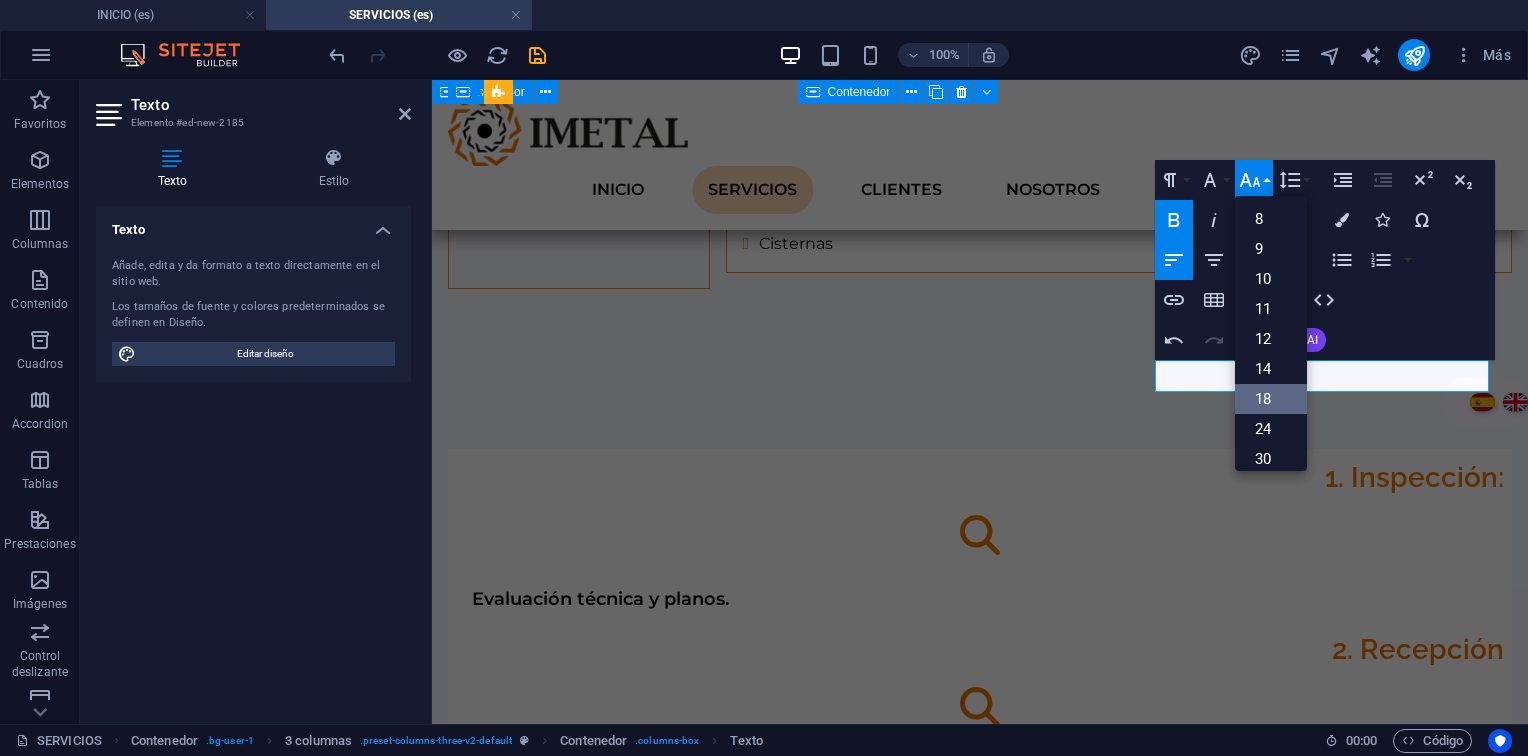 click on "18" at bounding box center [1271, 399] 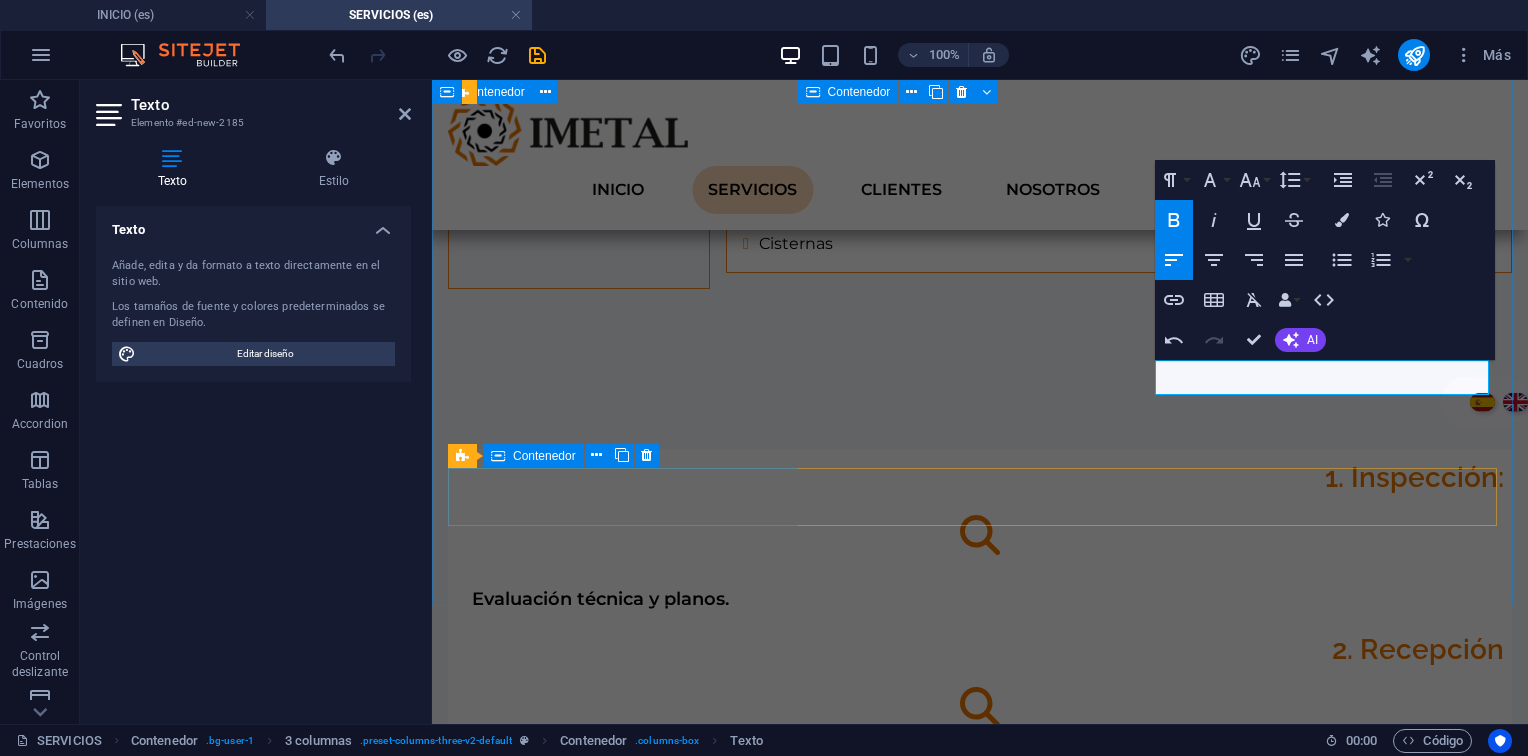 click on "3 columnas   Contenedor" at bounding box center [560, 456] 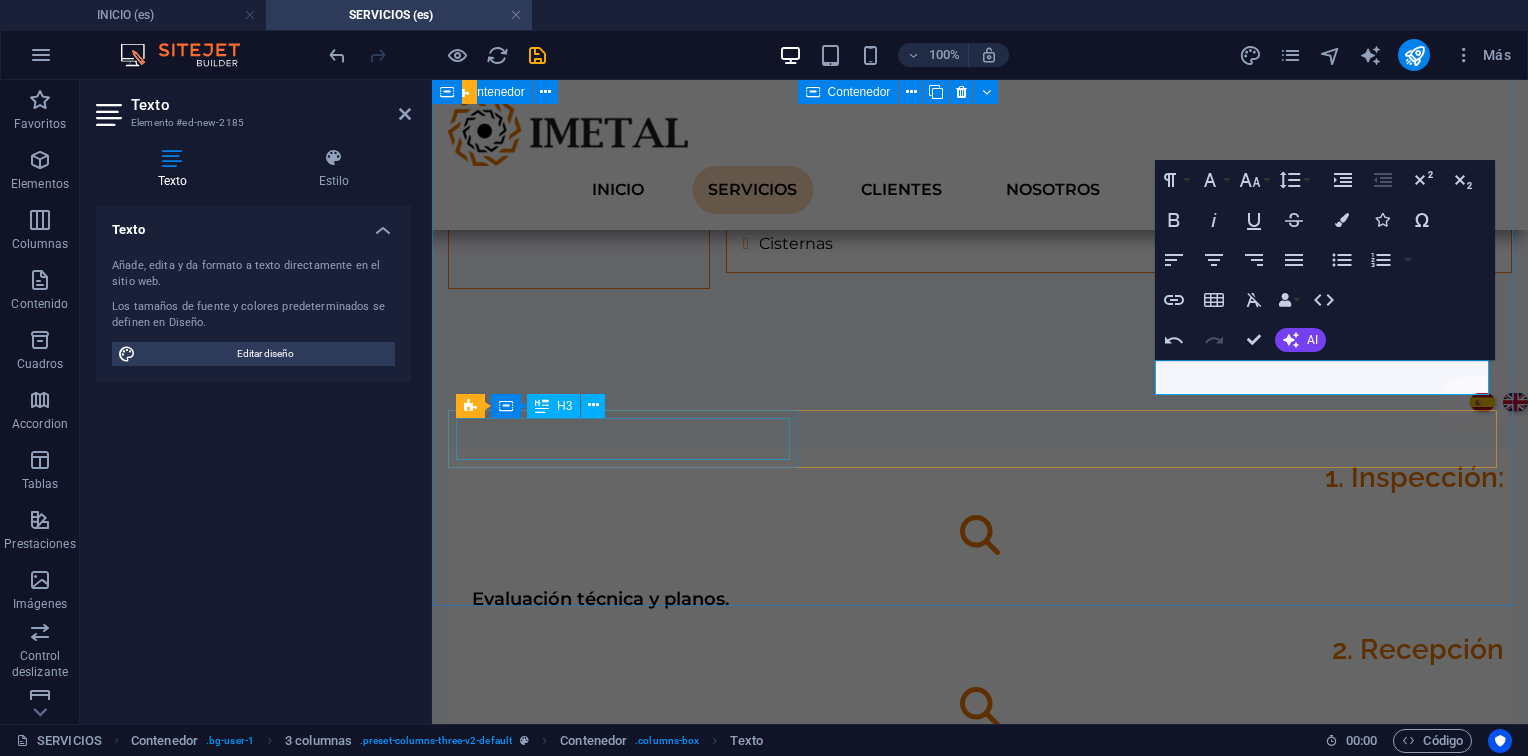 click on "1. Inspección:" at bounding box center (980, 1854) 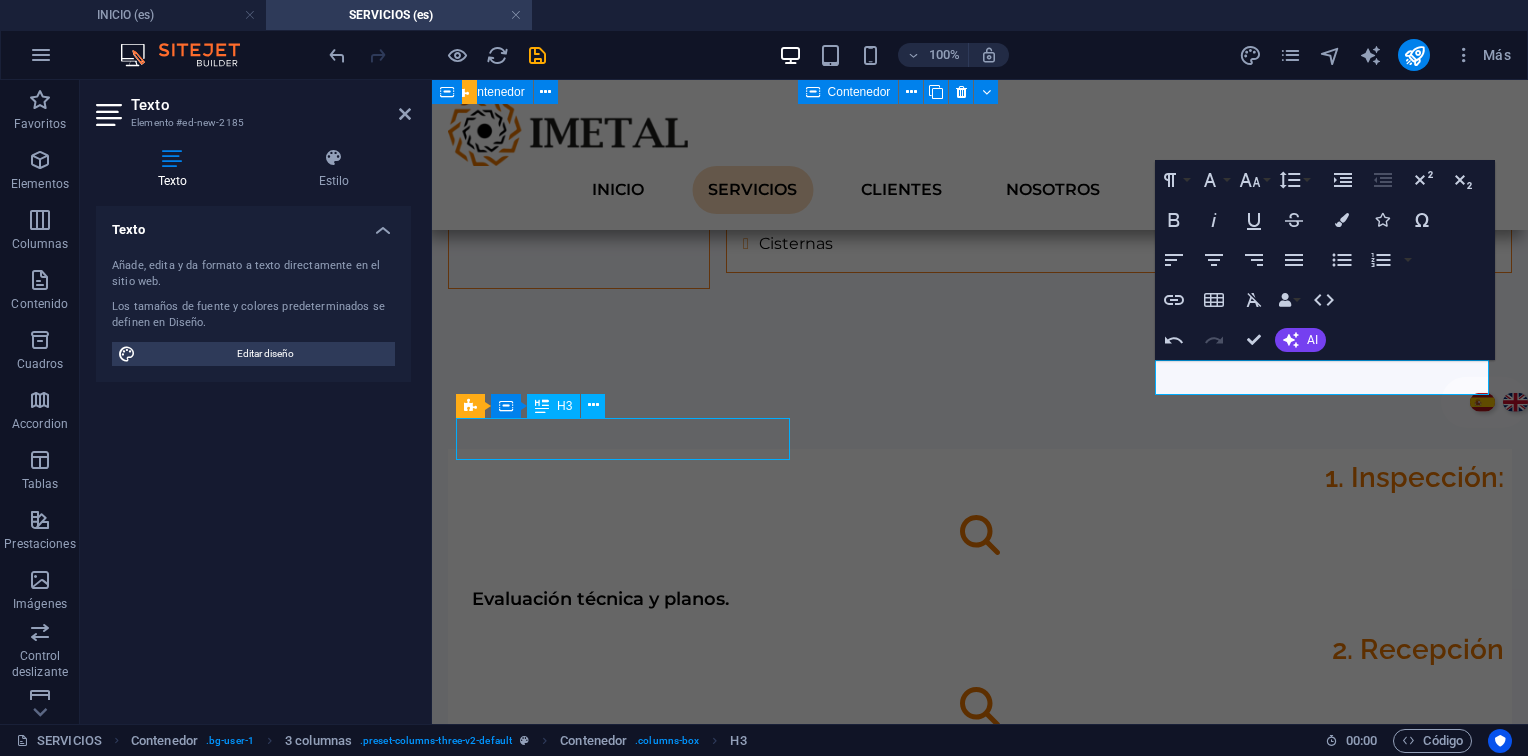 click on "1. Inspección:" at bounding box center (980, 1854) 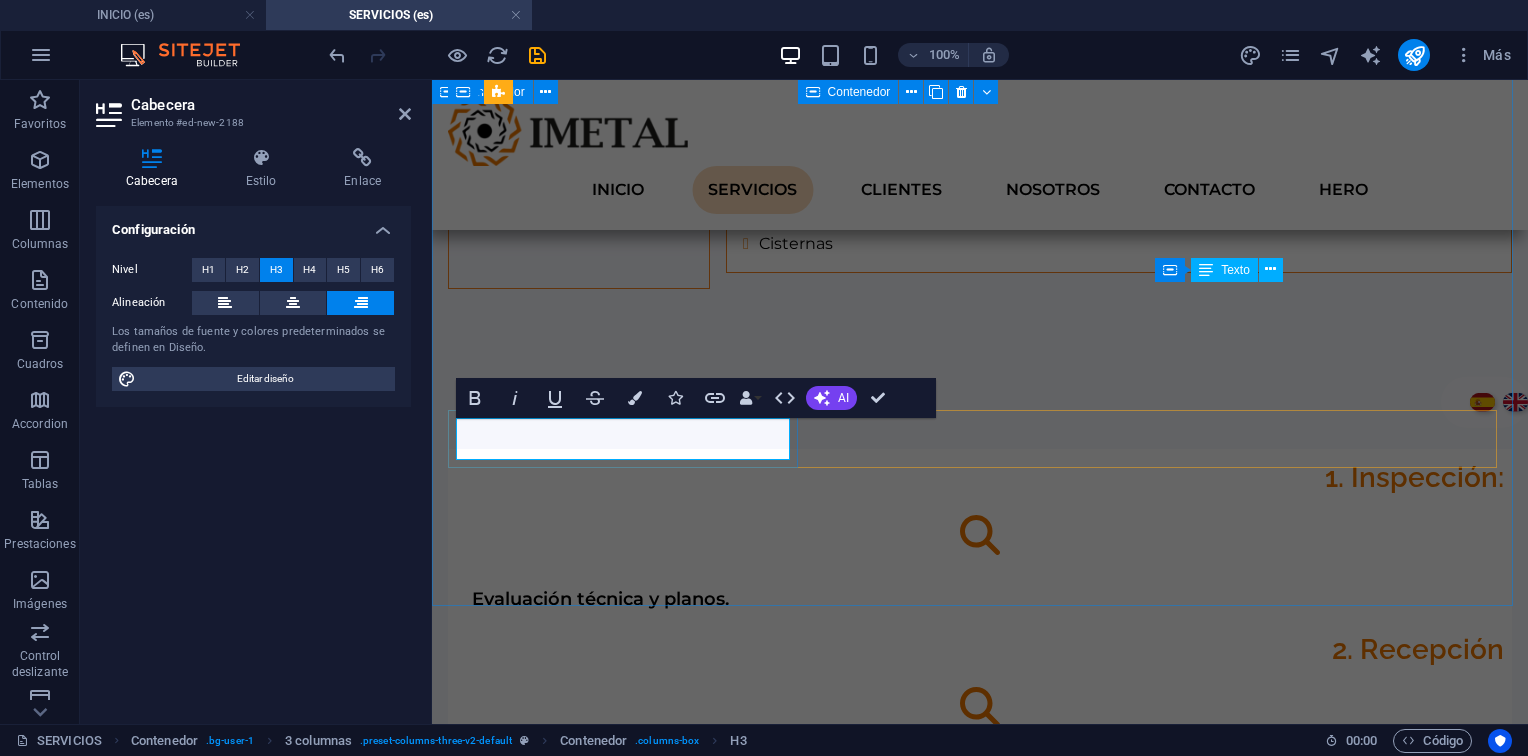 click on "Inspección" at bounding box center (980, 1854) 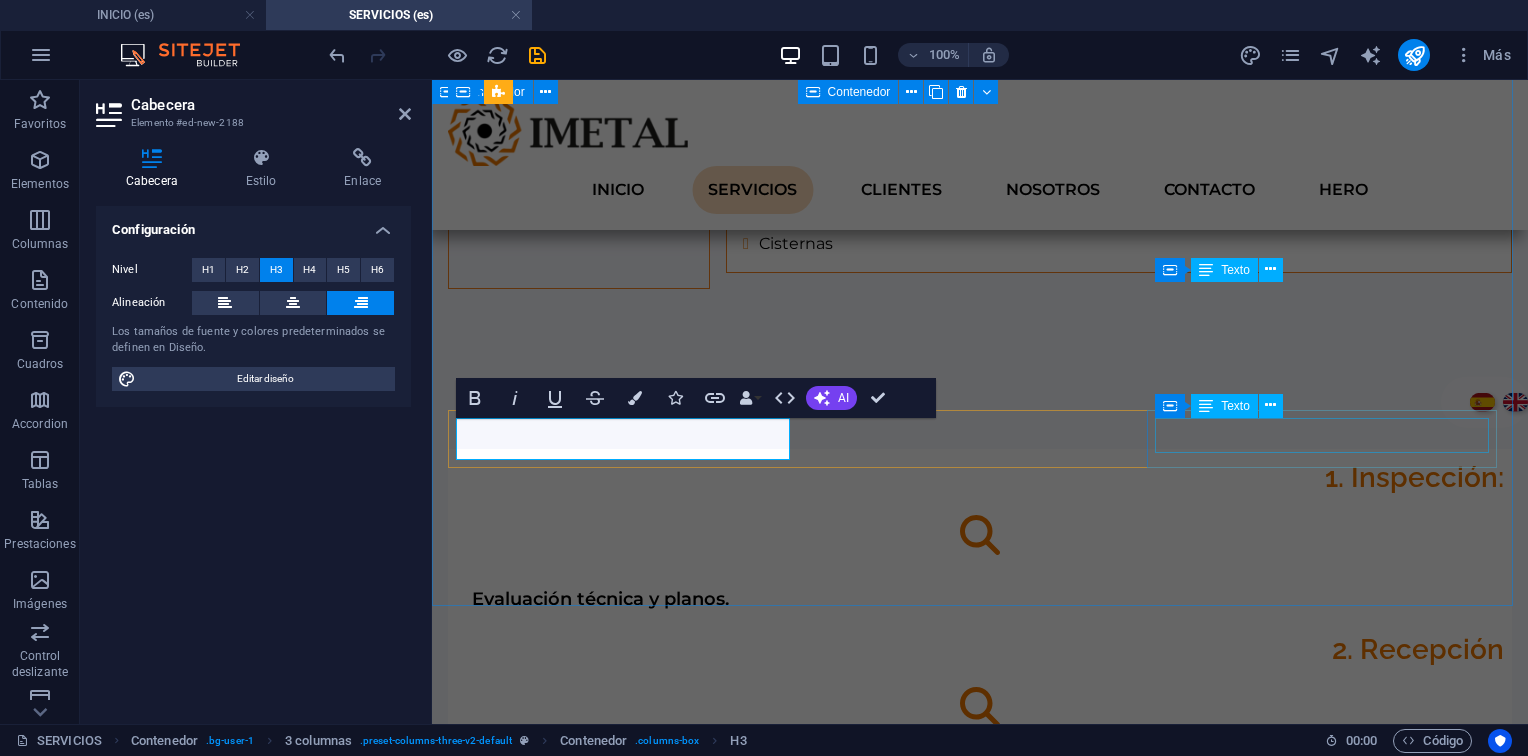 click on "Evaluación técnica y planos." at bounding box center (980, 1971) 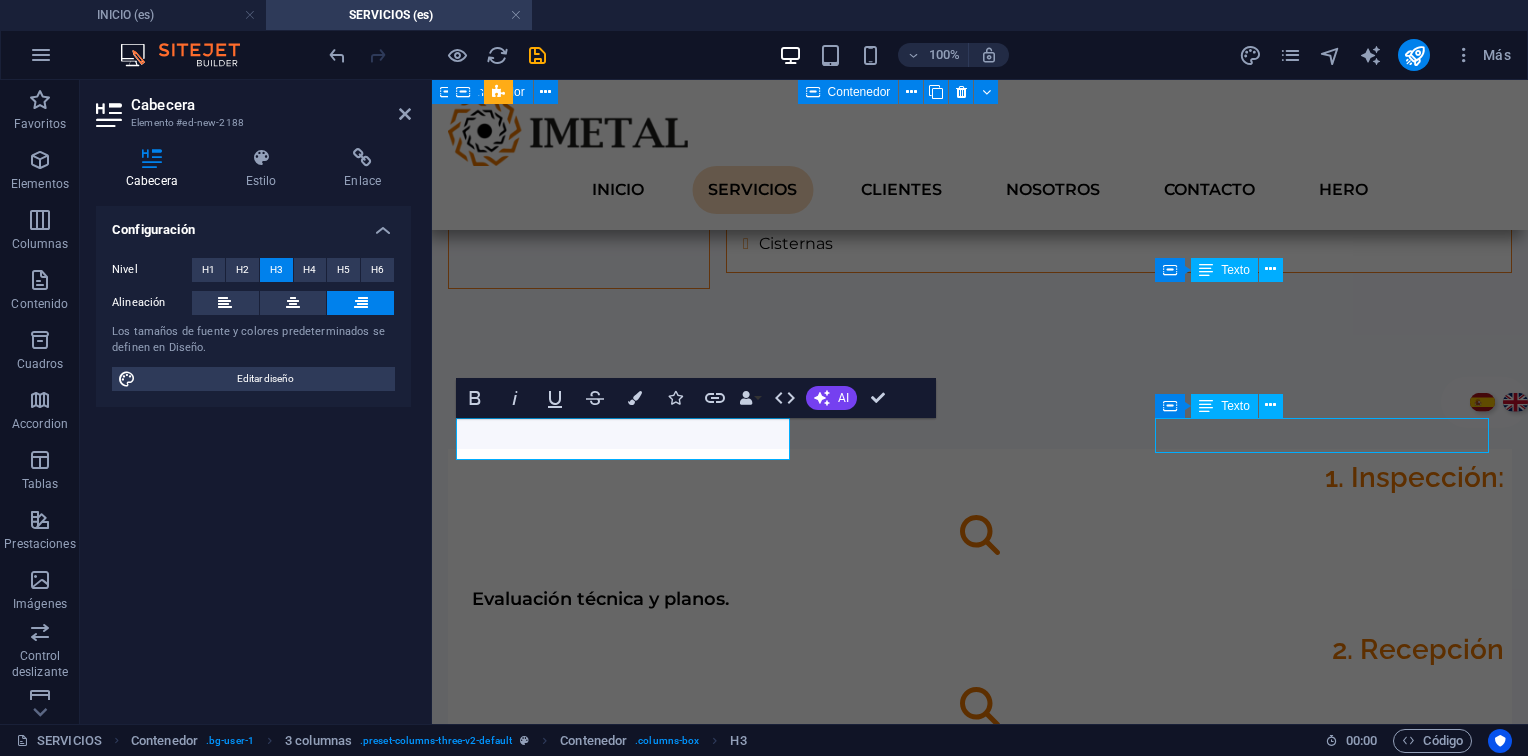 click on "Evaluación técnica y planos." at bounding box center (980, 1971) 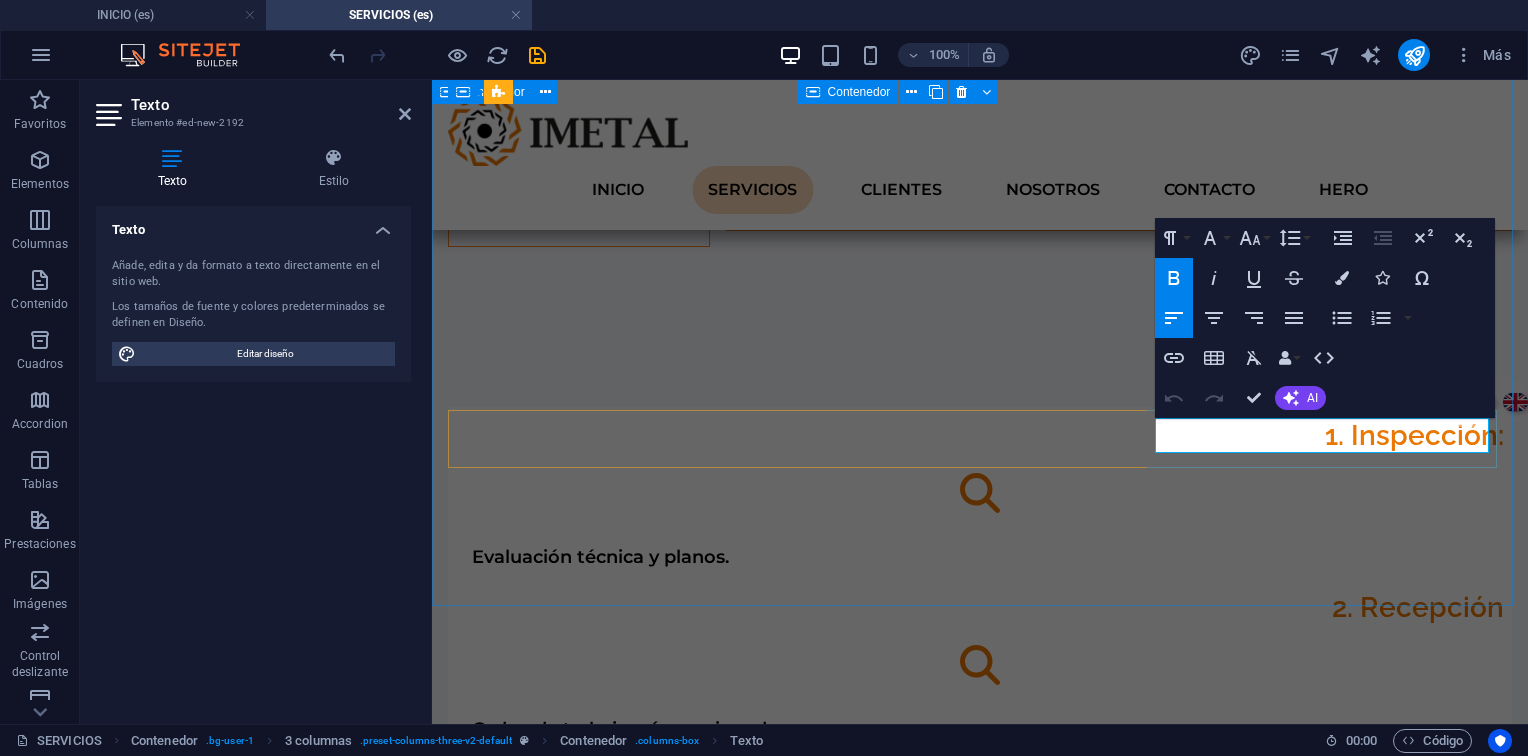 click on "Evaluación técnica y planos." at bounding box center [600, 1933] 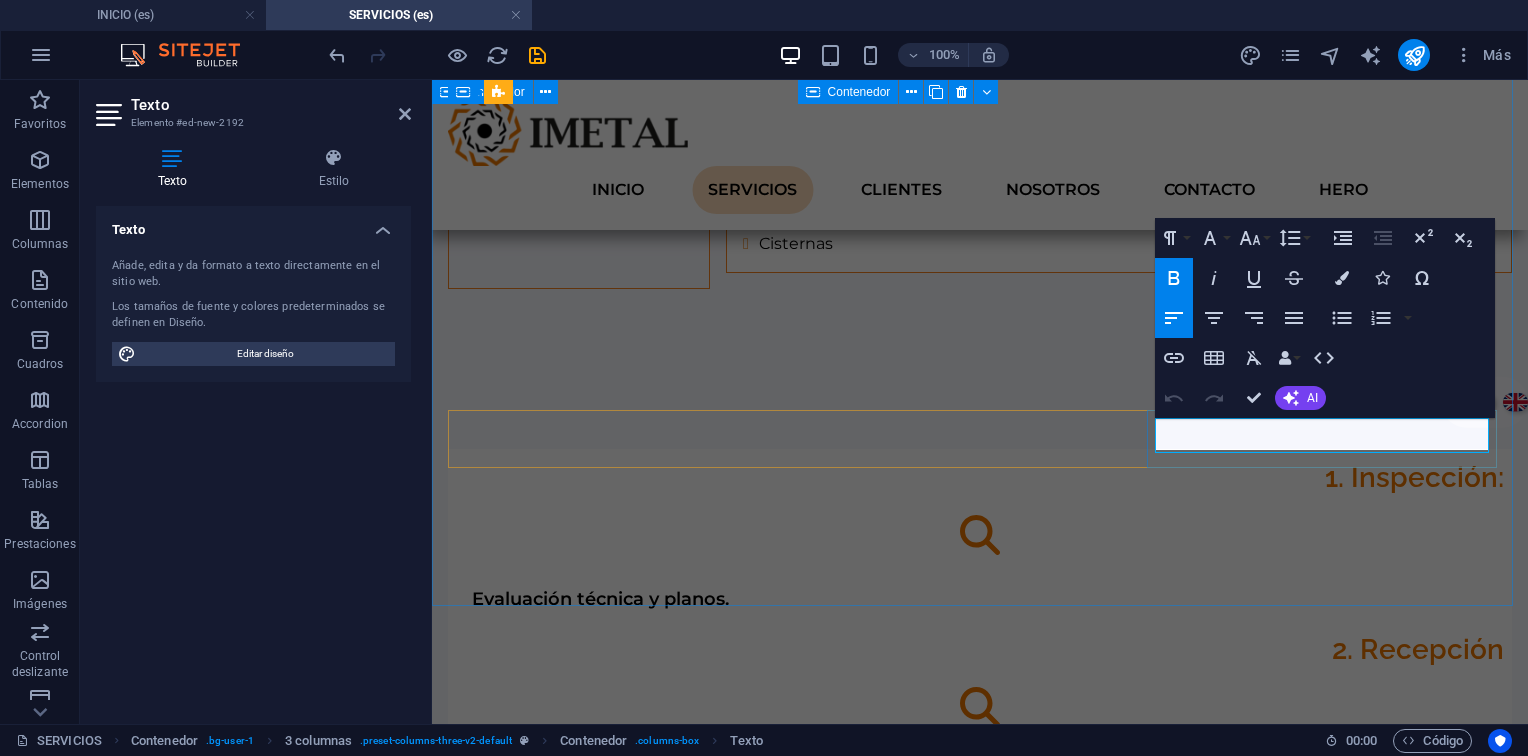 scroll, scrollTop: 116, scrollLeft: 2, axis: both 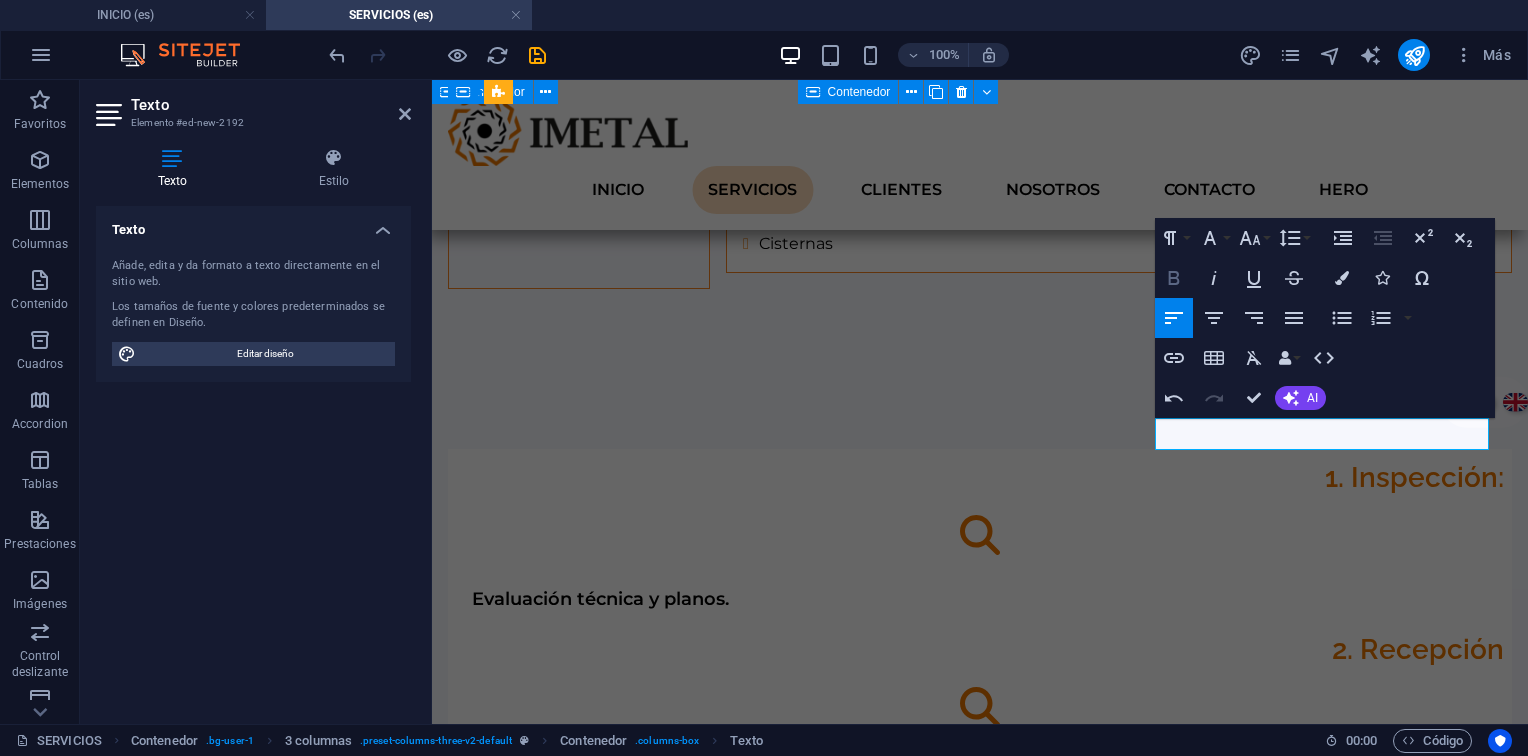 click 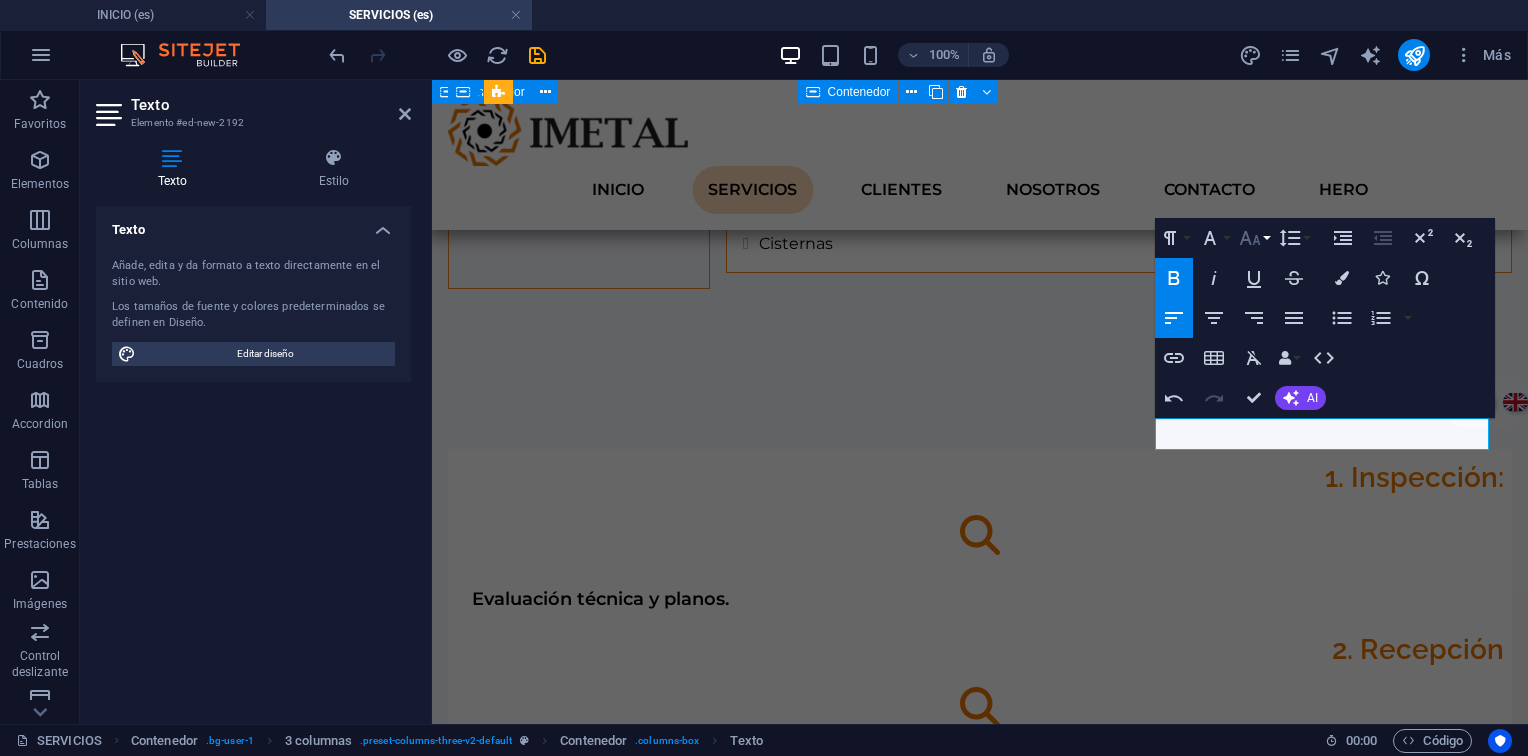 click 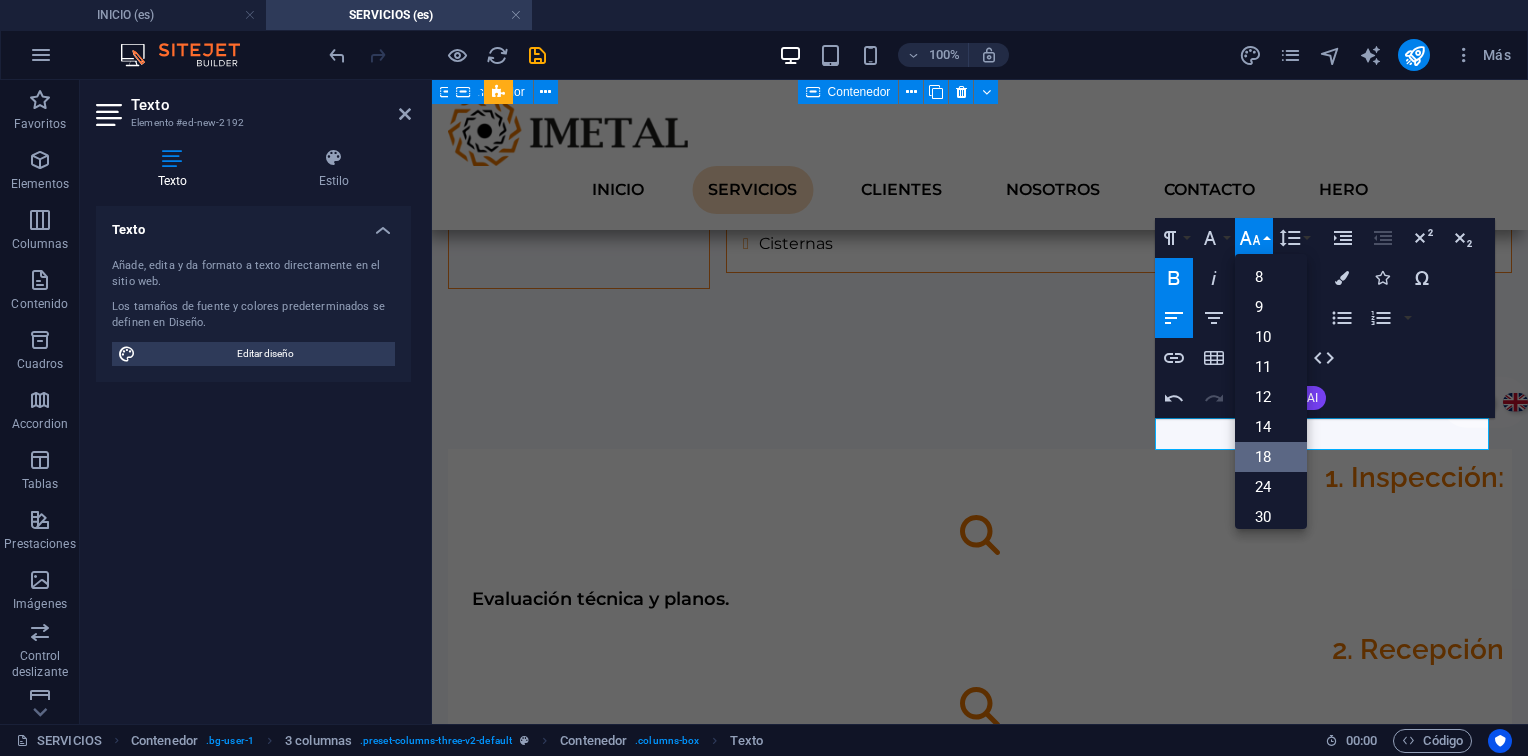 click on "18" at bounding box center (1271, 457) 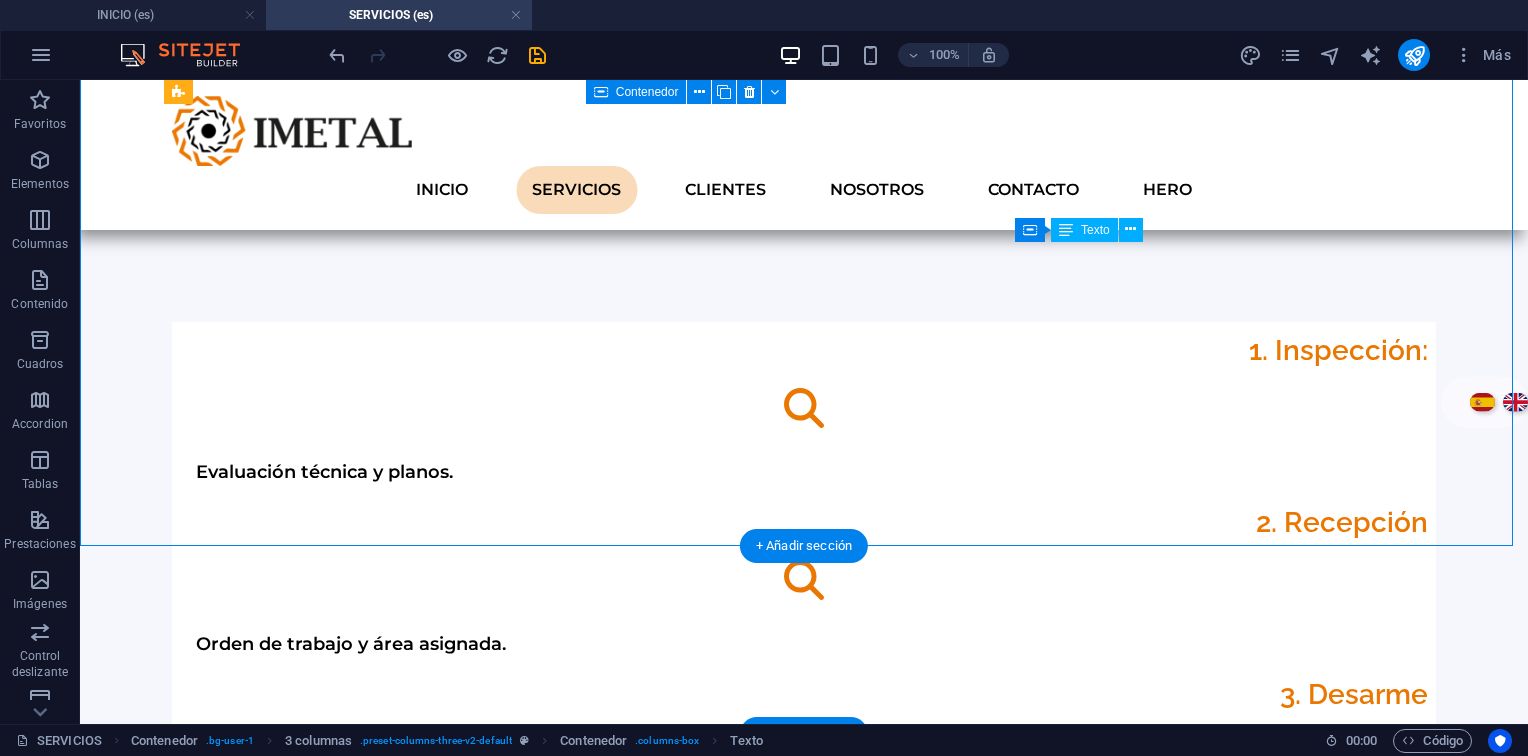 scroll, scrollTop: 2904, scrollLeft: 0, axis: vertical 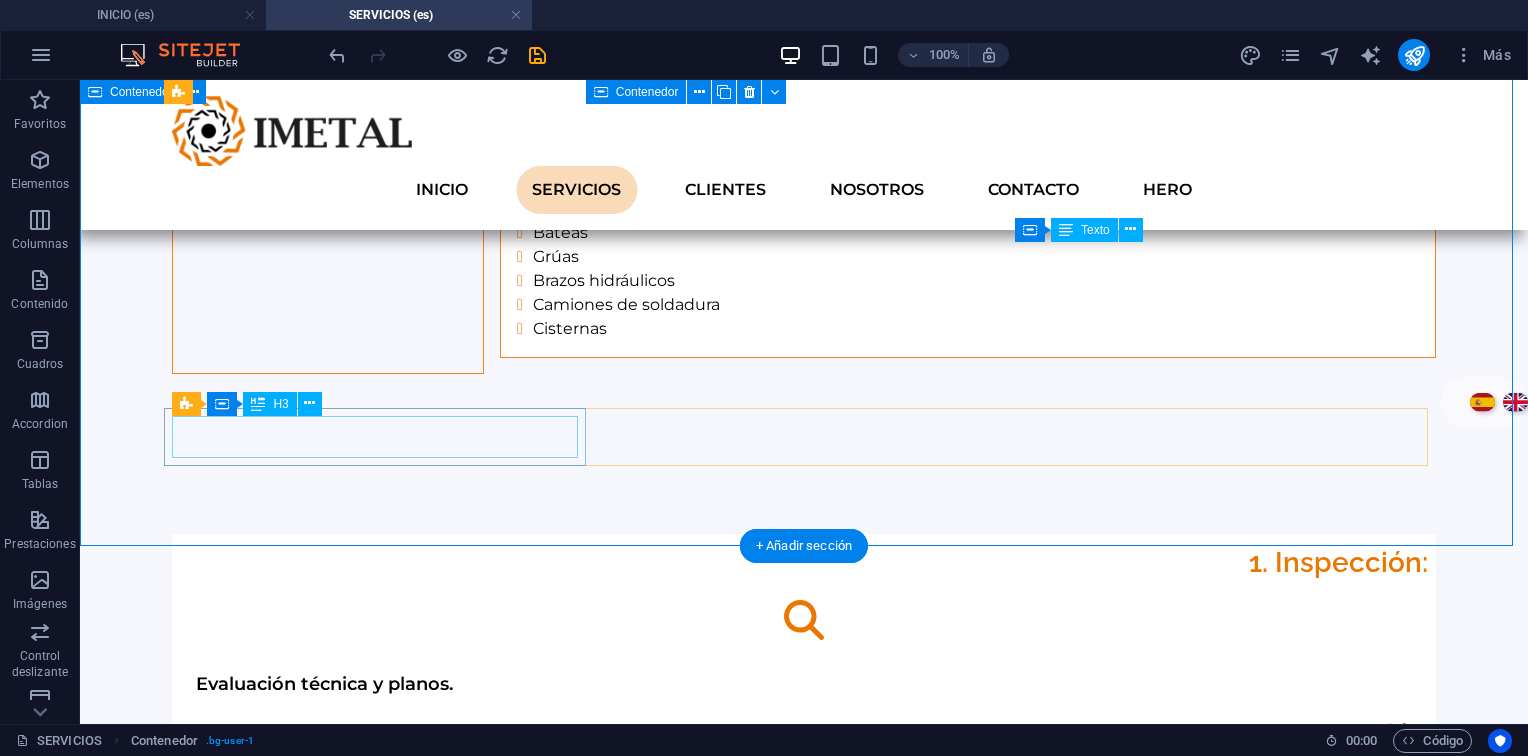 click on "1. Inspección:" at bounding box center (804, 2111) 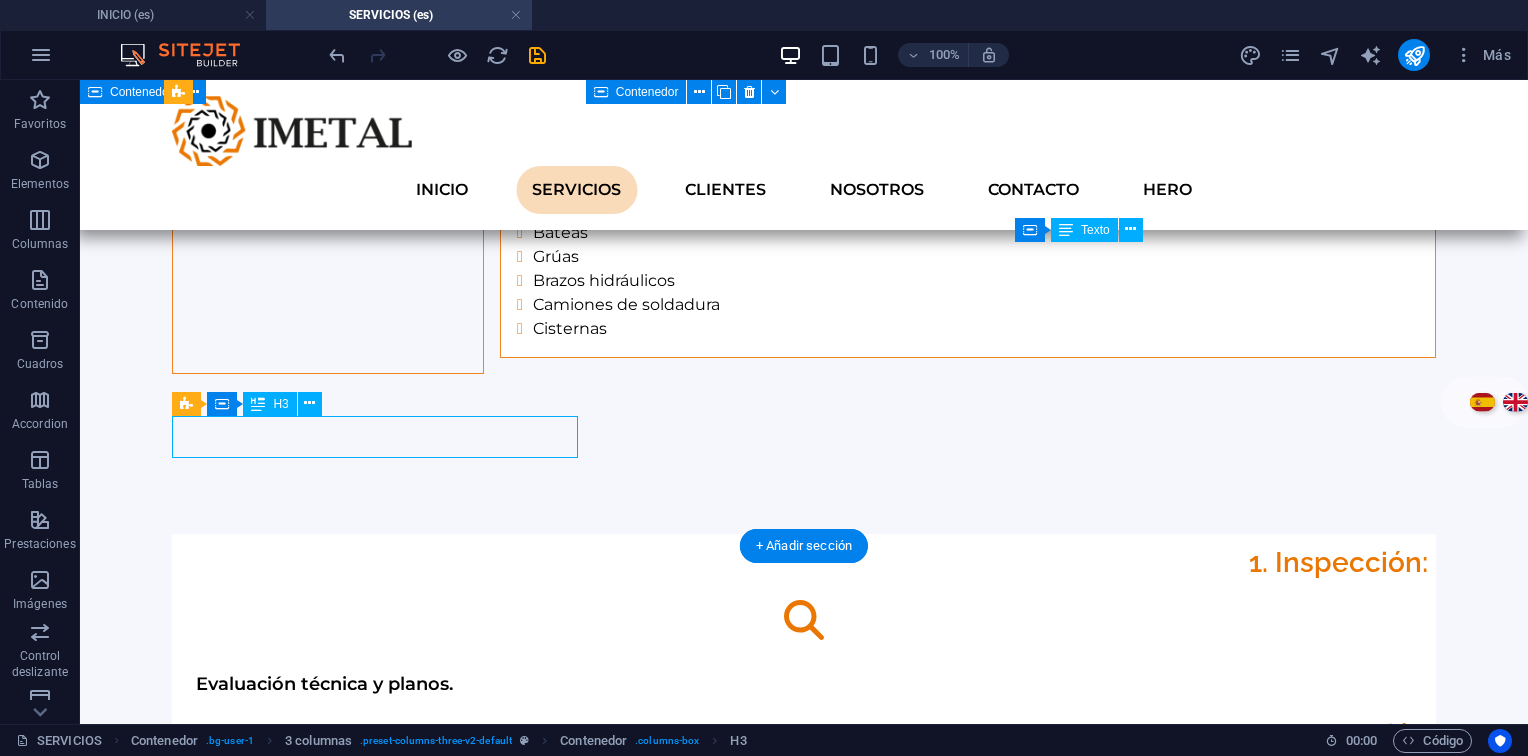 click on "1. Inspección:" at bounding box center [804, 2111] 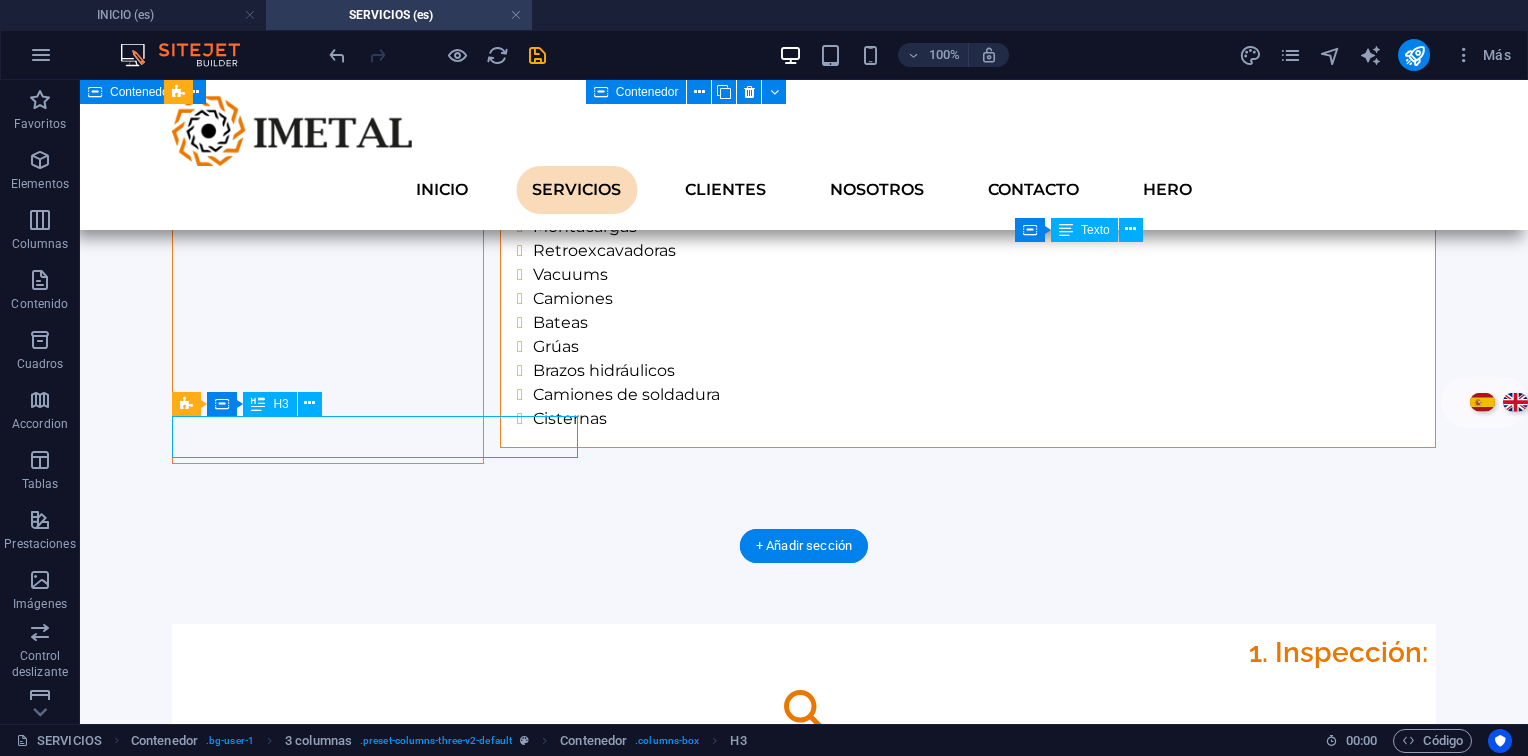 scroll, scrollTop: 3116, scrollLeft: 0, axis: vertical 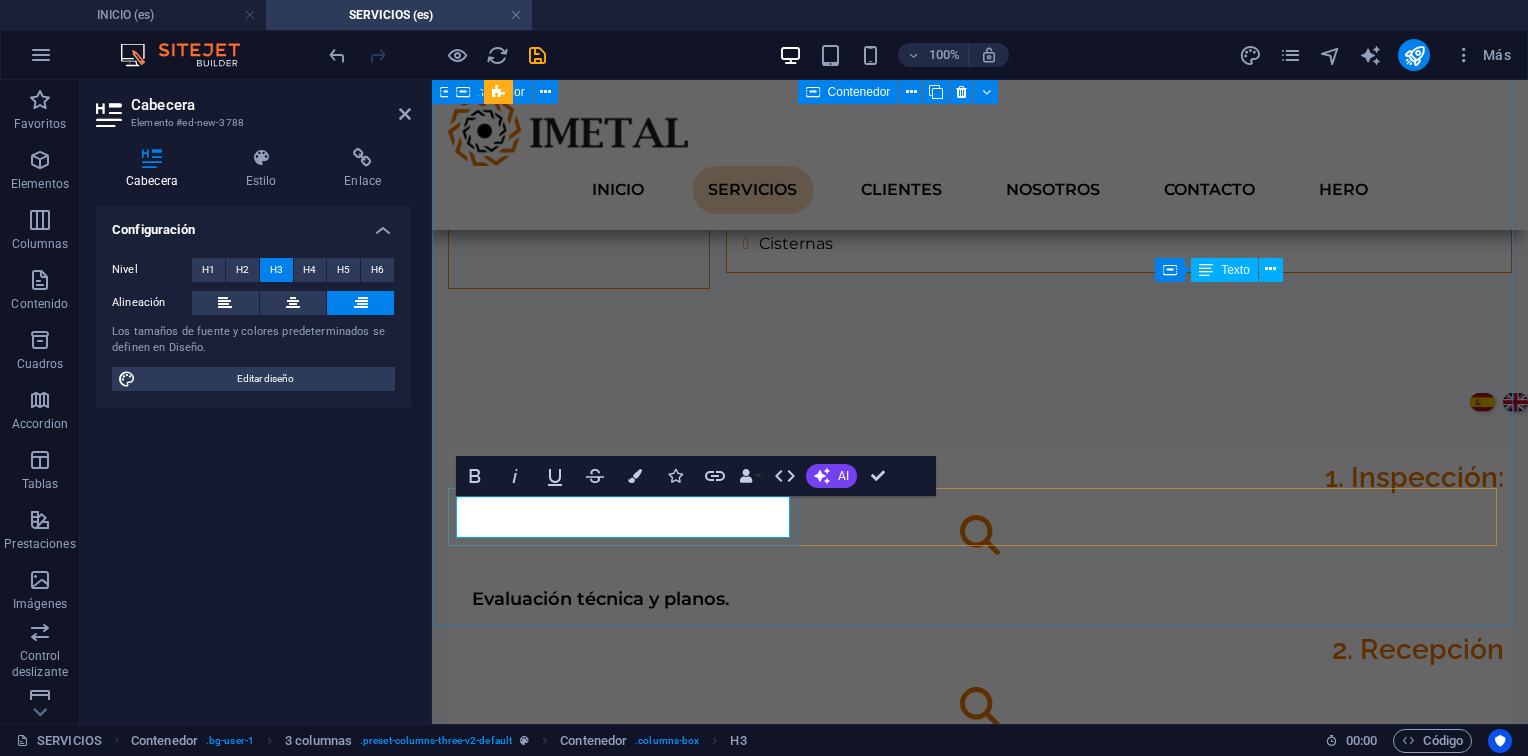 type 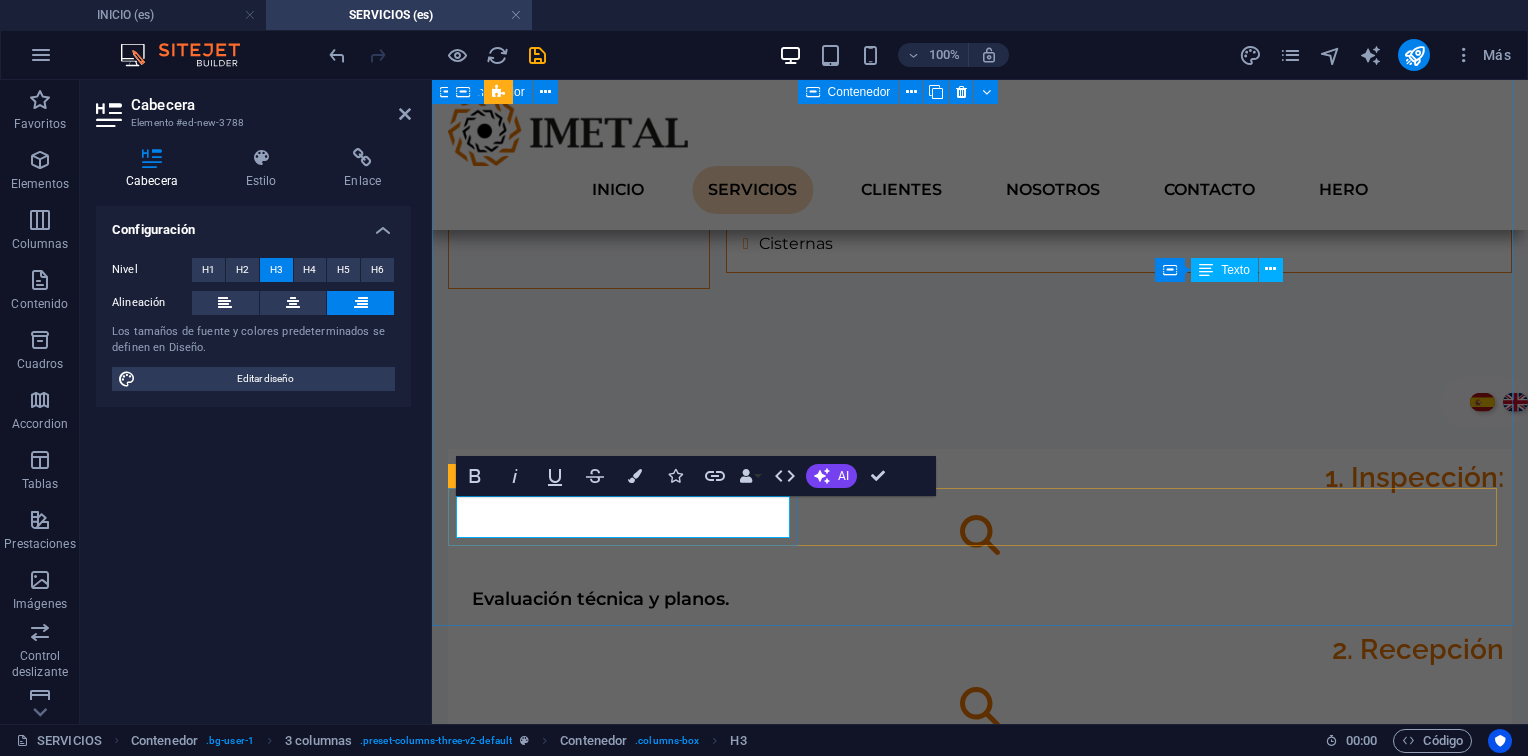 type 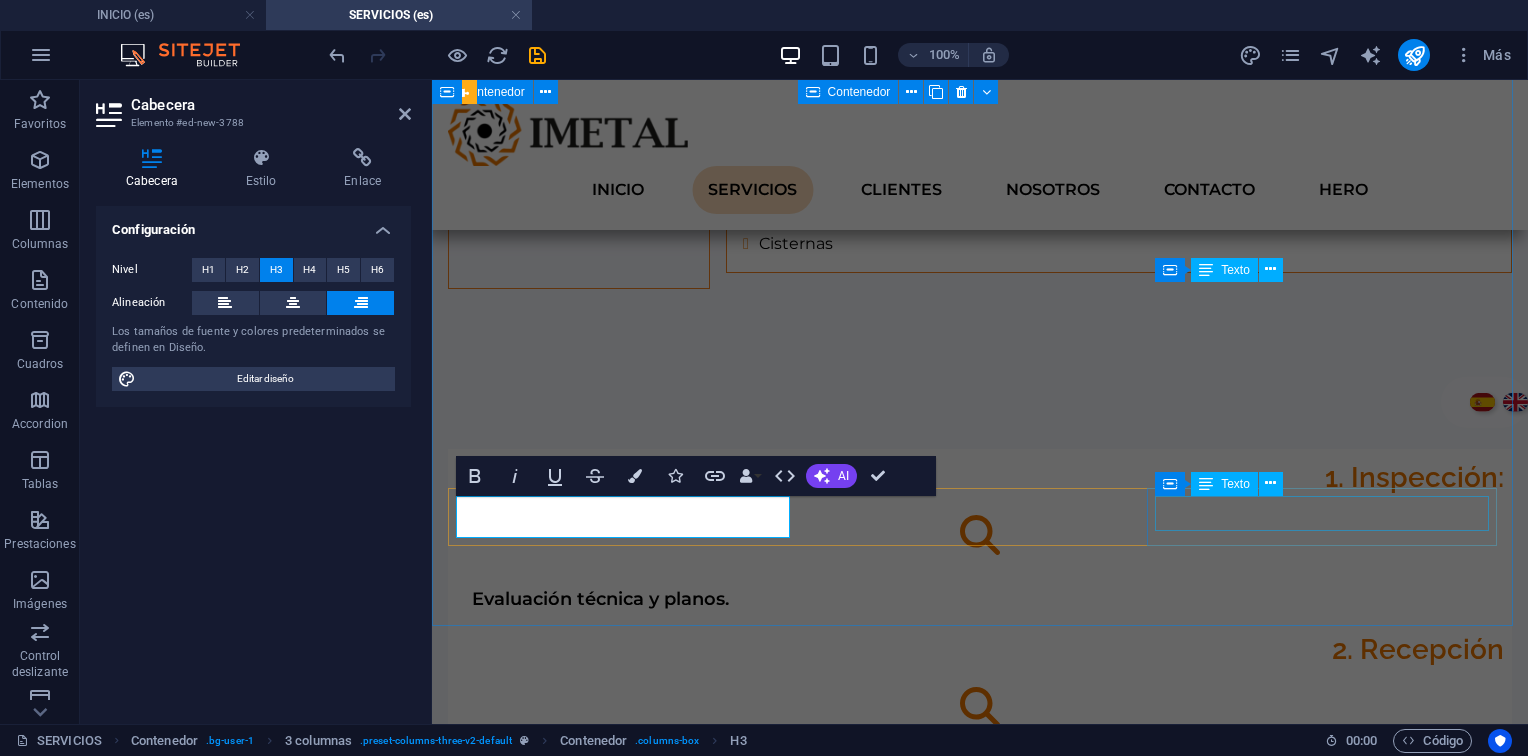 click on "Evaluación técnica y planos." at bounding box center (980, 2143) 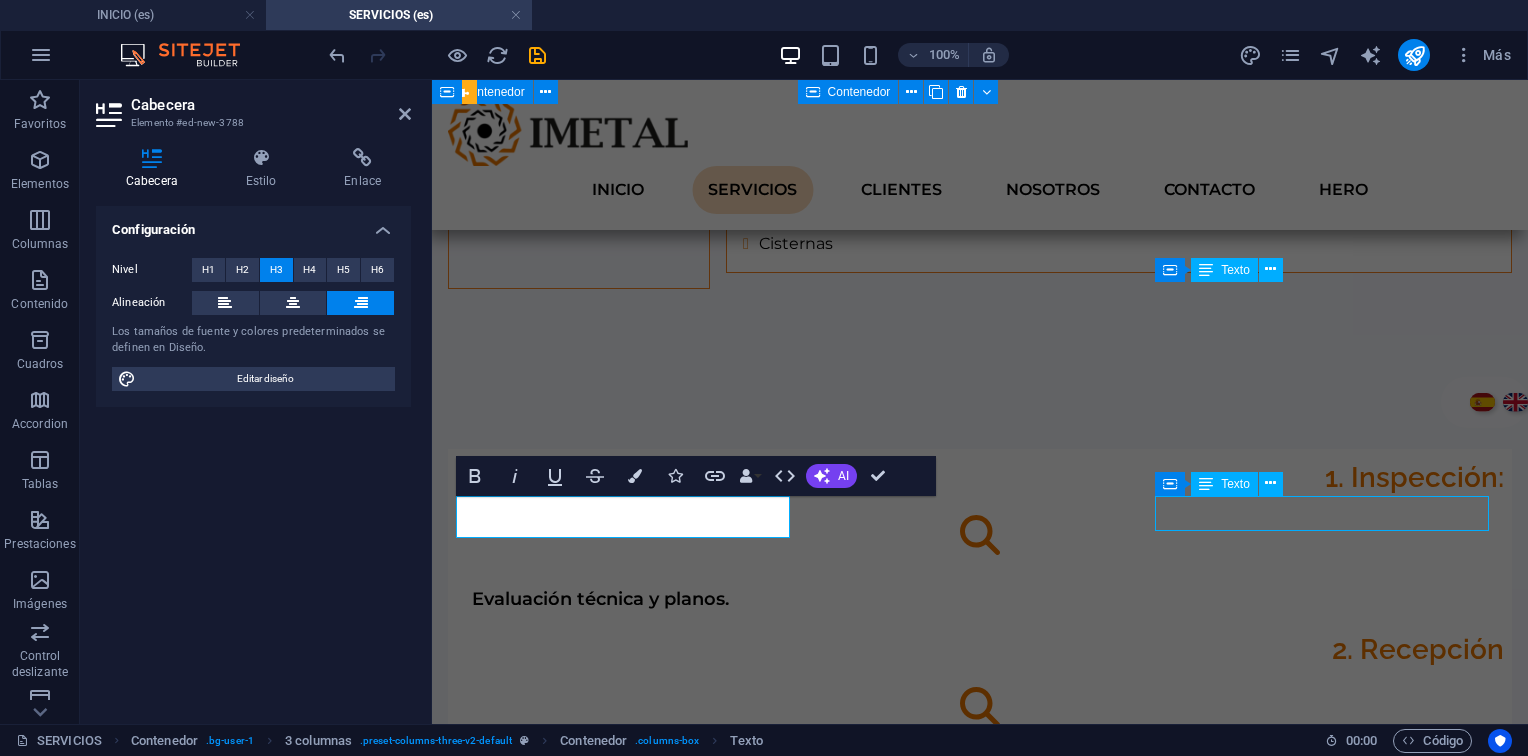 click on "Evaluación técnica y planos." at bounding box center [980, 2143] 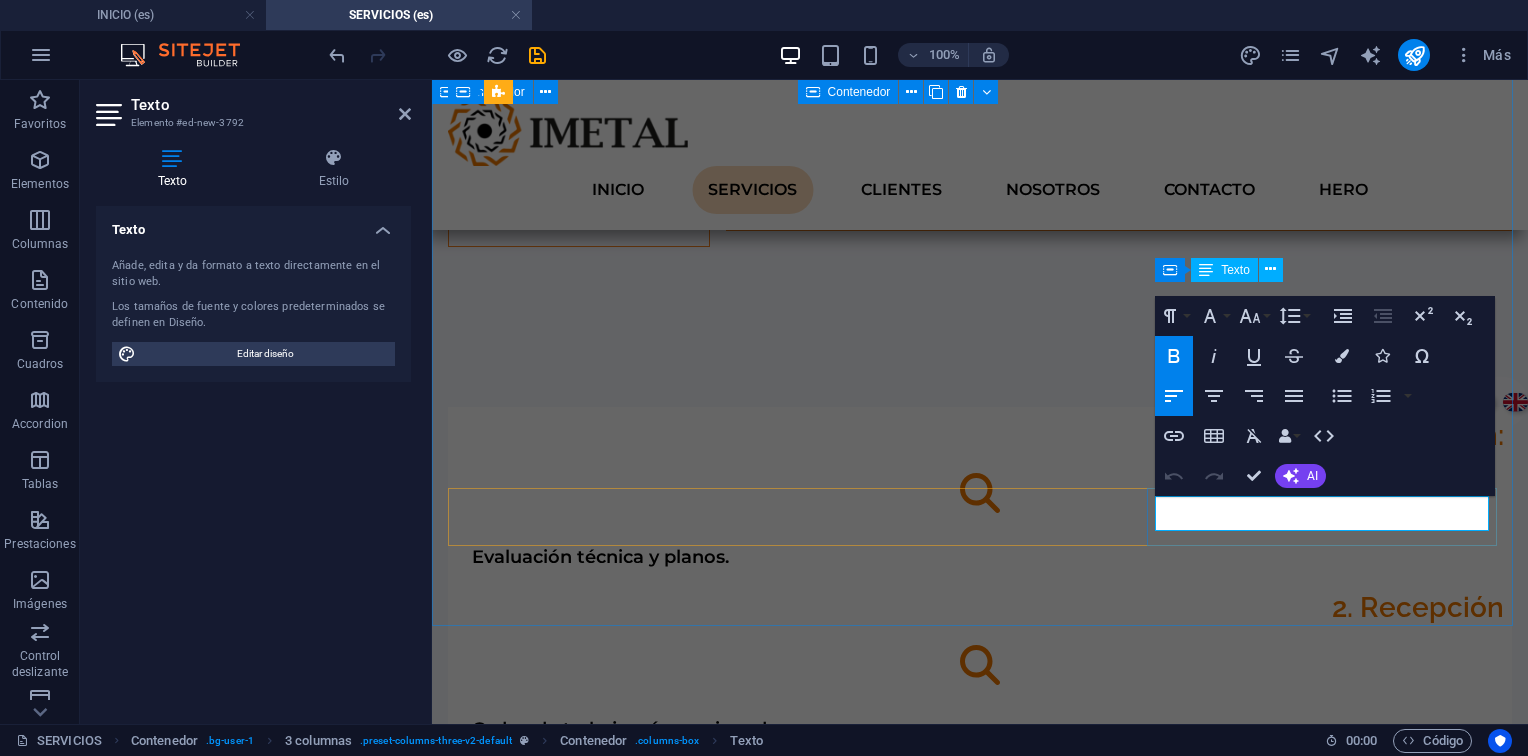 click on "Evaluación técnica y planos." at bounding box center (600, 2105) 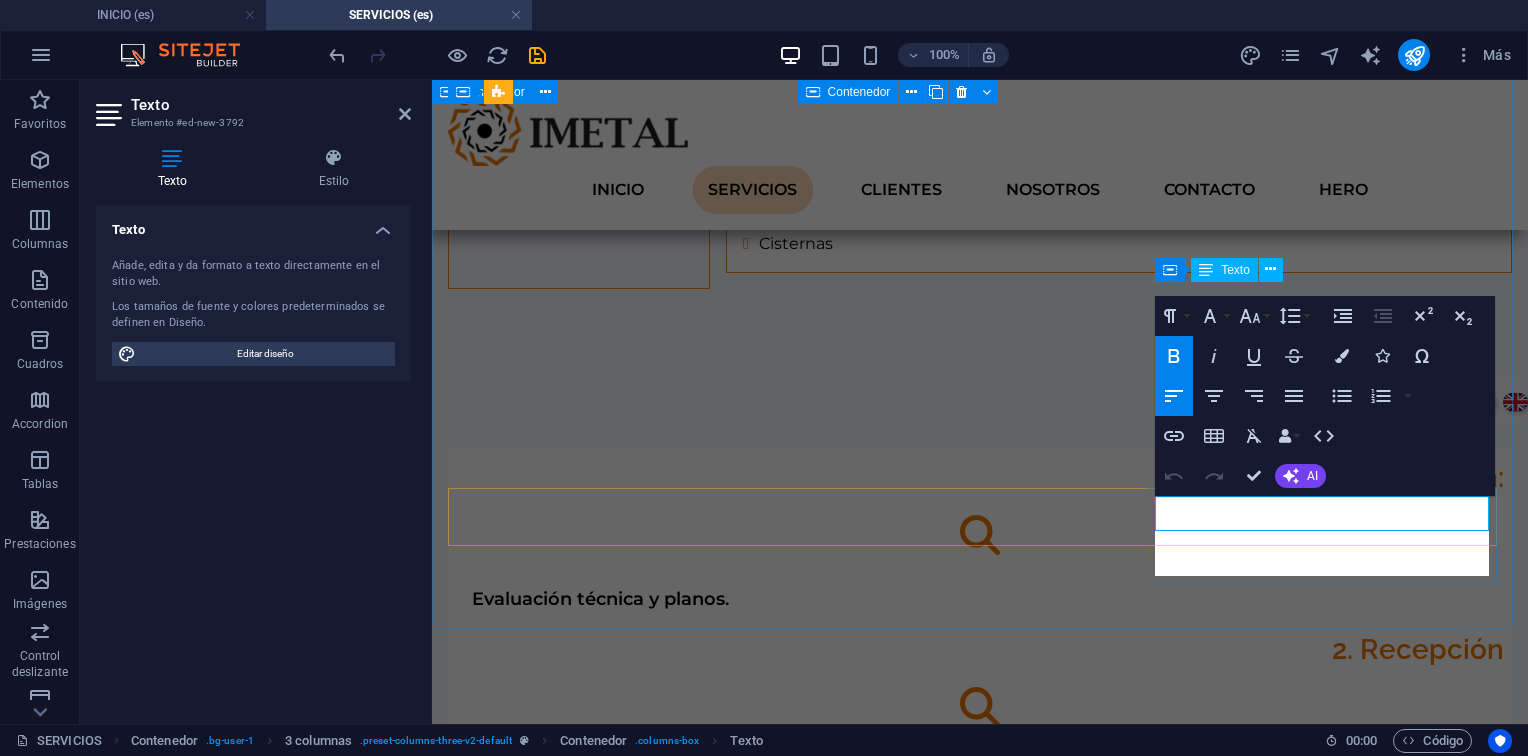 scroll, scrollTop: 116, scrollLeft: 0, axis: vertical 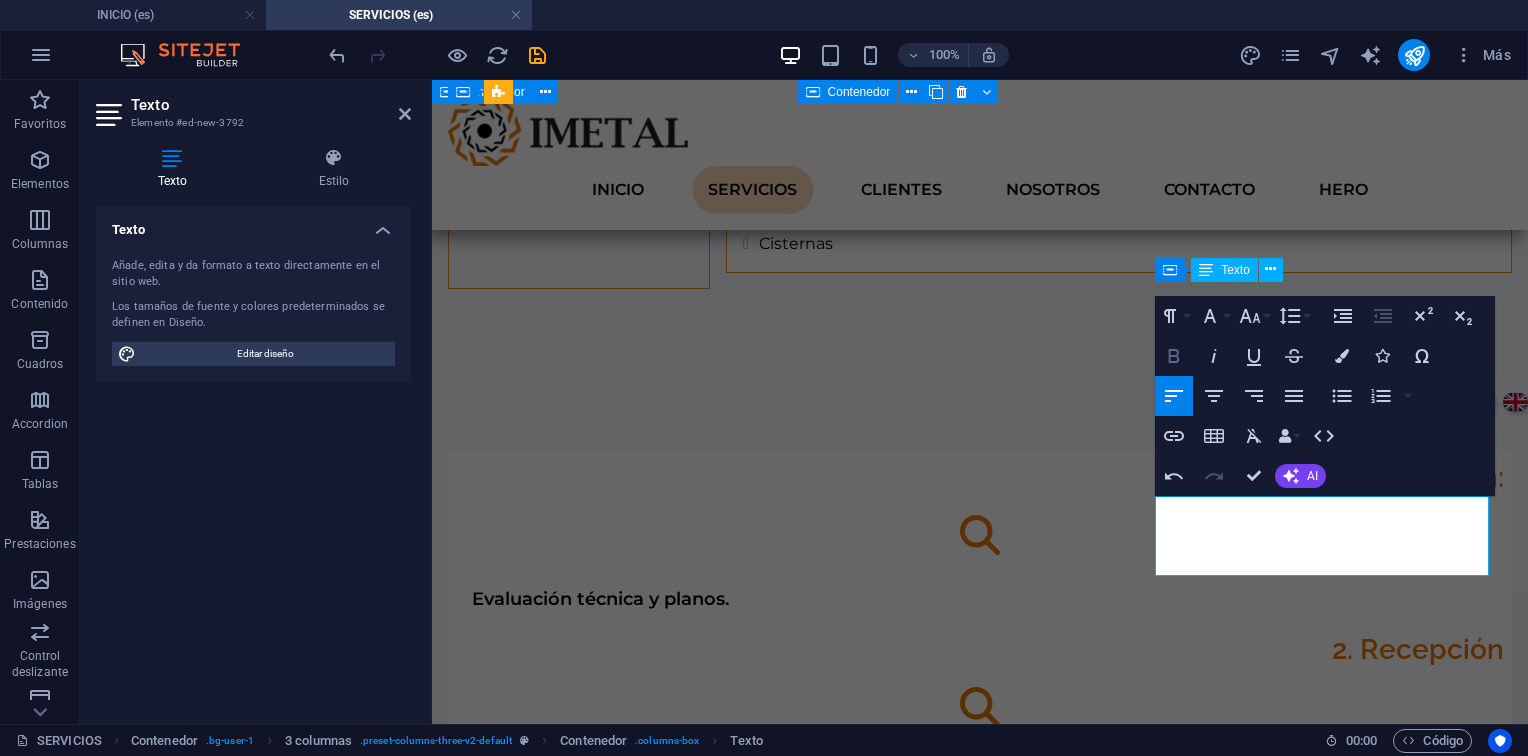 click 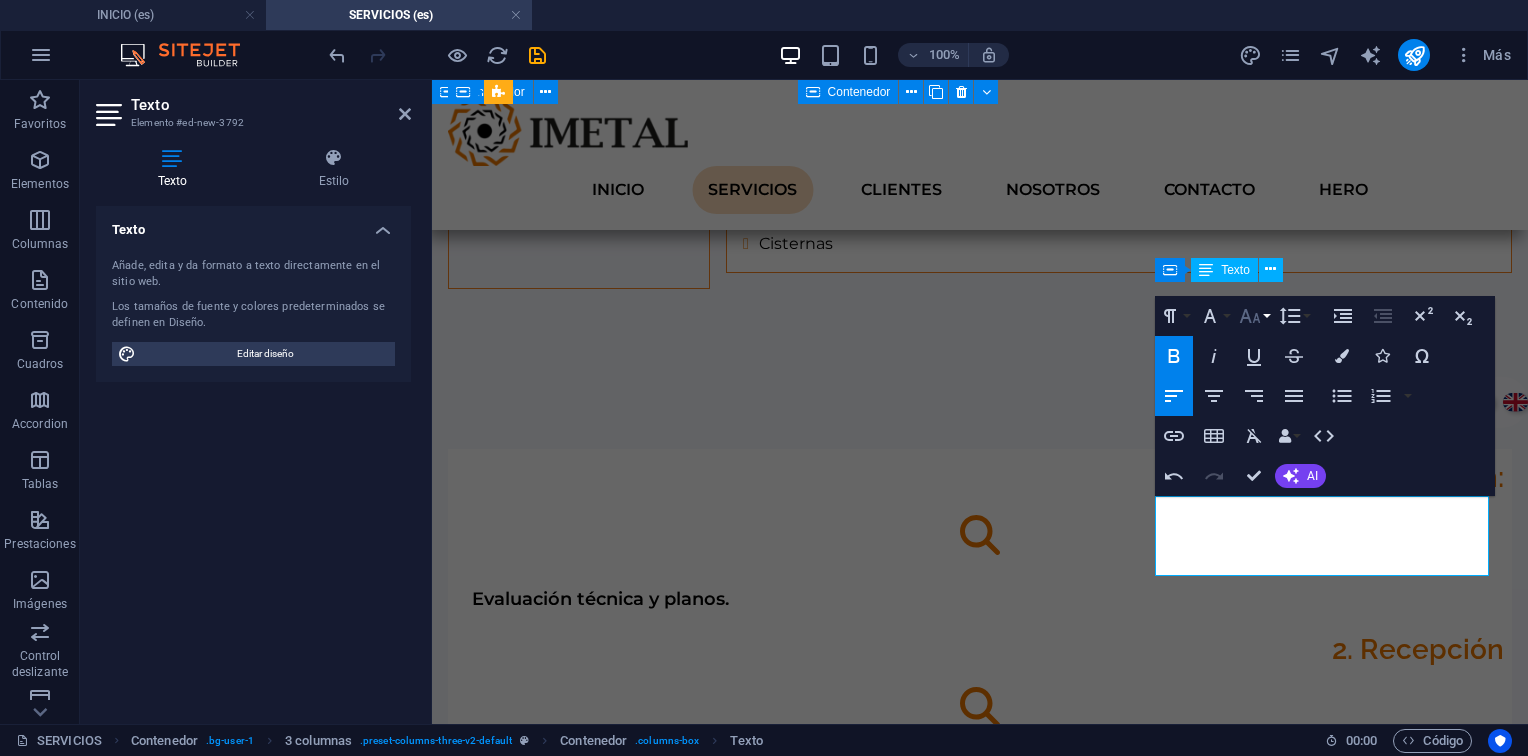 click on "Font Size" at bounding box center [1254, 316] 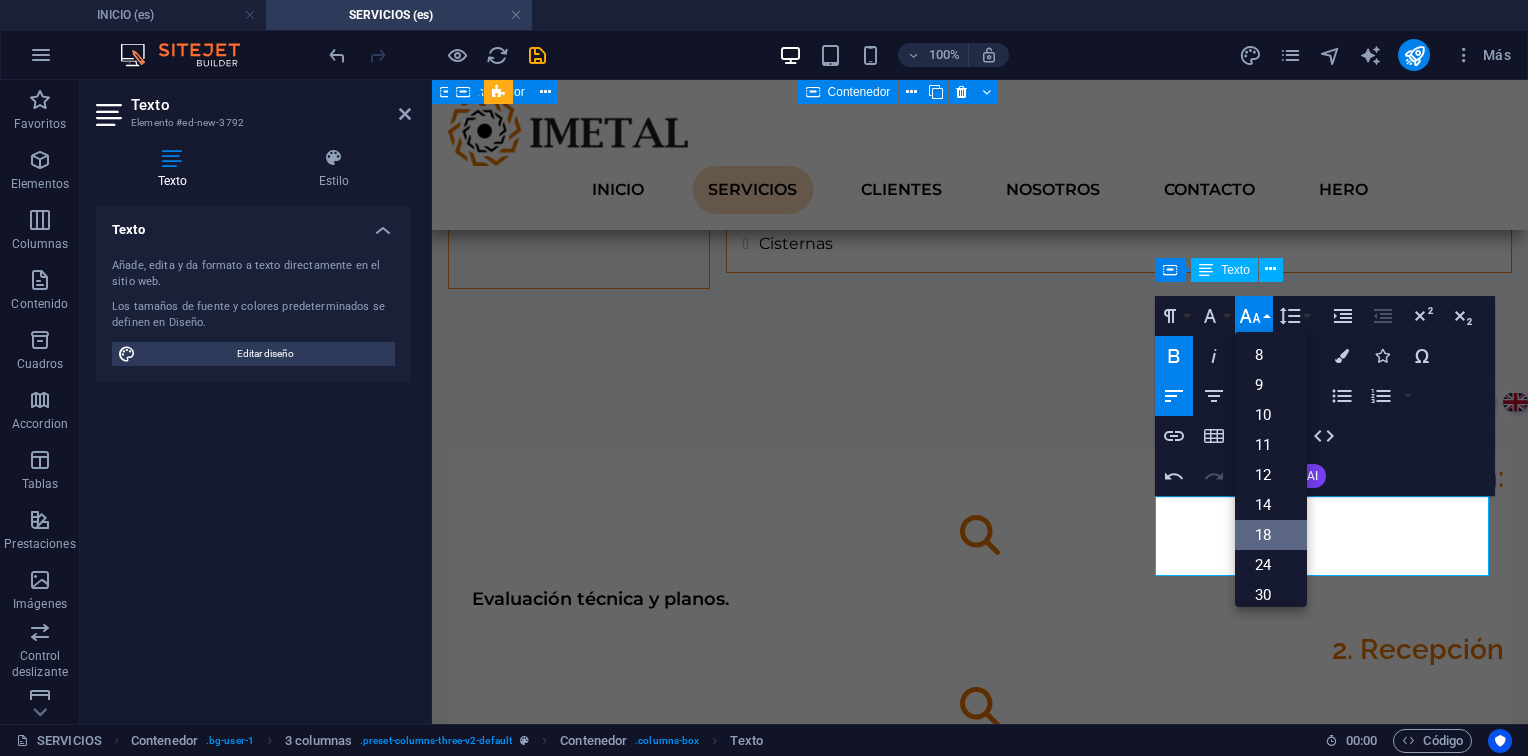 click on "18" at bounding box center (1271, 535) 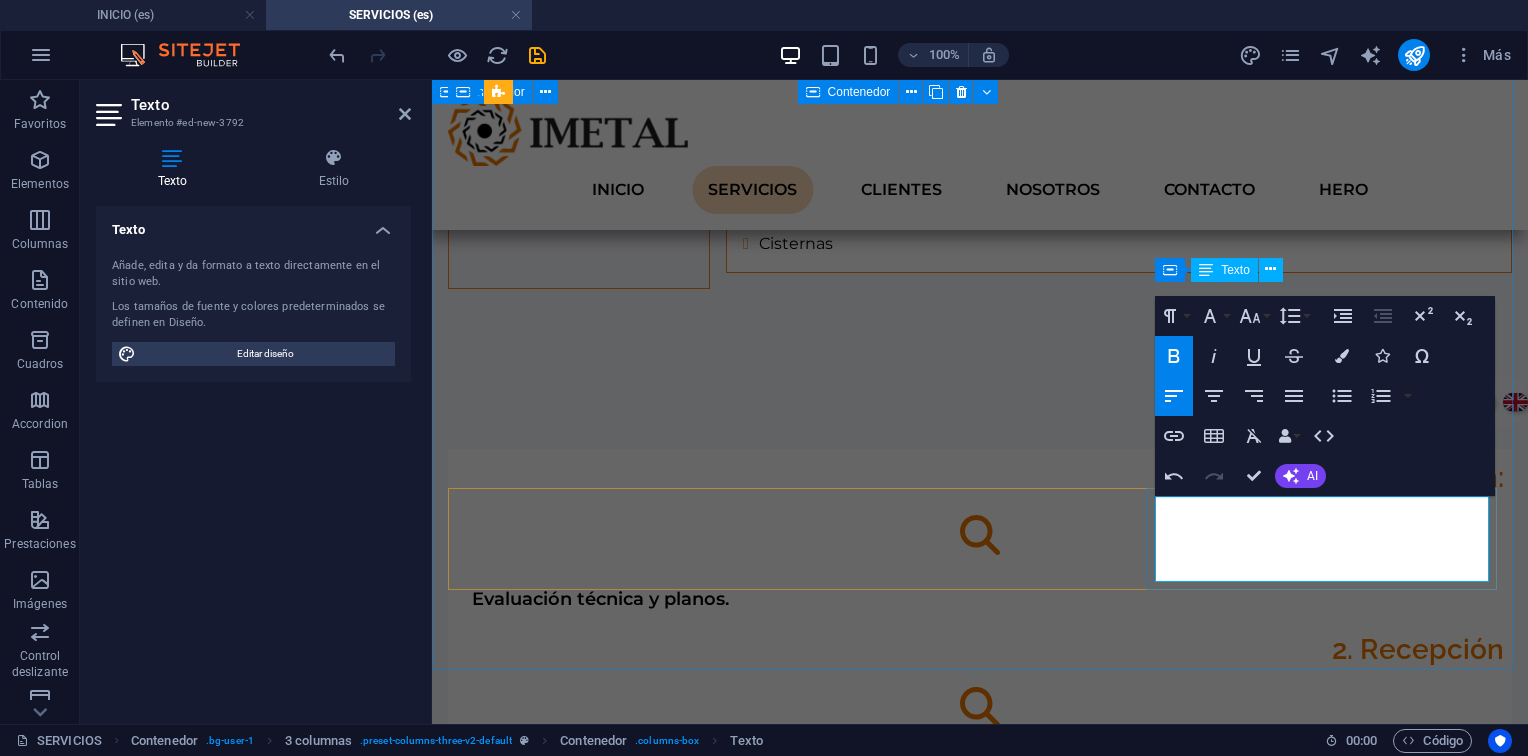 click on "Informe final y análisis de desempeño. Informe final y análisis de desempeño." at bounding box center (980, 2155) 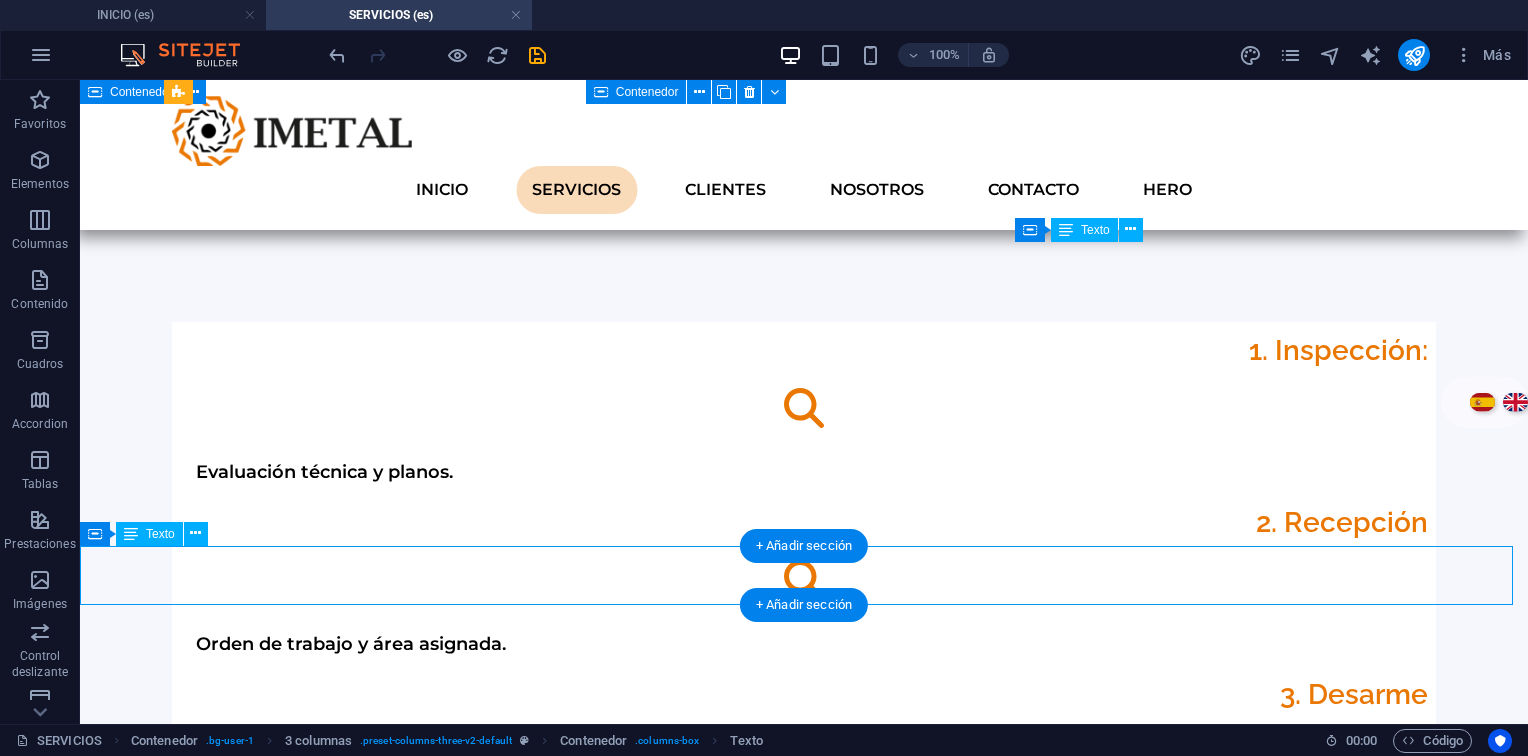 scroll, scrollTop: 2904, scrollLeft: 0, axis: vertical 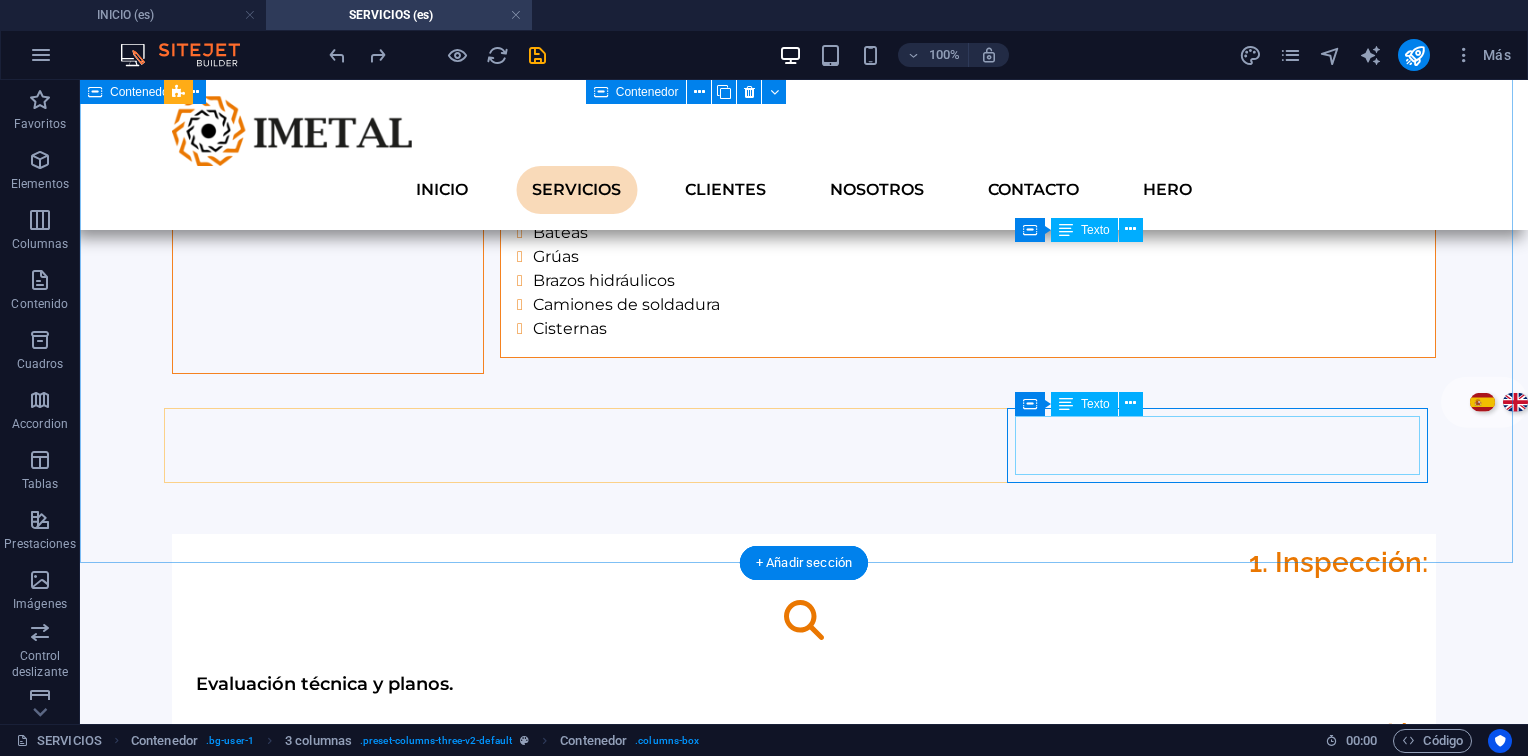 click on "Informe final y análisis de desempeño." at bounding box center (804, 2240) 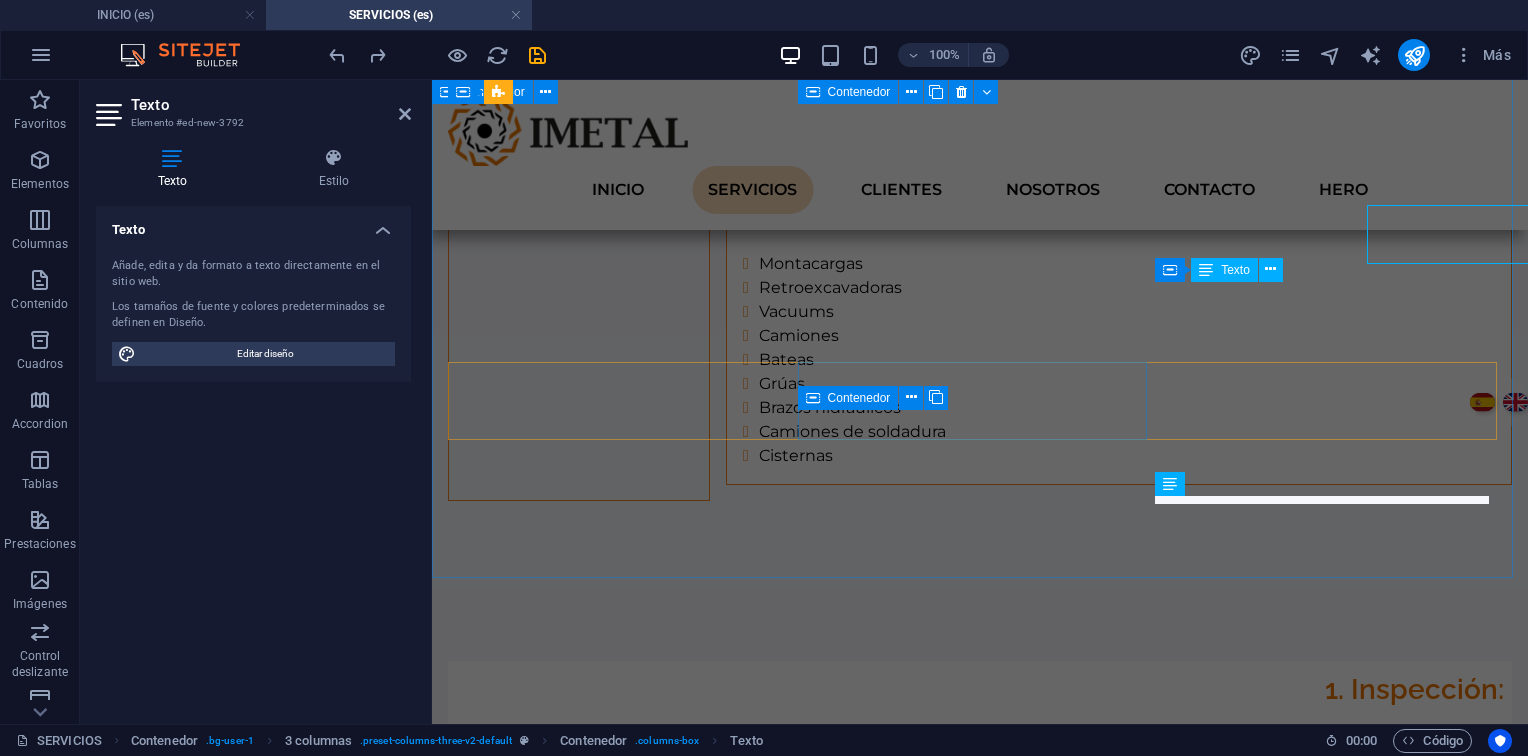 scroll, scrollTop: 3116, scrollLeft: 0, axis: vertical 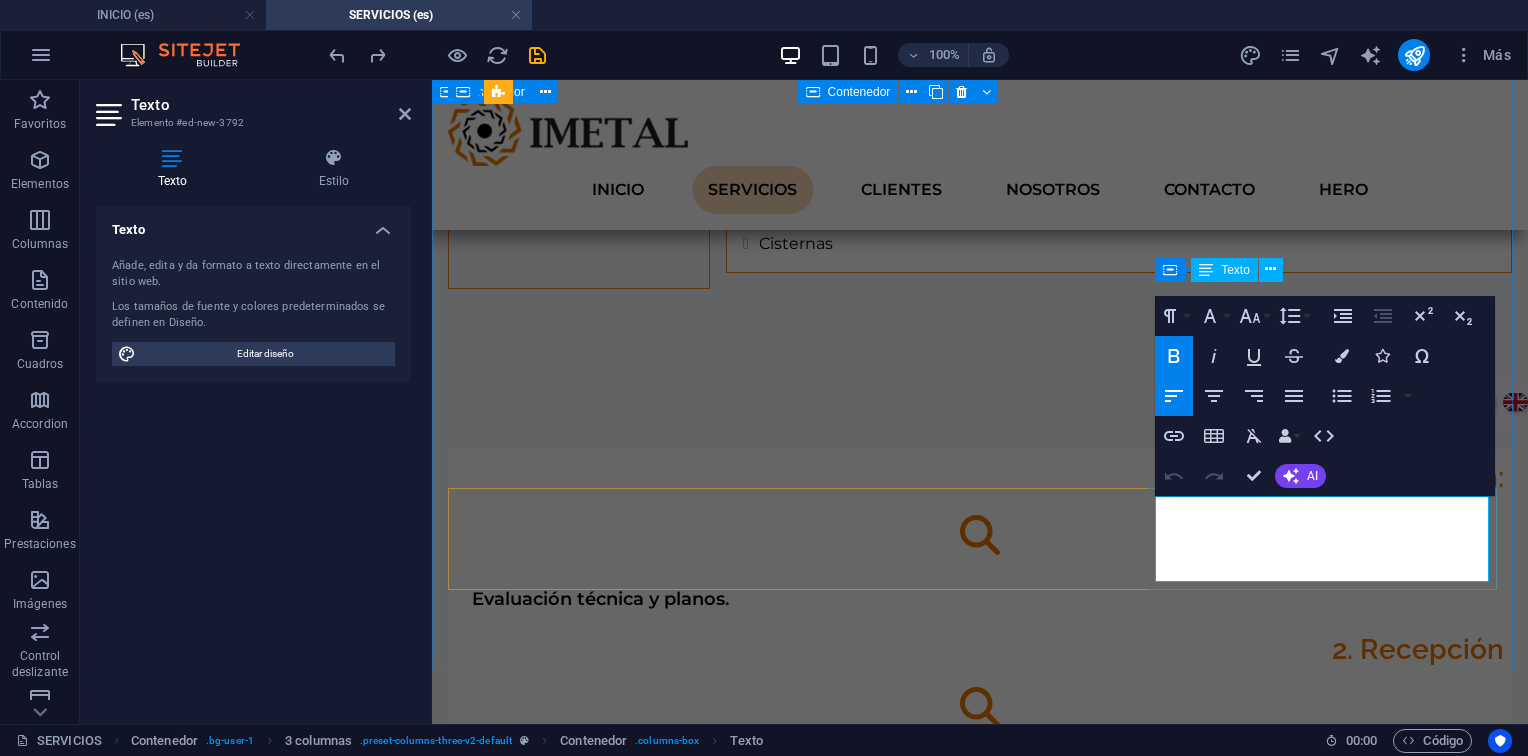 click at bounding box center (980, 2173) 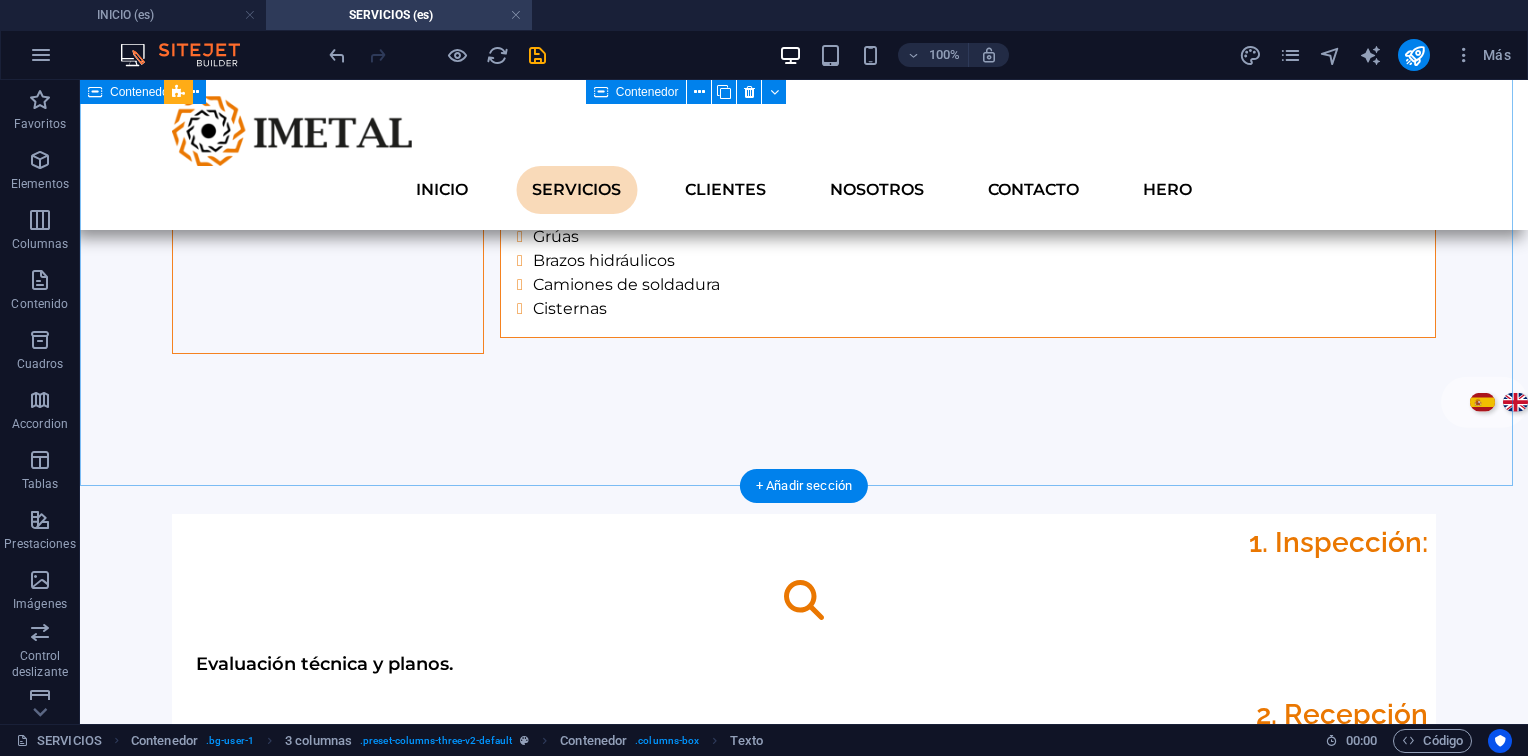scroll, scrollTop: 2224, scrollLeft: 0, axis: vertical 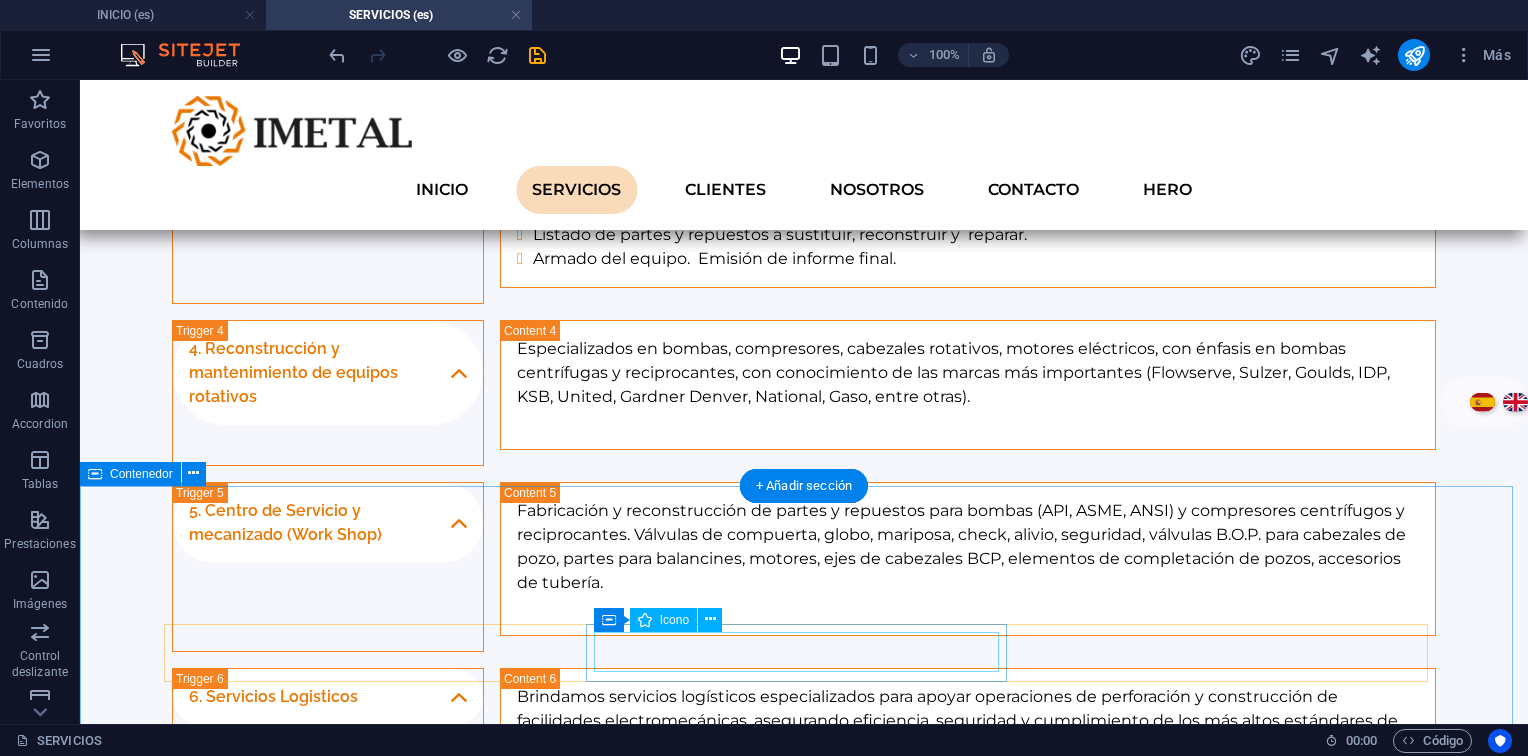 click at bounding box center [804, 1475] 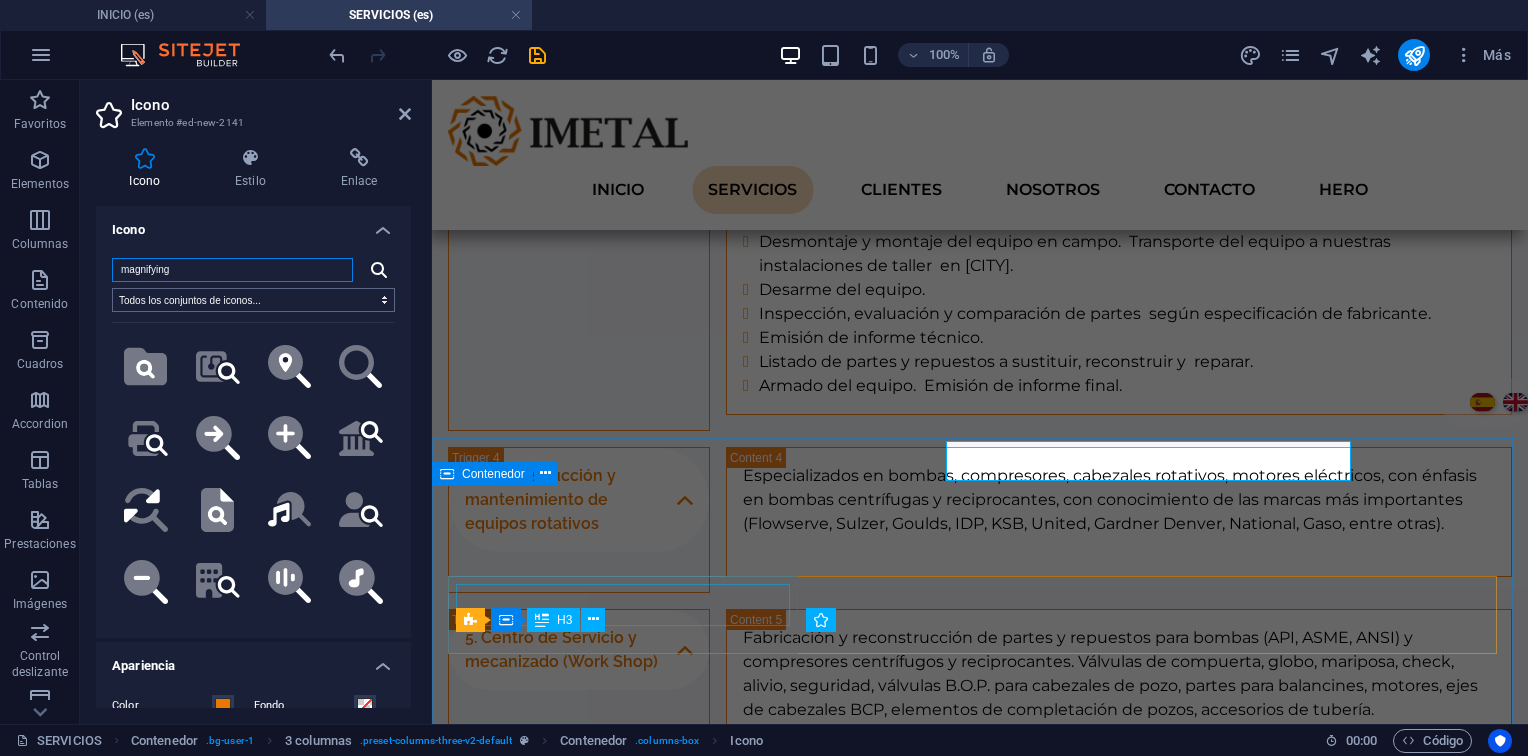 scroll, scrollTop: 2416, scrollLeft: 0, axis: vertical 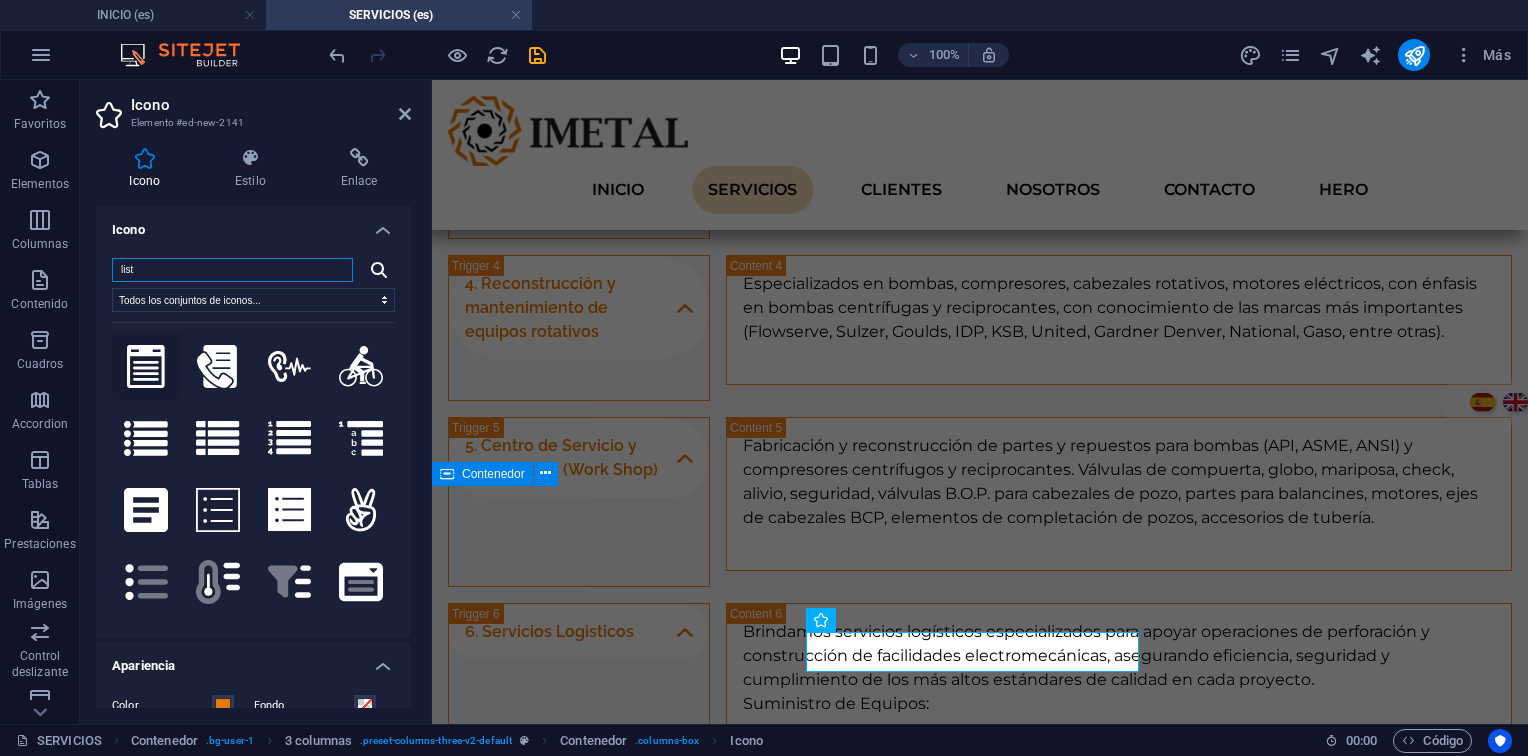 type on "list" 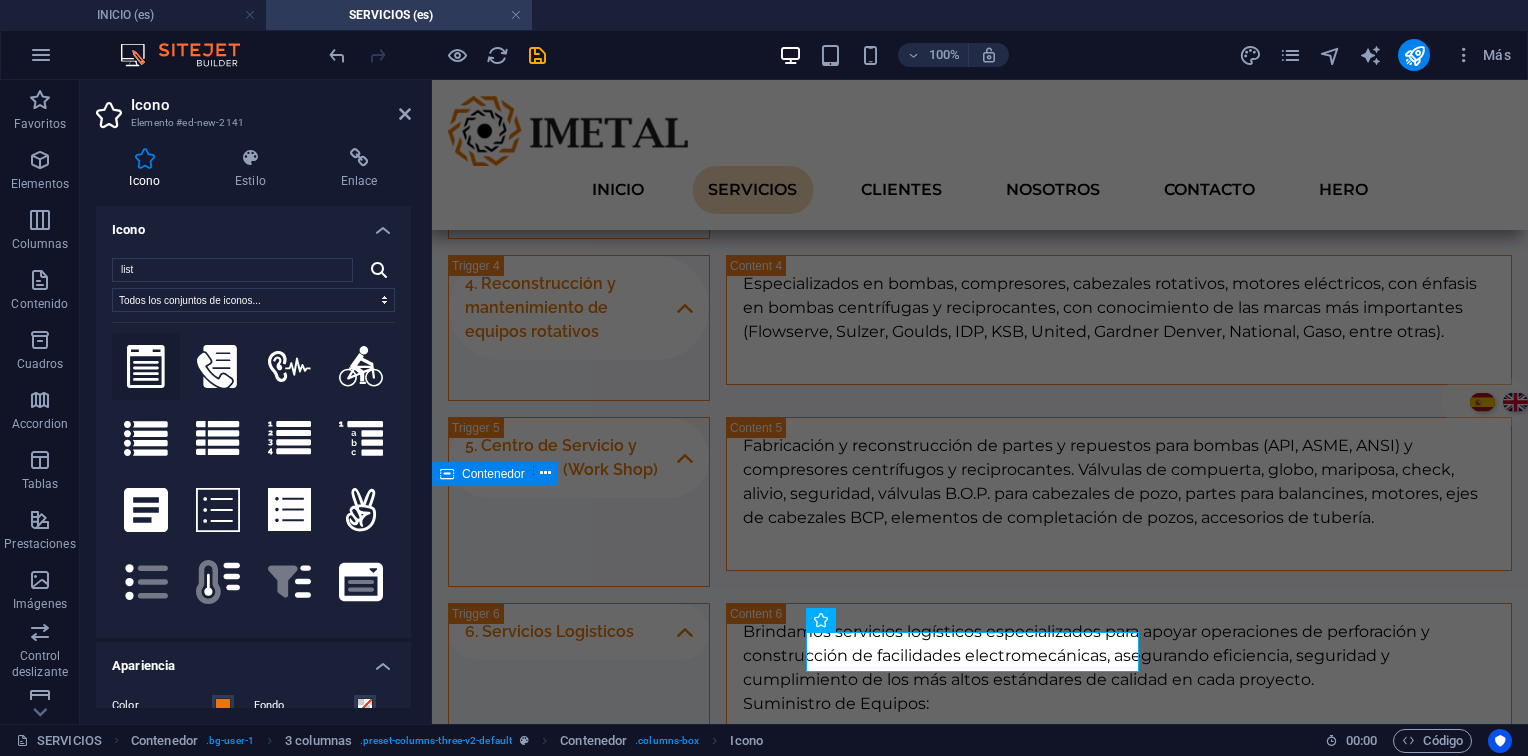 click 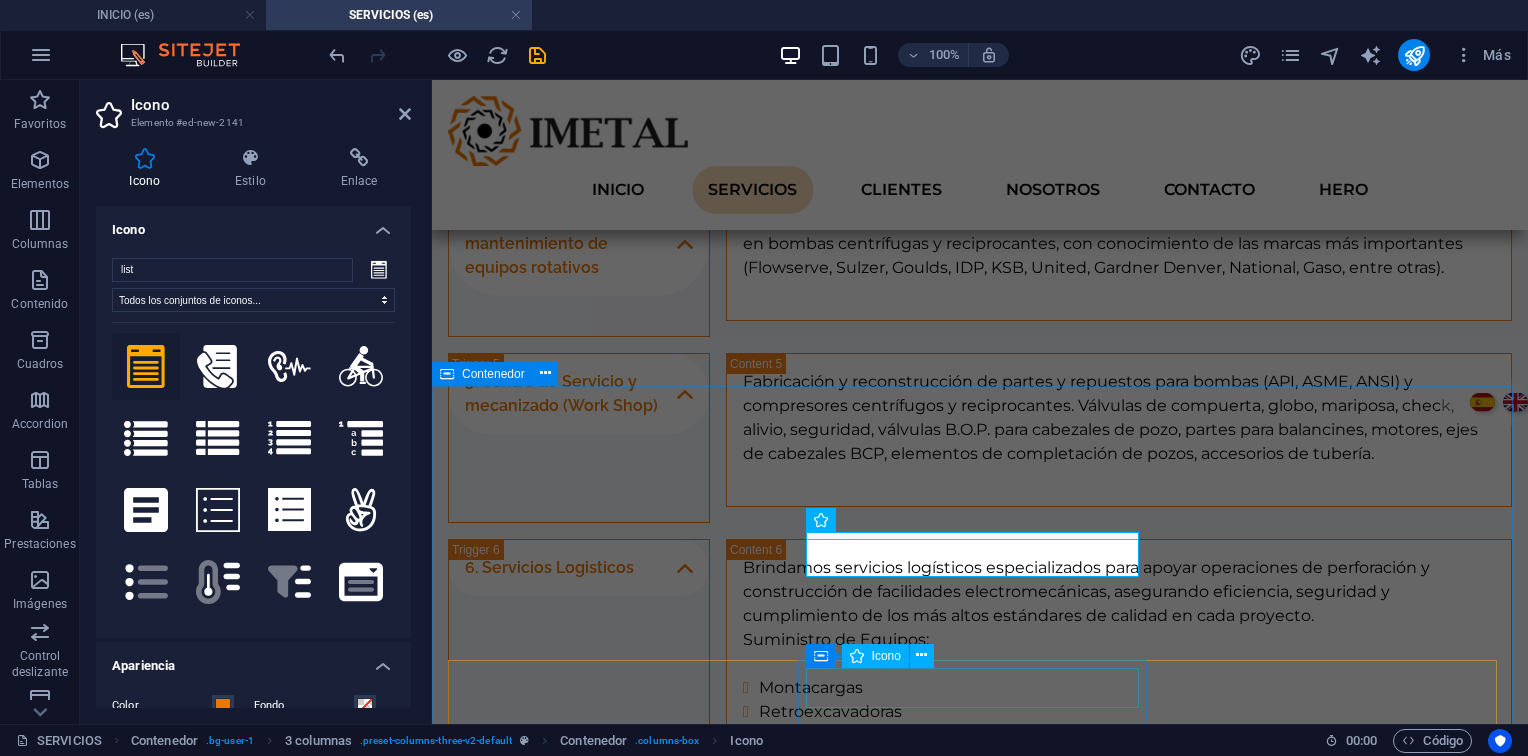 scroll, scrollTop: 2516, scrollLeft: 0, axis: vertical 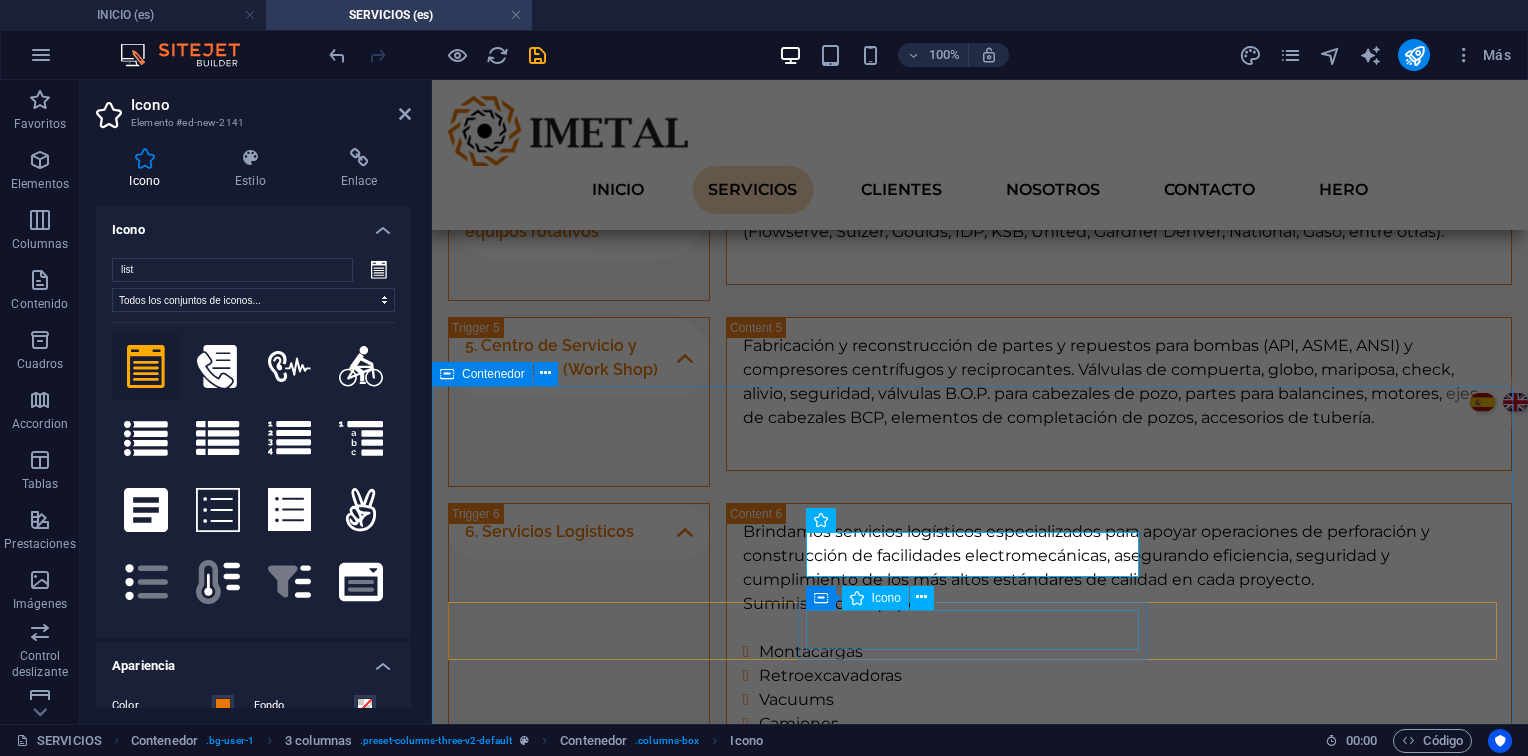 click at bounding box center [980, 1488] 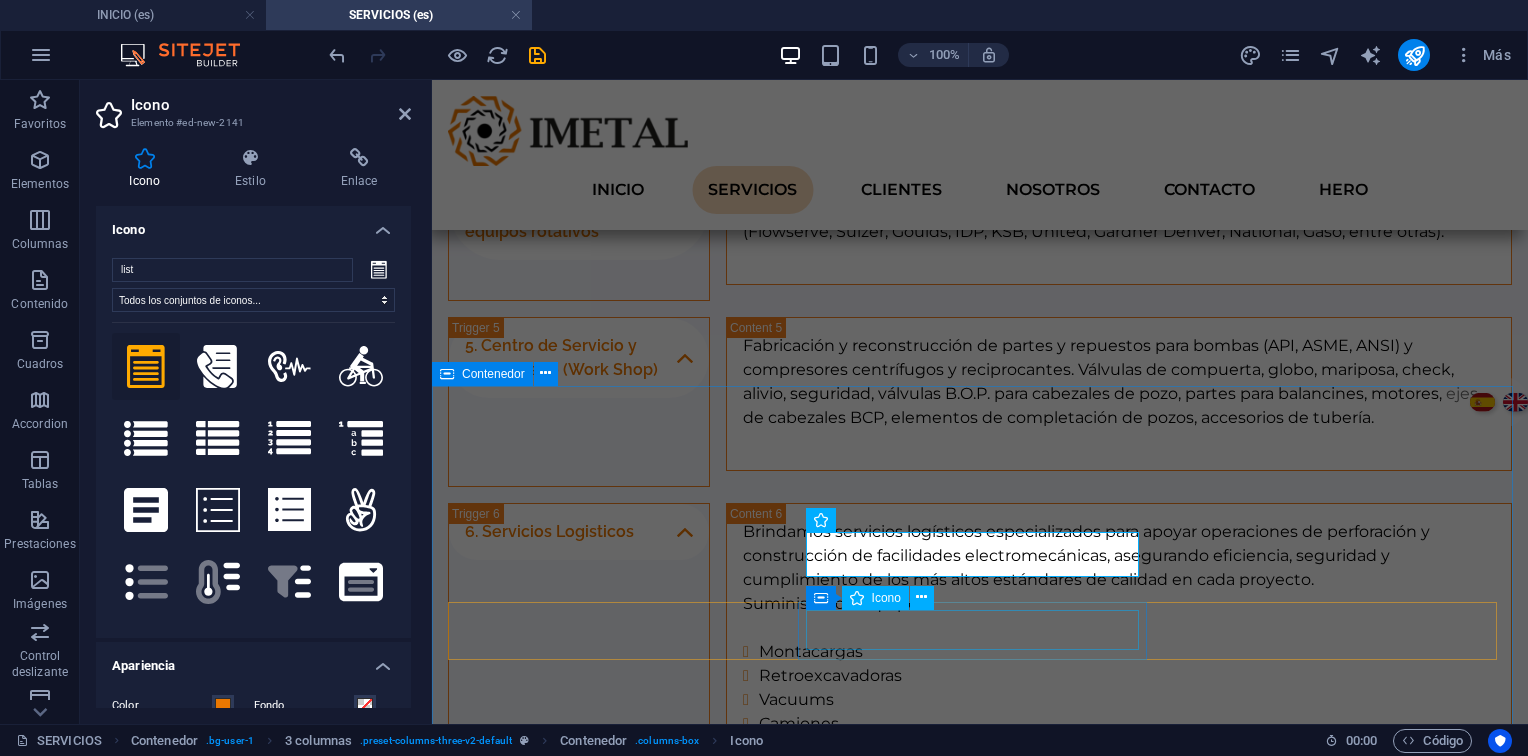 click at bounding box center [980, 1488] 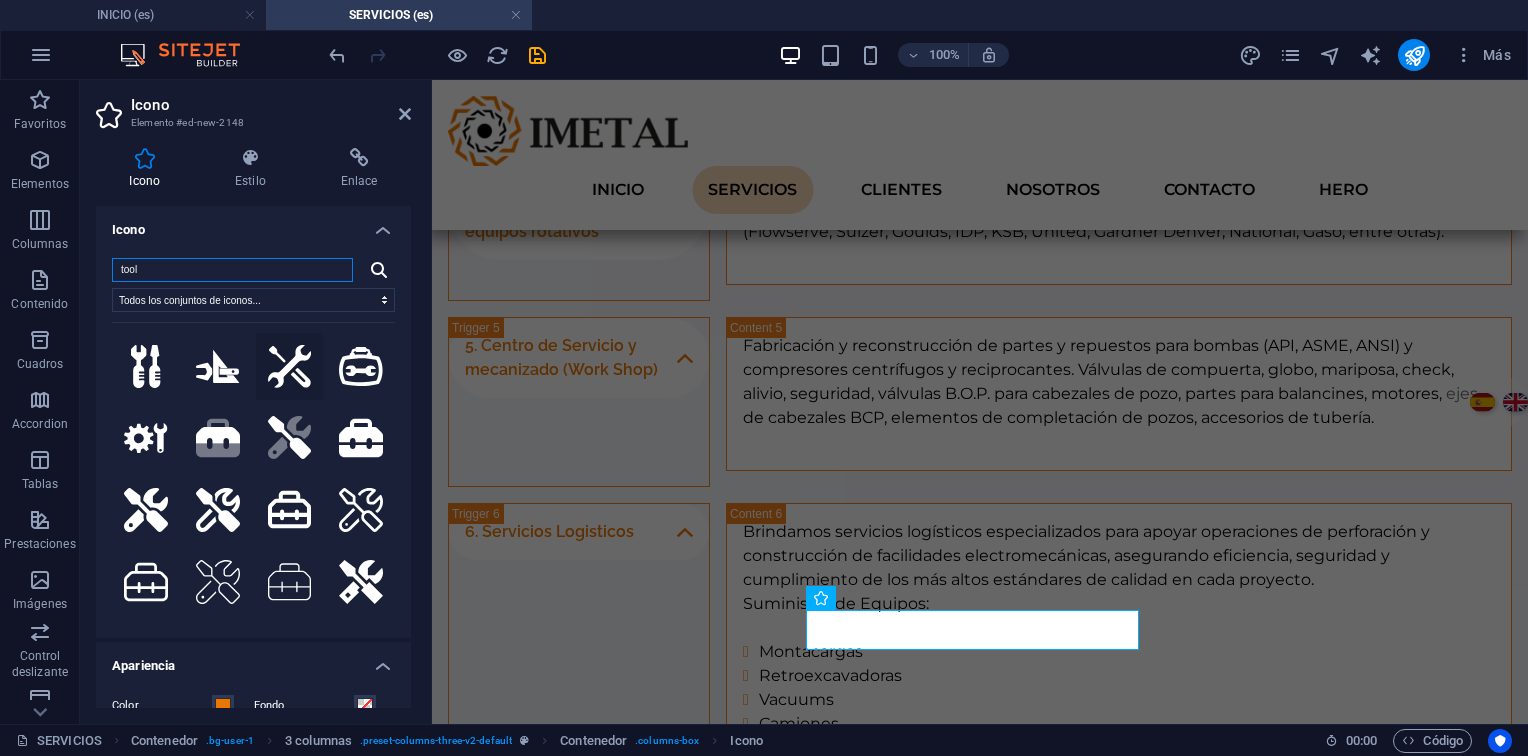 type on "tool" 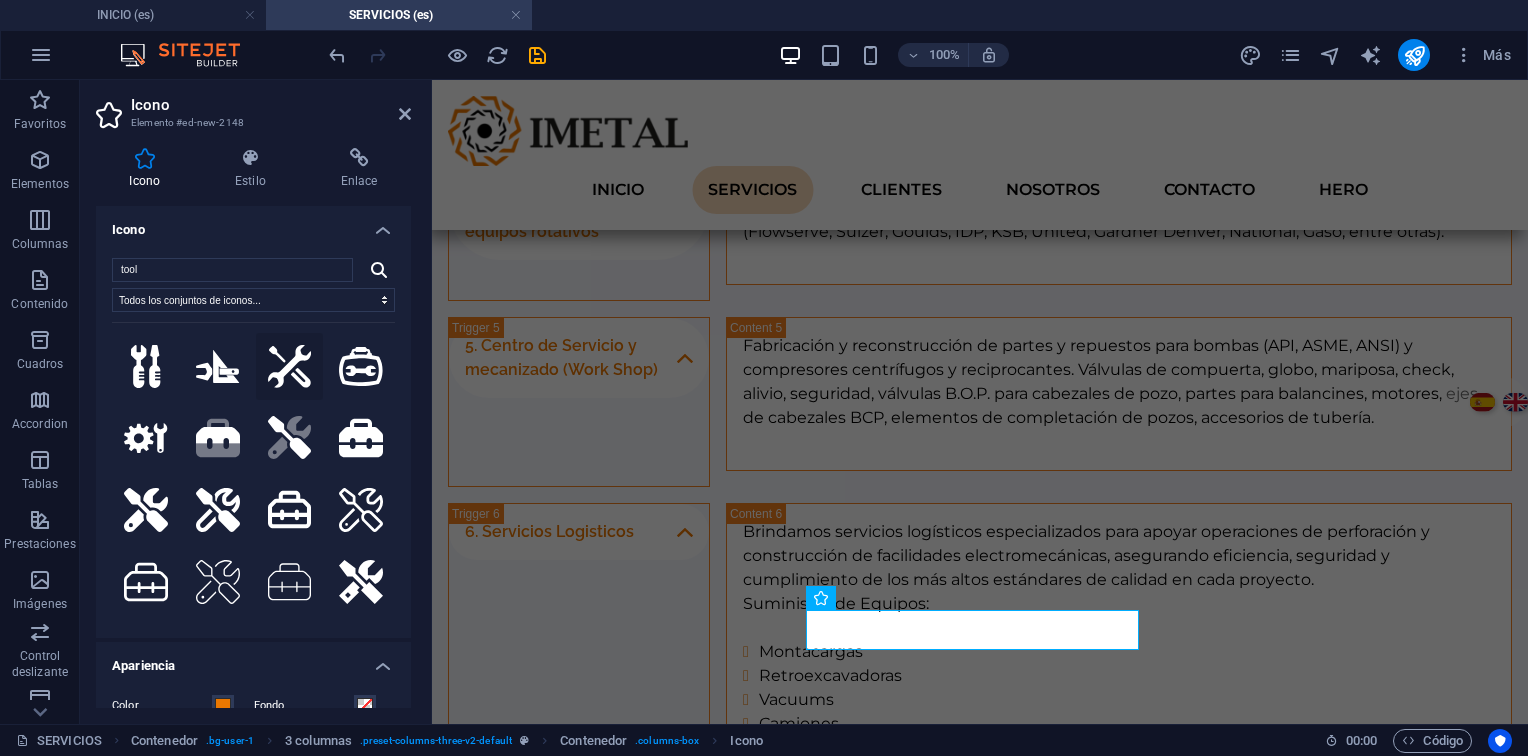click 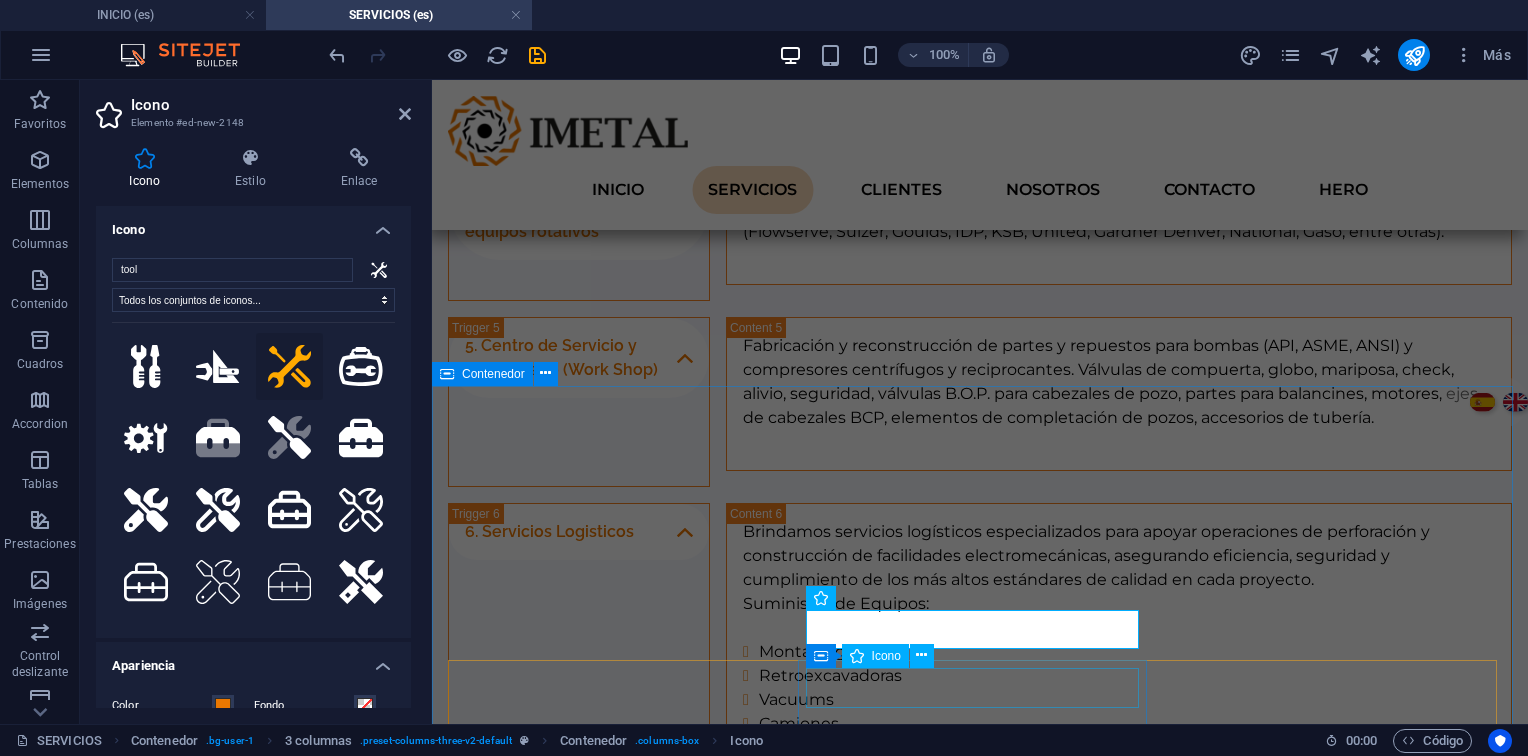 click at bounding box center [980, 1660] 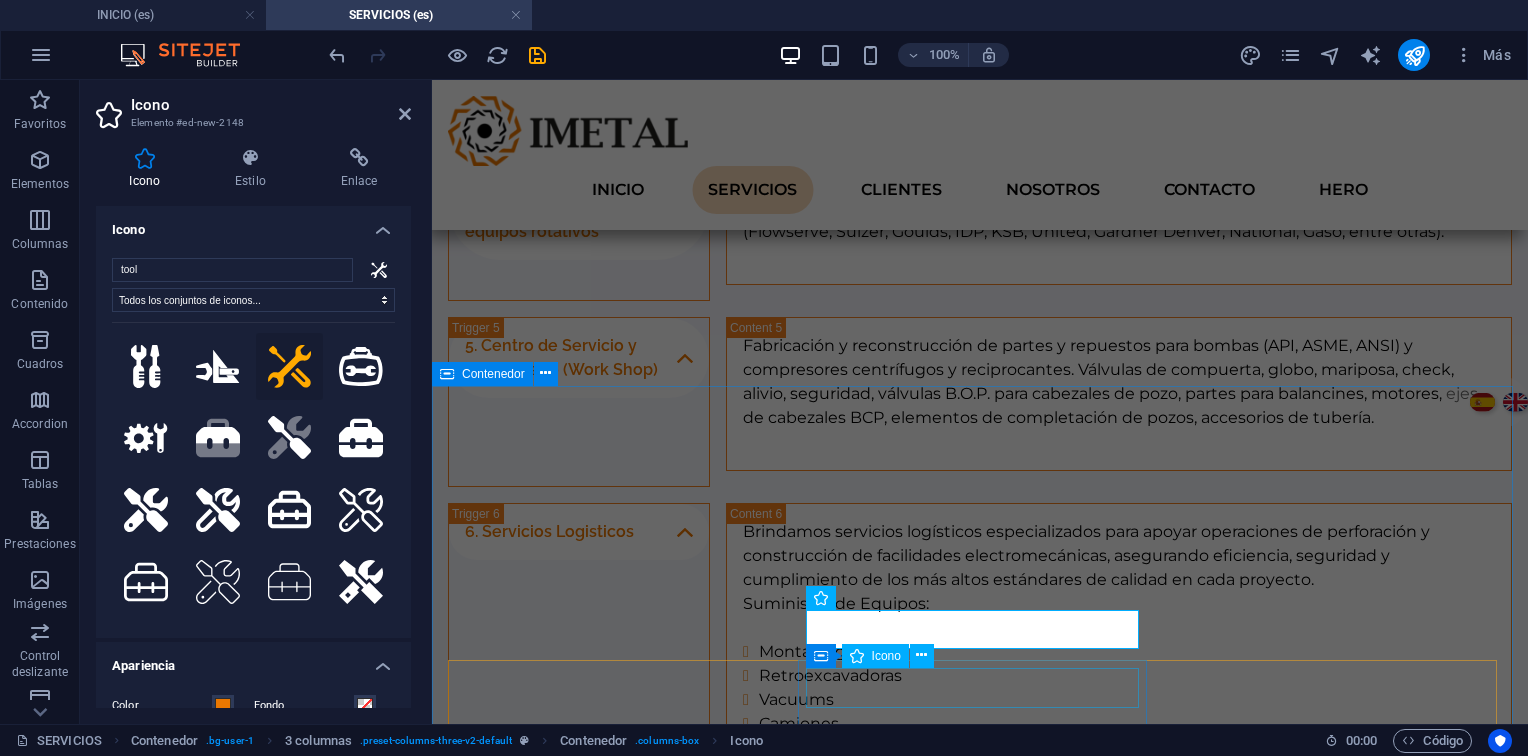 select on "px" 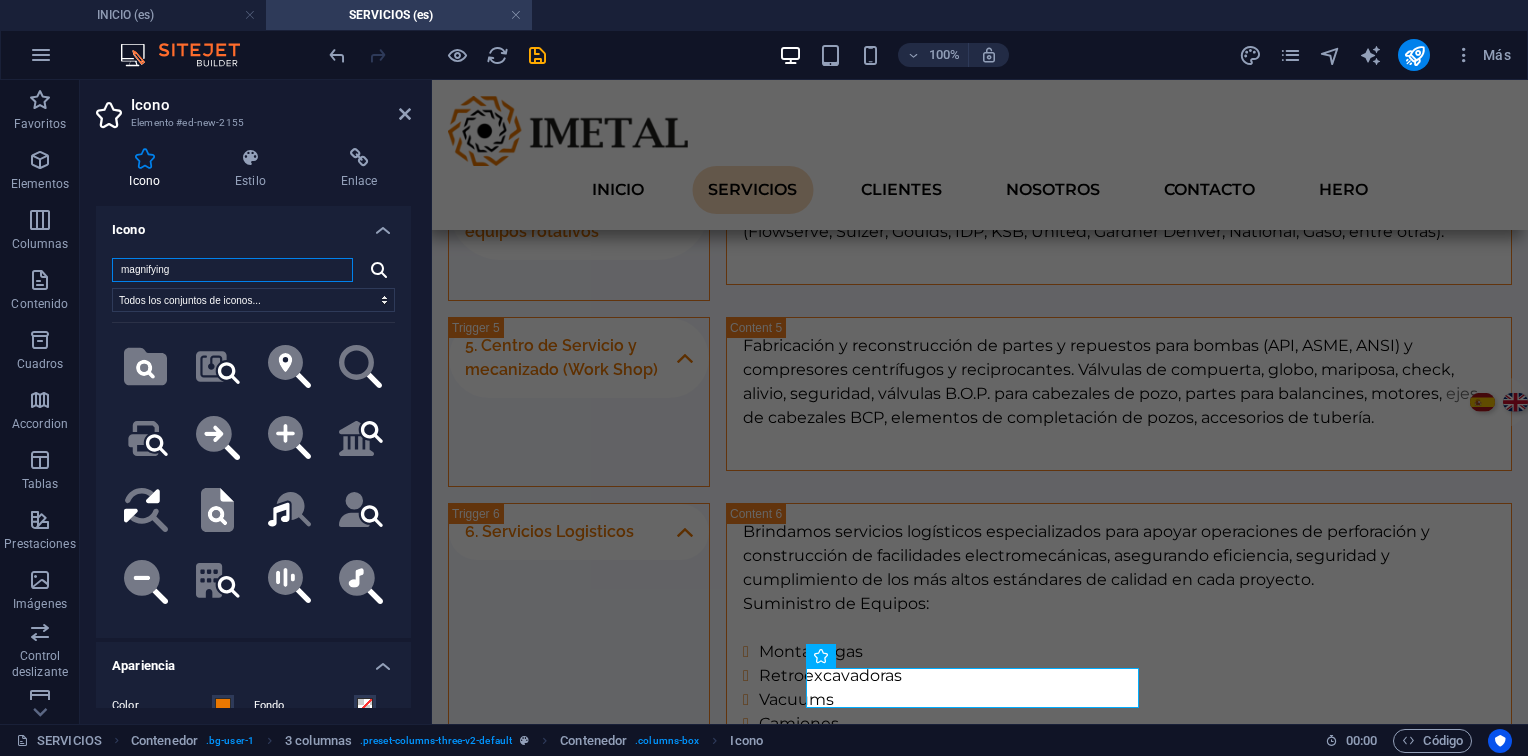 click on "magnifying" at bounding box center [232, 270] 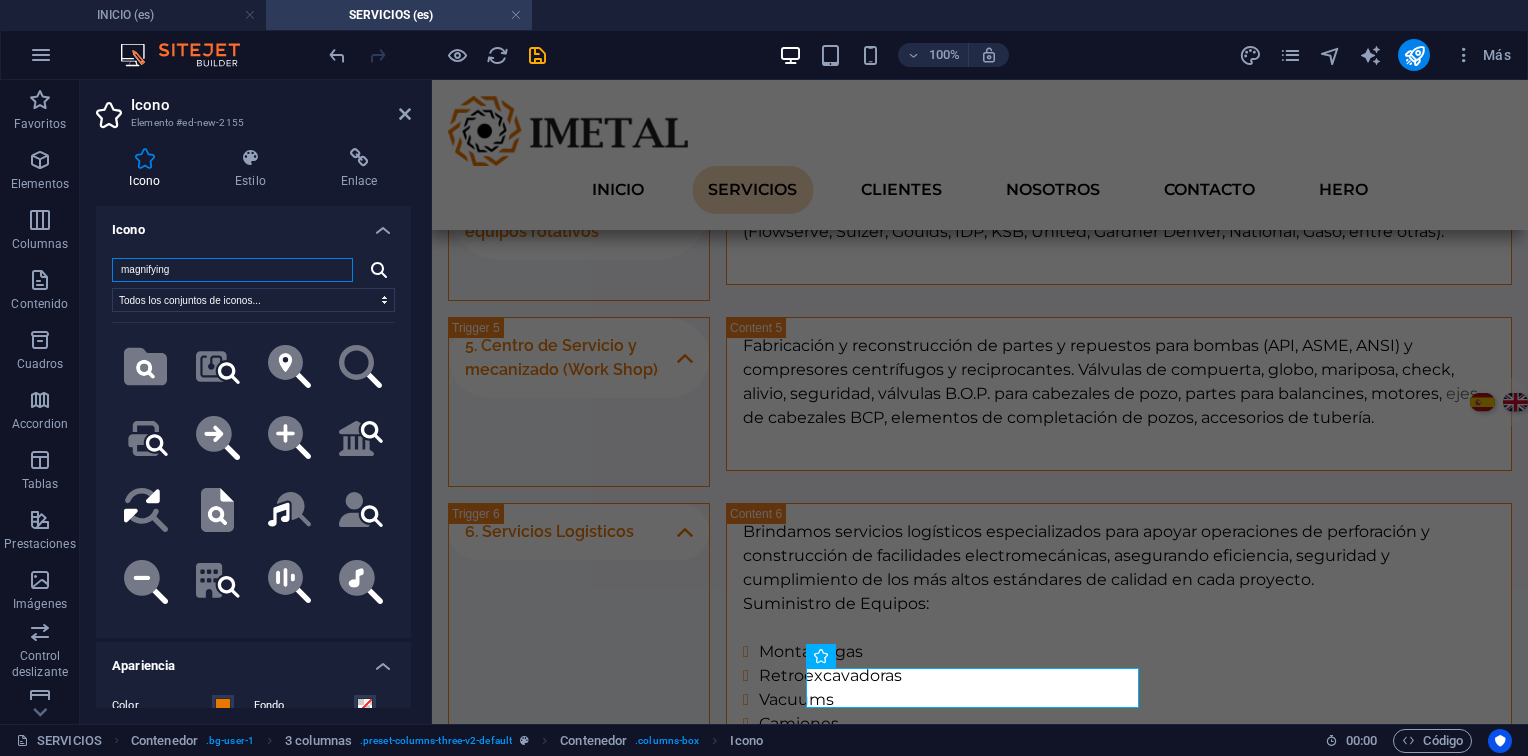 click on "magnifying" at bounding box center (232, 270) 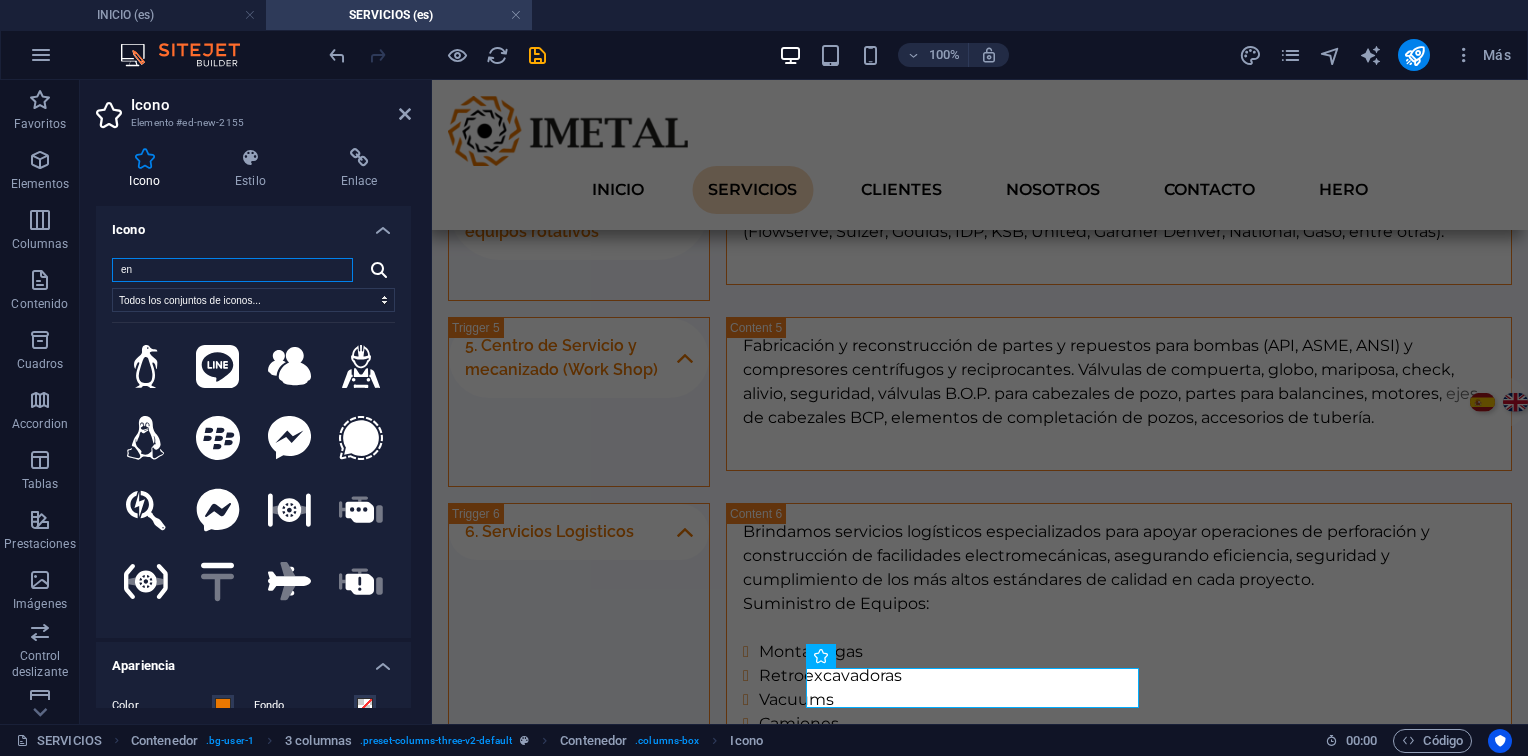 type on "e" 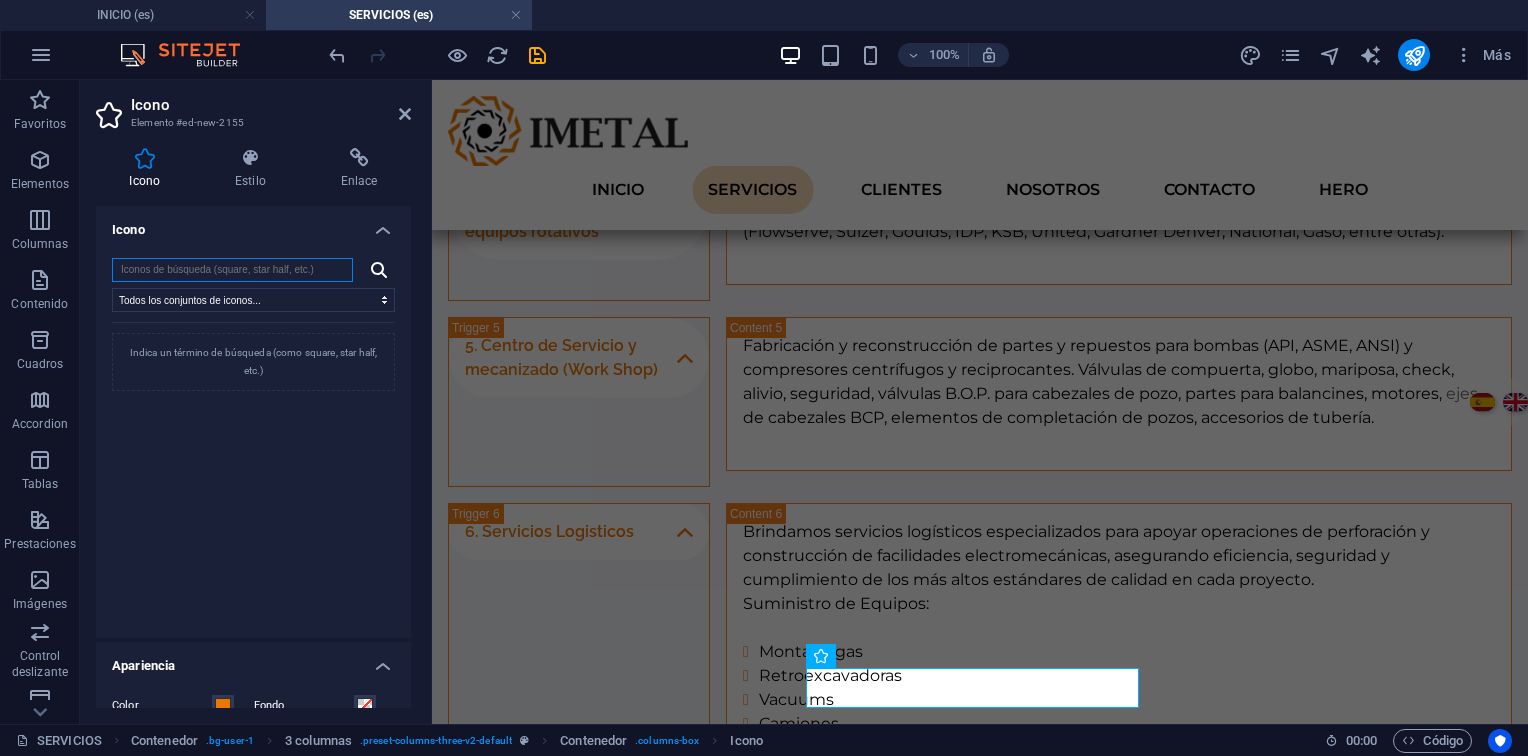 type 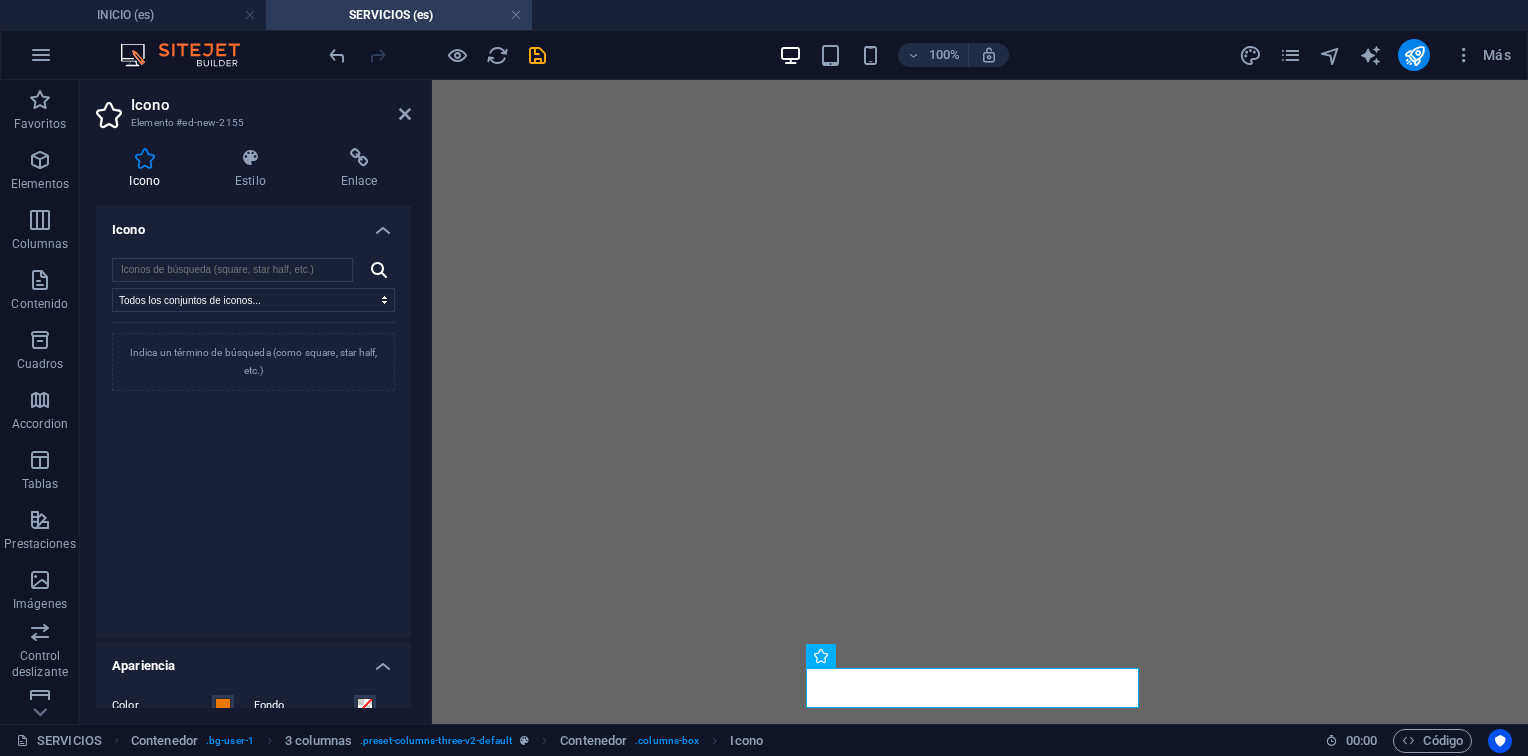 select on "xMaxYMid" 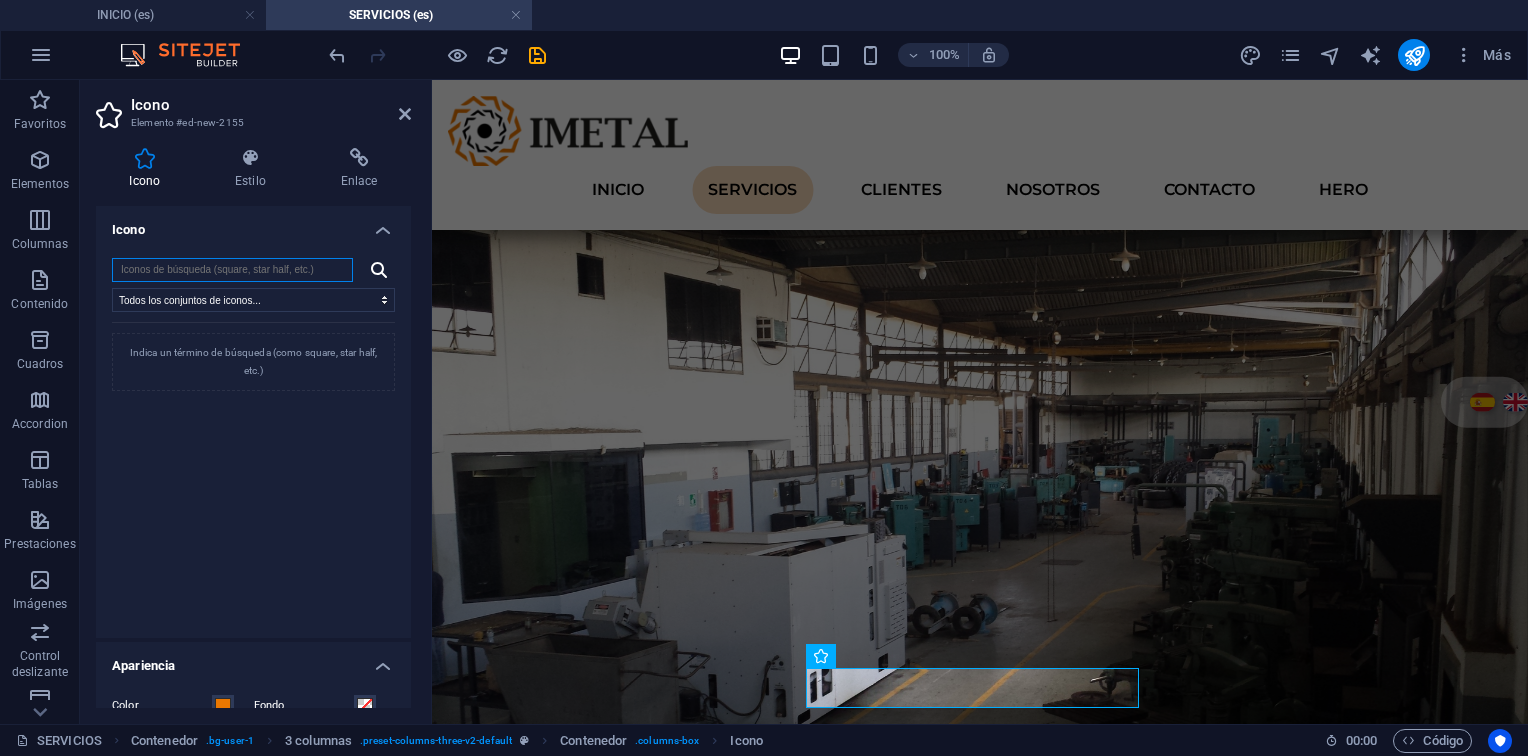 scroll, scrollTop: 0, scrollLeft: 0, axis: both 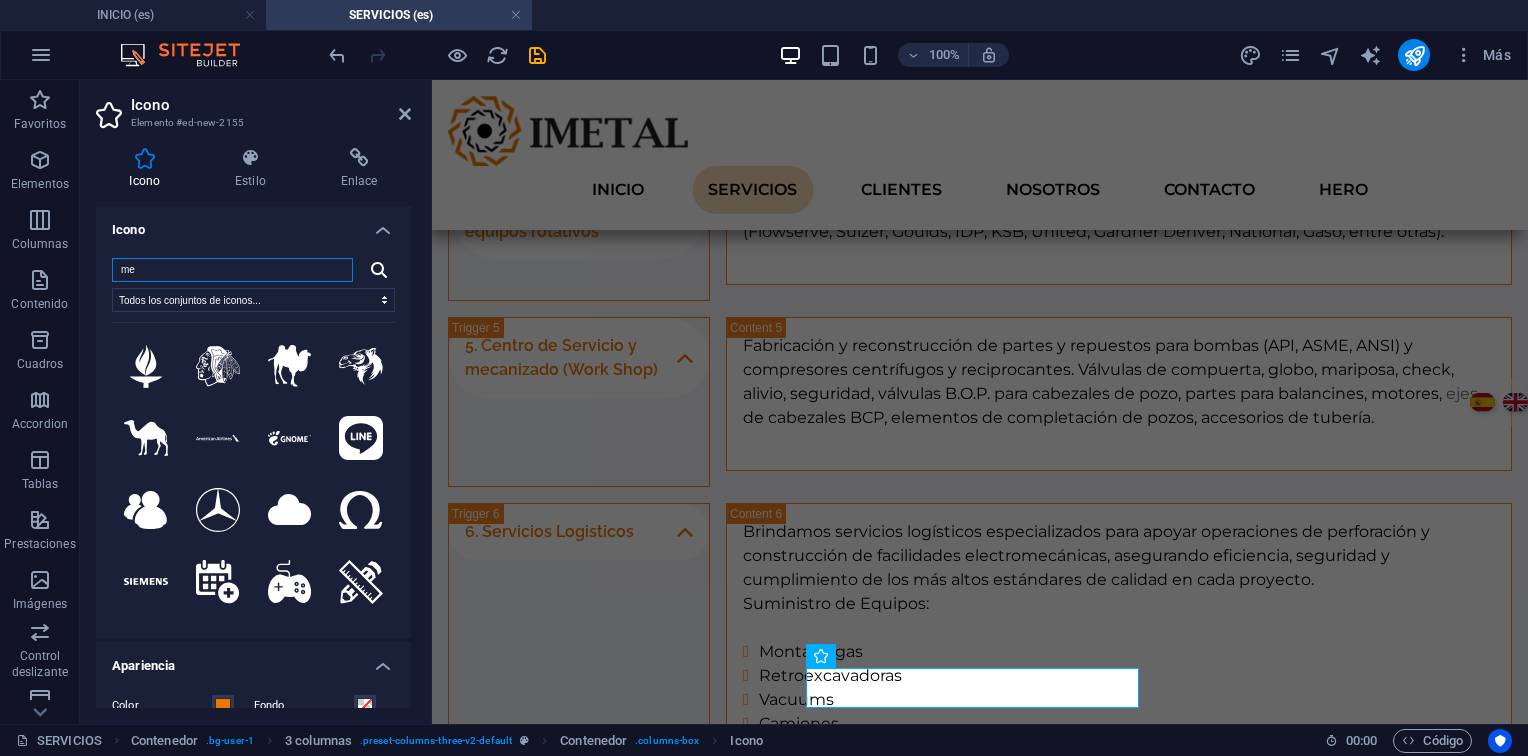 type on "m" 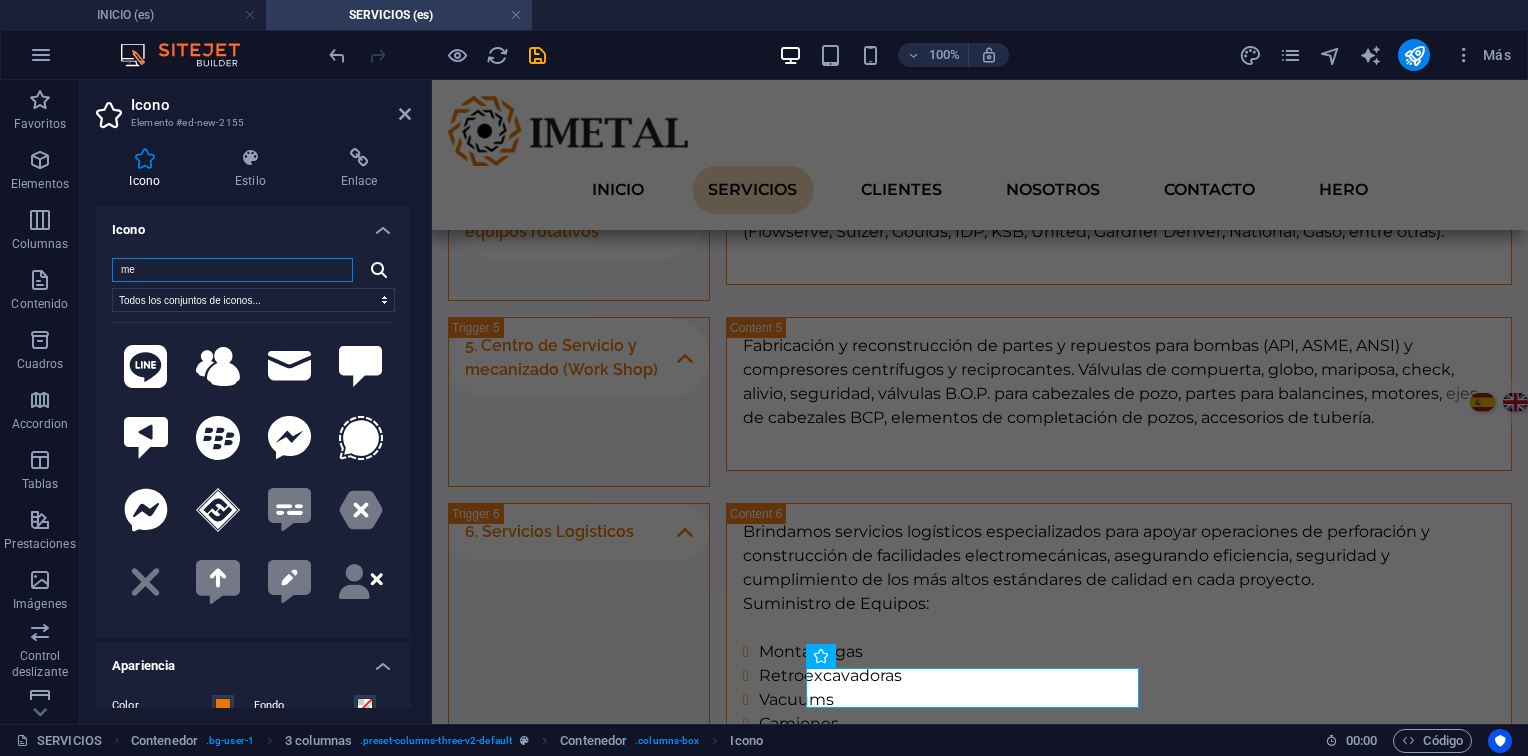 type on "m" 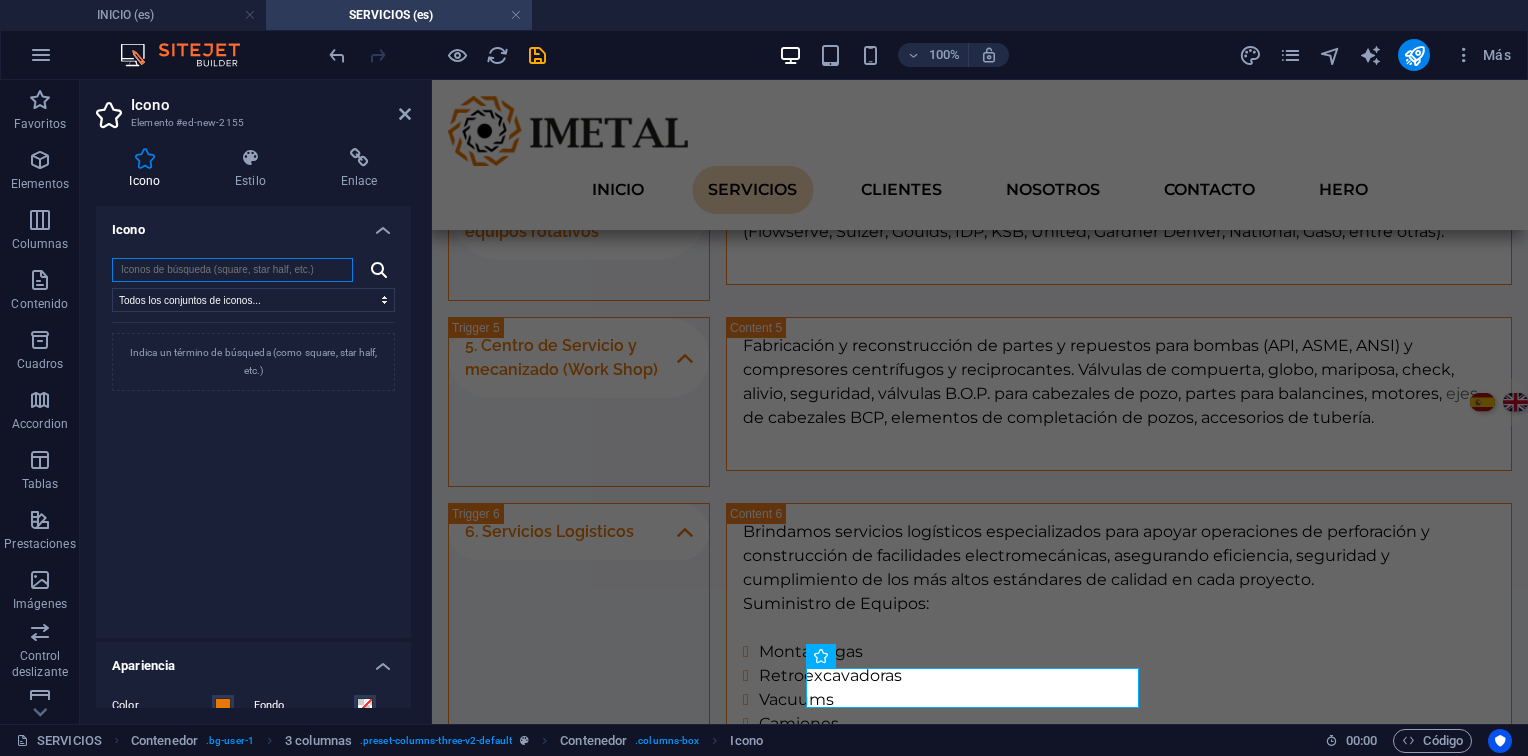 click at bounding box center (232, 270) 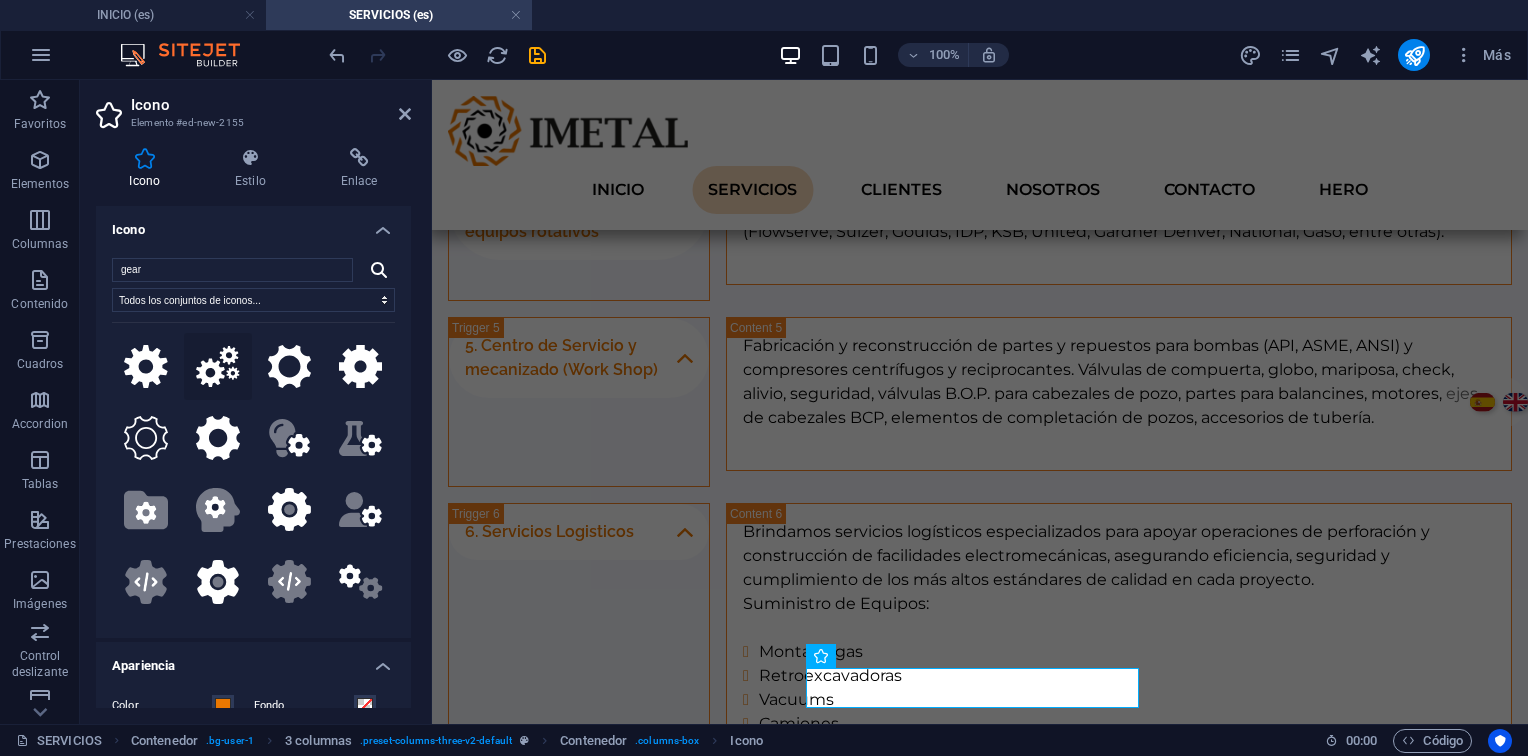 click 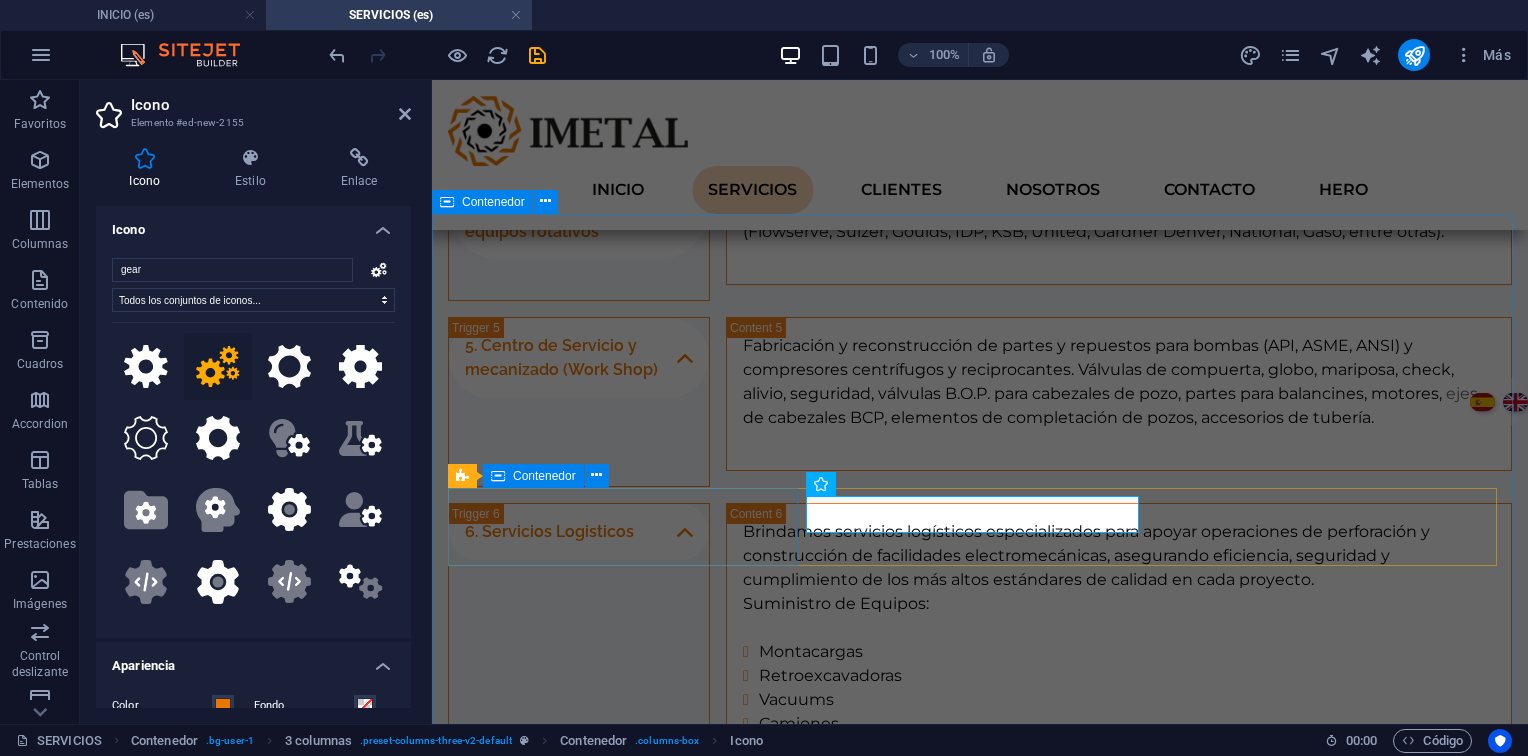 scroll, scrollTop: 2816, scrollLeft: 0, axis: vertical 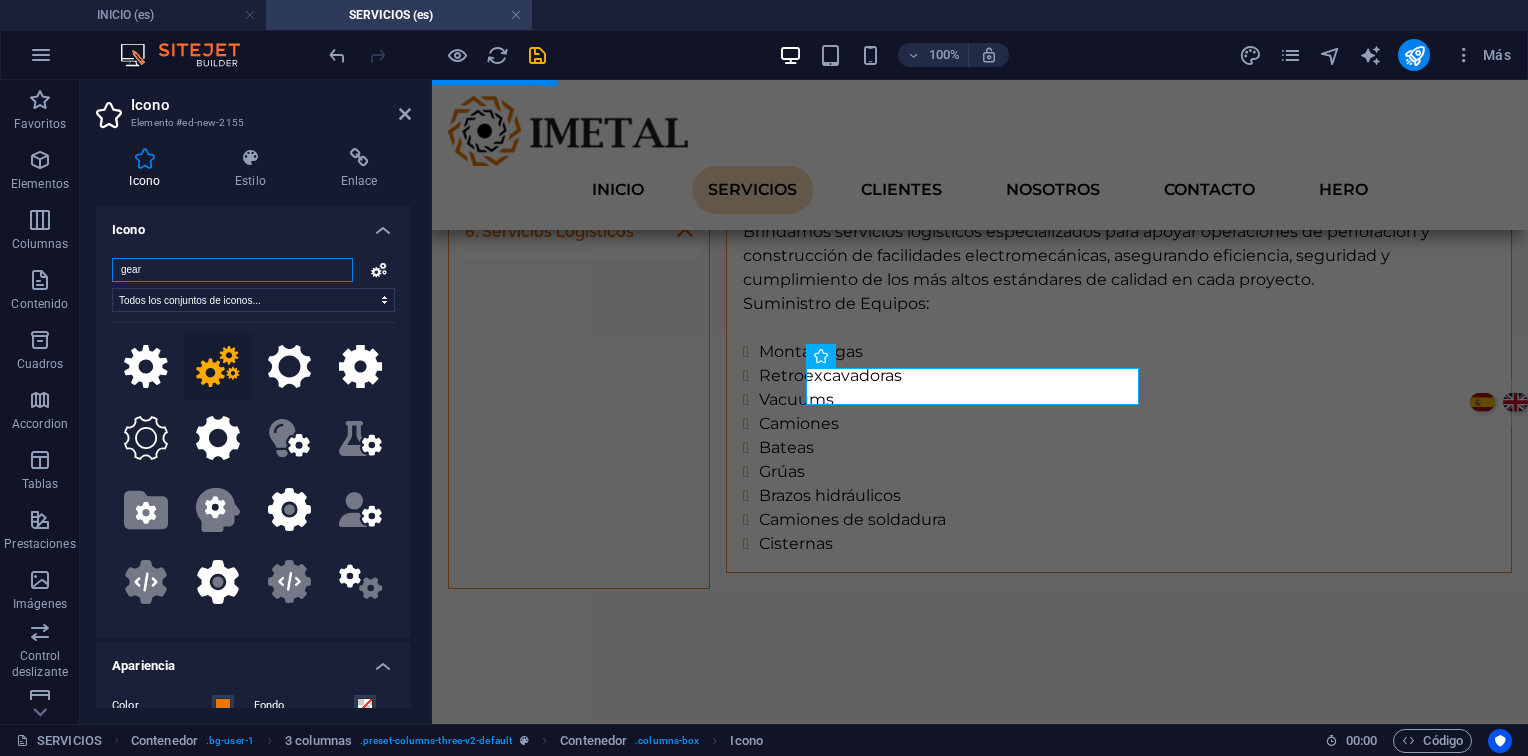 click on "gear" at bounding box center [232, 270] 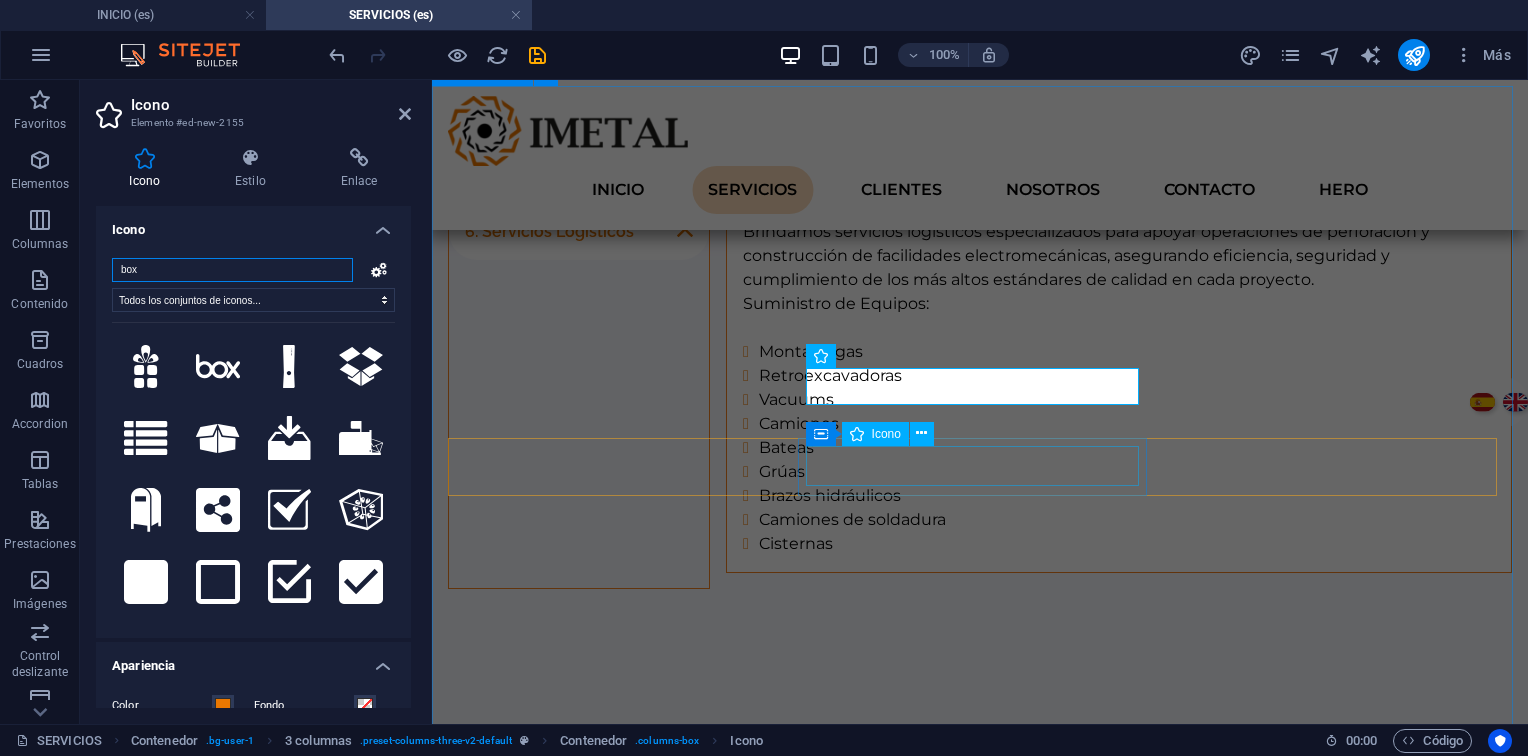 type on "box" 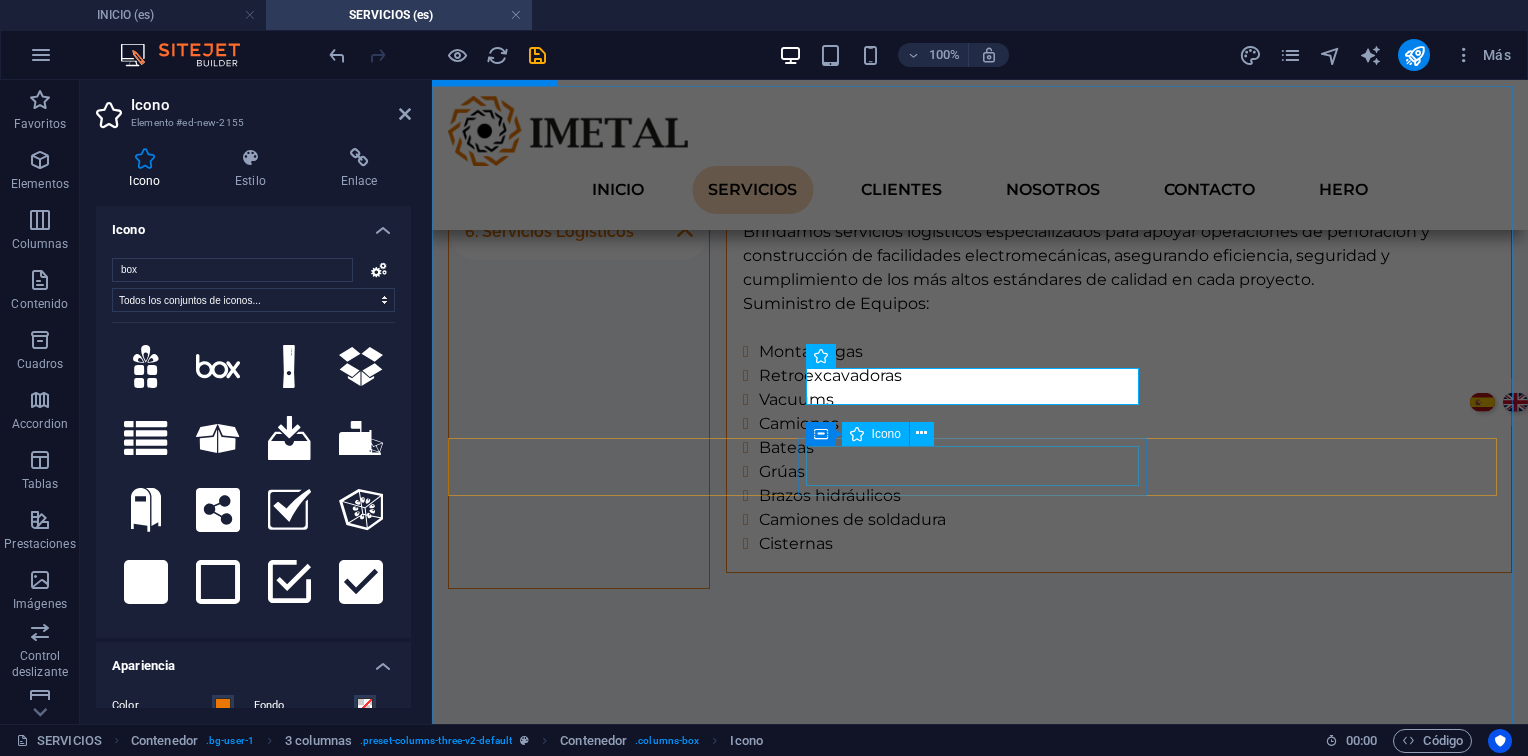 click at bounding box center [980, 1530] 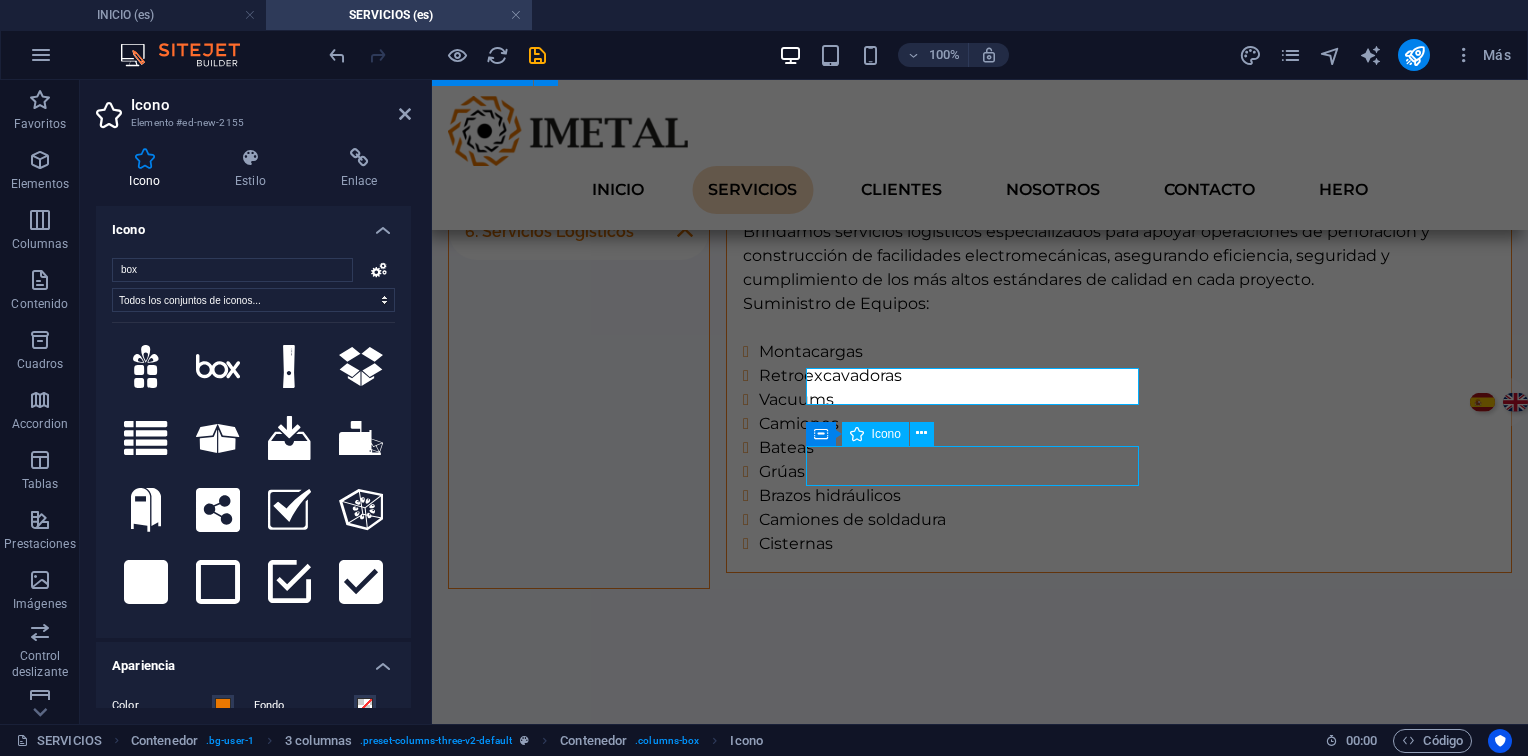 click at bounding box center (980, 1874) 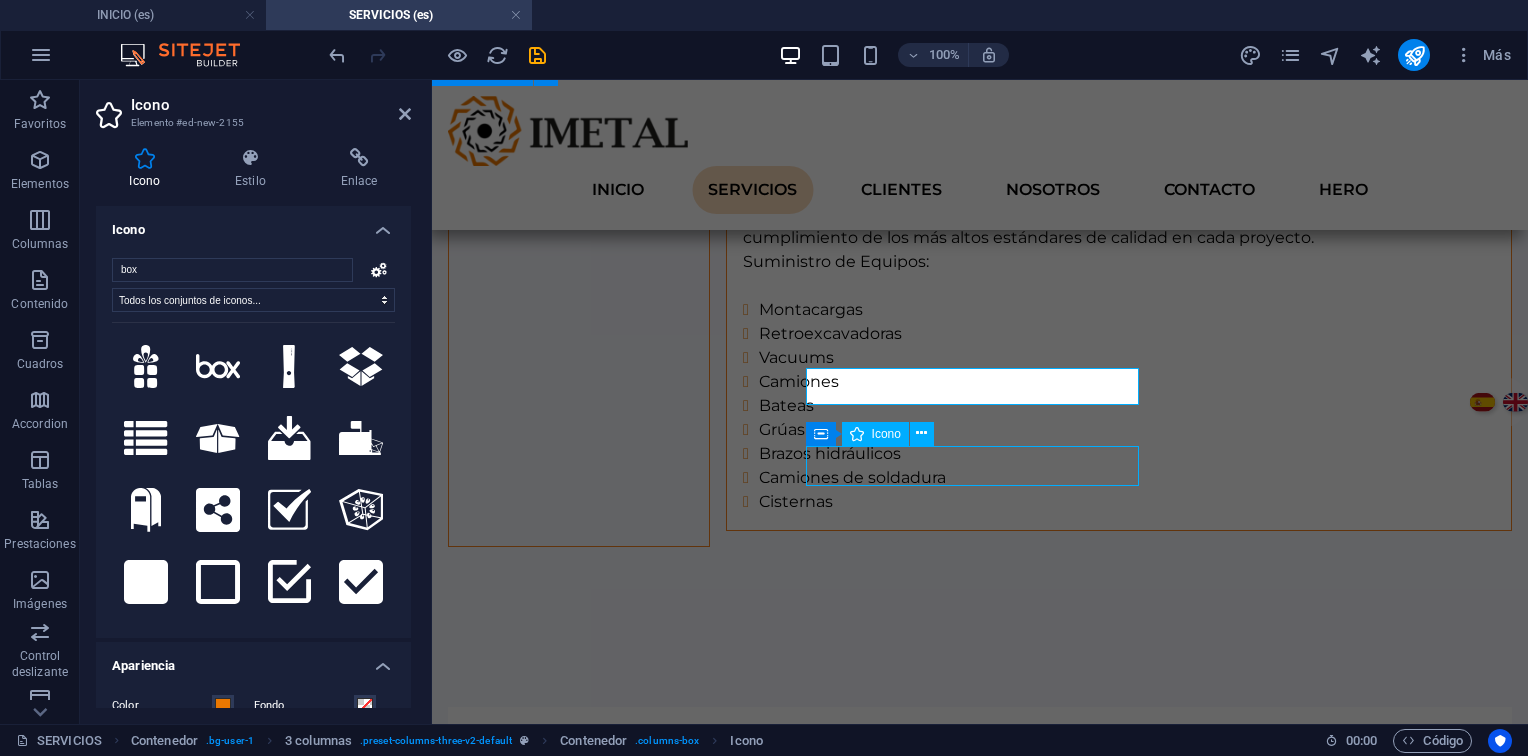 select on "xMaxYMid" 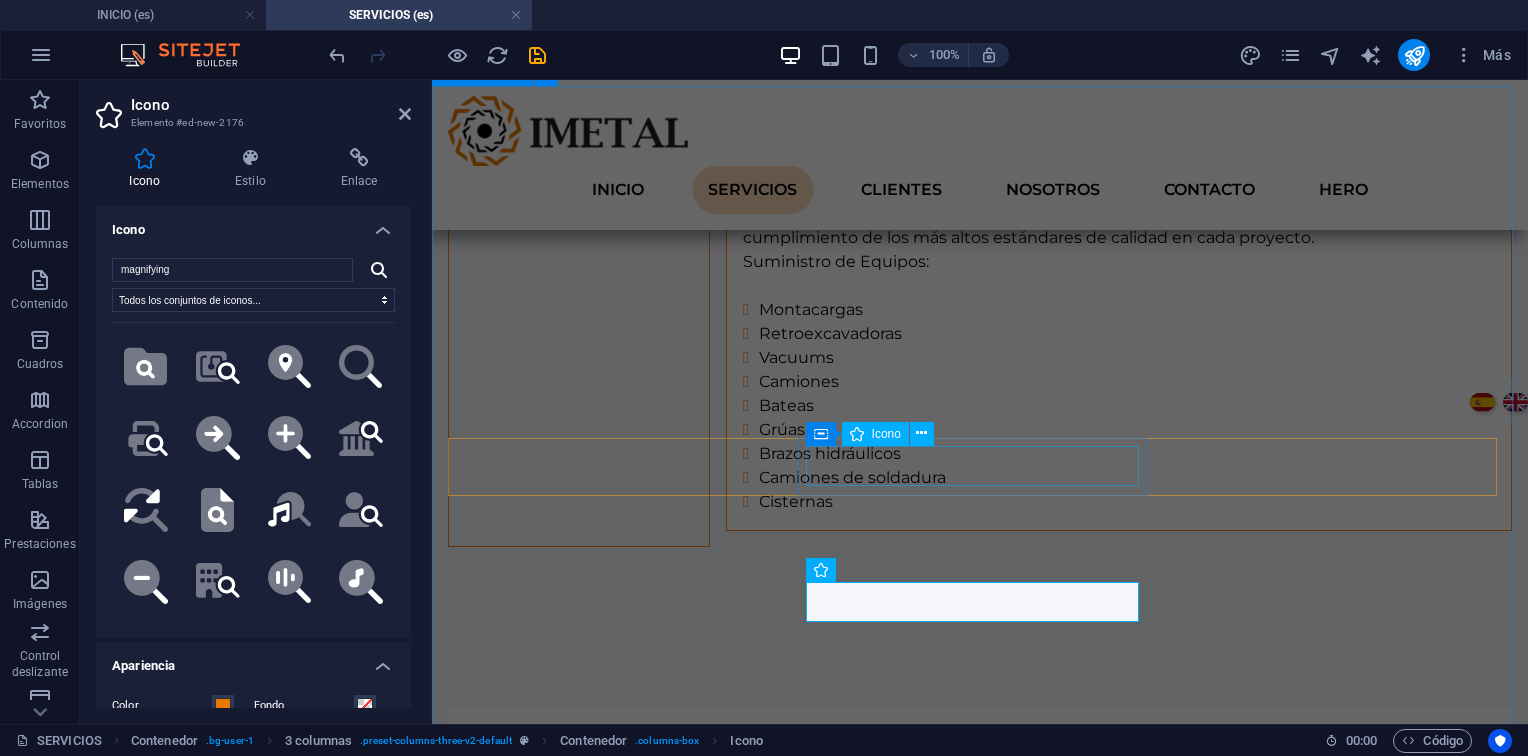 click at bounding box center (980, 1488) 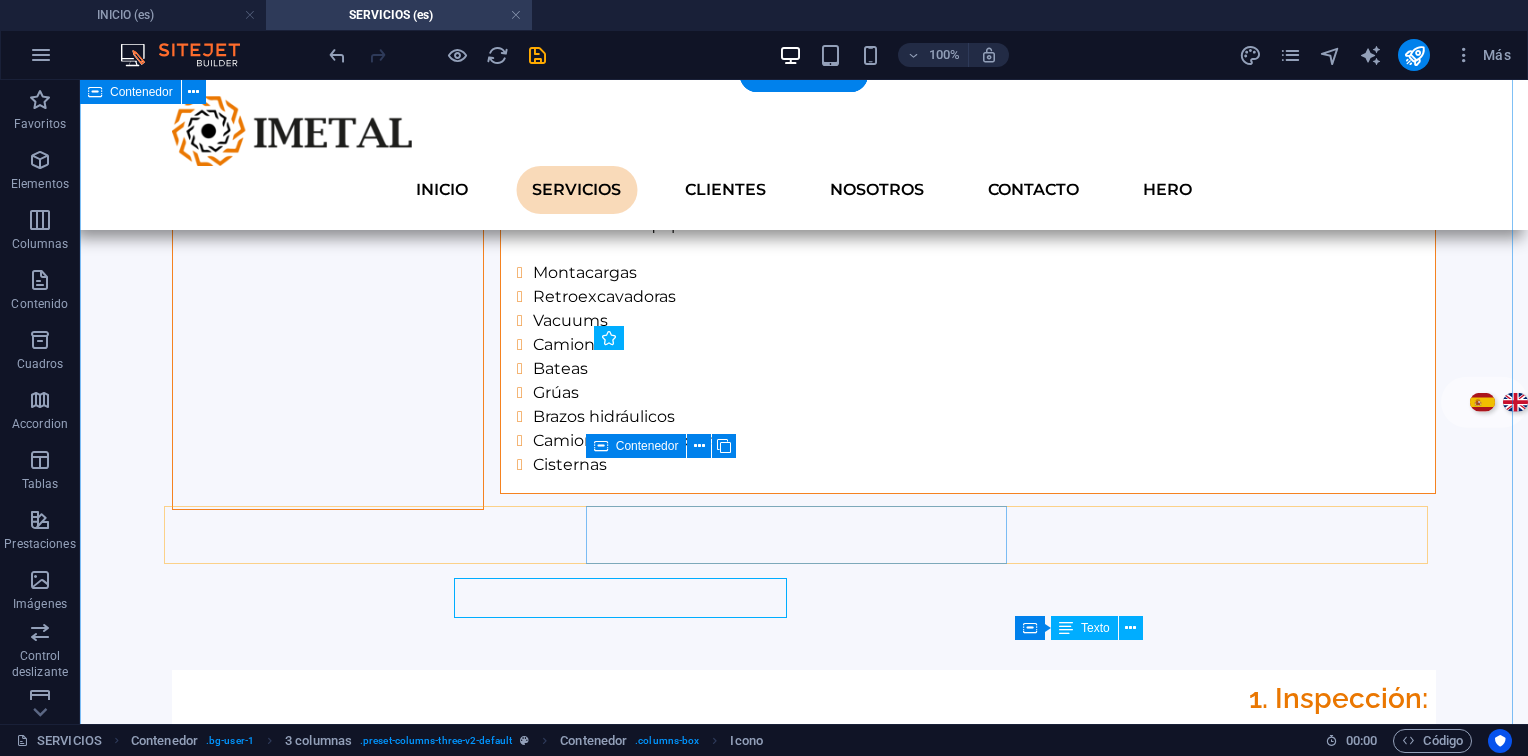 scroll, scrollTop: 2684, scrollLeft: 0, axis: vertical 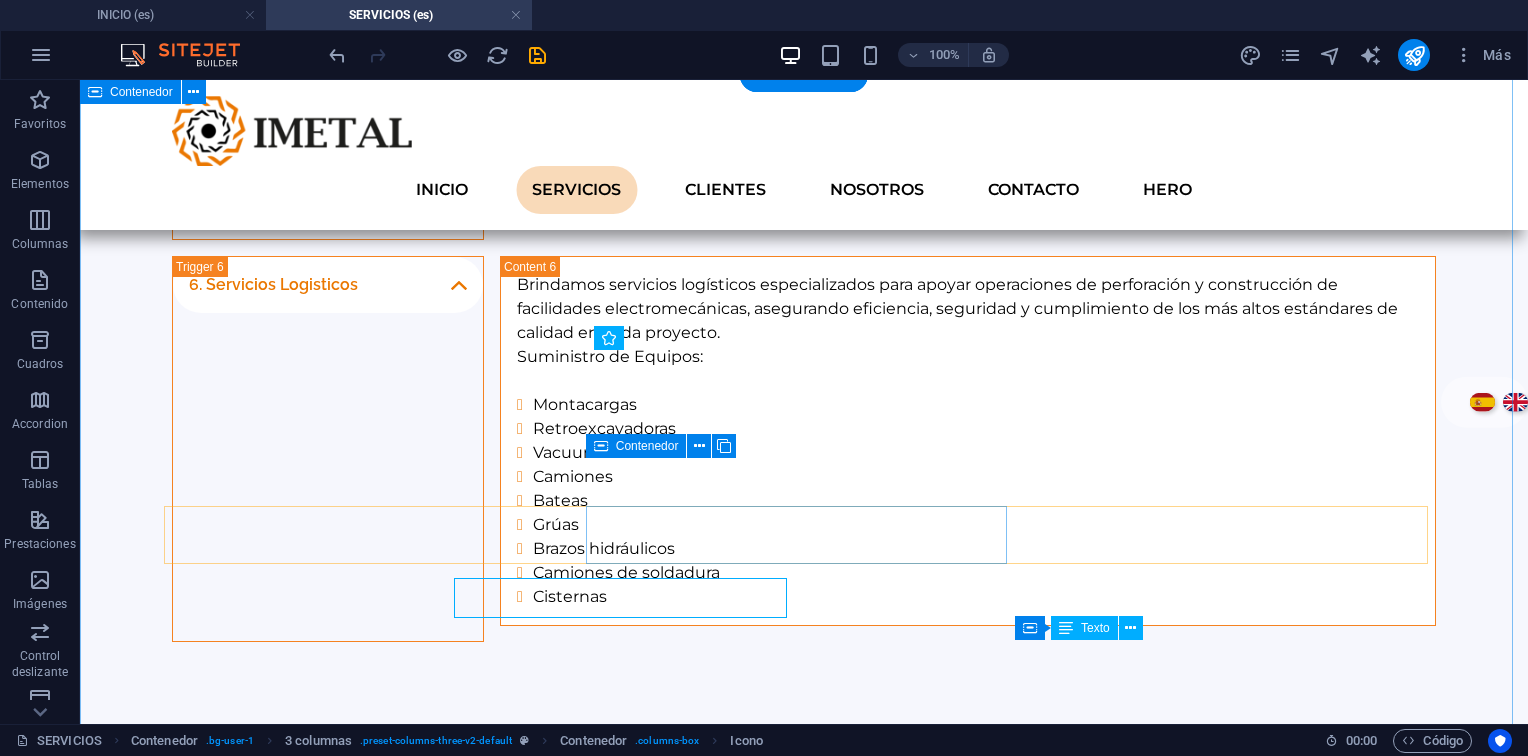 click at bounding box center [804, 1927] 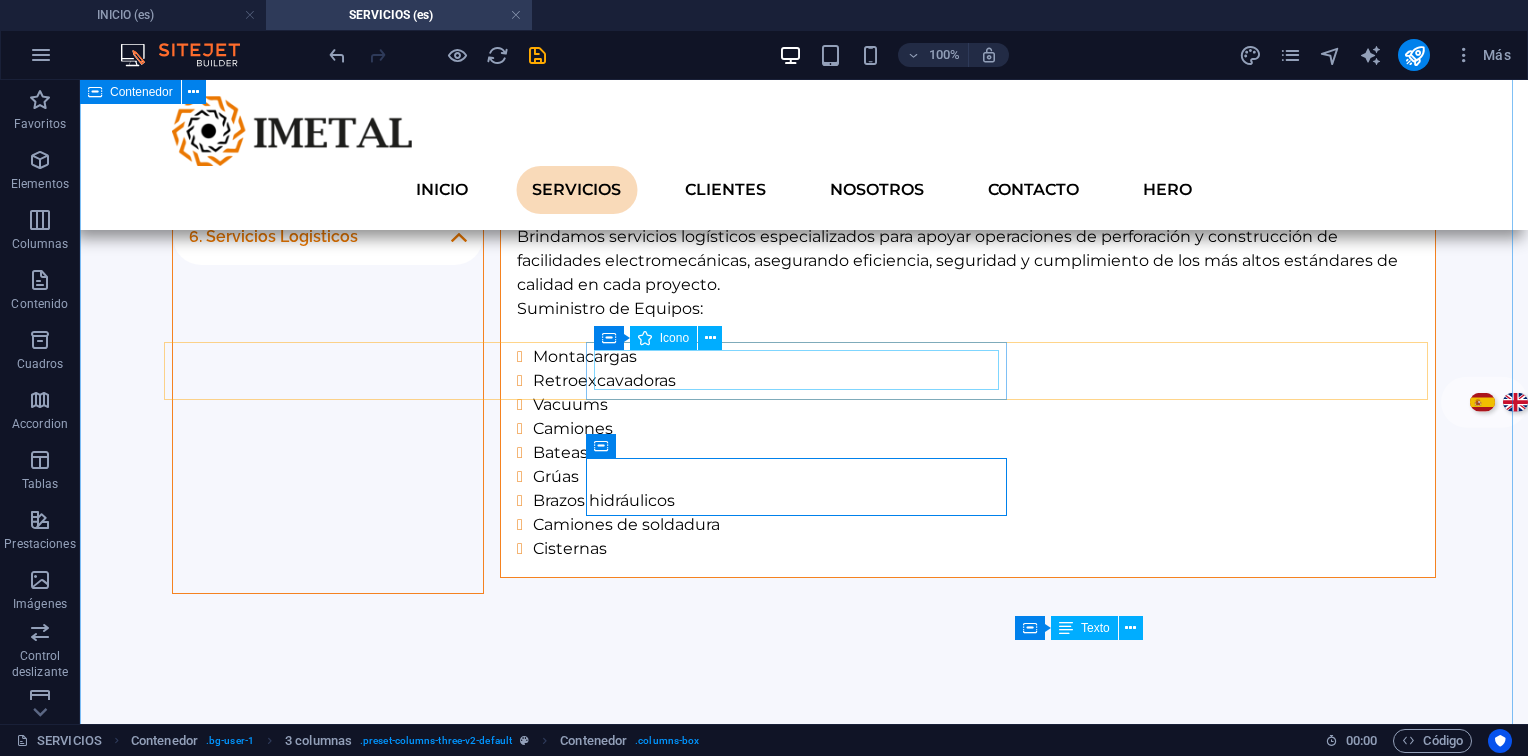 click at bounding box center [804, 1535] 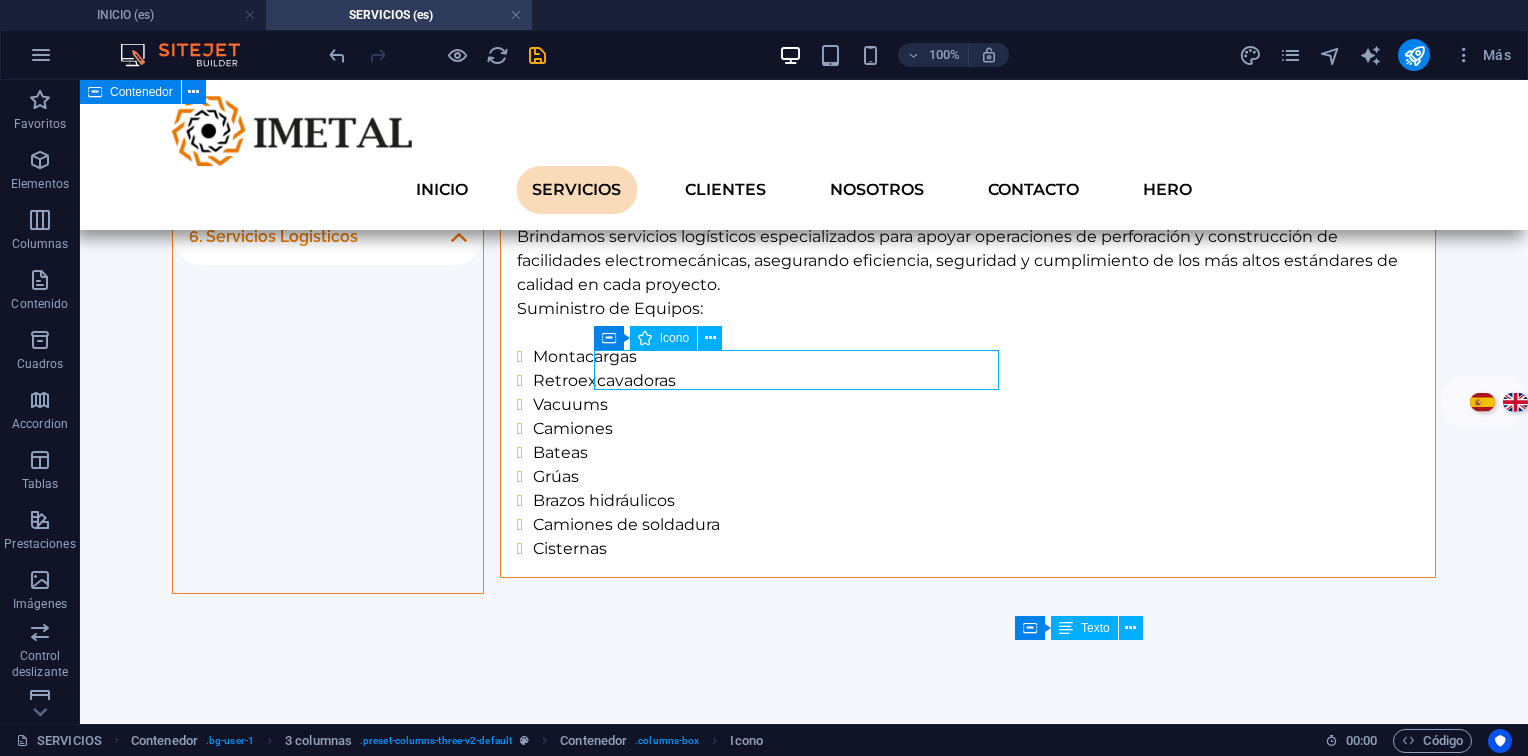 click at bounding box center [804, 1535] 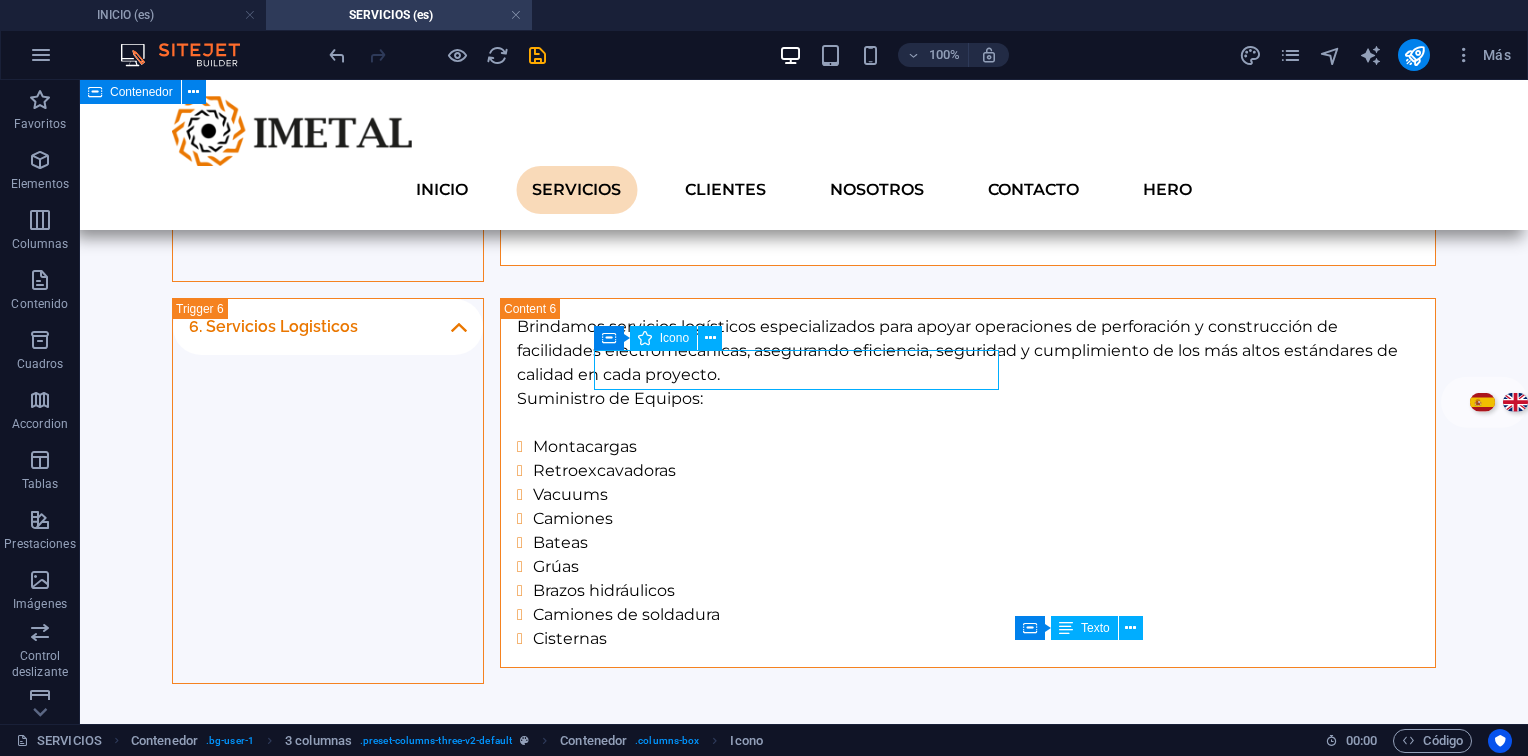 select on "xMaxYMid" 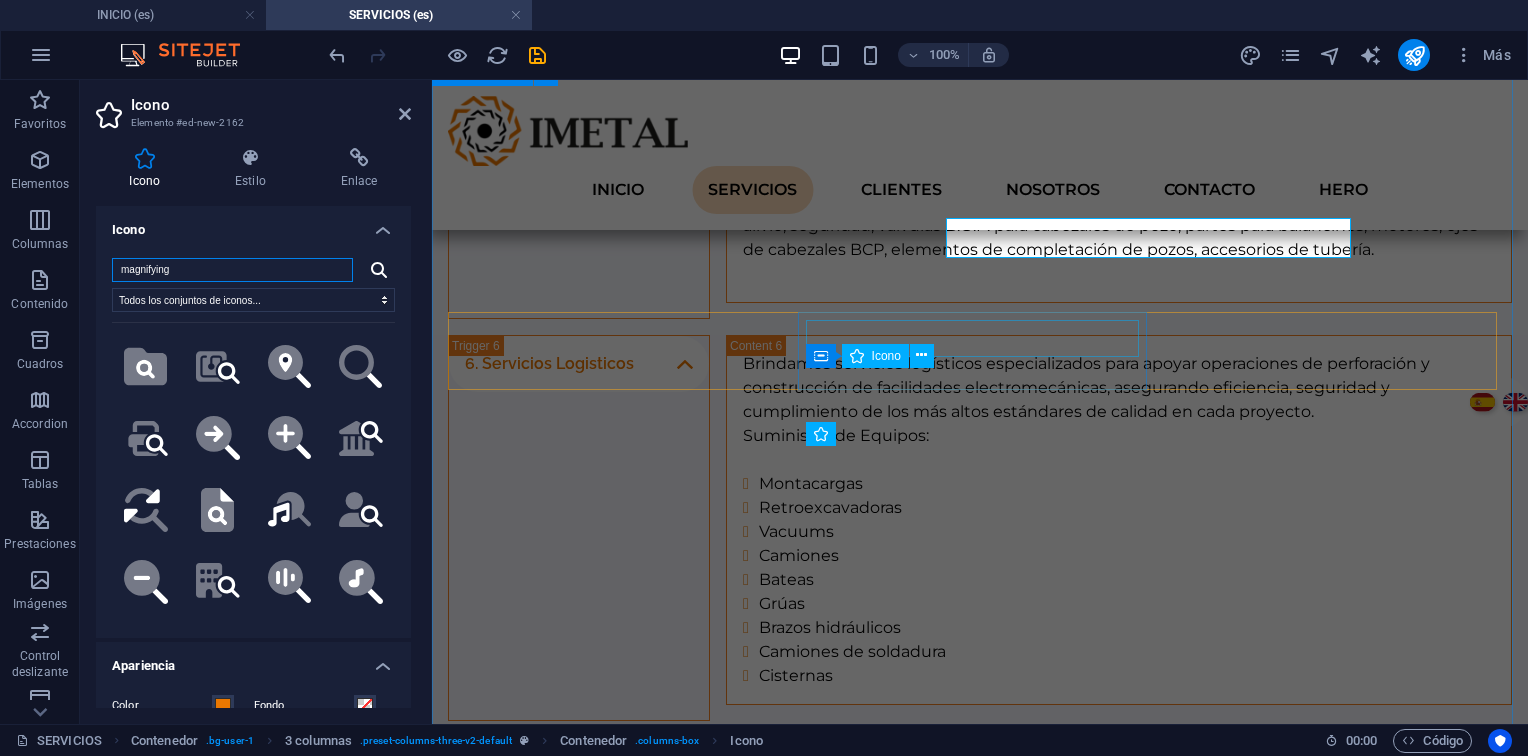 scroll, scrollTop: 2816, scrollLeft: 0, axis: vertical 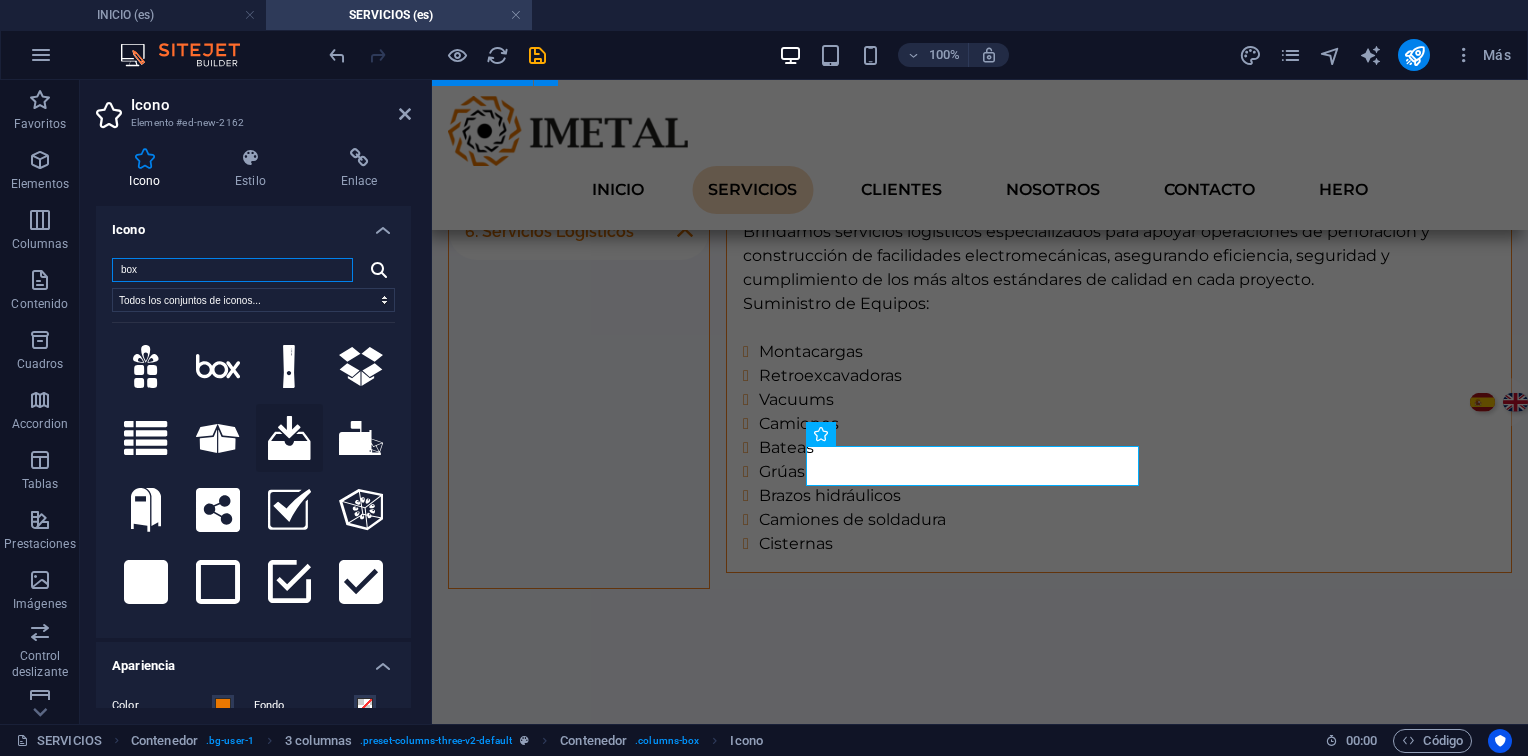 type on "box" 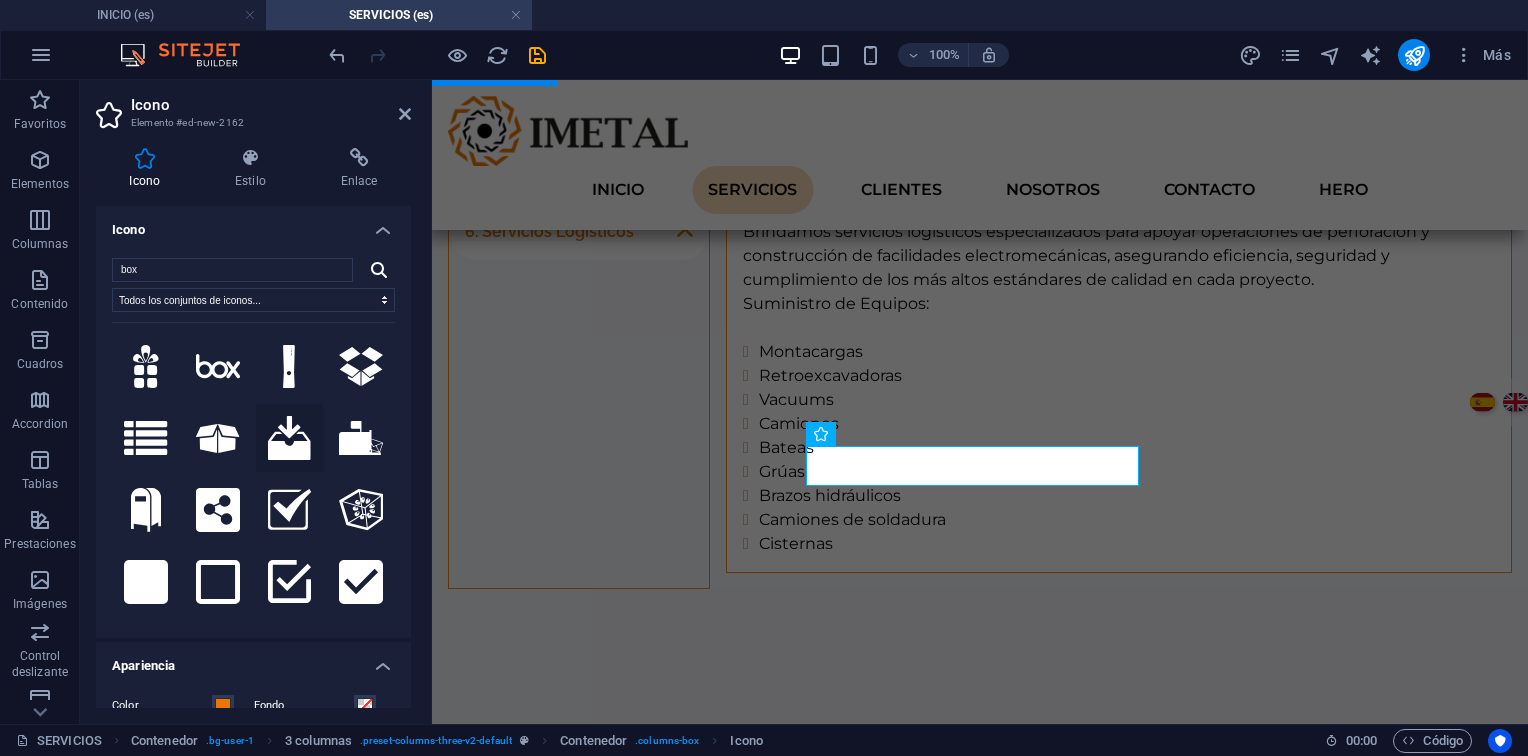 click 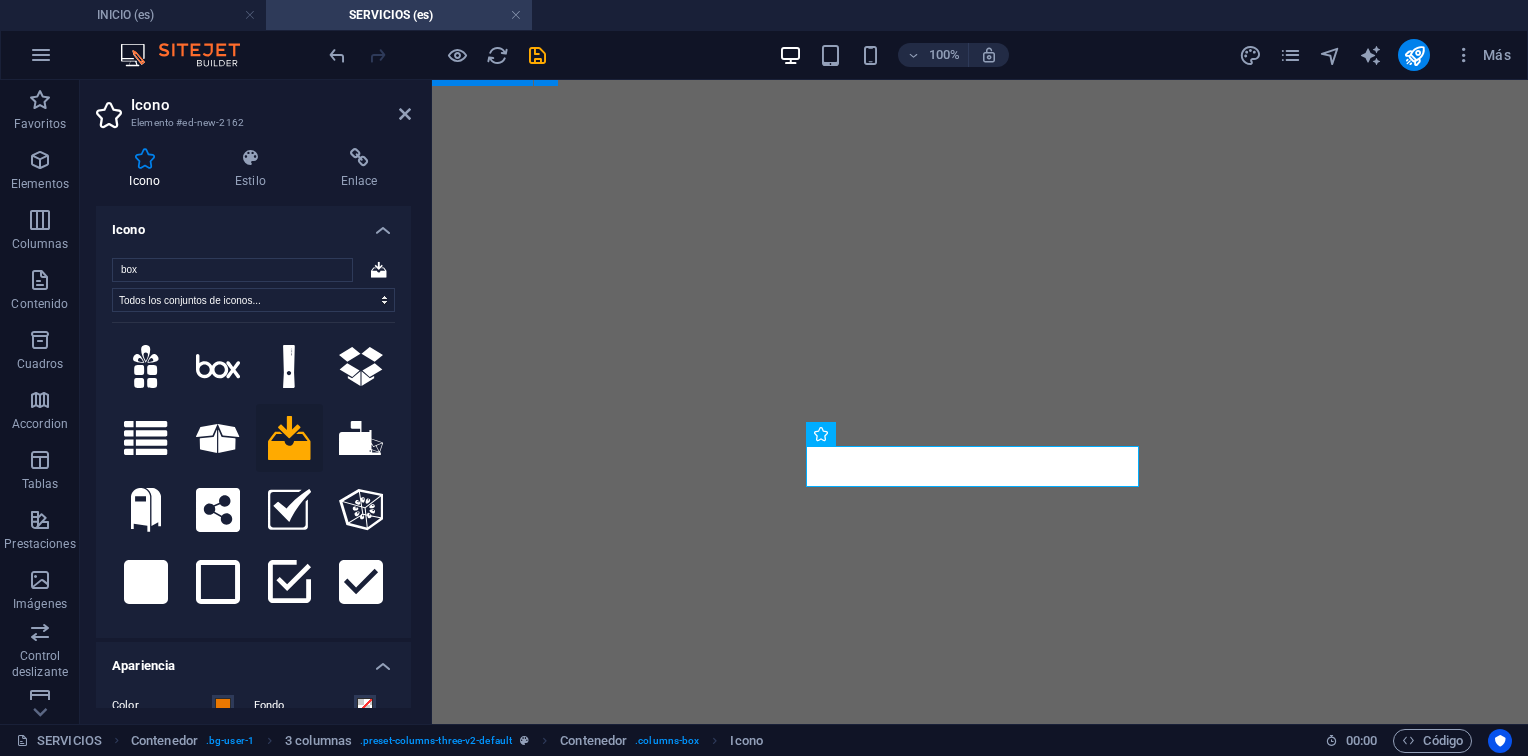 select on "xMaxYMid" 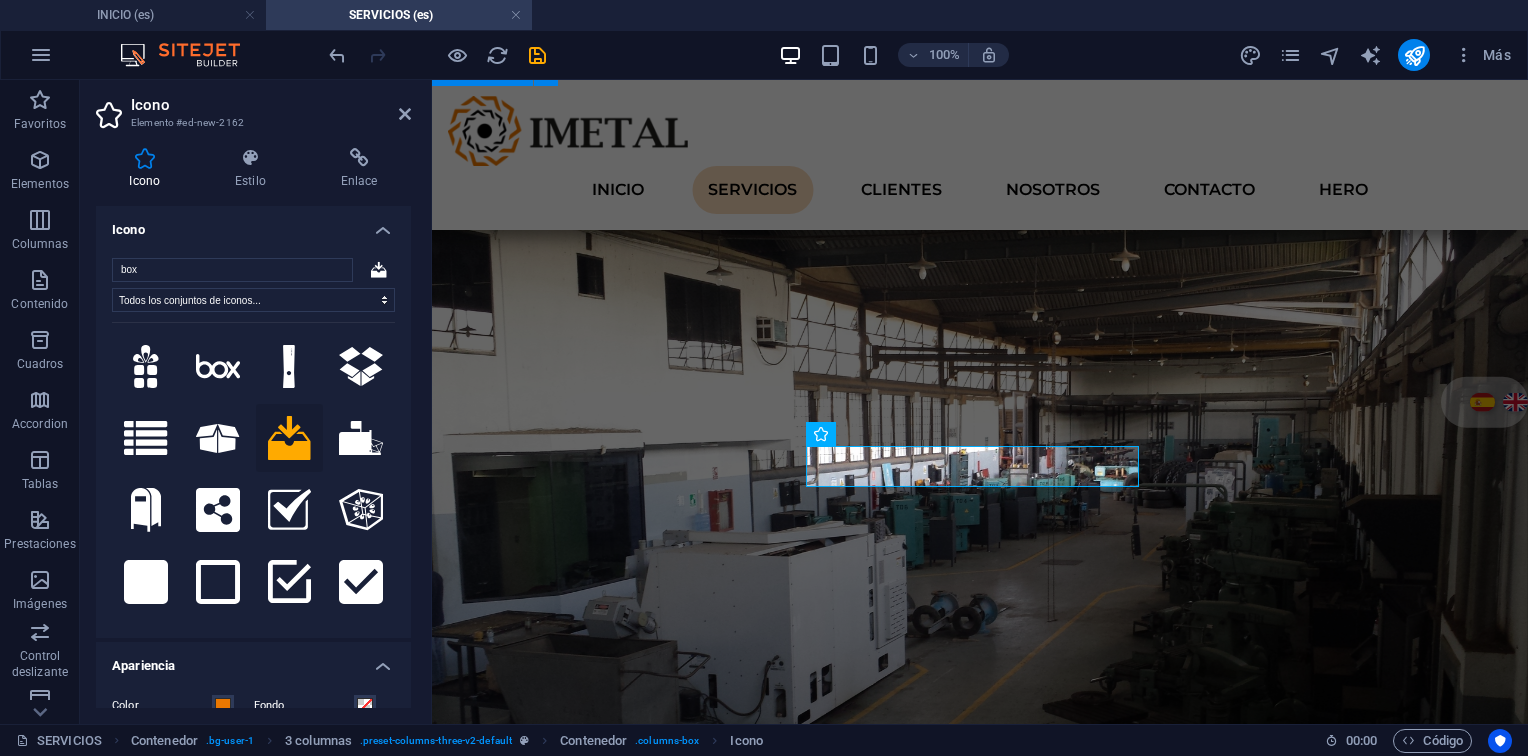 scroll, scrollTop: 0, scrollLeft: 0, axis: both 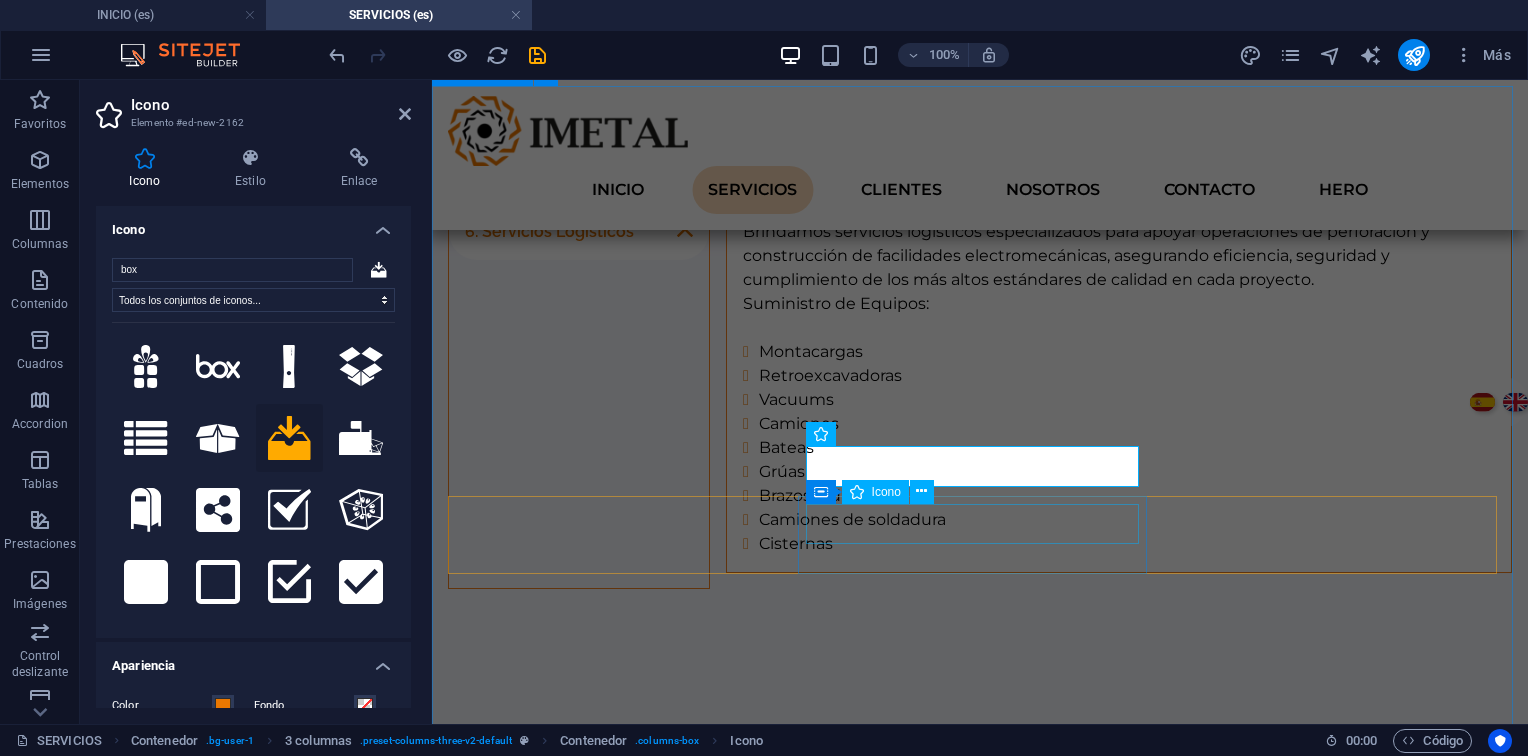 click at bounding box center (980, 1703) 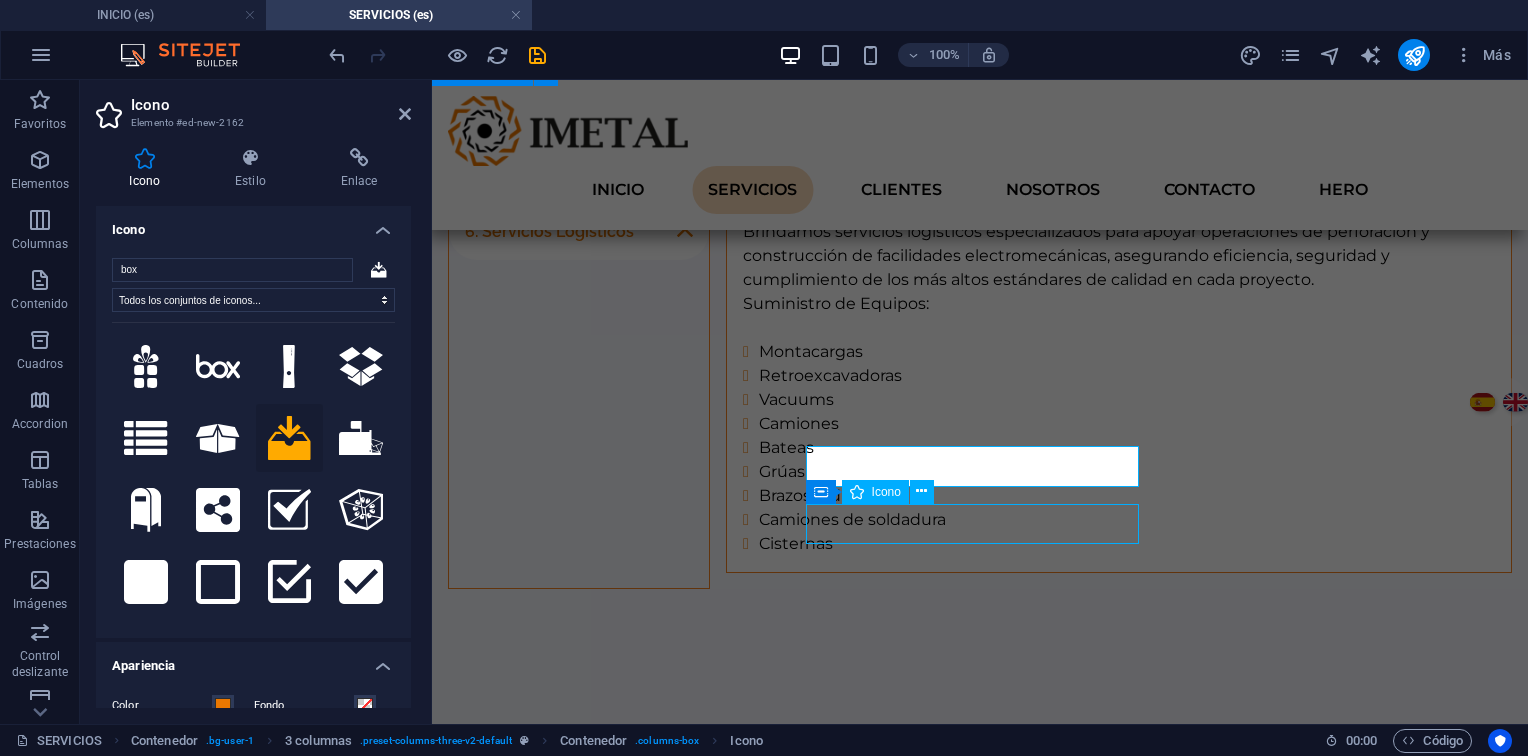 click at bounding box center (980, 1703) 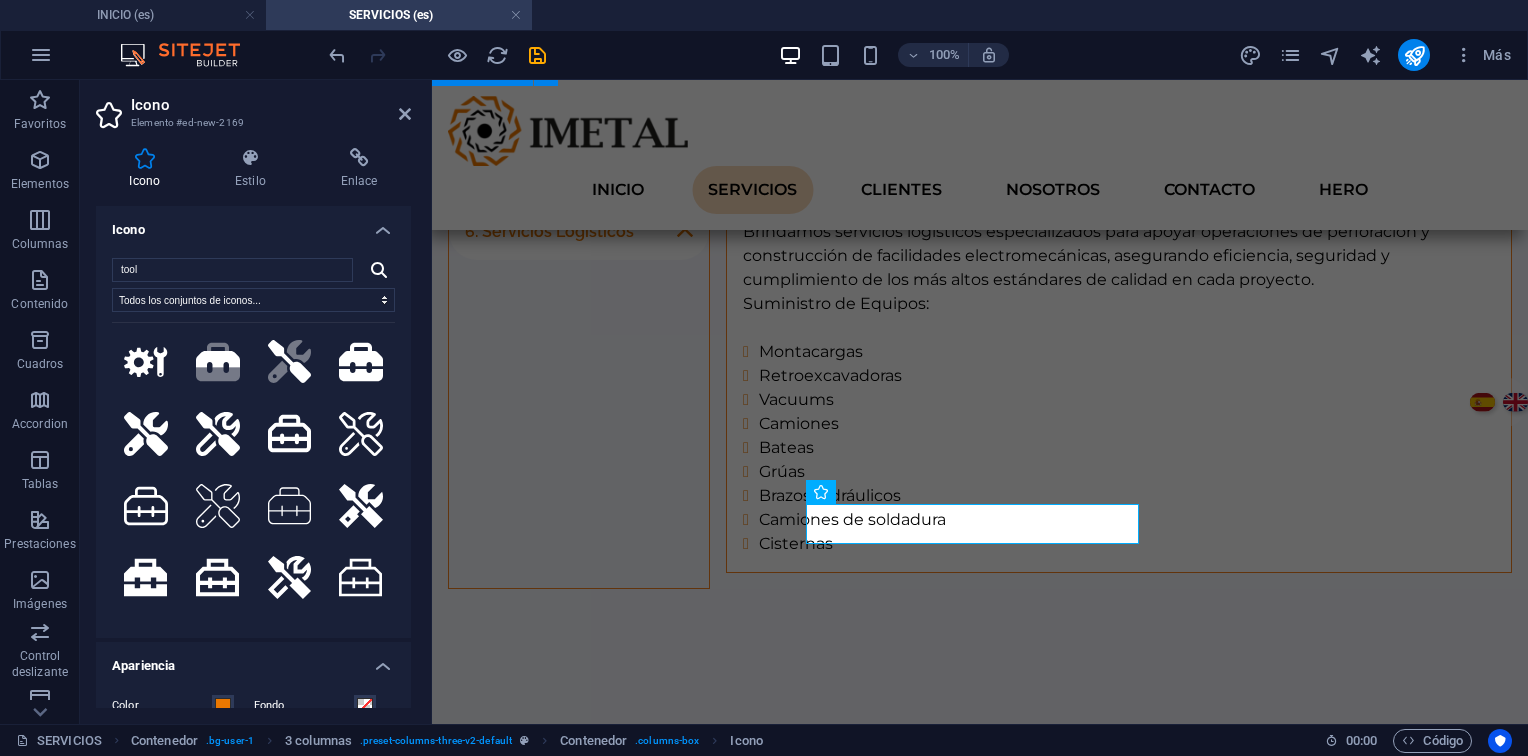 scroll, scrollTop: 135, scrollLeft: 0, axis: vertical 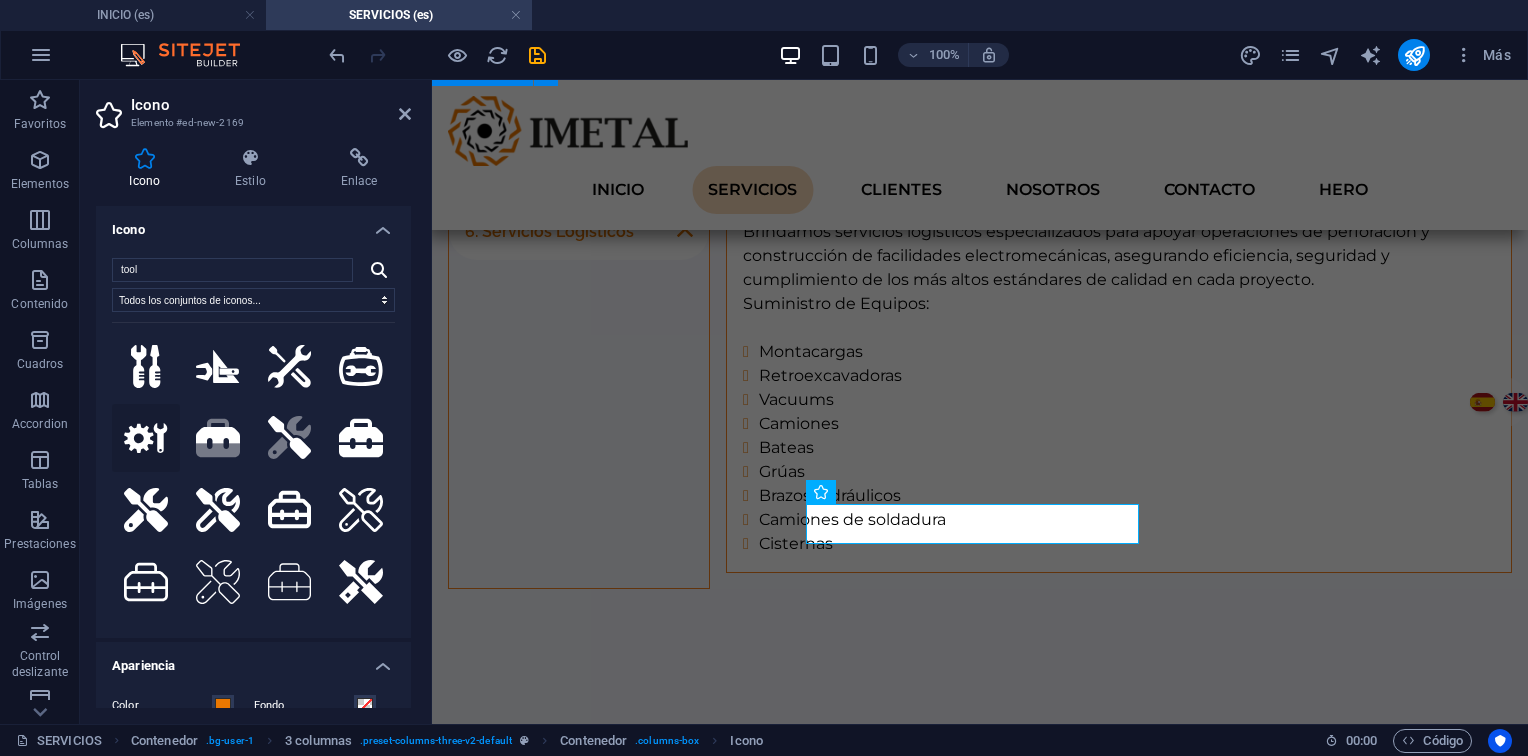 type on "tool" 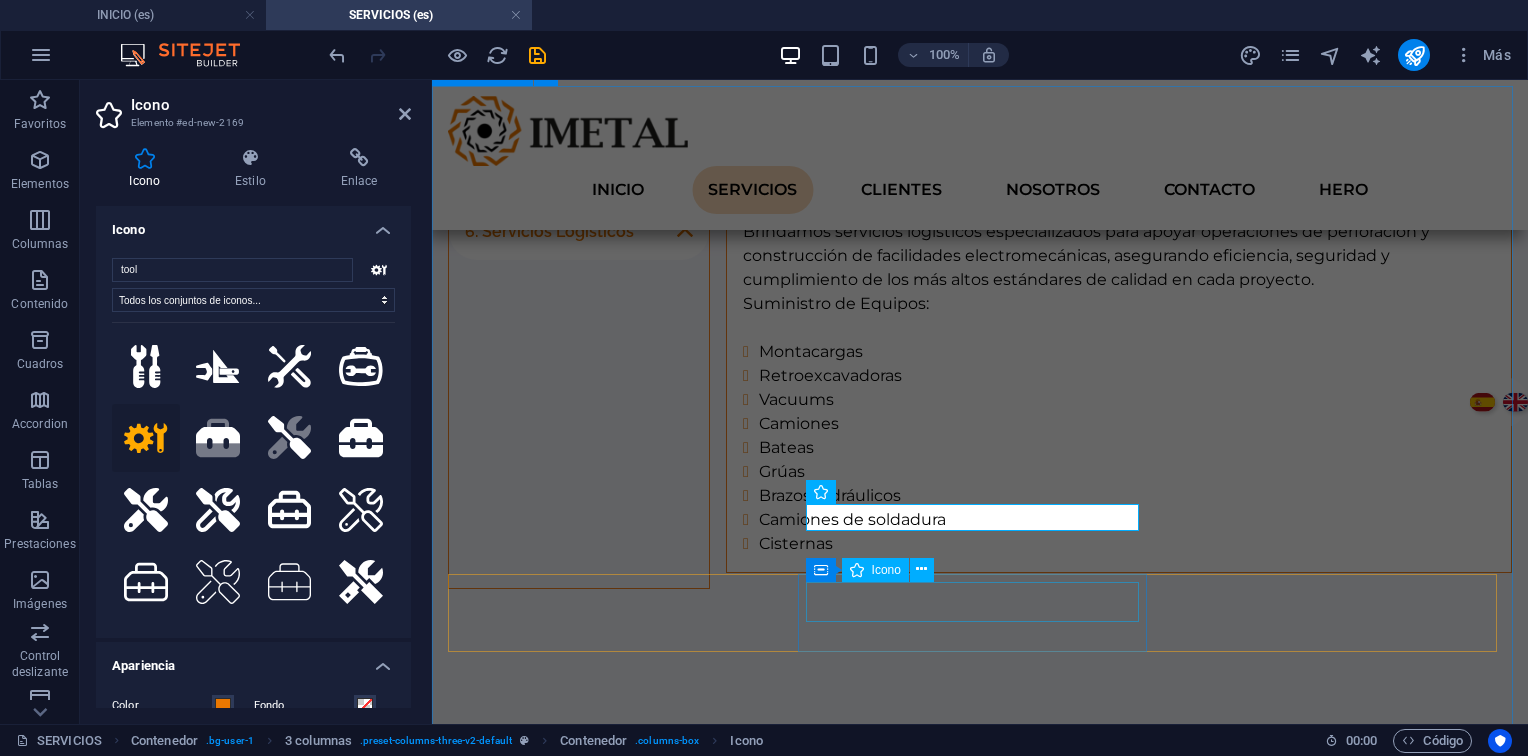 click at bounding box center [980, 1863] 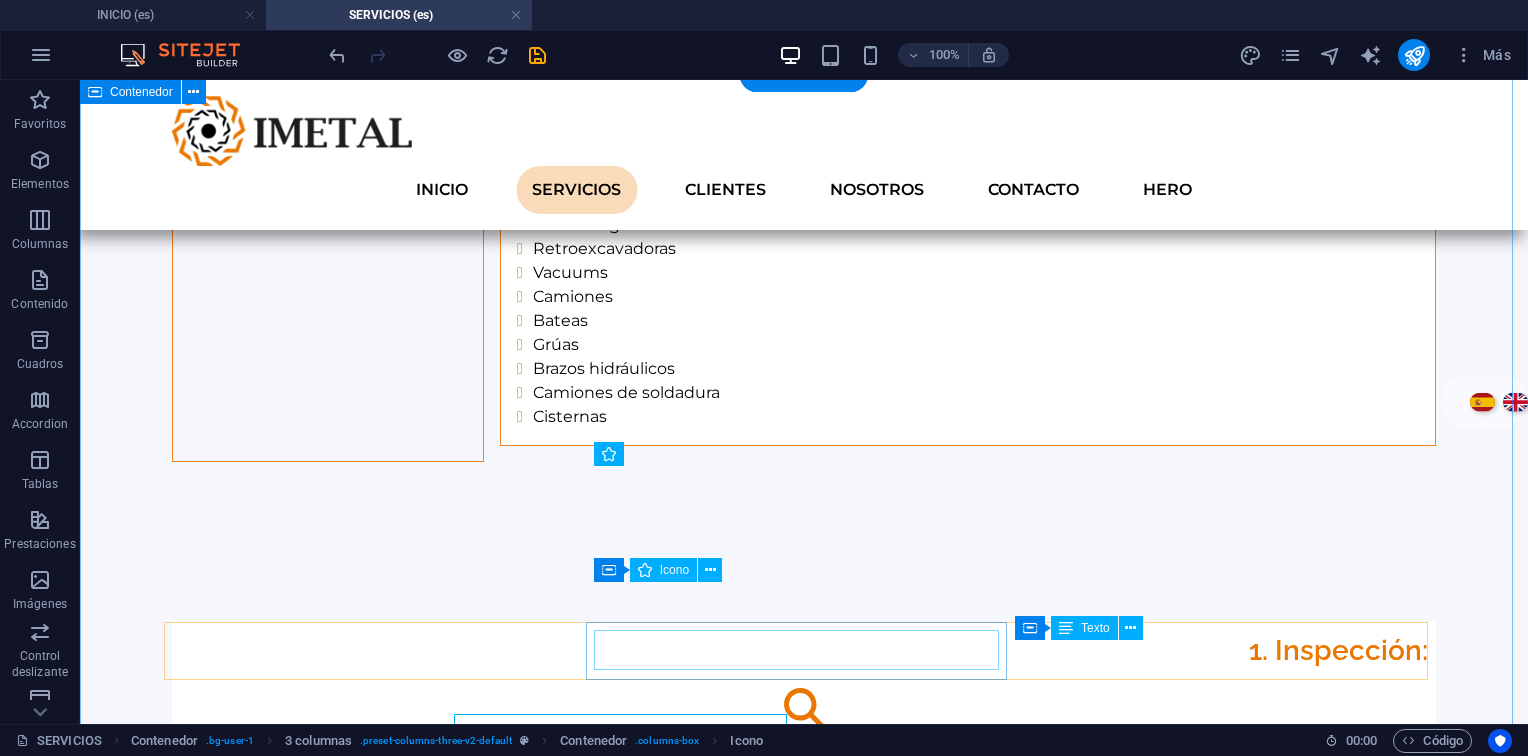 scroll, scrollTop: 2684, scrollLeft: 0, axis: vertical 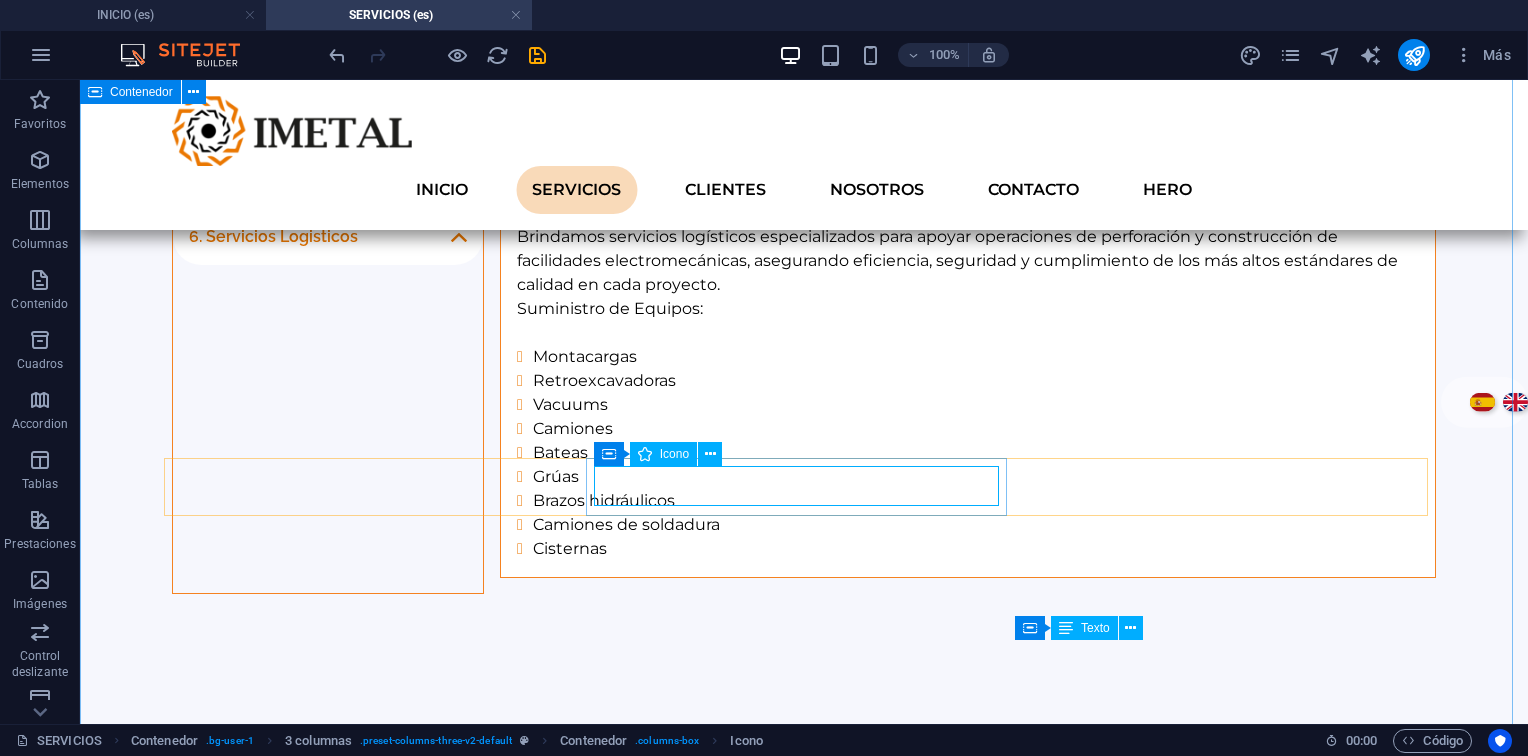 click at bounding box center (804, 1868) 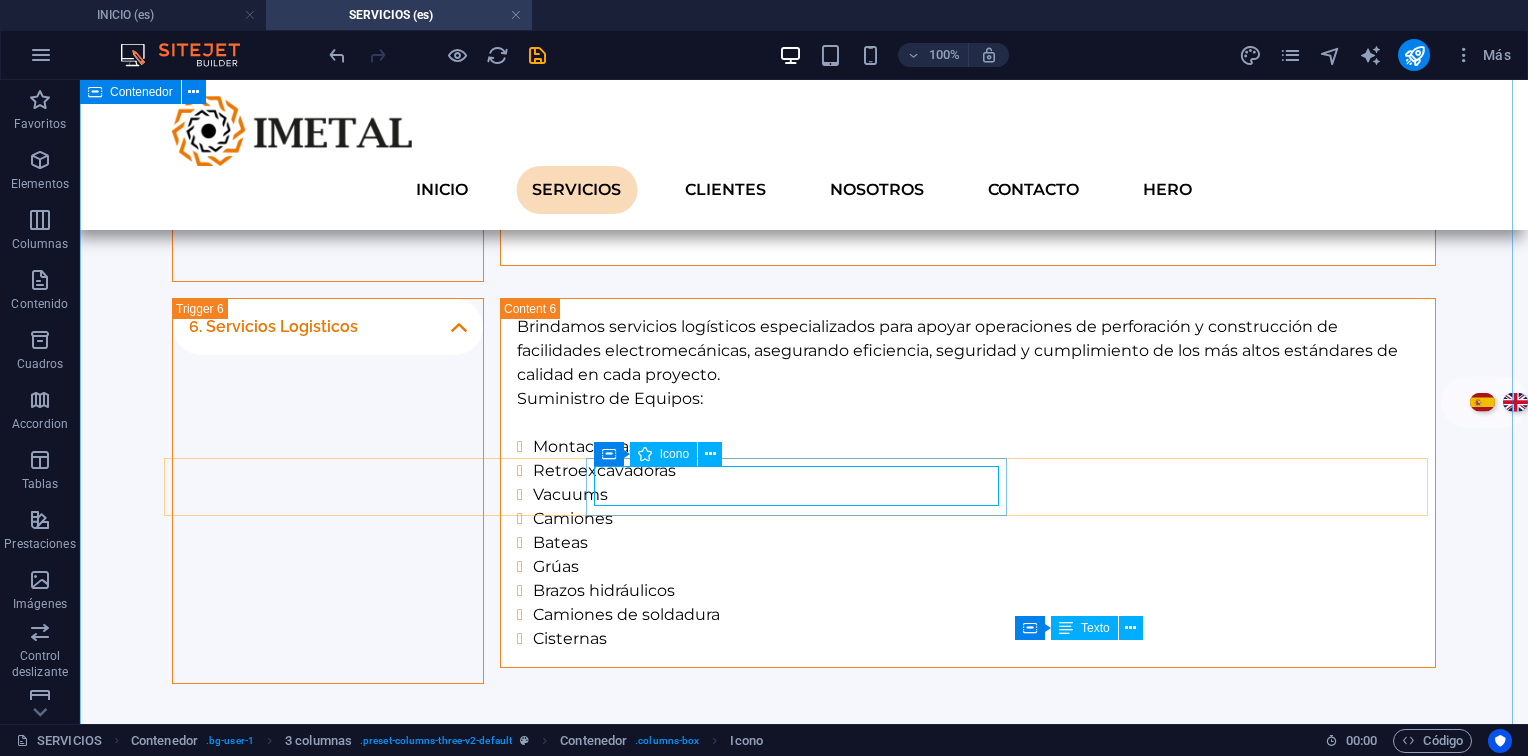 scroll, scrollTop: 2816, scrollLeft: 0, axis: vertical 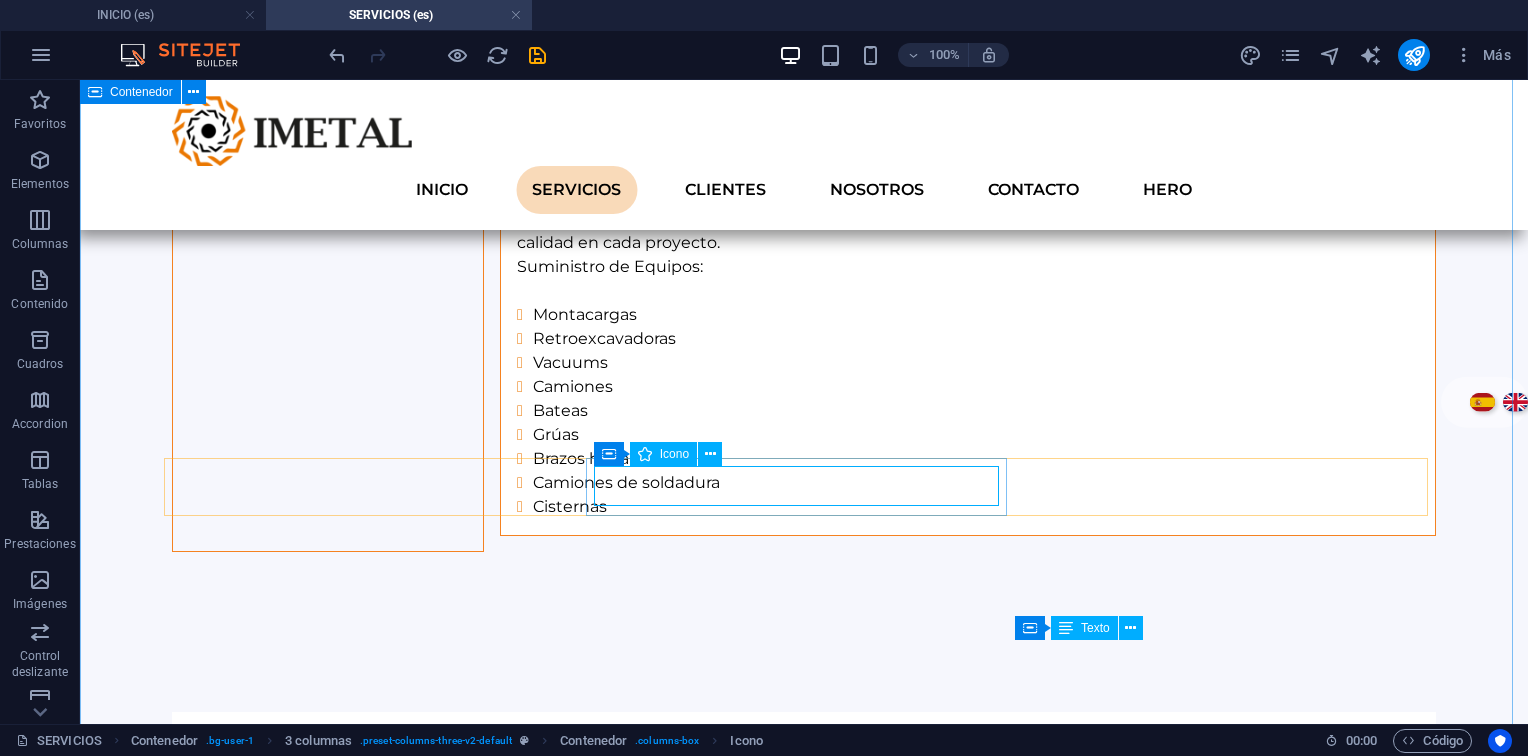select on "xMaxYMid" 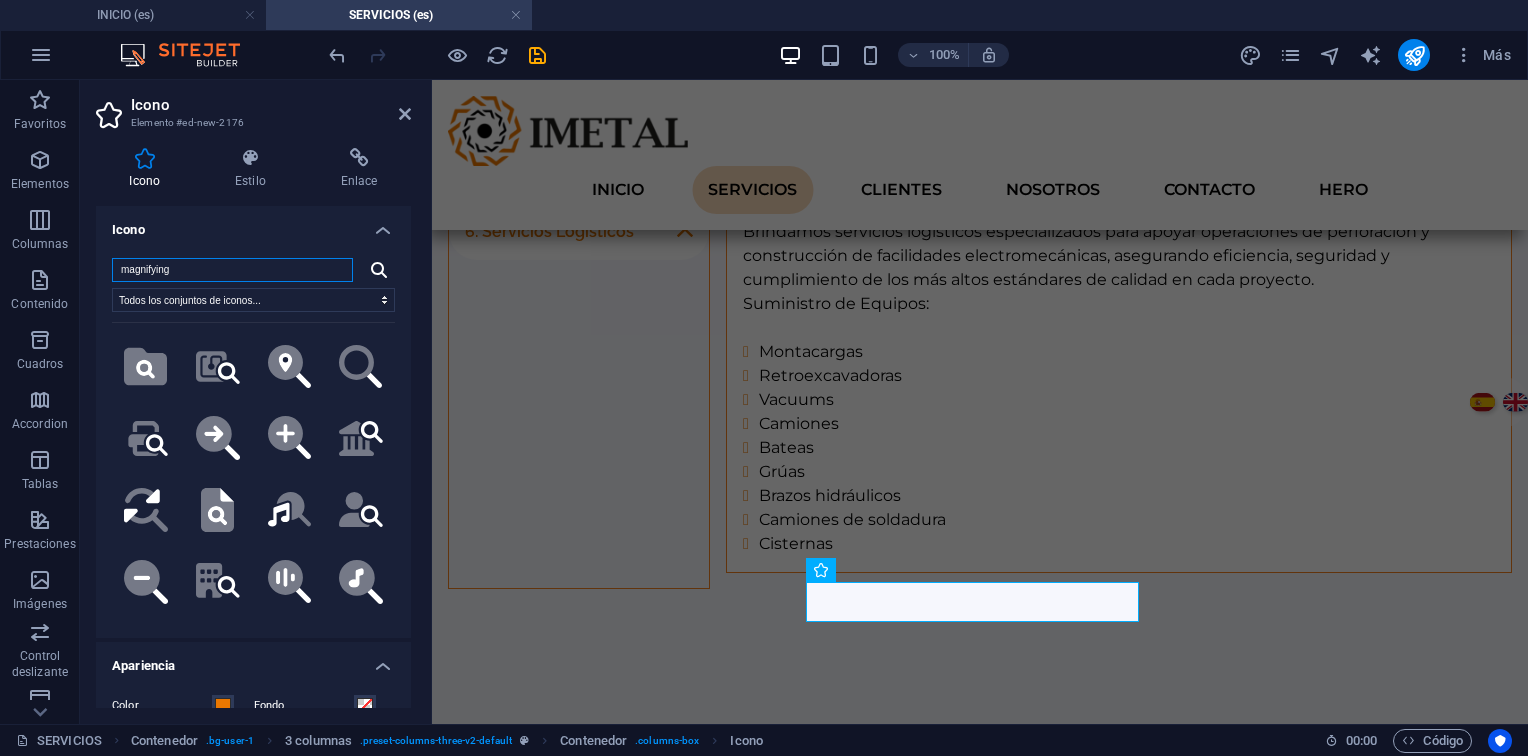 click on "magnifying" at bounding box center [232, 270] 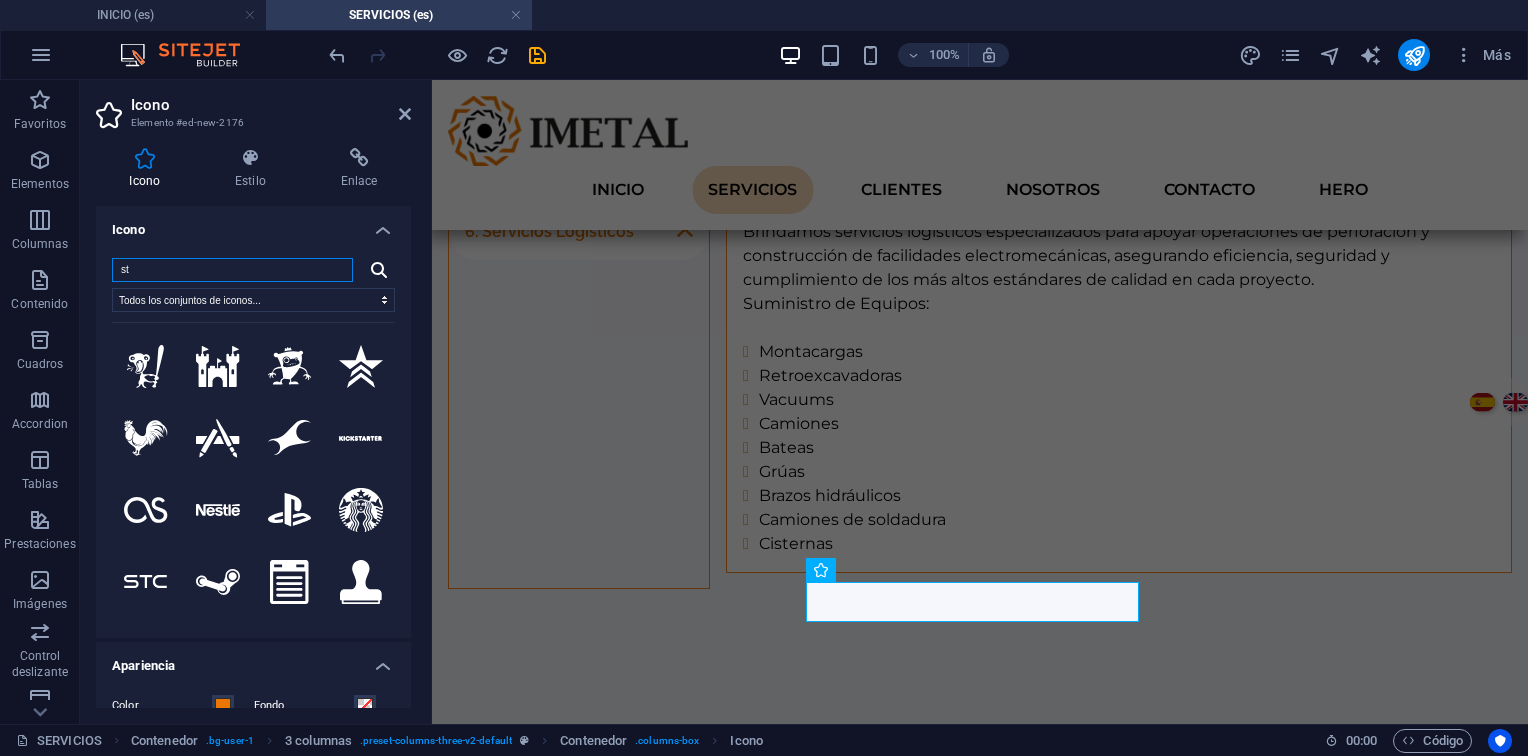 type on "s" 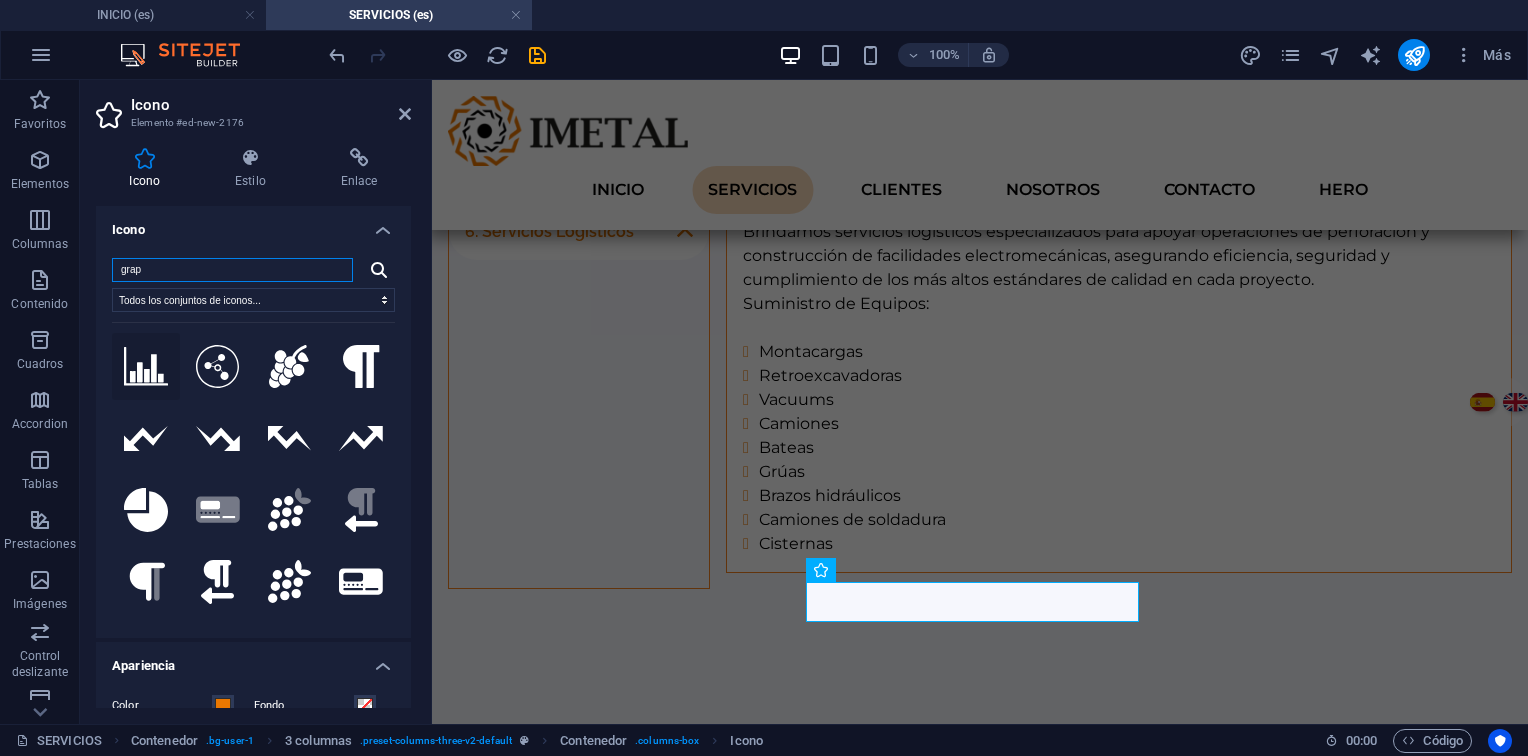 type on "grap" 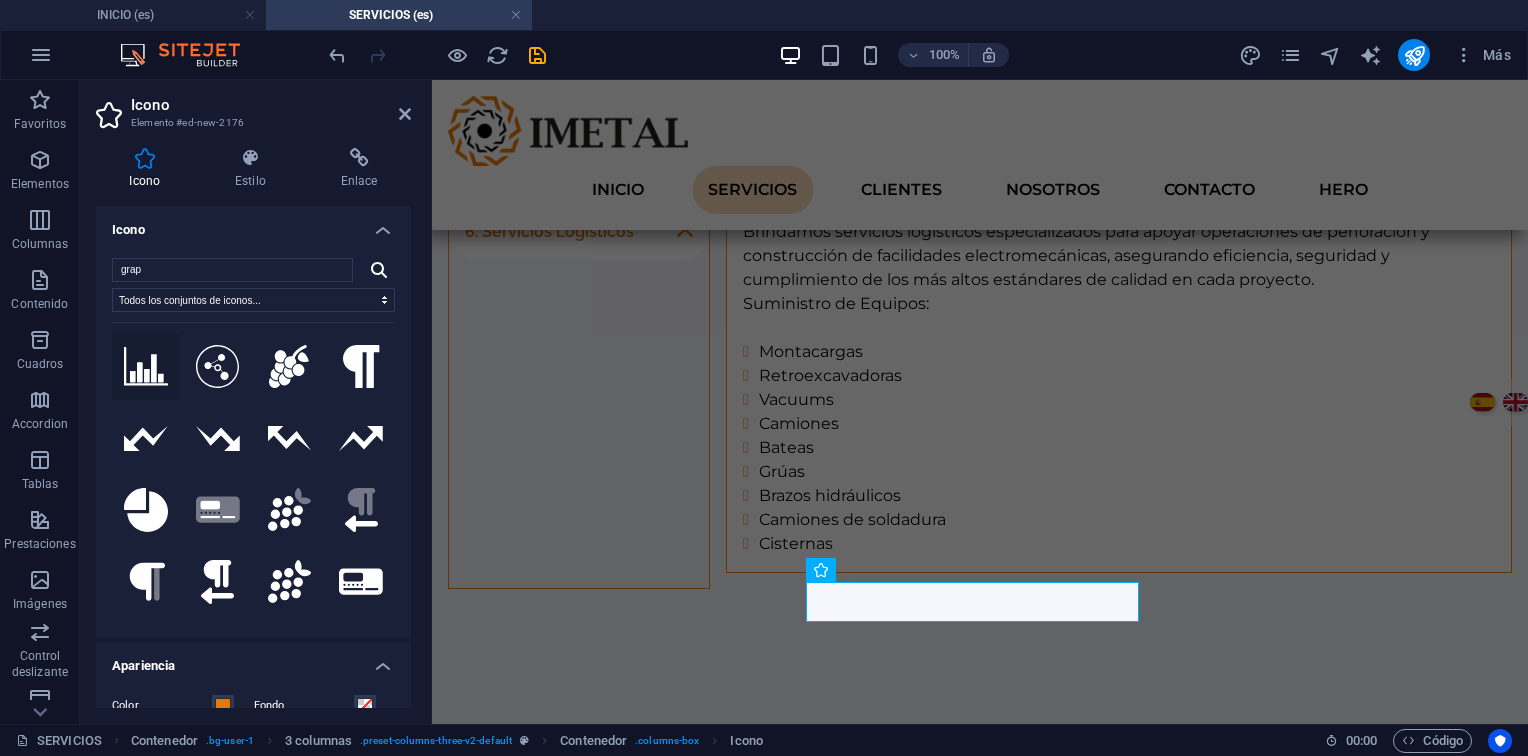 click 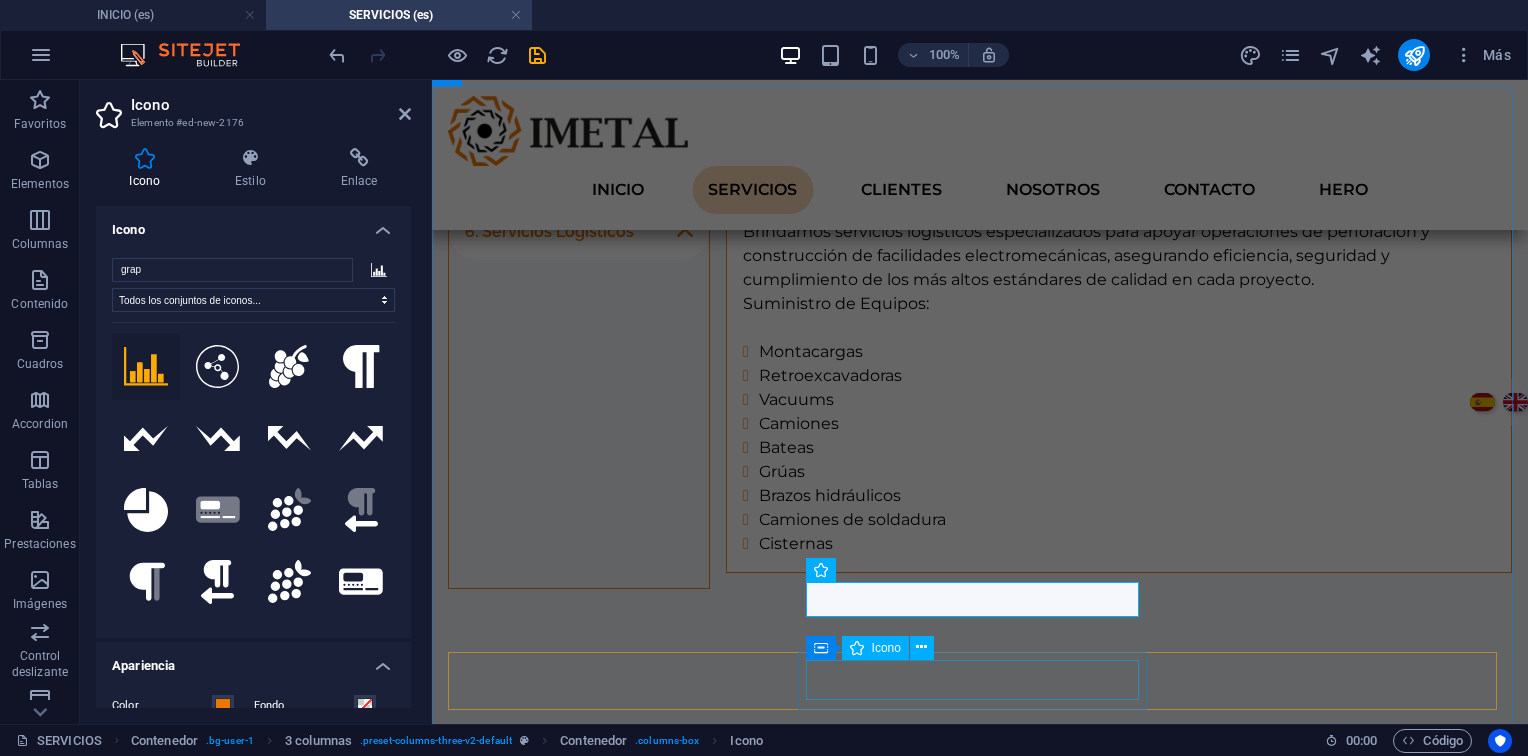 drag, startPoint x: 1022, startPoint y: 664, endPoint x: 1374, endPoint y: 667, distance: 352.0128 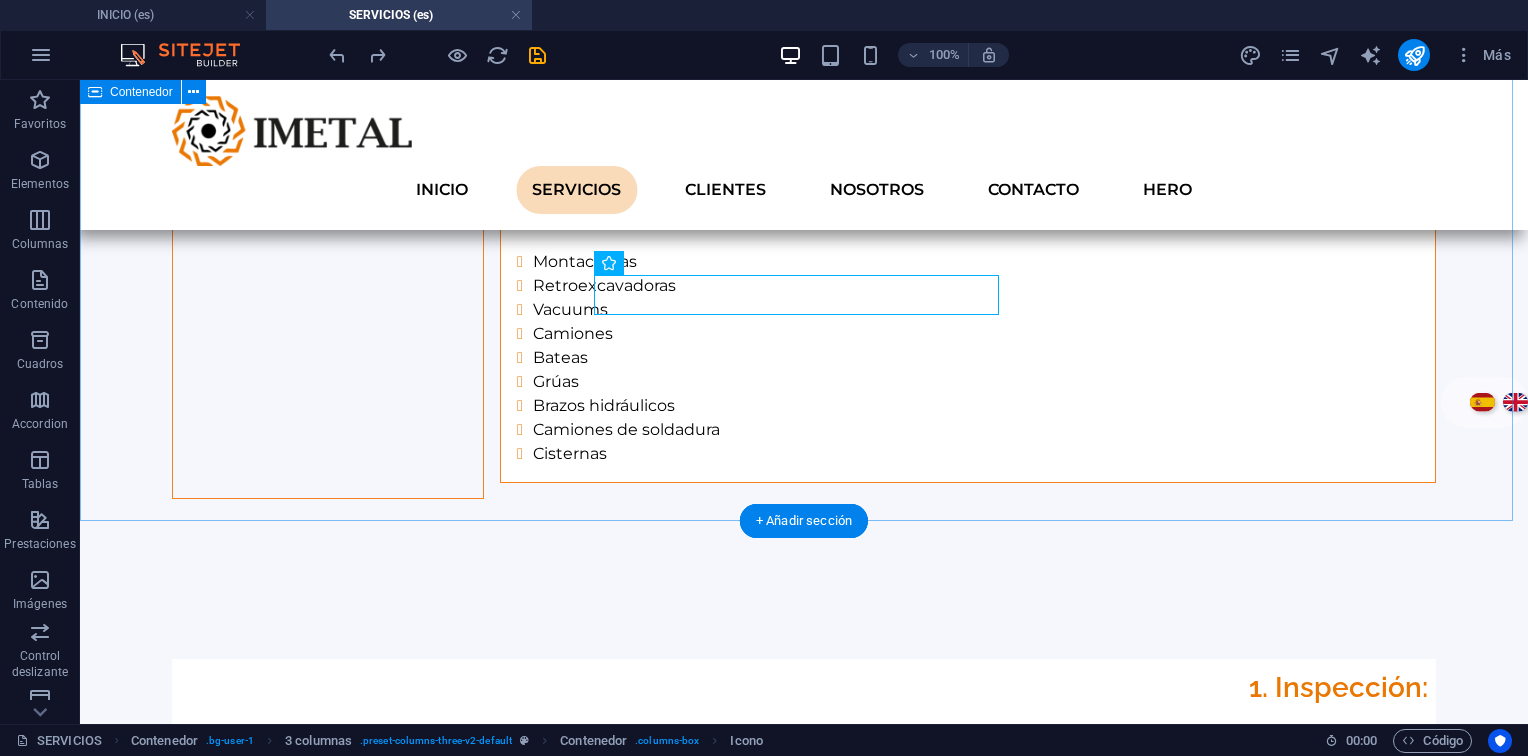 scroll, scrollTop: 2776, scrollLeft: 0, axis: vertical 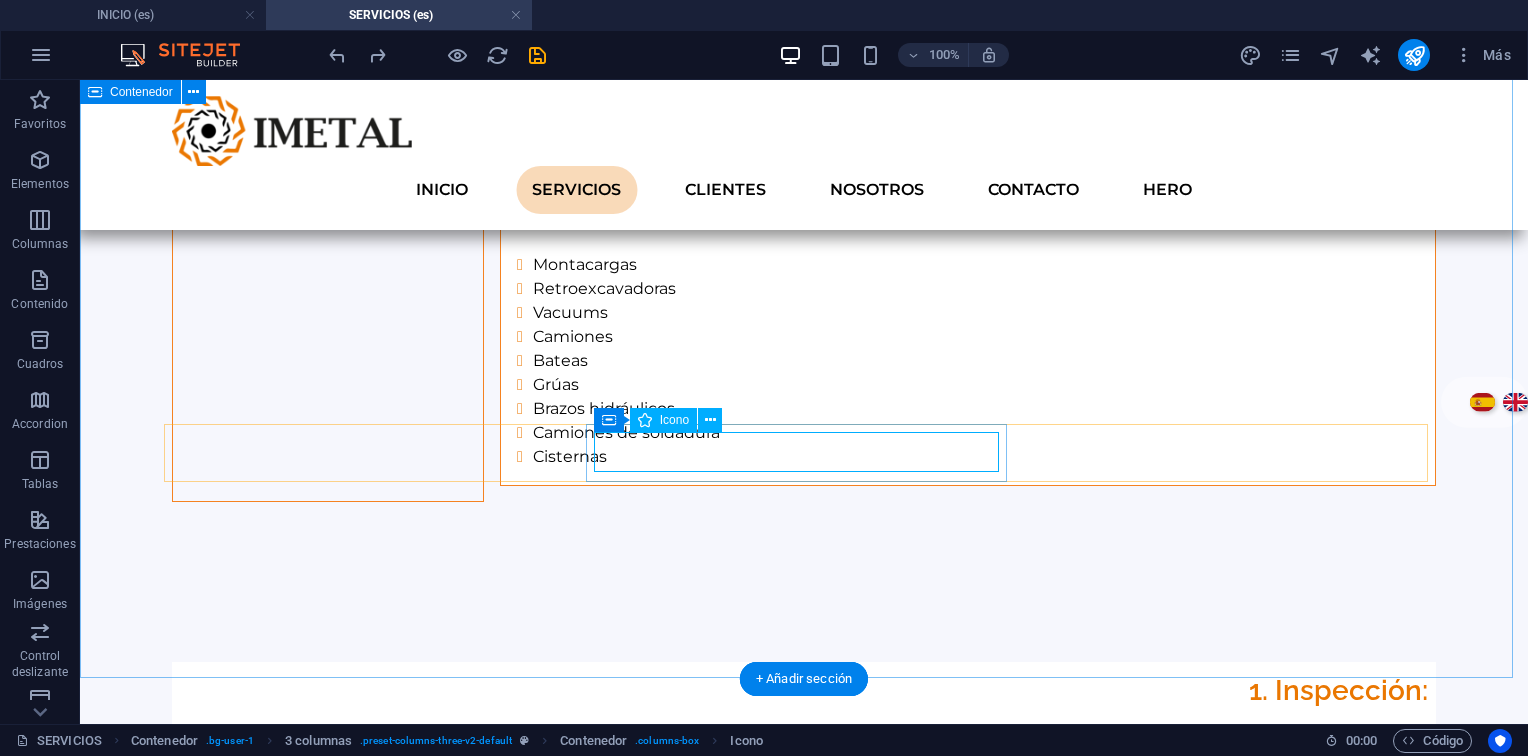 click at bounding box center (804, 1943) 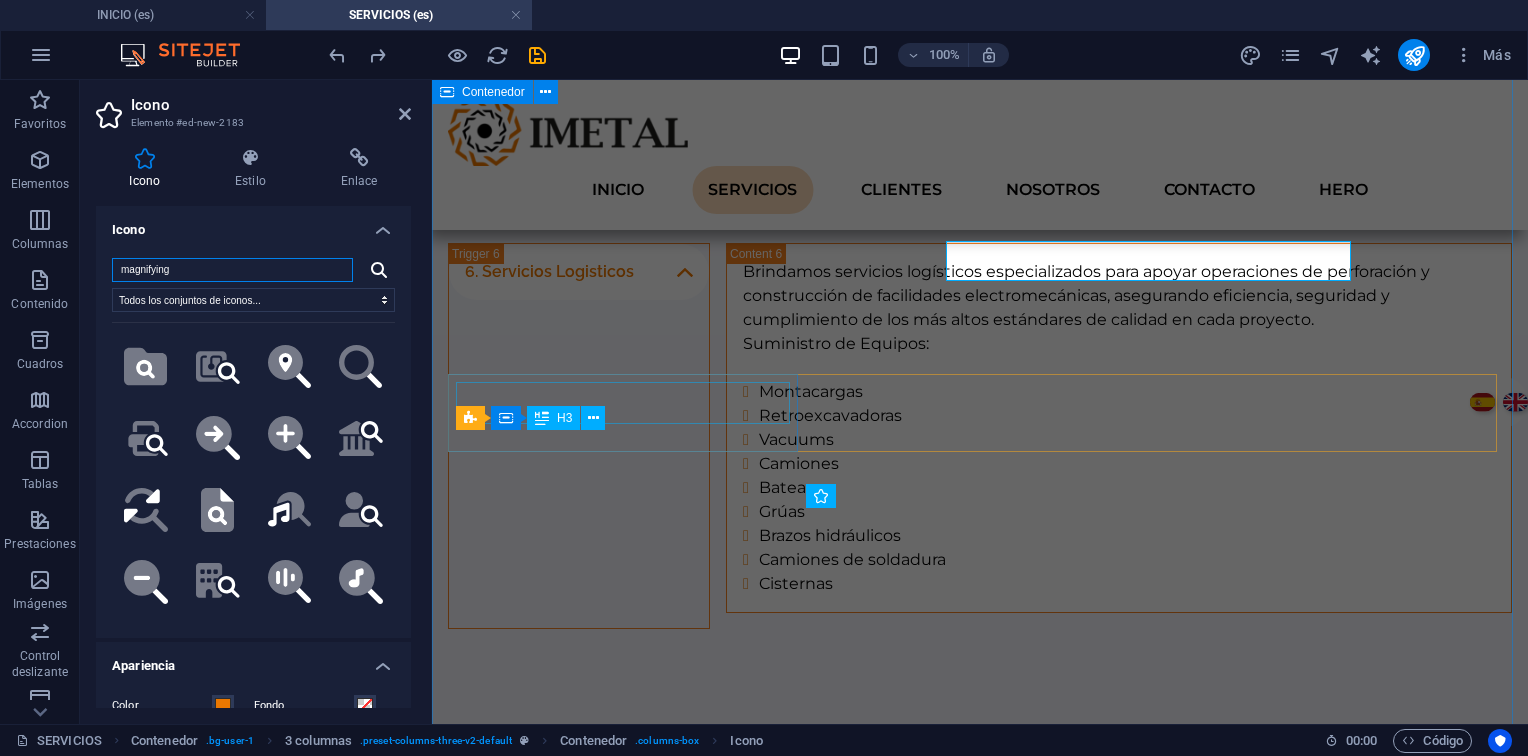 scroll, scrollTop: 2967, scrollLeft: 0, axis: vertical 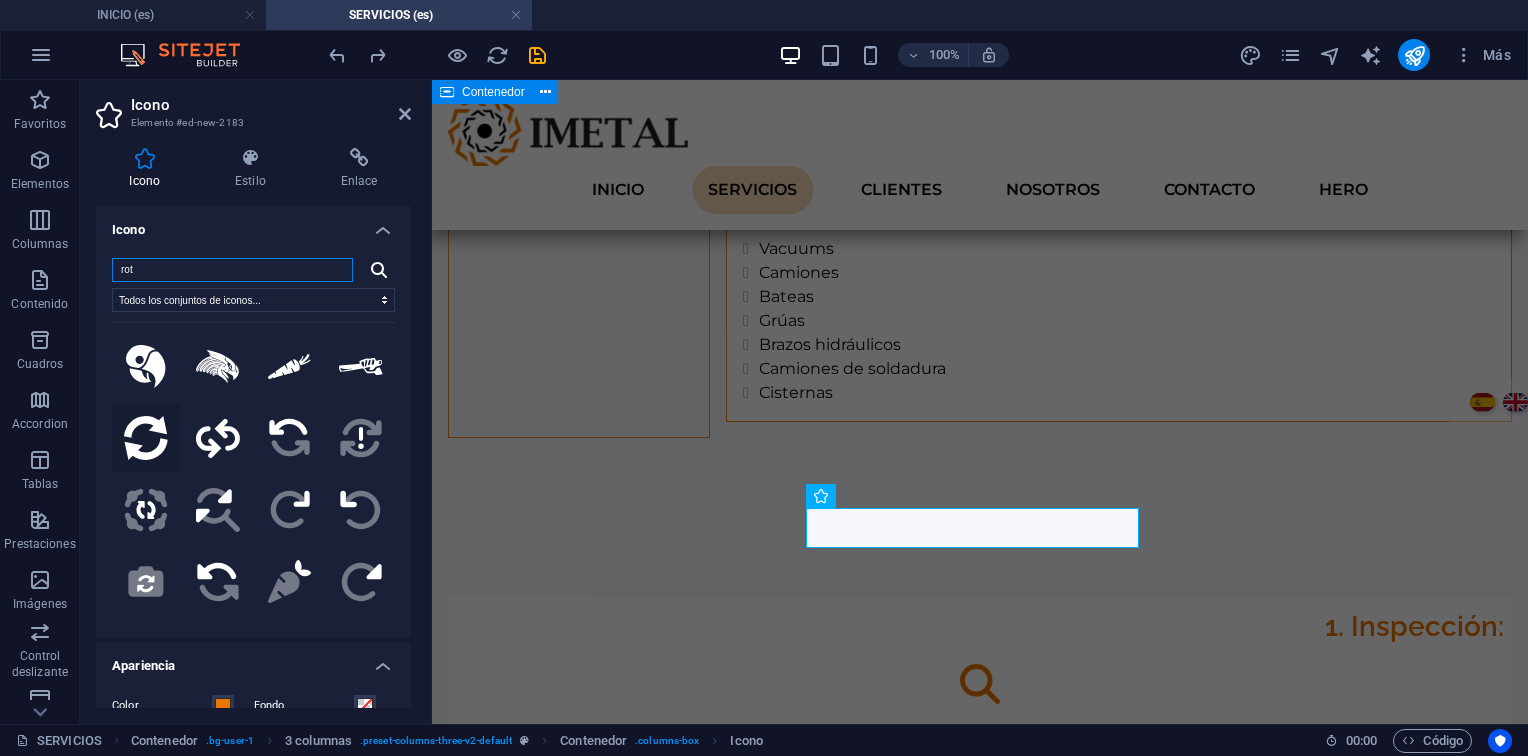 type on "rot" 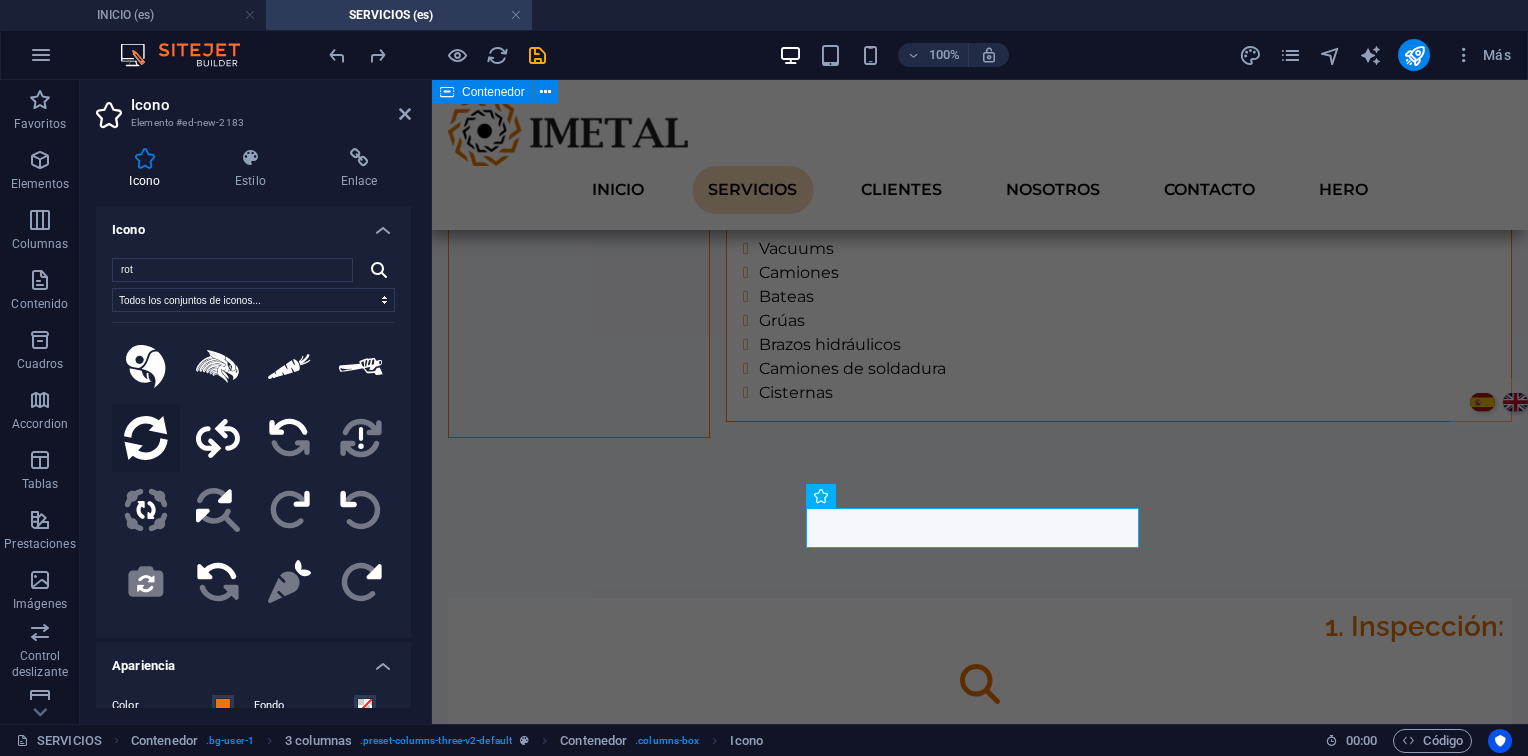 click 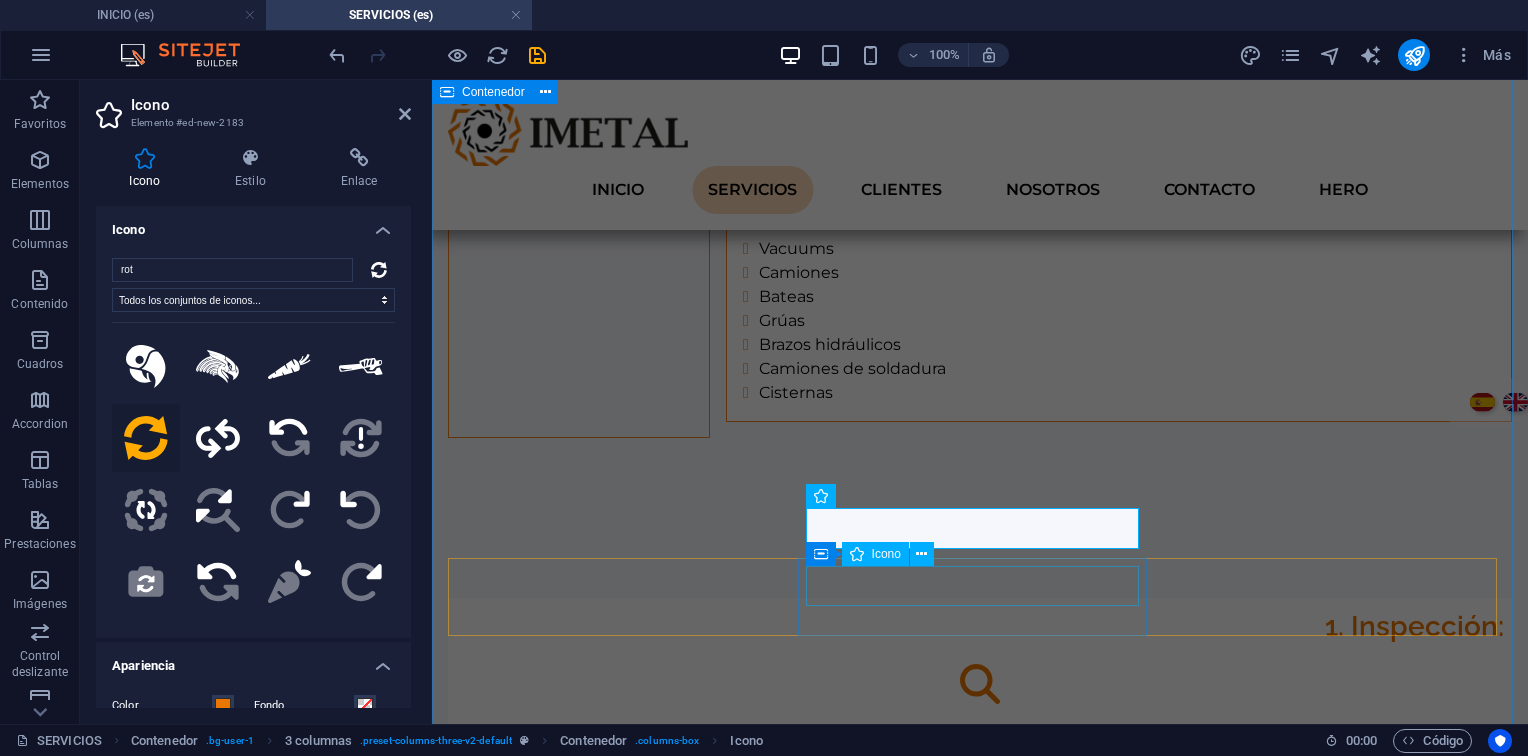 click at bounding box center (980, 2051) 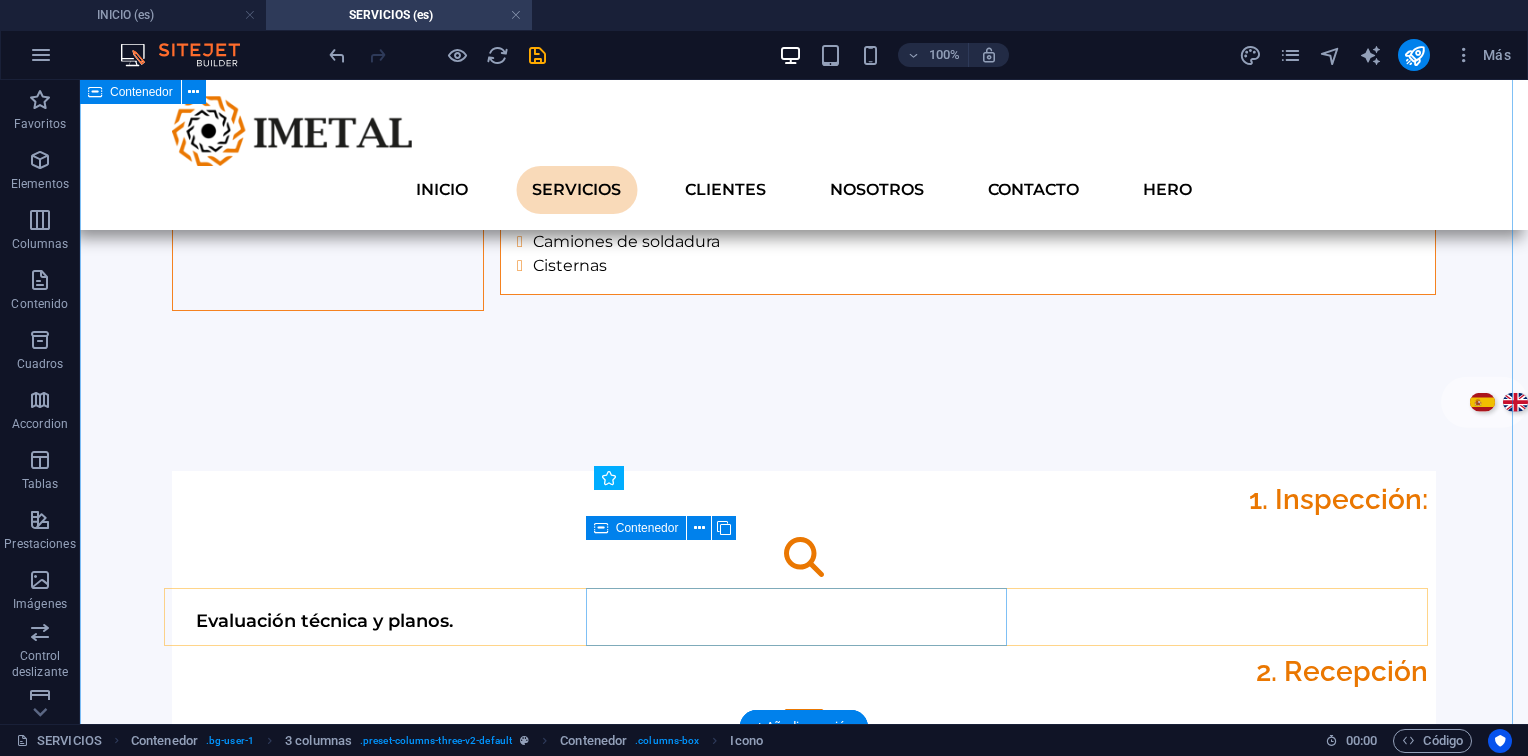 scroll, scrollTop: 2776, scrollLeft: 0, axis: vertical 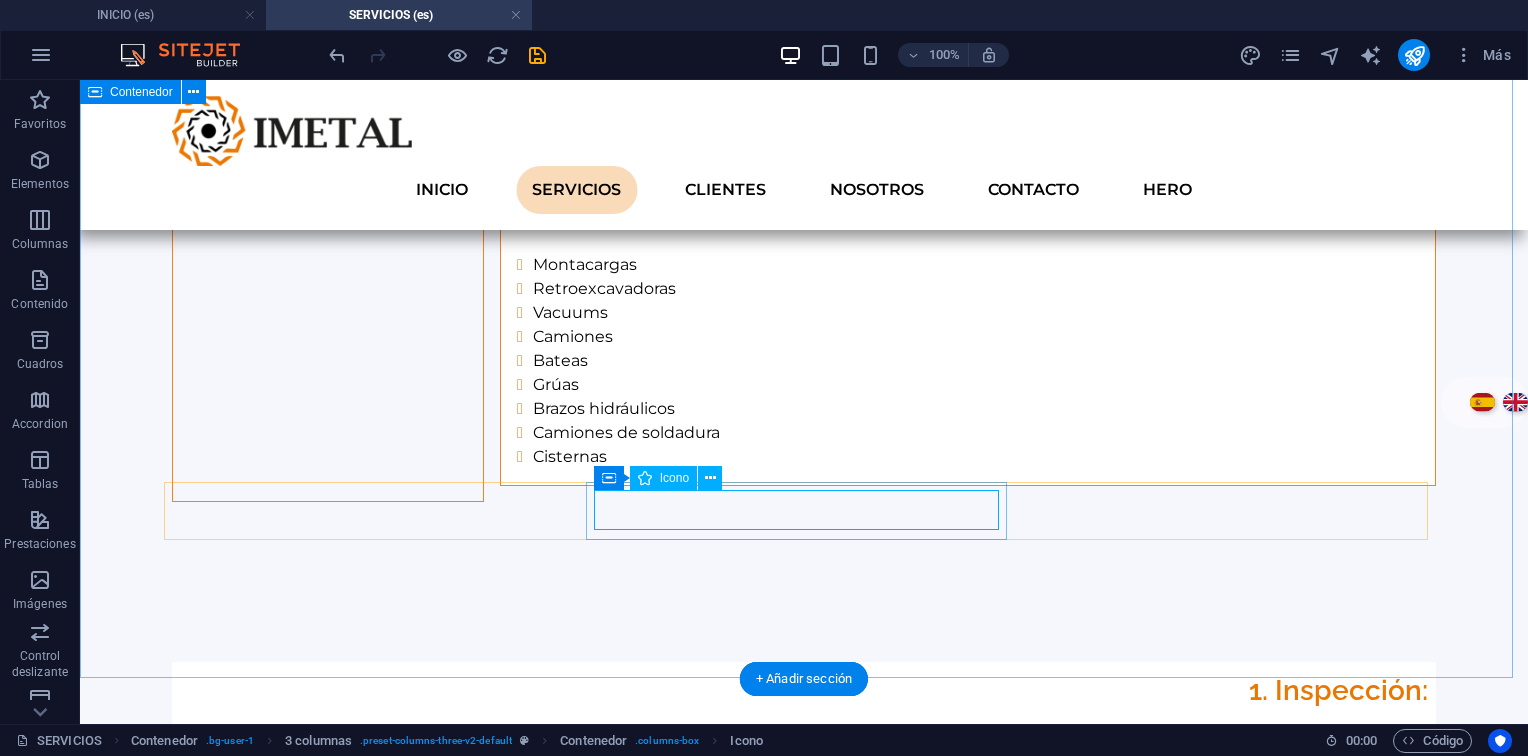 click at bounding box center (804, 2115) 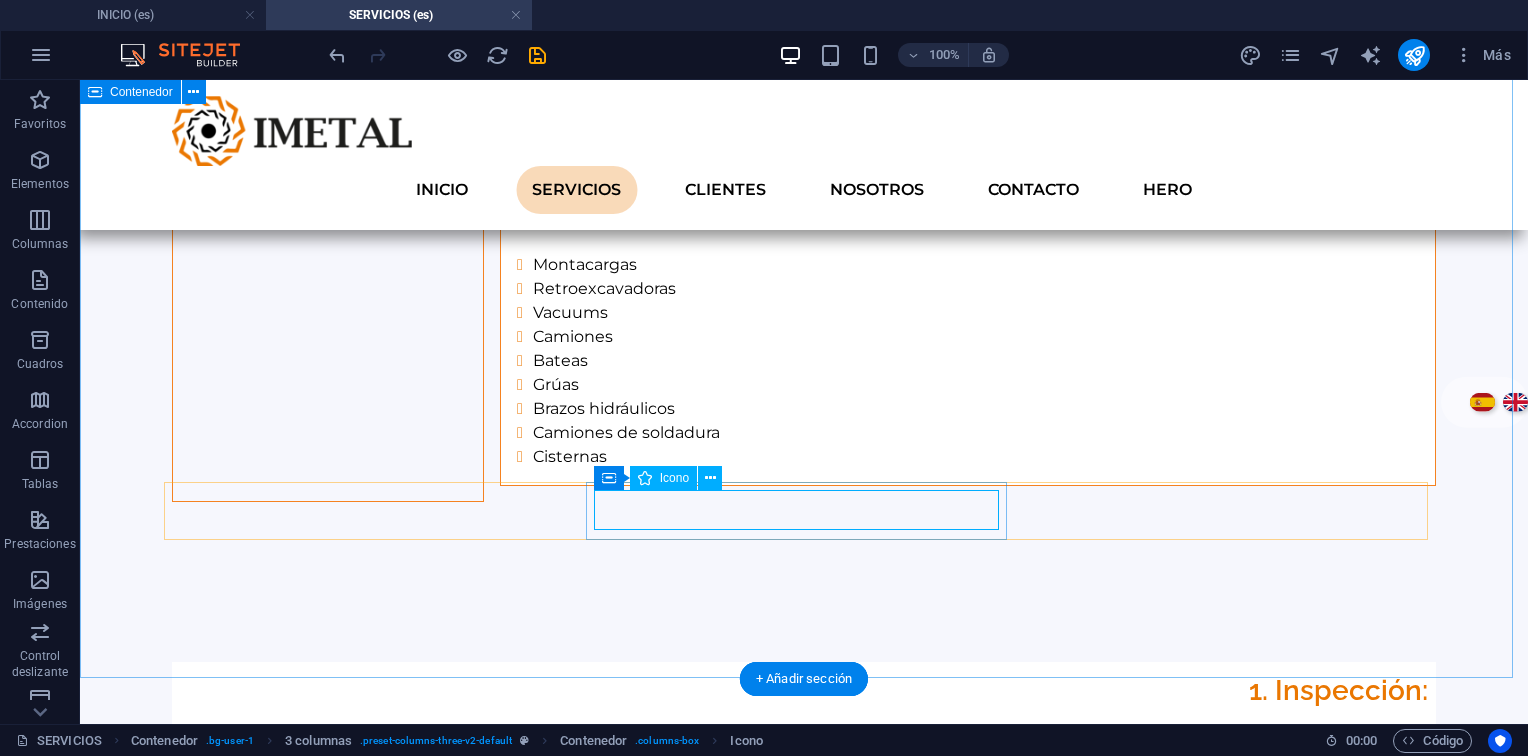 click at bounding box center [804, 2115] 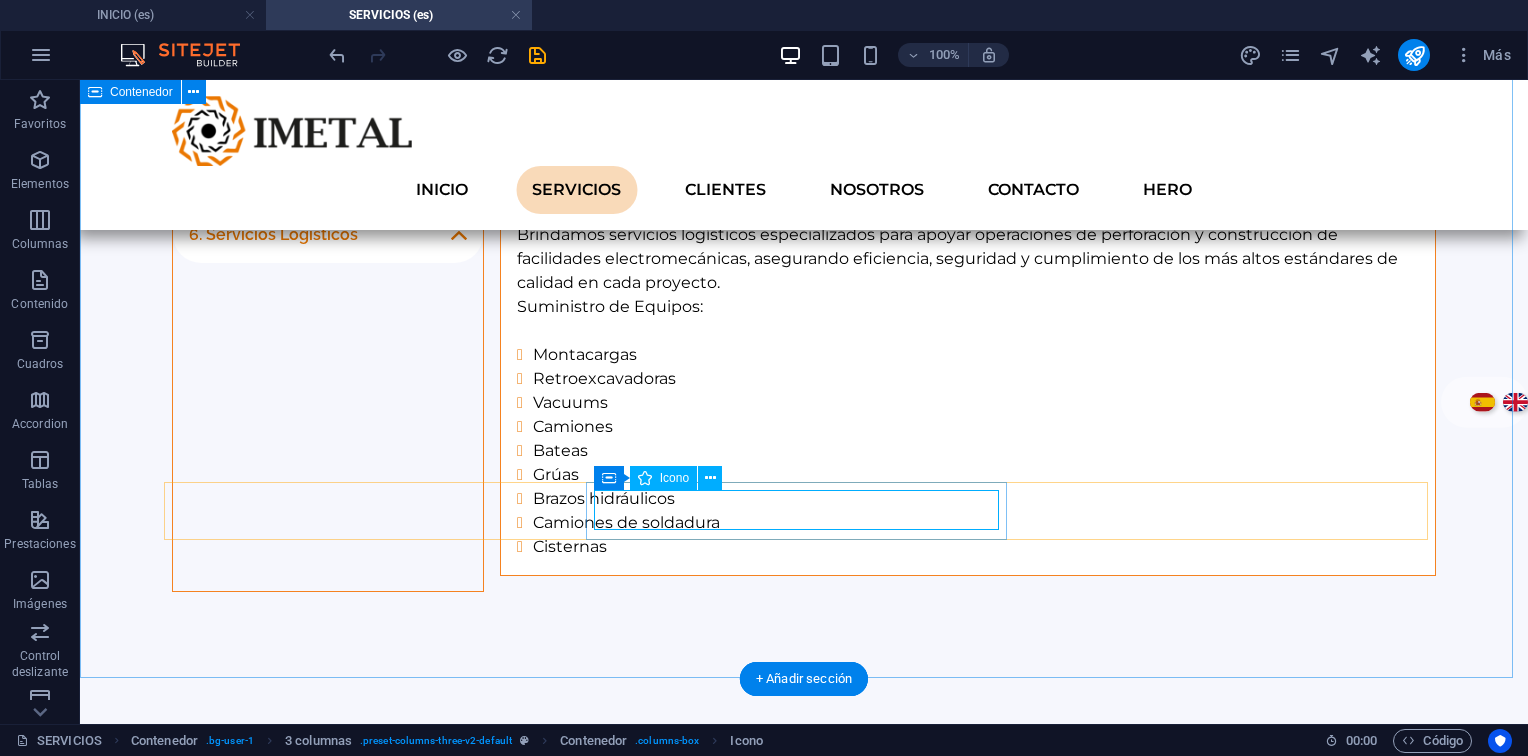 select on "xMaxYMid" 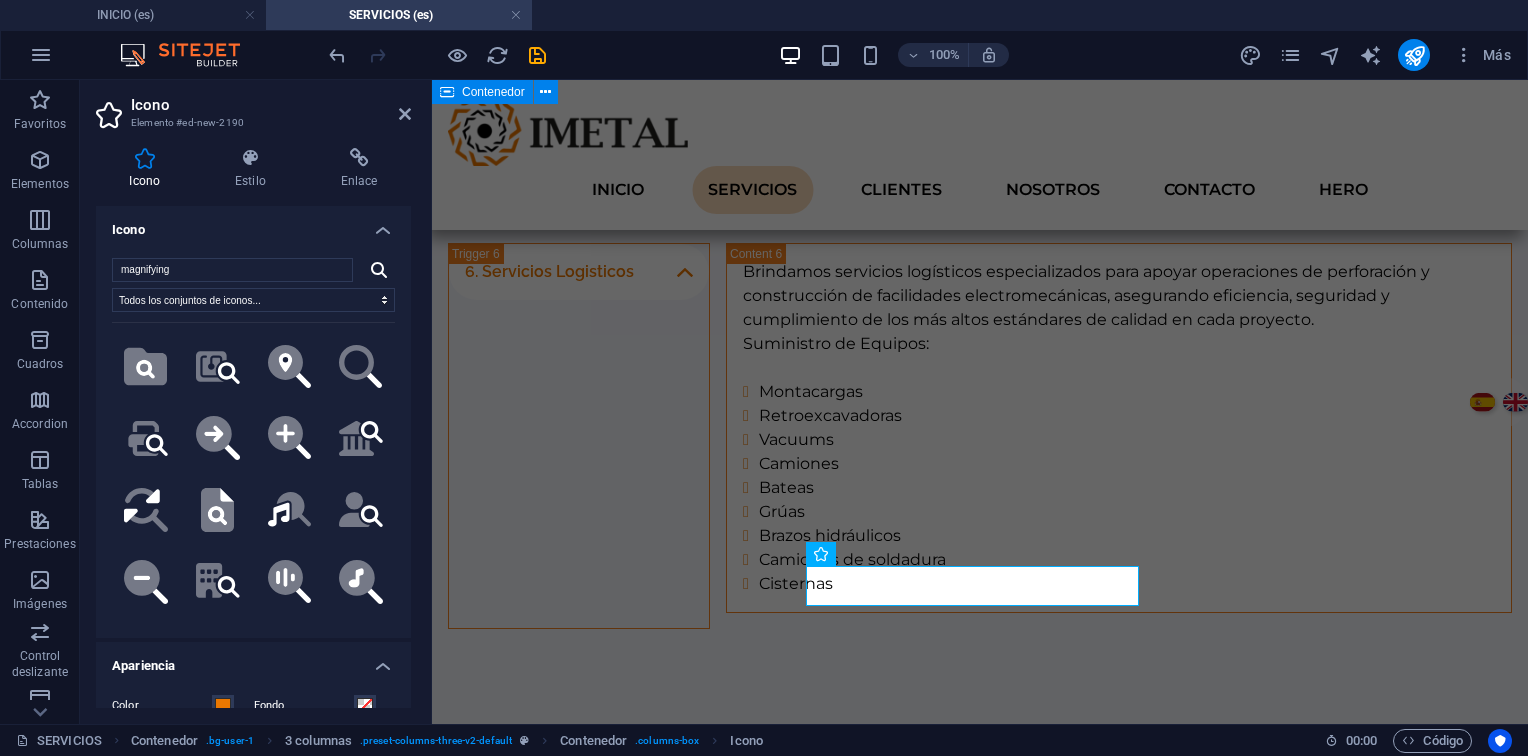 scroll, scrollTop: 2967, scrollLeft: 0, axis: vertical 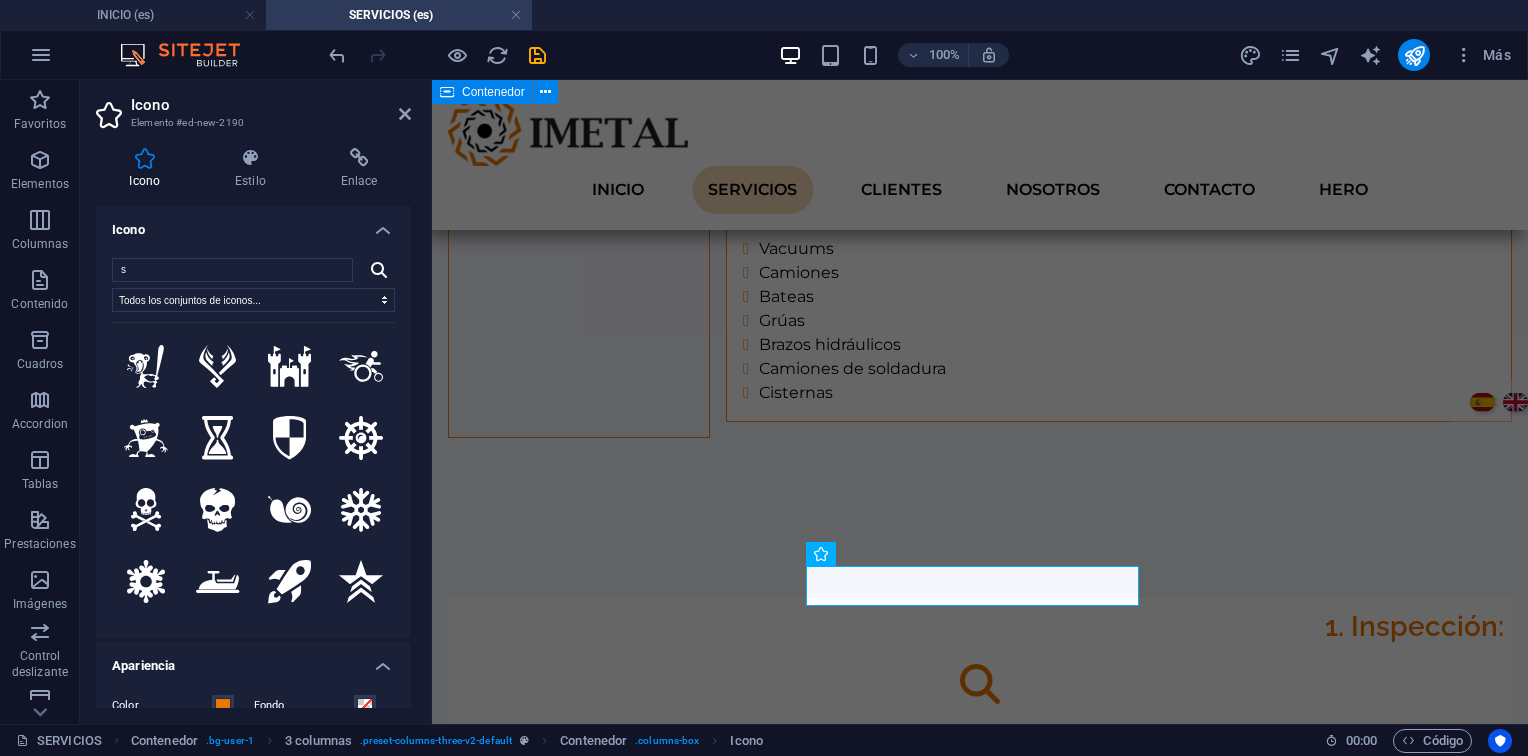 type on "s" 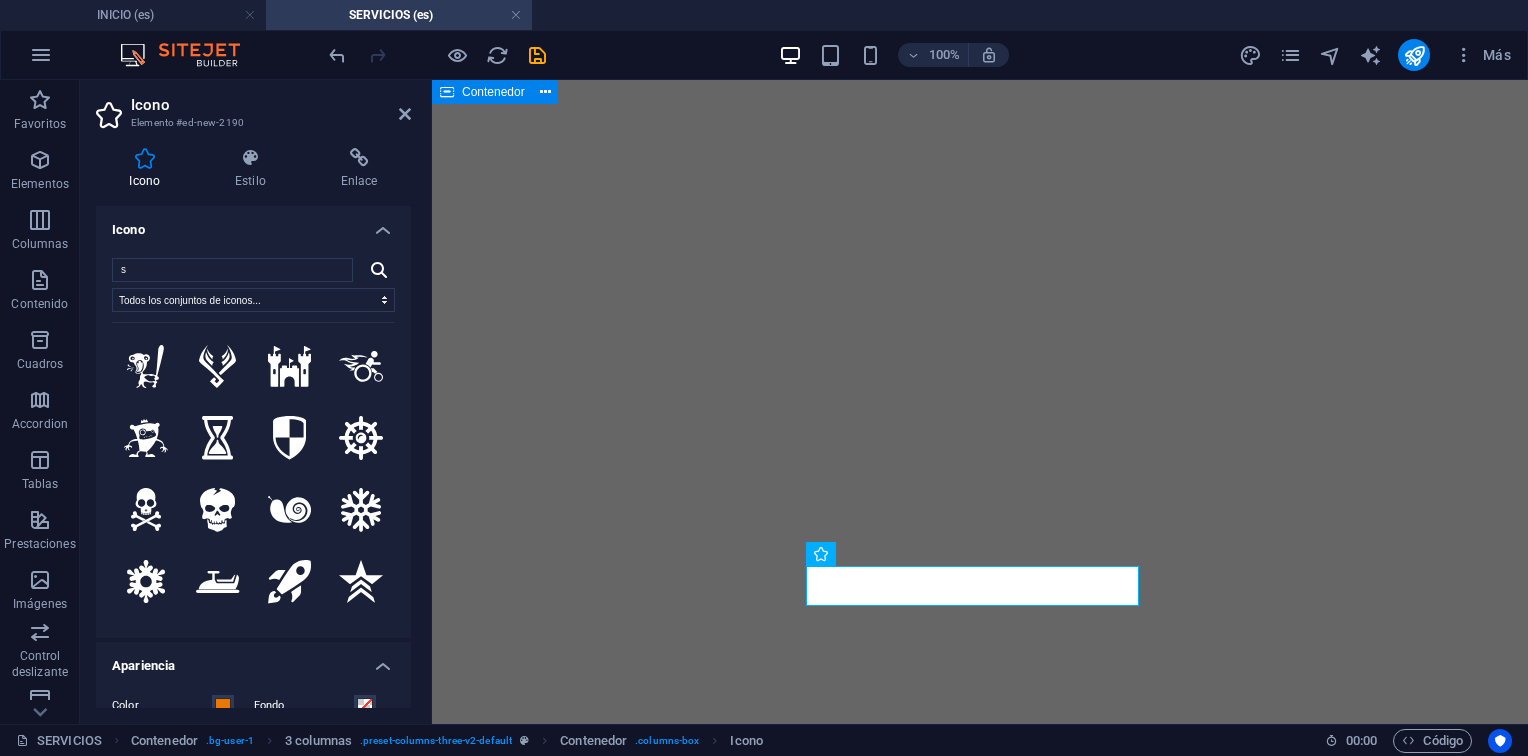 select on "xMaxYMid" 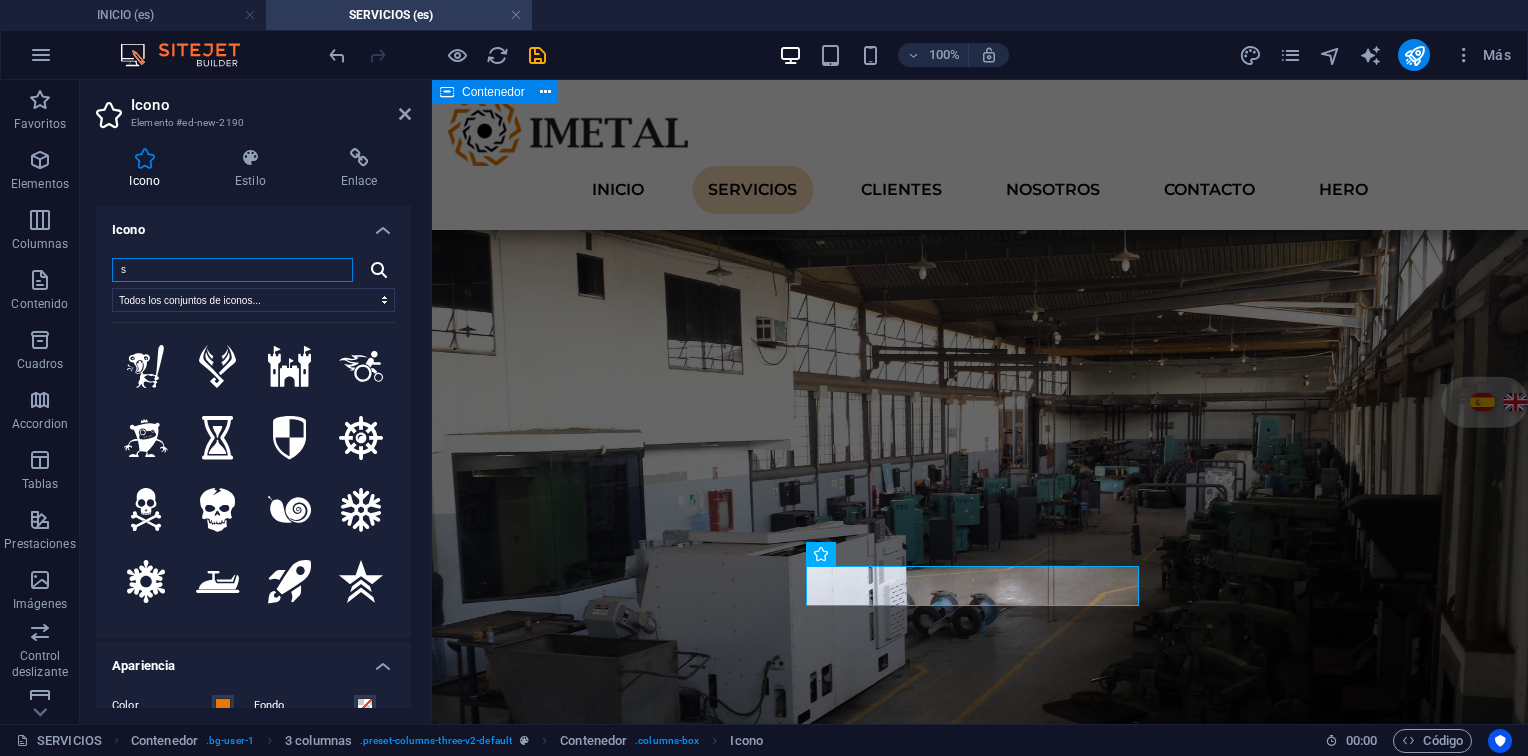 scroll, scrollTop: 0, scrollLeft: 0, axis: both 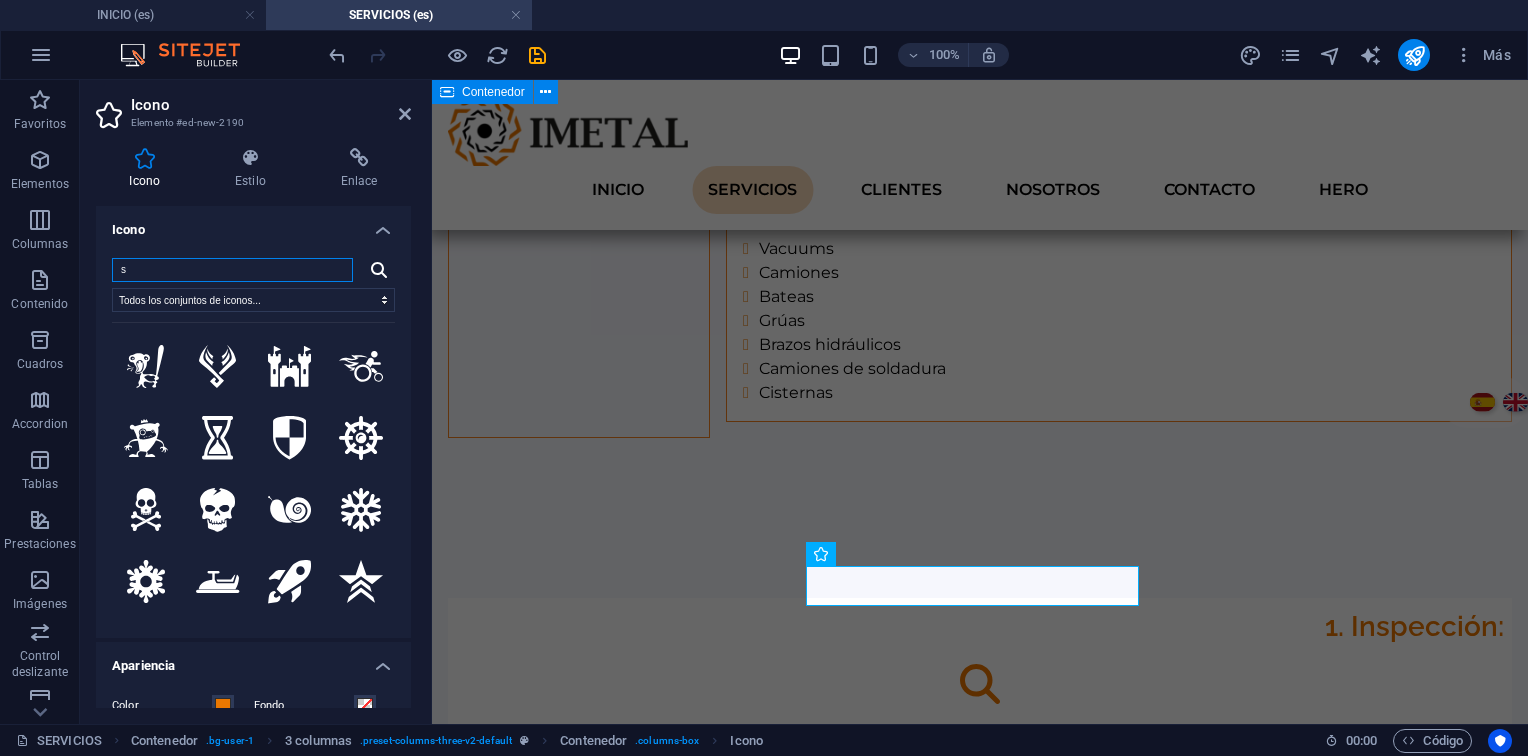 click on "s" at bounding box center [232, 270] 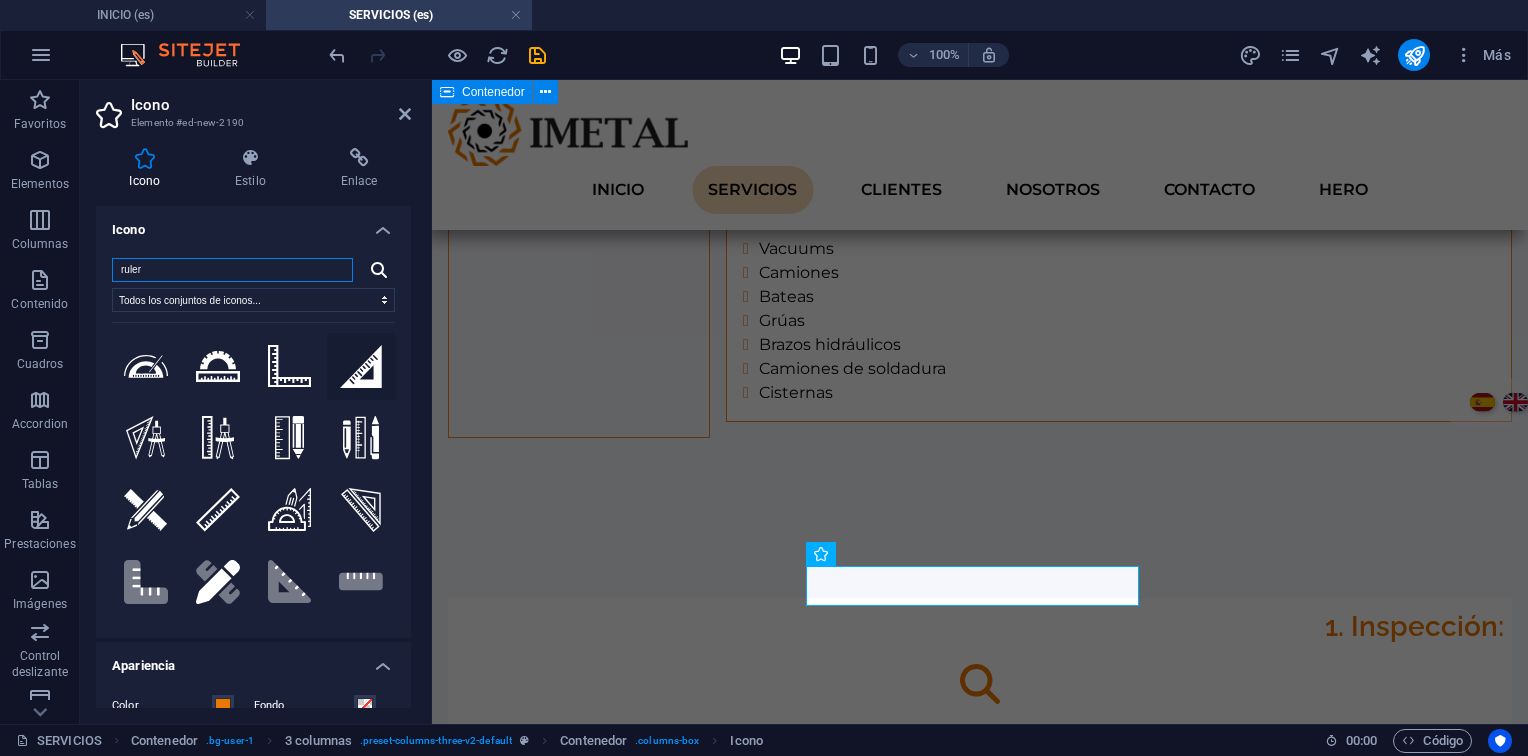 type on "ruler" 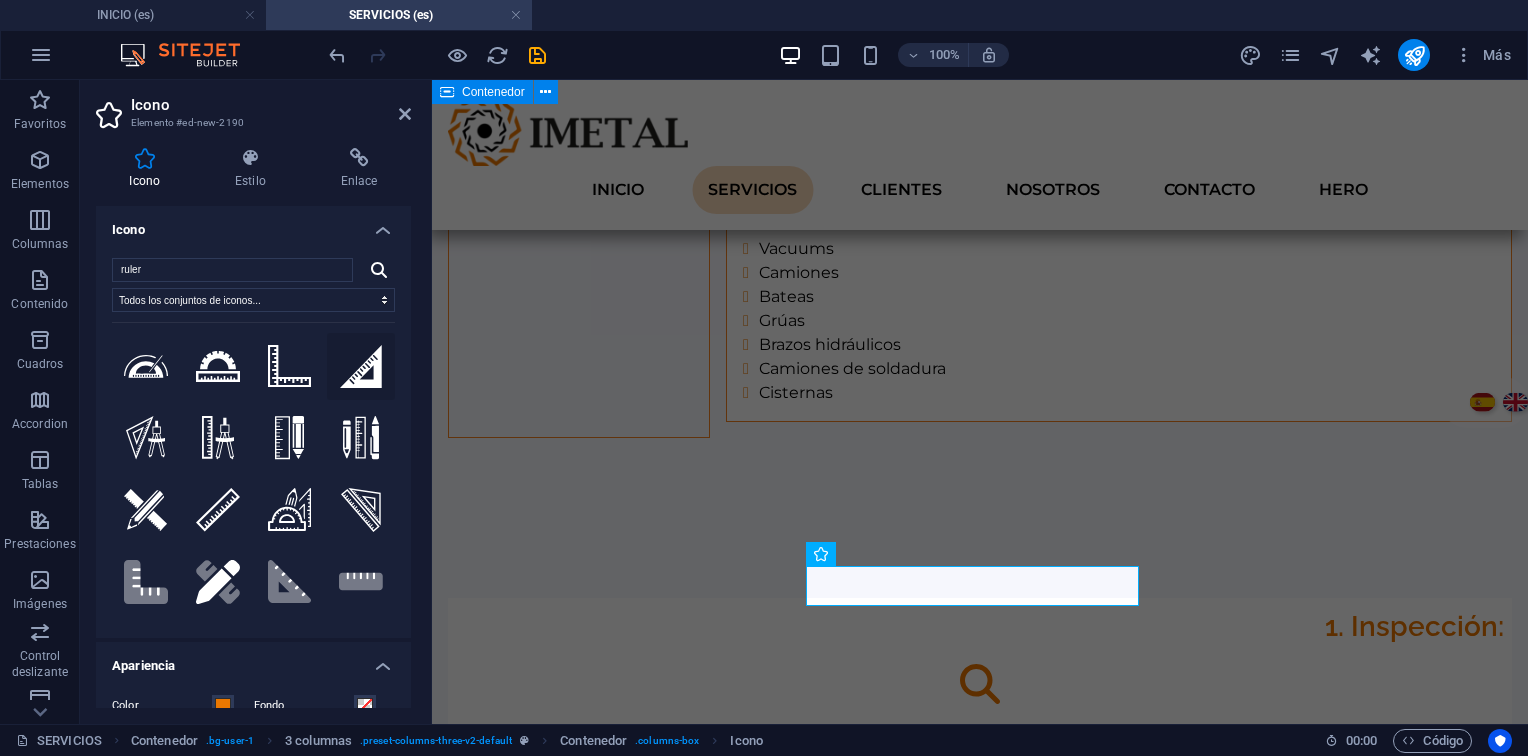 click 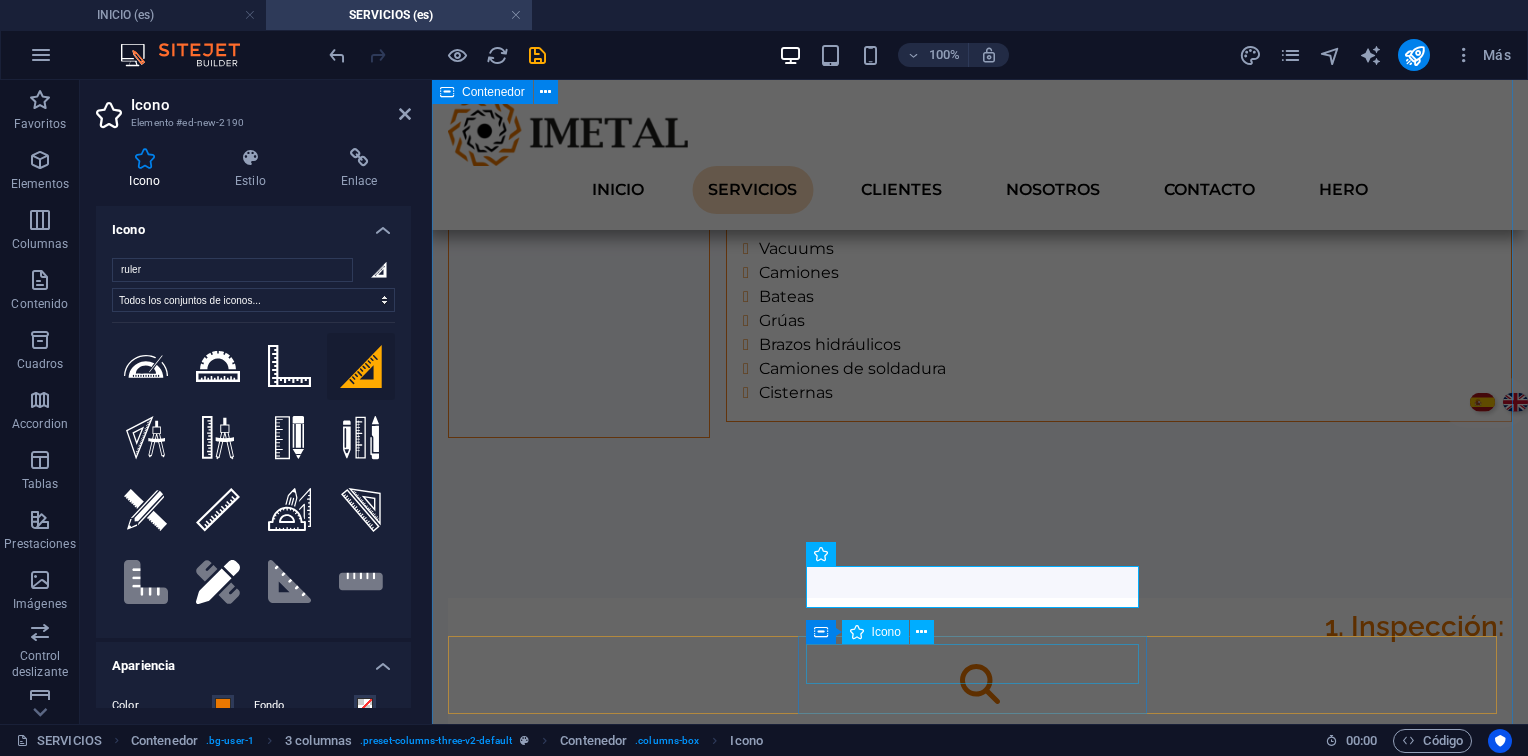 click at bounding box center (980, 2225) 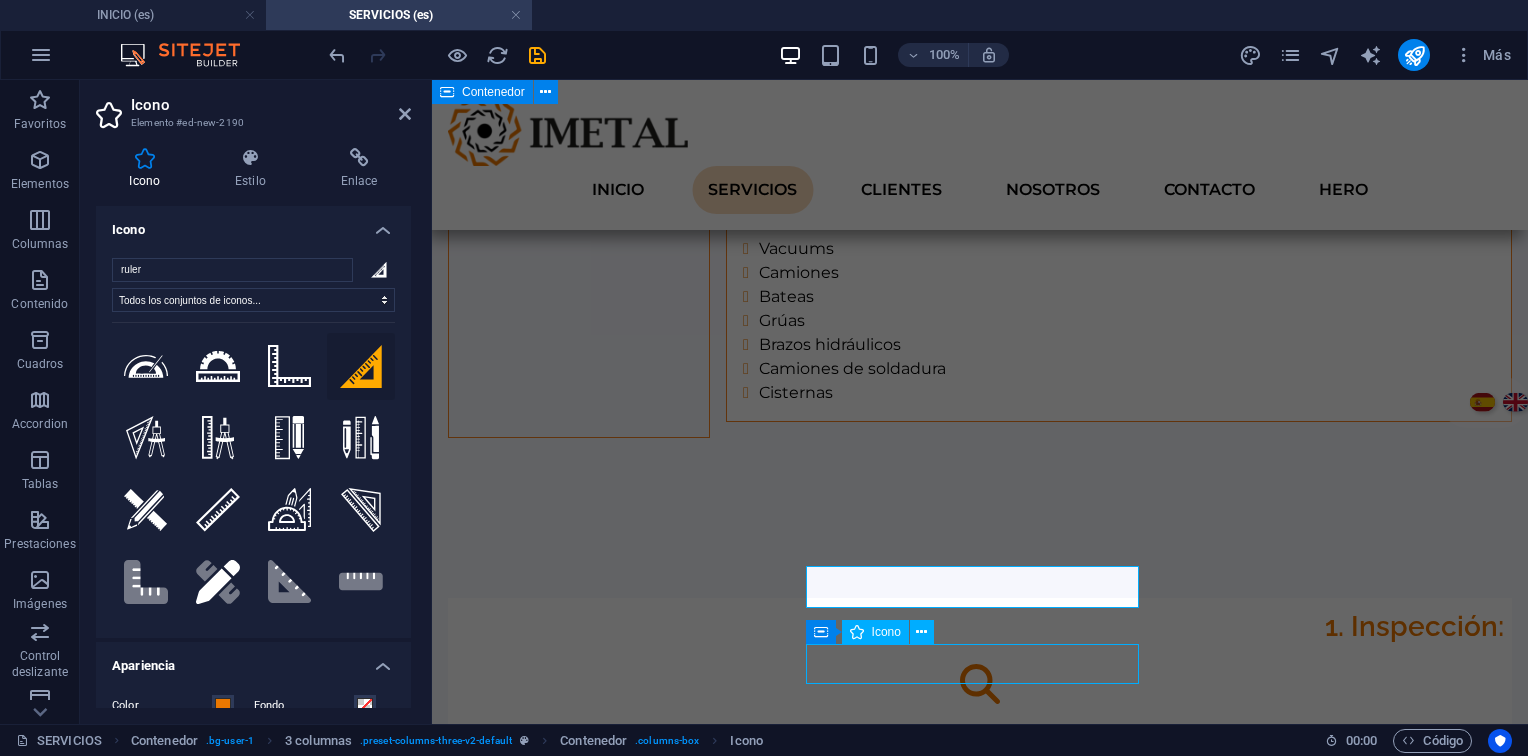 click at bounding box center [980, 2225] 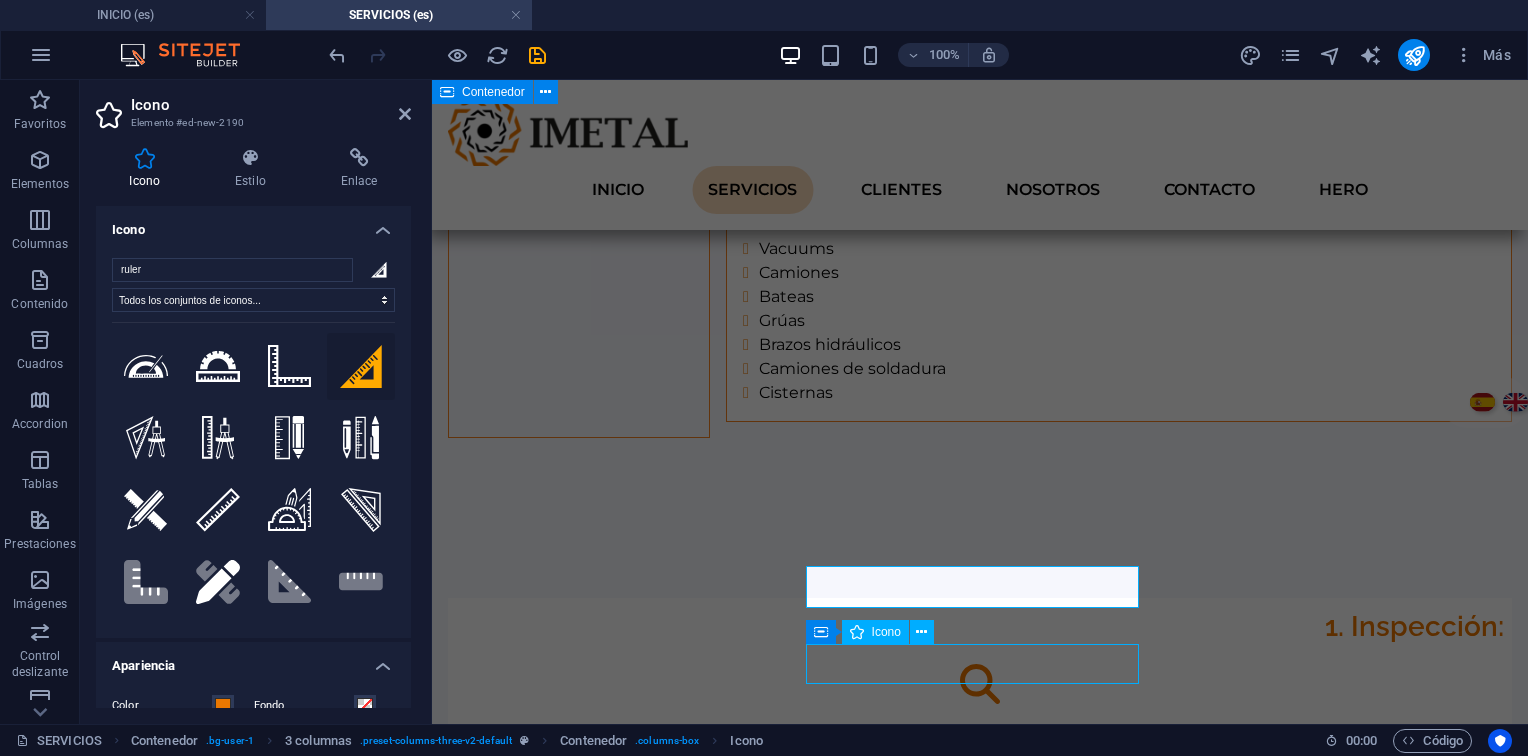 select on "xMaxYMid" 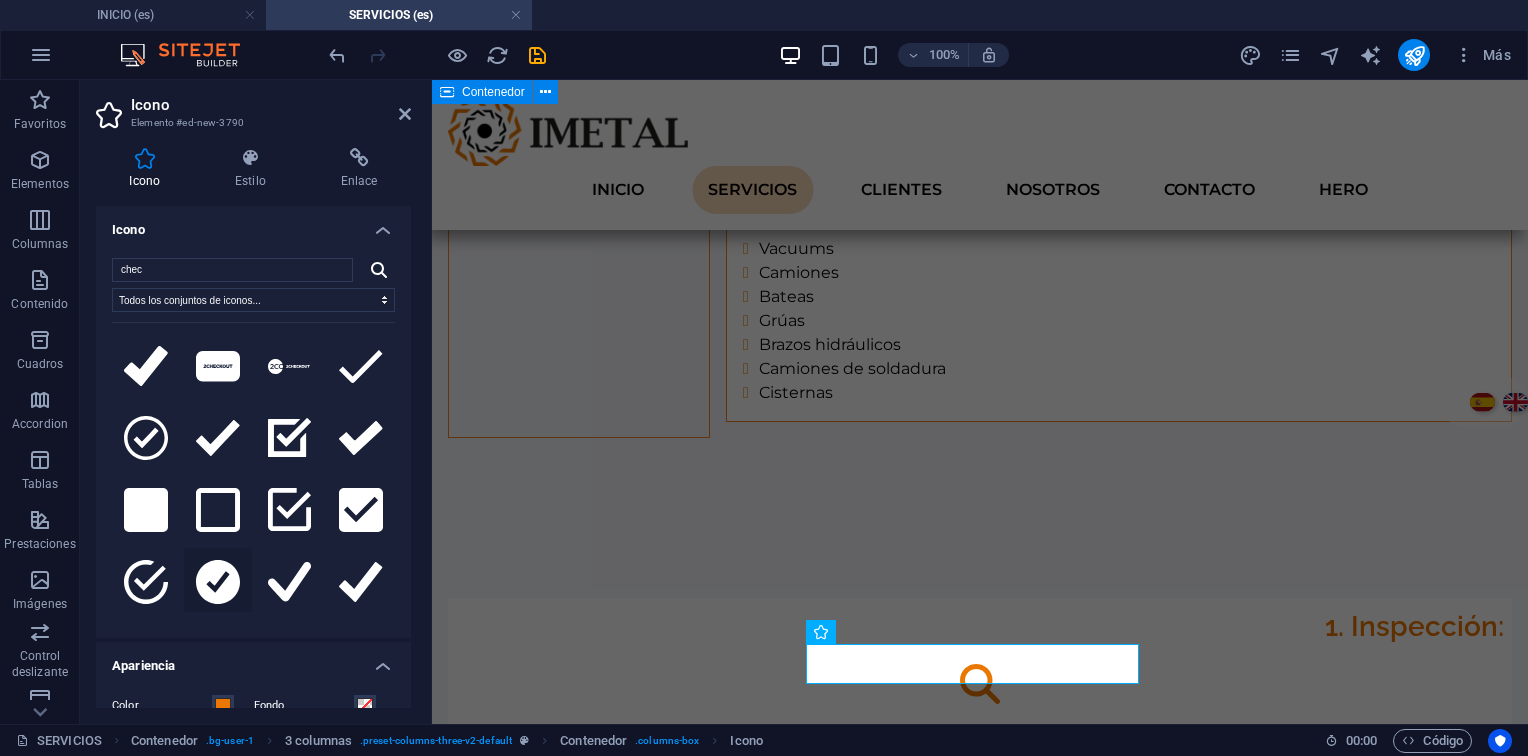 type on "chec" 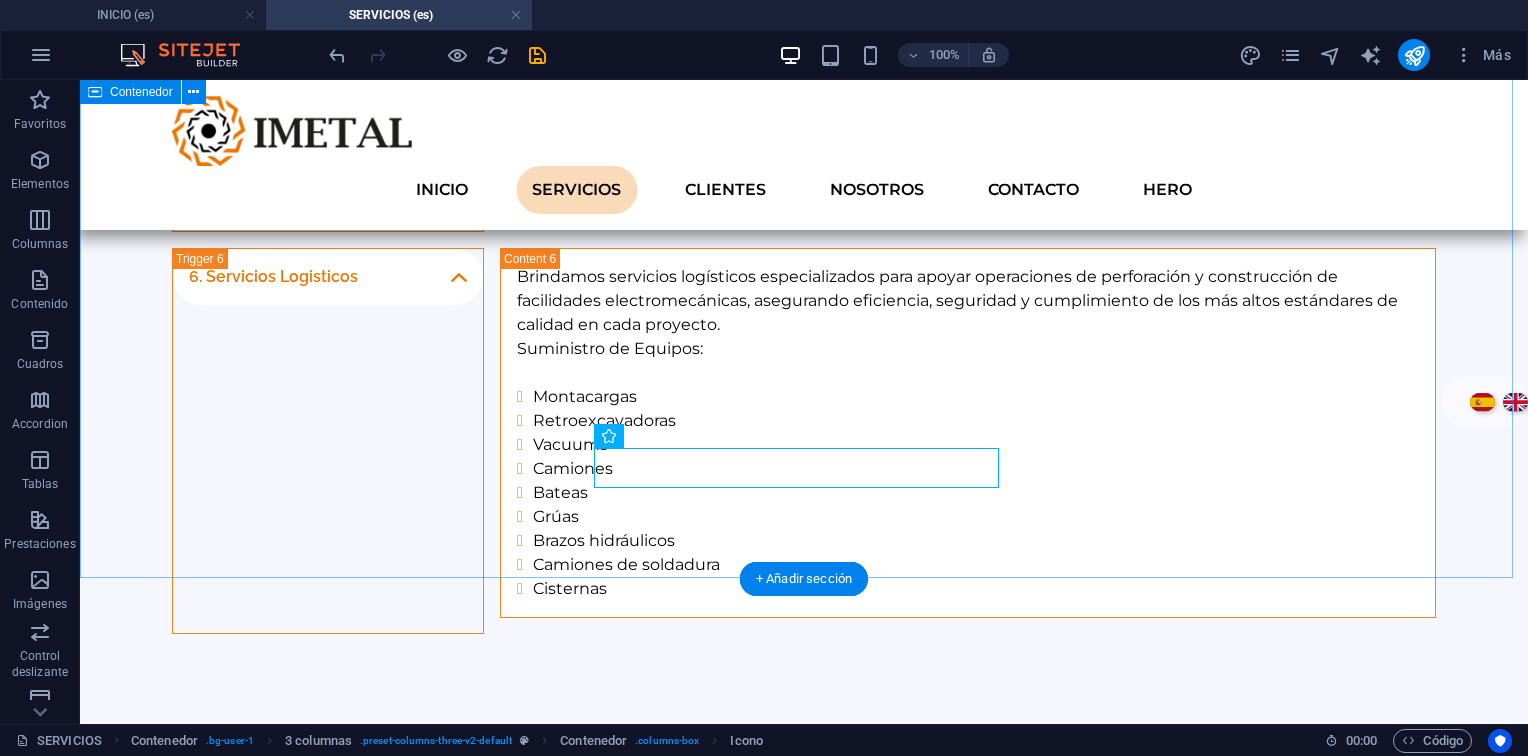scroll, scrollTop: 2876, scrollLeft: 0, axis: vertical 